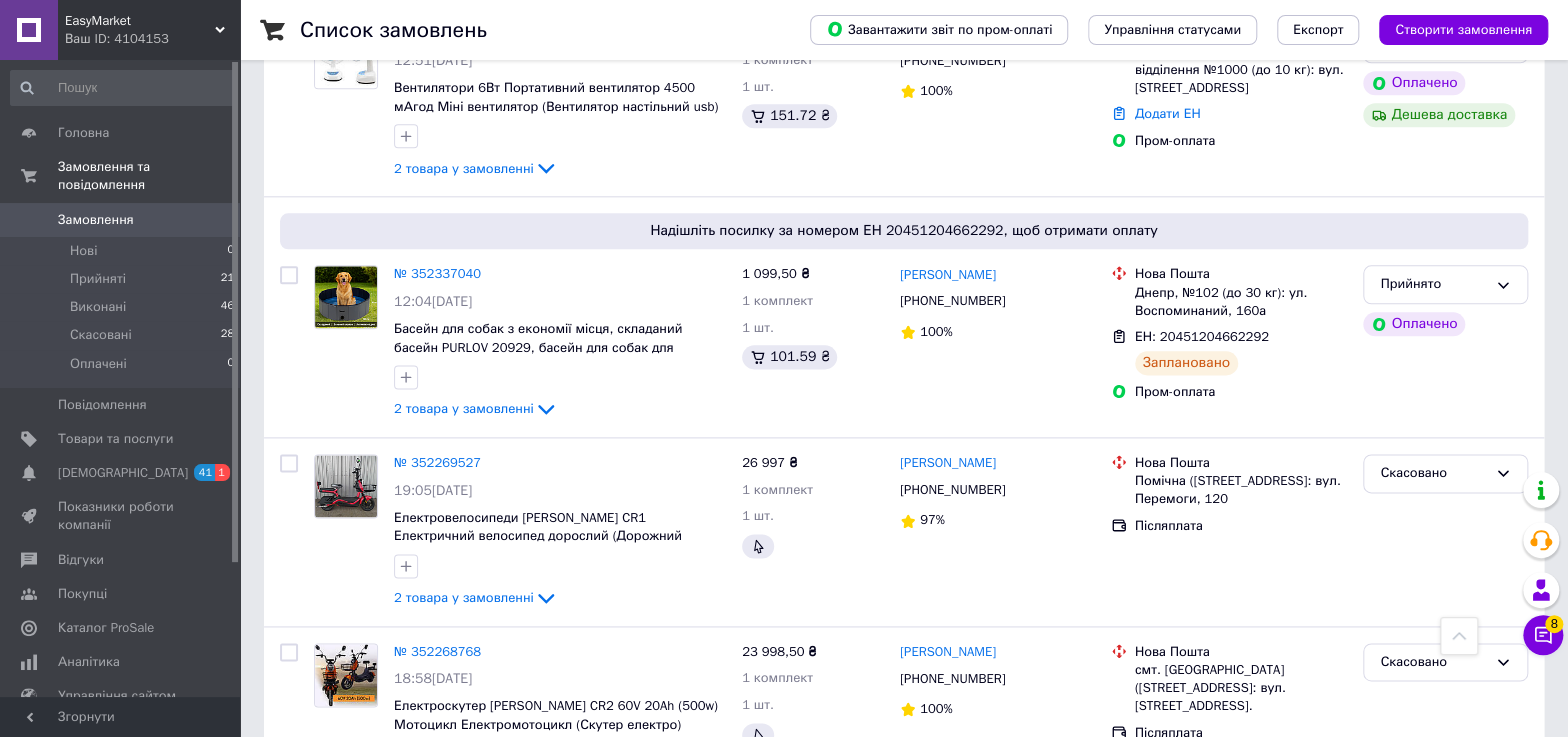 scroll, scrollTop: 1181, scrollLeft: 0, axis: vertical 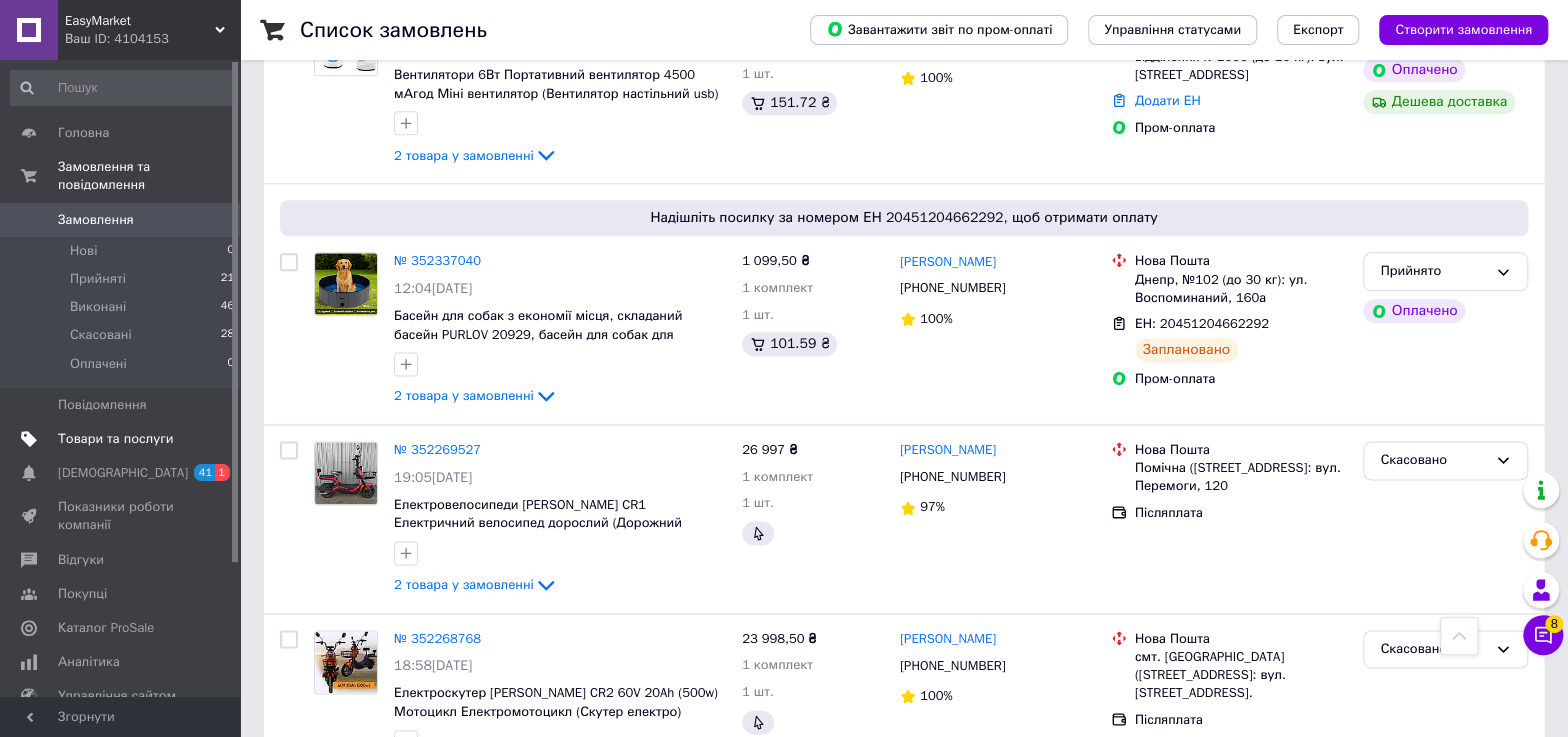 click on "Товари та послуги" at bounding box center (115, 439) 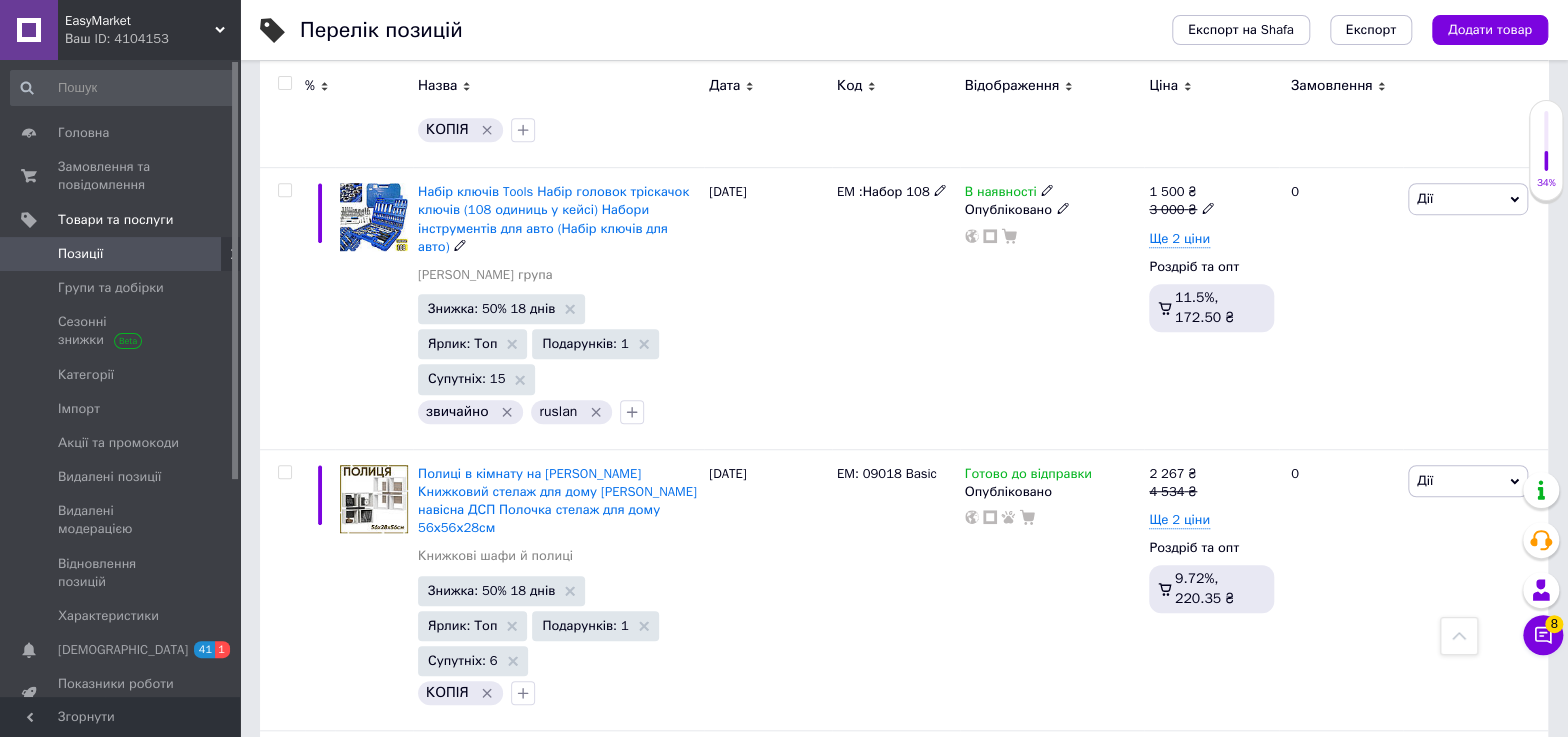 scroll, scrollTop: 181, scrollLeft: 0, axis: vertical 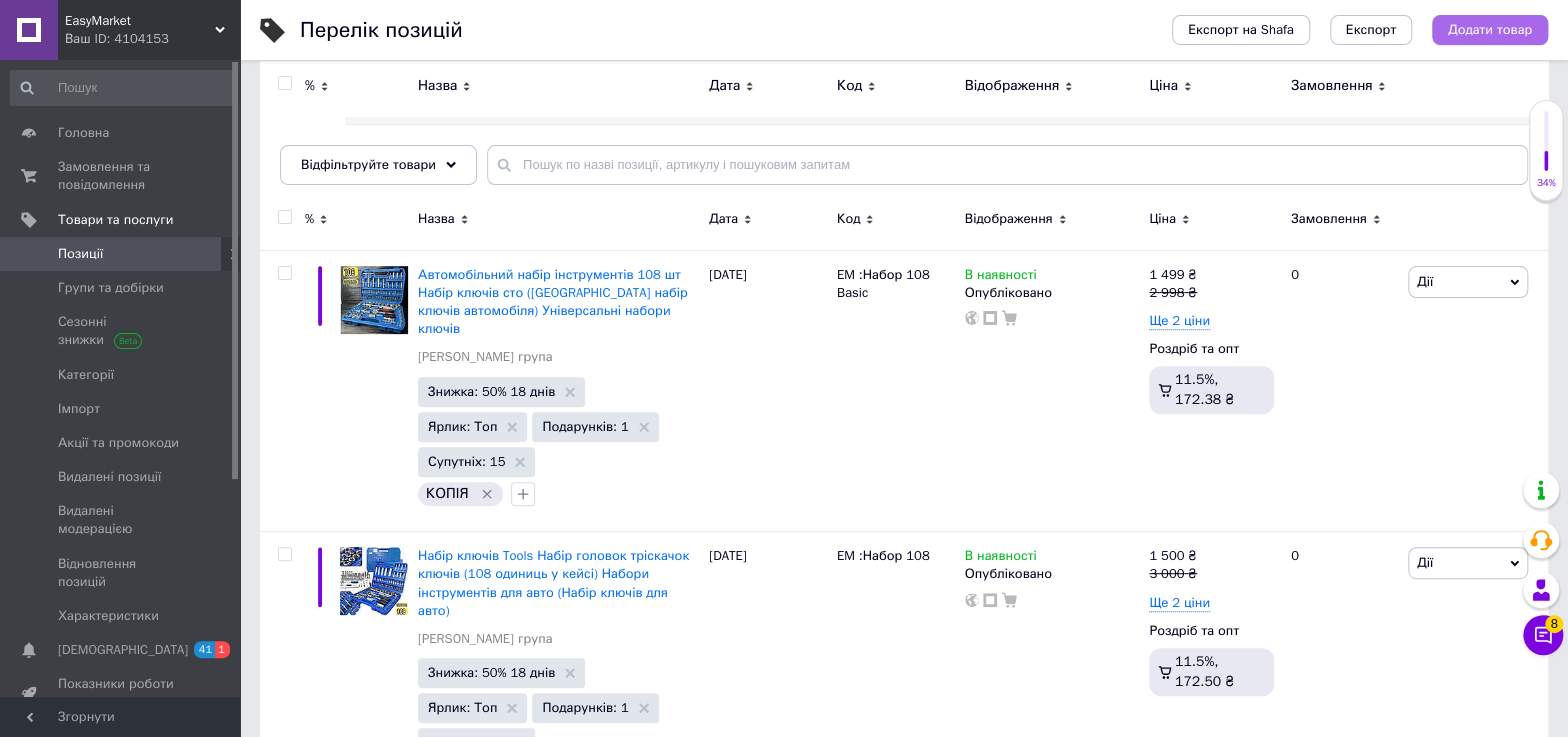 click on "Додати товар" at bounding box center [1490, 30] 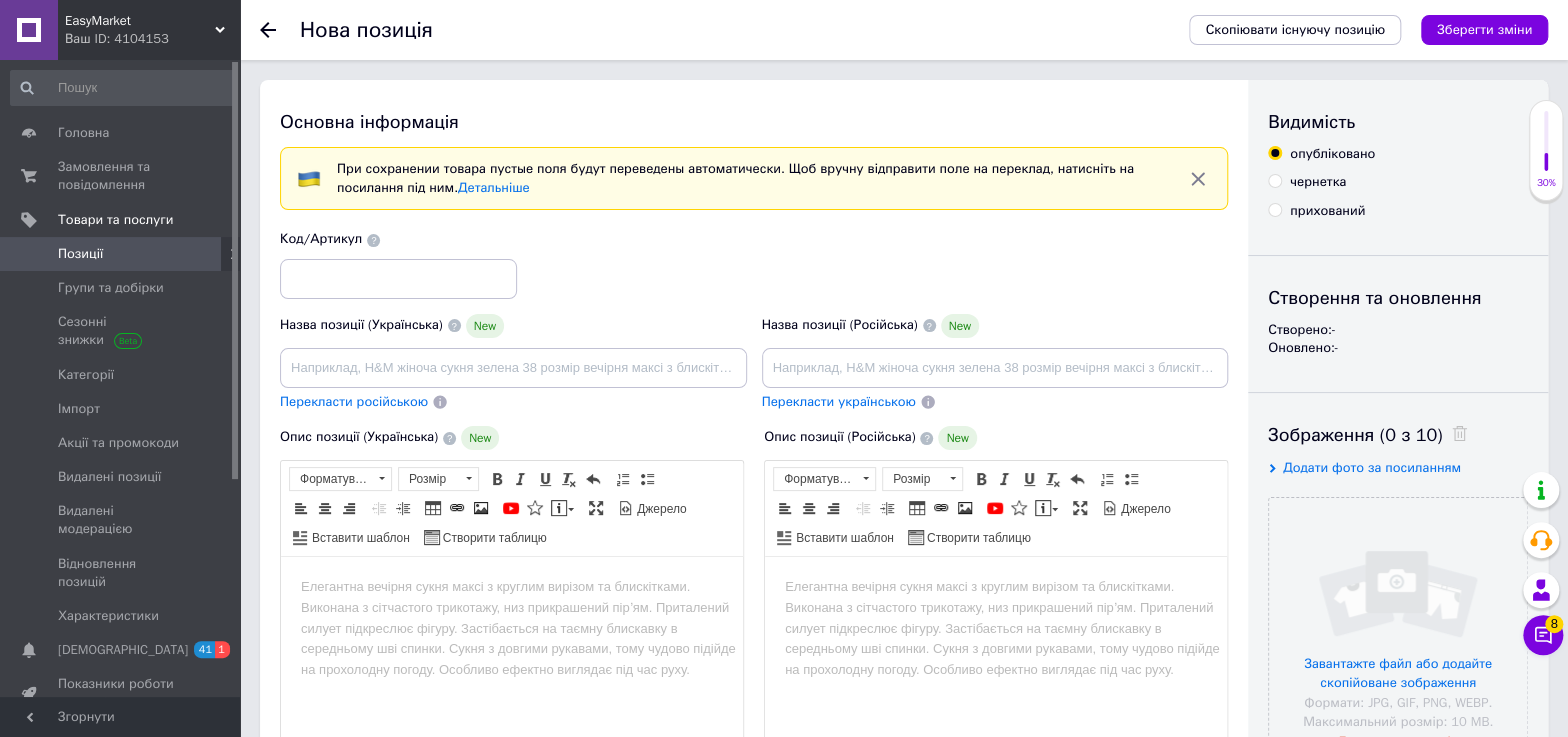 scroll, scrollTop: 0, scrollLeft: 0, axis: both 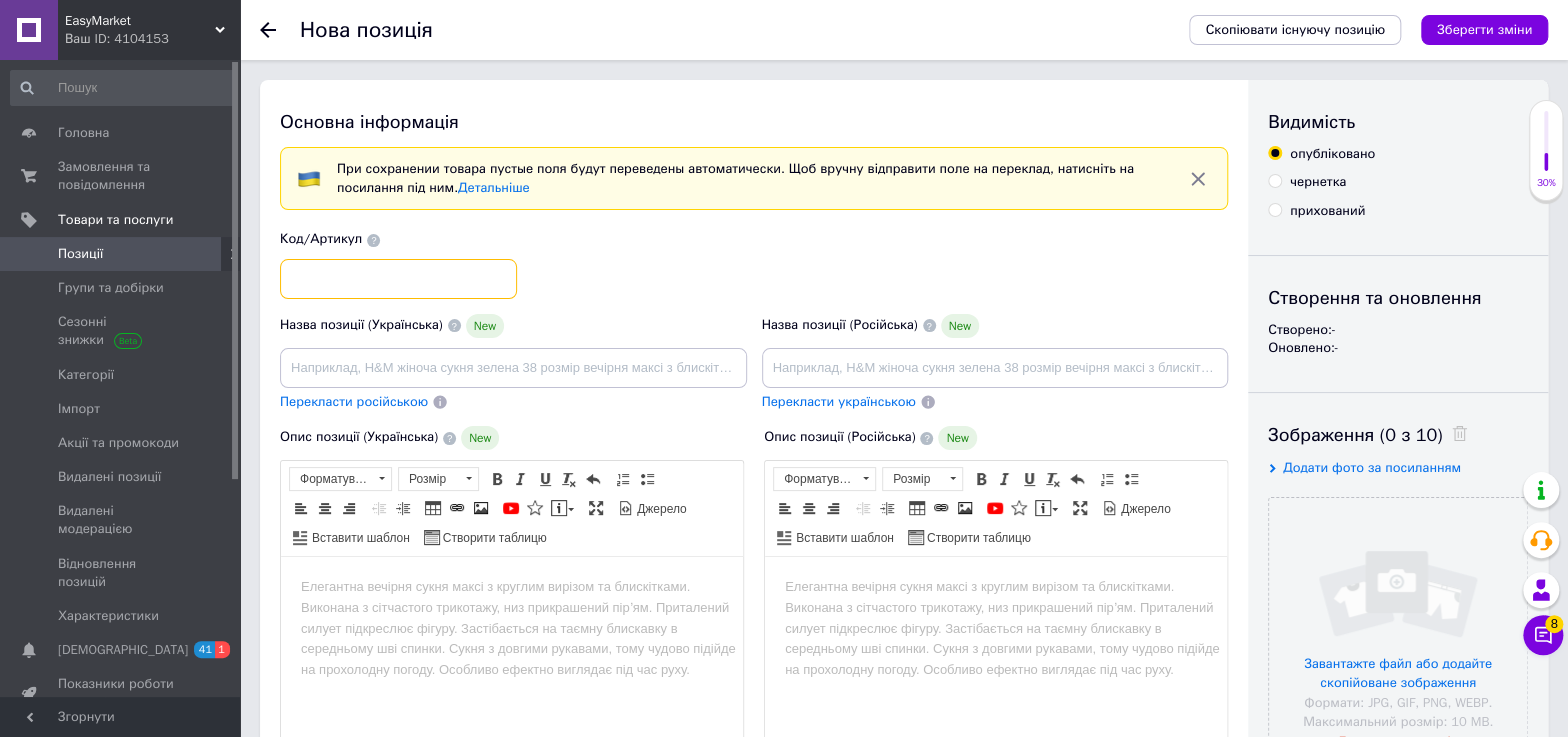 click at bounding box center [398, 279] 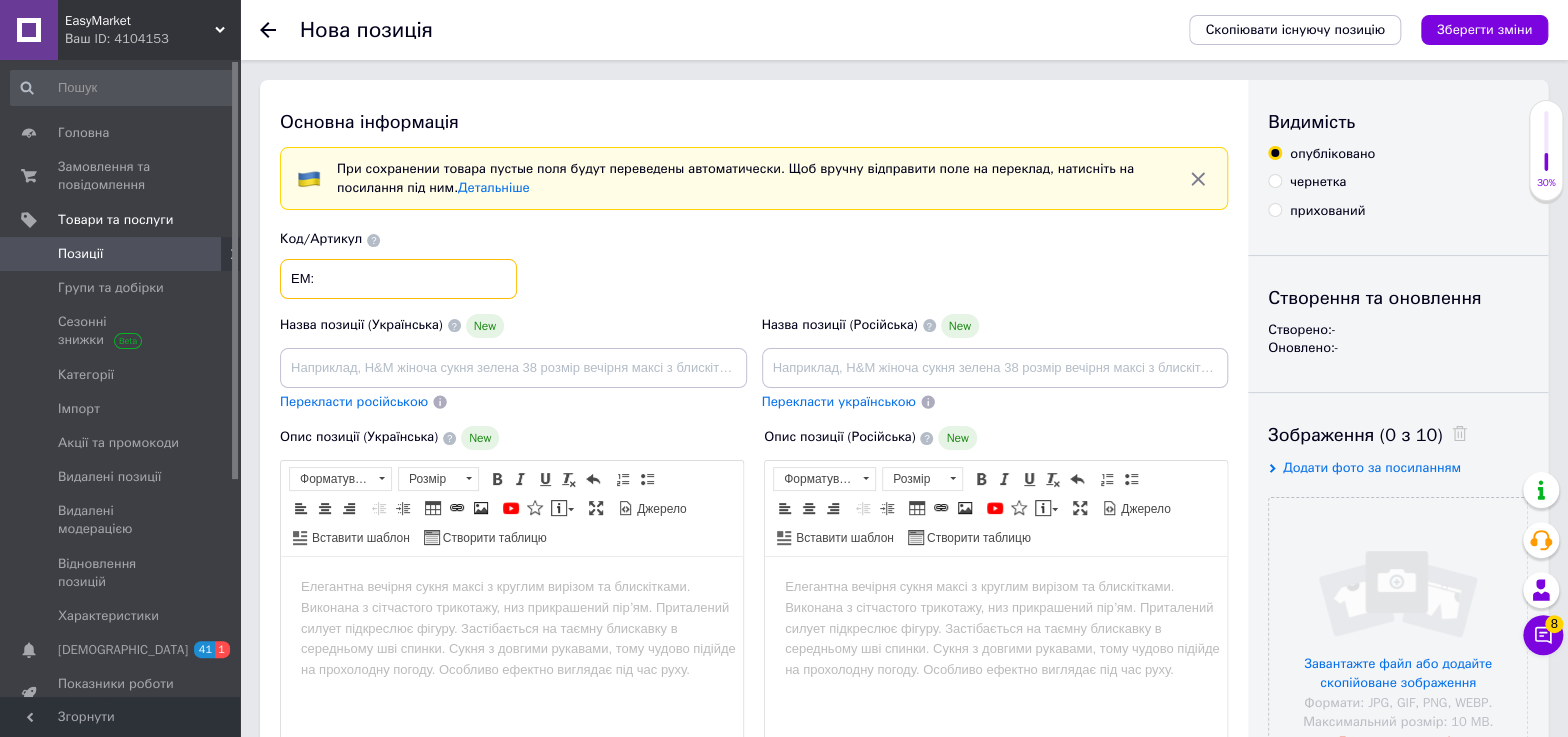 paste on "06007" 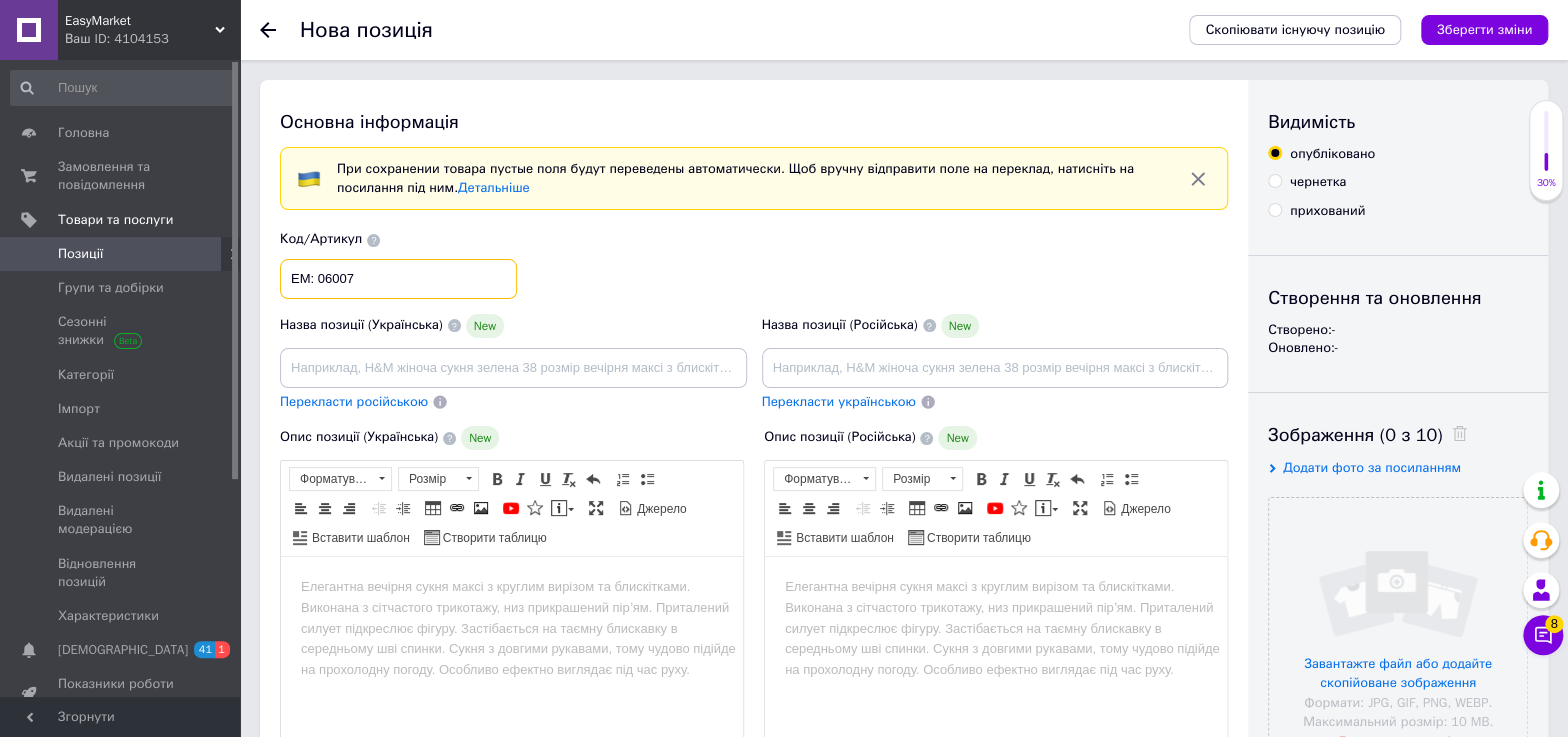 type on "EM: 06007" 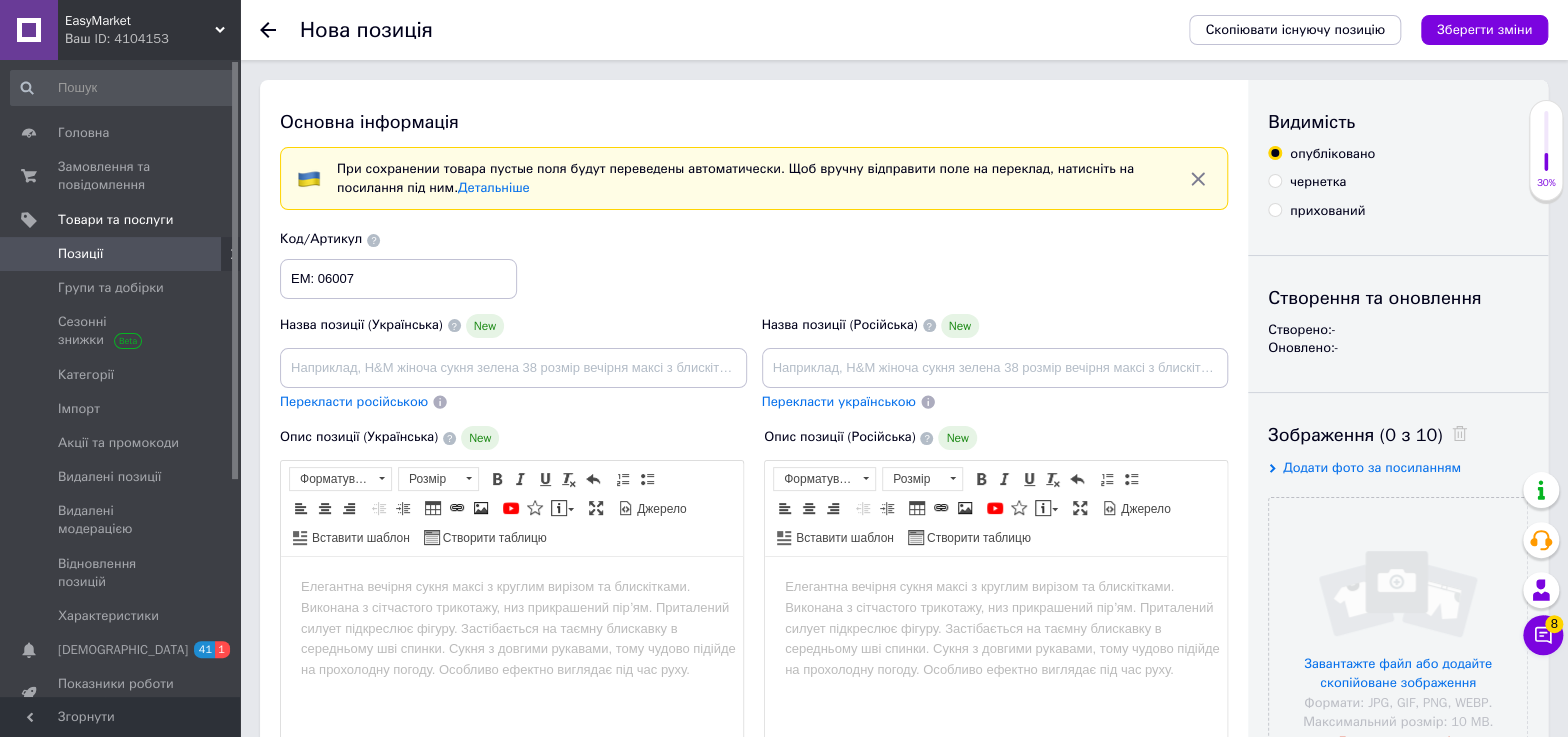 click on "Основна інформація При сохранении товара пустые поля будут переведены автоматически. Щоб вручну відправити поле на переклад, натисніть на посилання під ним.  Детальніше Назва позиції (Українська) New Перекласти російською Код/Артикул EM: 06007 Назва позиції (Російська) New Перекласти українською Опис позиції (Українська) New Розширений текстовий редактор, D65A1F47-D166-4553-A5A6-F60FDDAA7E2F Панель інструментів редактора Форматування Форматування Розмір Розмір   Жирний  Сполучення клавіш Ctrl+B   Курсив  Сполучення клавіш Ctrl+I   Підкреслений  Сполучення клавіш Ctrl+U               $" at bounding box center [754, 686] 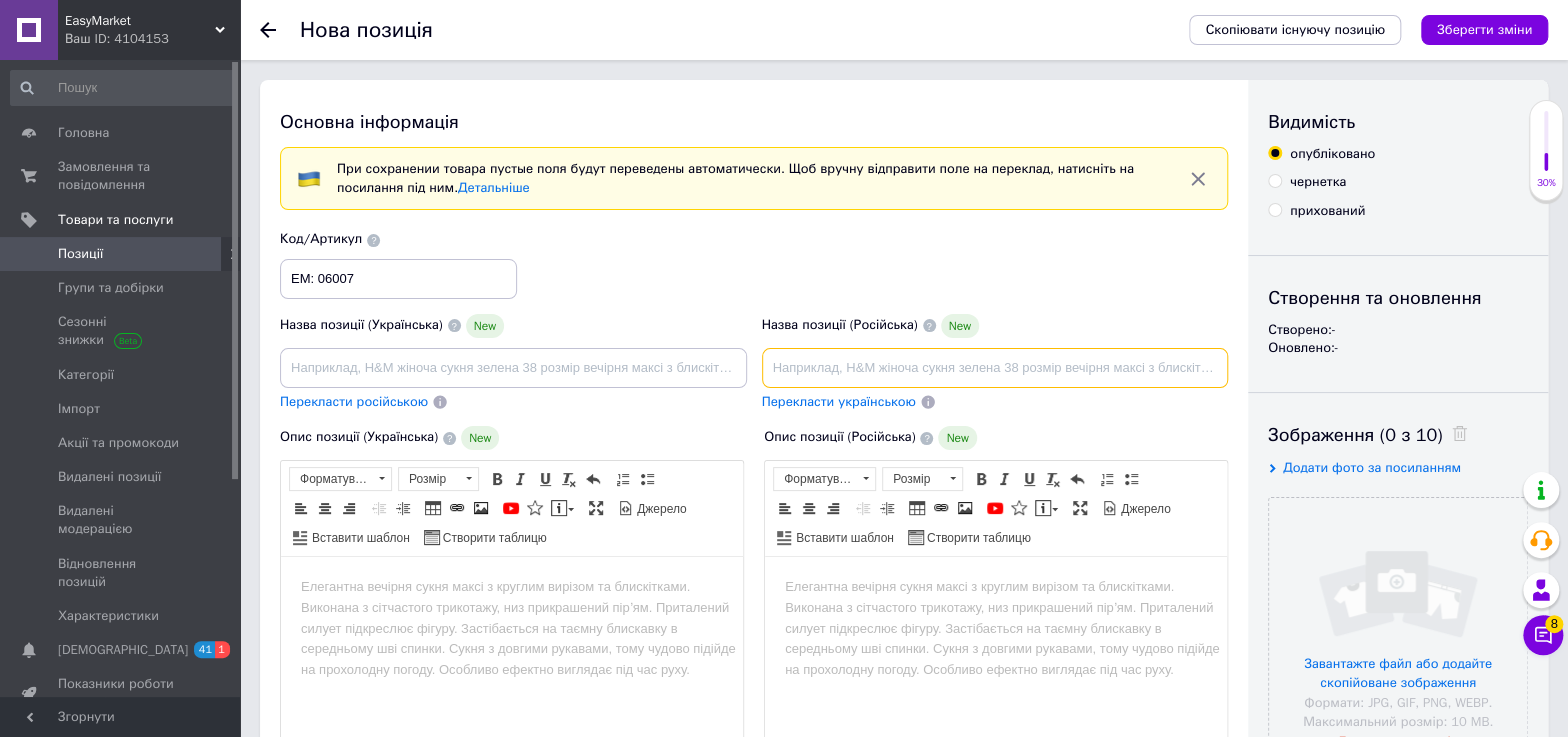 click at bounding box center [995, 368] 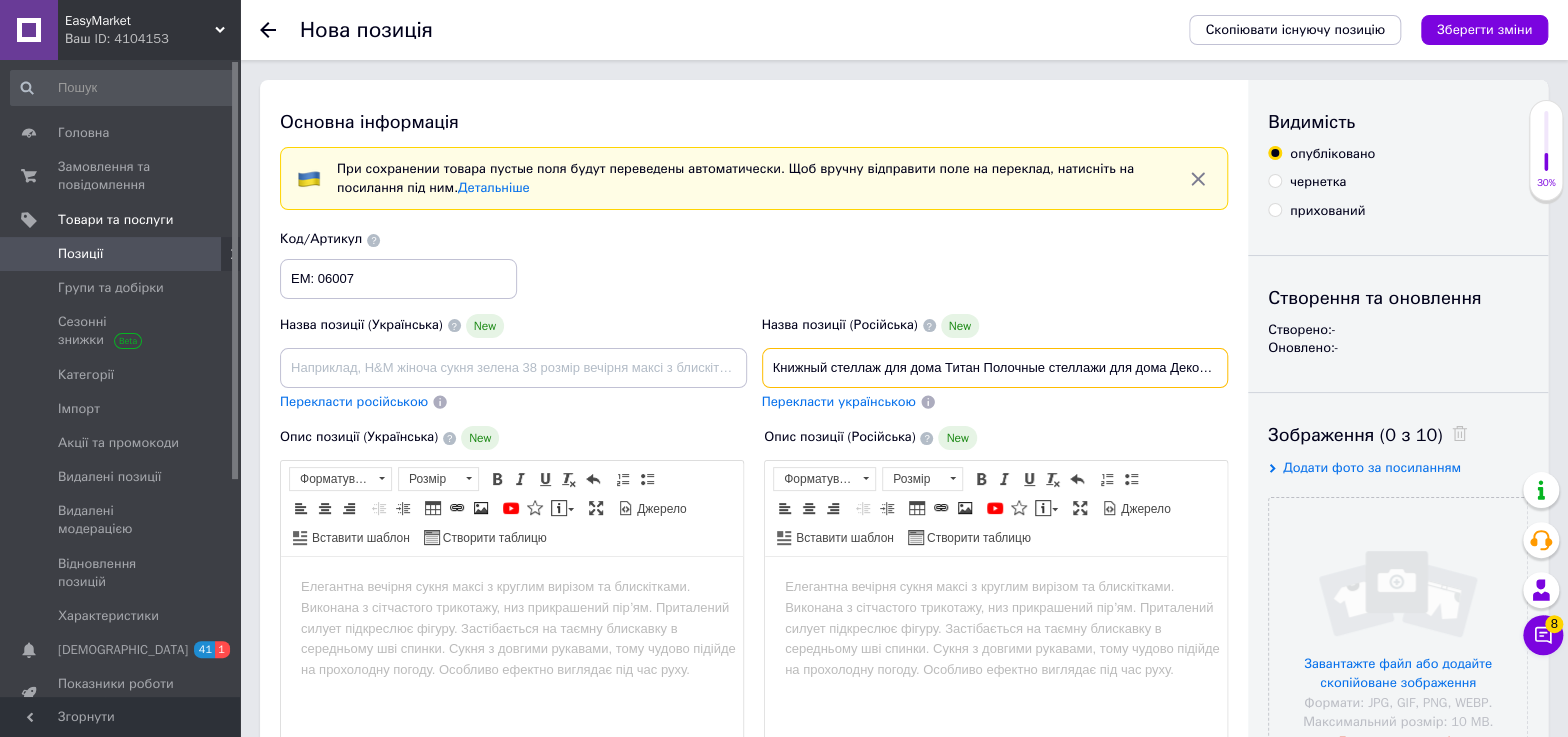 scroll, scrollTop: 0, scrollLeft: 343, axis: horizontal 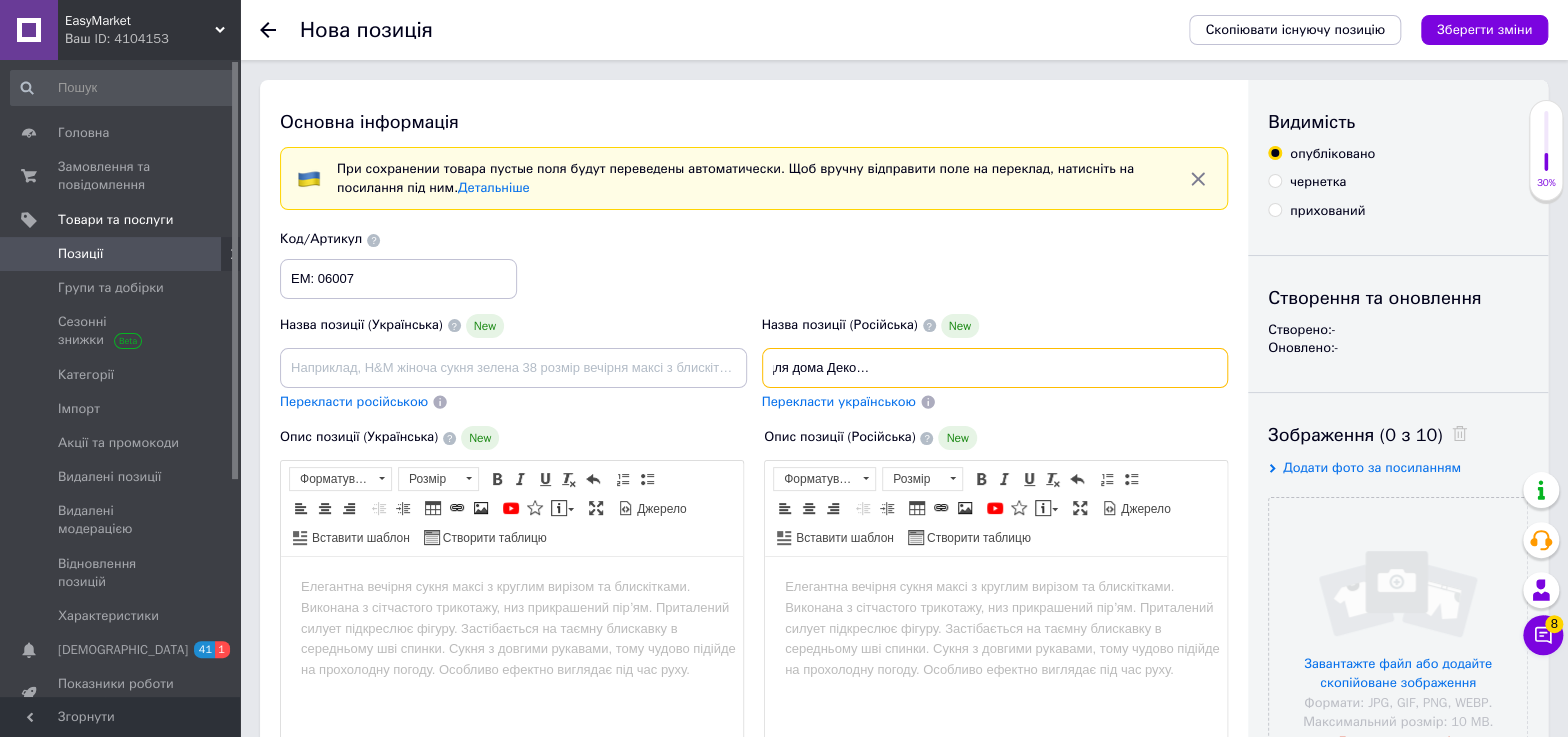 type on "Книжный стеллаж для дома Титан Полочные стеллажи для дома Декоративный стеллаж 300х260х1100мм Стеллаж для хранения" 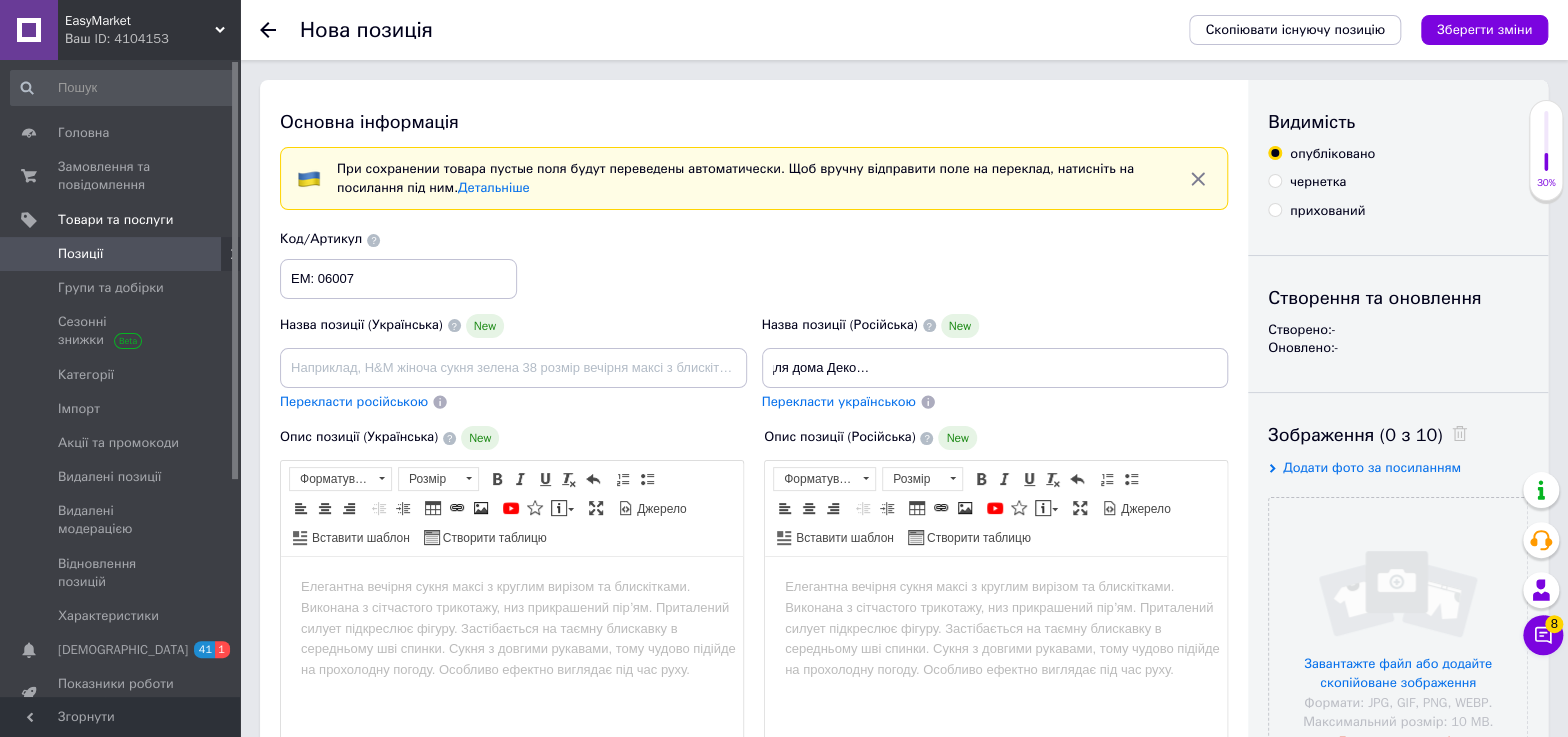 click on "Перекласти українською" at bounding box center [839, 401] 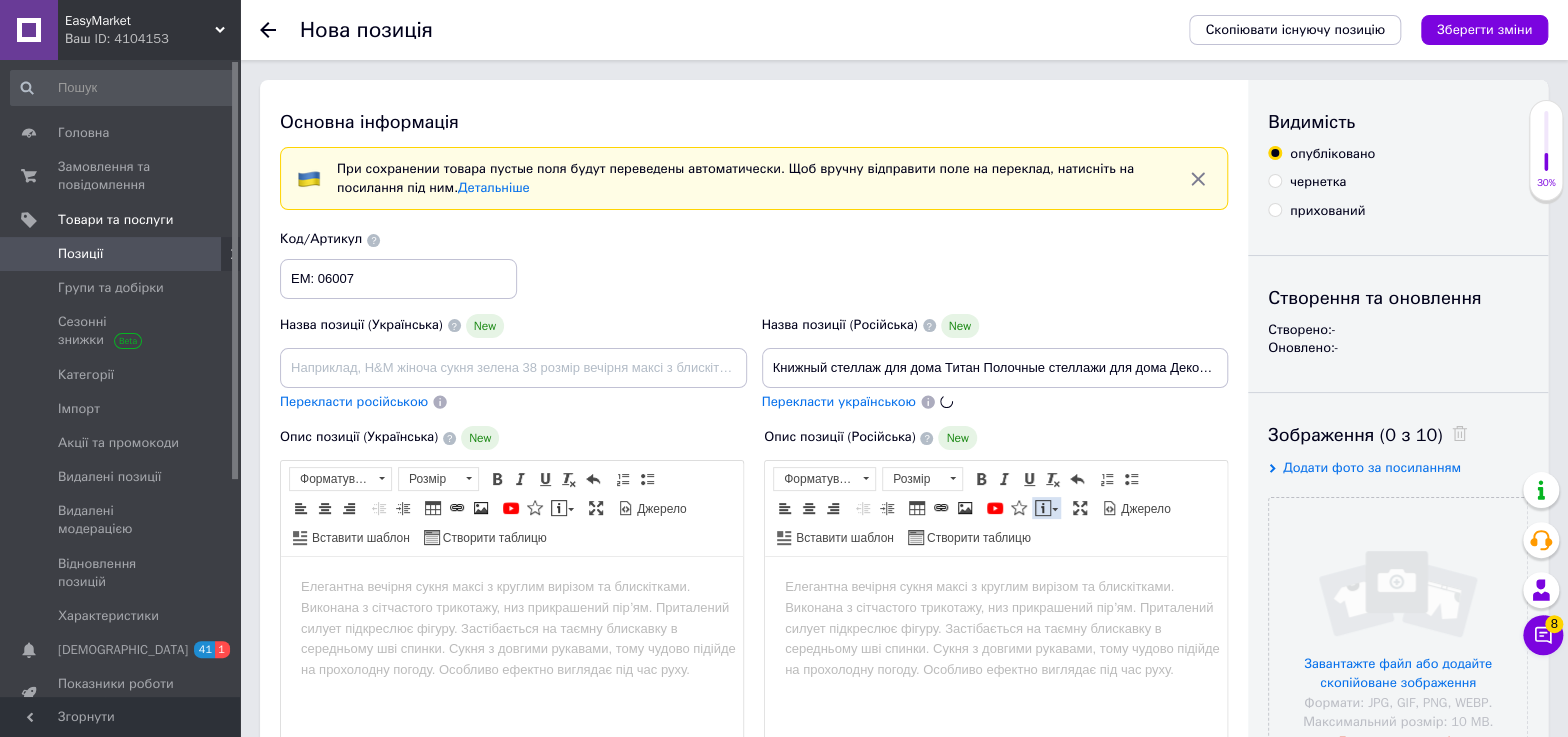 type on "Книжний стелаж для дому Титан Полочні стелажі для дому Декоративний стелаж 300х260х1100 мм Стелаж для зберігання" 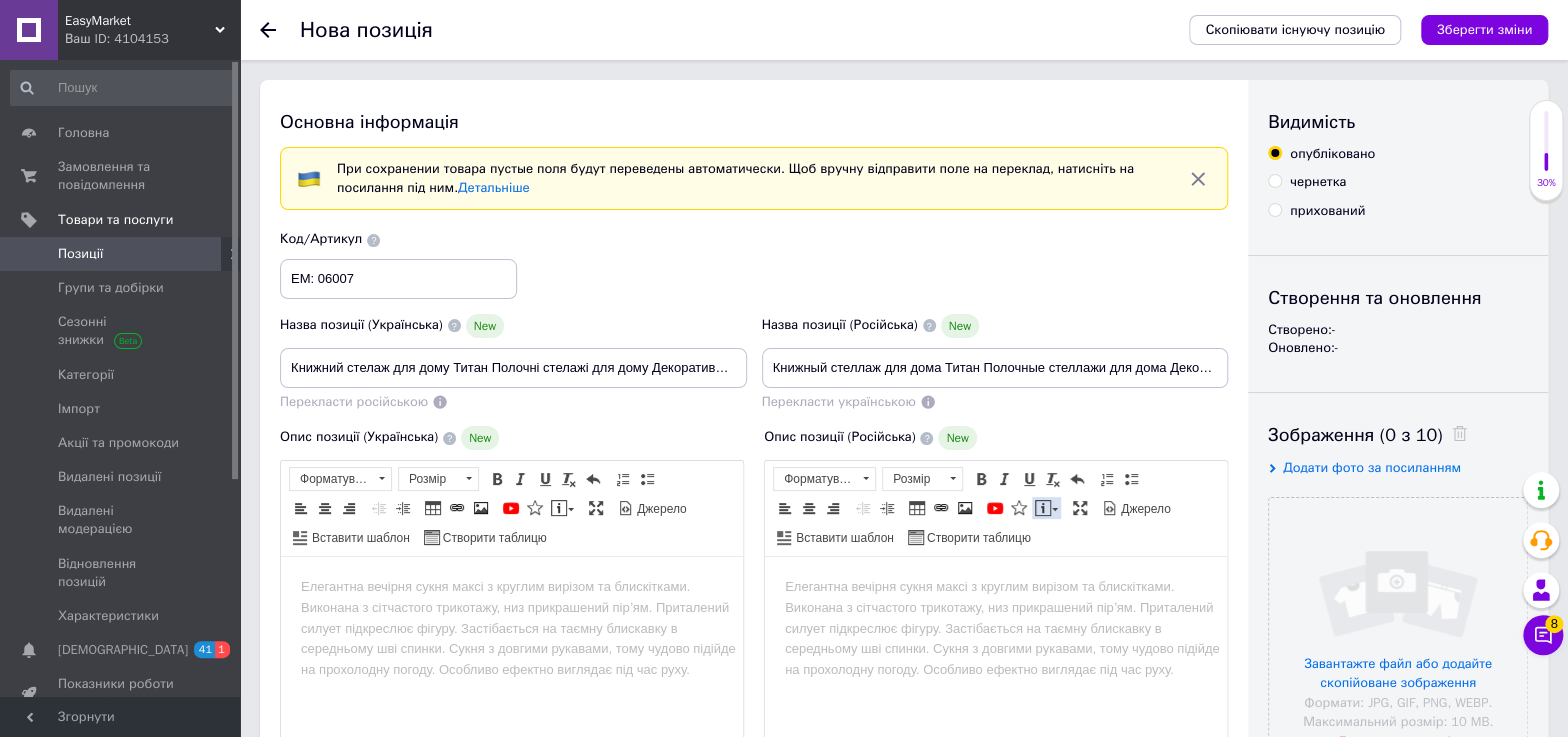 click at bounding box center [1043, 508] 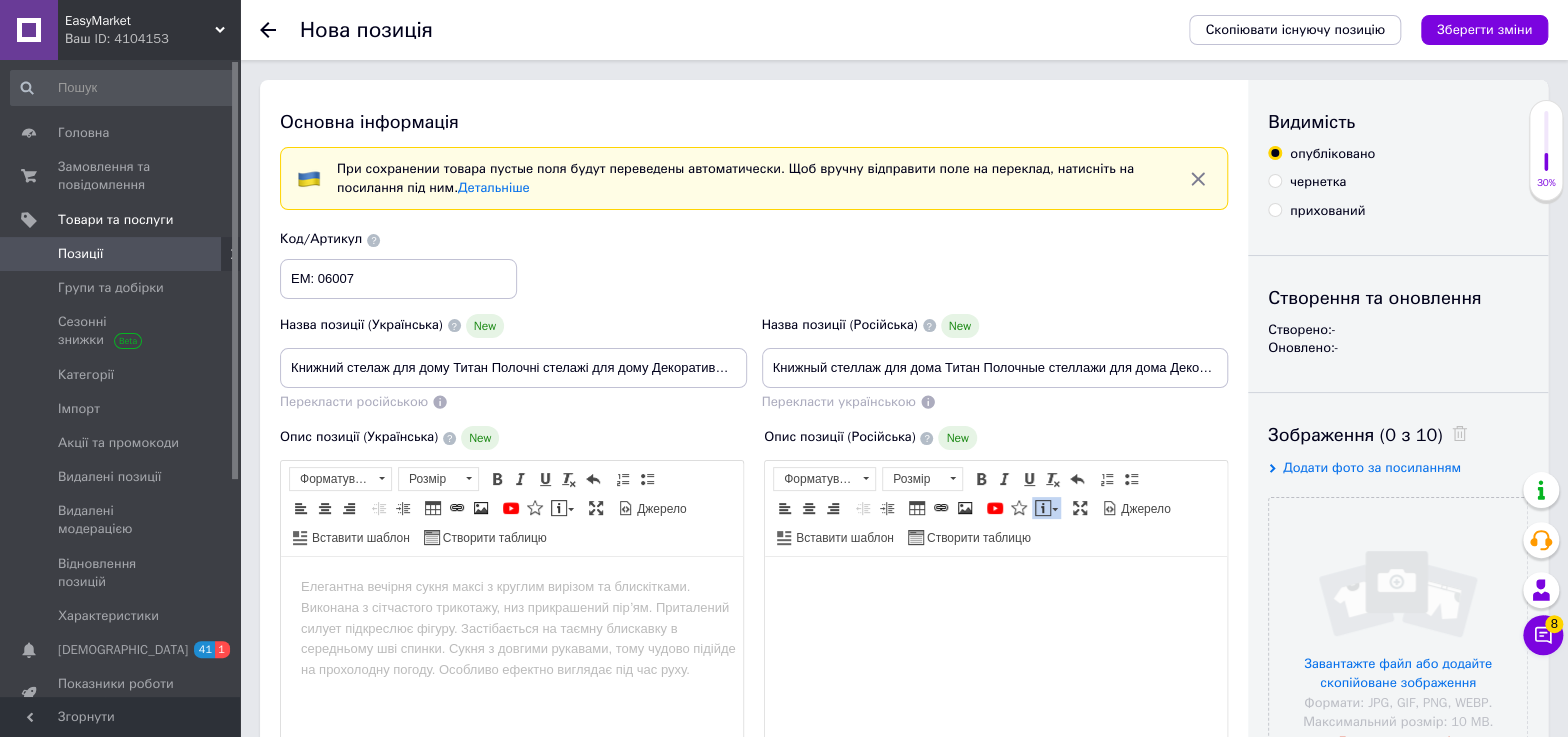 scroll, scrollTop: 0, scrollLeft: 0, axis: both 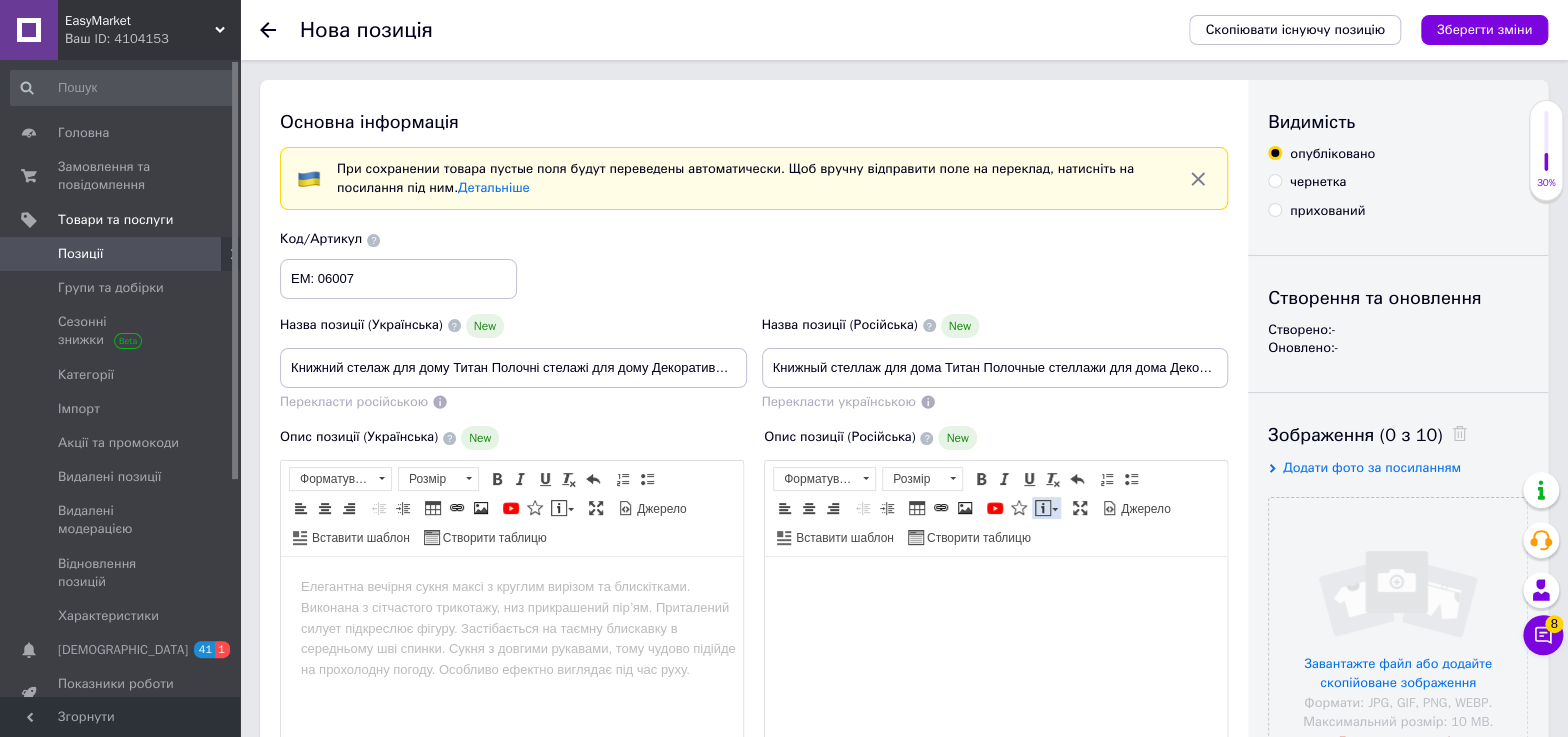 click at bounding box center [1043, 508] 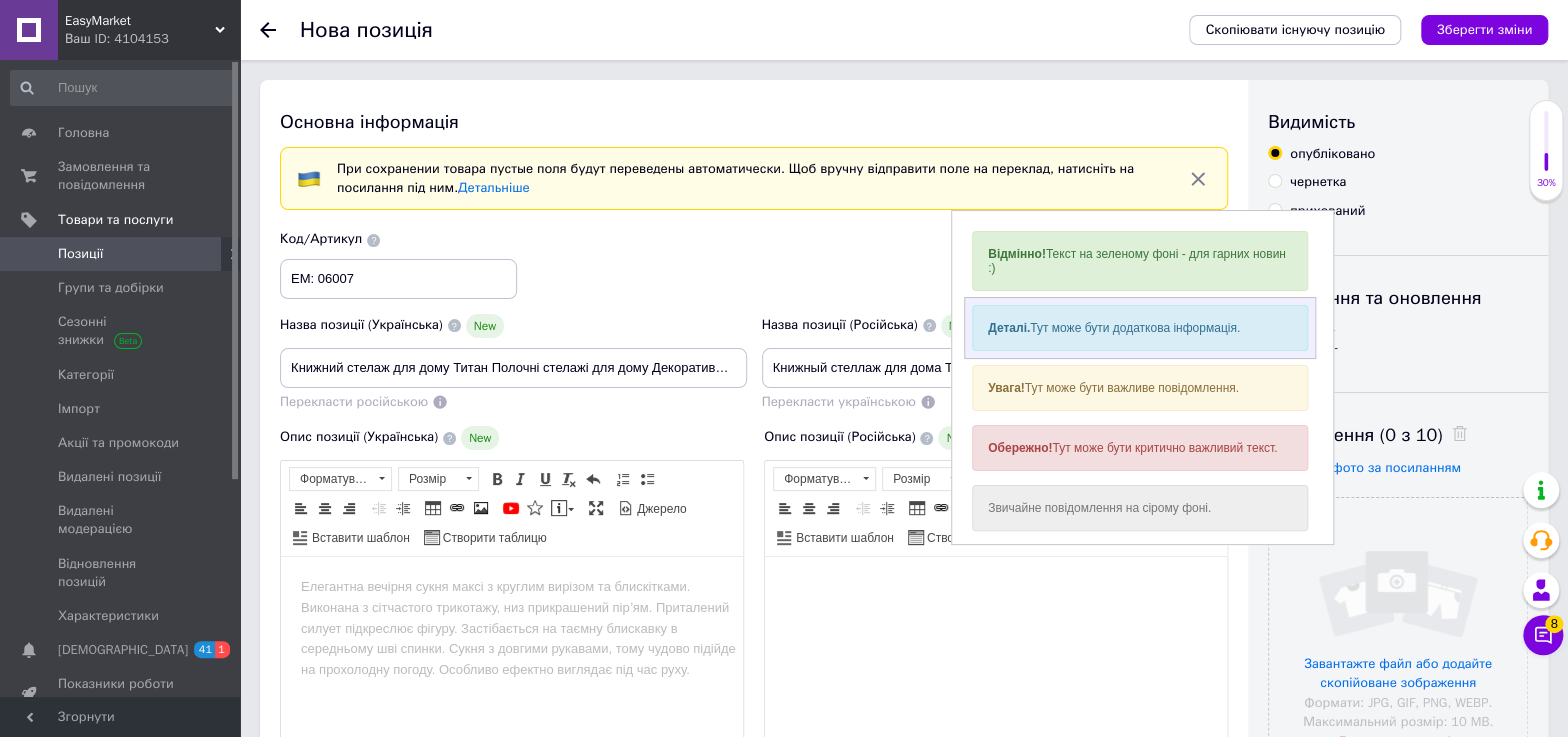 click on "Деталі.  Тут може бути додаткова інформація." at bounding box center [1140, 328] 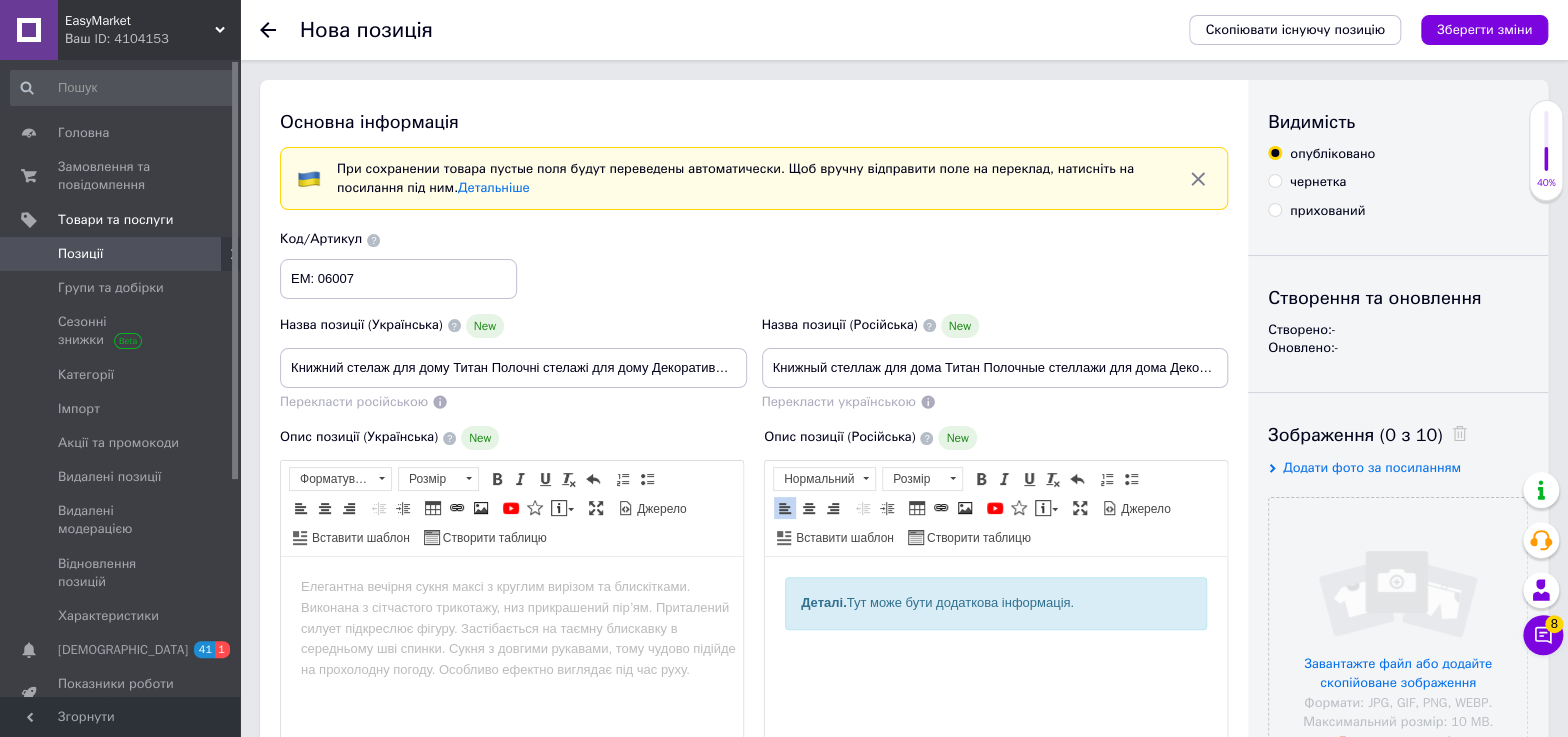 drag, startPoint x: 793, startPoint y: 603, endPoint x: 1101, endPoint y: 605, distance: 308.0065 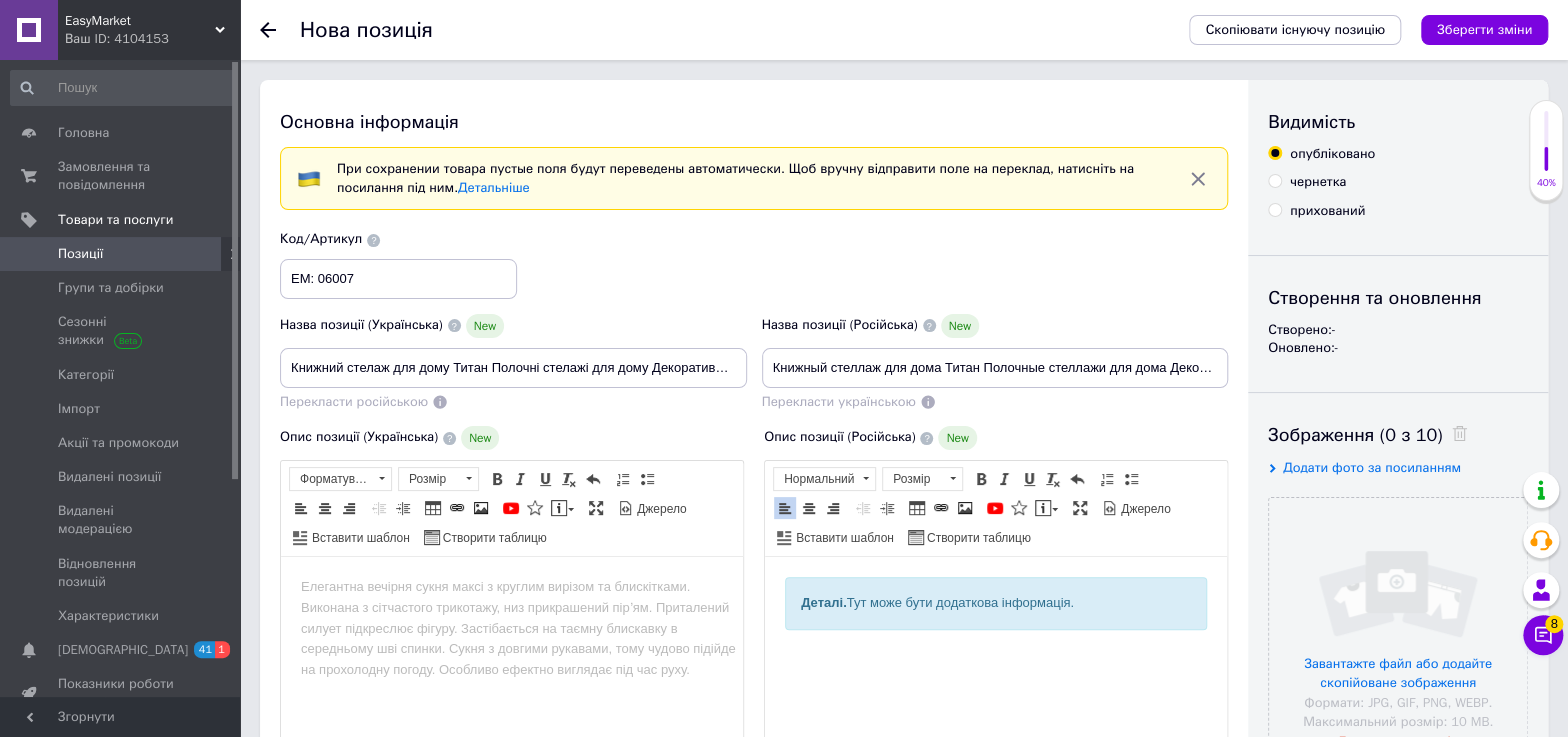 click on "Деталі.  Тут може бути додаткова інформація." at bounding box center (996, 603) 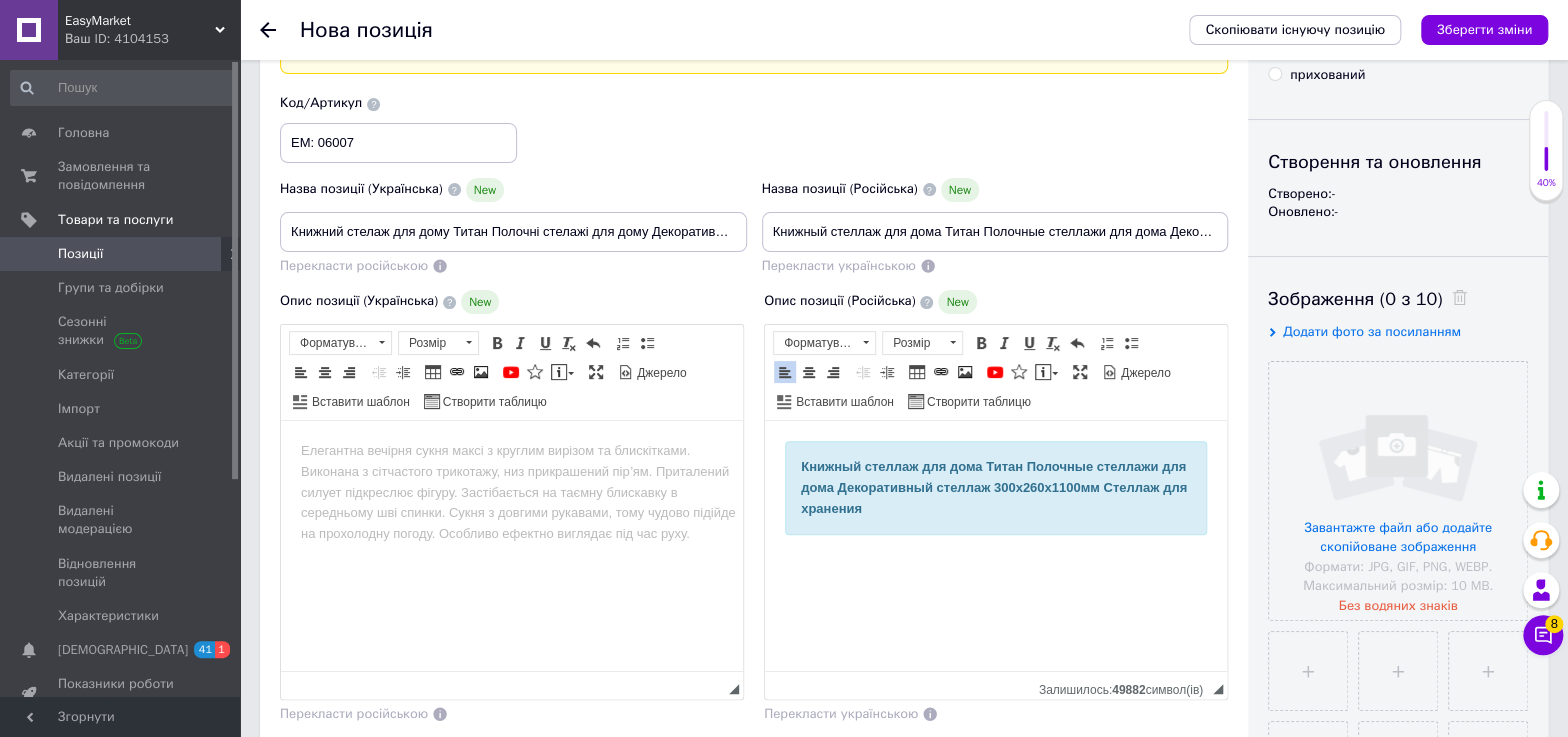 scroll, scrollTop: 181, scrollLeft: 0, axis: vertical 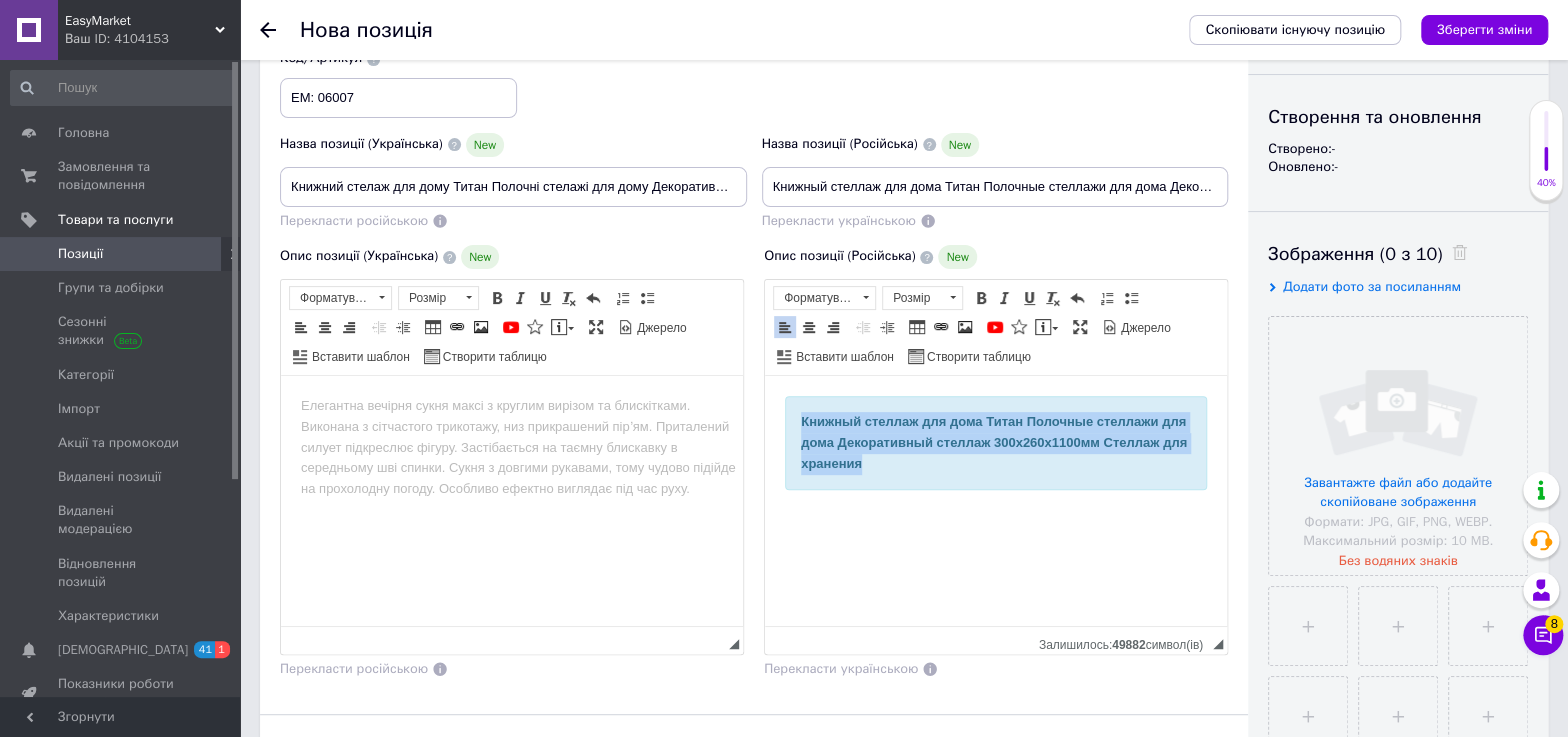 drag, startPoint x: 789, startPoint y: 414, endPoint x: 915, endPoint y: 458, distance: 133.46161 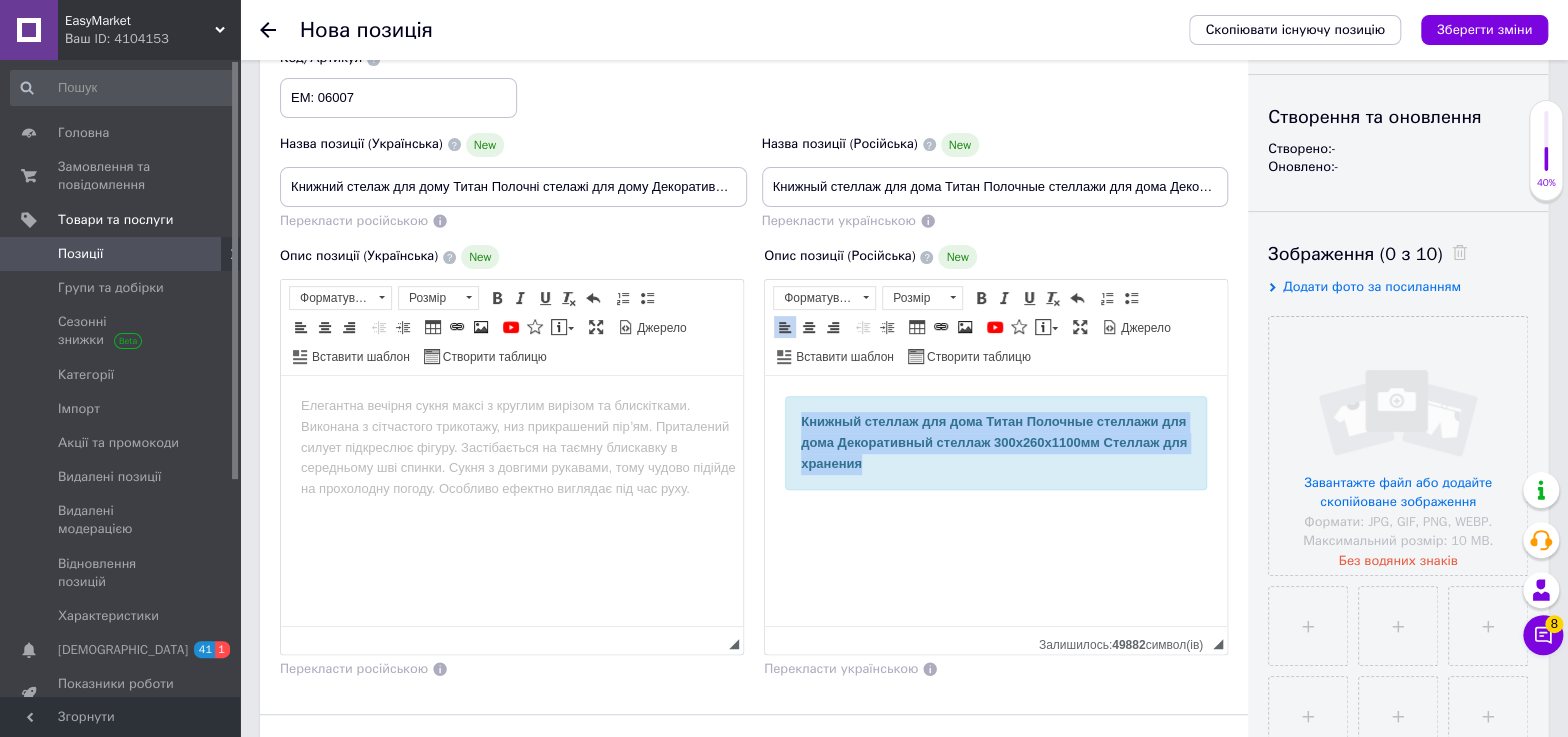 click on "Книжный стеллаж для дома Титан Полочные стеллажи для дома Декоративный стеллаж 300х260х1100мм Стеллаж для хранения" at bounding box center (996, 443) 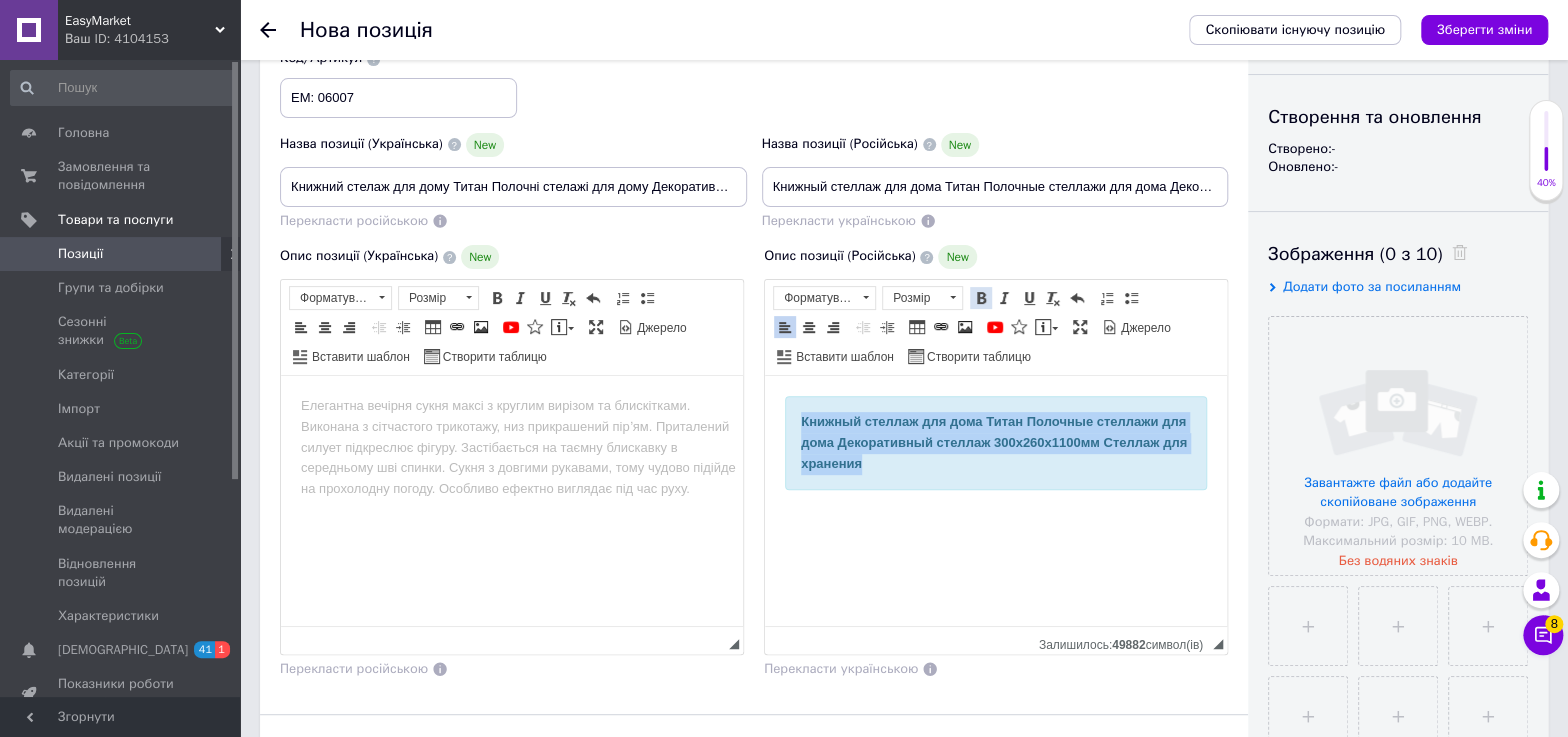 click at bounding box center (981, 298) 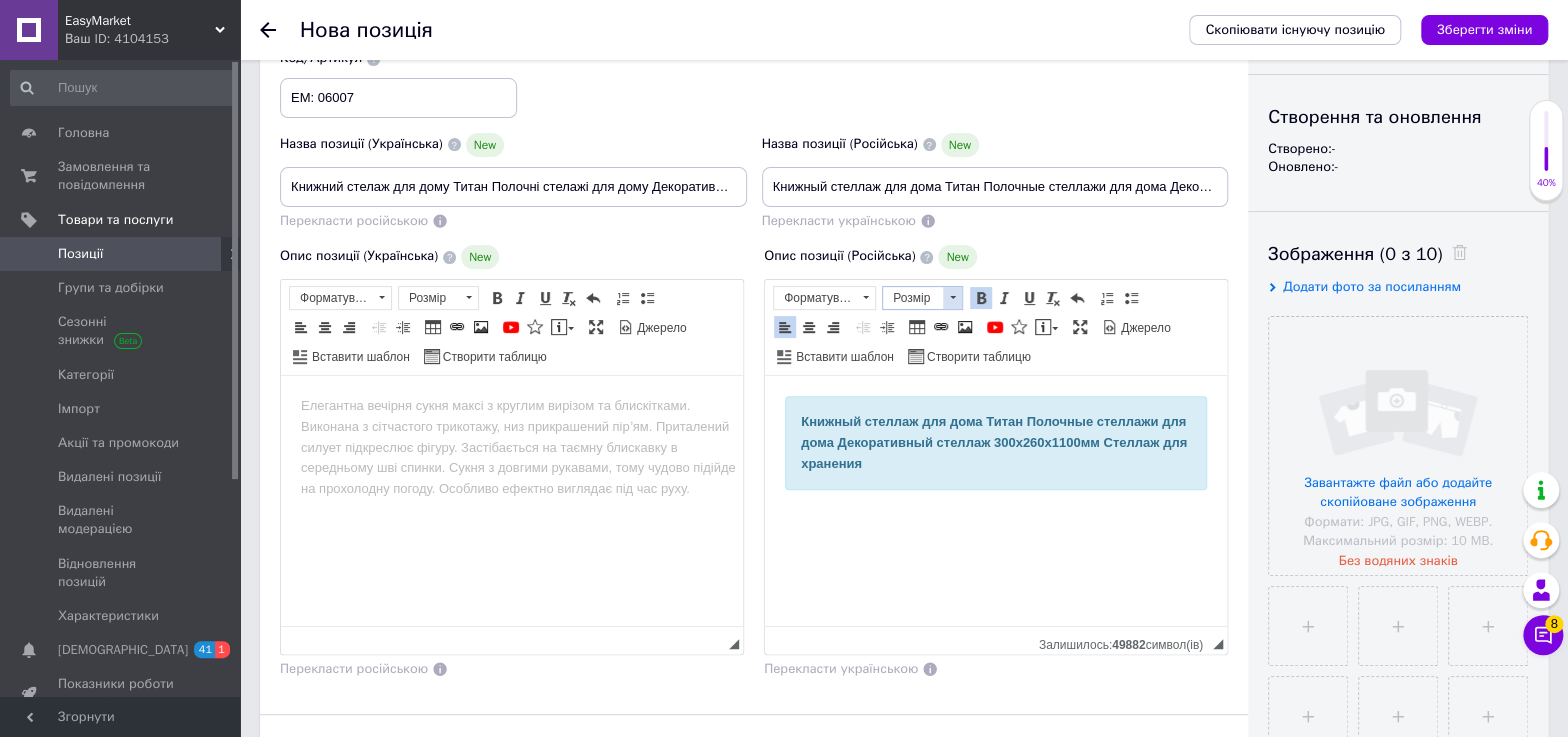click at bounding box center [952, 298] 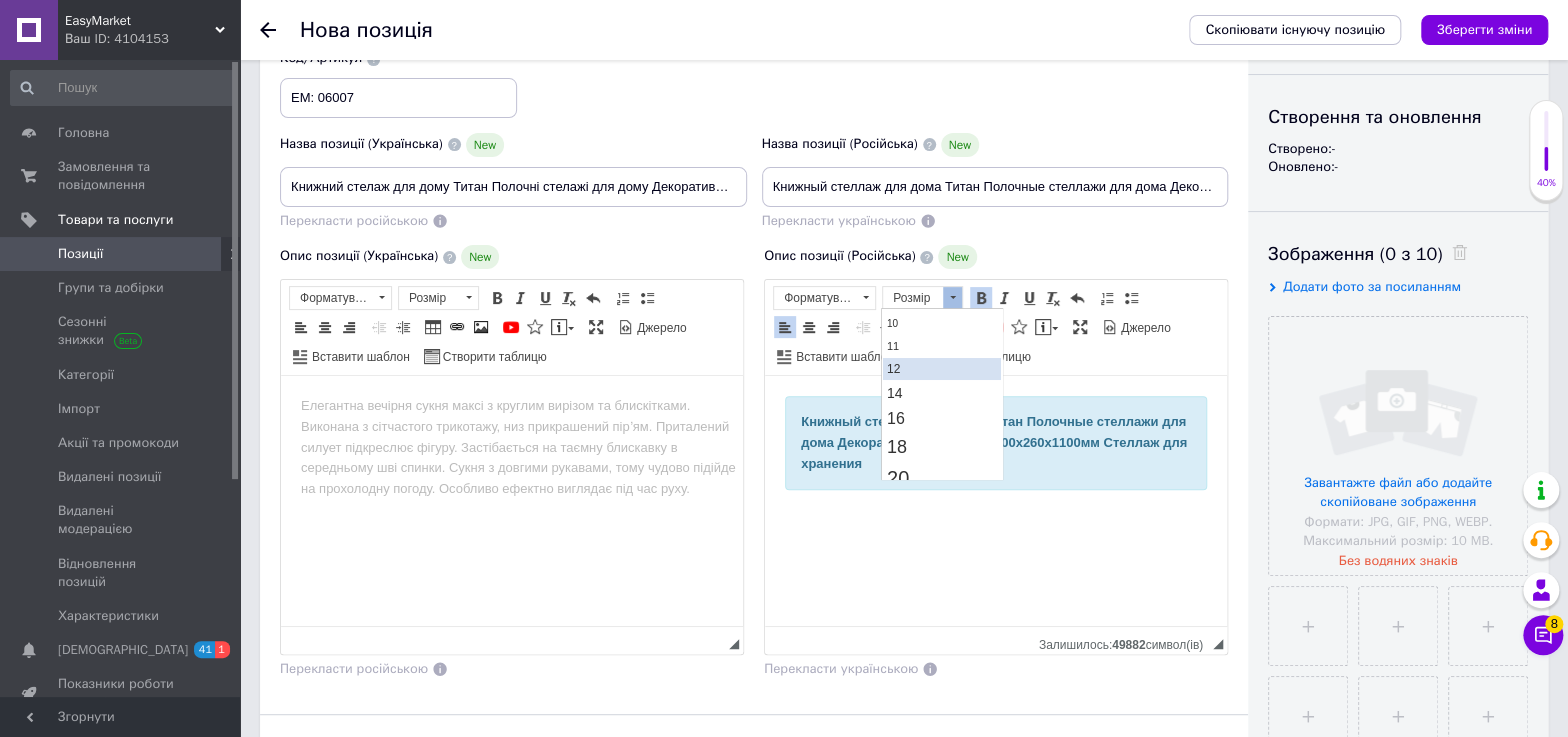 scroll, scrollTop: 90, scrollLeft: 0, axis: vertical 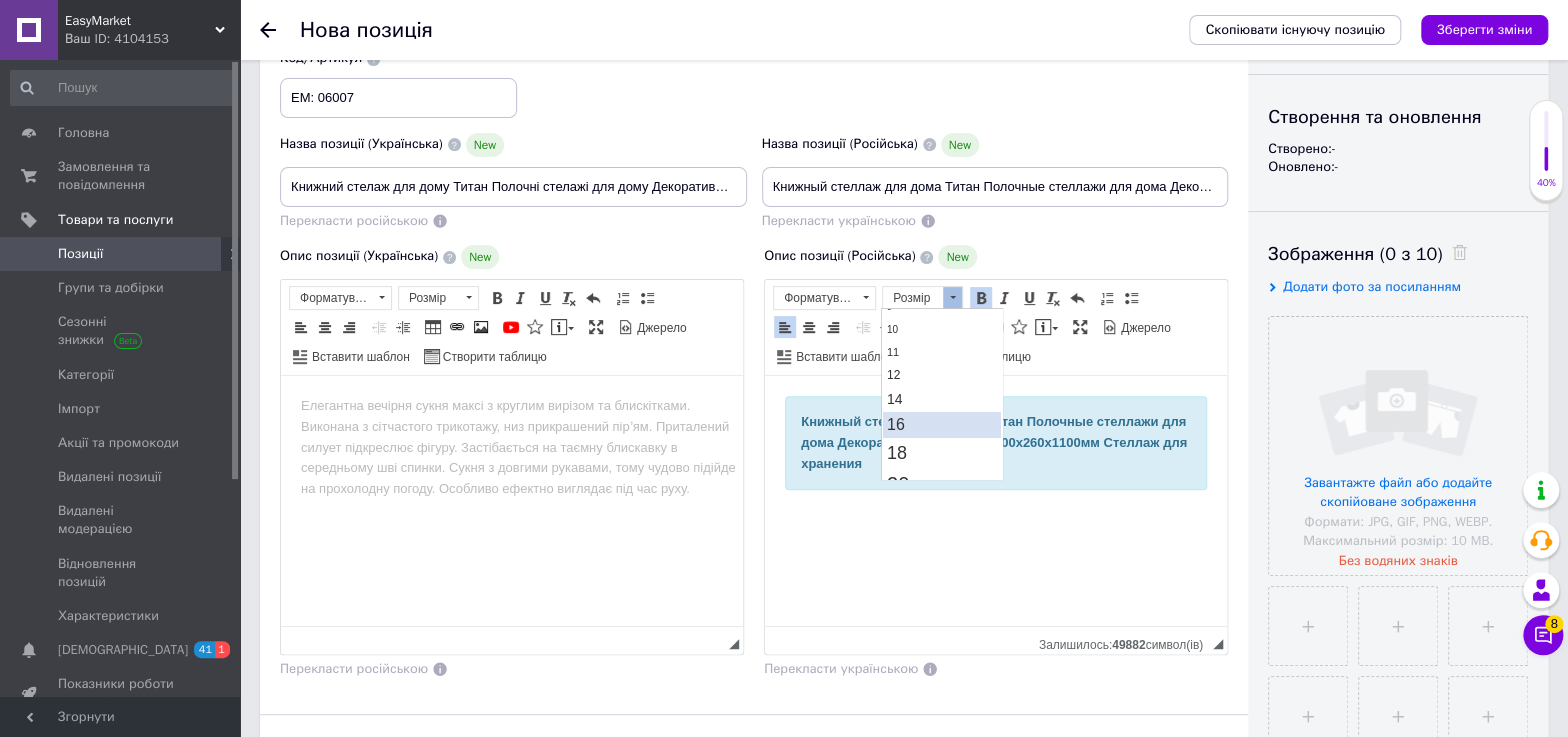 click on "16" at bounding box center (942, 424) 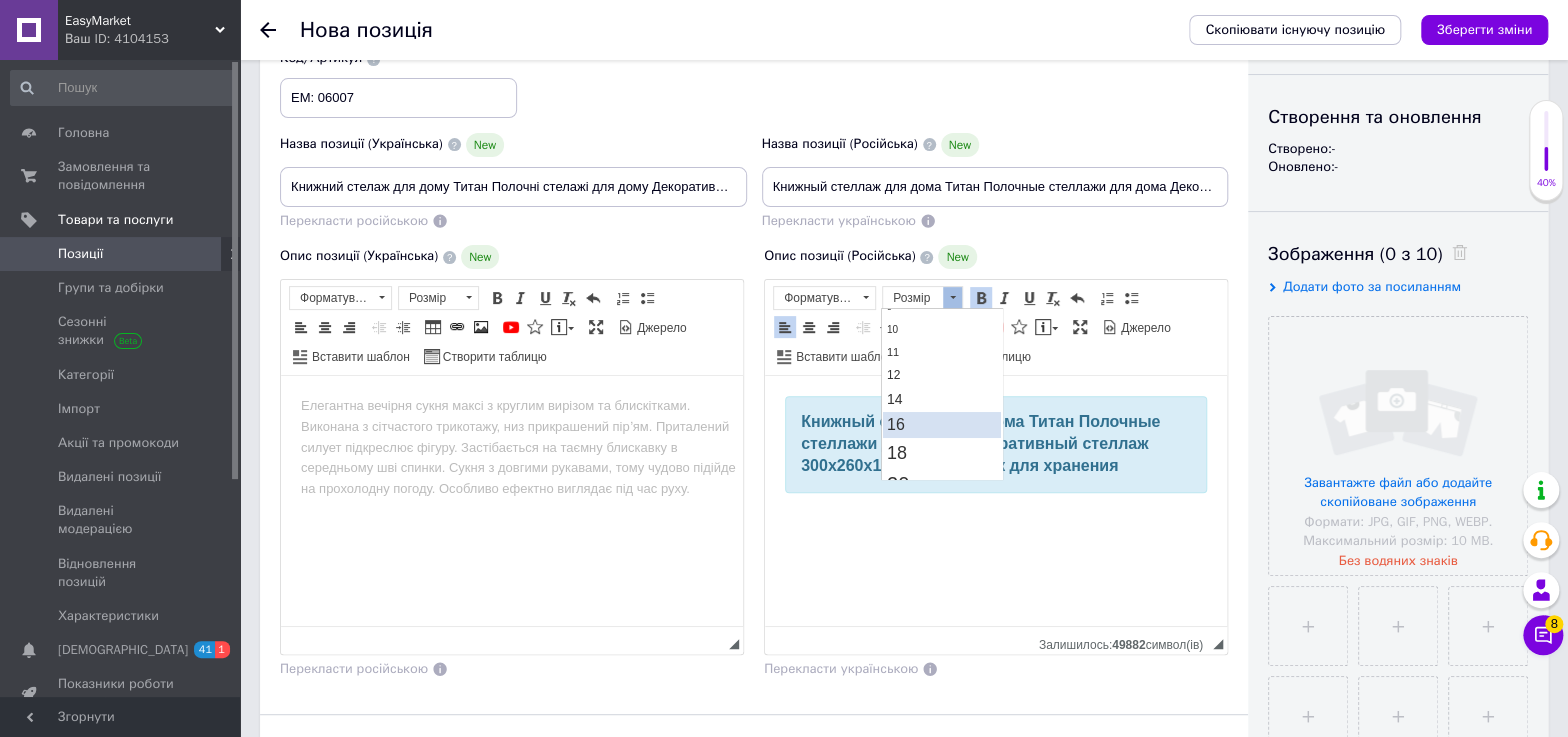 scroll, scrollTop: 0, scrollLeft: 0, axis: both 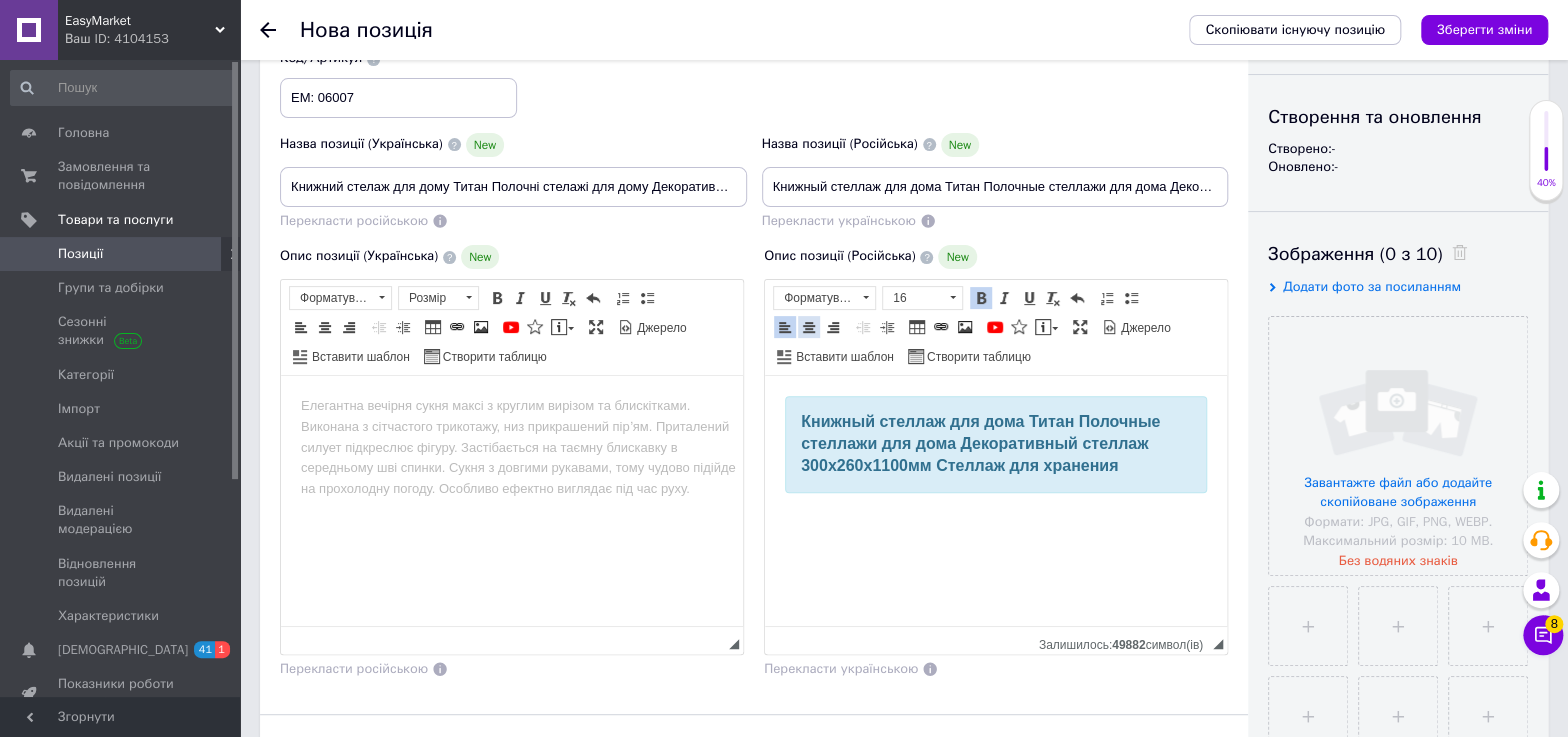 click at bounding box center [809, 327] 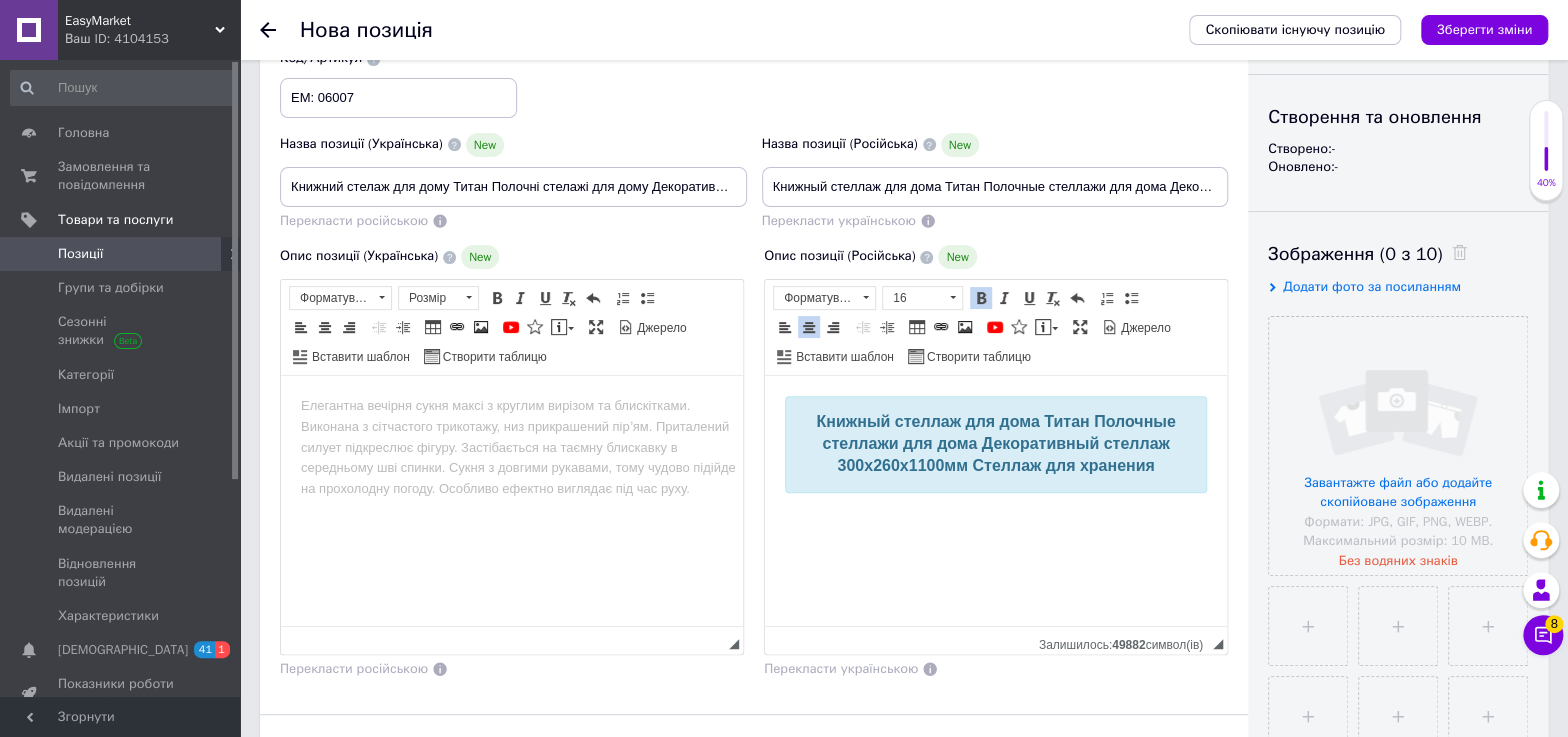 click at bounding box center [996, 516] 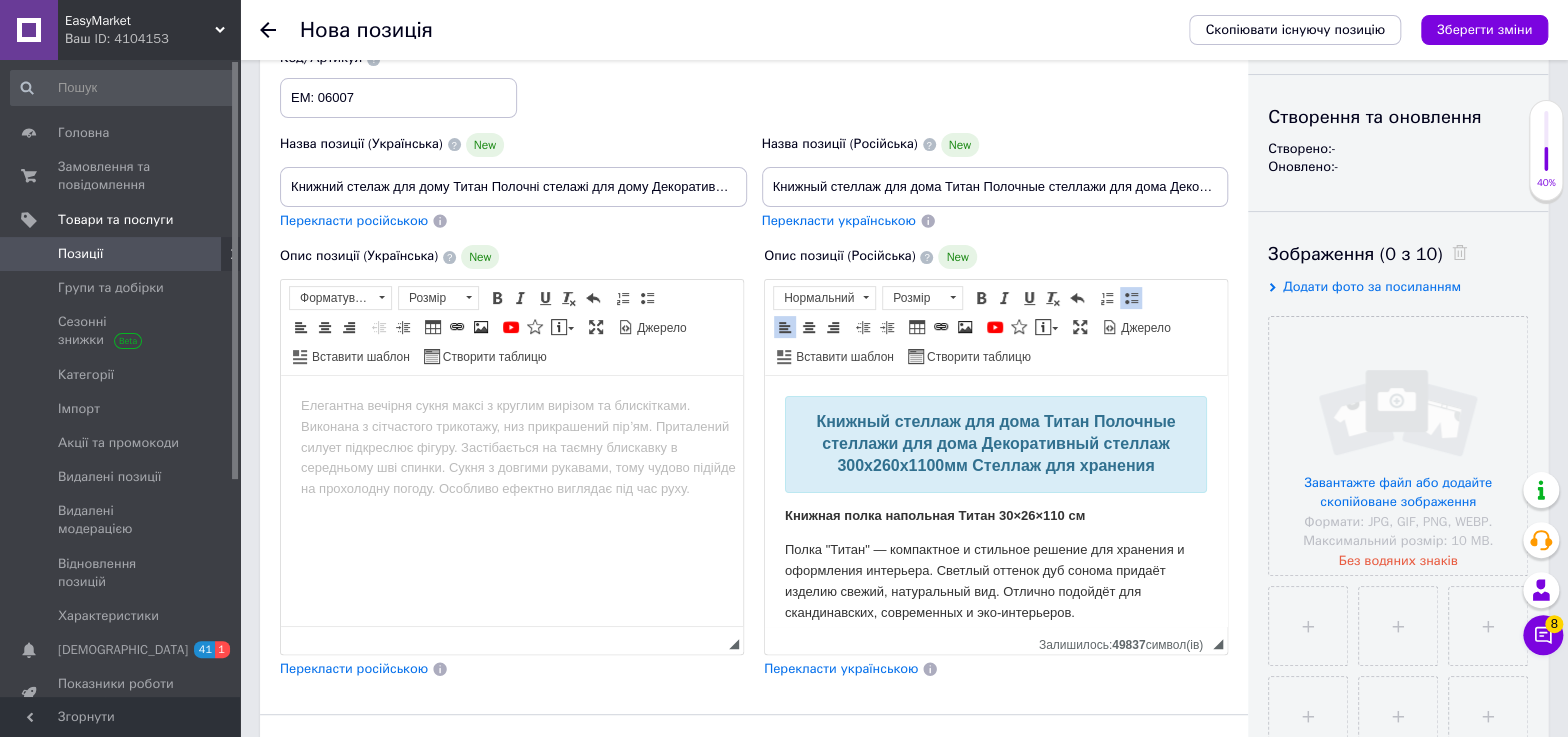 scroll, scrollTop: 699, scrollLeft: 0, axis: vertical 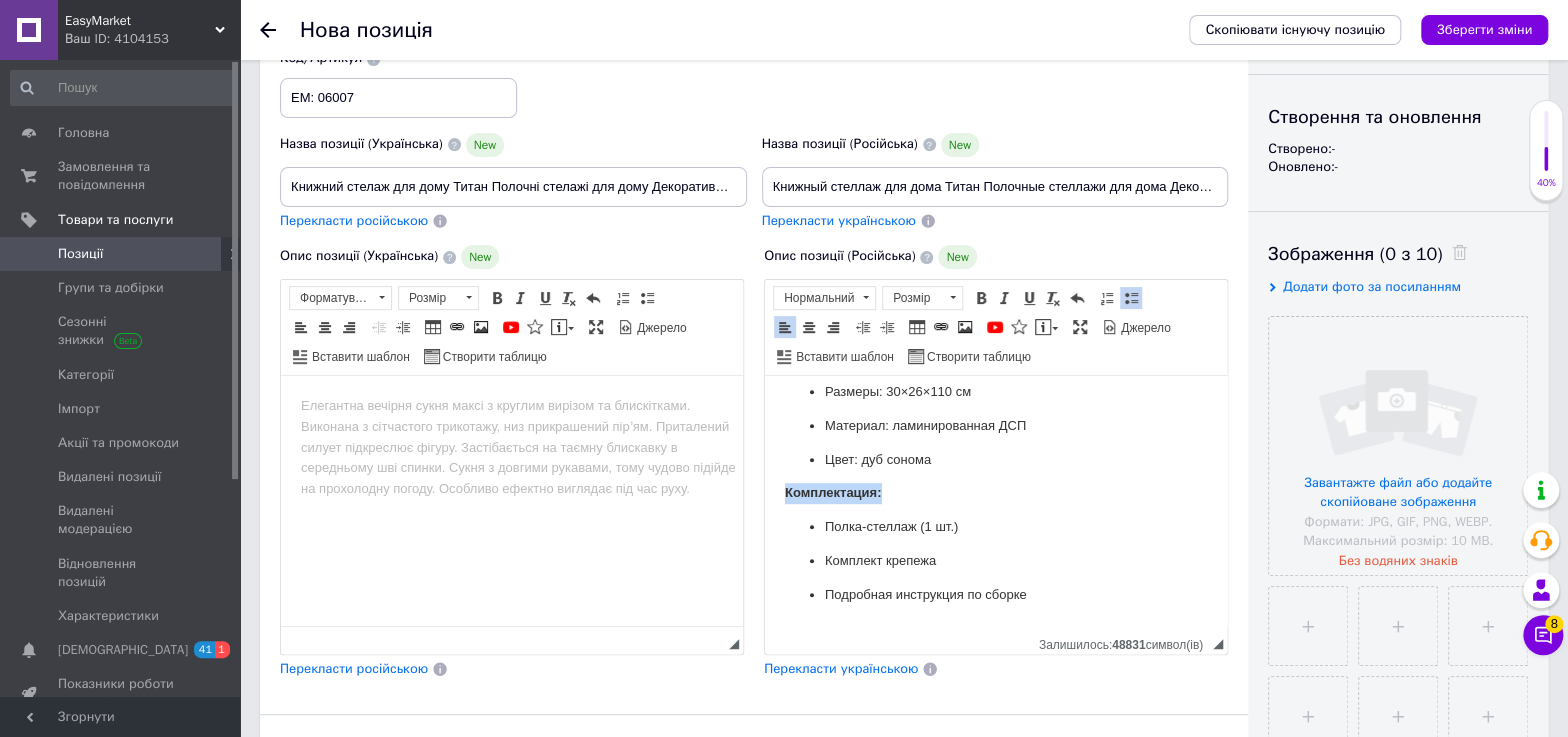 drag, startPoint x: 885, startPoint y: 515, endPoint x: 715, endPoint y: 503, distance: 170.423 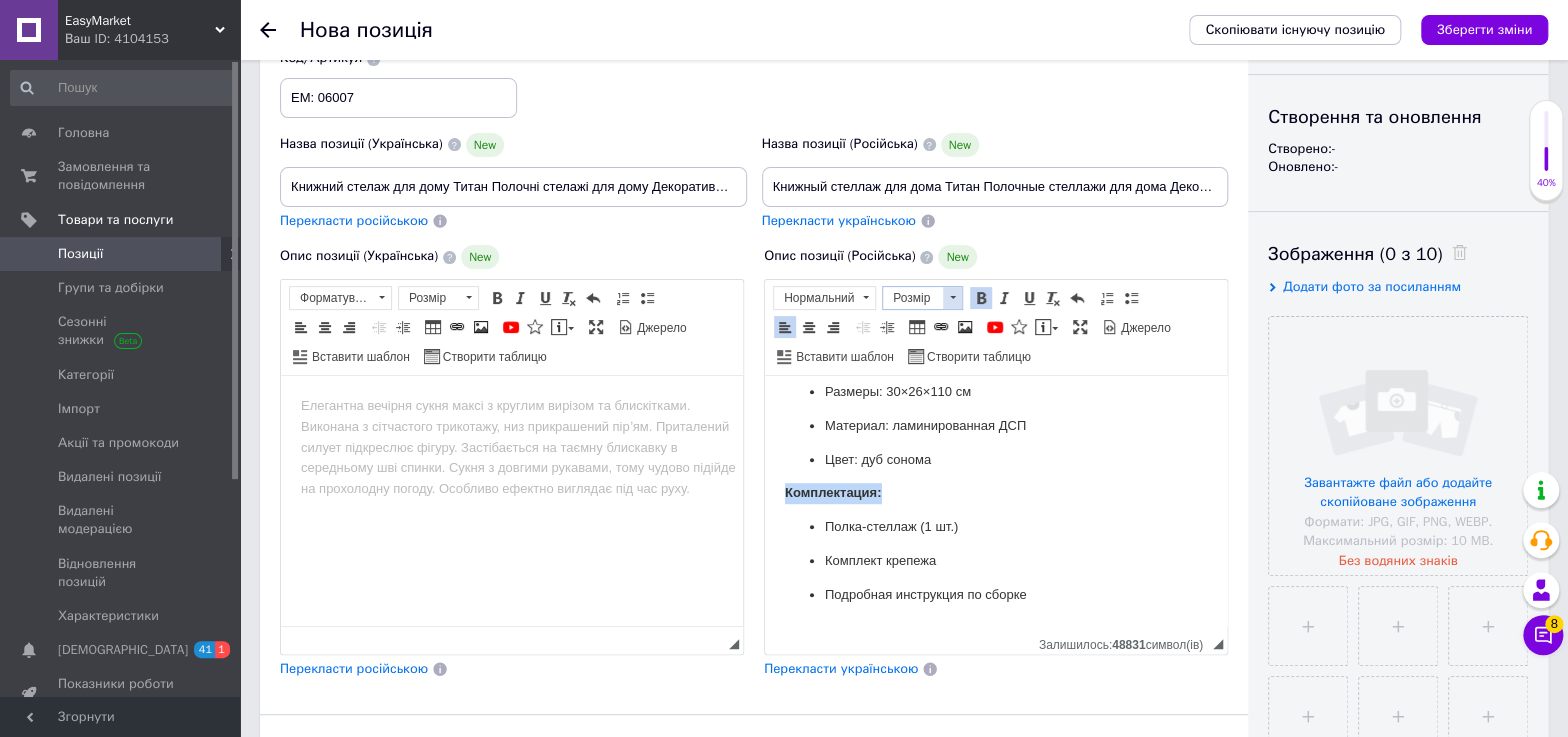 click on "Розмір" at bounding box center [913, 298] 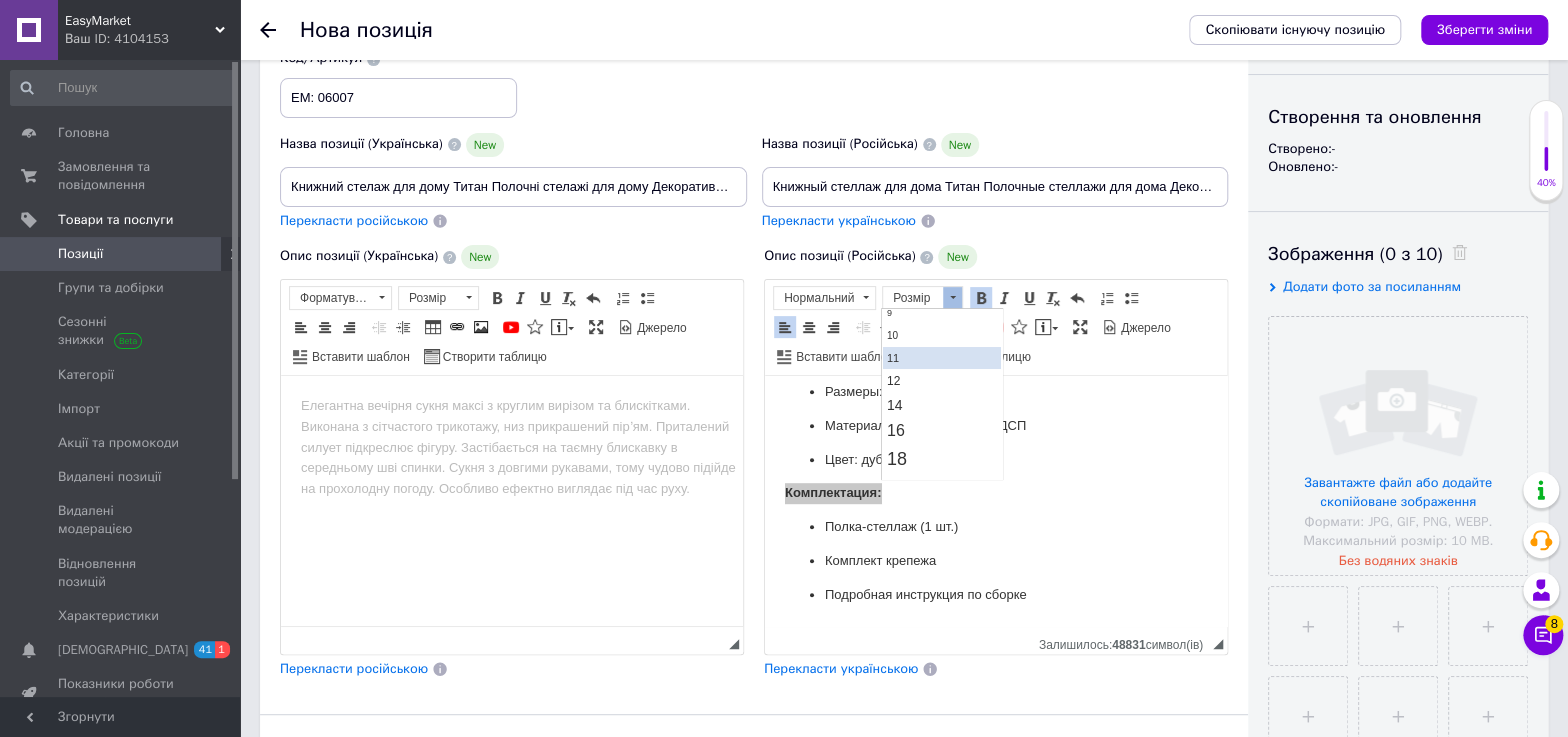 scroll, scrollTop: 181, scrollLeft: 0, axis: vertical 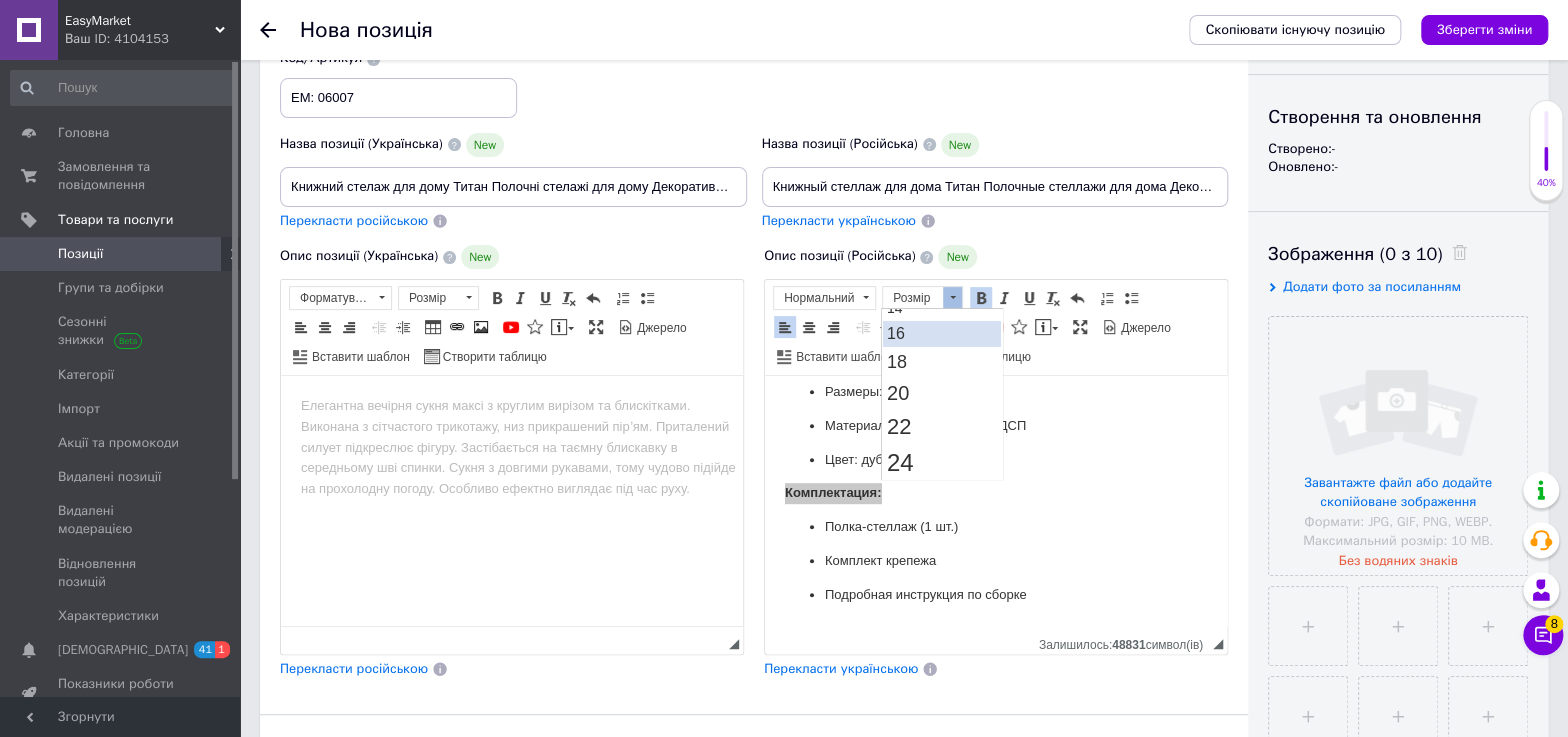 drag, startPoint x: 921, startPoint y: 329, endPoint x: 1772, endPoint y: 703, distance: 929.55743 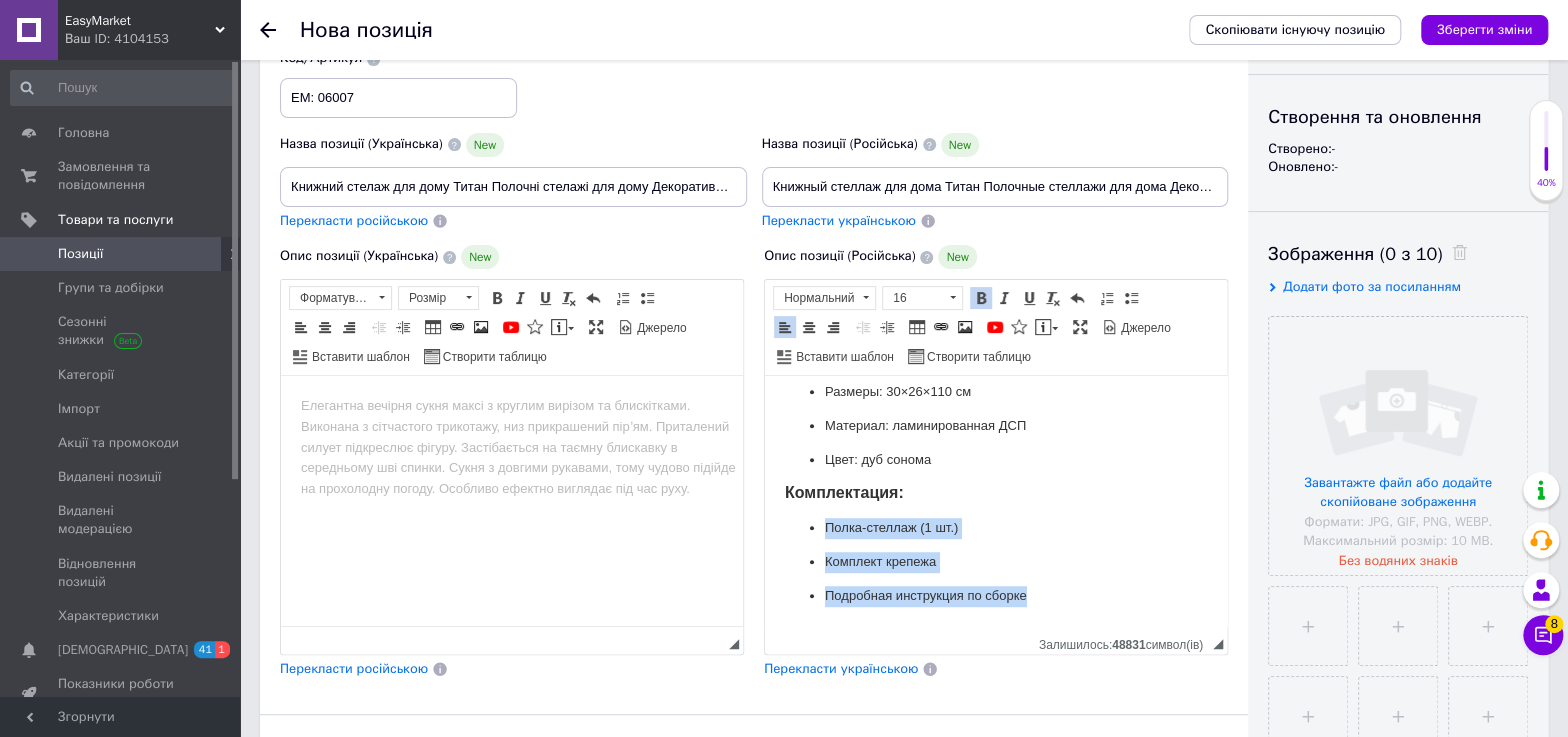 scroll, scrollTop: 722, scrollLeft: 0, axis: vertical 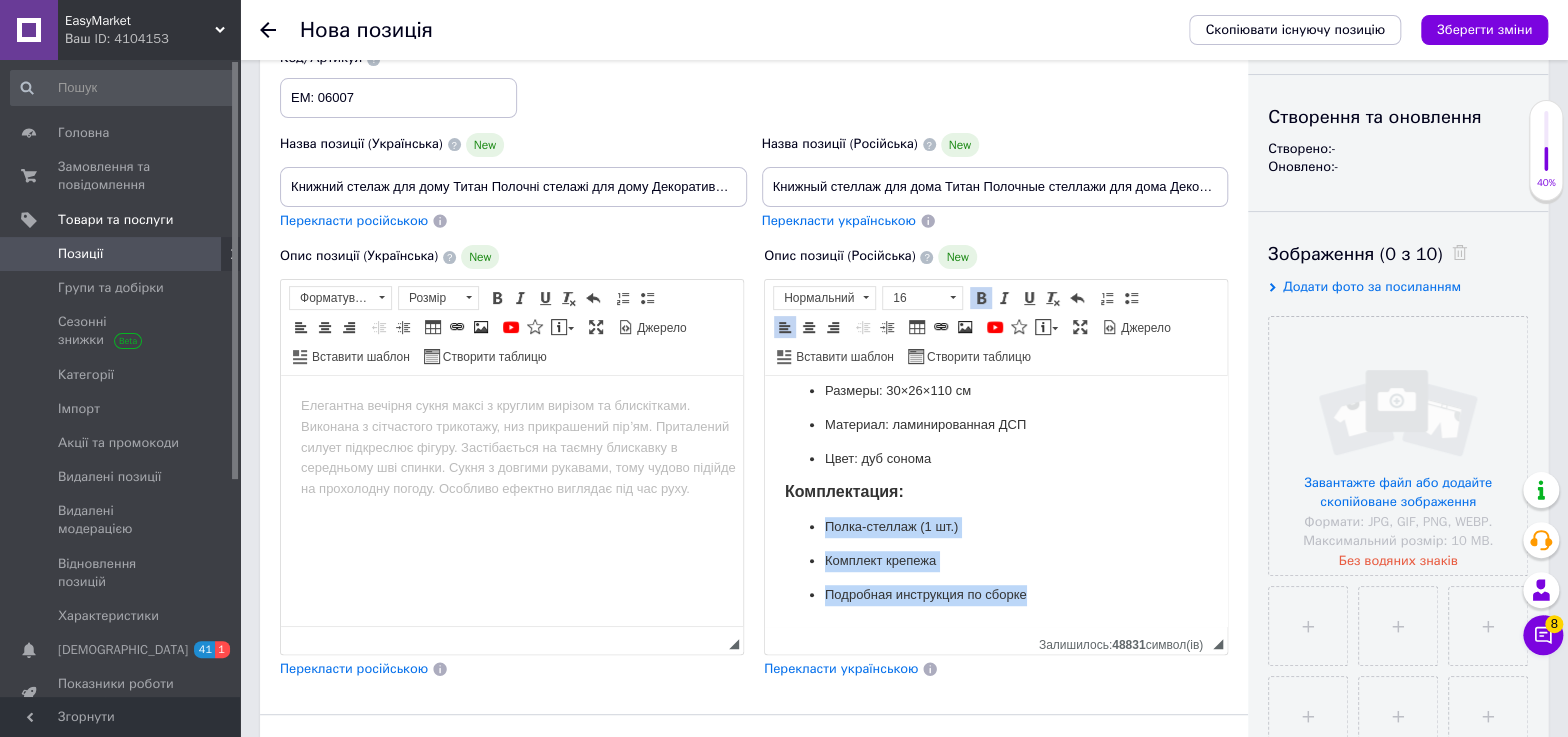 drag, startPoint x: 837, startPoint y: 554, endPoint x: 1096, endPoint y: 573, distance: 259.69598 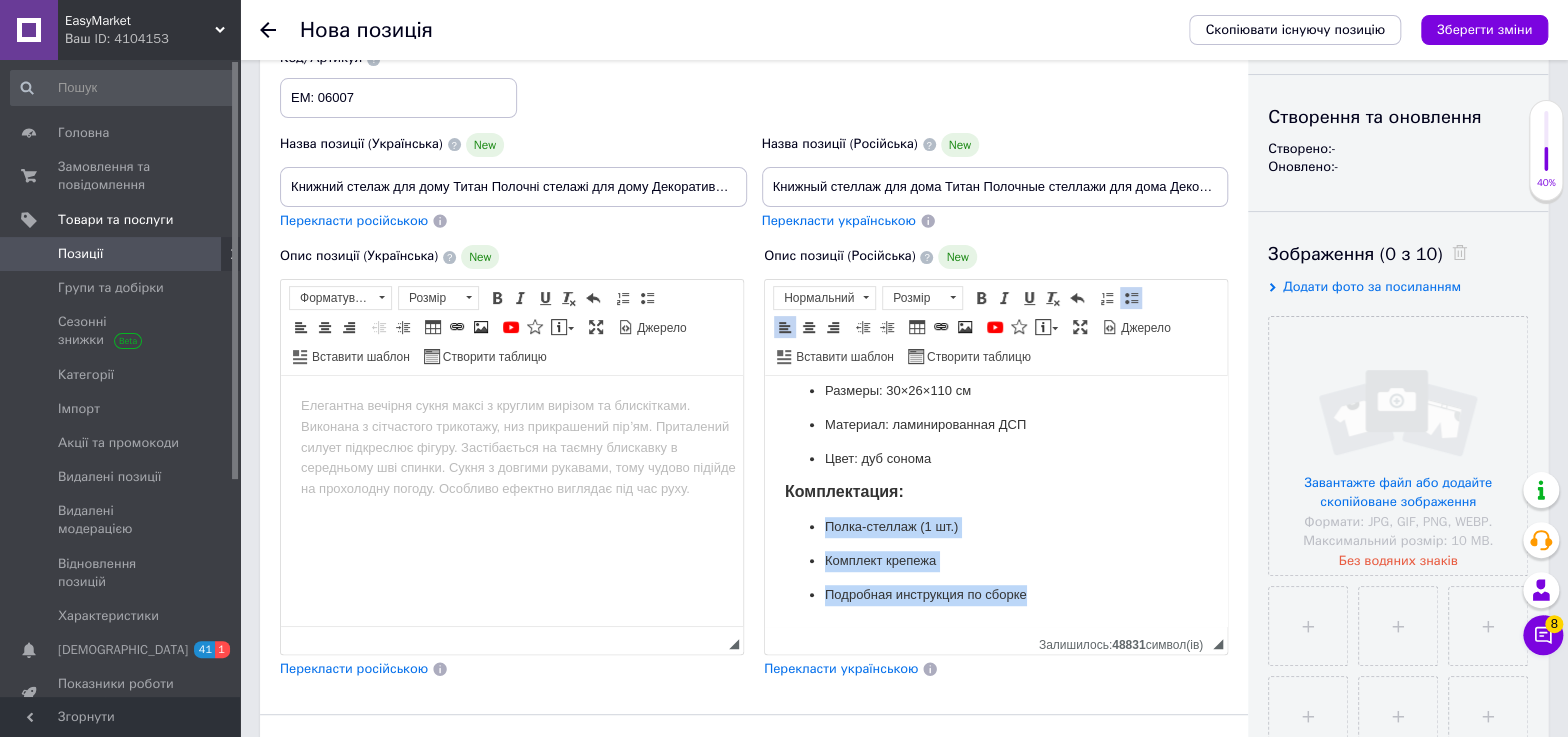 click at bounding box center (1131, 298) 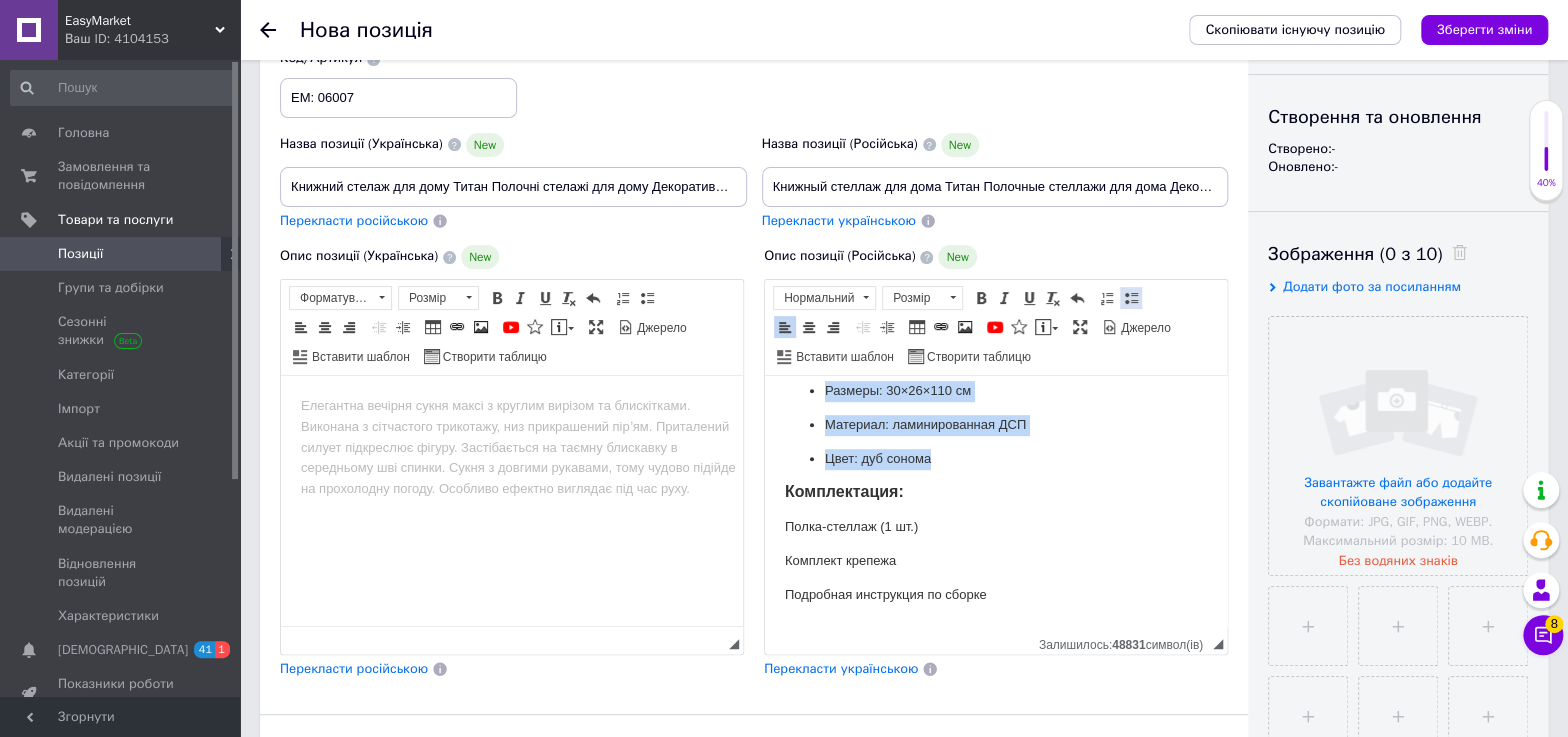 click at bounding box center (1131, 298) 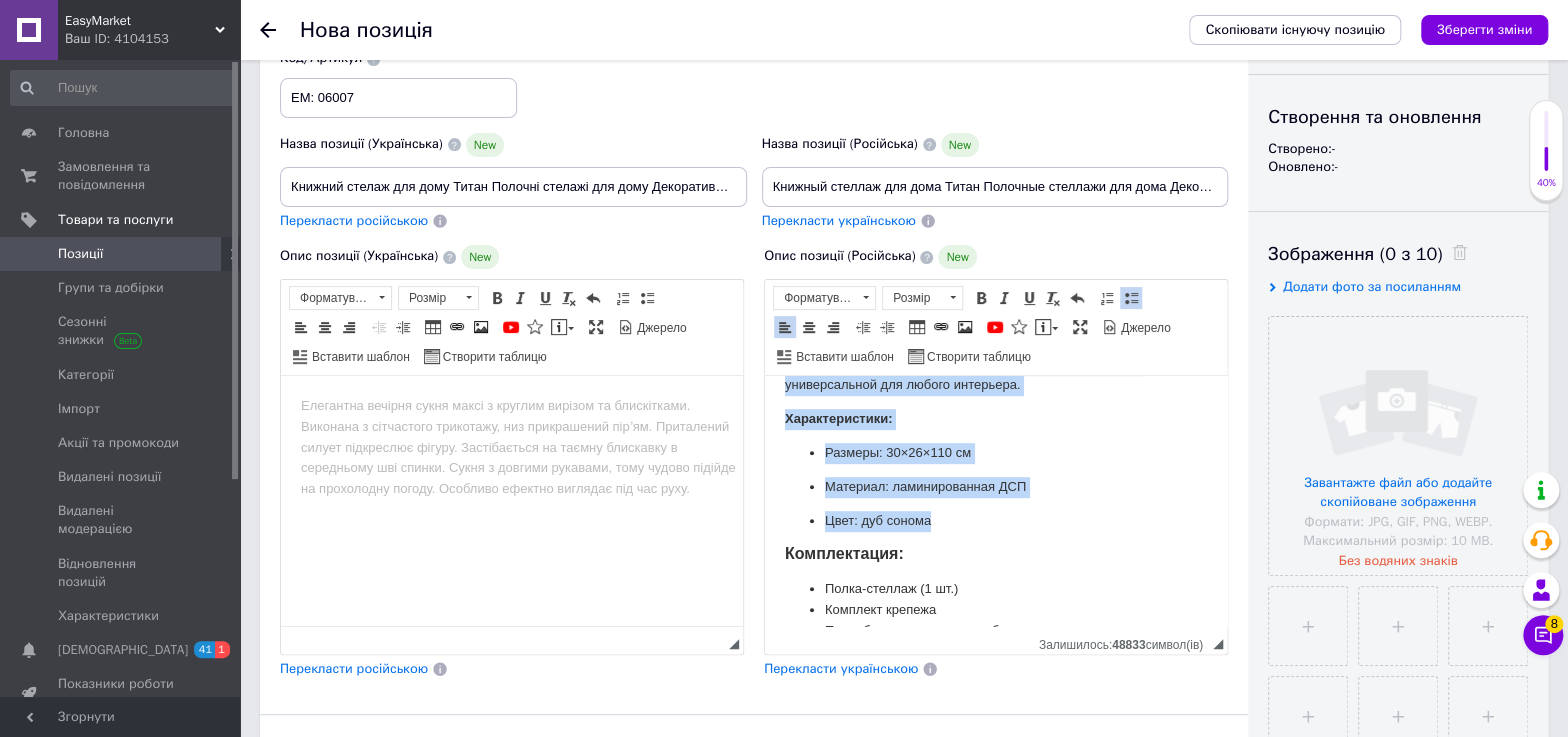 scroll, scrollTop: 606, scrollLeft: 0, axis: vertical 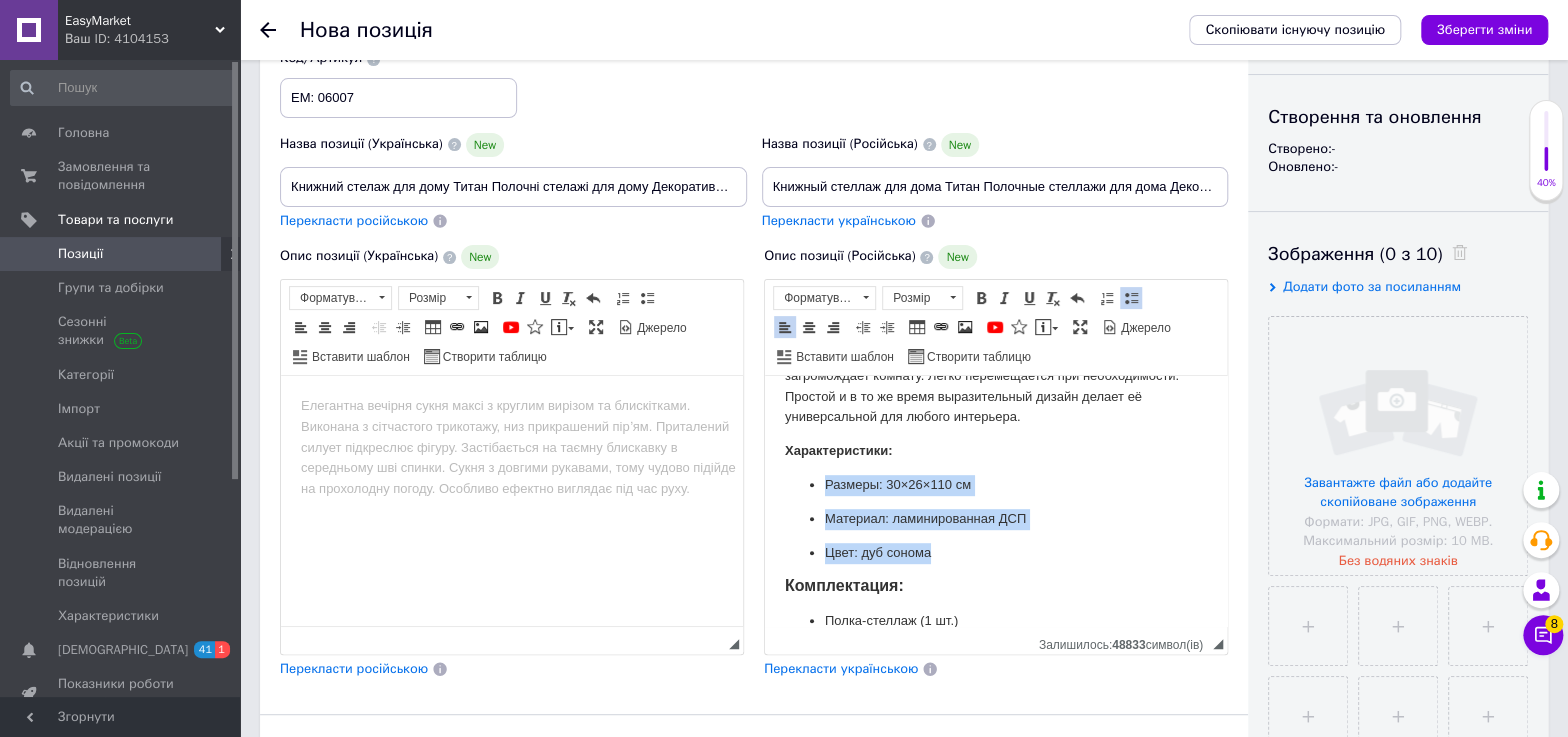 drag, startPoint x: 823, startPoint y: 508, endPoint x: 965, endPoint y: 569, distance: 154.54773 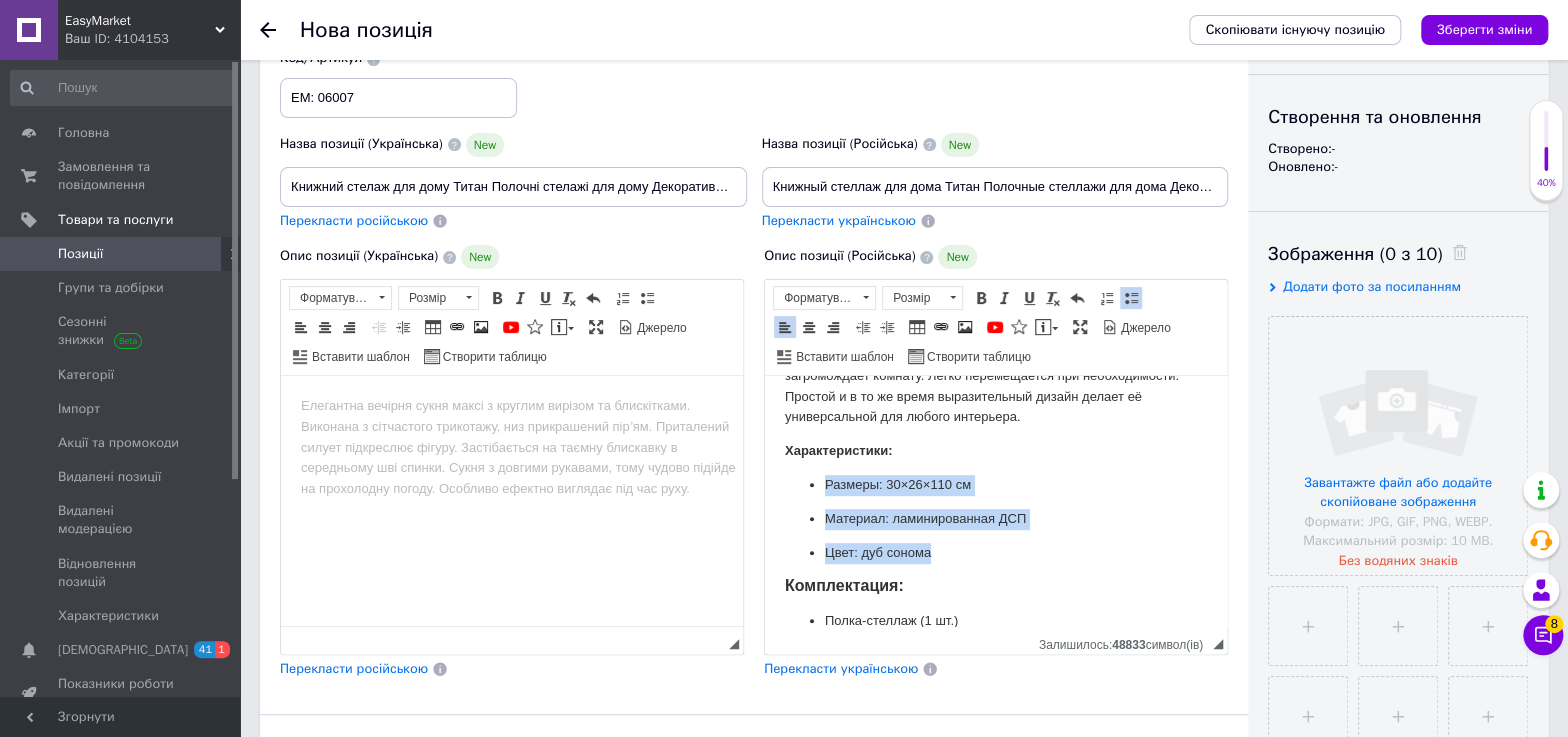 click on "Размеры: 30×26×110 см Материал: ламинированная ДСП Цвет: дуб сонома" at bounding box center (996, 519) 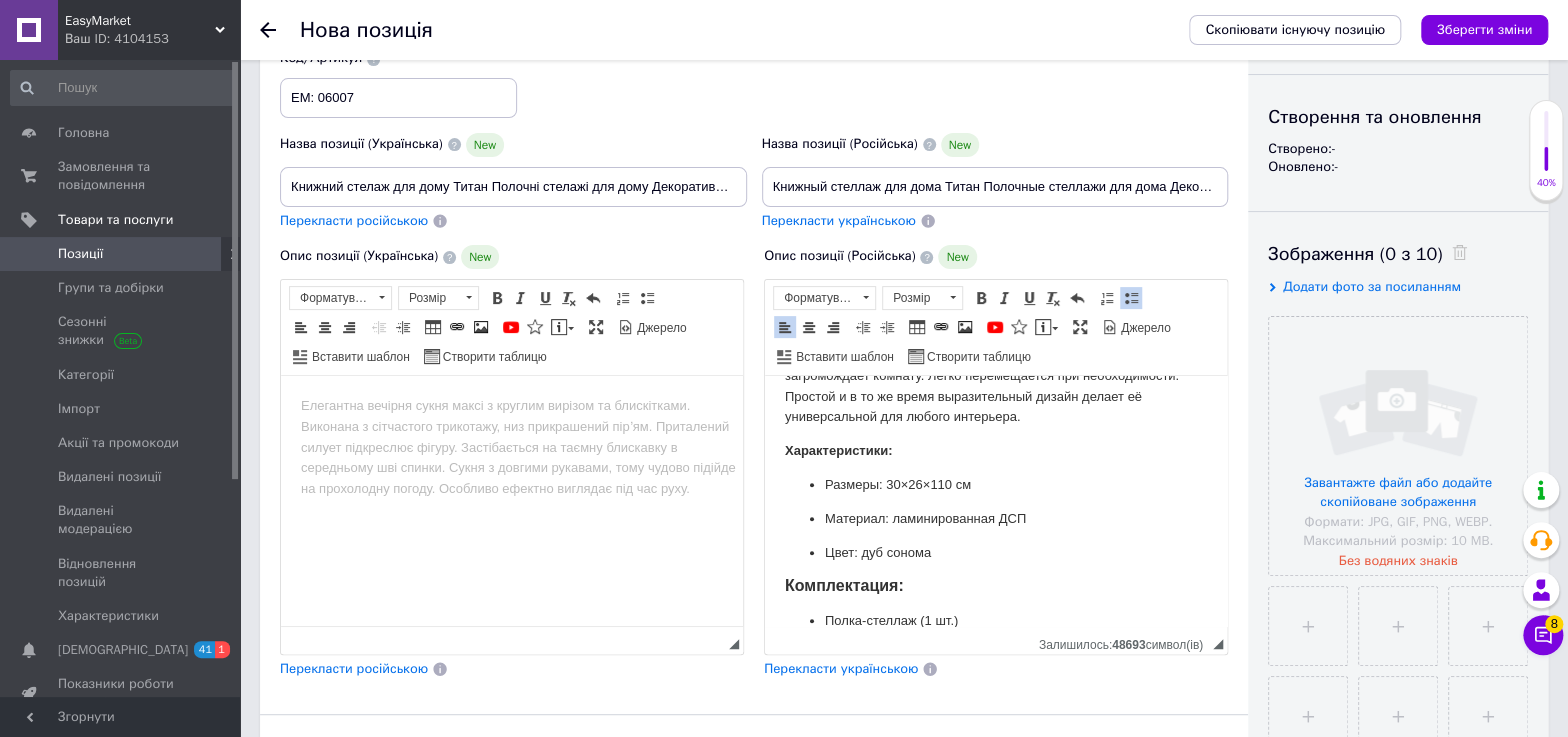 scroll, scrollTop: 683, scrollLeft: 0, axis: vertical 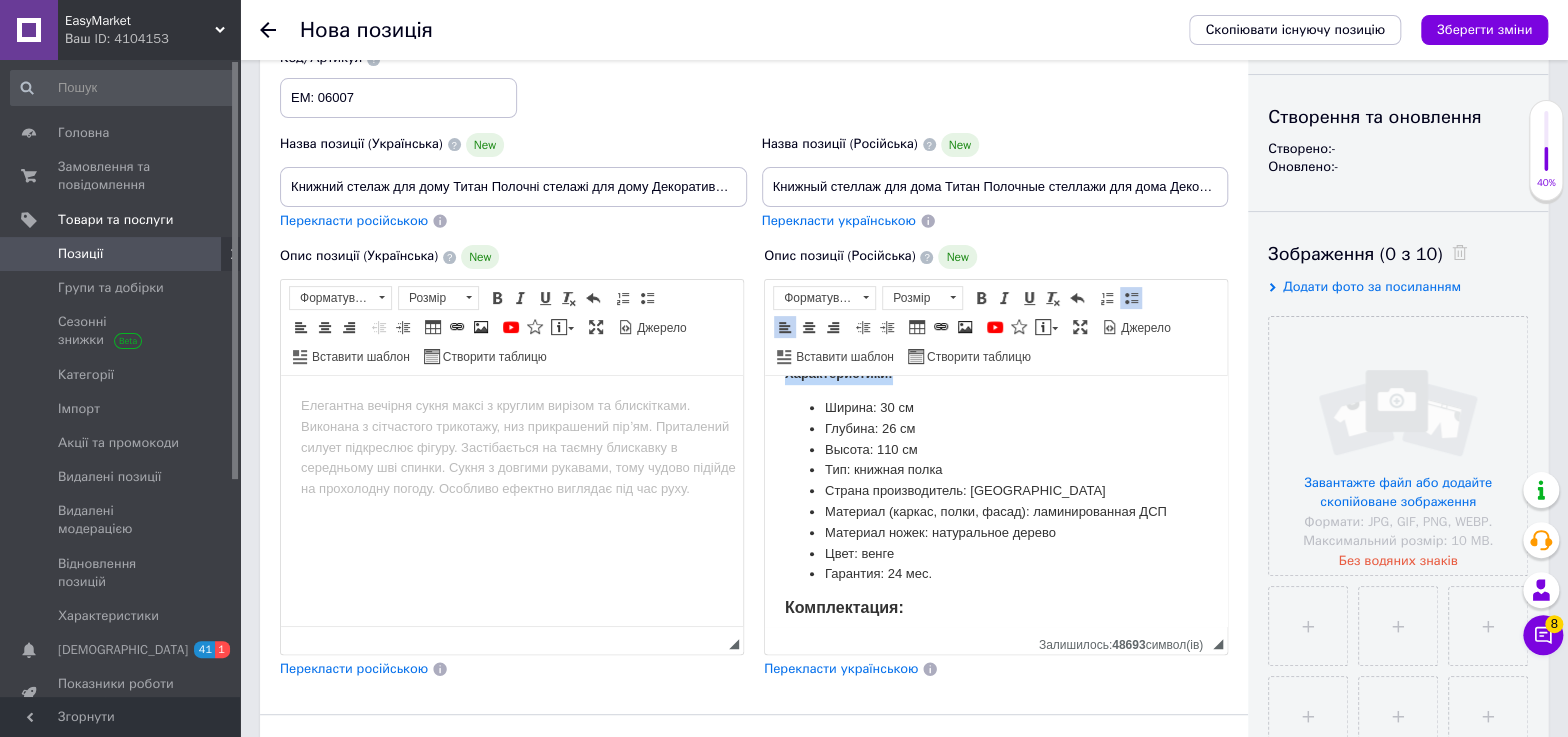drag, startPoint x: 924, startPoint y: 397, endPoint x: 750, endPoint y: 397, distance: 174 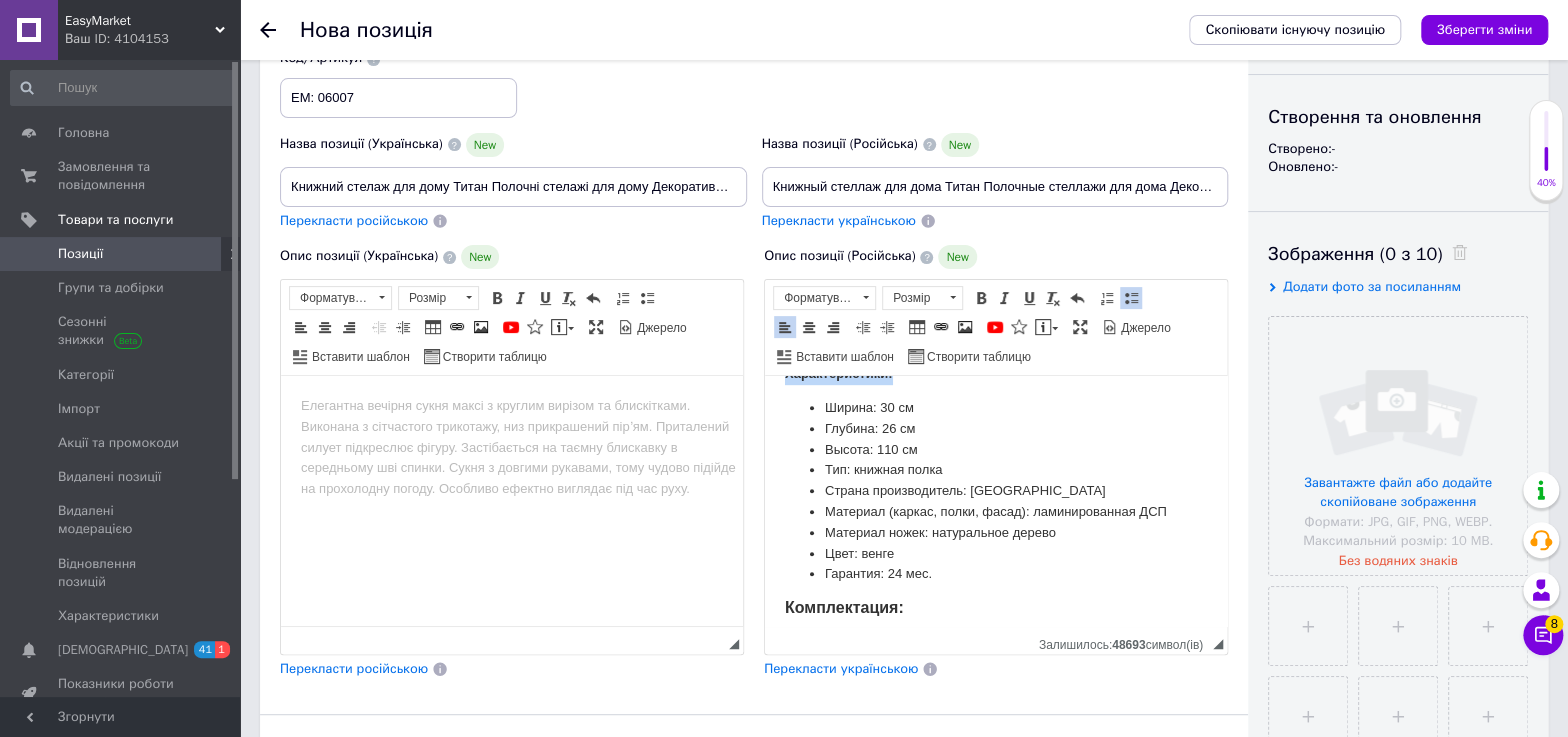 click on "Книжный стеллаж для дома Титан Полочные стеллажи для дома Декоративный стеллаж 300х260х1100мм Стеллаж для хранения Книжная полка напольная Титан 30×26×110 см Полка "Титан" — компактное и стильное решение для хранения и оформления интерьера. Светлый оттенок дуб сонома придаёт изделию свежий, натуральный вид. Отлично подойдёт для скандинавских, современных и эко-интерьеров. Особенности продукта: Эффектный внешний вид с плавным переходом уровней Удобна для хранения книг, сувениров и комнатных растений Материал: Компактная и стильная: Характеристики:" at bounding box center (996, 204) 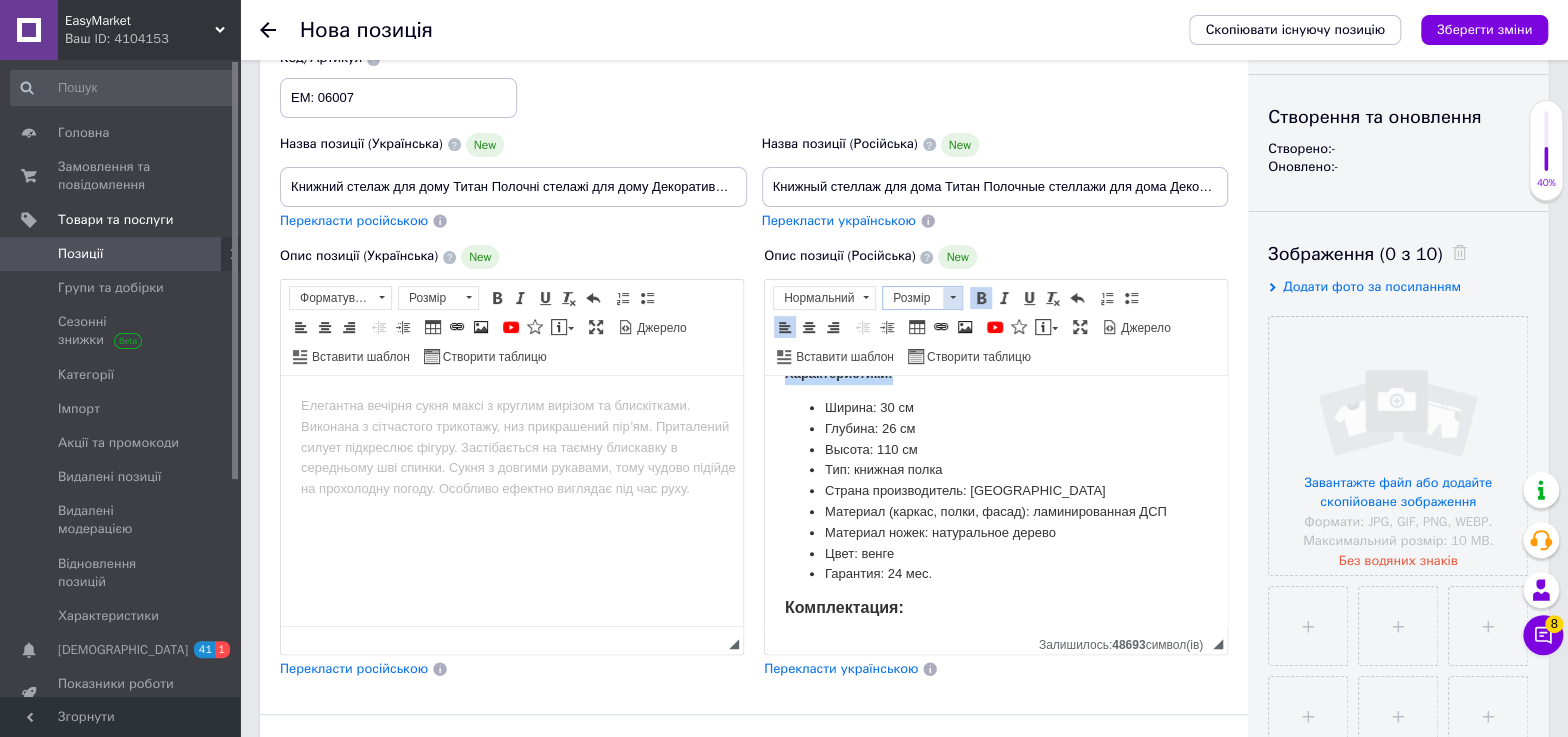 click on "Розмір" at bounding box center [913, 298] 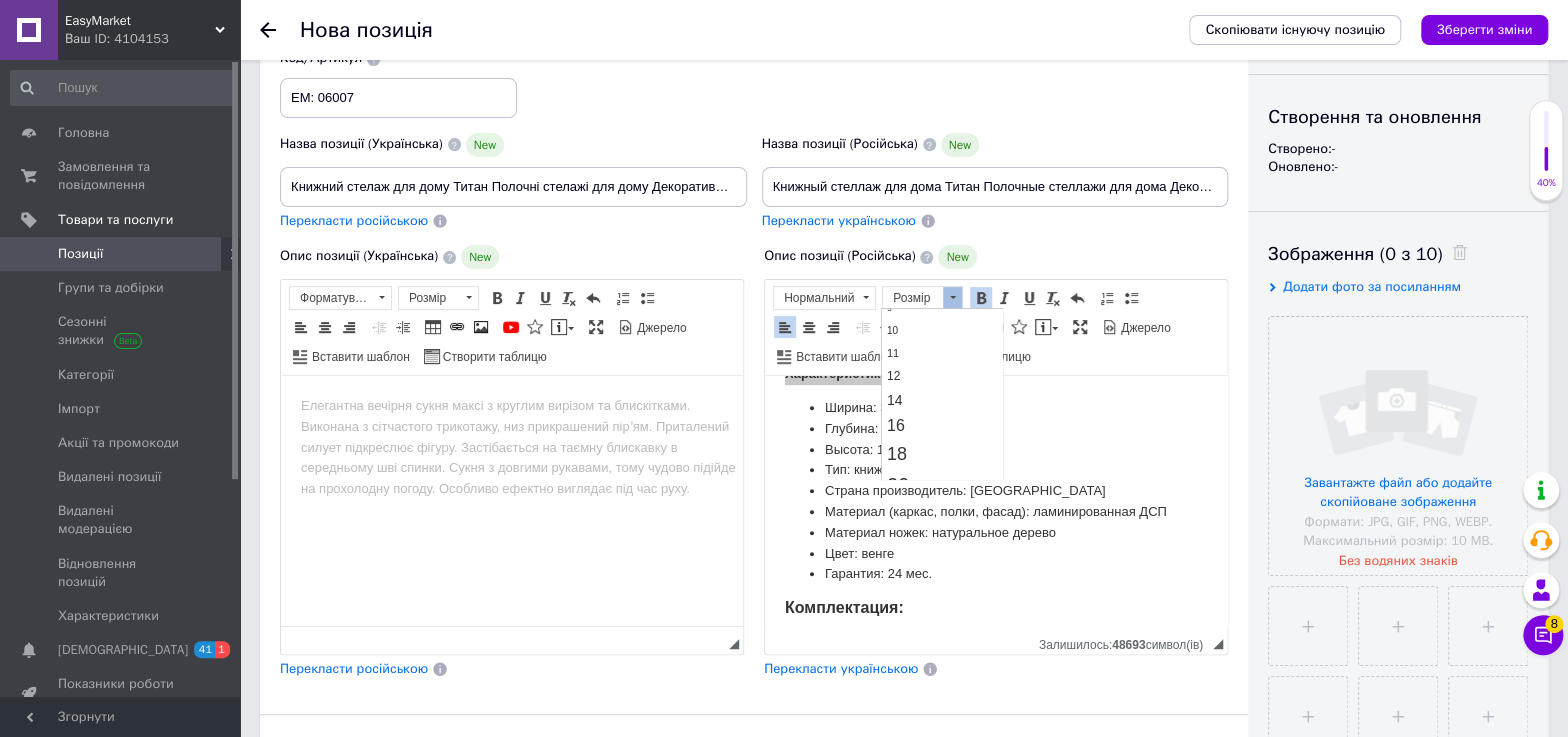 scroll, scrollTop: 91, scrollLeft: 0, axis: vertical 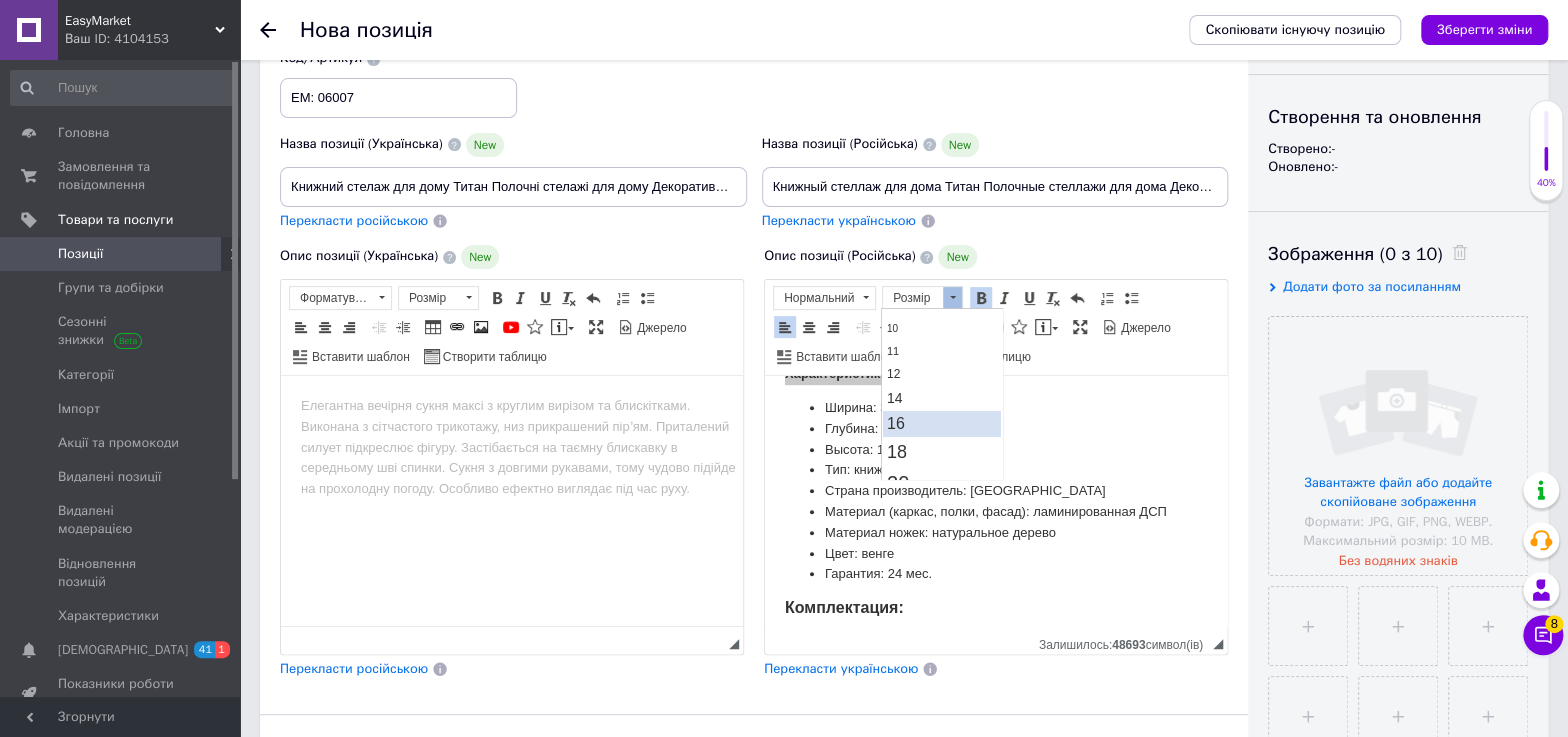click on "16" at bounding box center [942, 423] 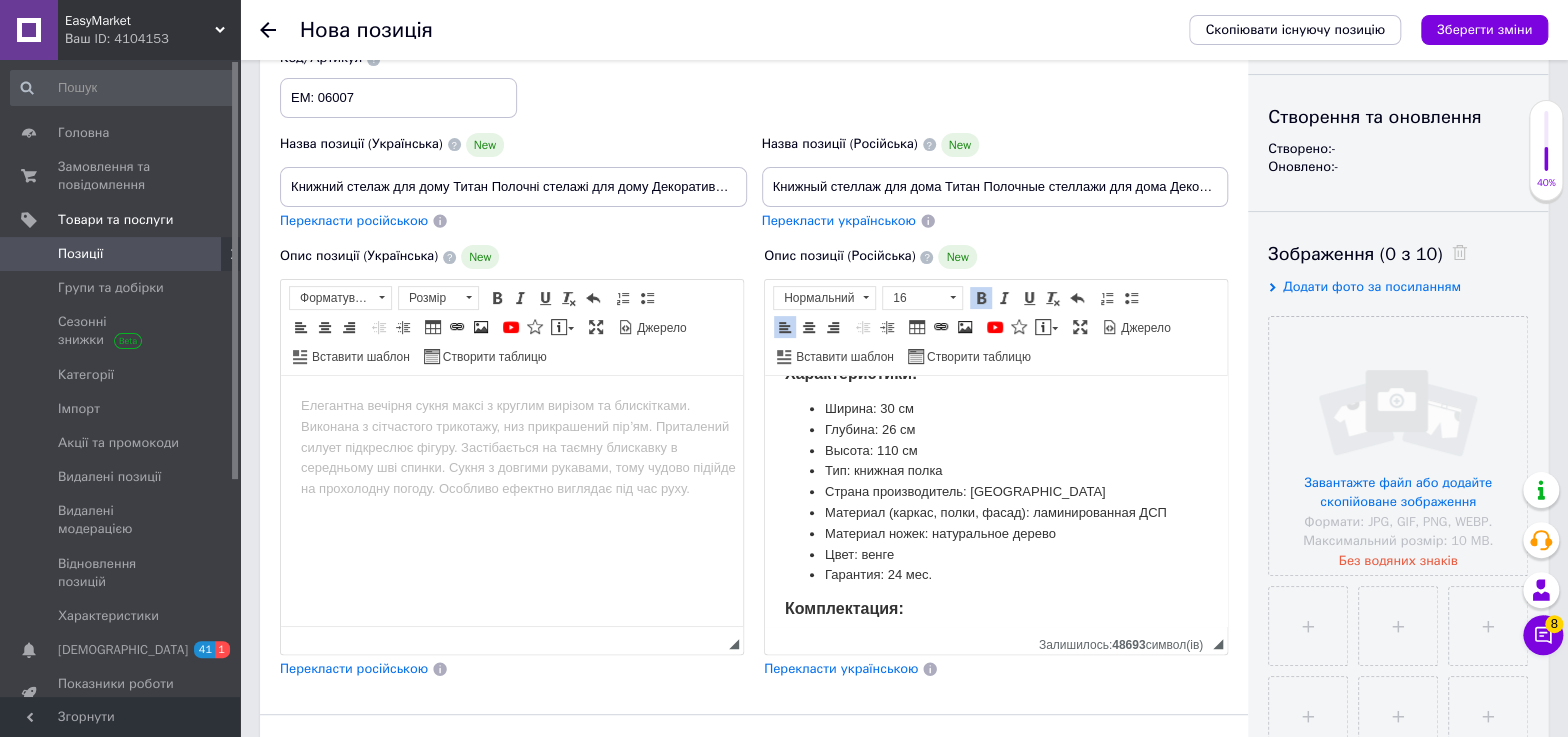 scroll, scrollTop: 0, scrollLeft: 0, axis: both 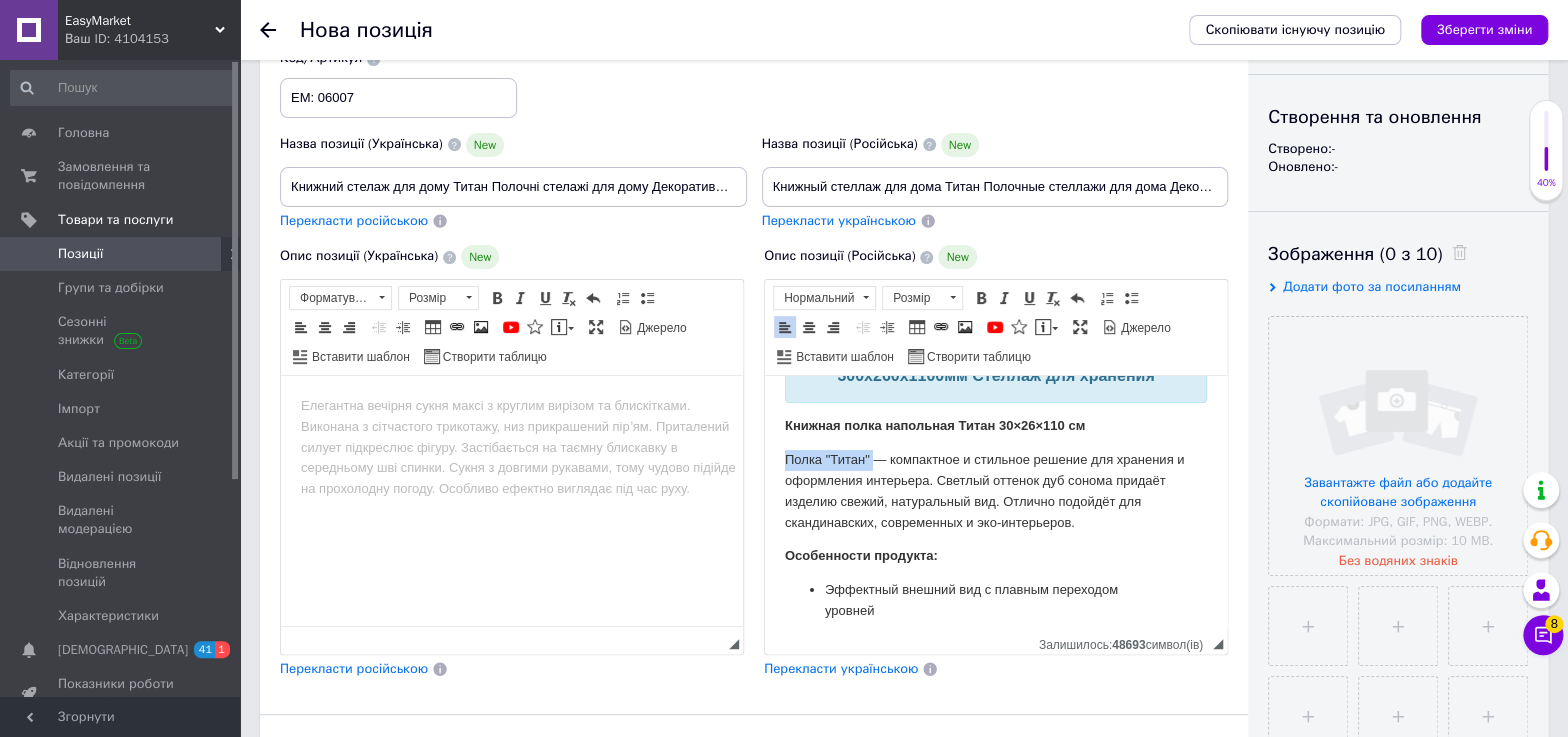 drag, startPoint x: 779, startPoint y: 482, endPoint x: 874, endPoint y: 481, distance: 95.005264 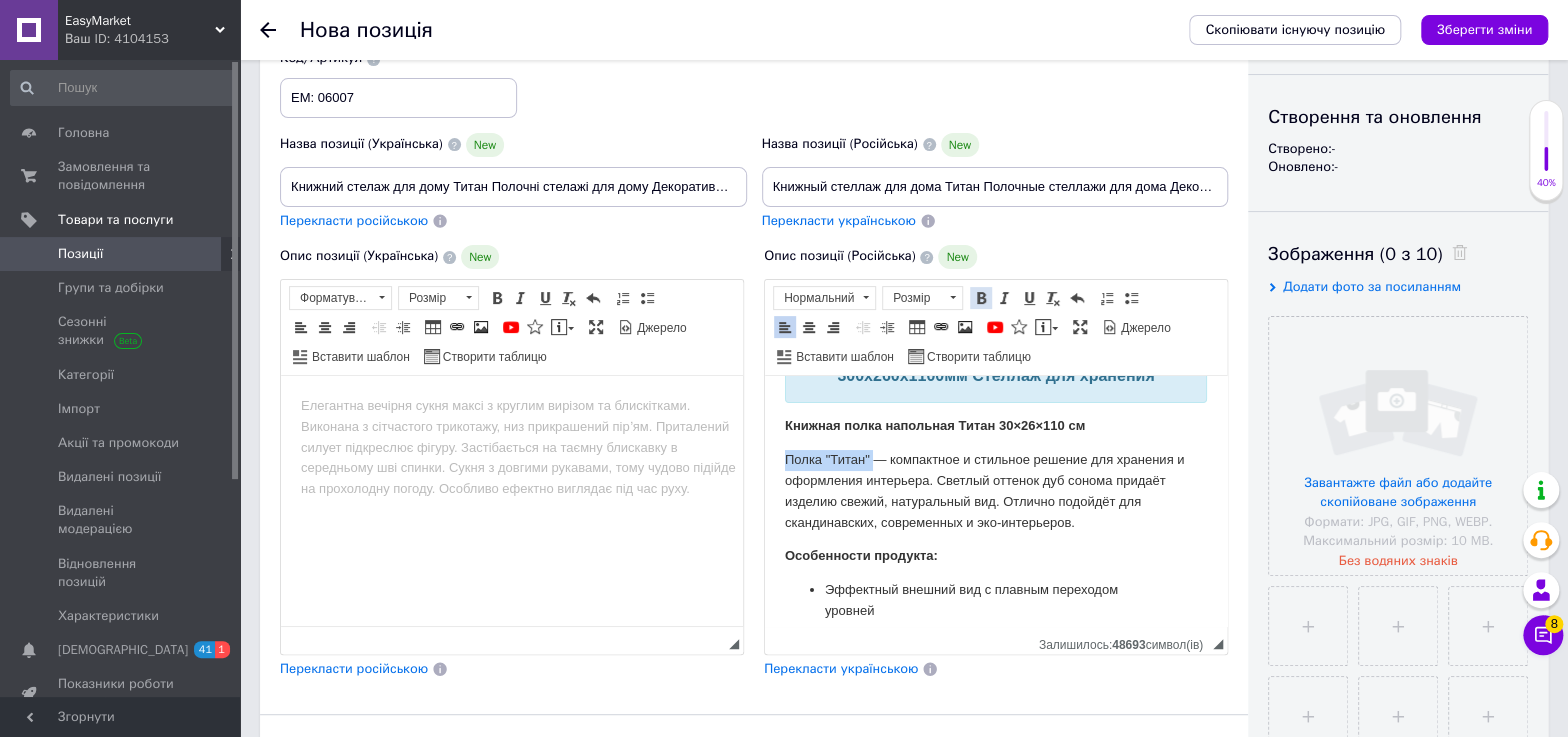click at bounding box center (981, 298) 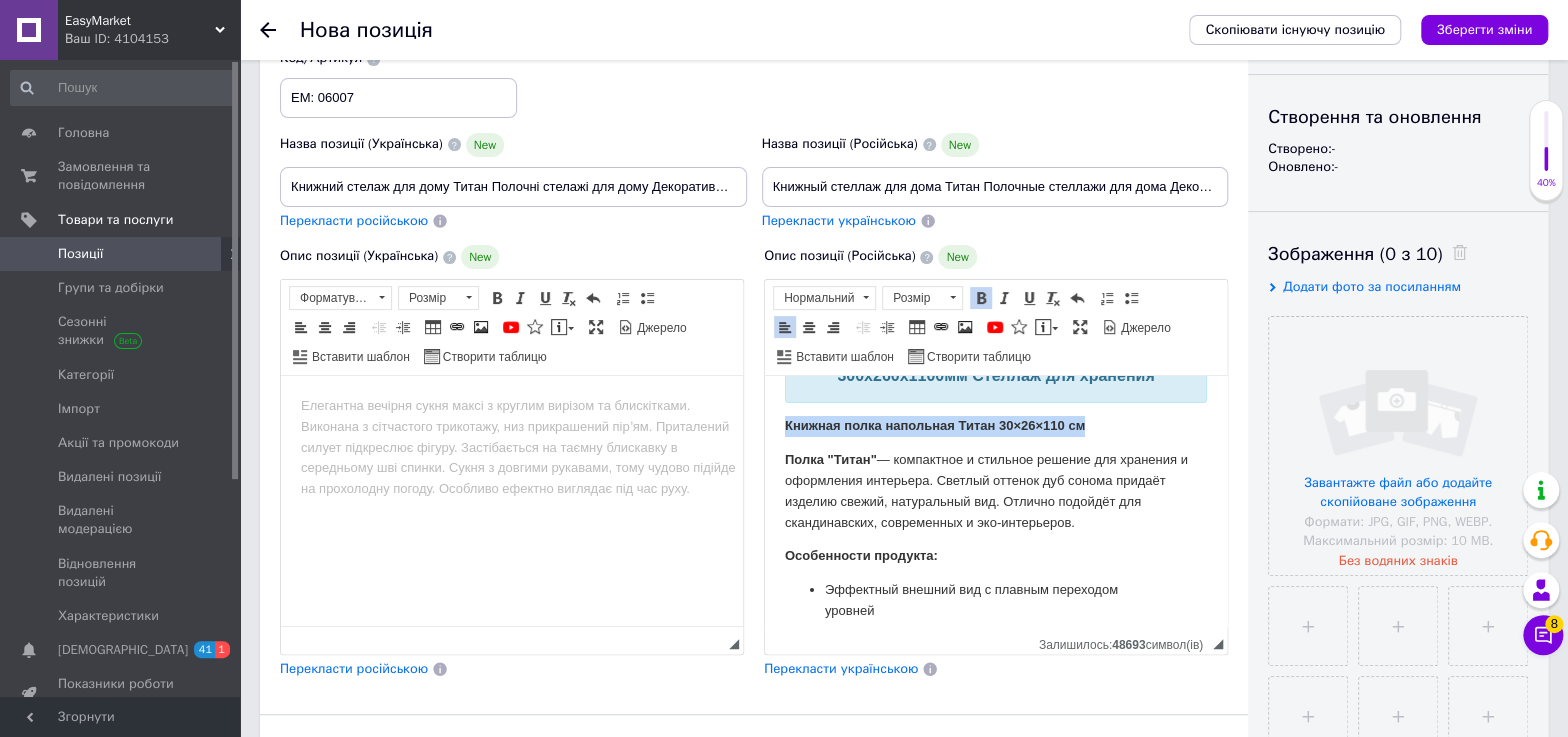 drag, startPoint x: 820, startPoint y: 446, endPoint x: 1111, endPoint y: 446, distance: 291 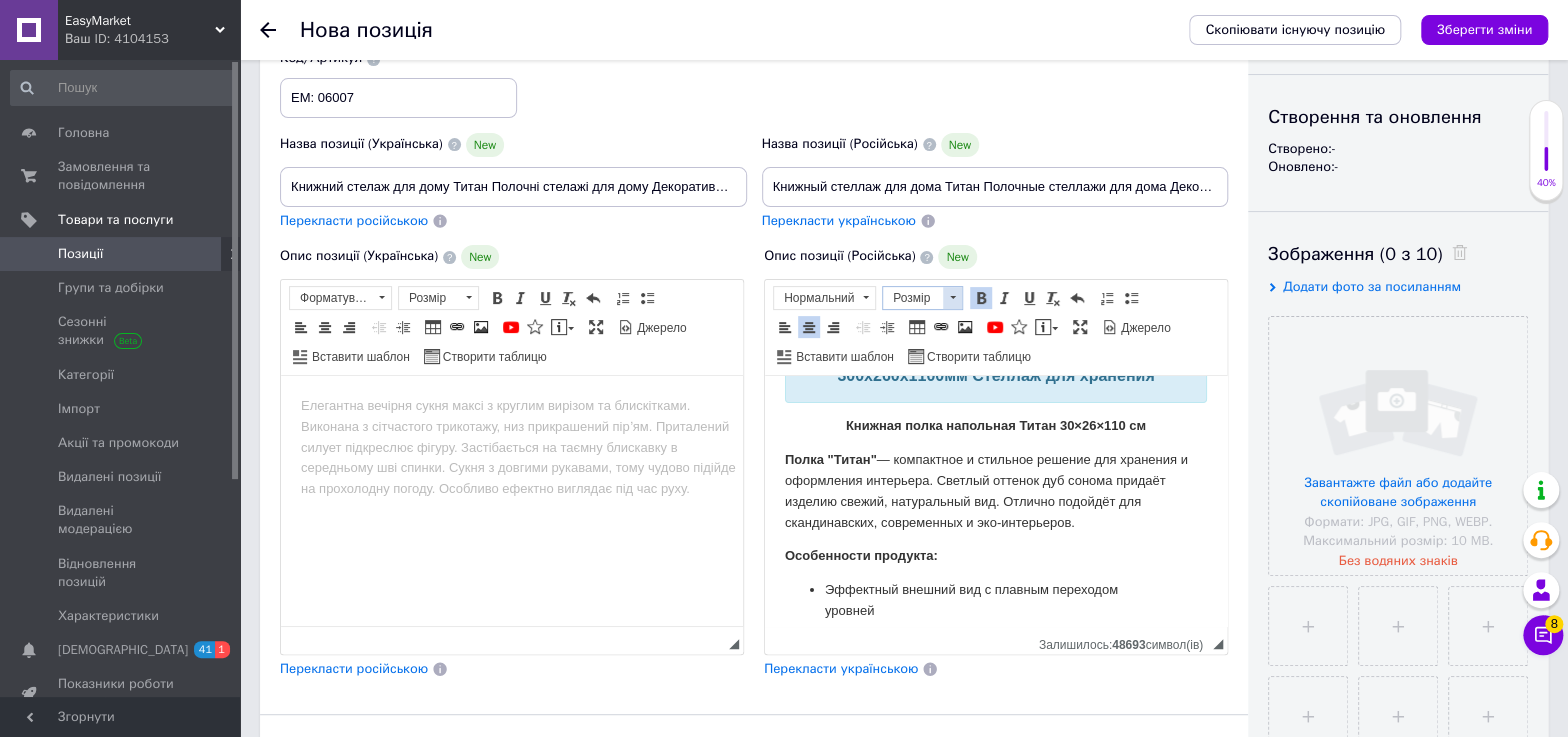 click at bounding box center [952, 298] 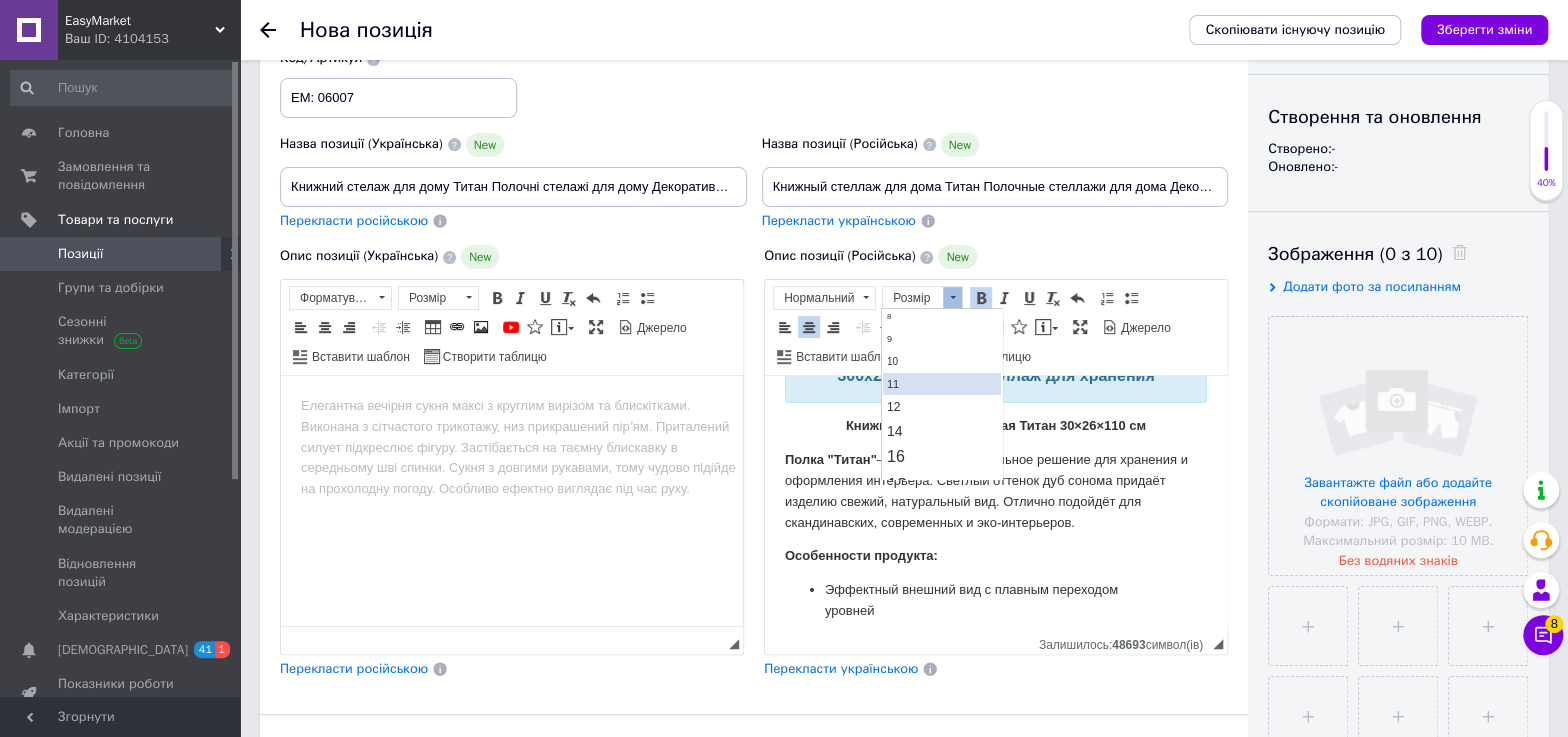 scroll, scrollTop: 90, scrollLeft: 0, axis: vertical 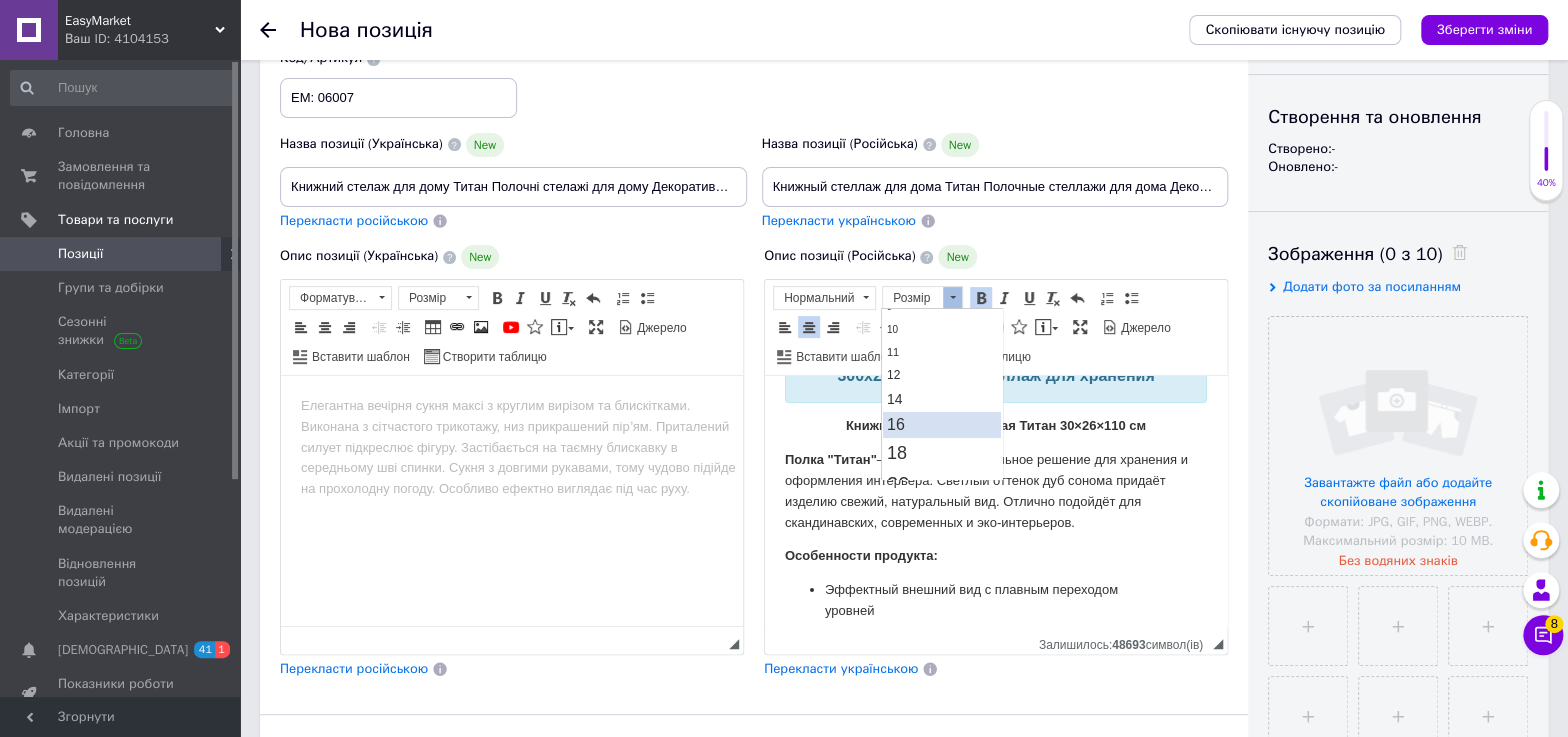 click on "16" at bounding box center (942, 424) 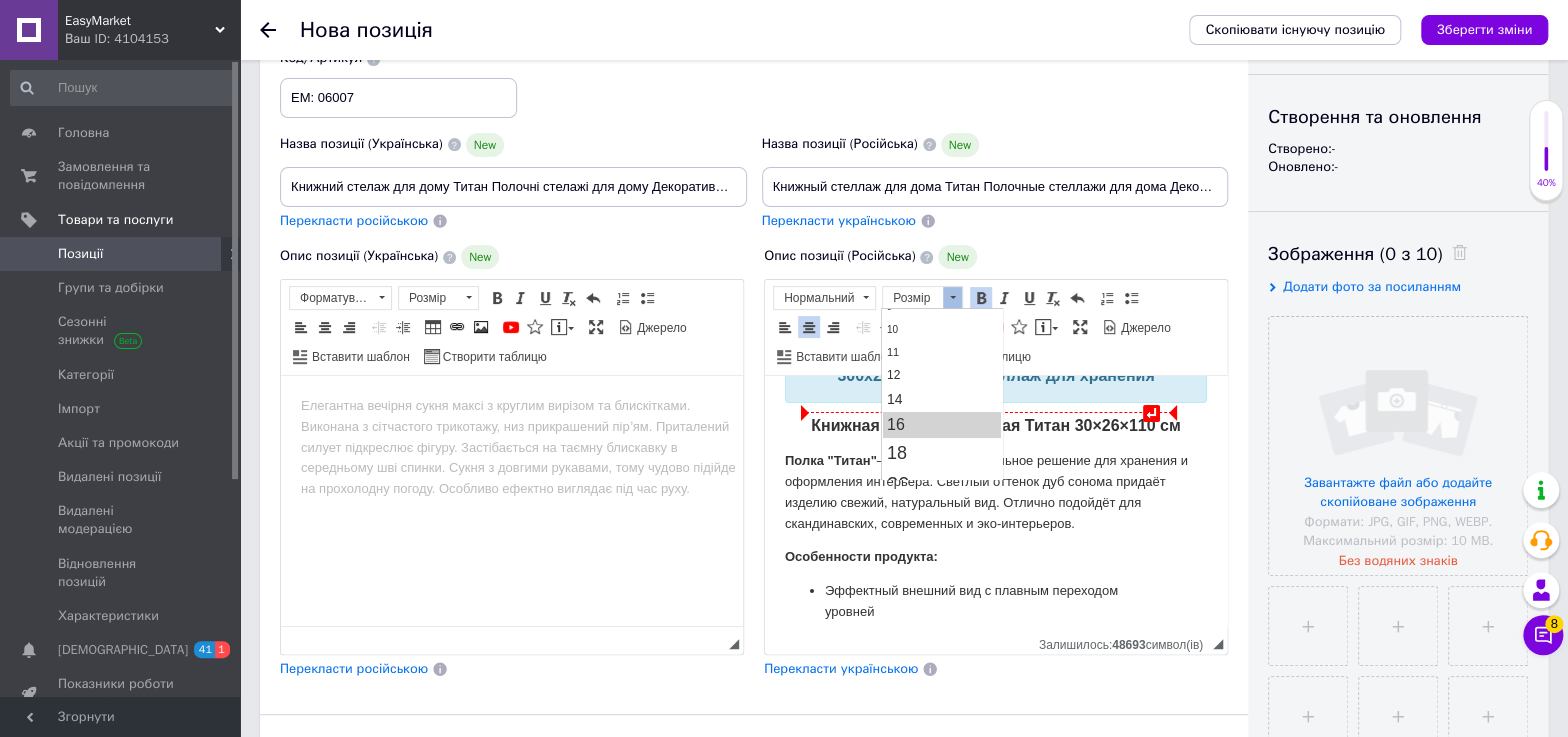 scroll, scrollTop: 0, scrollLeft: 0, axis: both 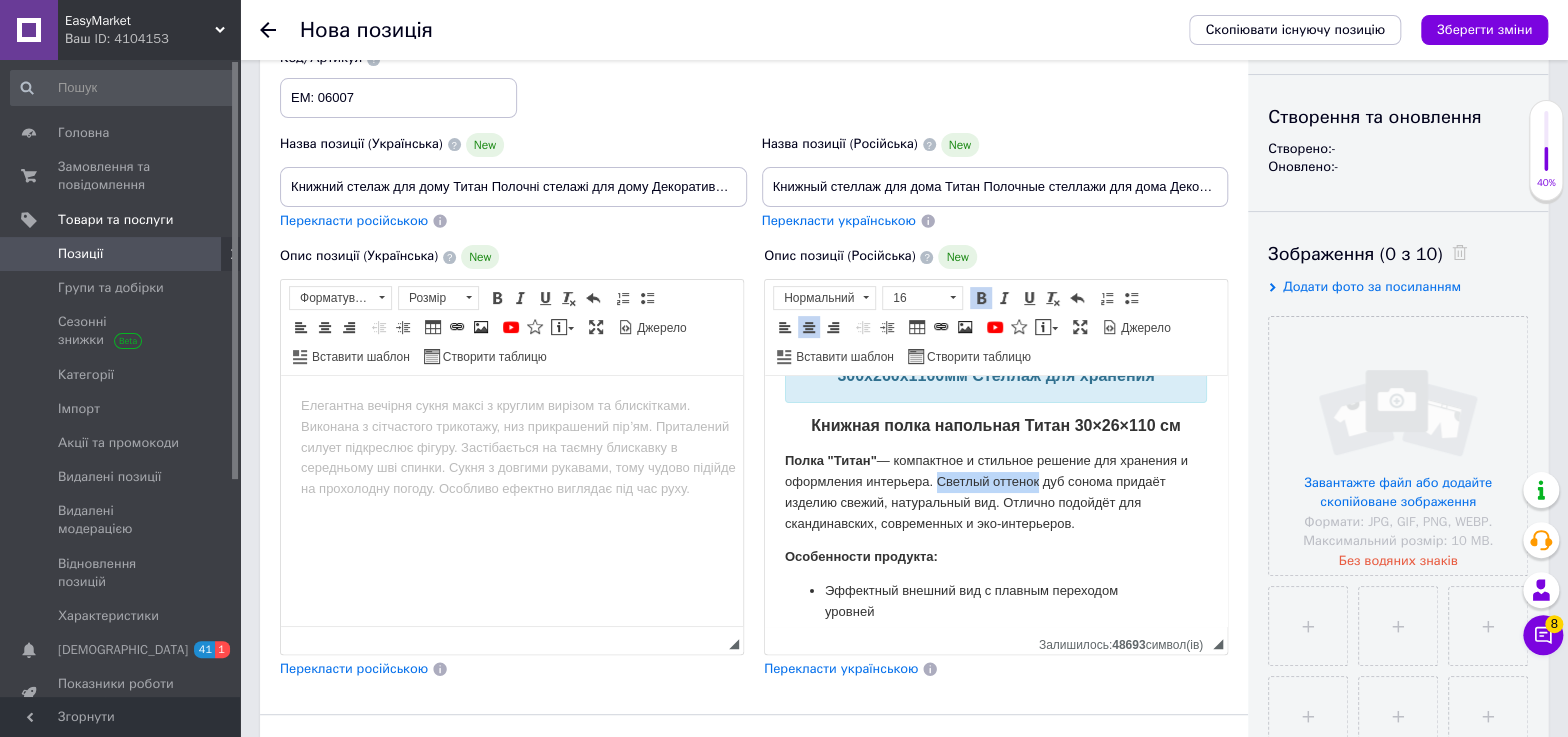 drag, startPoint x: 937, startPoint y: 503, endPoint x: 1036, endPoint y: 510, distance: 99.24717 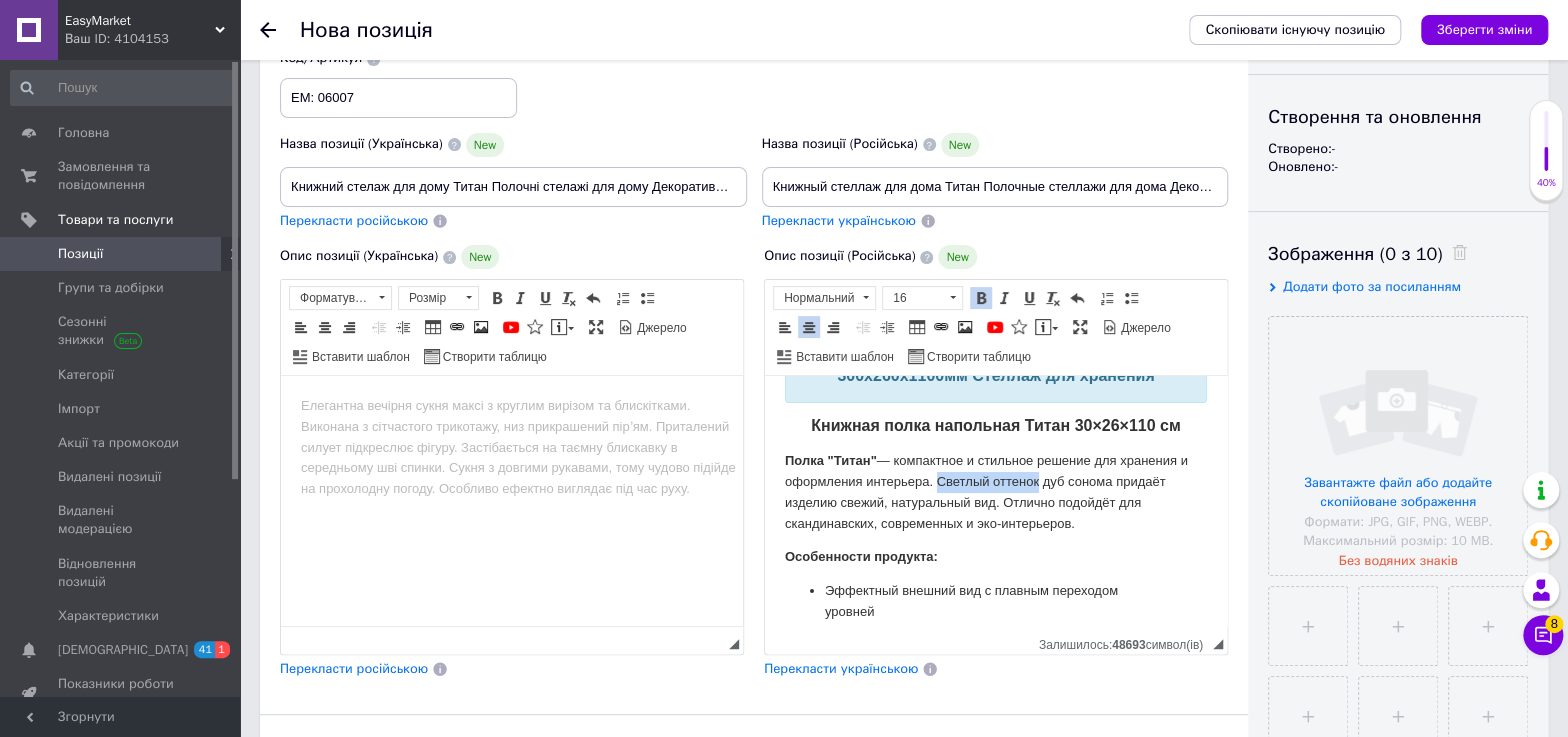 click on "Полка "Титан"  — компактное и стильное решение для хранения и оформления интерьера. Светлый оттенок дуб сонома придаёт изделию свежий, натуральный вид. Отлично подойдёт для скандинавских, современных и эко-интерьеров." at bounding box center (996, 492) 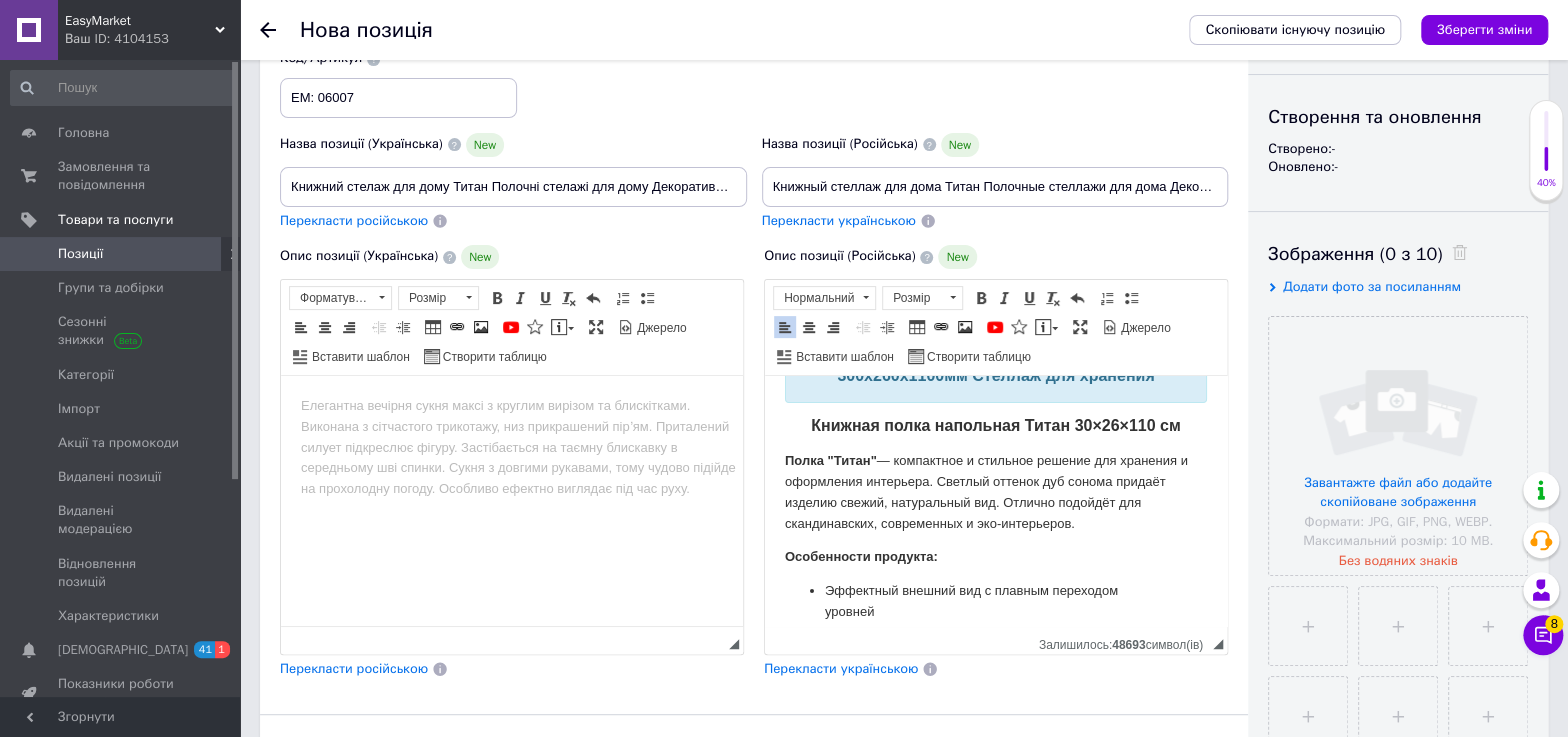 click on "Полка "Титан"  — компактное и стильное решение для хранения и оформления интерьера. Светлый оттенок дуб сонома придаёт изделию свежий, натуральный вид. Отлично подойдёт для скандинавских, современных и эко-интерьеров." at bounding box center [996, 492] 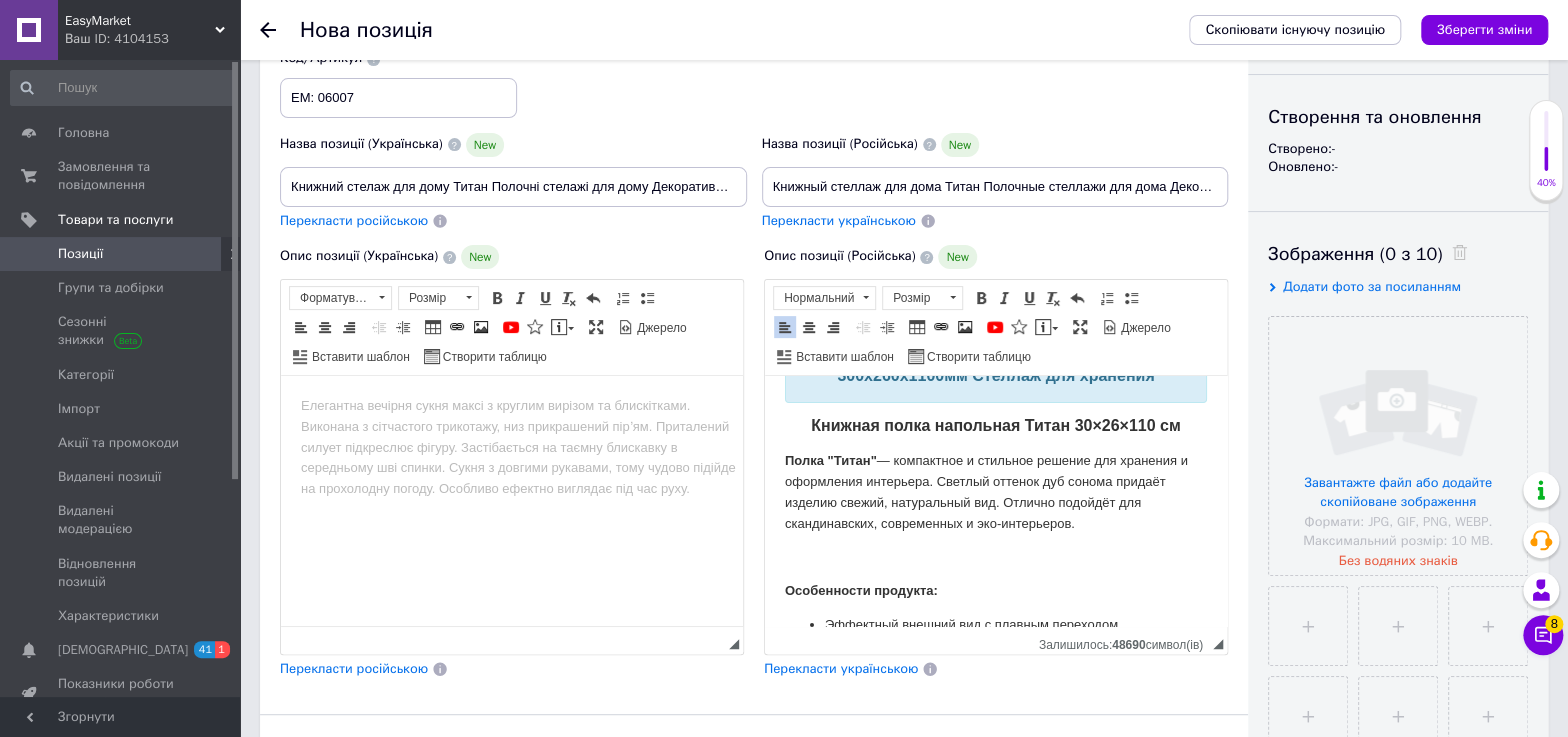scroll, scrollTop: 190, scrollLeft: 0, axis: vertical 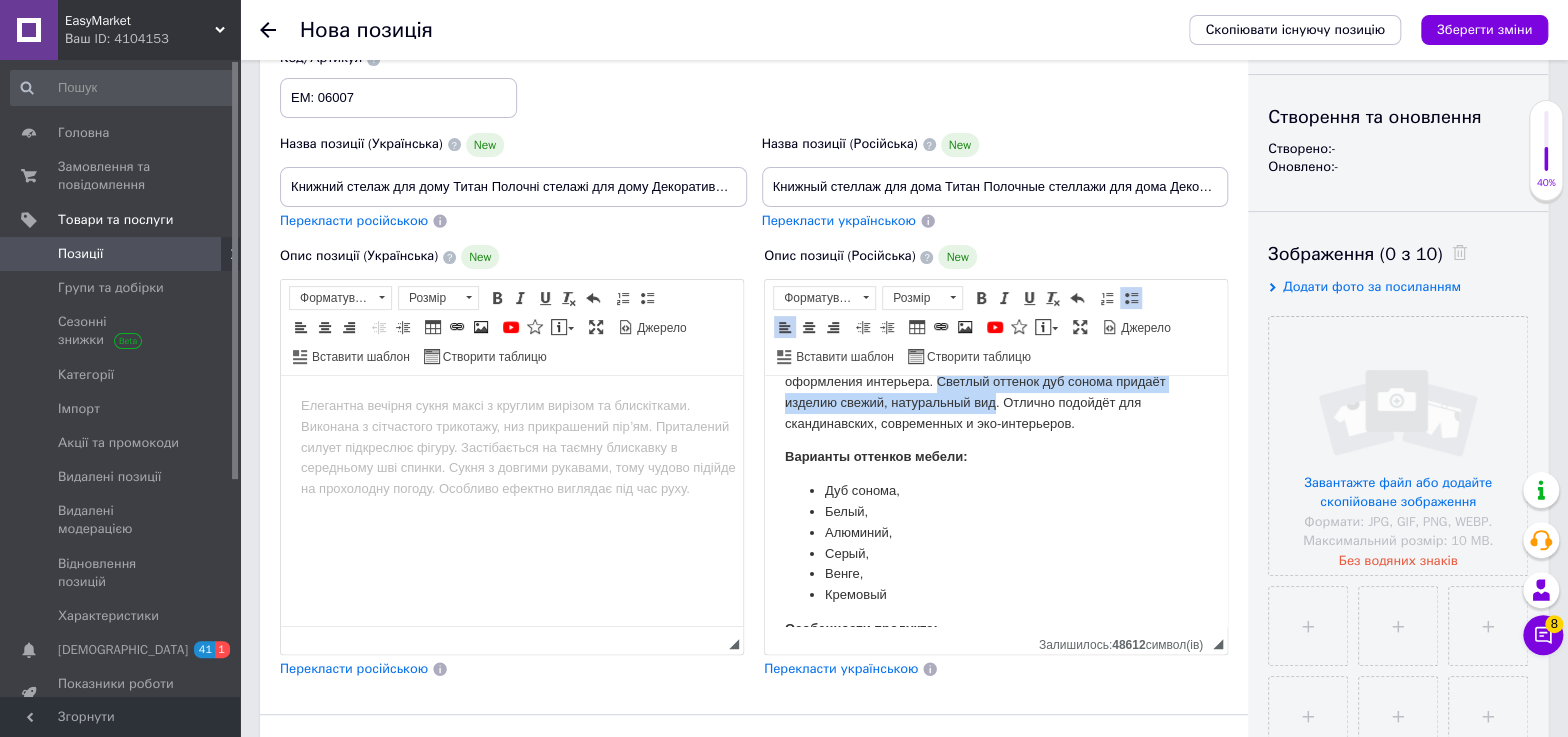 drag, startPoint x: 937, startPoint y: 404, endPoint x: 994, endPoint y: 427, distance: 61.46544 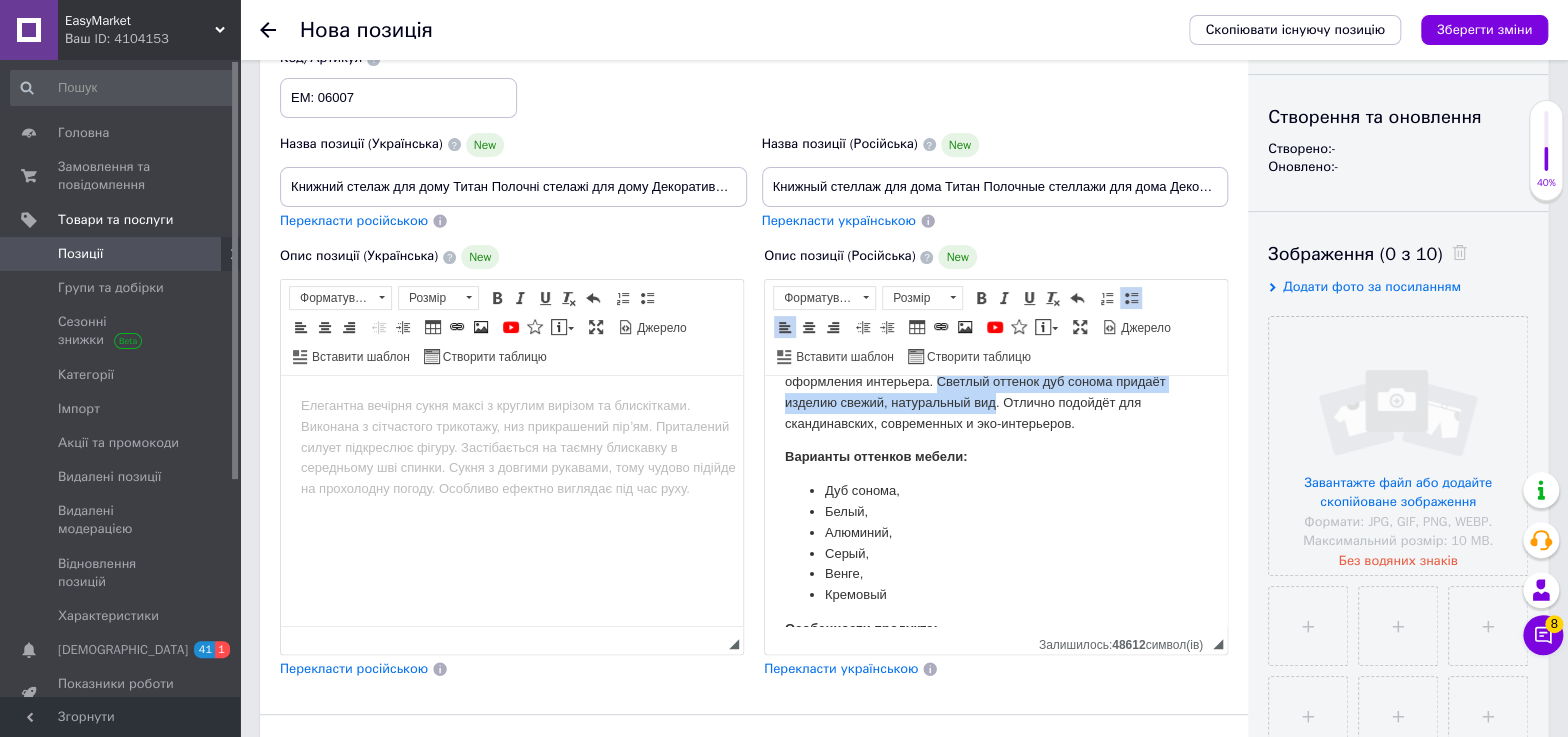 click on "Полка "Титан"  — компактное и стильное решение для хранения и оформления интерьера. Светлый оттенок дуб сонома придаёт изделию свежий, натуральный вид. Отлично подойдёт для скандинавских, современных и эко-интерьеров." at bounding box center [996, 392] 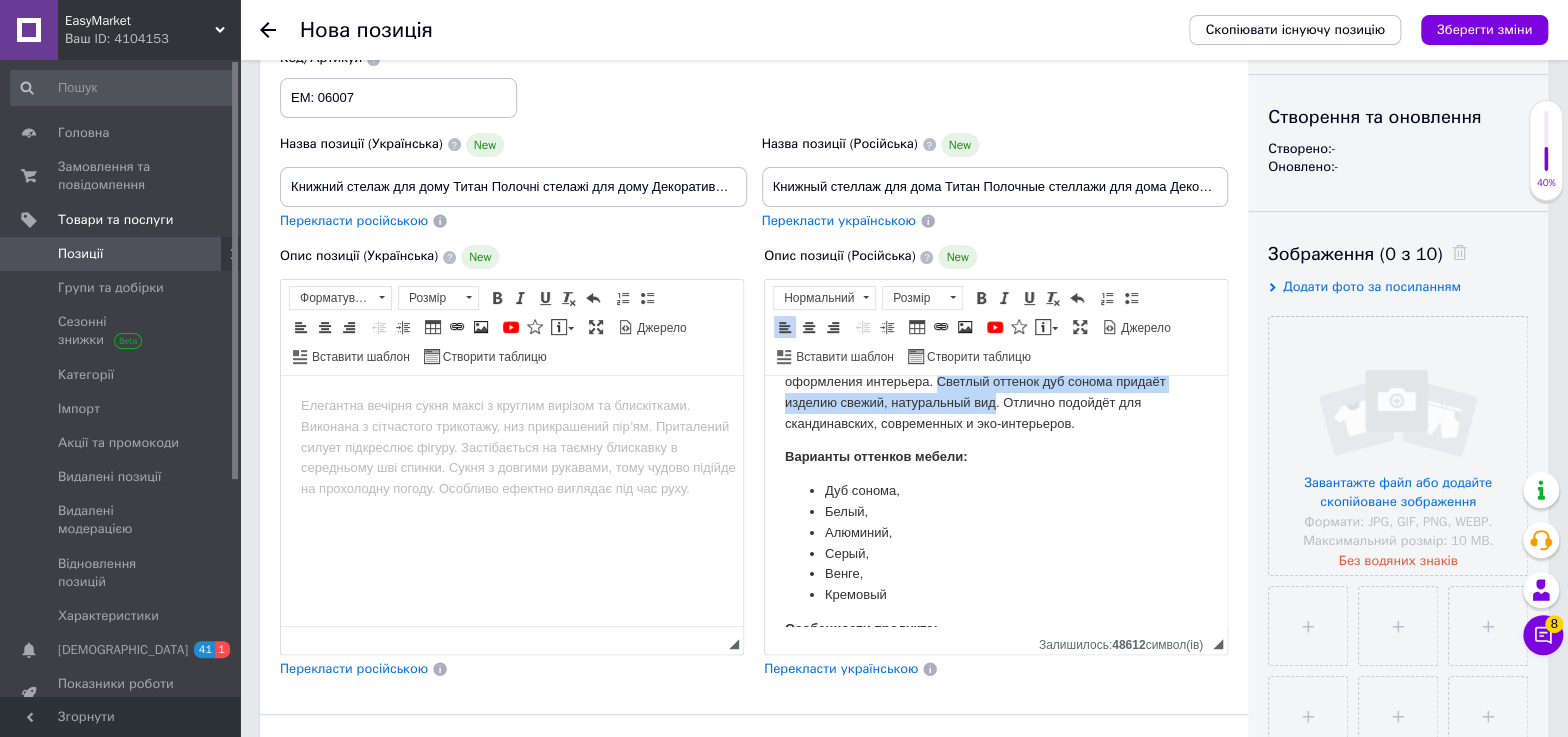 paste 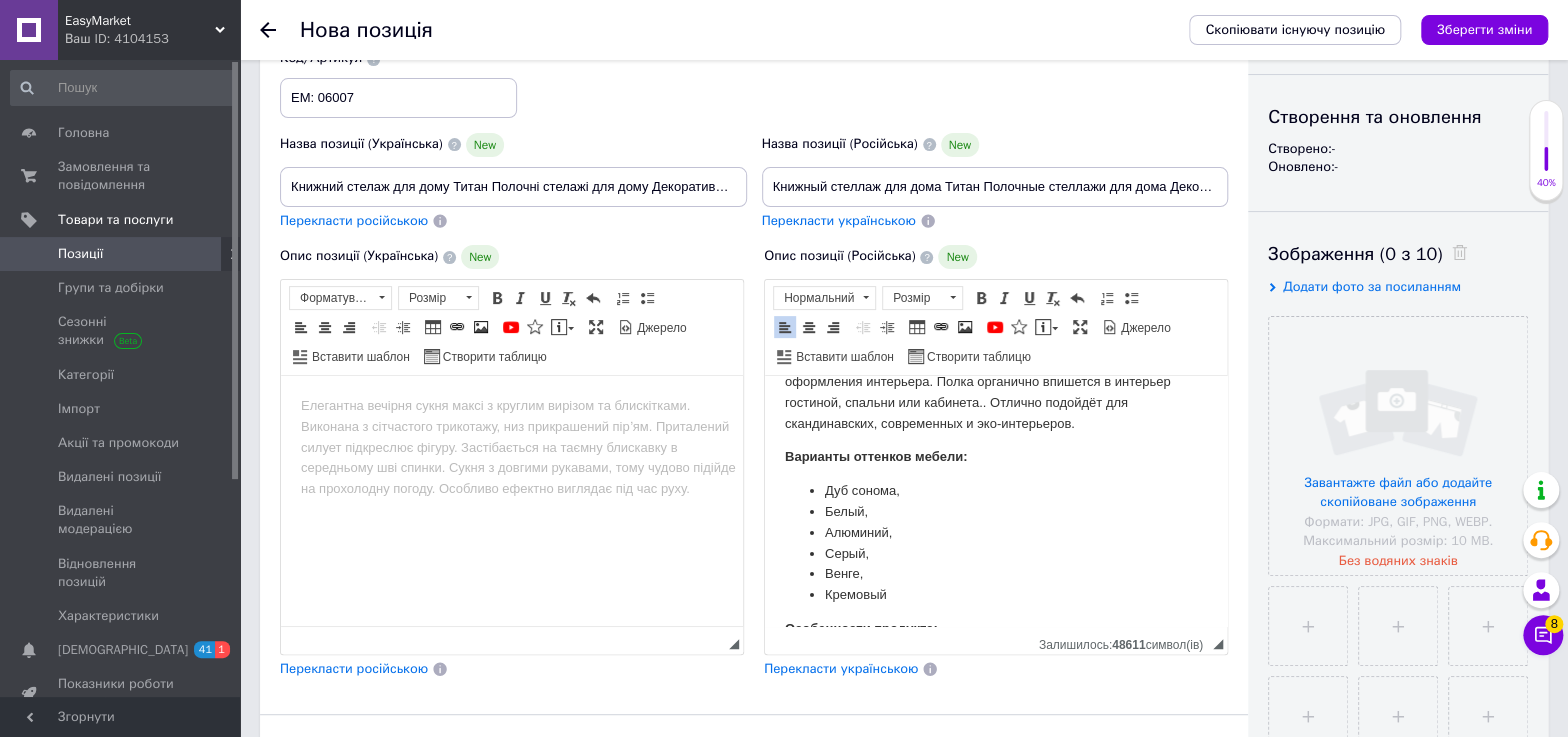 type 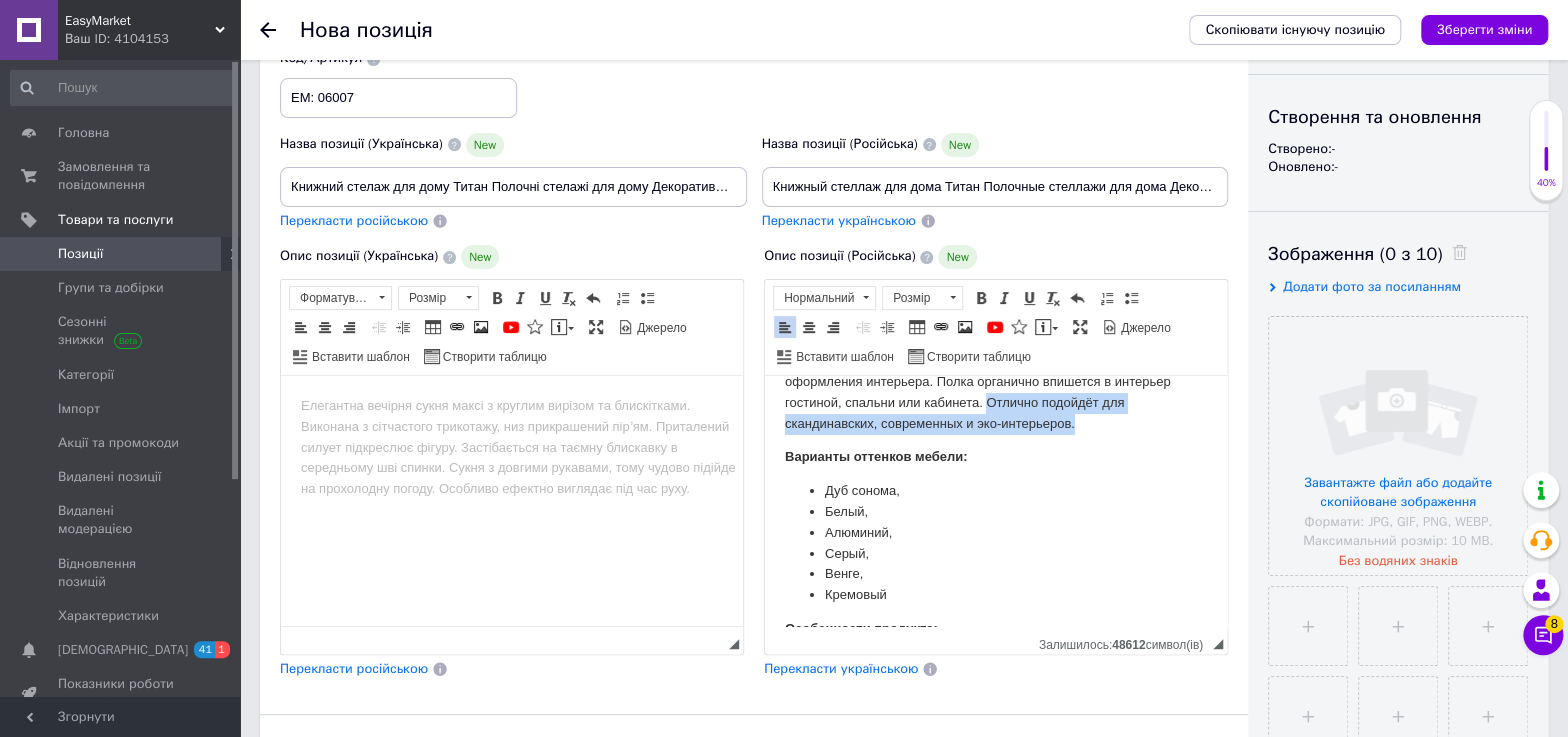 drag, startPoint x: 985, startPoint y: 424, endPoint x: 1086, endPoint y: 392, distance: 105.9481 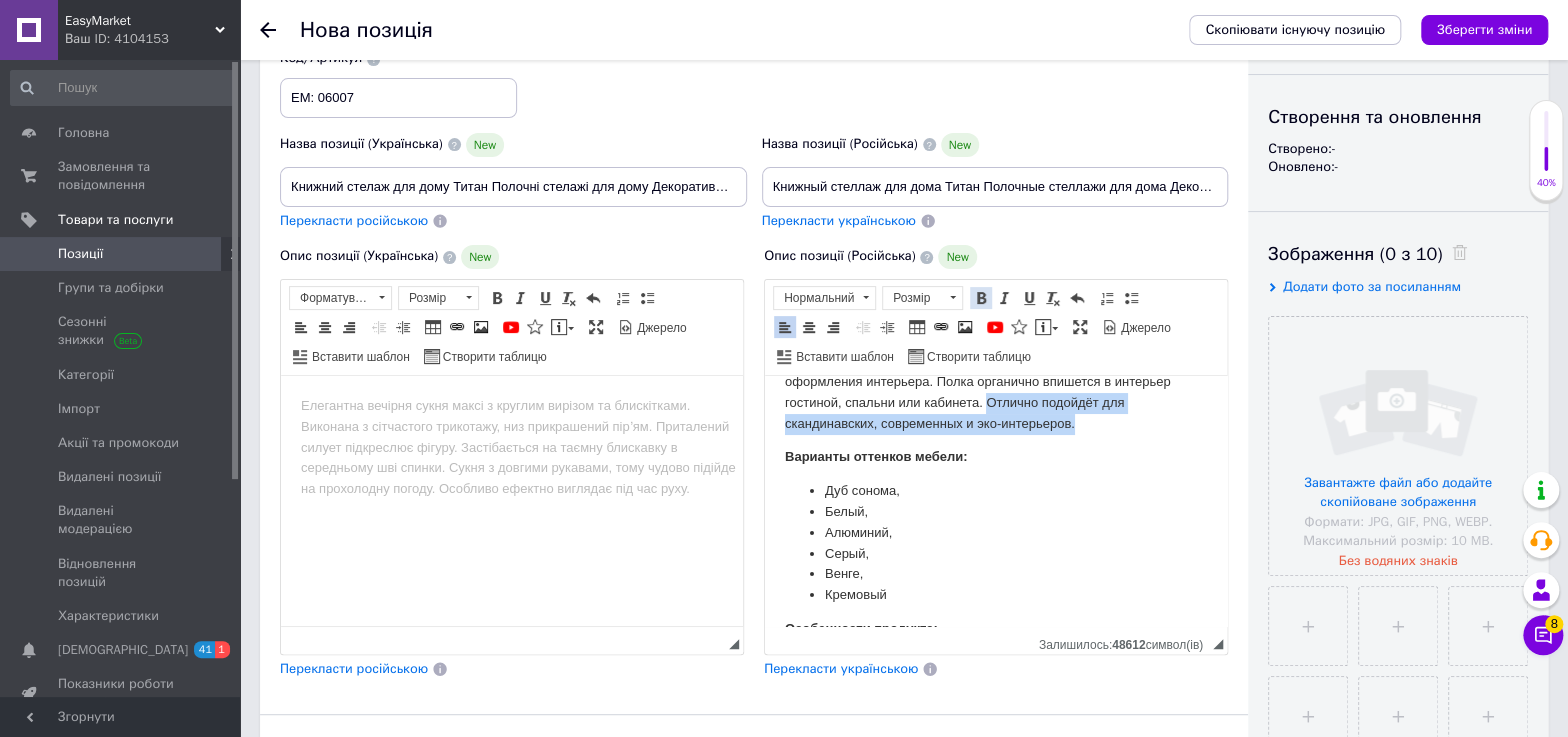 click at bounding box center [981, 298] 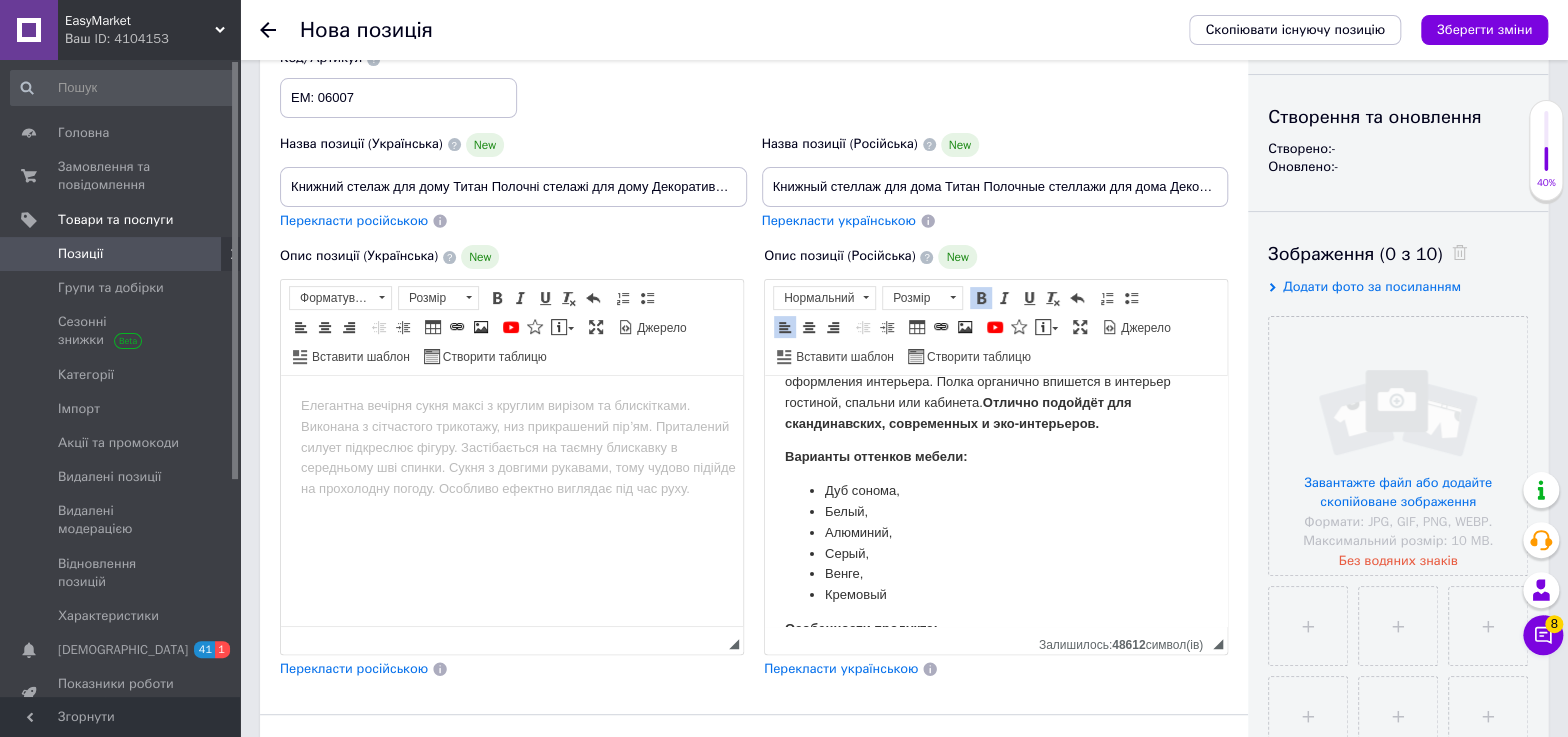 click on "Полка "Титан"  — компактное и стильное решение для хранения и оформления интерьера. Полка органично впишется в интерьер гостиной, спальни или кабинета .  Отлично подойдёт для скандинавских, современных и эко-интерьеров." at bounding box center [996, 392] 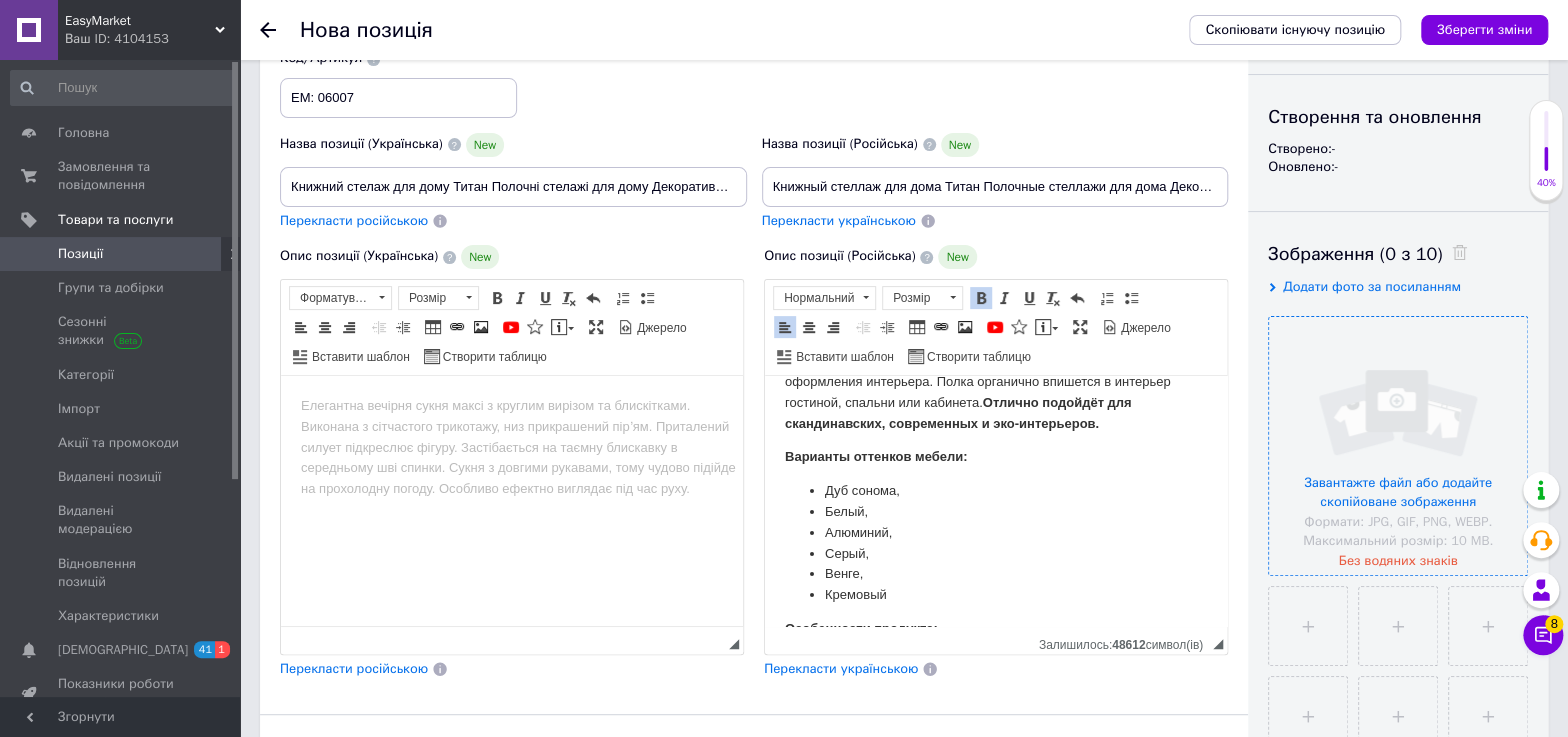 click at bounding box center (1398, 446) 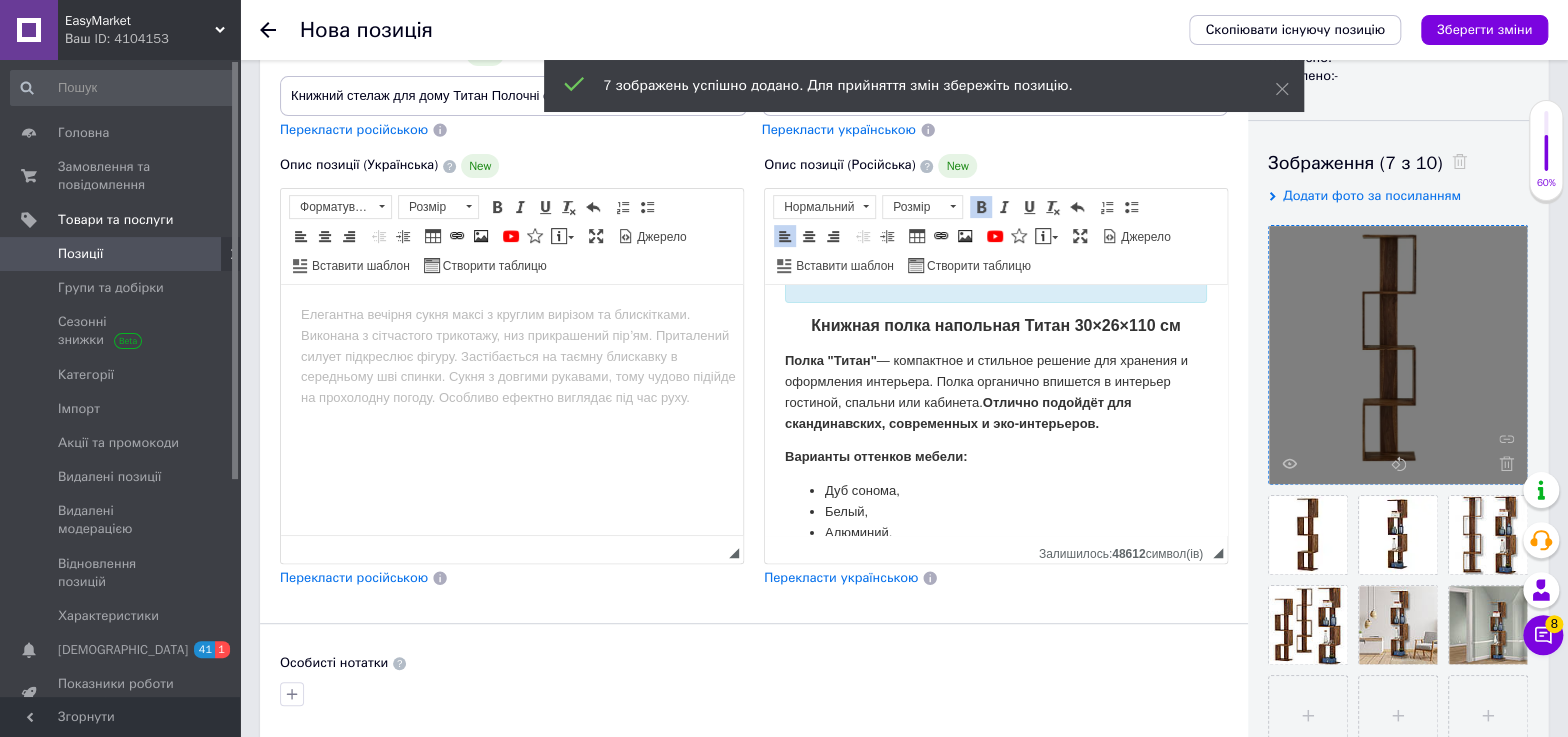 scroll, scrollTop: 363, scrollLeft: 0, axis: vertical 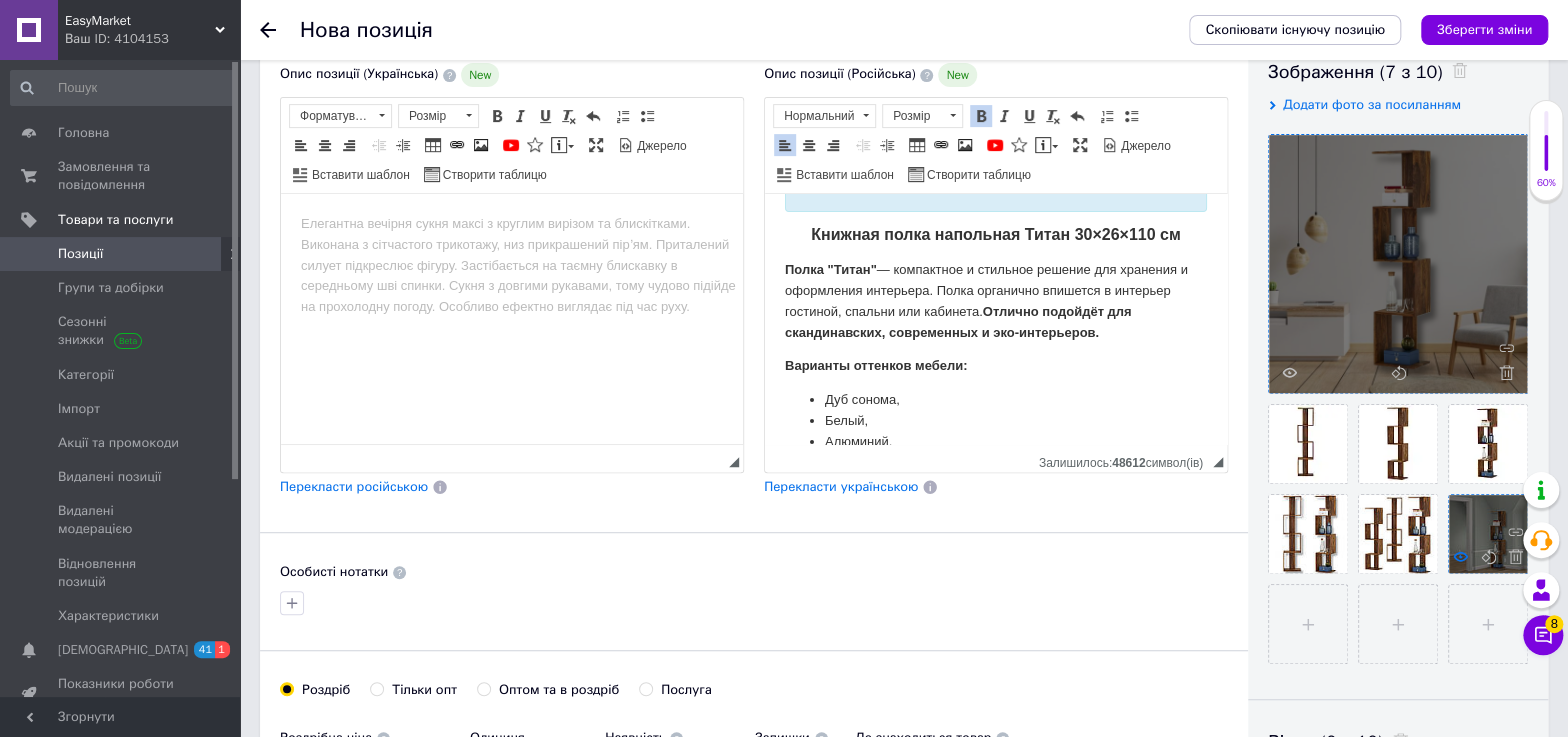 click 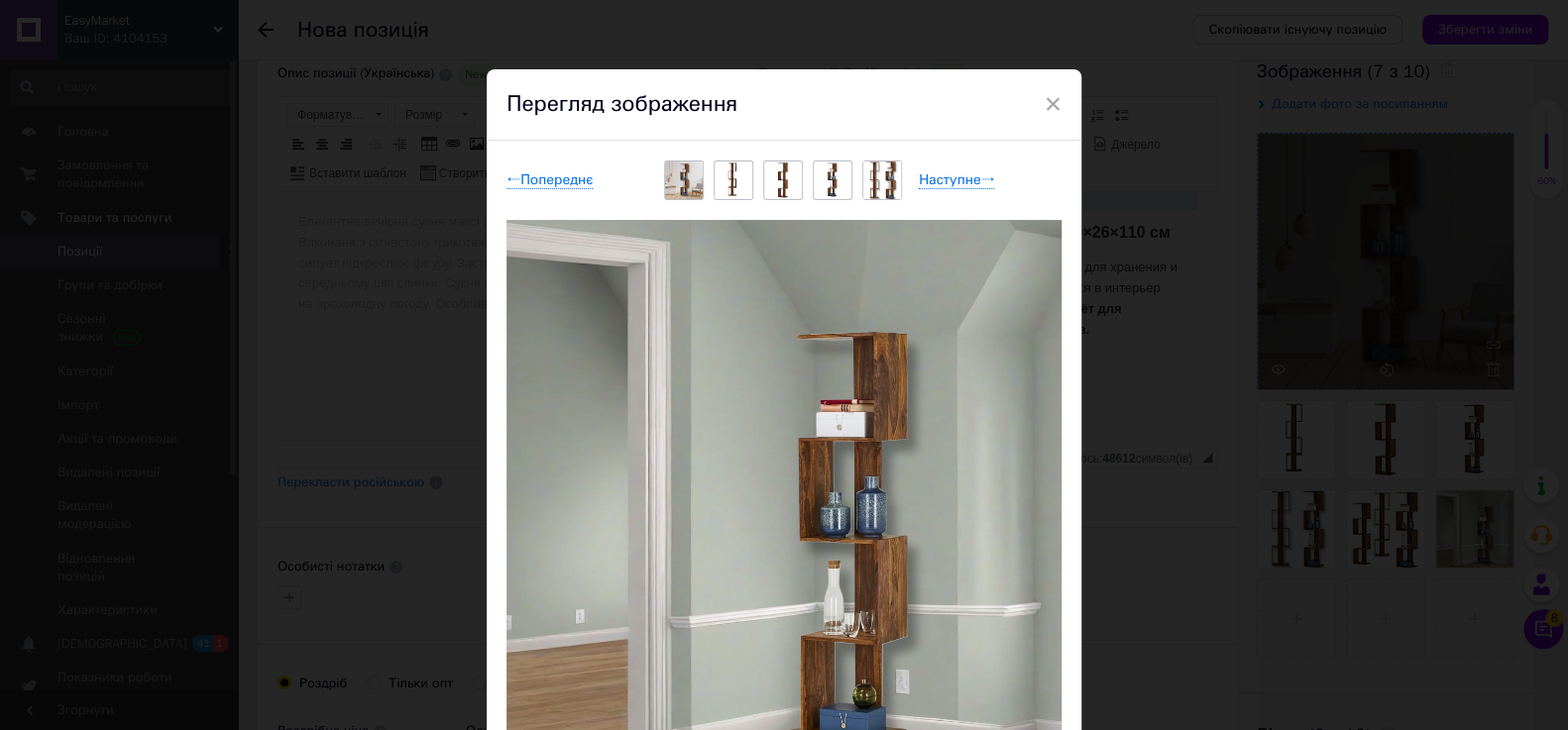 click on "× Перегляд зображення ← Попереднє Наступне → Видалити зображення Видалити всі зображення" at bounding box center (784, 365) 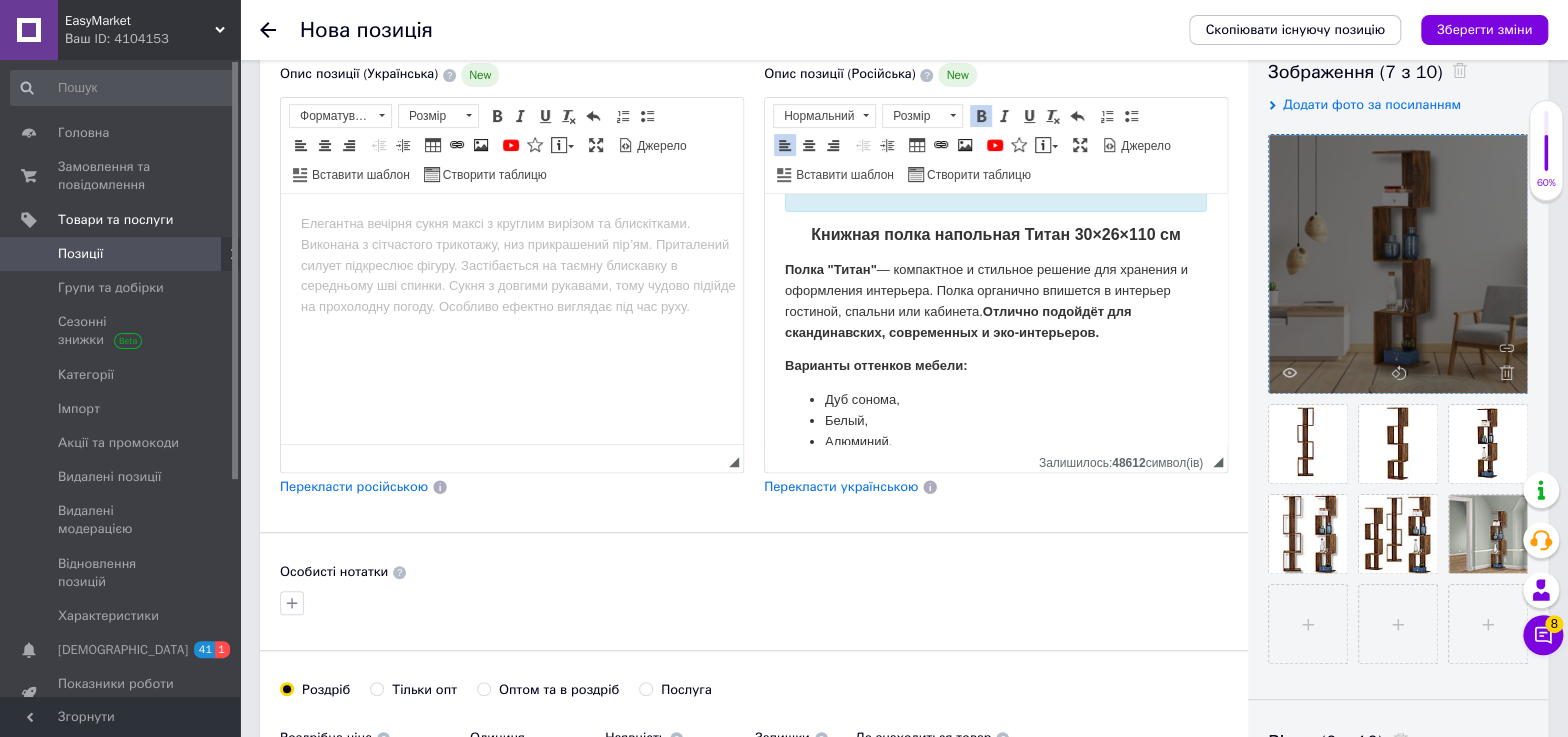 click on "Полка "Титан"  — компактное и стильное решение для хранения и оформления интерьера. Полка органично впишется в интерьер гостиной, спальни или кабинета .  Отлично подойдёт для скандинавских, современных и эко-интерьеров." at bounding box center [996, 301] 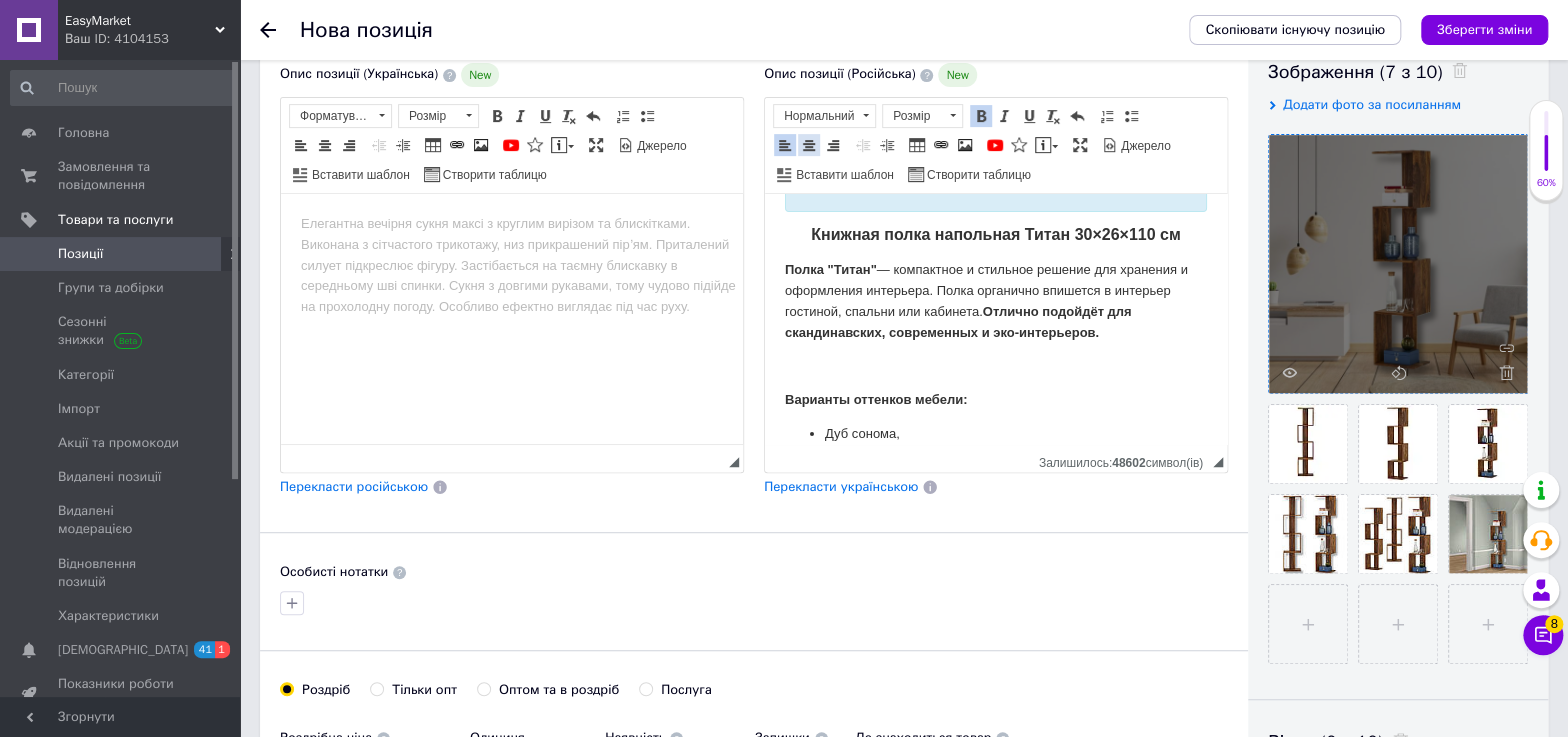 click at bounding box center [809, 145] 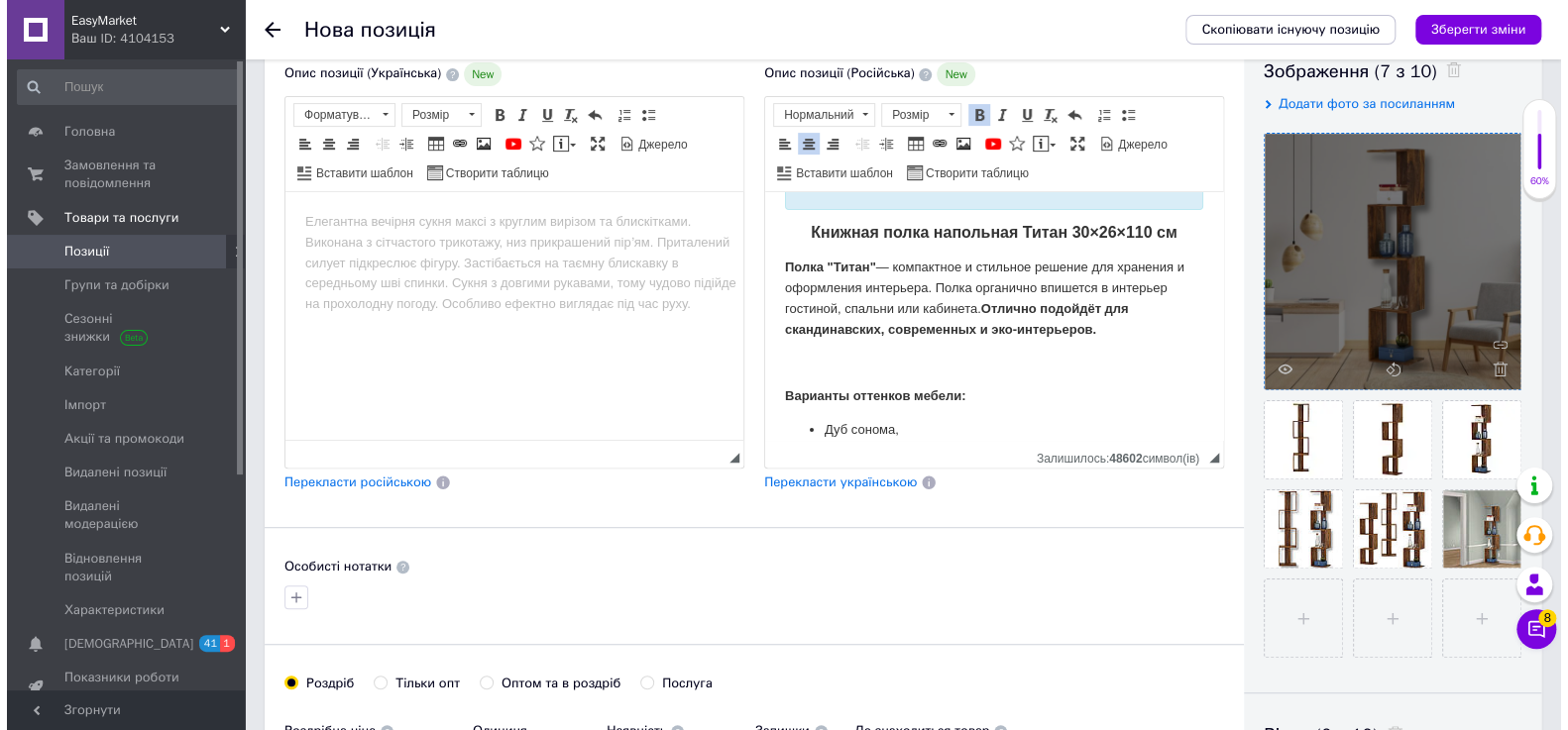 scroll, scrollTop: 1141, scrollLeft: 0, axis: vertical 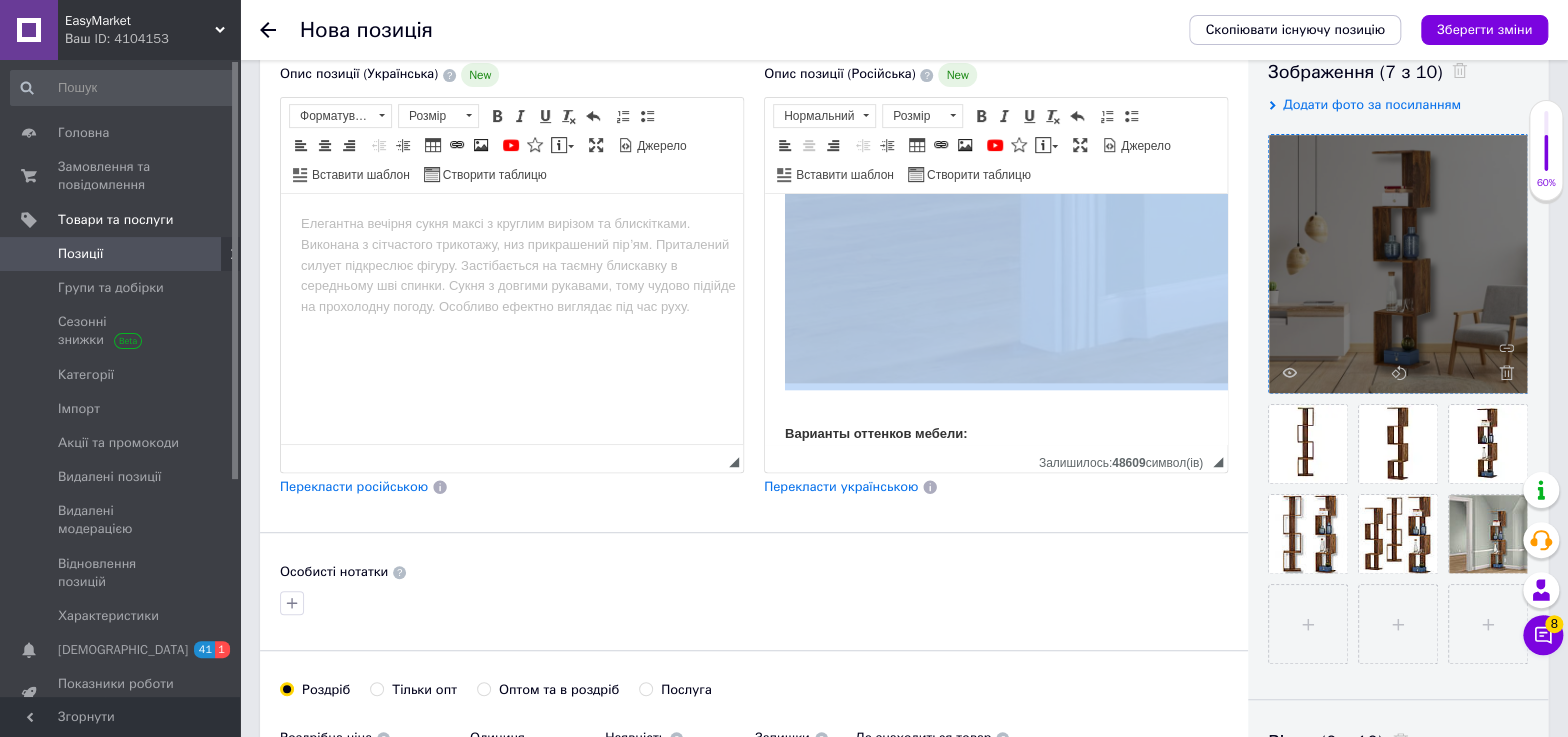 click at bounding box center [1325, -157] 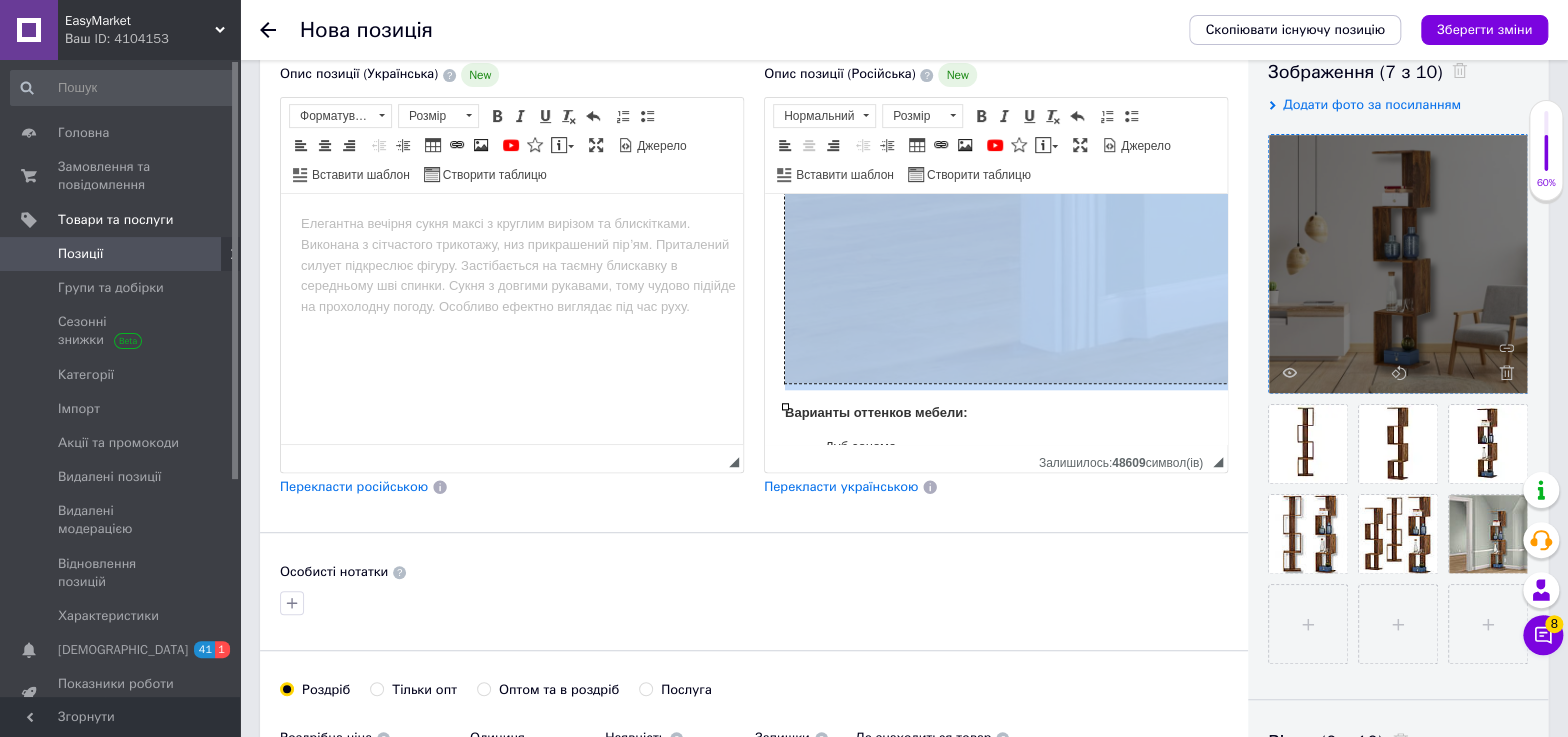 click at bounding box center (1325, -157) 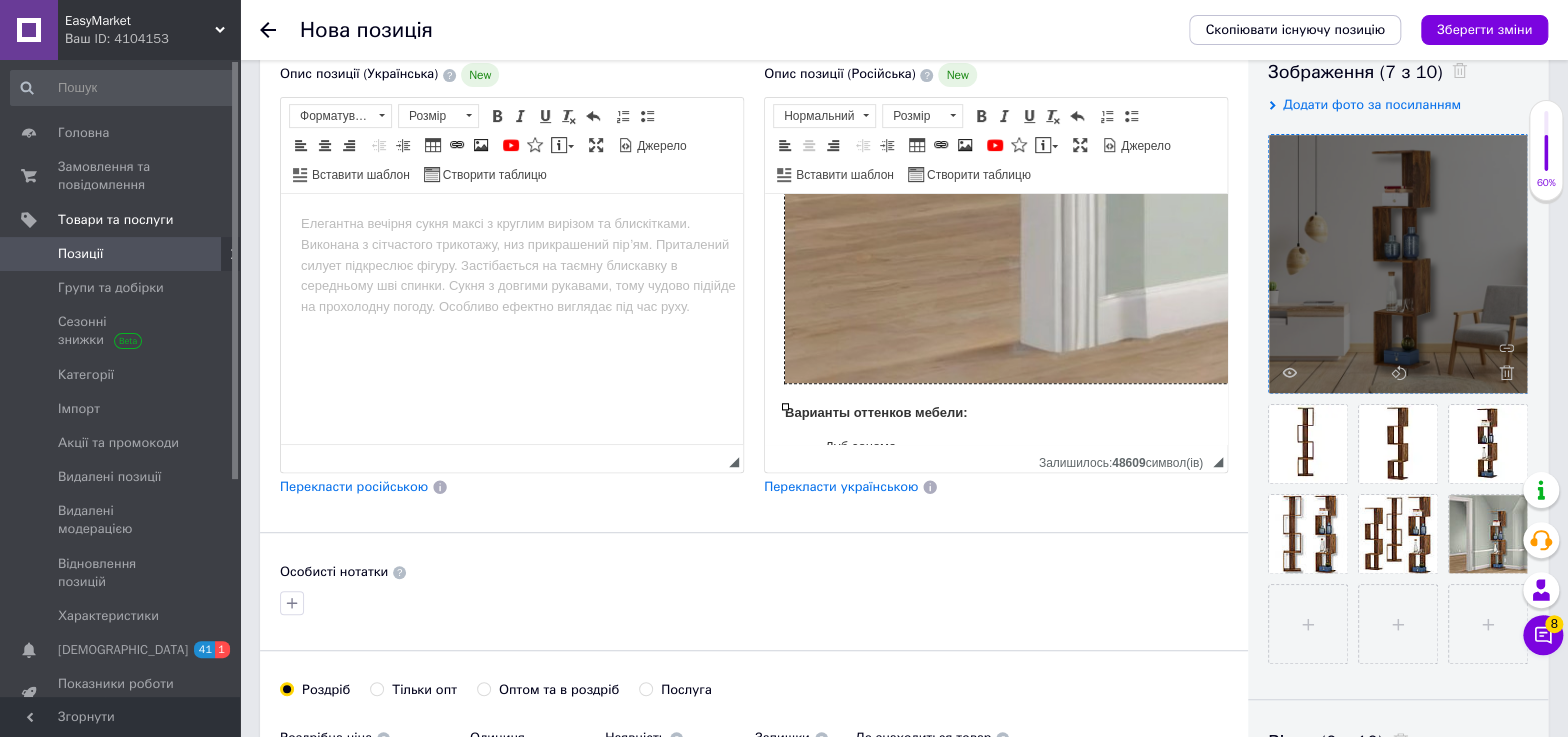 select 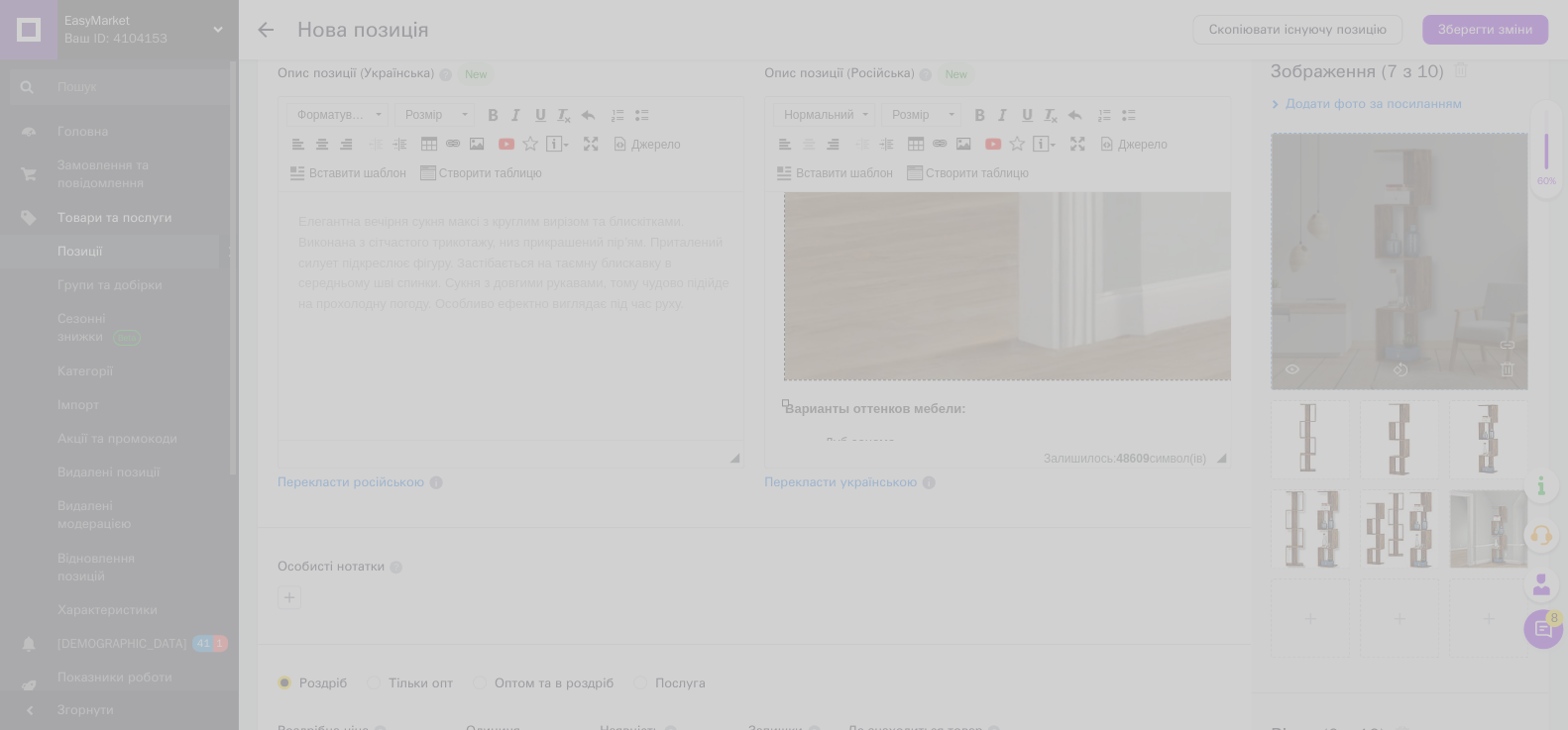 type on "[URL][DOMAIN_NAME]" 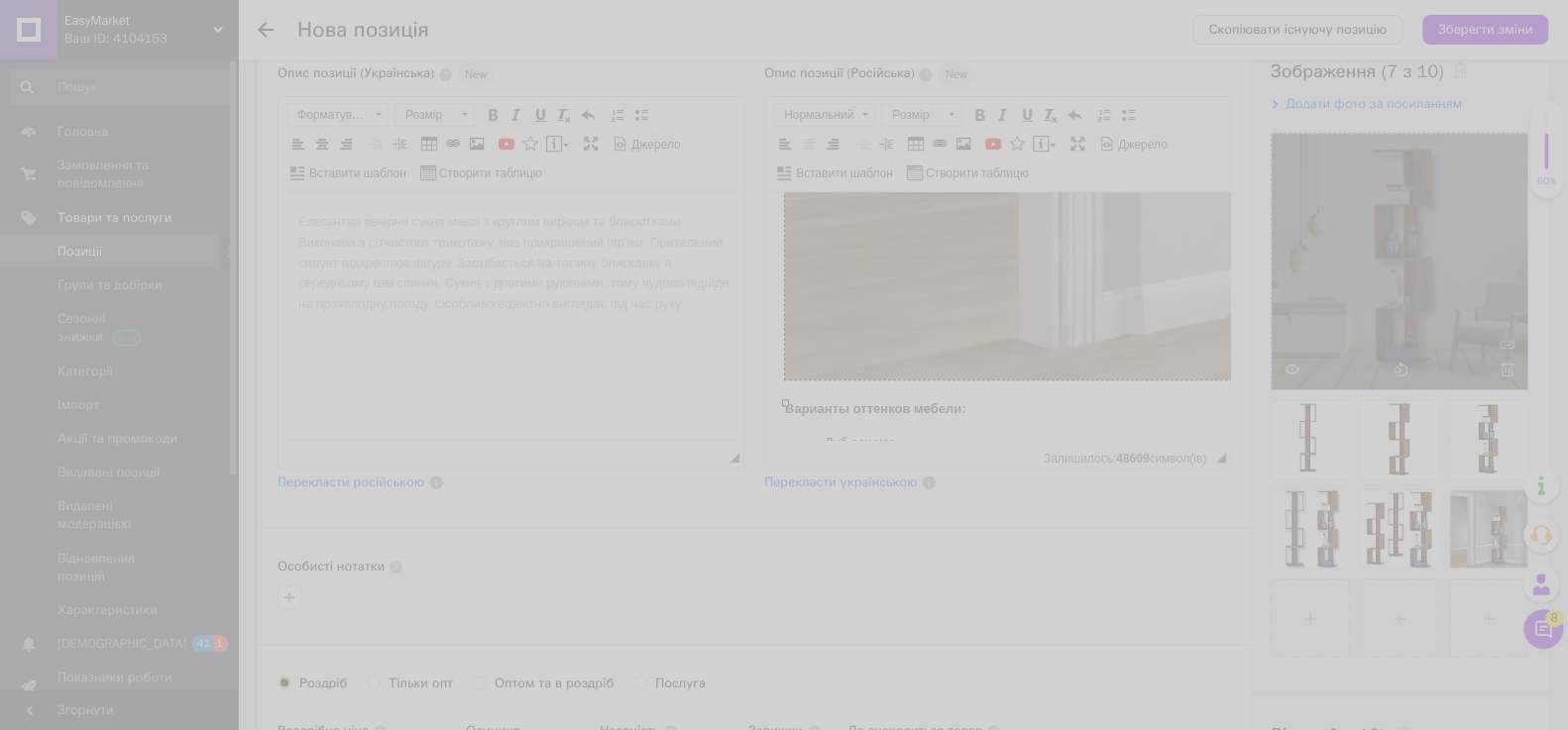 type on "untitled_project_2025_07_13t164603.199.jpg" 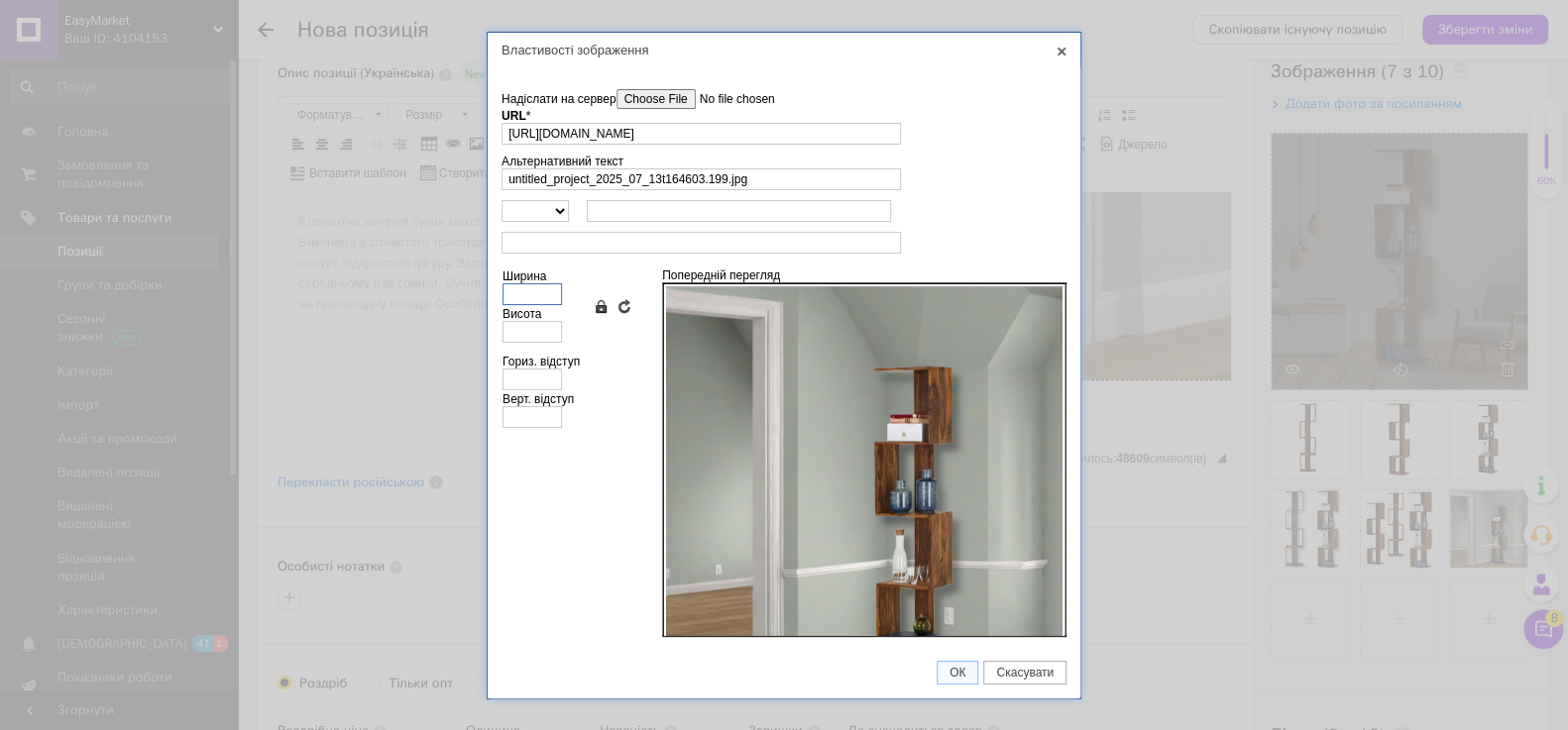 click on "Ширина" at bounding box center [532, 294] 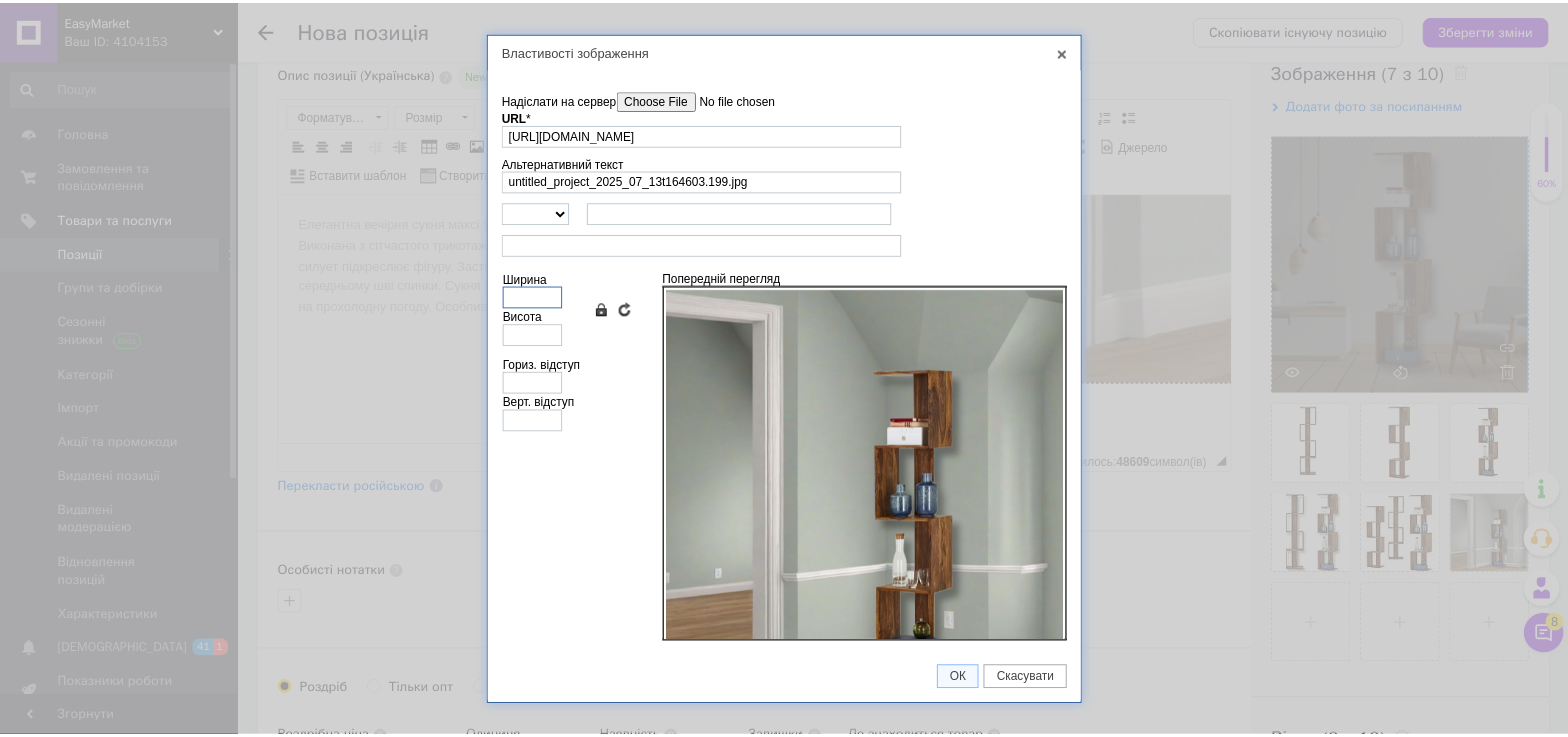 scroll, scrollTop: 0, scrollLeft: 0, axis: both 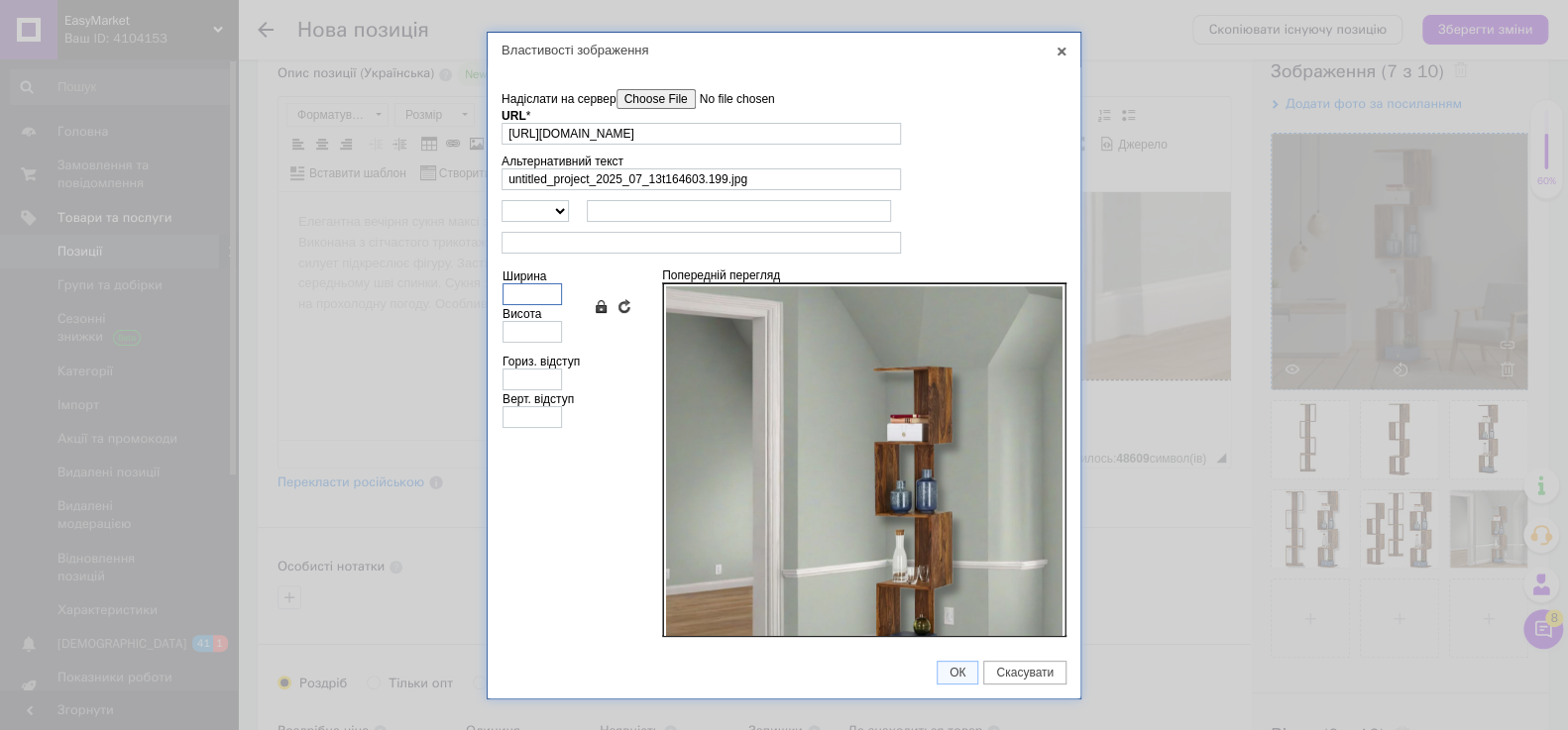 type on "4" 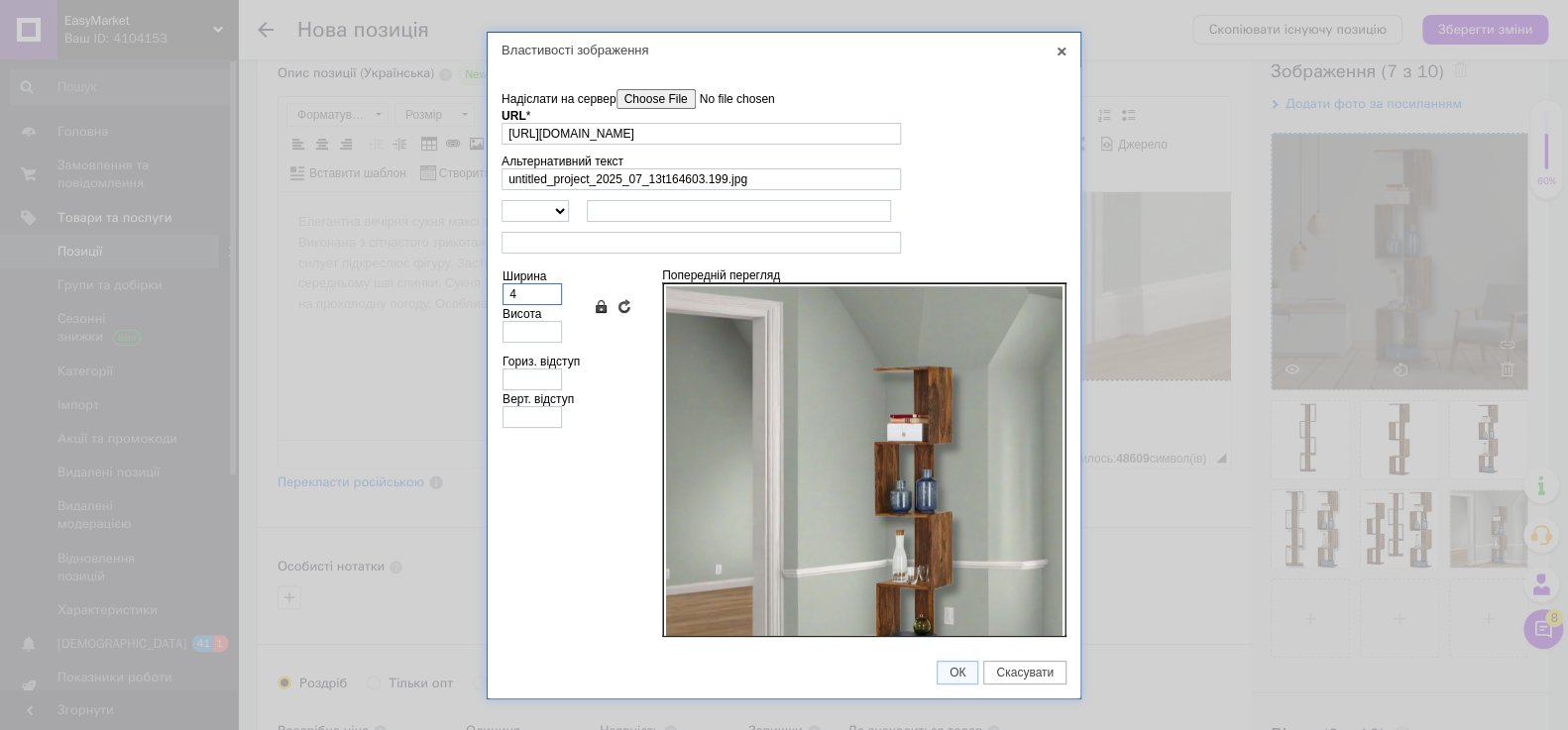 type on "4" 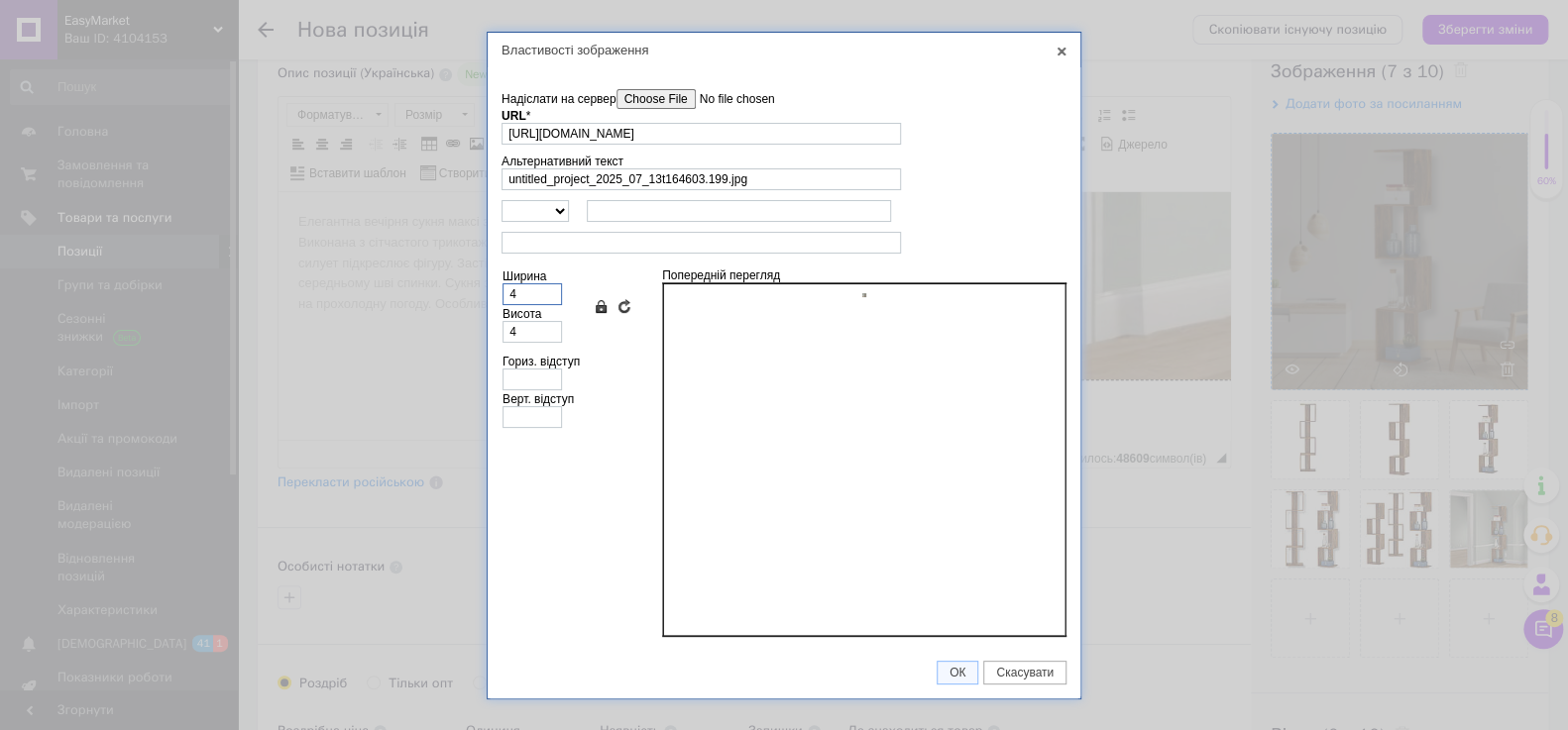 type on "40" 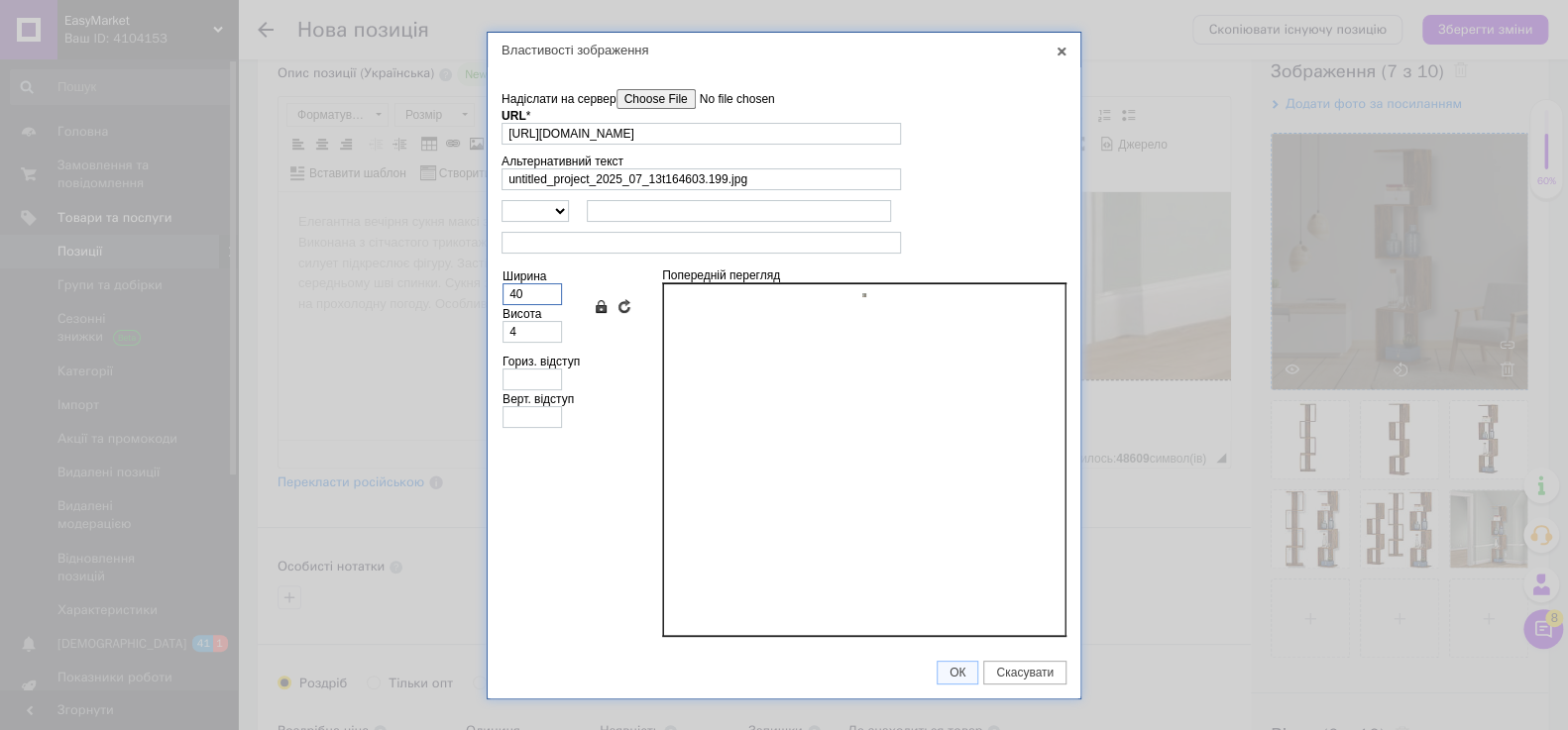 type on "40" 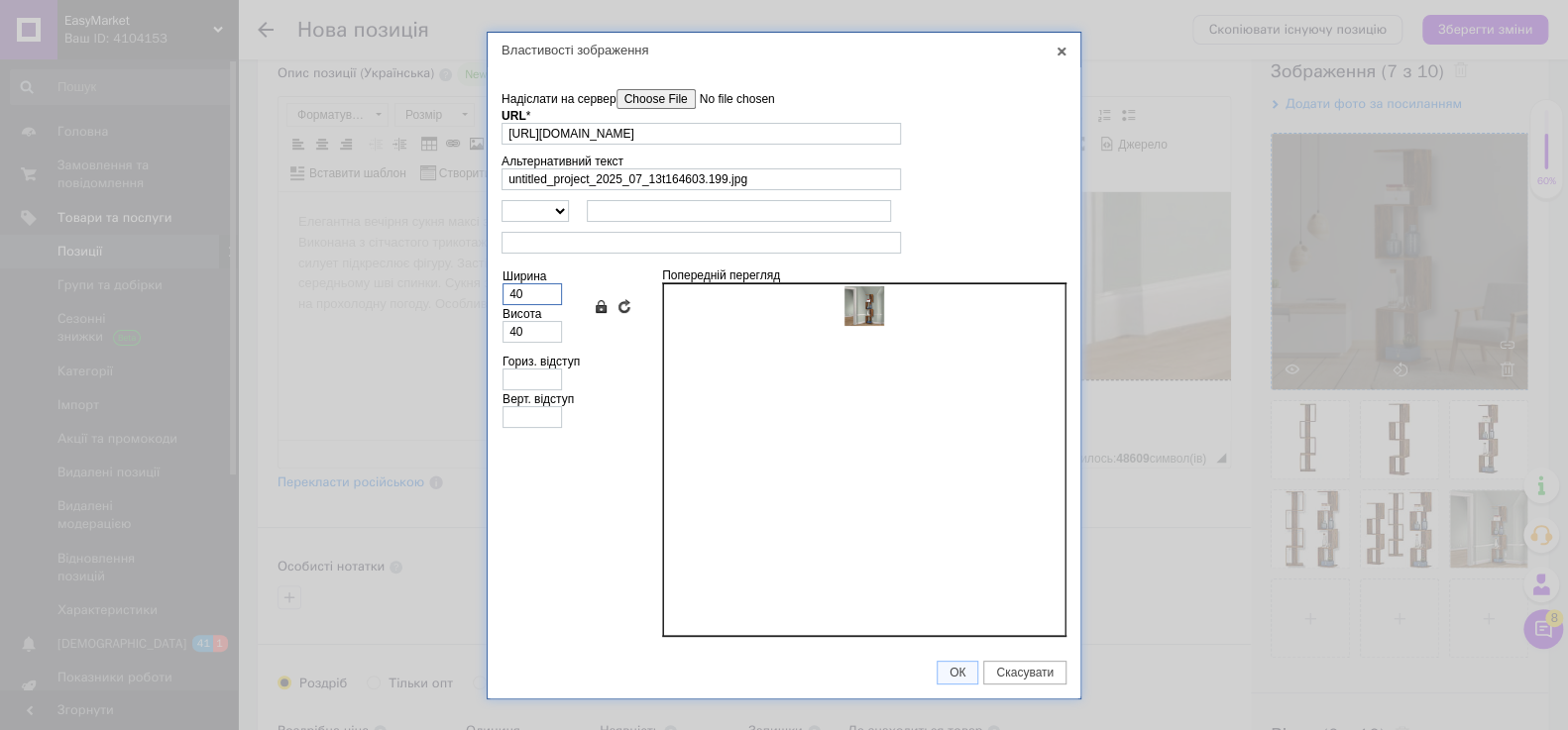 type on "400" 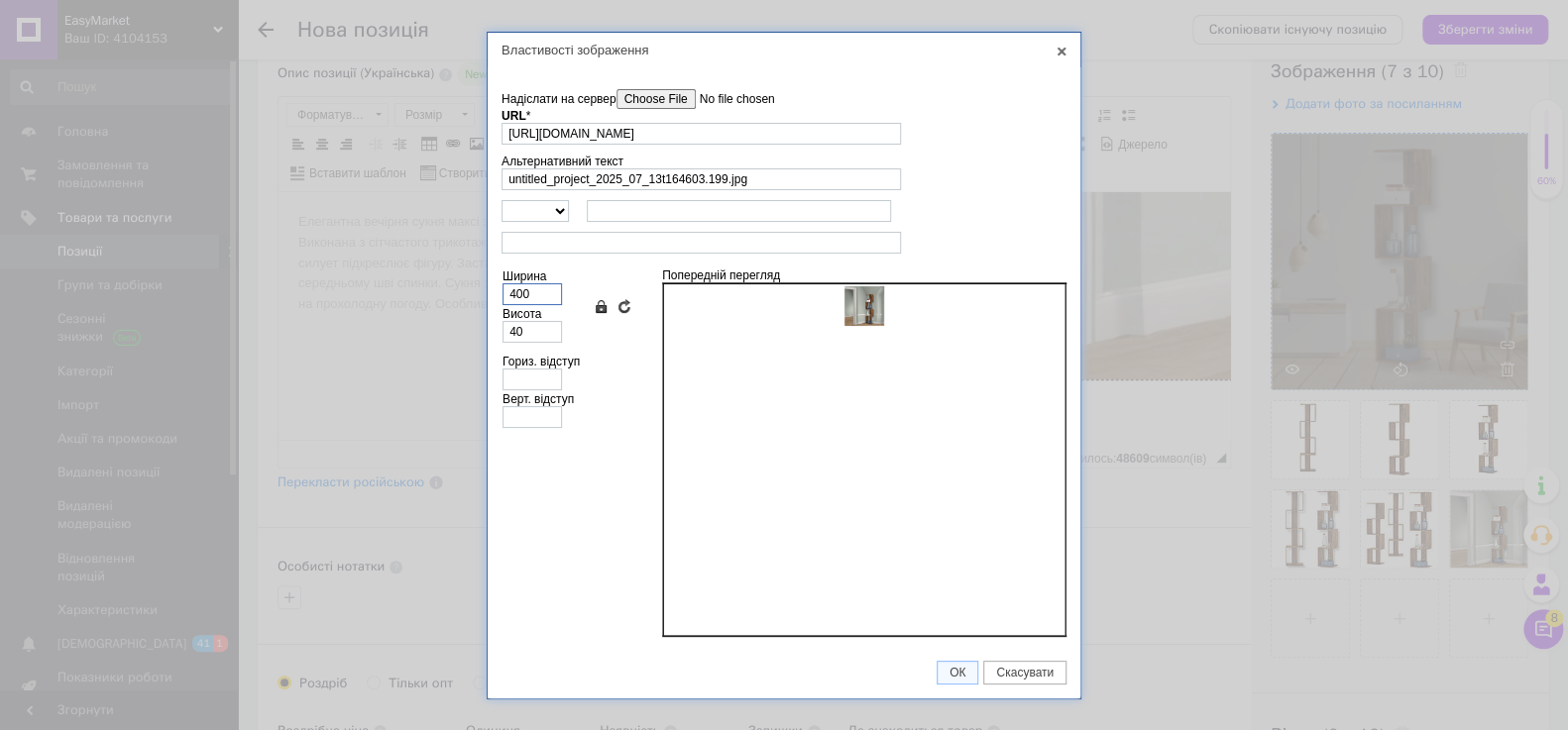 type on "400" 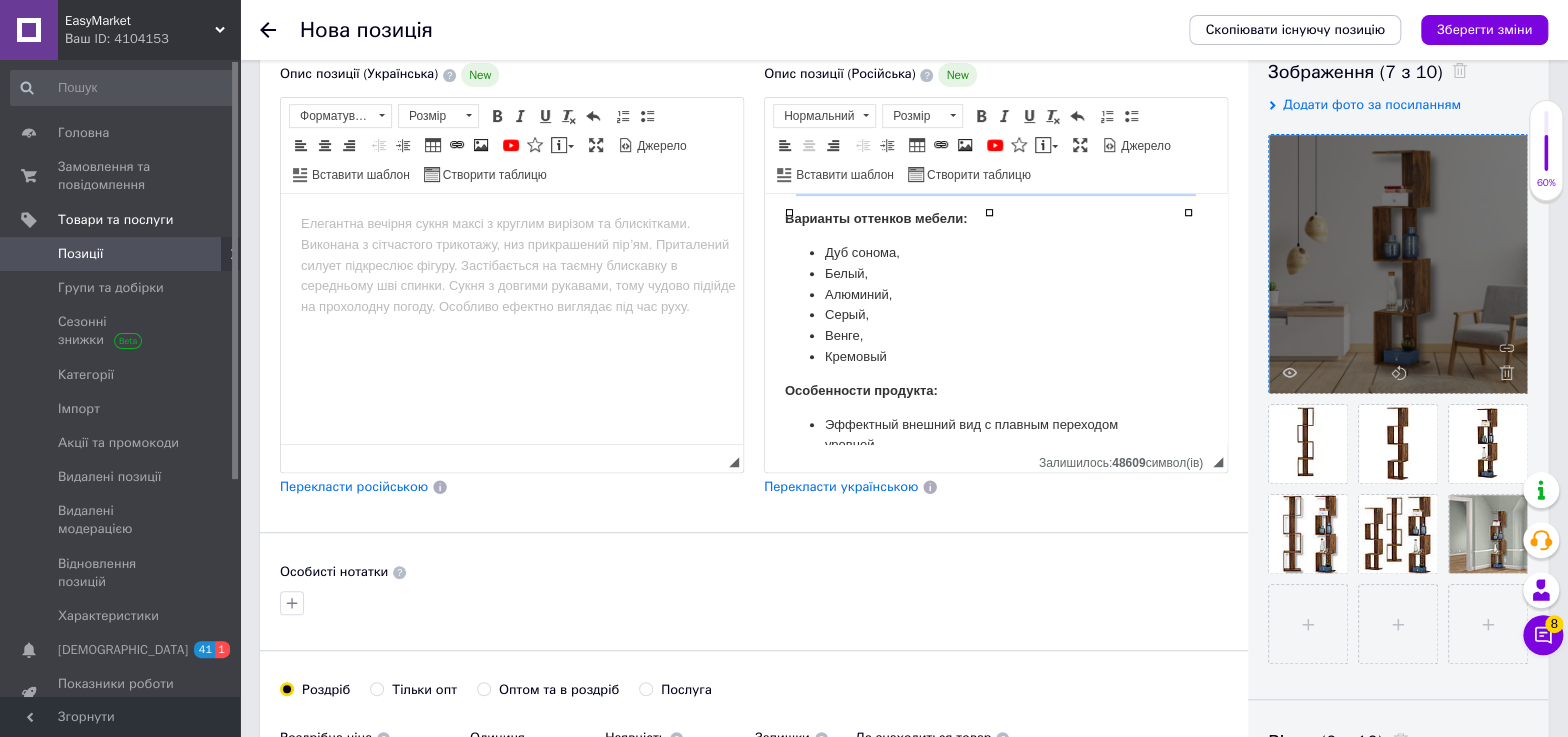 scroll, scrollTop: 698, scrollLeft: 0, axis: vertical 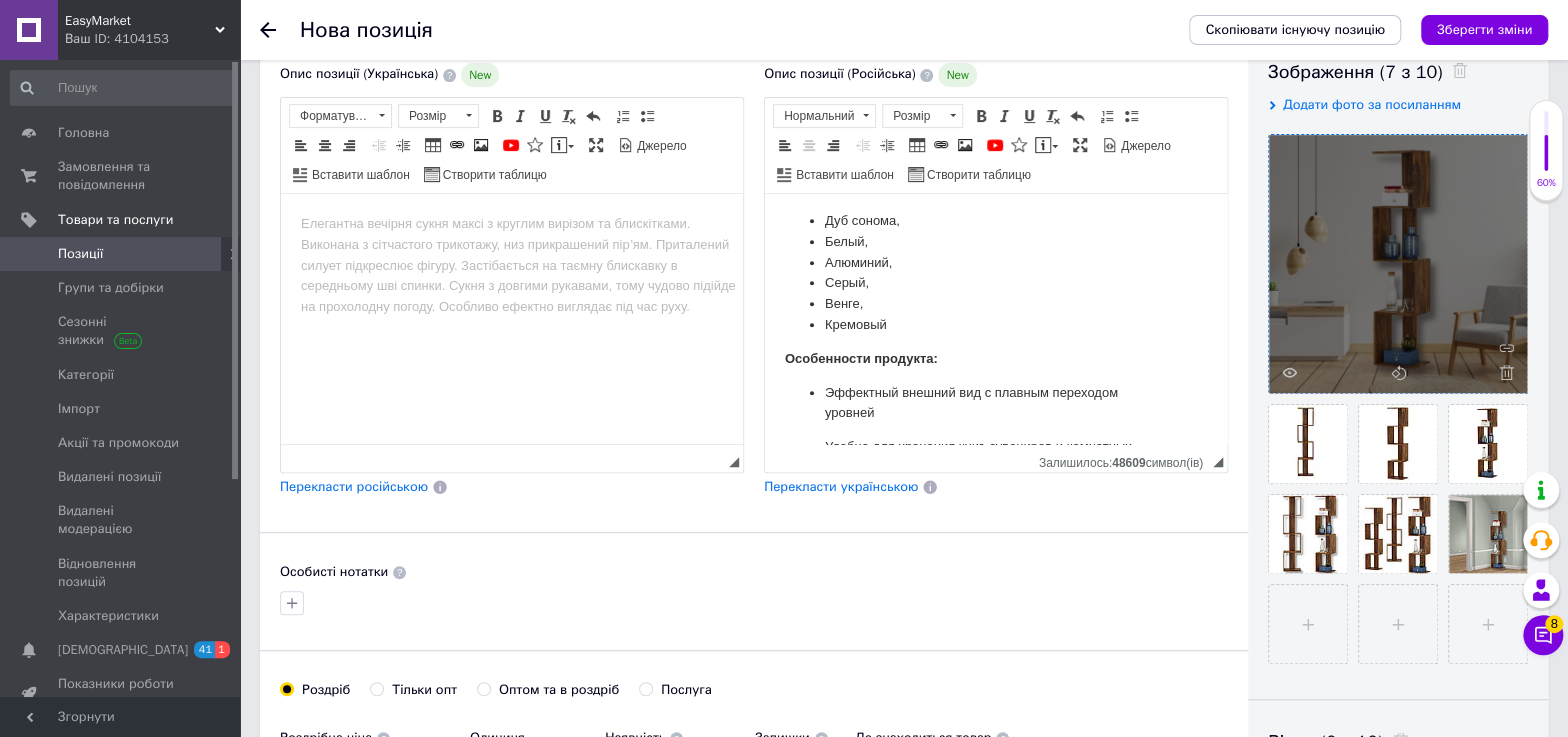 click on "Кремовый" at bounding box center (996, 325) 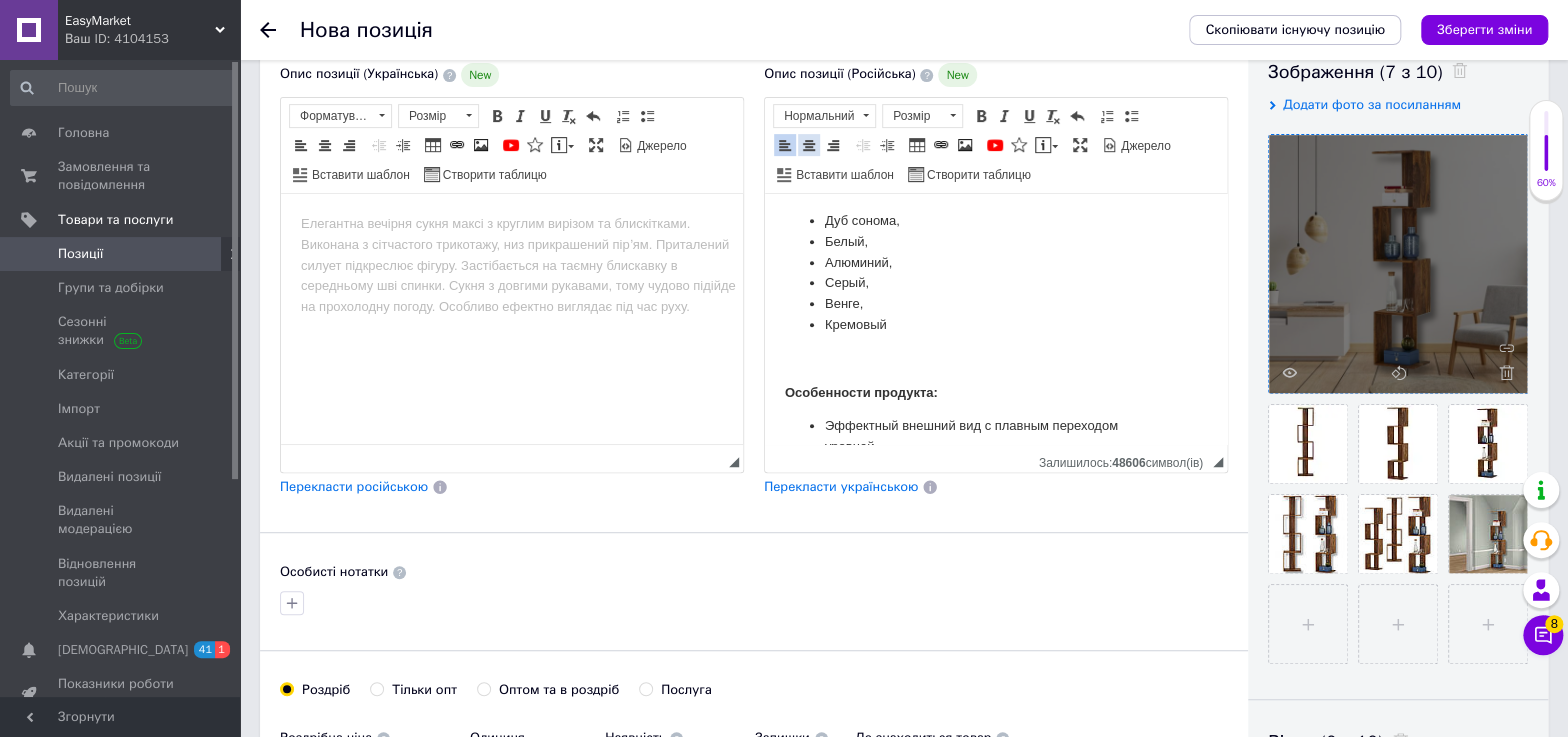 click at bounding box center [809, 145] 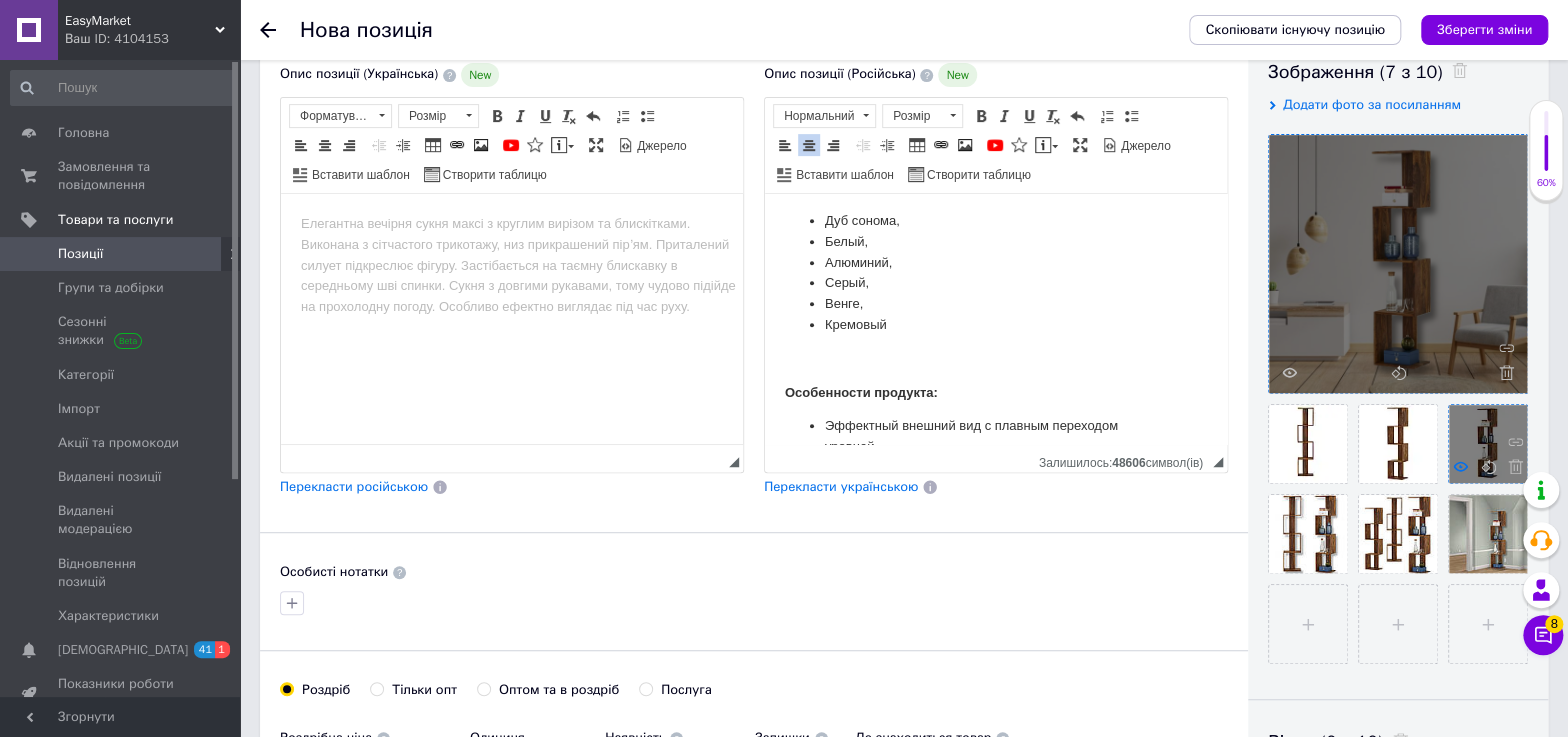 click 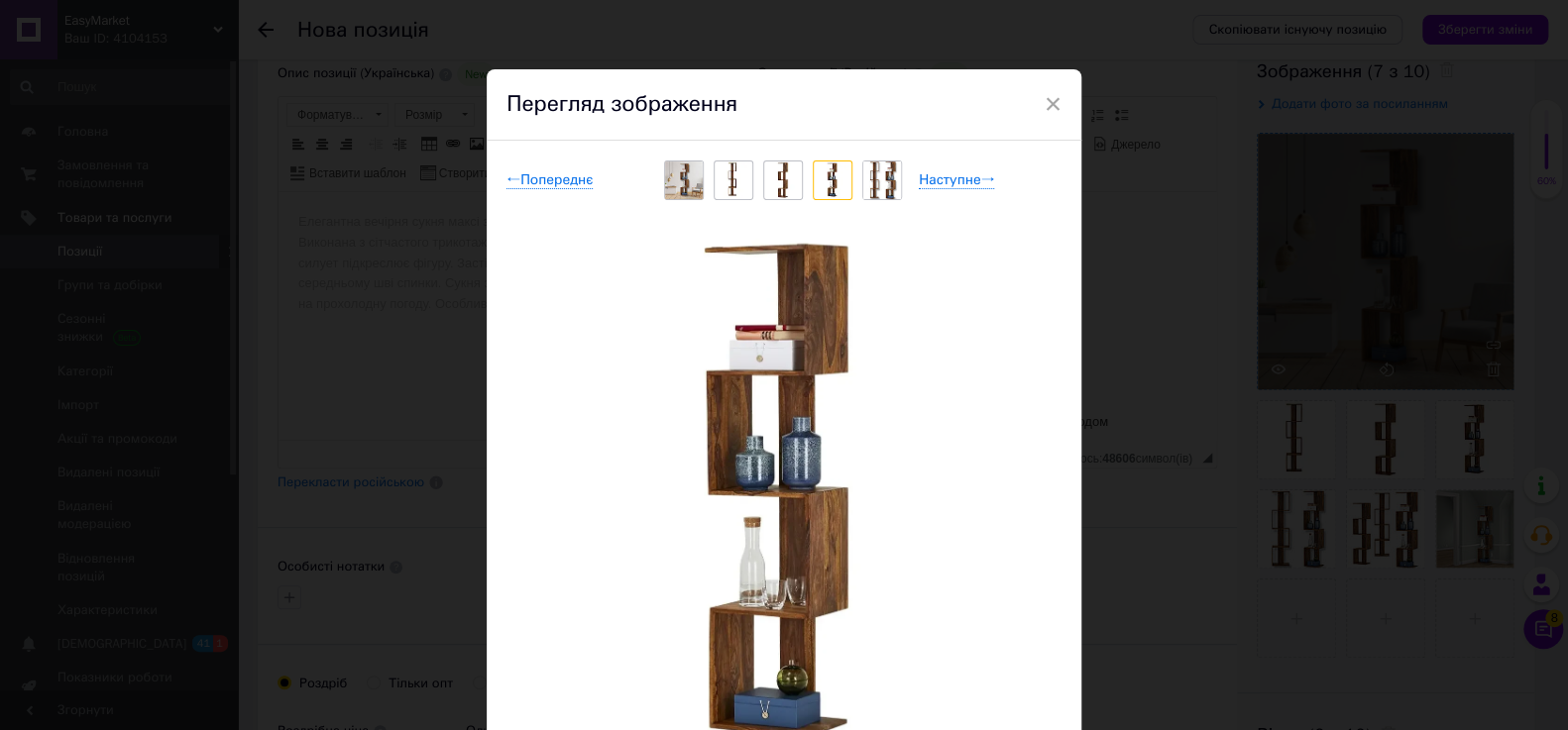 drag, startPoint x: 1170, startPoint y: 486, endPoint x: 1131, endPoint y: 472, distance: 41.4367 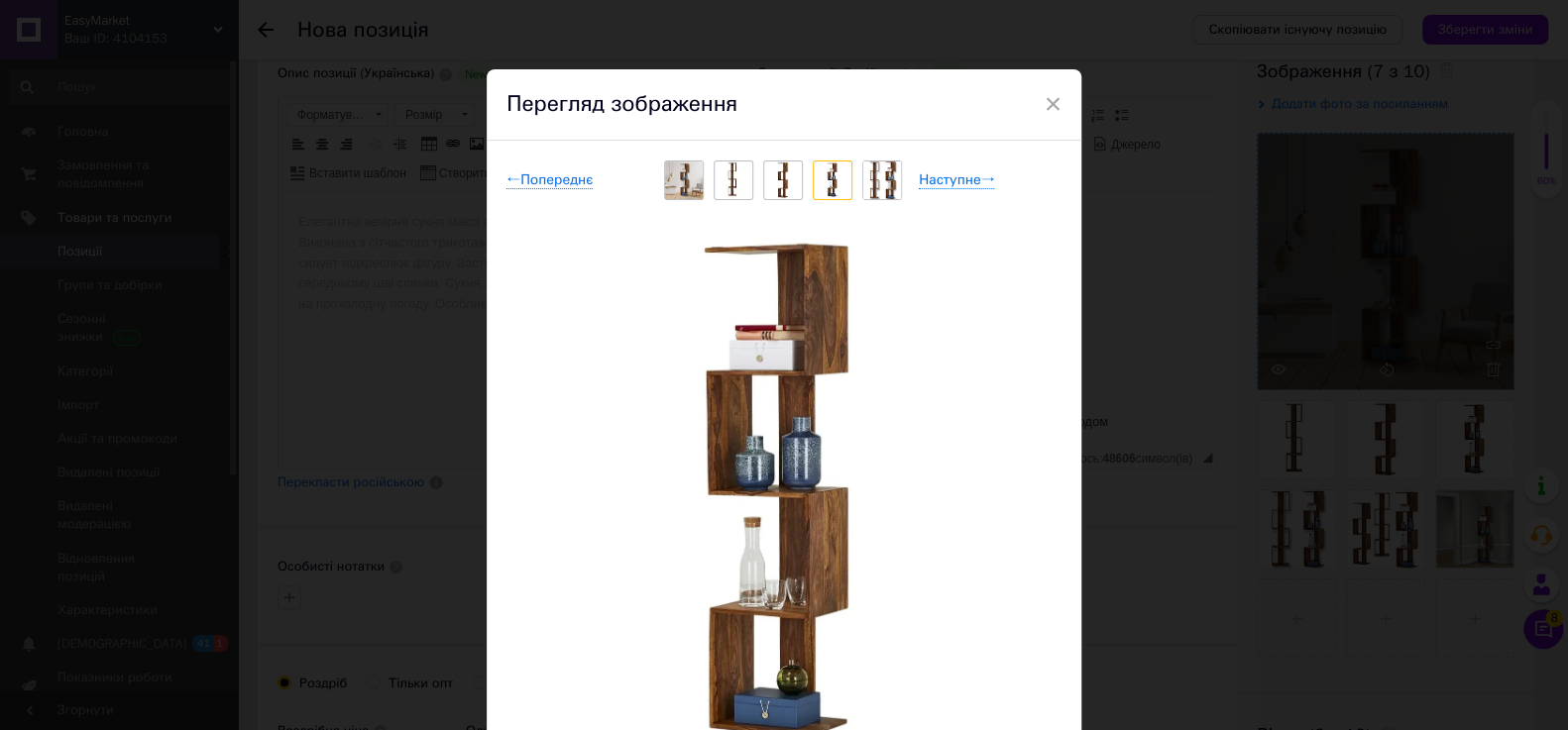 click on "× Перегляд зображення ← Попереднє Наступне → Видалити зображення Видалити всі зображення" at bounding box center [784, 365] 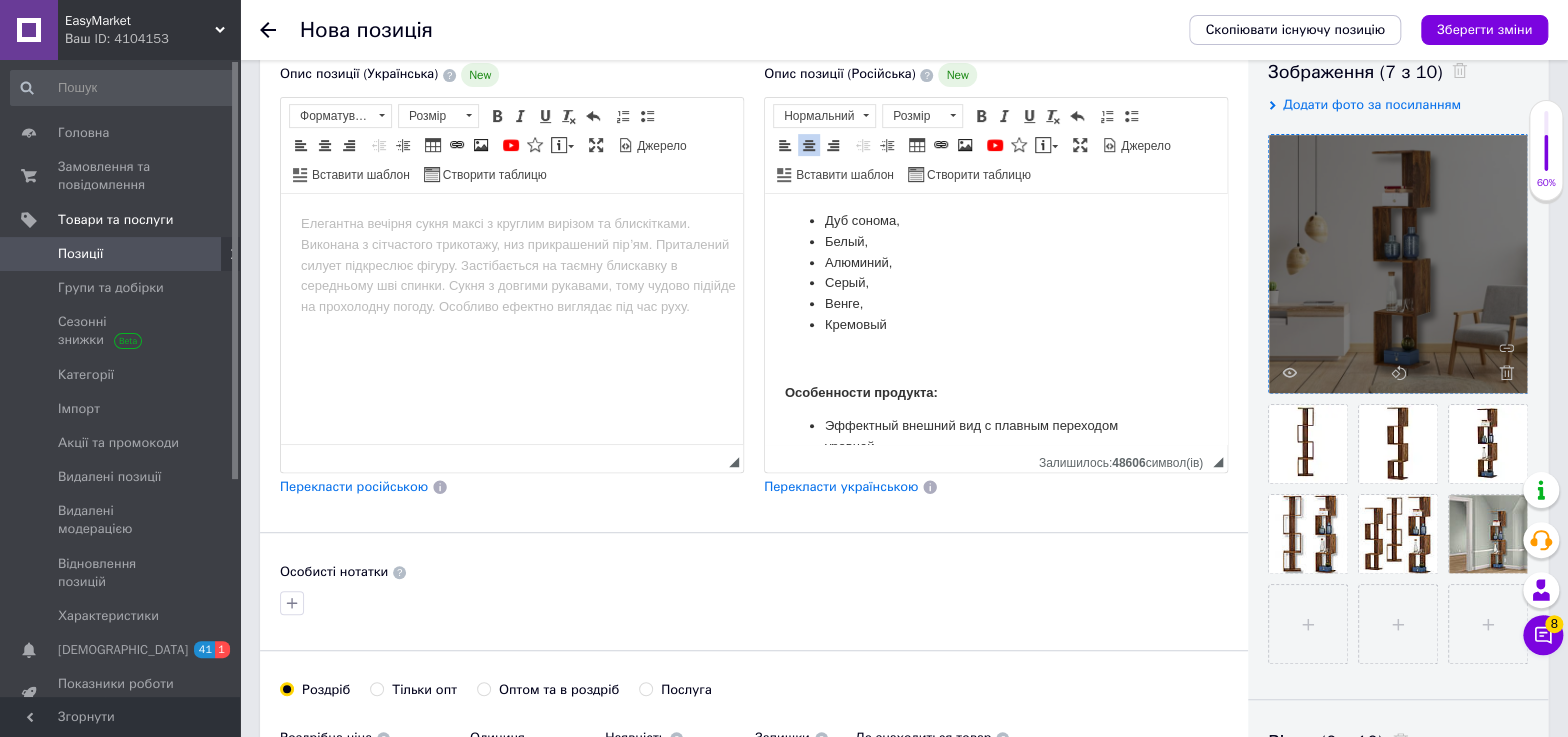 click at bounding box center (996, 359) 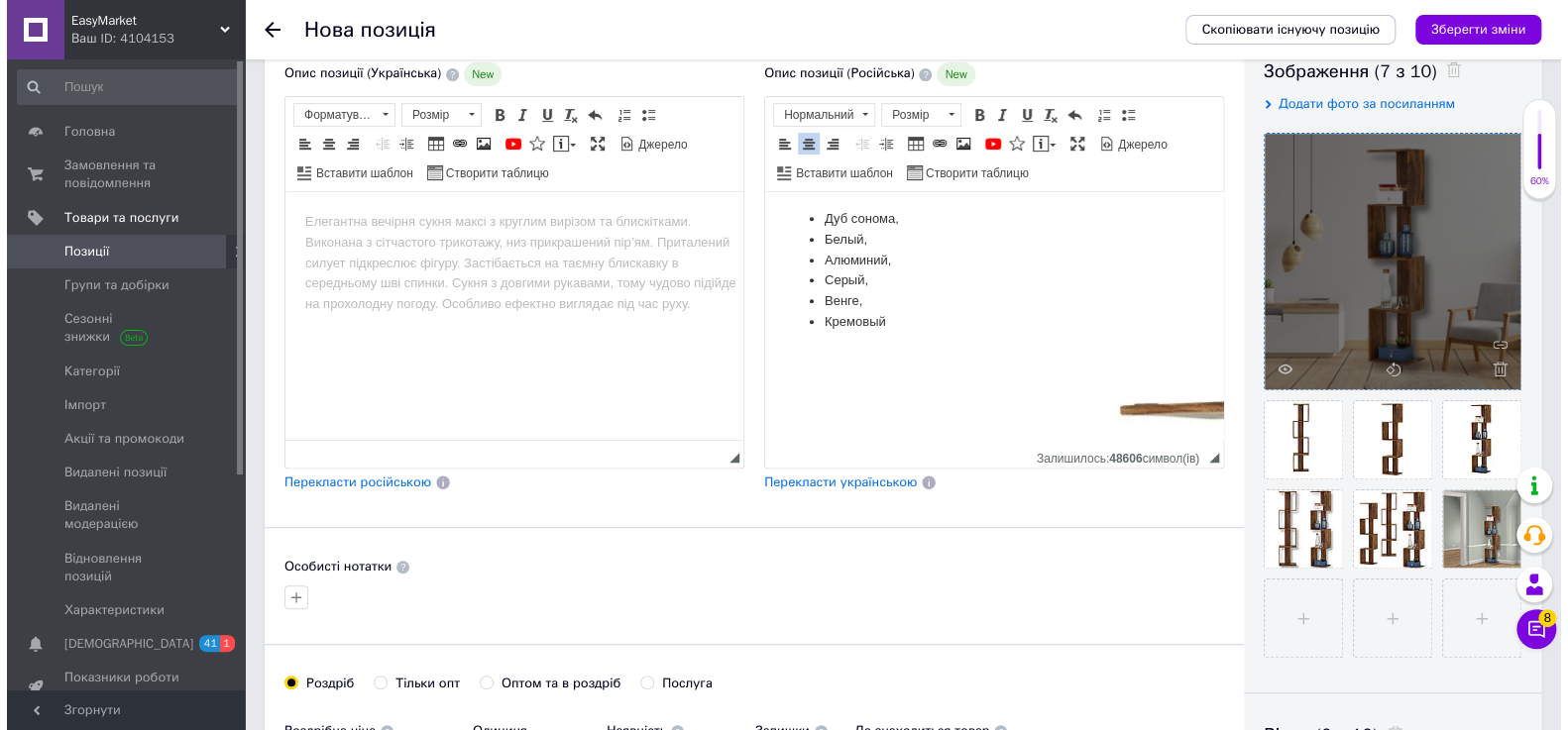 scroll, scrollTop: 1834, scrollLeft: 0, axis: vertical 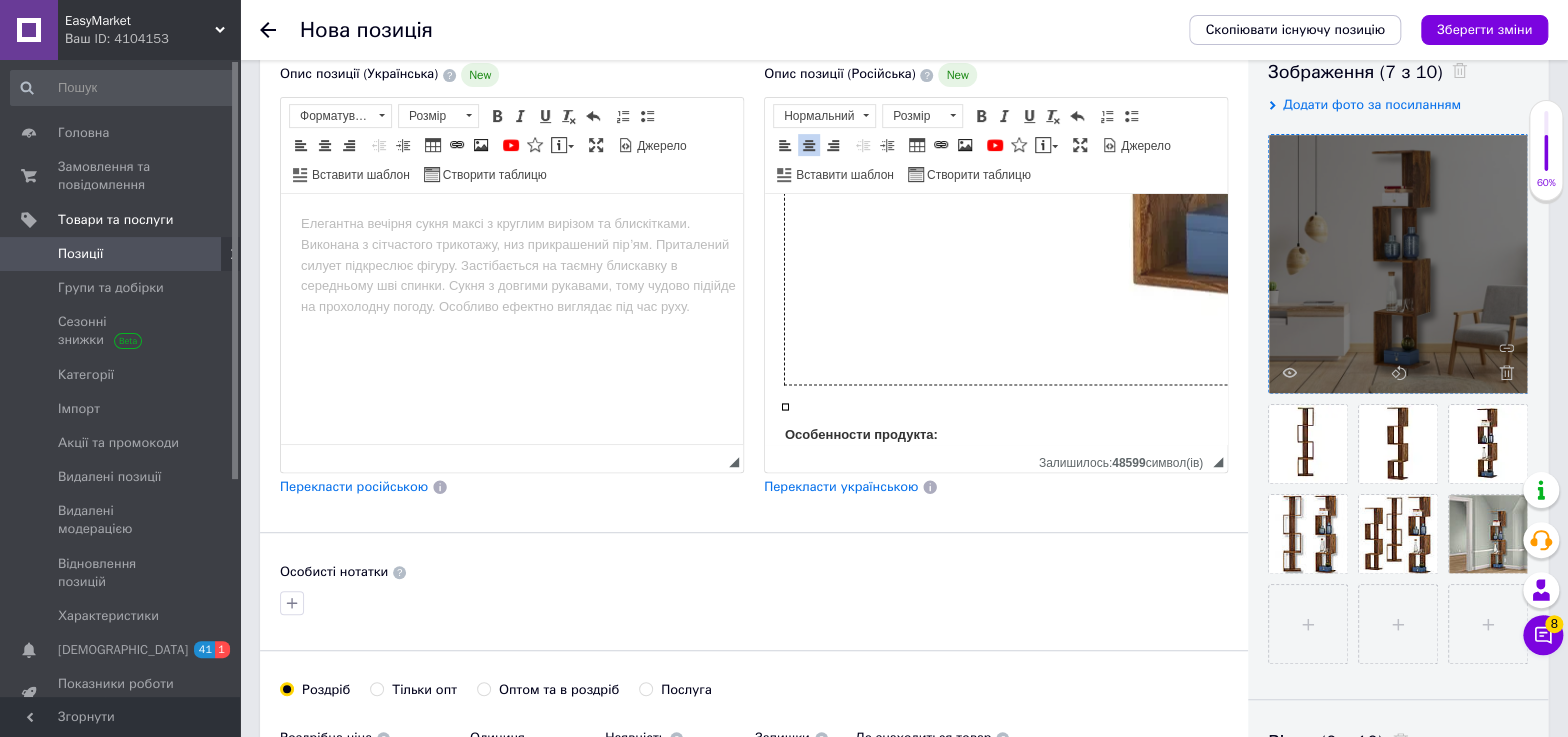 click at bounding box center [1293, -211] 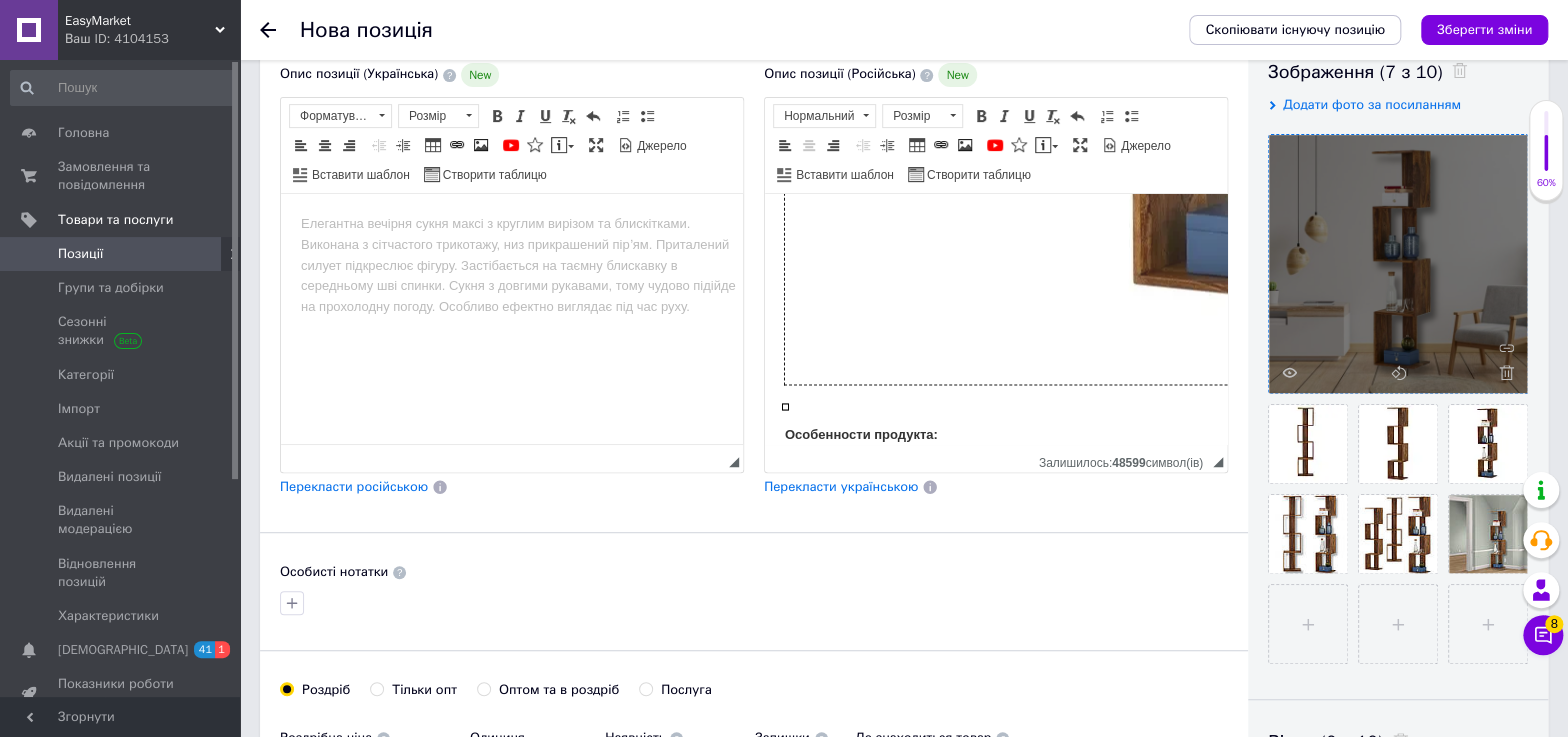 click at bounding box center (1293, -211) 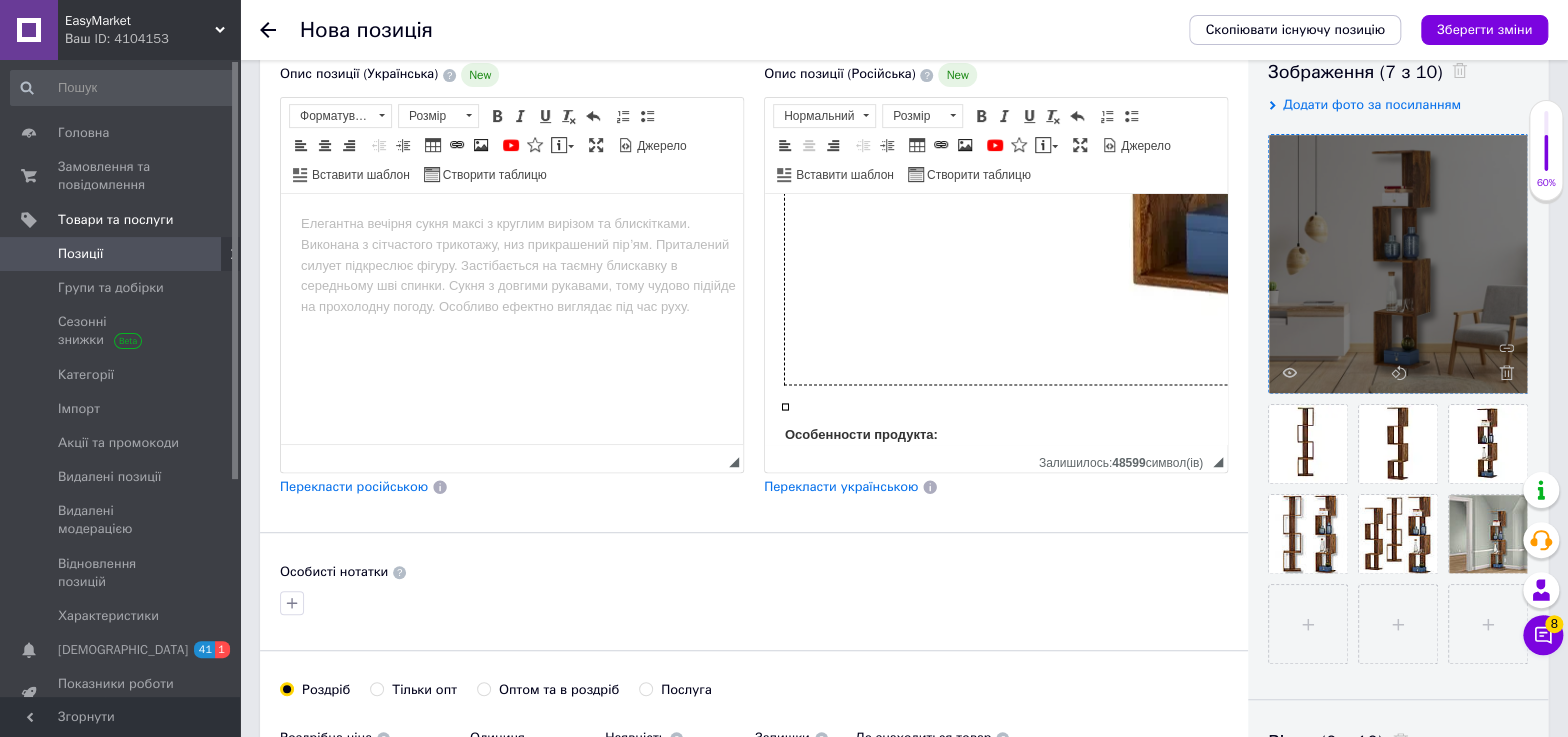 type 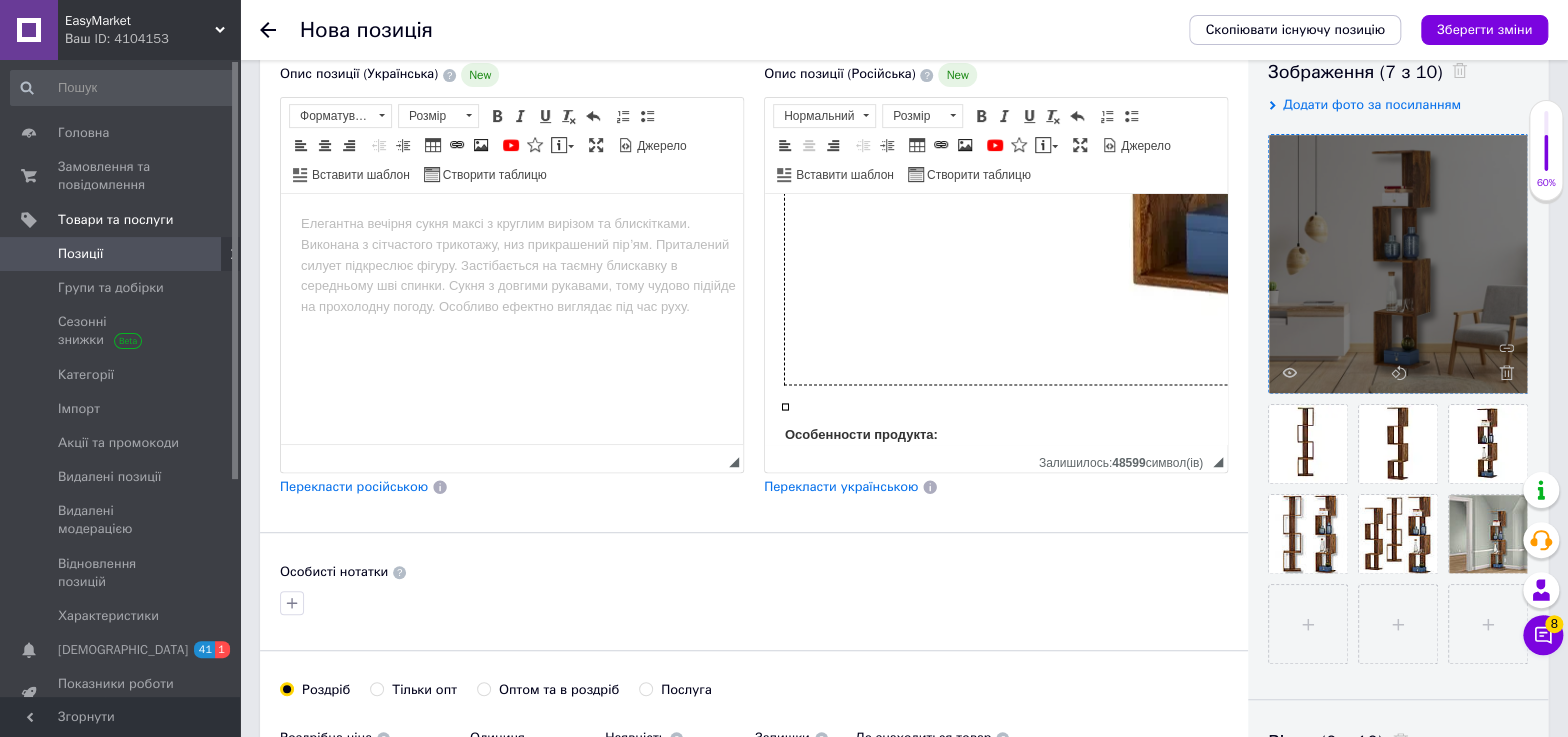 type 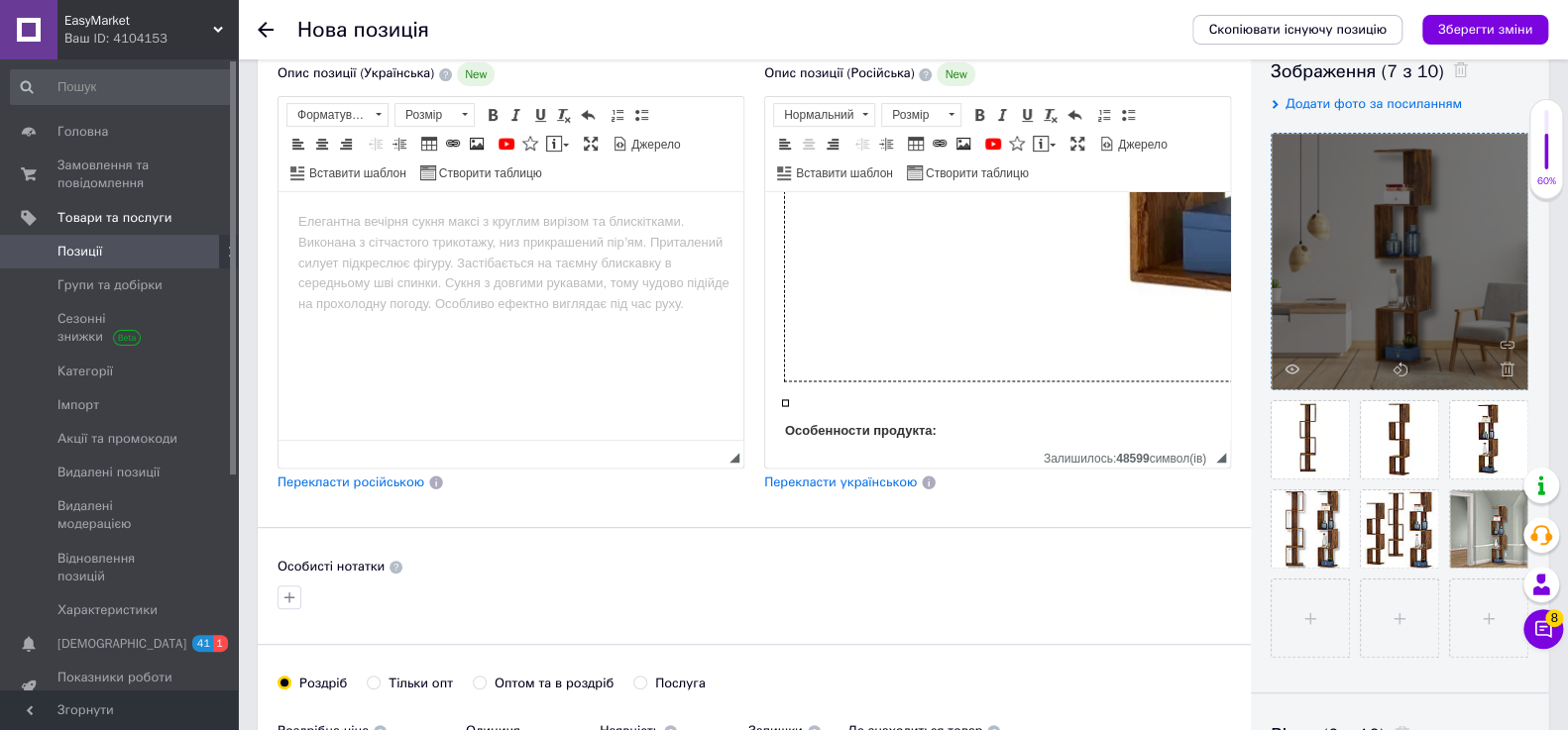type on "[URL][DOMAIN_NAME]" 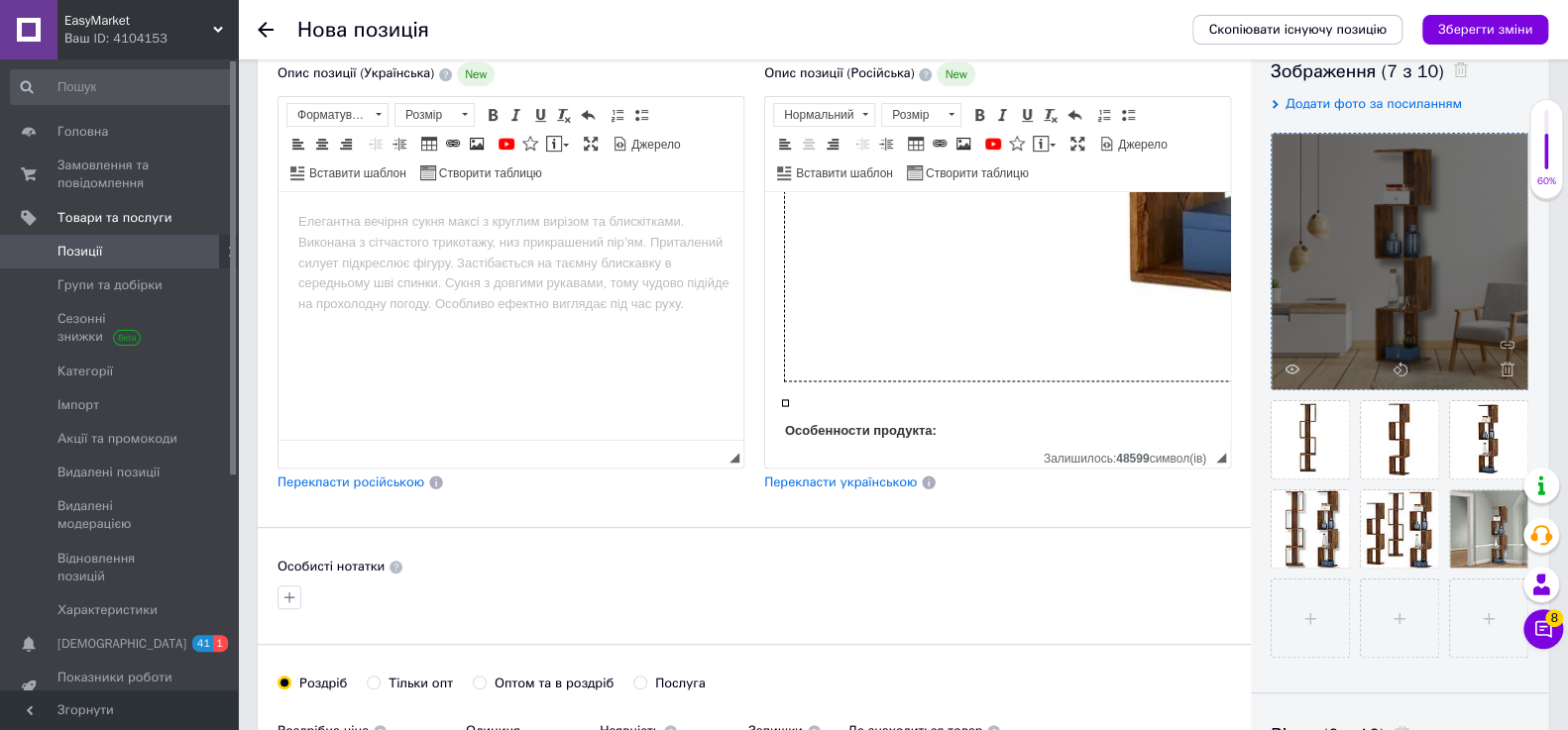 type on "4875642075_w640_h640_4875642075.webp" 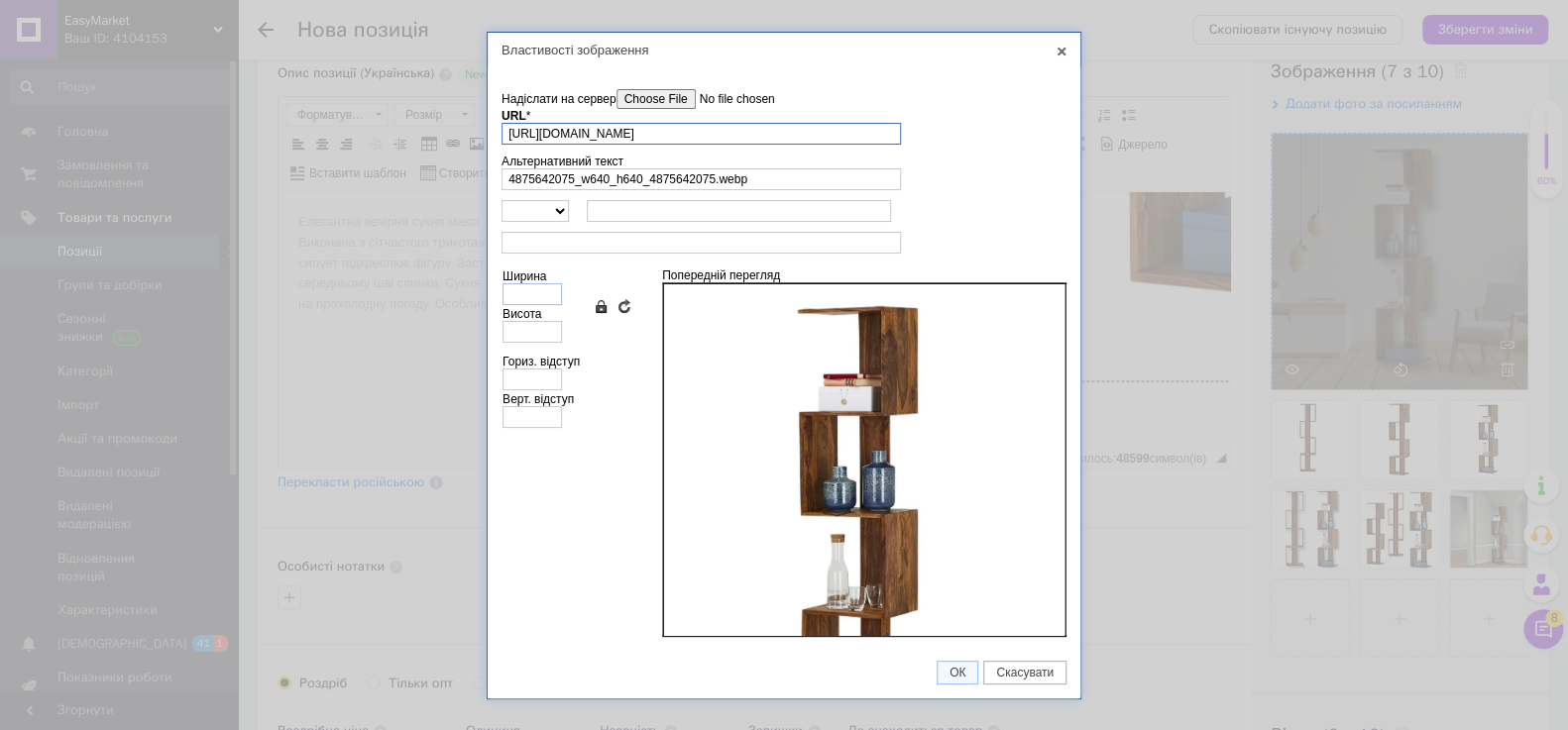 scroll, scrollTop: 0, scrollLeft: 177, axis: horizontal 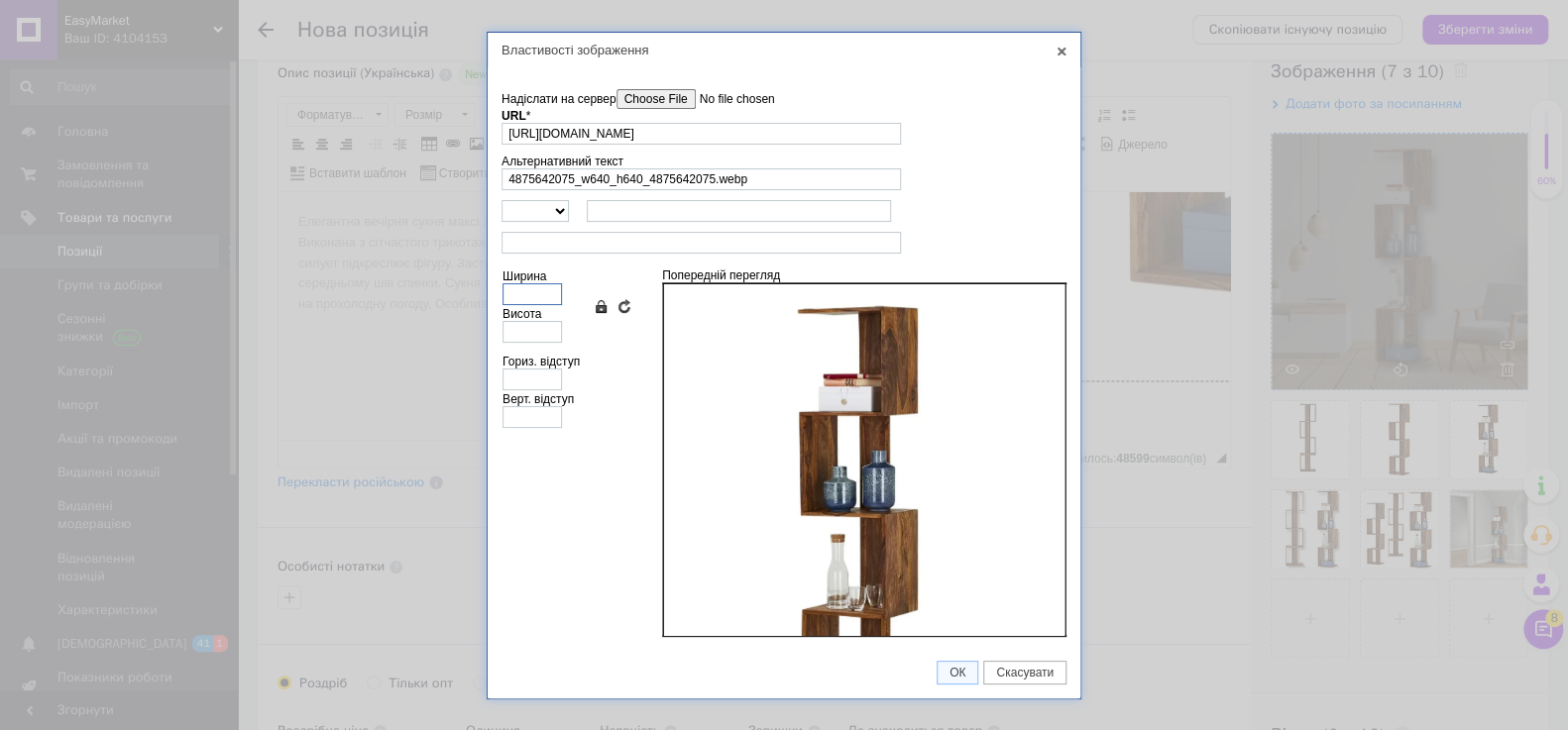 click on "Ширина" at bounding box center (532, 294) 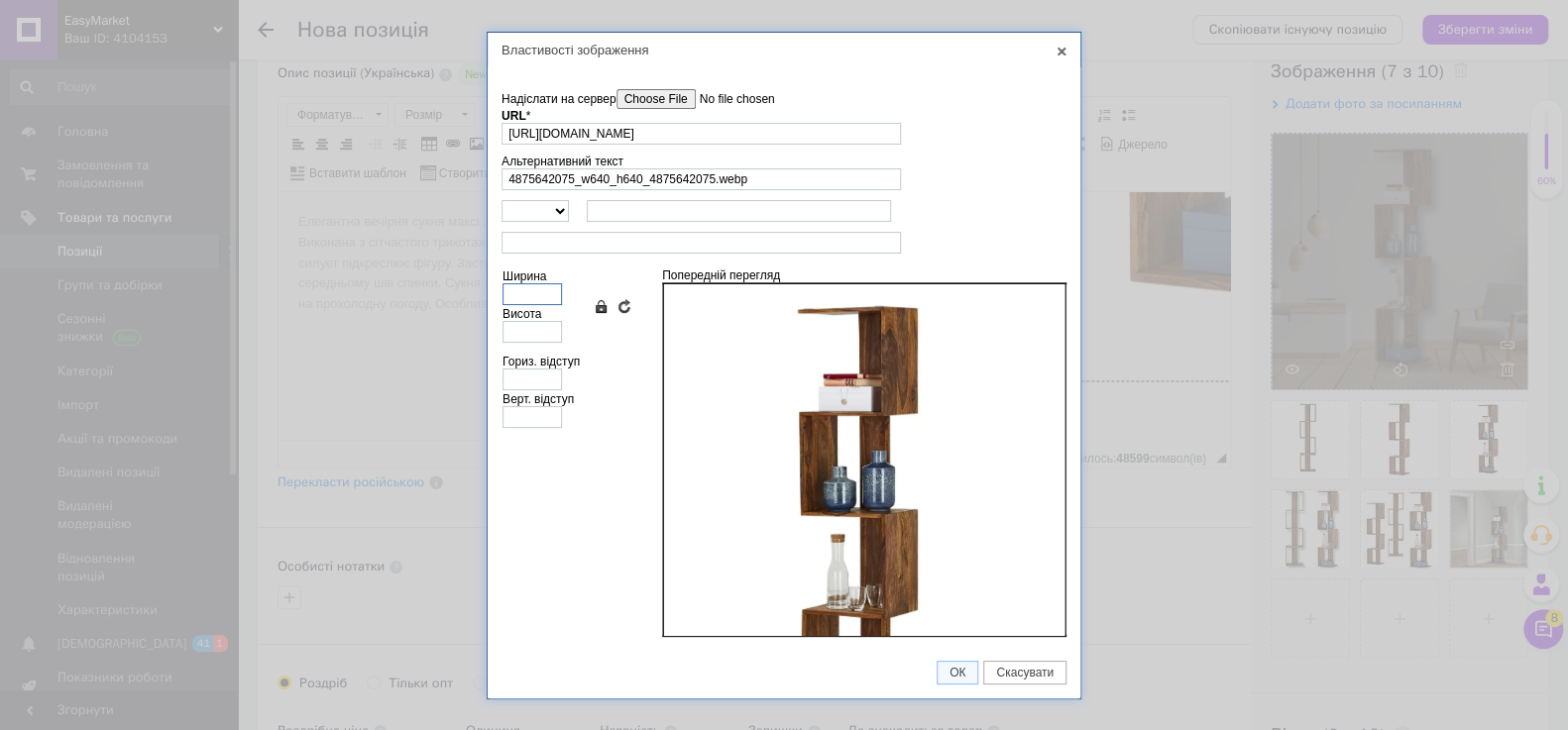 type on "4" 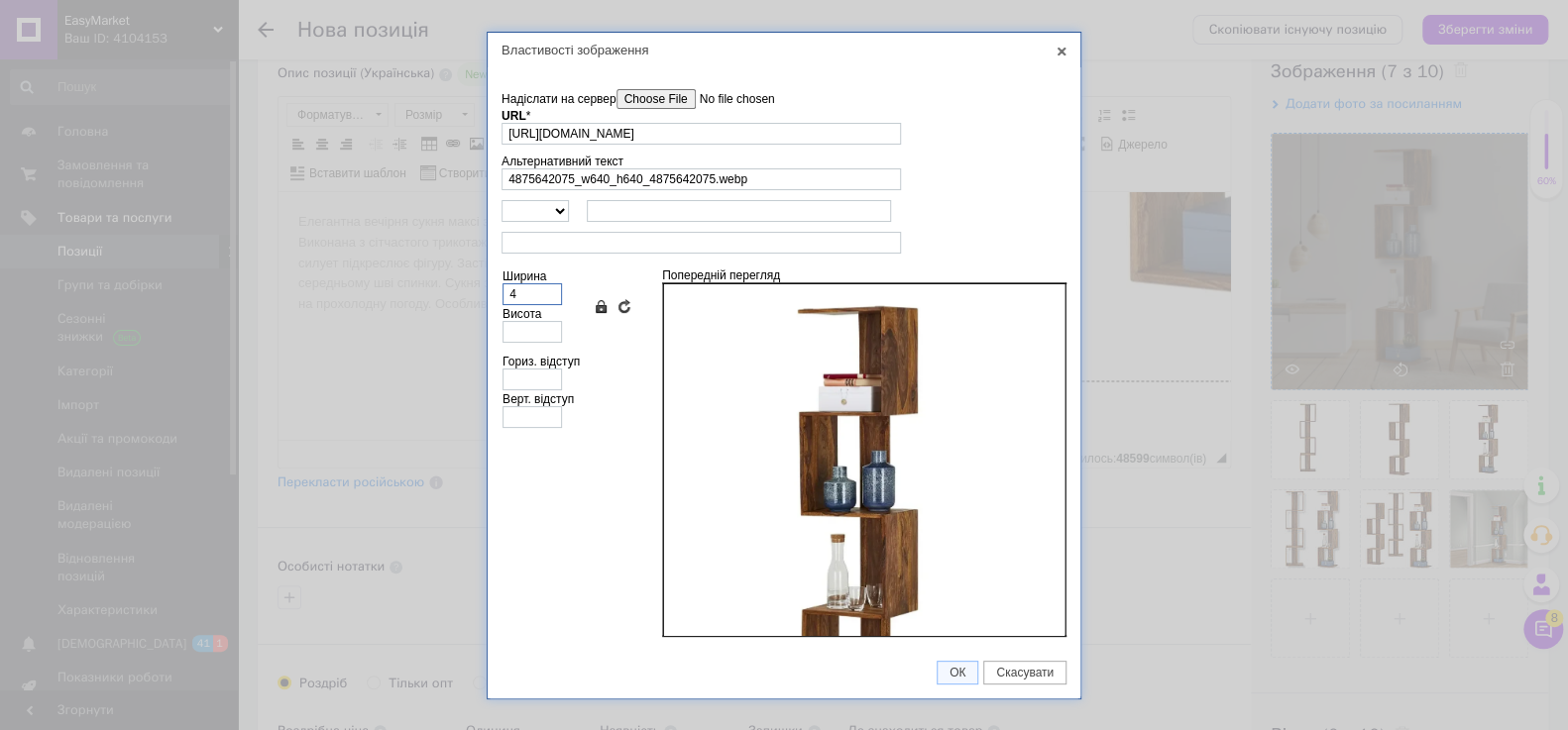 type on "5" 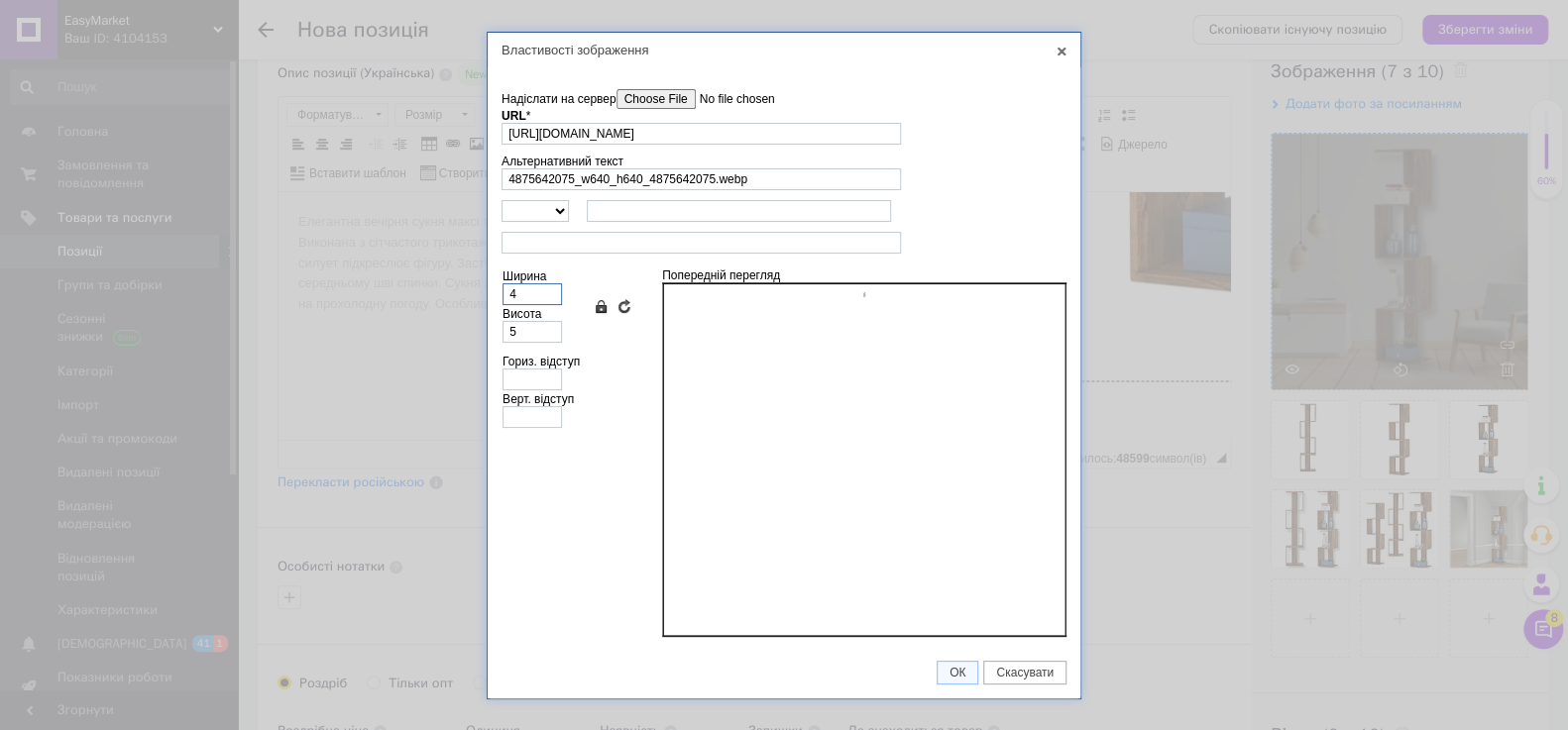 type on "40" 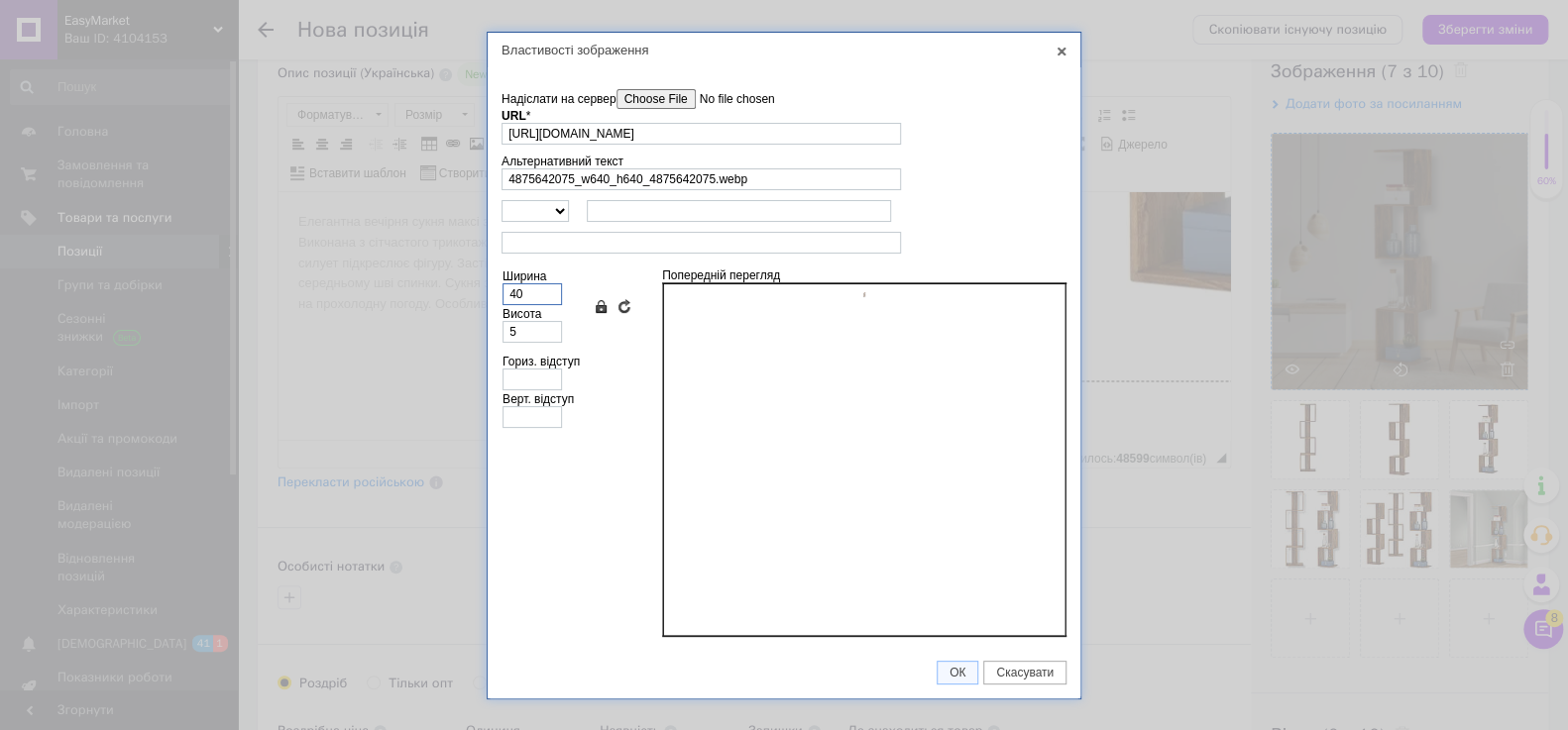 type on "47" 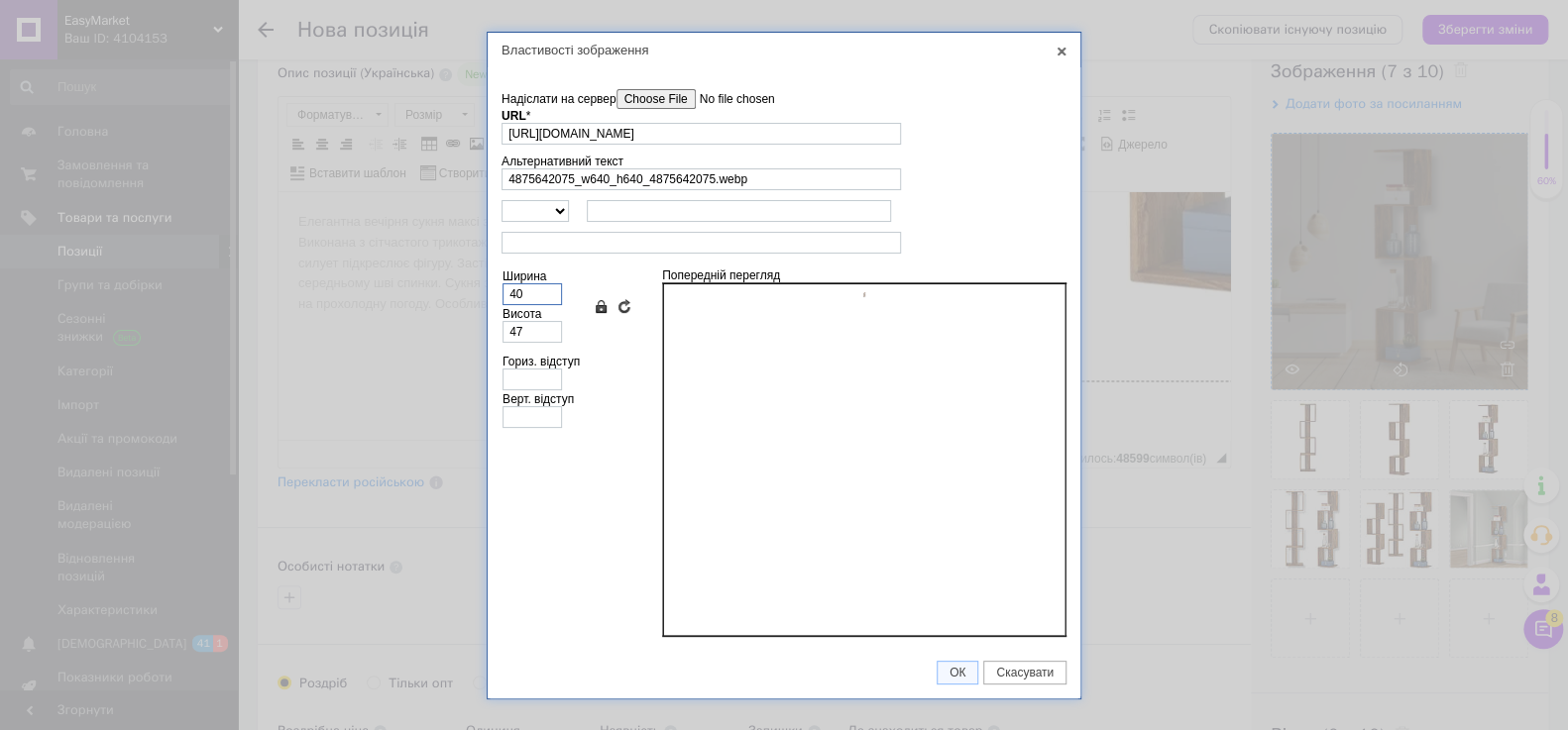 type on "400" 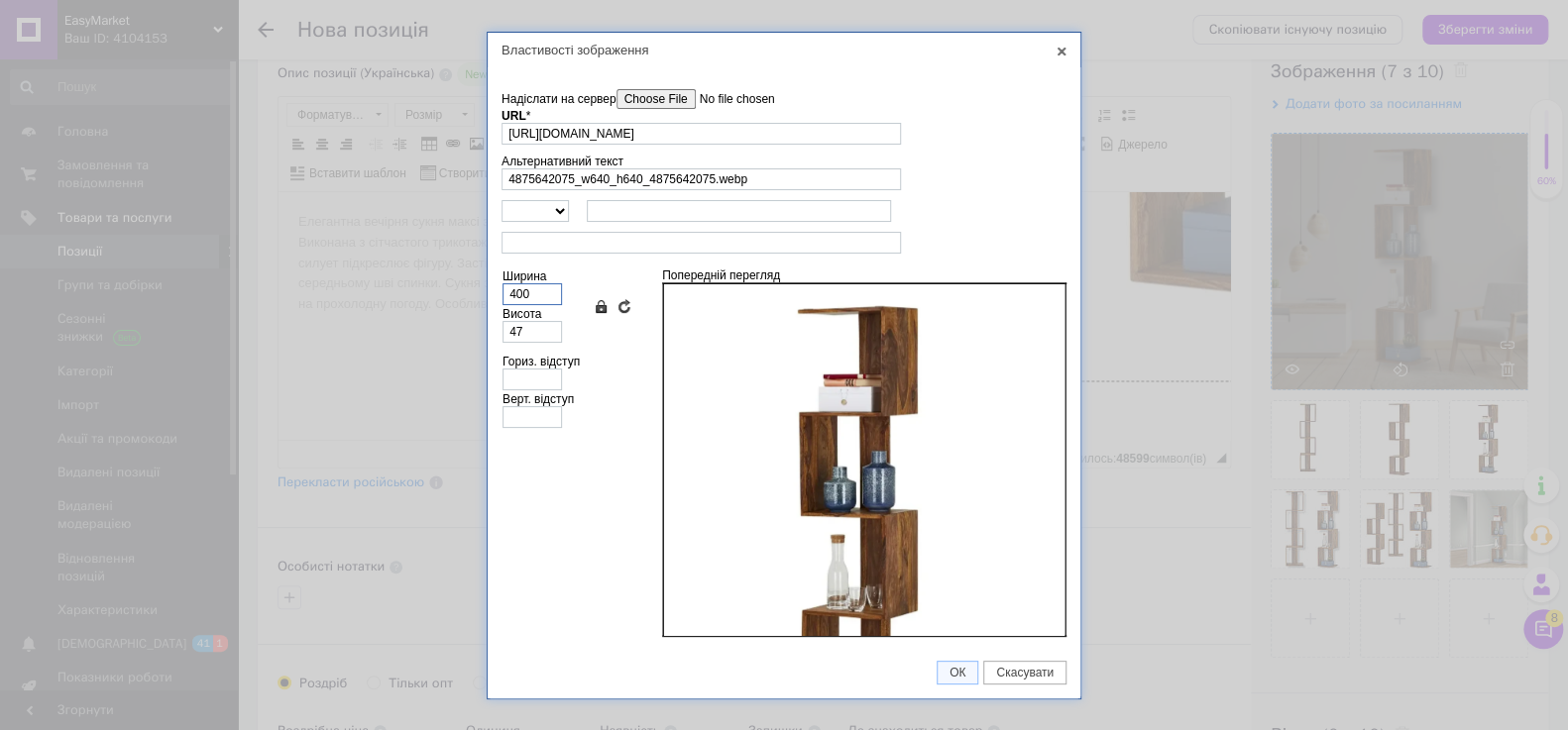 type on "468" 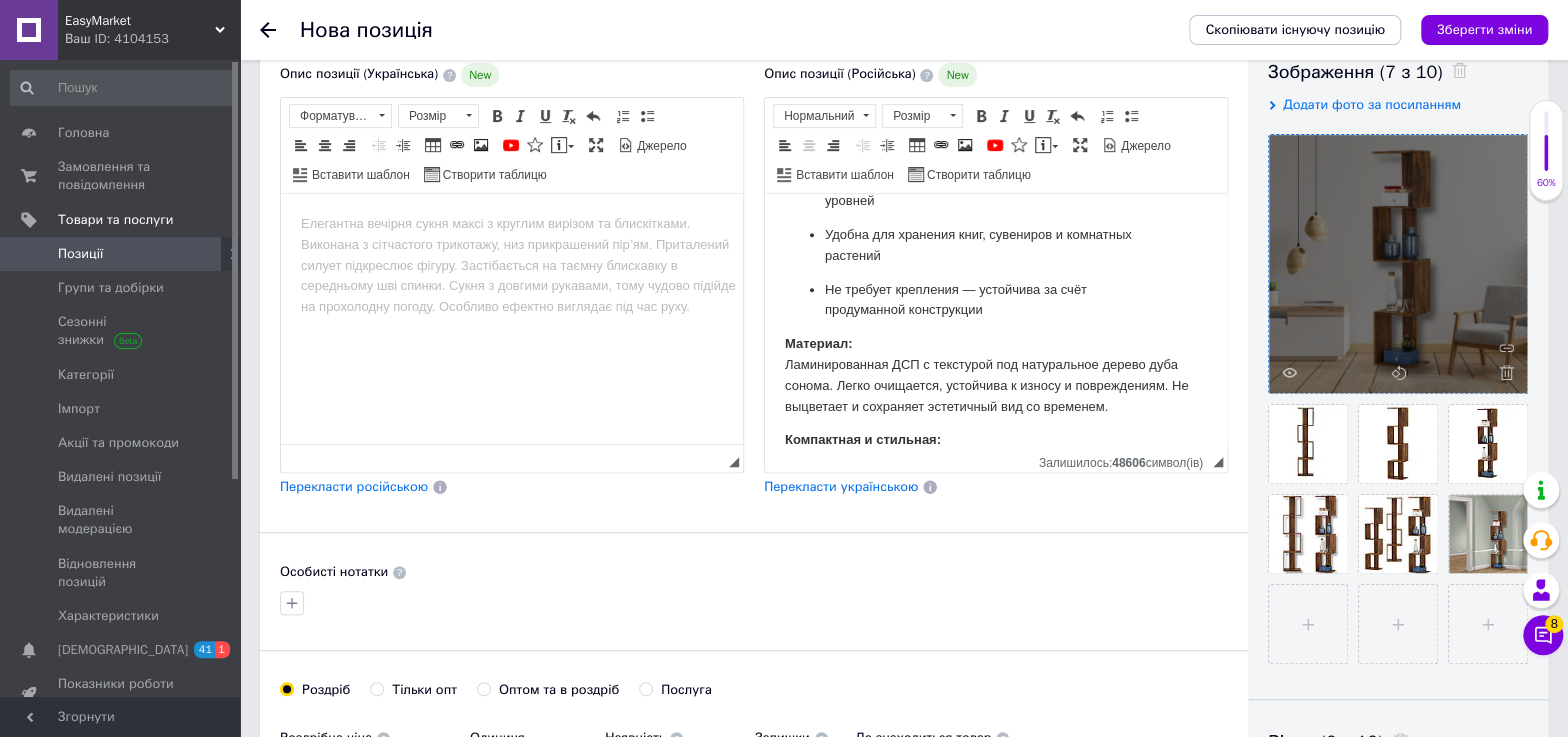 scroll, scrollTop: 1306, scrollLeft: 0, axis: vertical 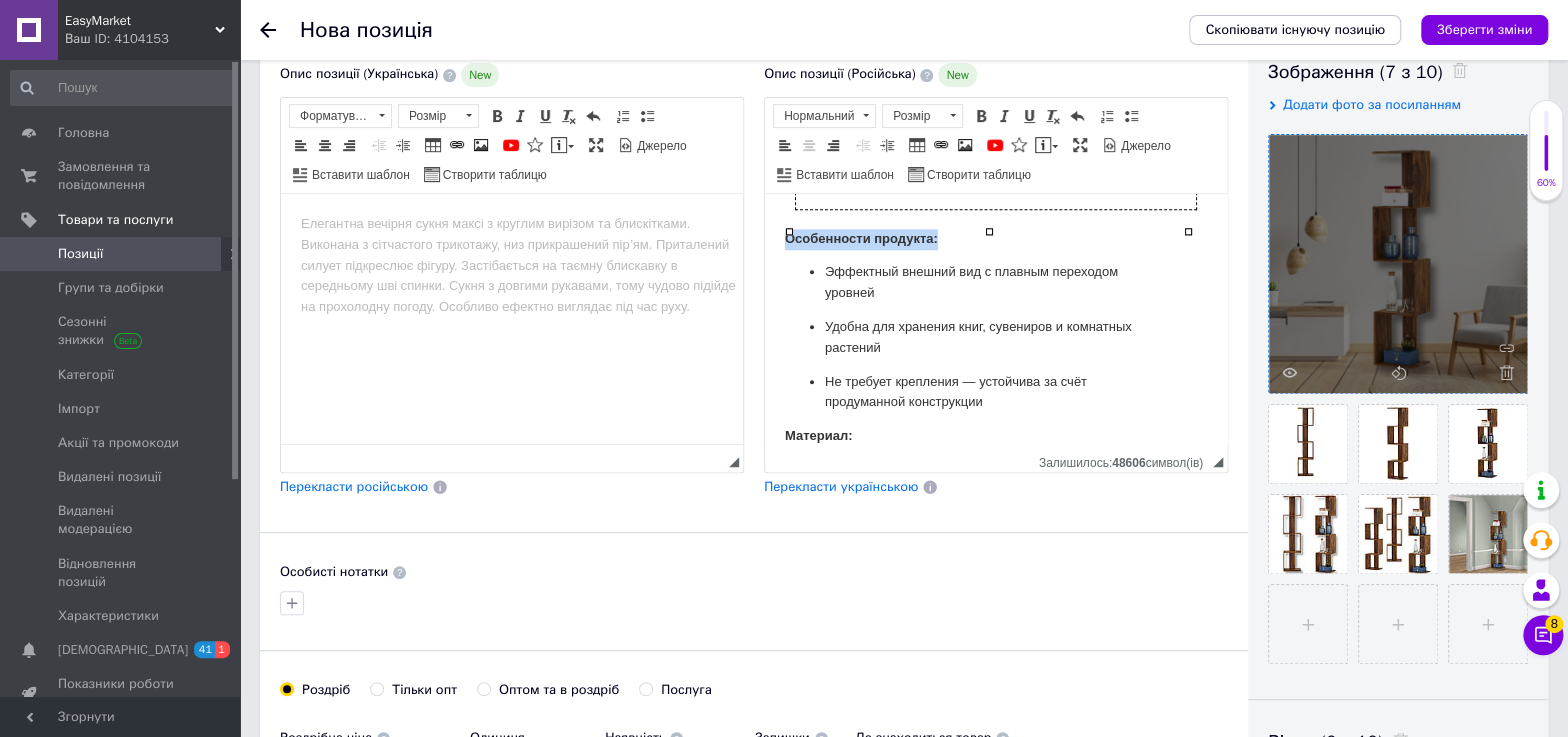 drag, startPoint x: 901, startPoint y: 256, endPoint x: 743, endPoint y: 249, distance: 158.15498 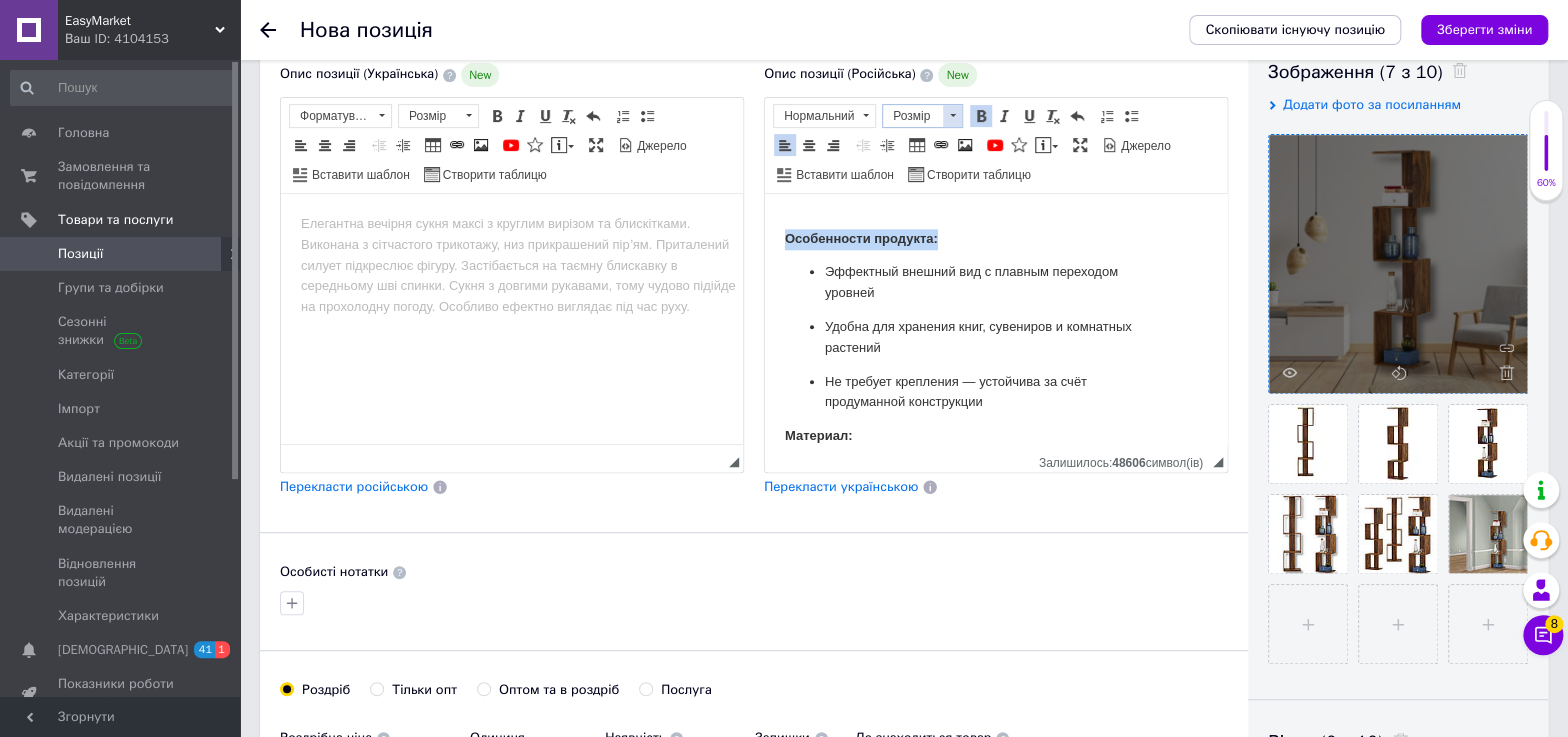 drag, startPoint x: 960, startPoint y: 109, endPoint x: 67, endPoint y: 5, distance: 899.0356 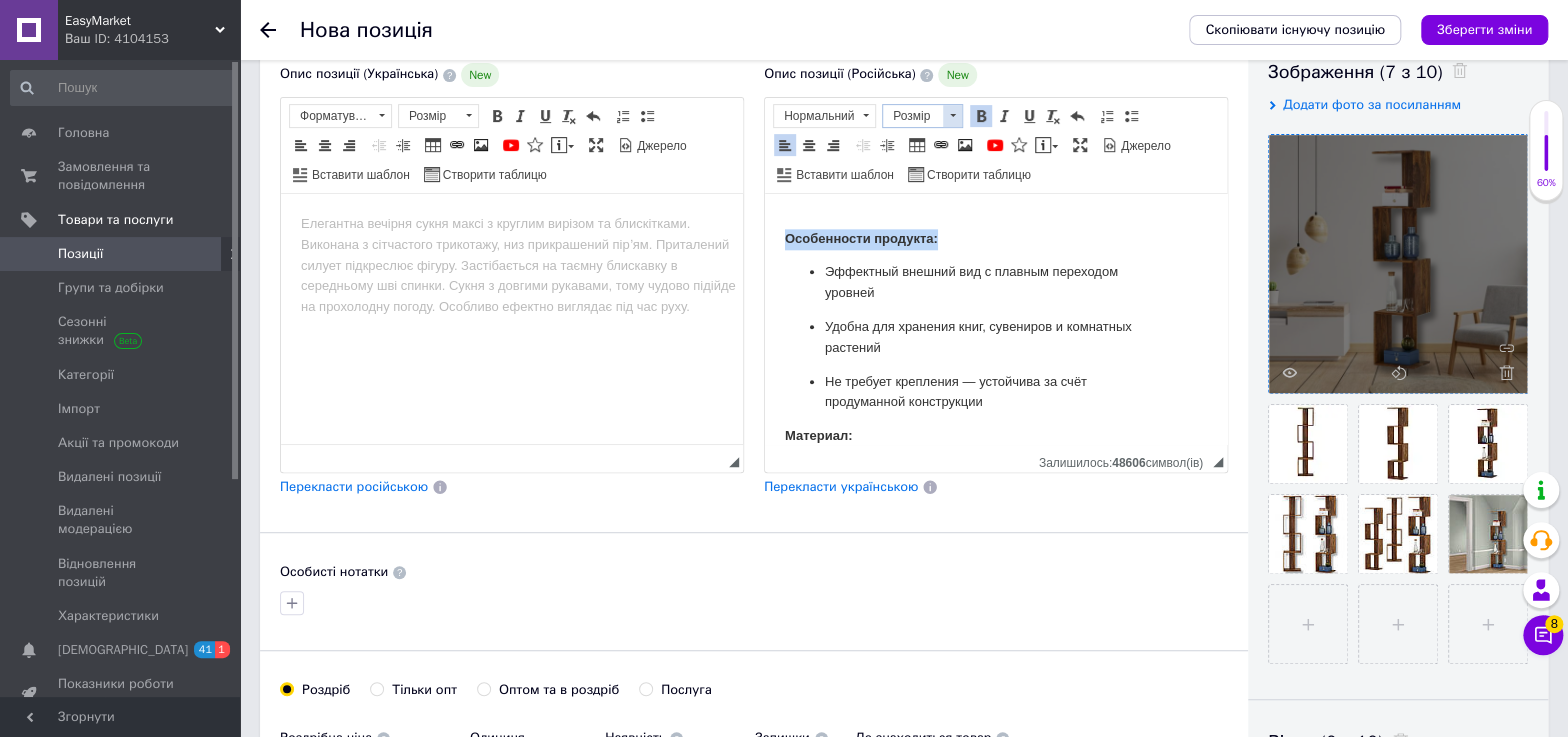 click at bounding box center [952, 116] 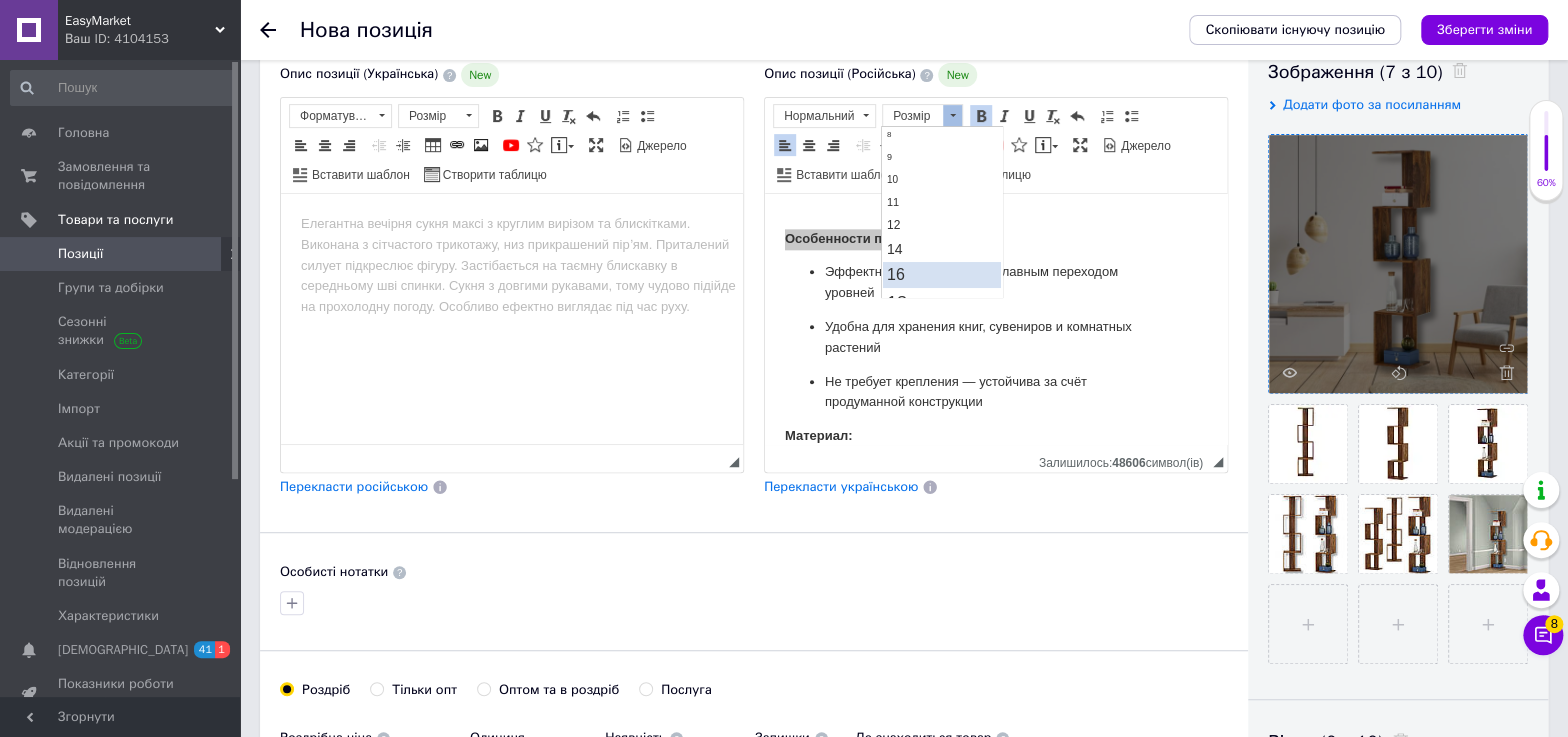 scroll, scrollTop: 90, scrollLeft: 0, axis: vertical 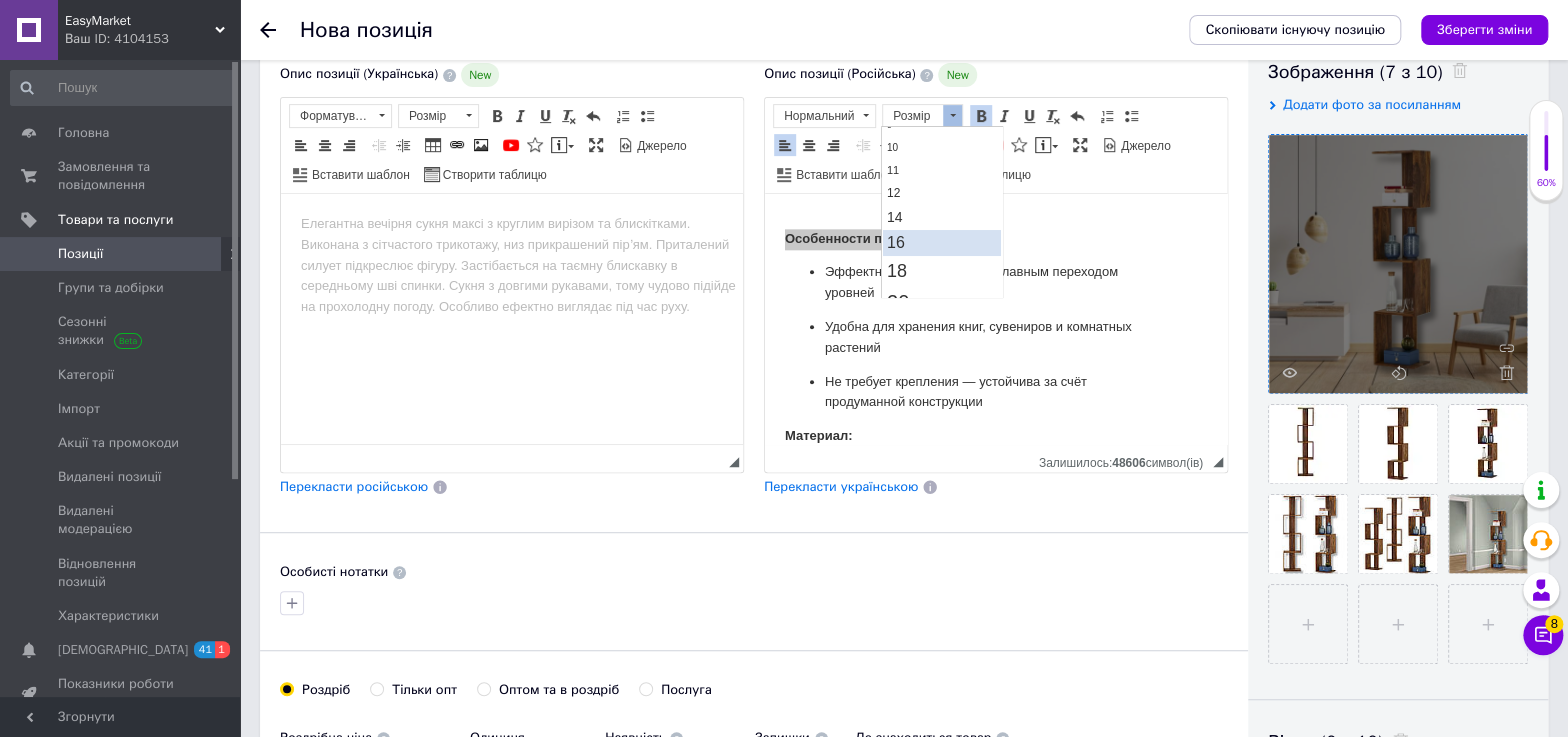 click on "16" at bounding box center [942, 242] 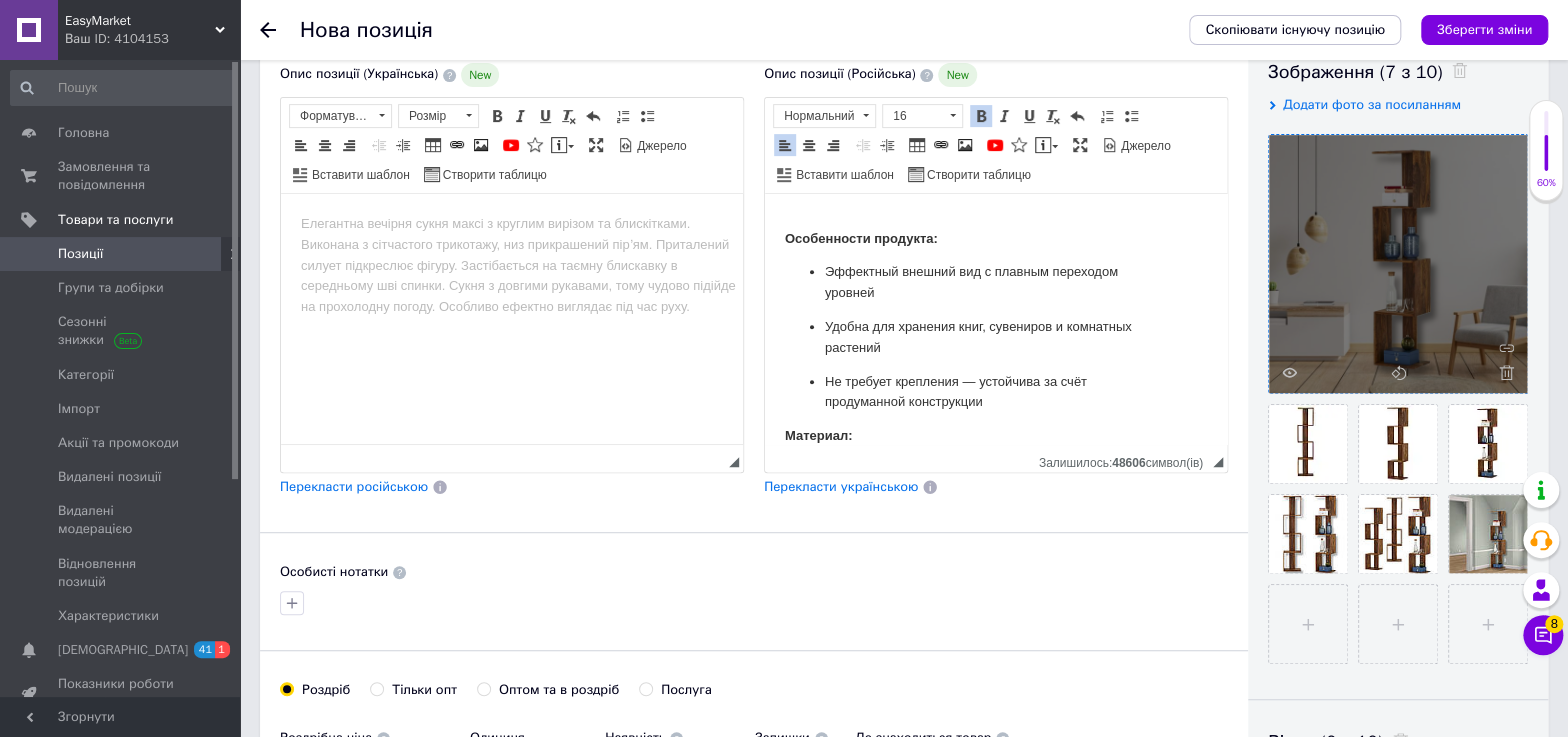 scroll, scrollTop: 0, scrollLeft: 0, axis: both 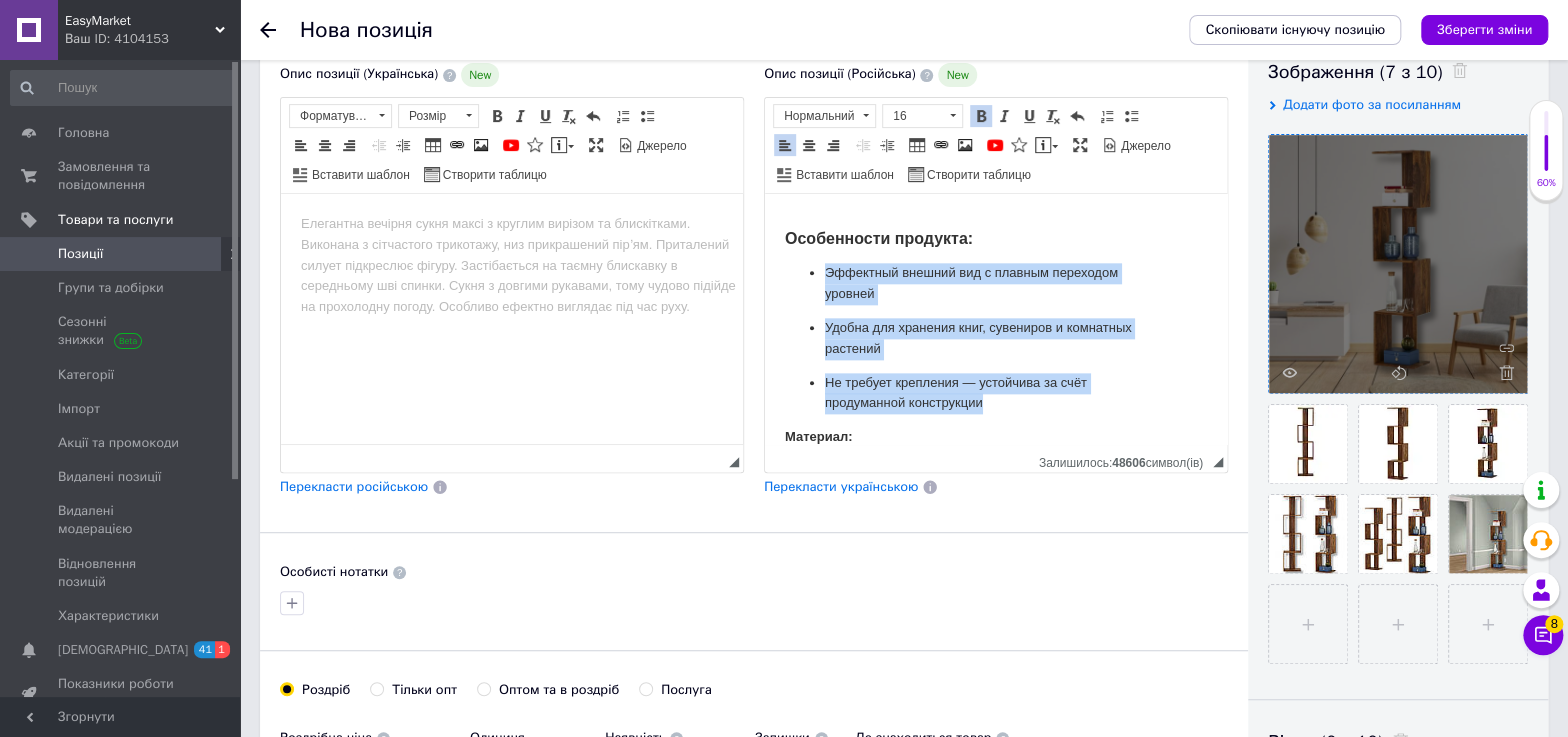 drag, startPoint x: 812, startPoint y: 290, endPoint x: 1057, endPoint y: 422, distance: 278.2966 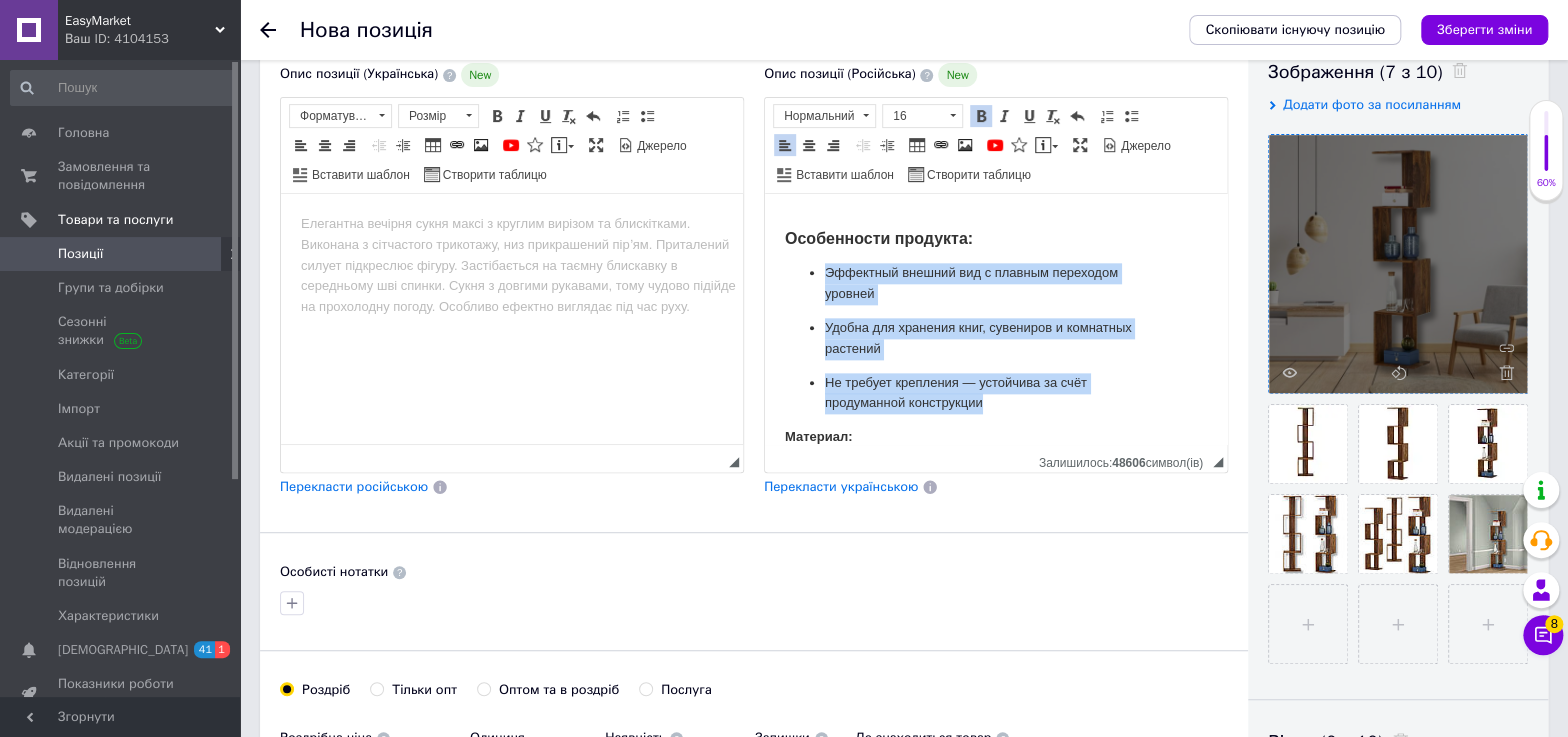 click on "Эффектный внешний вид с плавным переходом уровней Удобна для хранения книг, сувениров и комнатных растений Не требует крепления — устойчива за счёт продуманной конструкции" at bounding box center [996, 338] 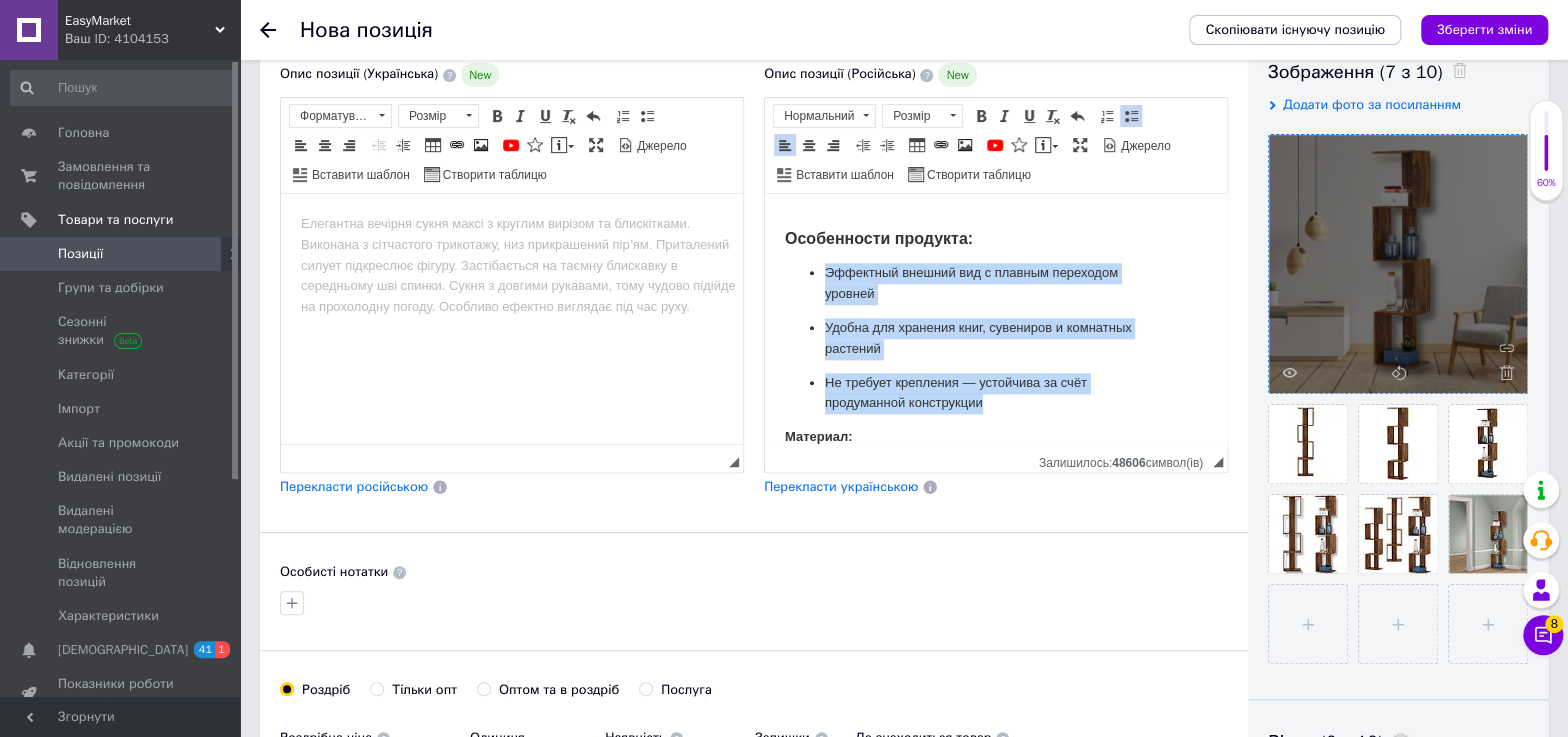 click at bounding box center [1131, 116] 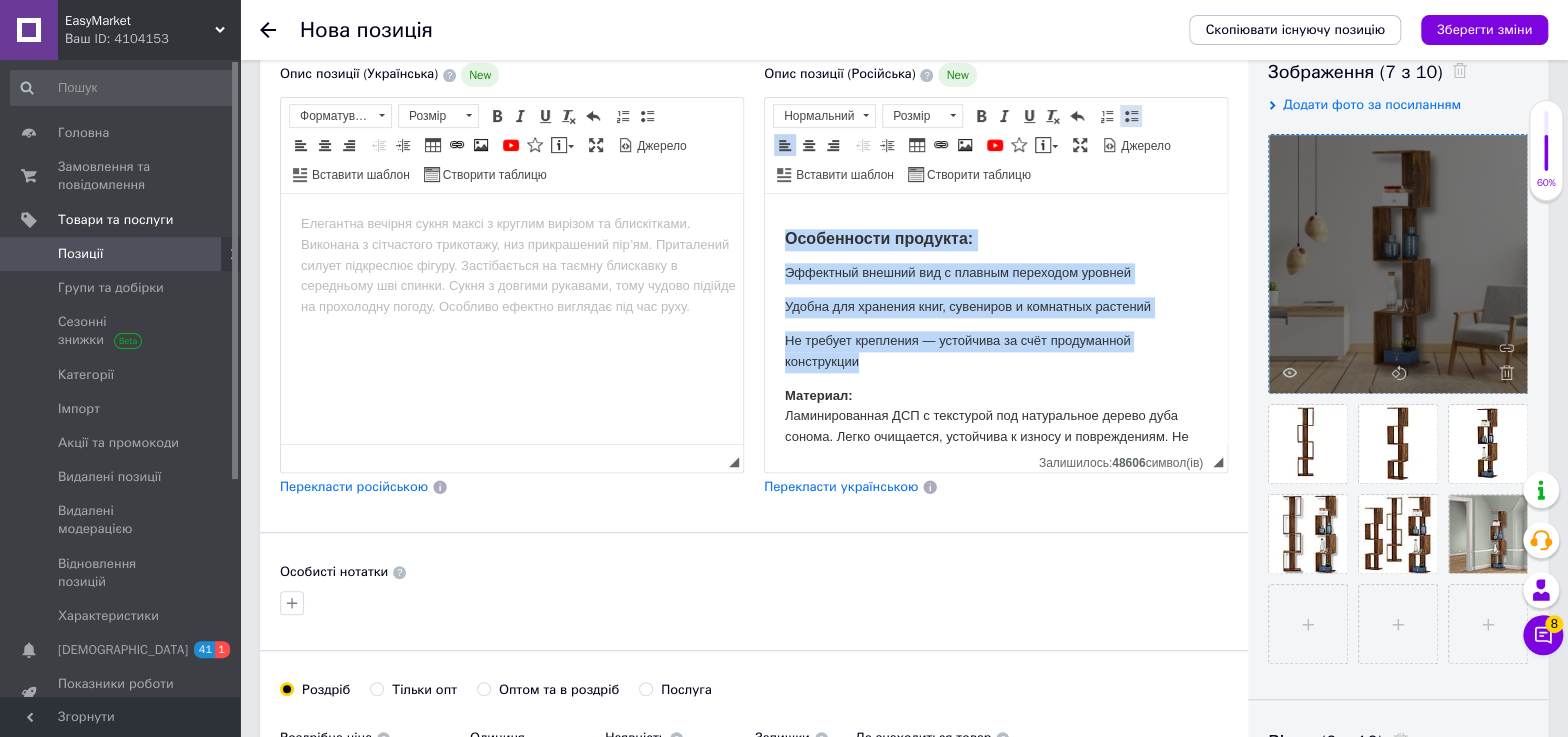 click at bounding box center (1131, 116) 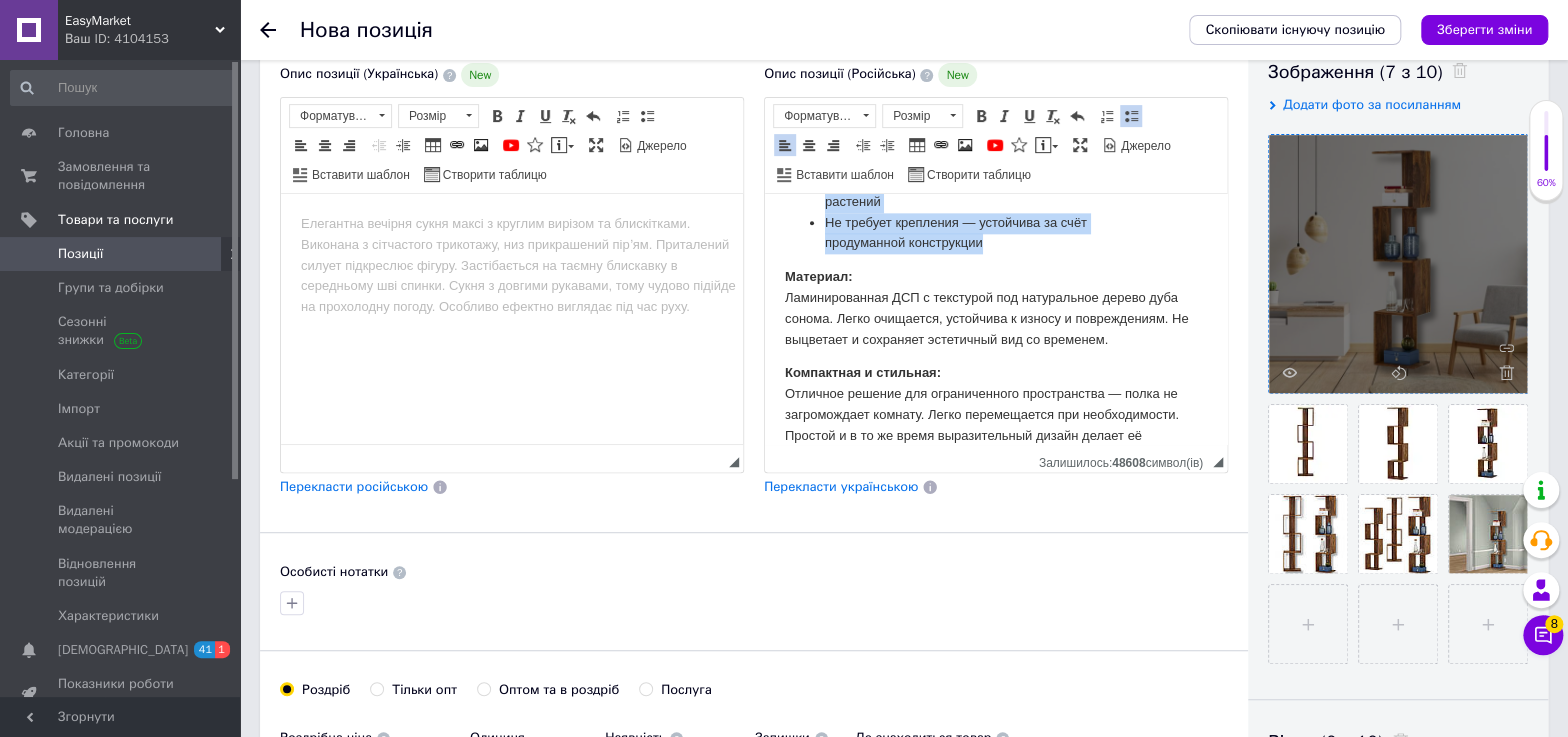 scroll, scrollTop: 1488, scrollLeft: 0, axis: vertical 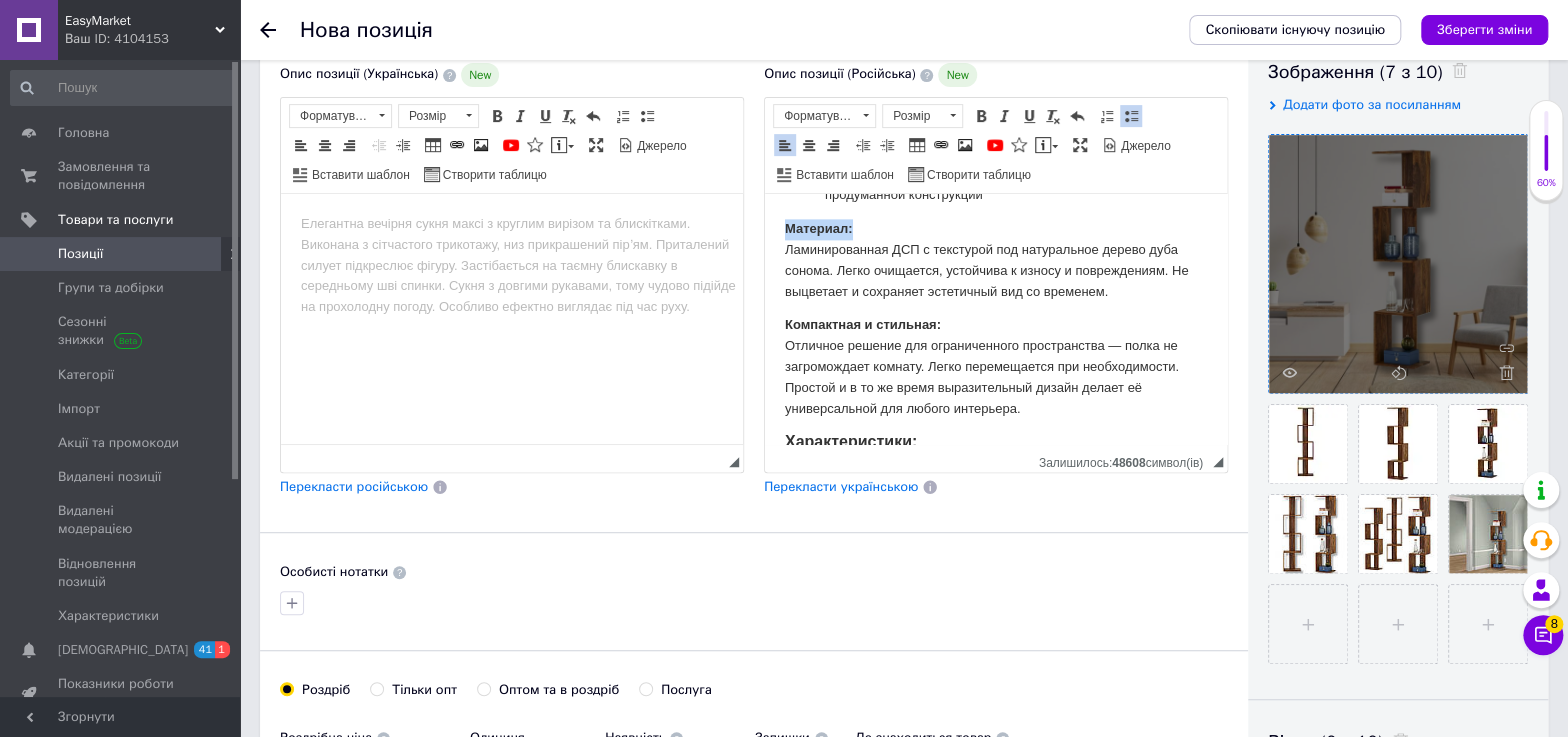 drag, startPoint x: 760, startPoint y: 242, endPoint x: 689, endPoint y: 242, distance: 71 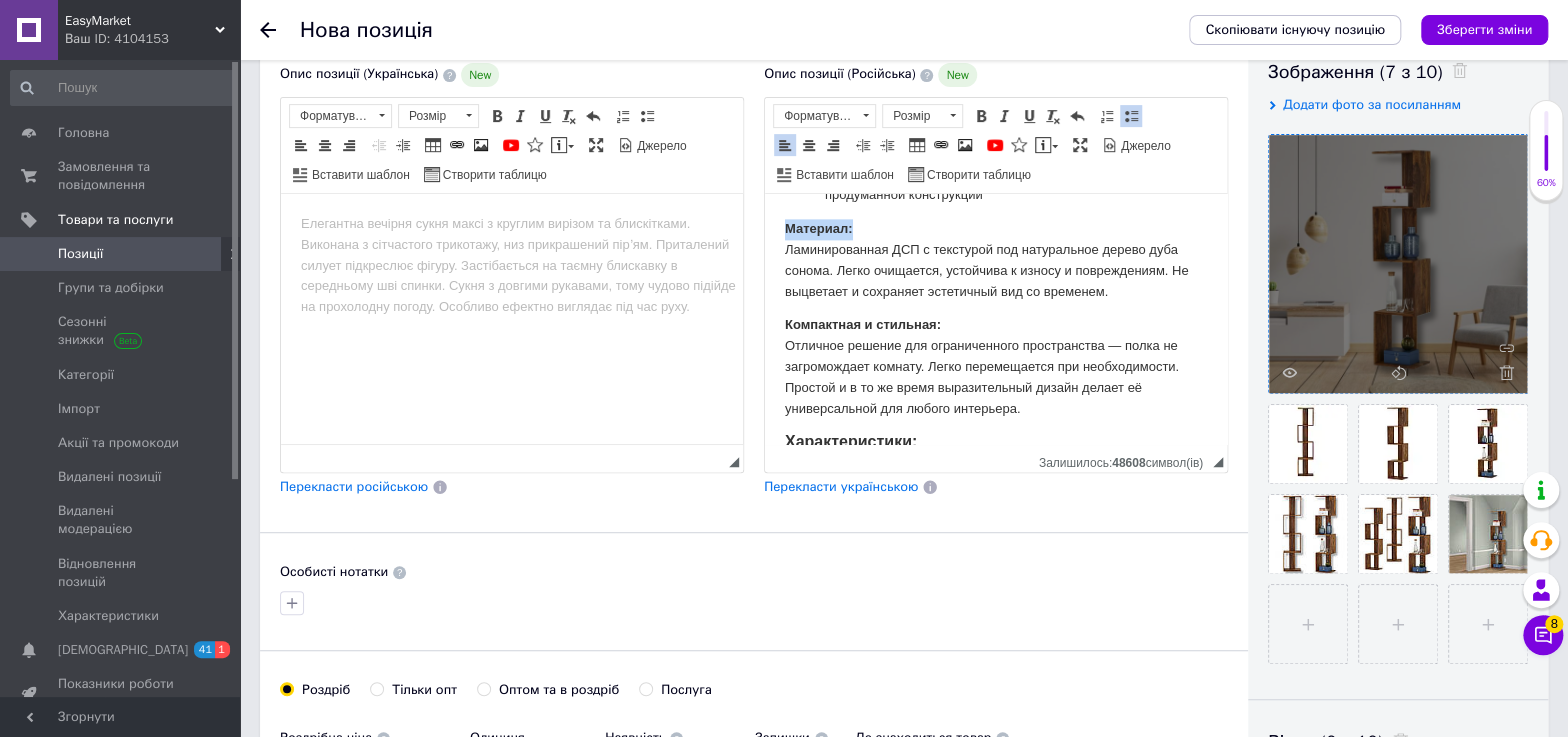 click on "Книжный стеллаж для дома Титан Полочные стеллажи для дома Декоративный стеллаж 300х260х1100мм Стеллаж для хранения Книжная полка напольная Титан 30×26×110 см Полка "Титан"  — компактное и стильное решение для хранения и оформления интерьера. Полка органично впишется в интерьер гостиной, спальни или кабинета .  Отлично подойдёт для скандинавских, современных и эко-интерьеров. Варианты оттенков мебели:  Дуб сонома, Белый, Алюминий, Серый, Венге, Кремовый Особенности продукта: Эффектный внешний вид с плавным переходом уровней Материал: Компактная и стильная:" at bounding box center (996, -255) 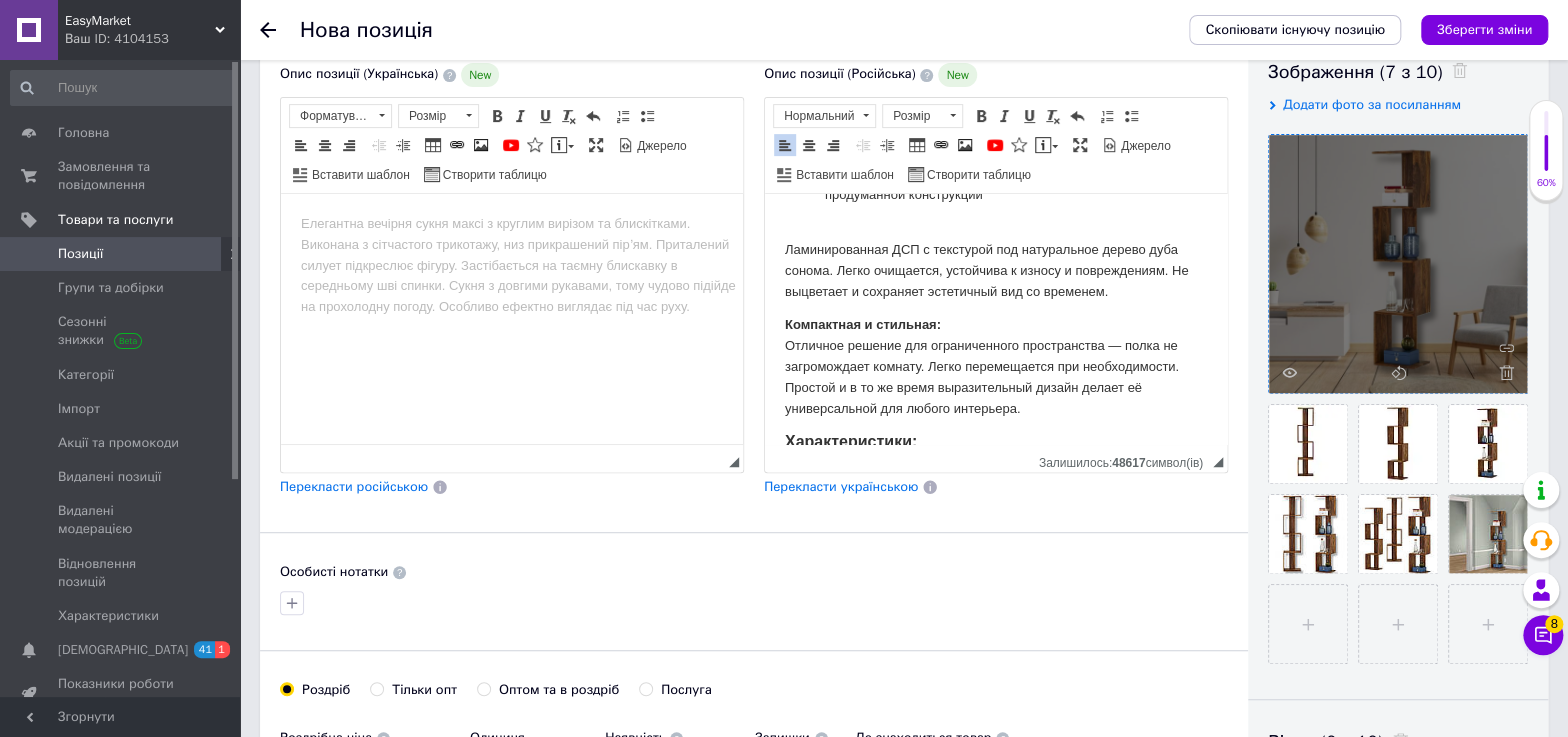 click on "Не требует крепления — устойчива за счёт продуманной конструкции" at bounding box center [996, 186] 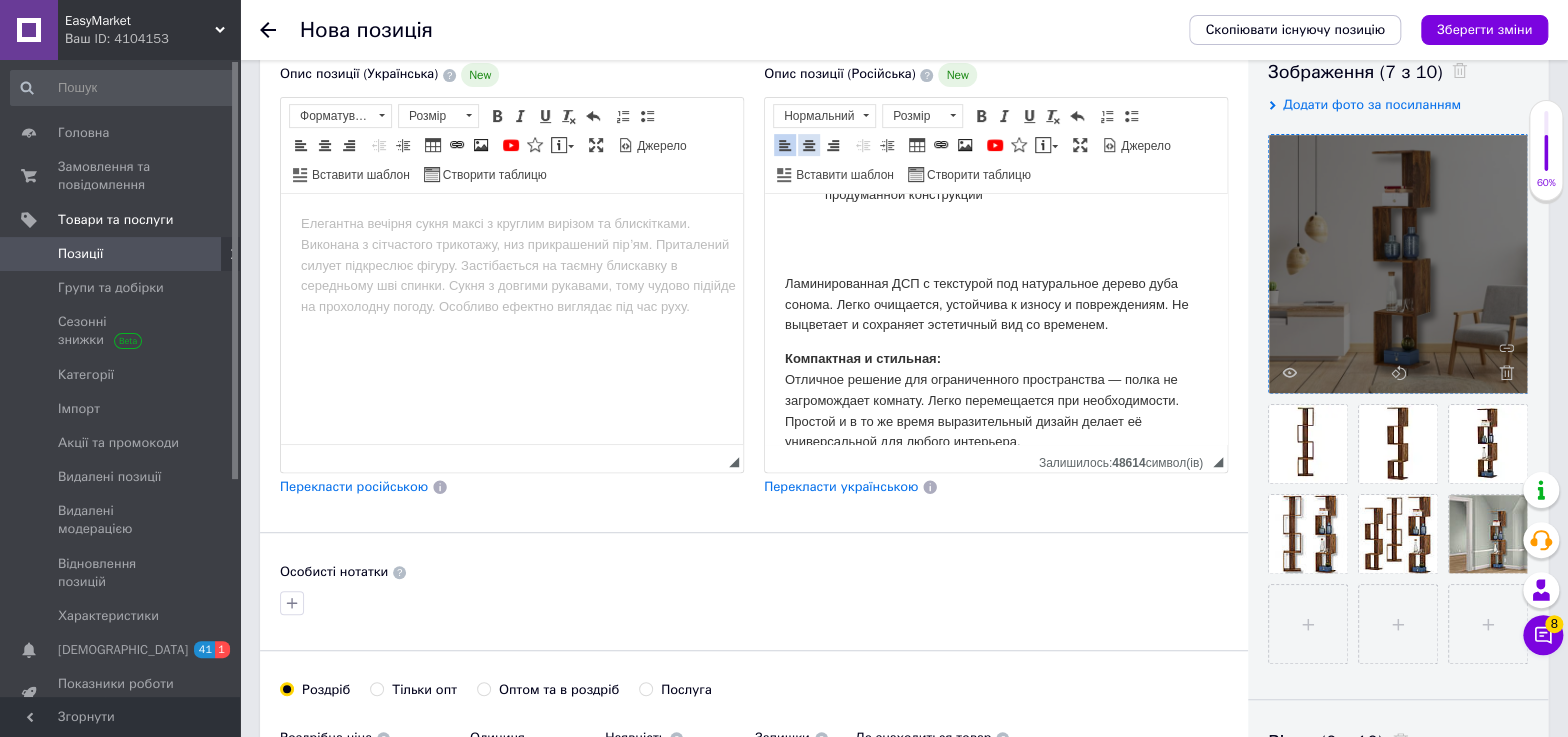 click at bounding box center (809, 145) 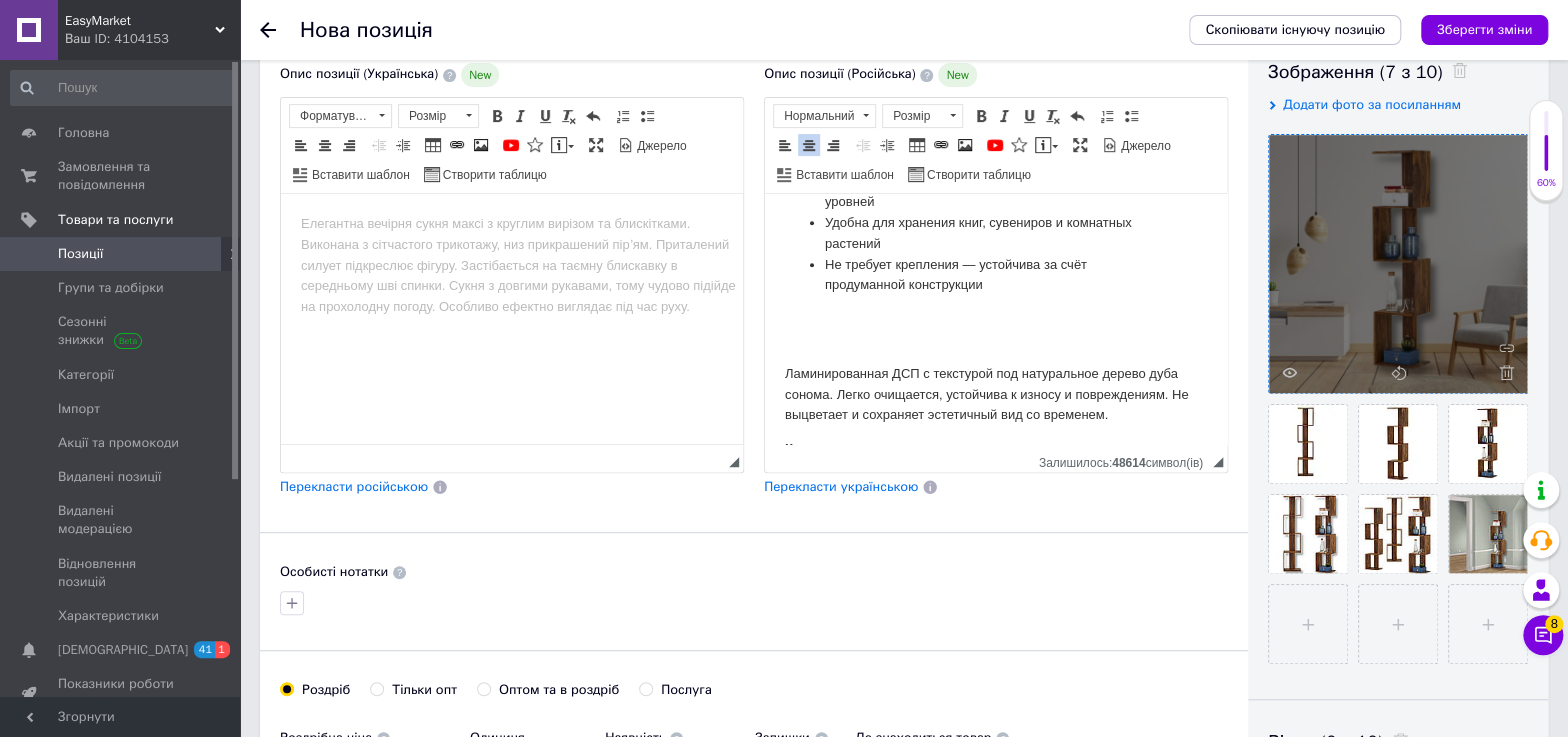 scroll, scrollTop: 1488, scrollLeft: 0, axis: vertical 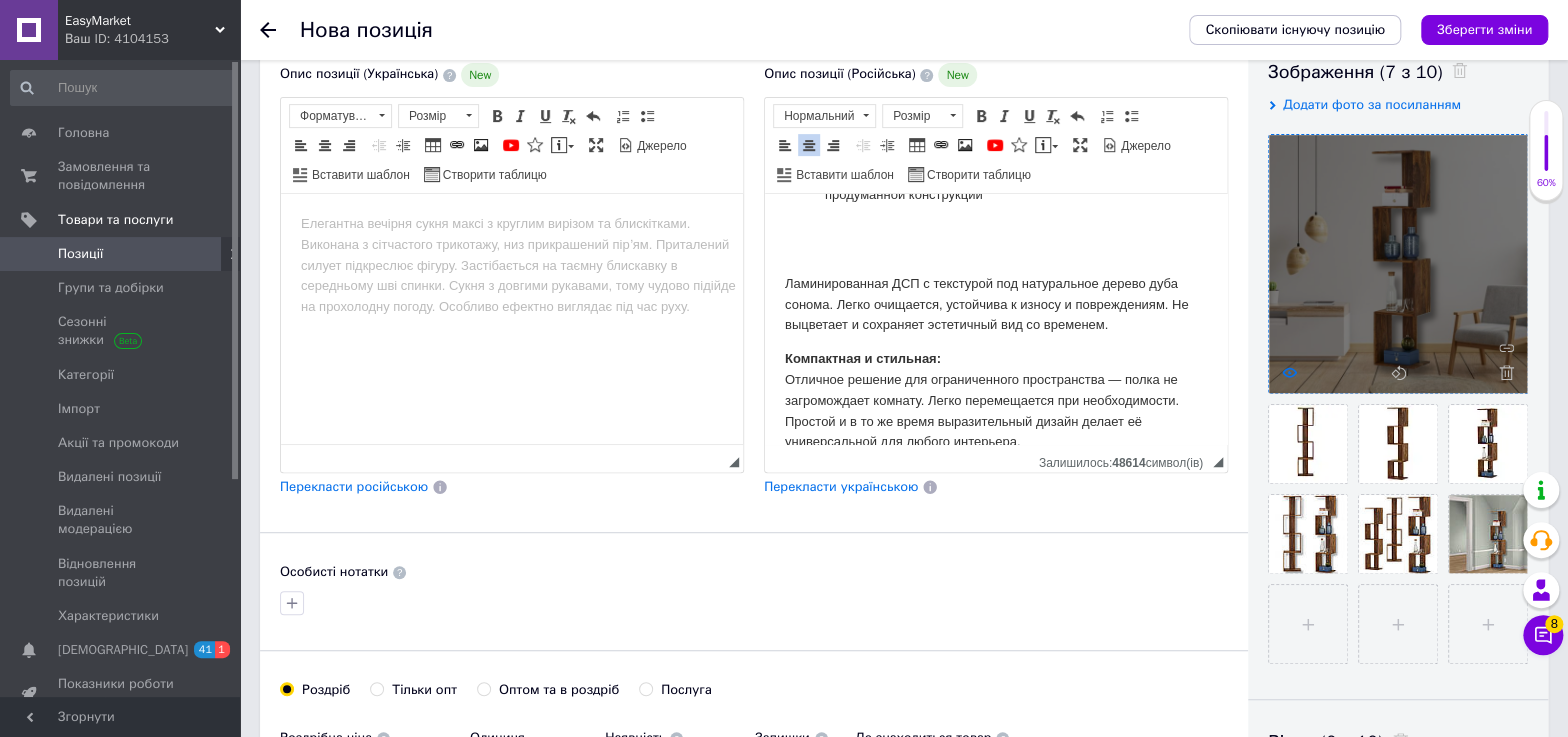 click 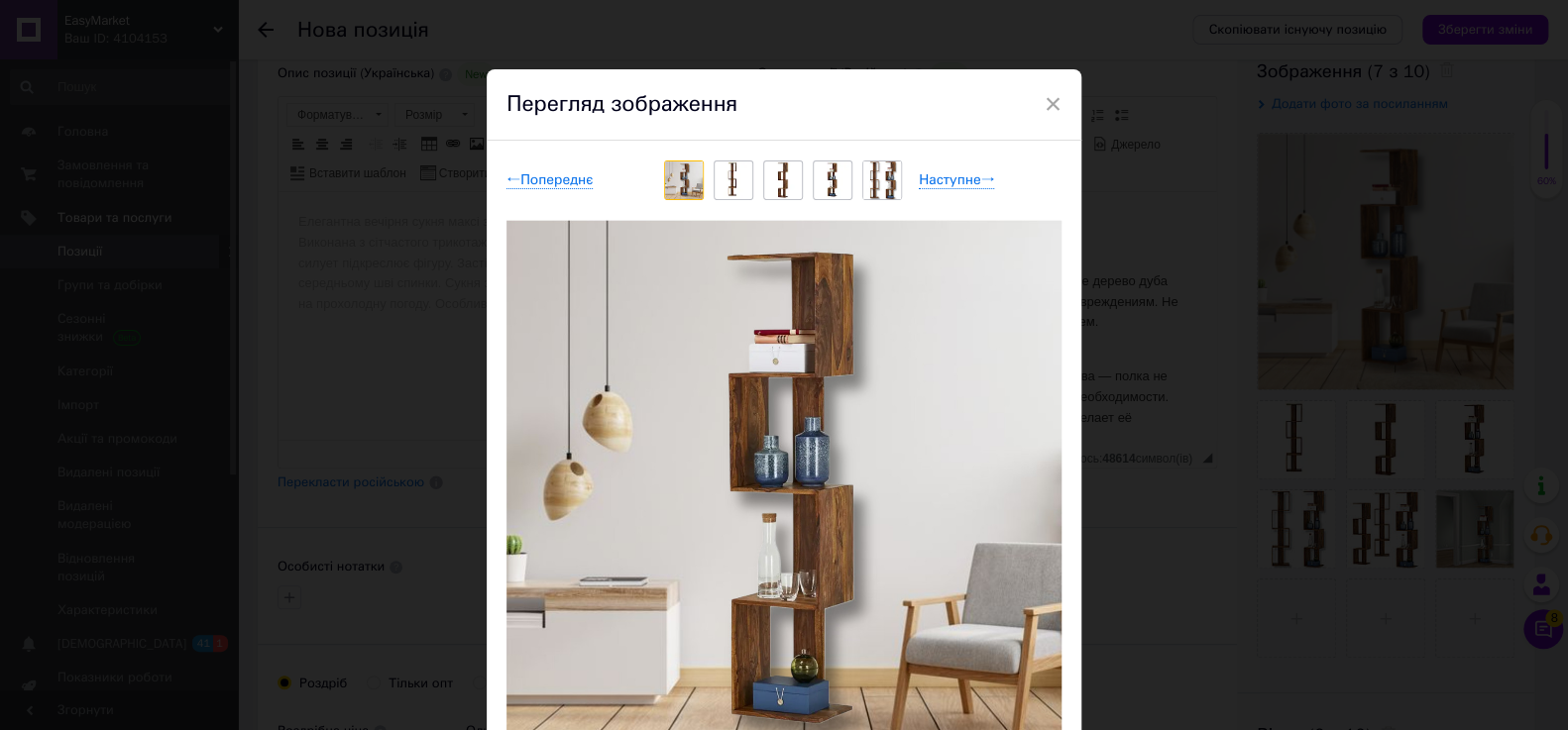 click on "× Перегляд зображення ← Попереднє Наступне → Видалити зображення Видалити всі зображення" at bounding box center [784, 365] 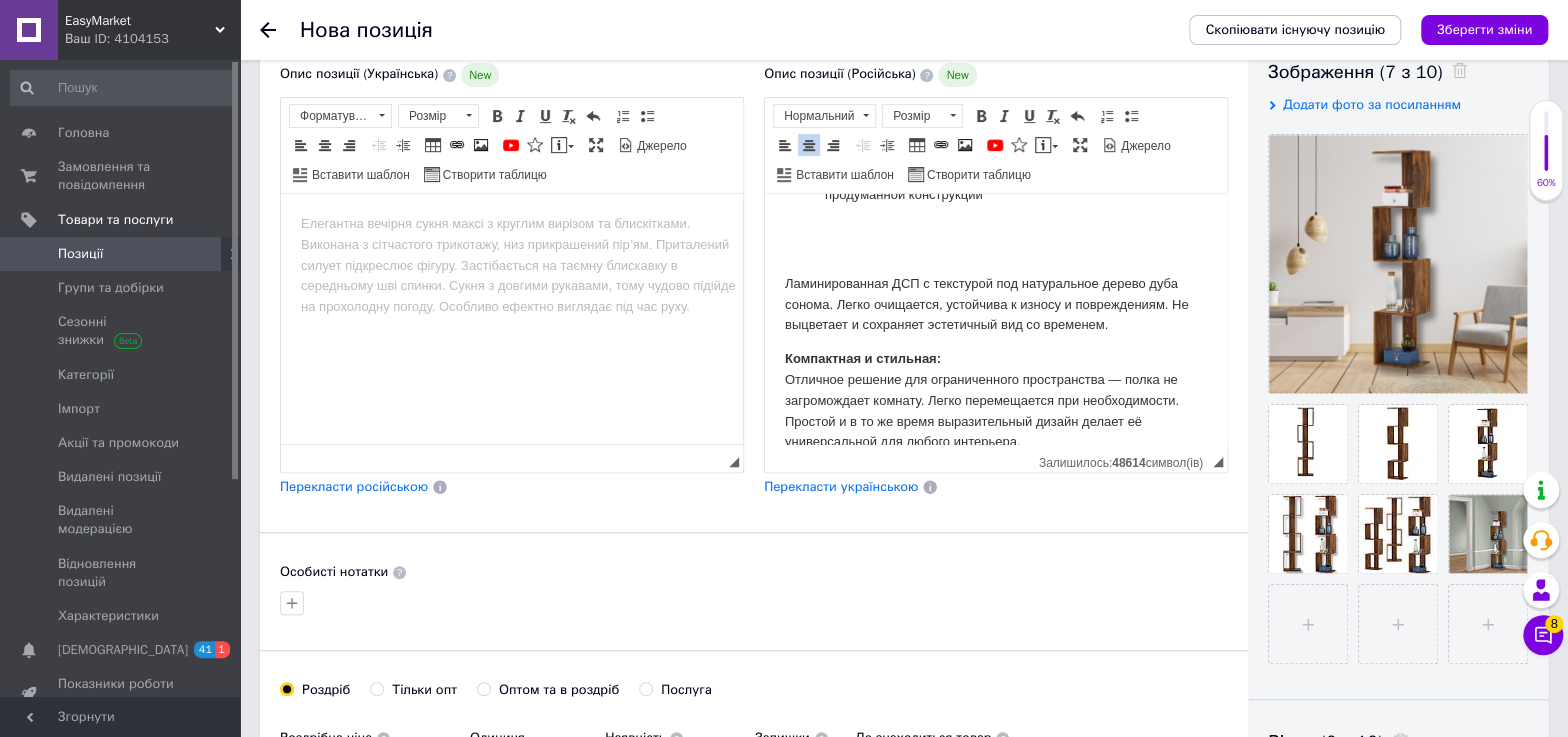click at bounding box center (996, 229) 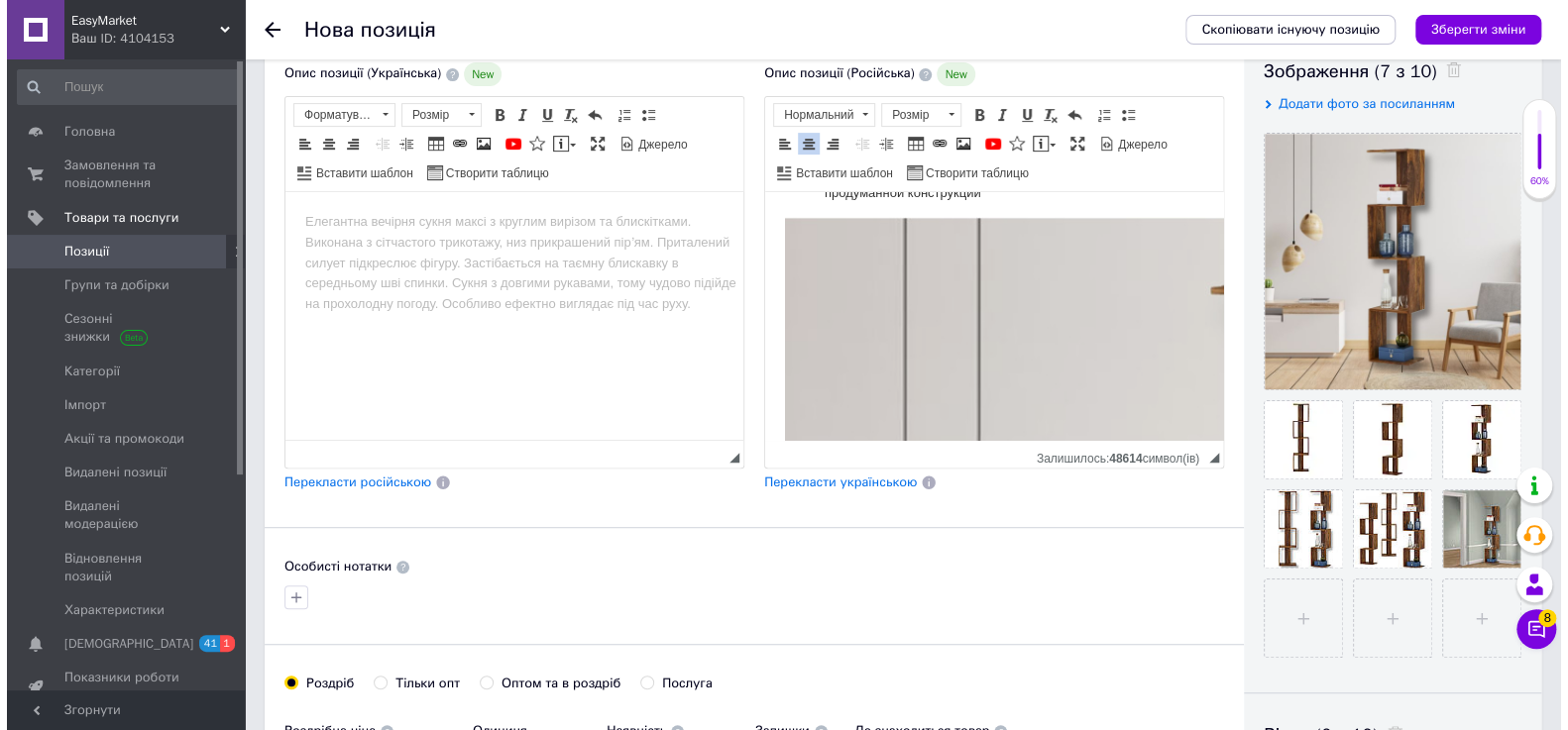 scroll, scrollTop: 2379, scrollLeft: 0, axis: vertical 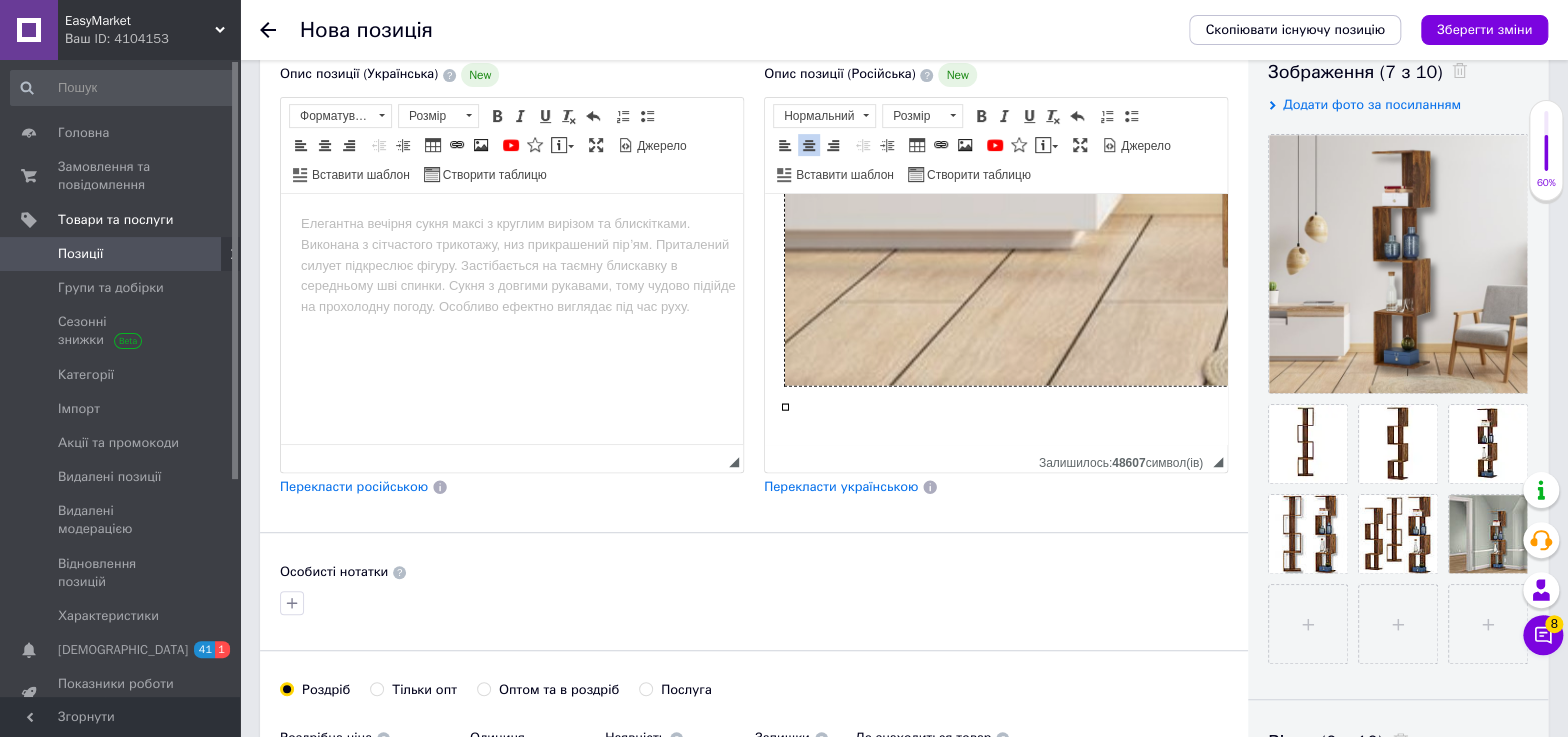 click at bounding box center (1325, -155) 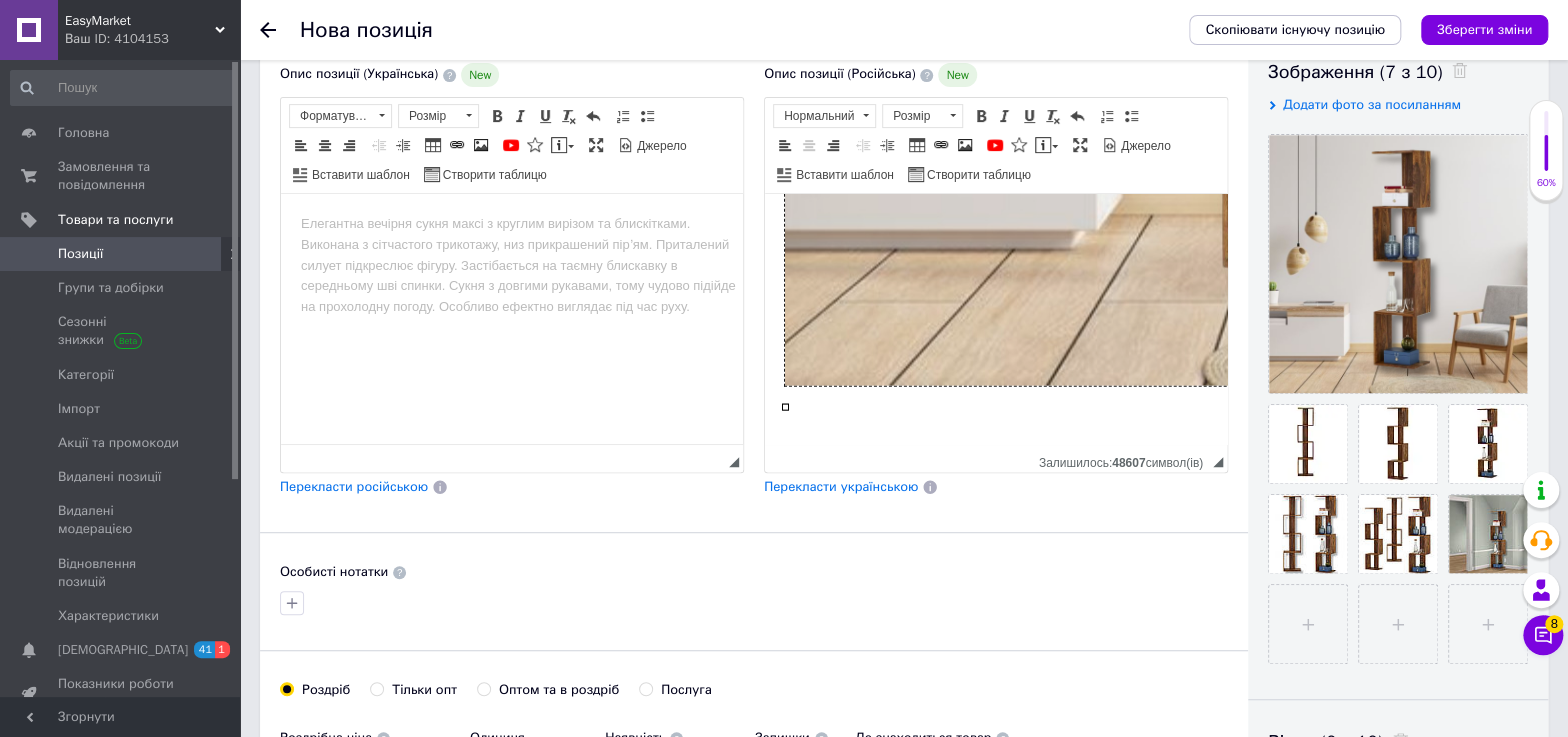 click at bounding box center (1325, -155) 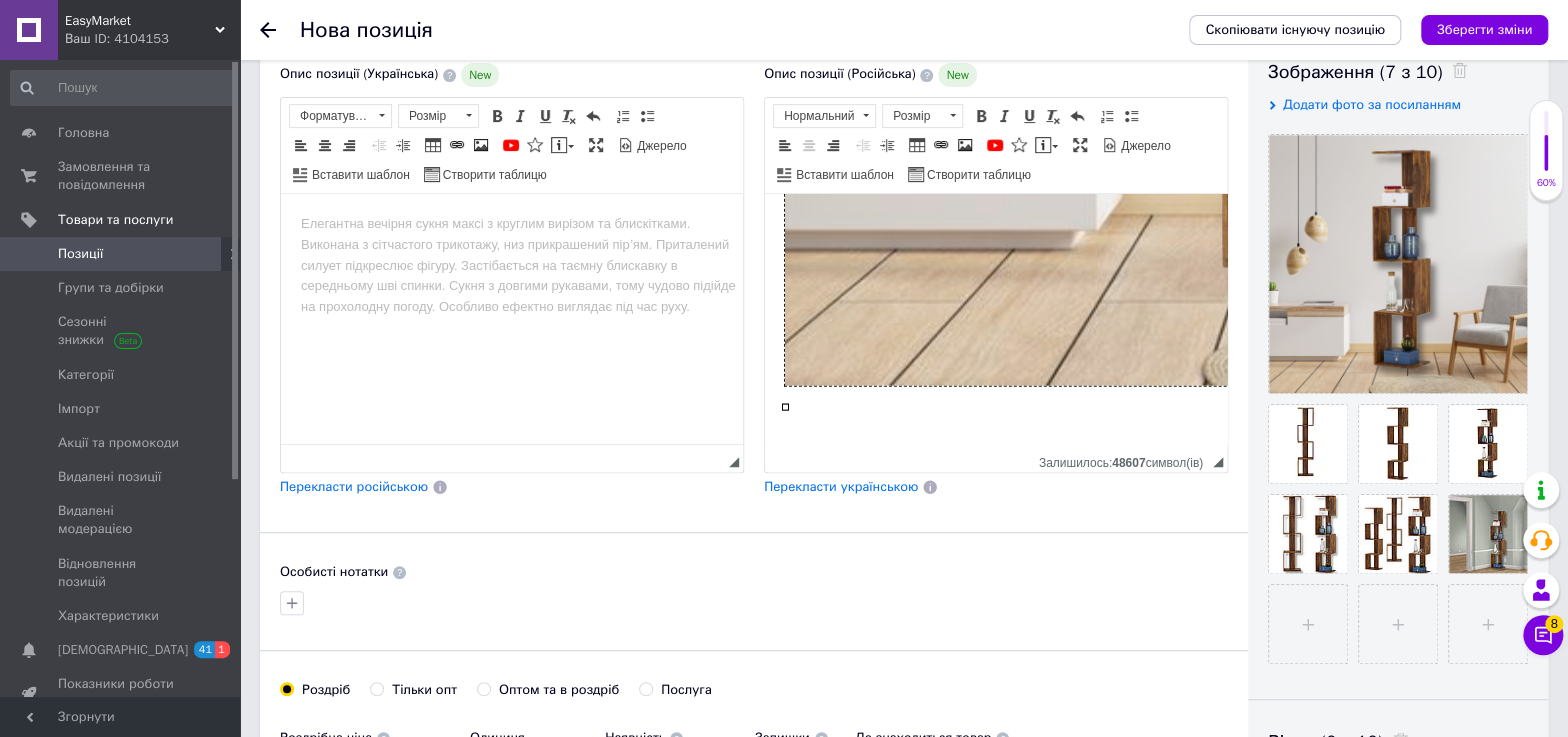 type 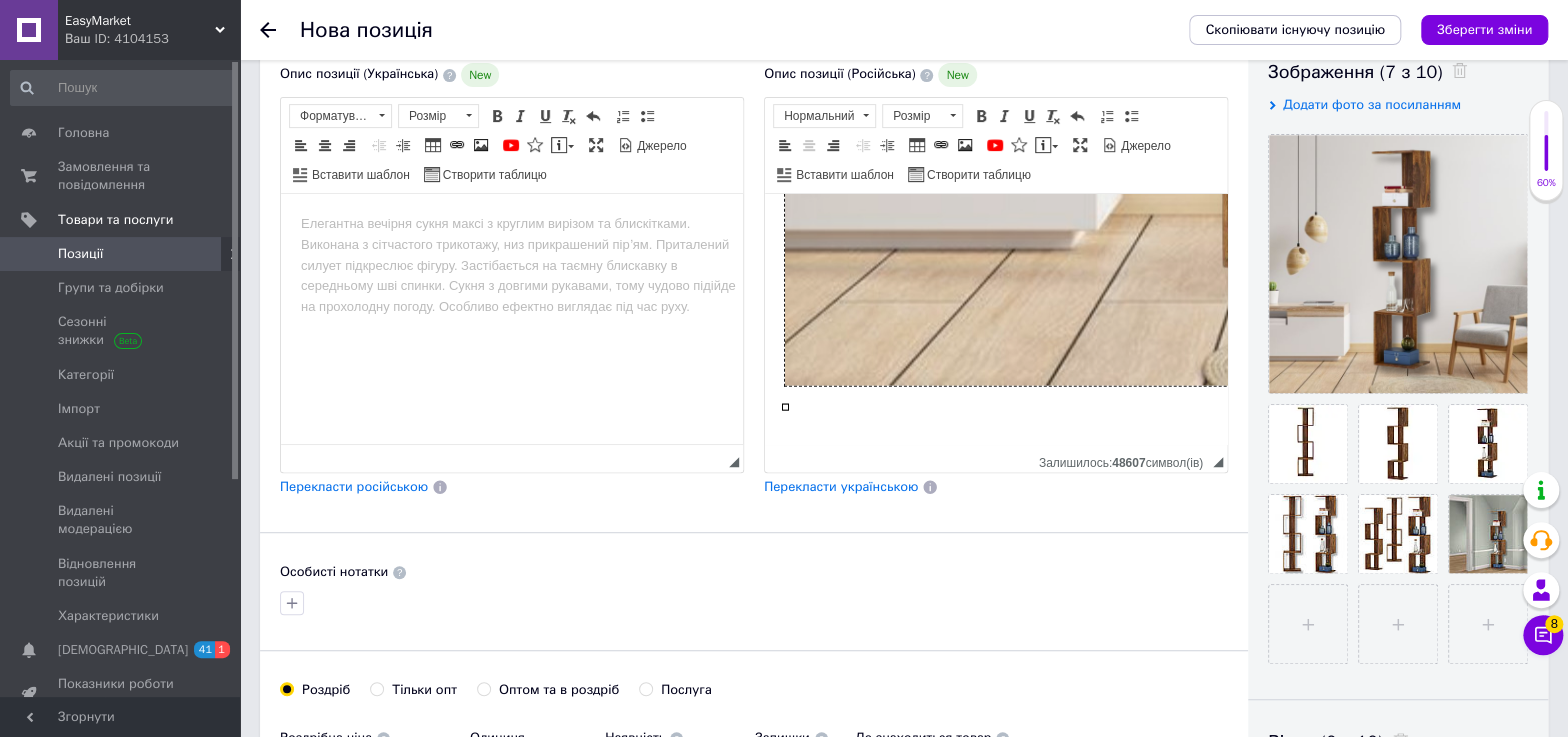type 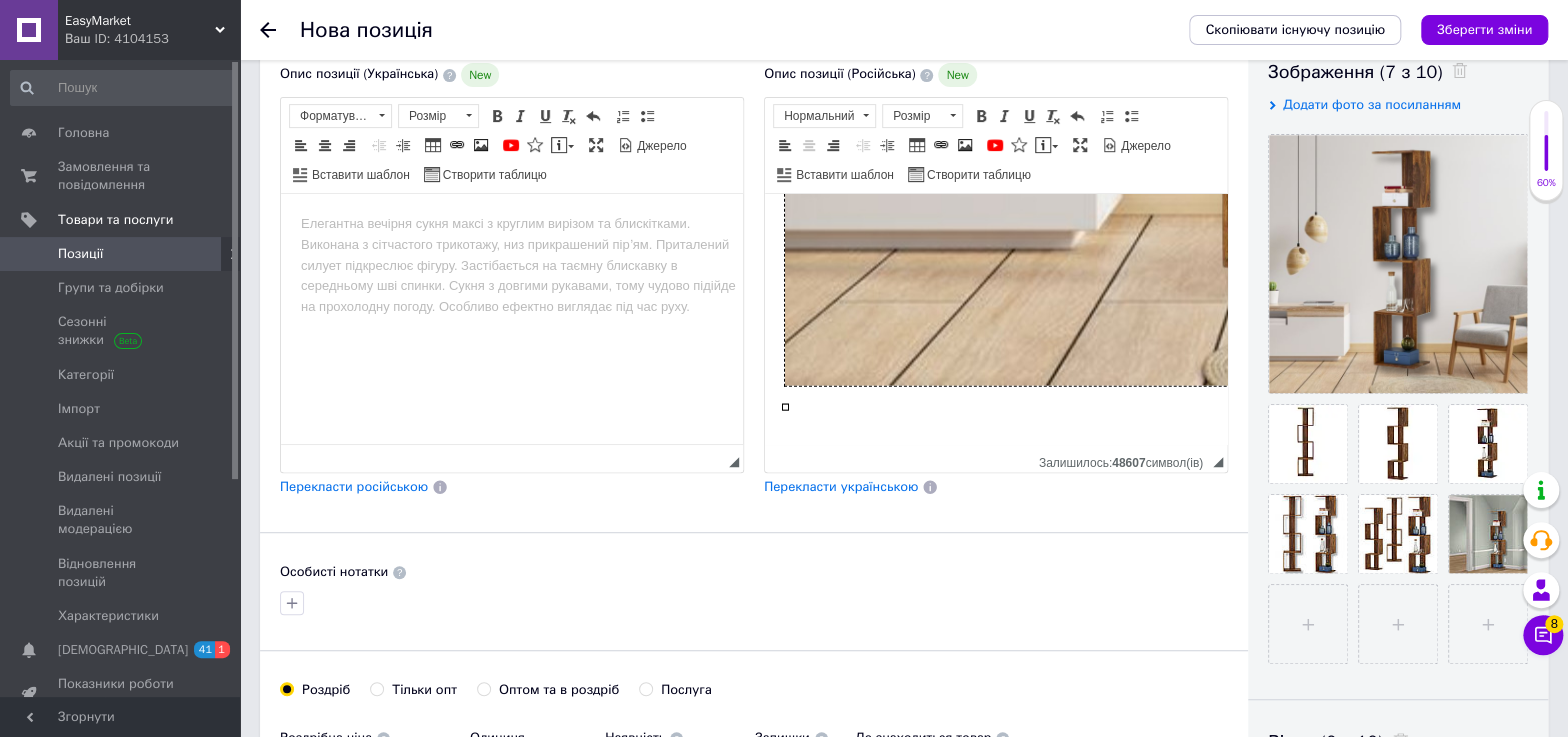 type on "[URL][DOMAIN_NAME]" 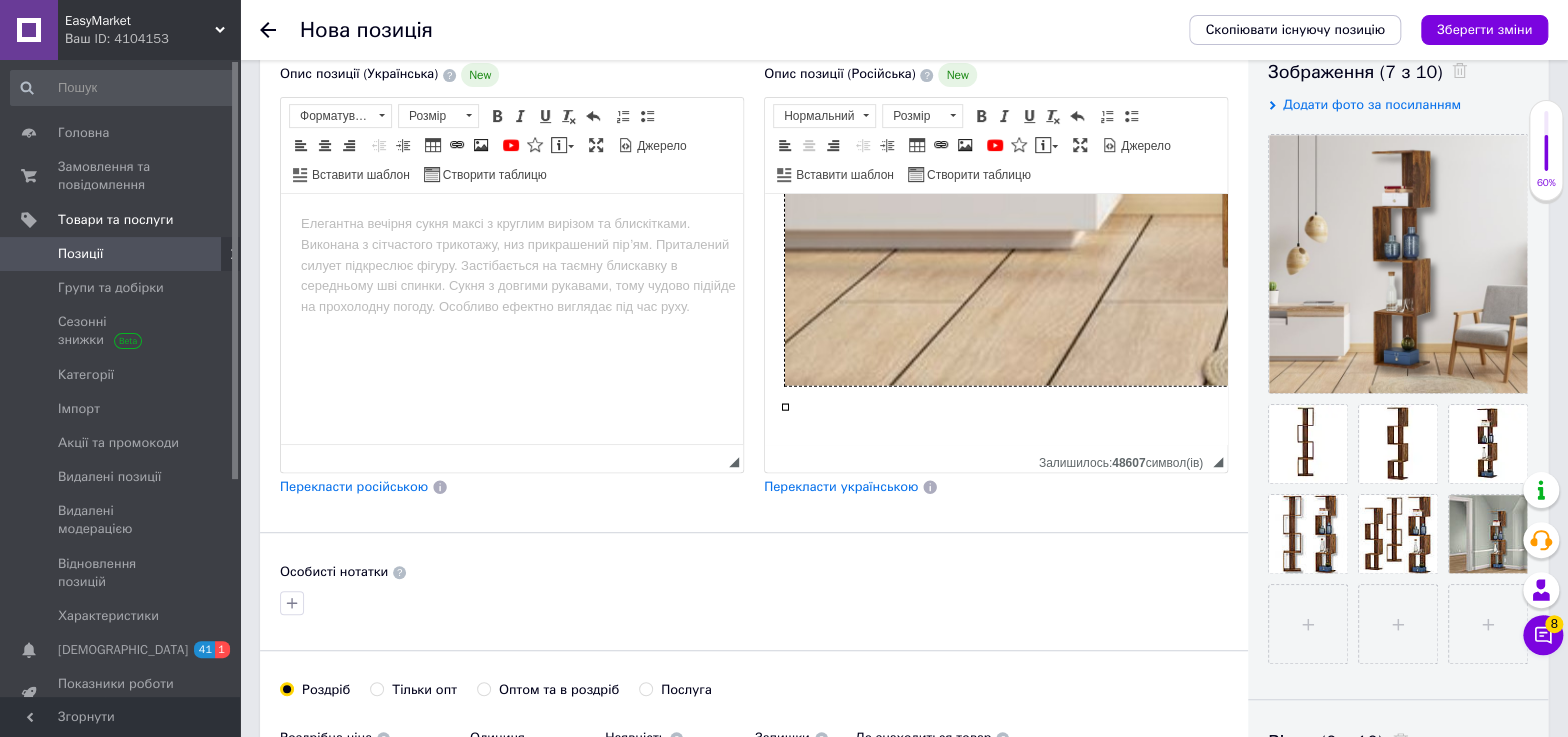 type on "untitled_project_2025_07_13t153619.581.jpg" 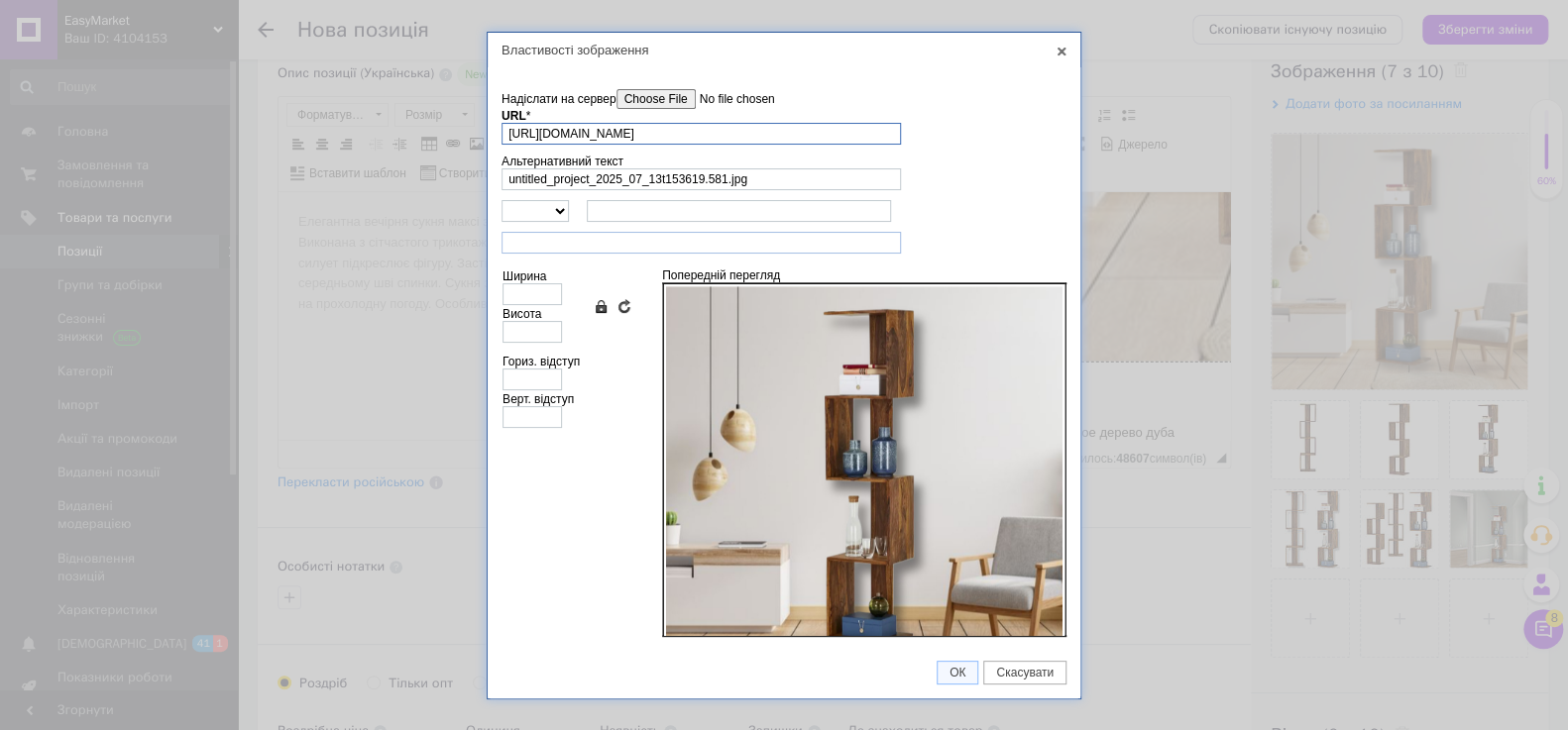 scroll, scrollTop: 0, scrollLeft: 177, axis: horizontal 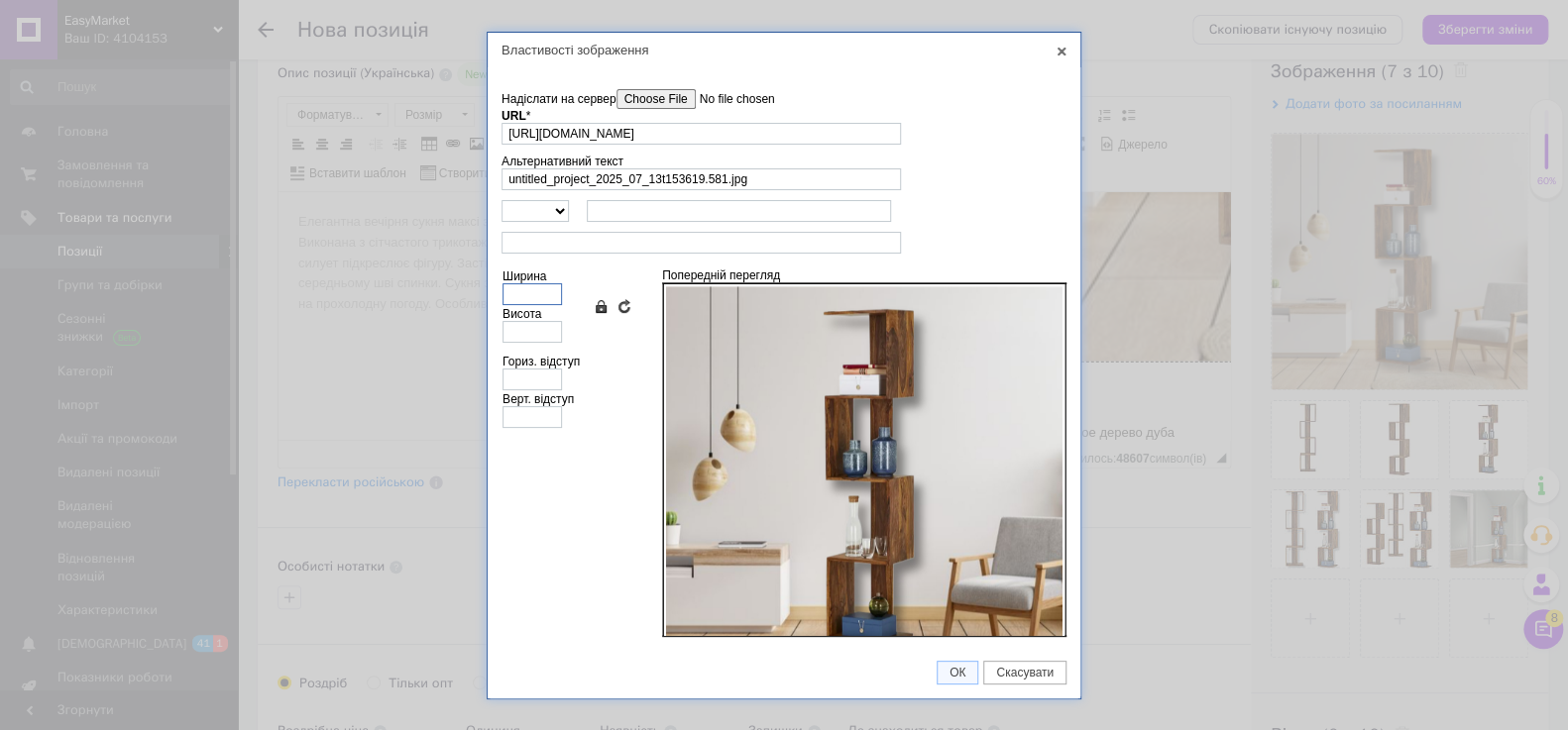 click on "Ширина" at bounding box center (532, 294) 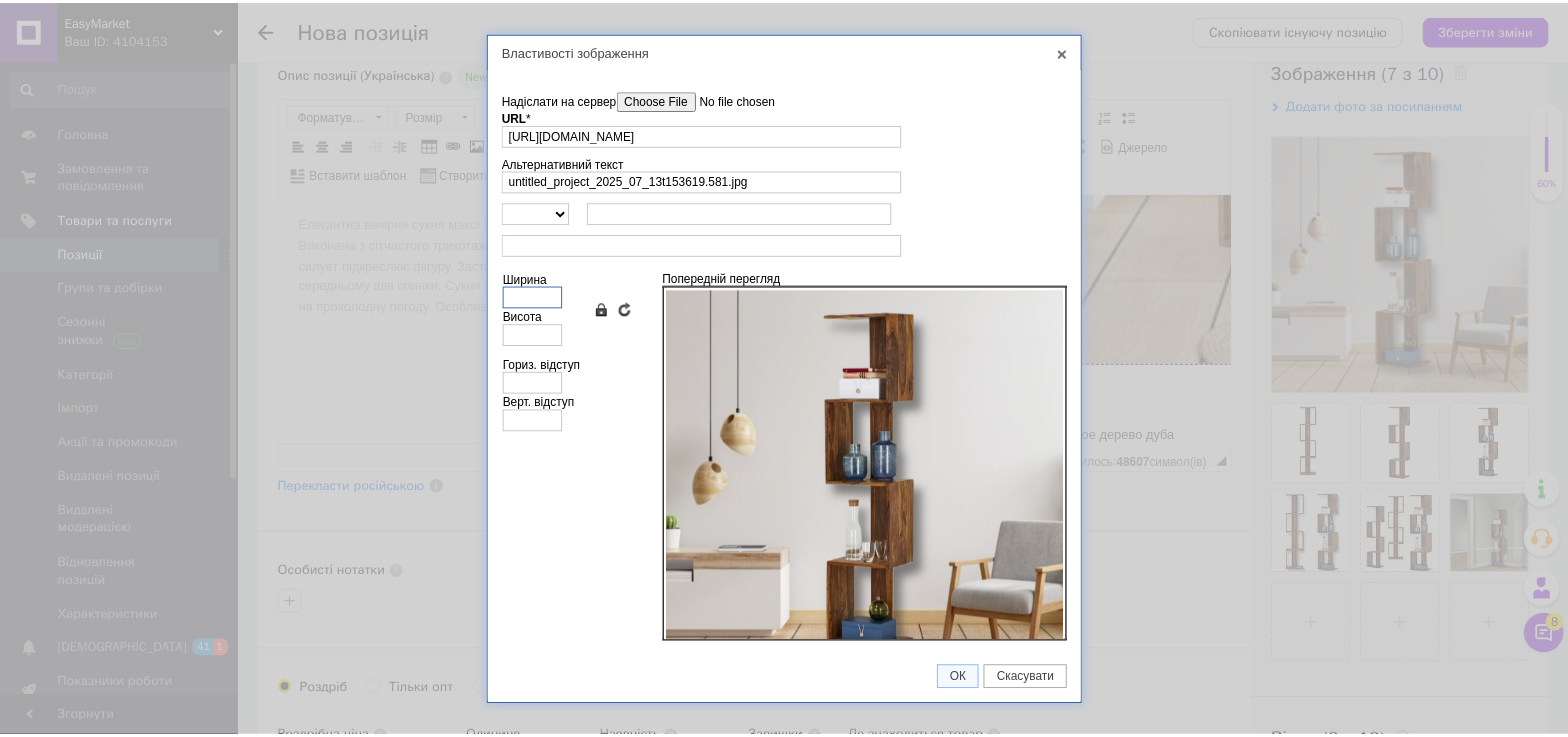 scroll, scrollTop: 0, scrollLeft: 0, axis: both 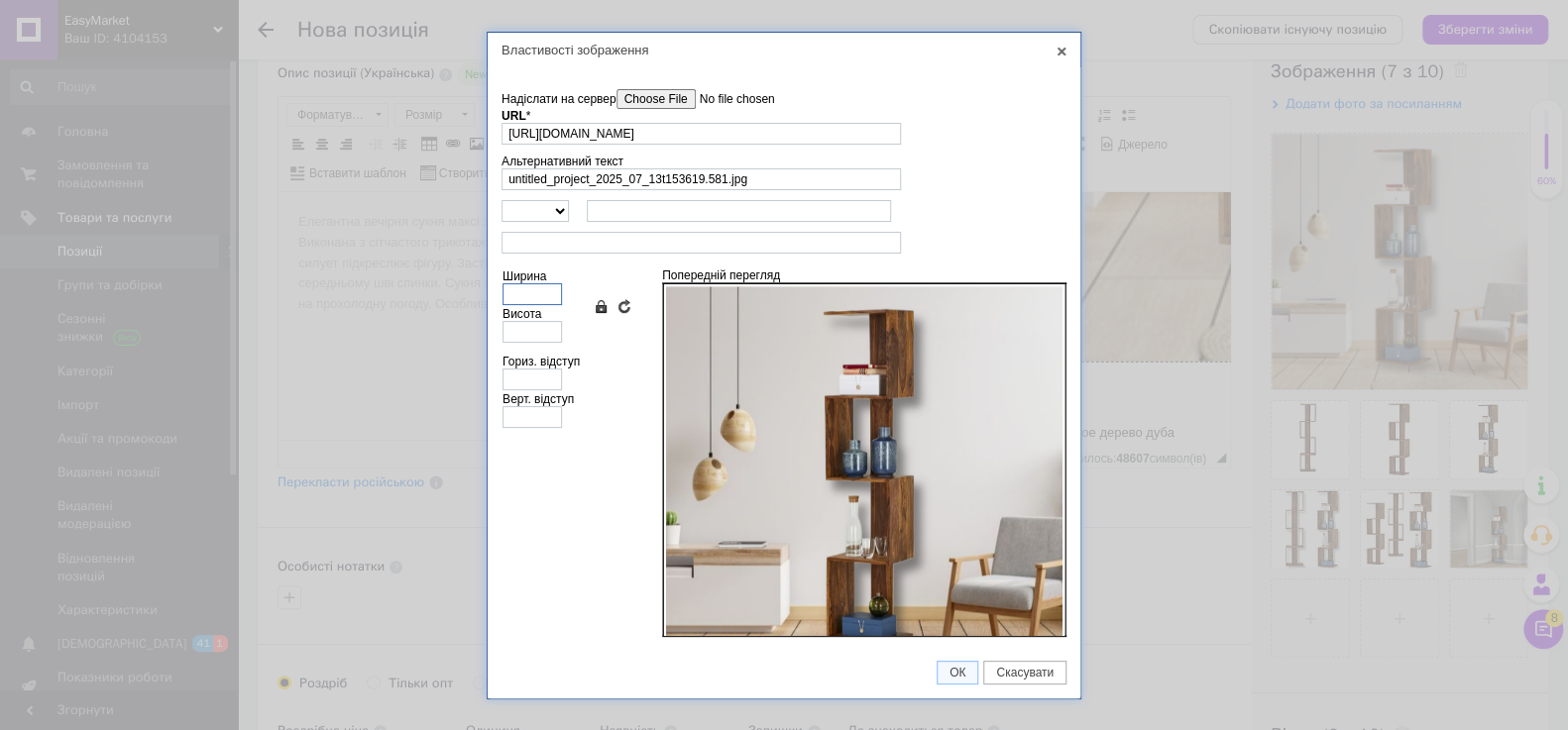 type on "4" 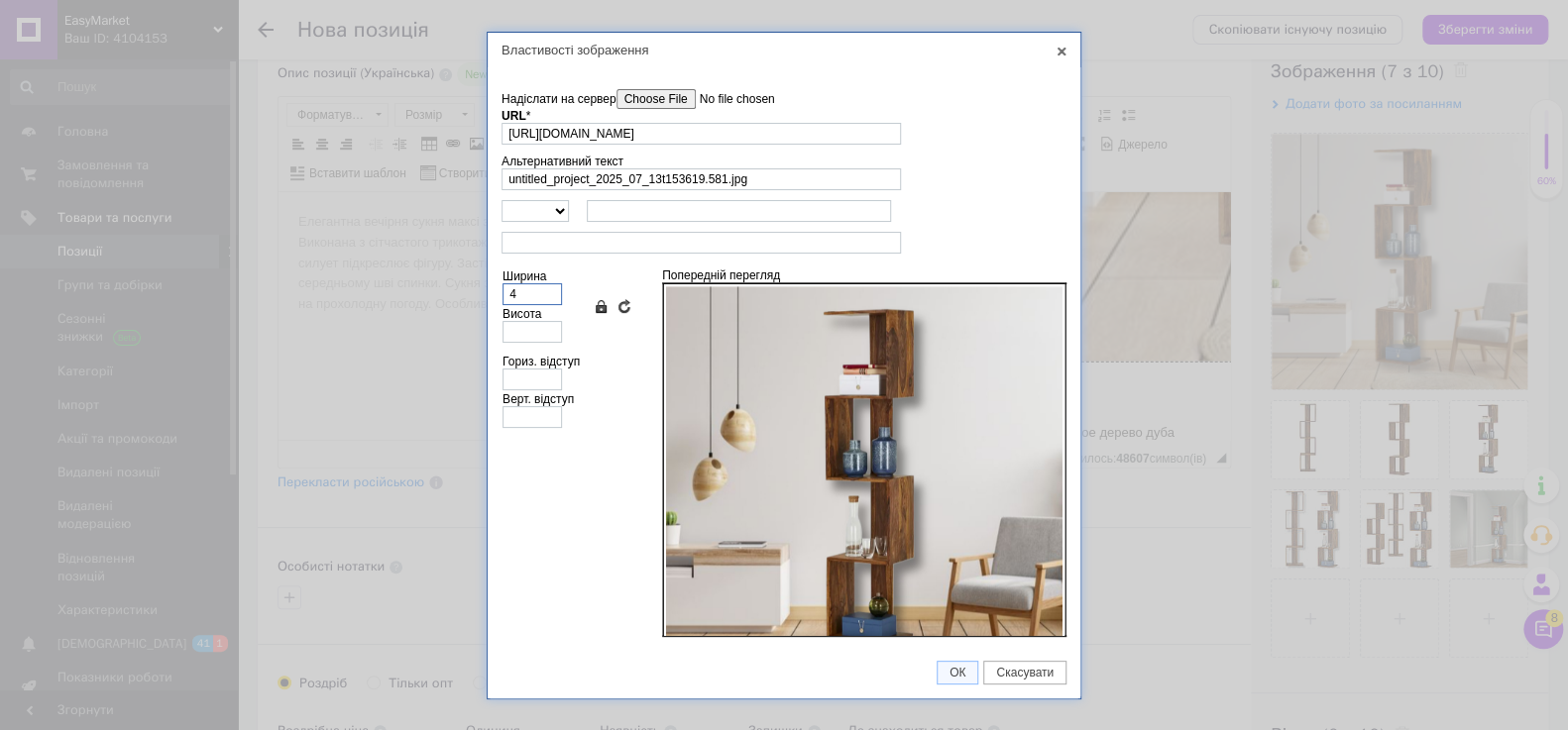 type on "4" 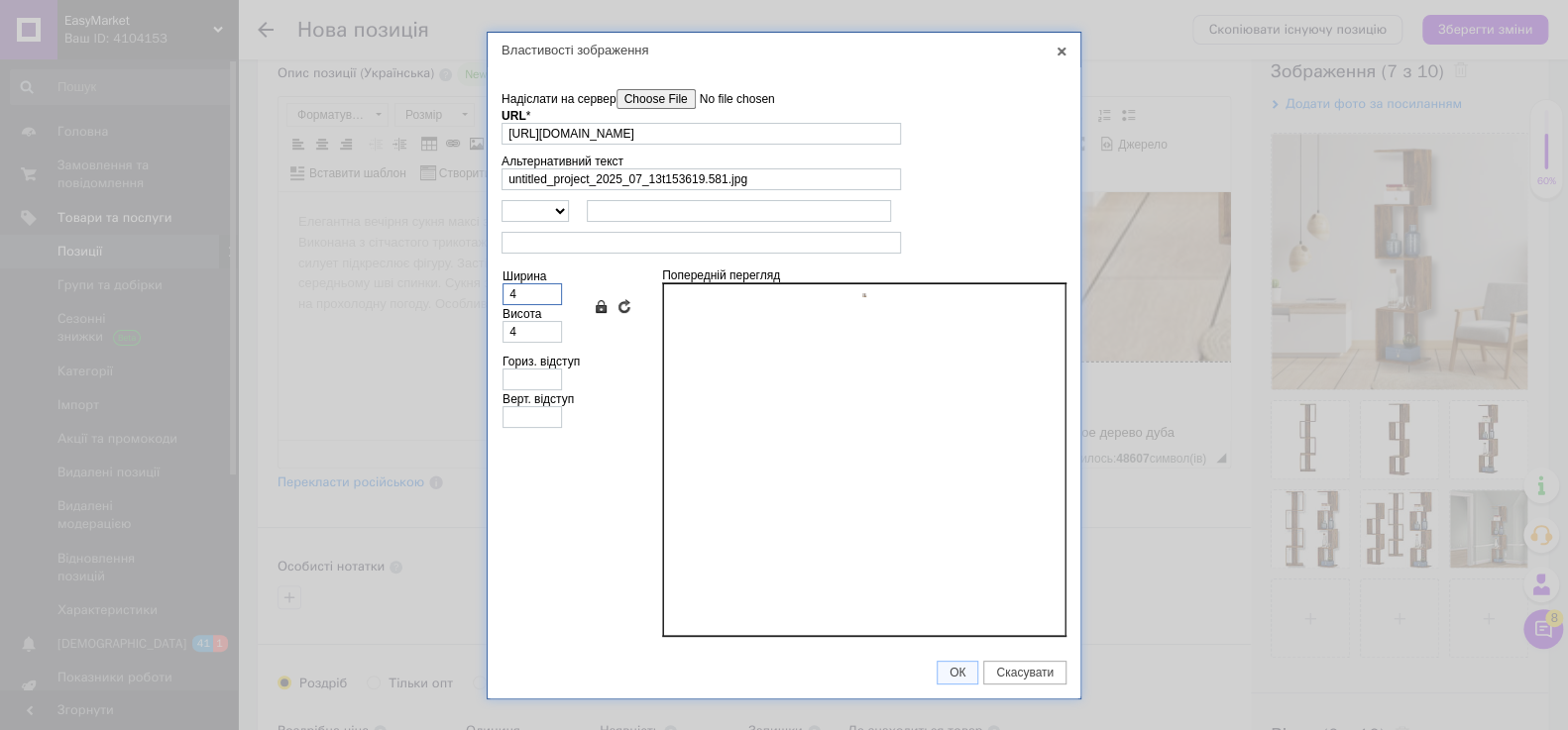 type on "40" 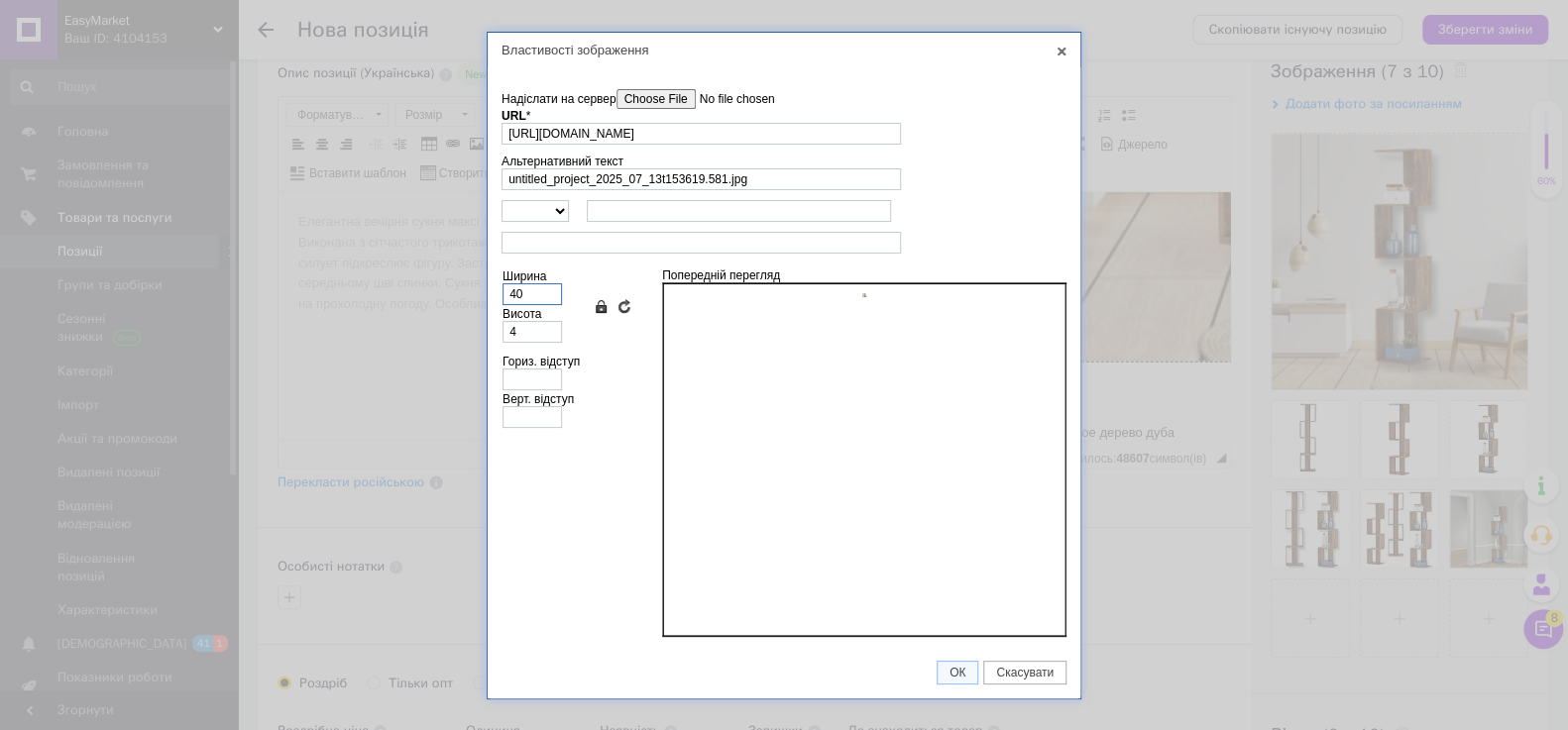 type on "40" 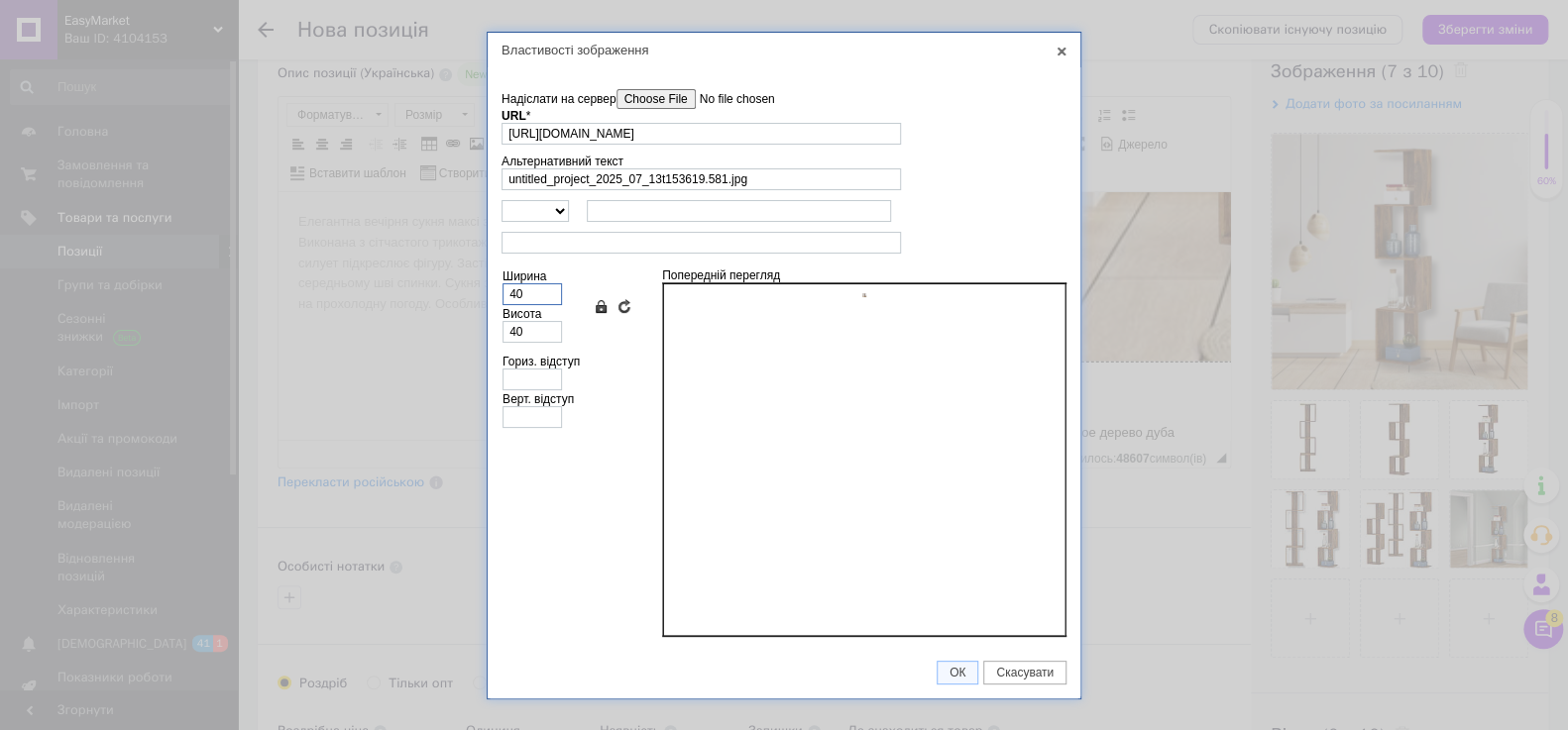 type on "400" 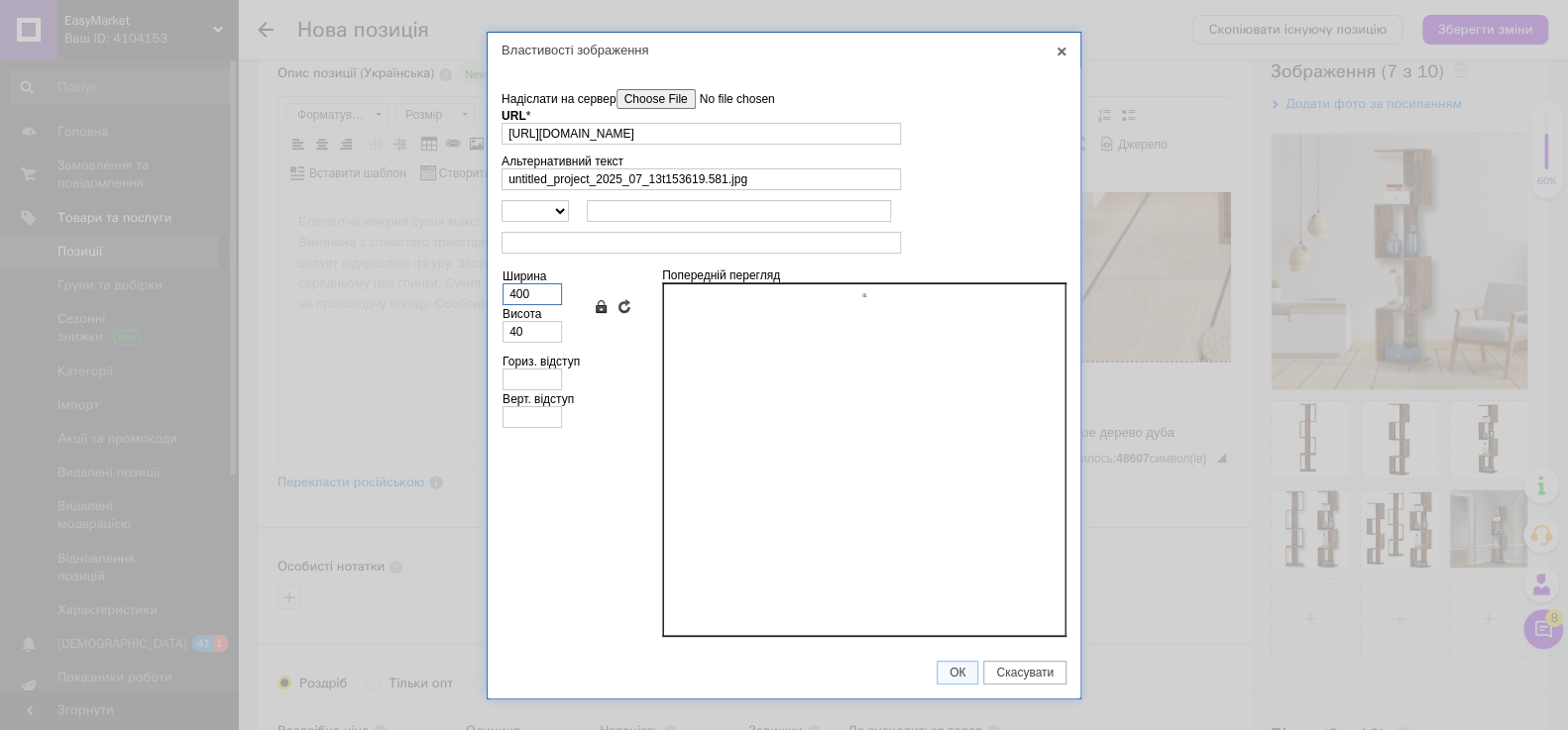 type on "400" 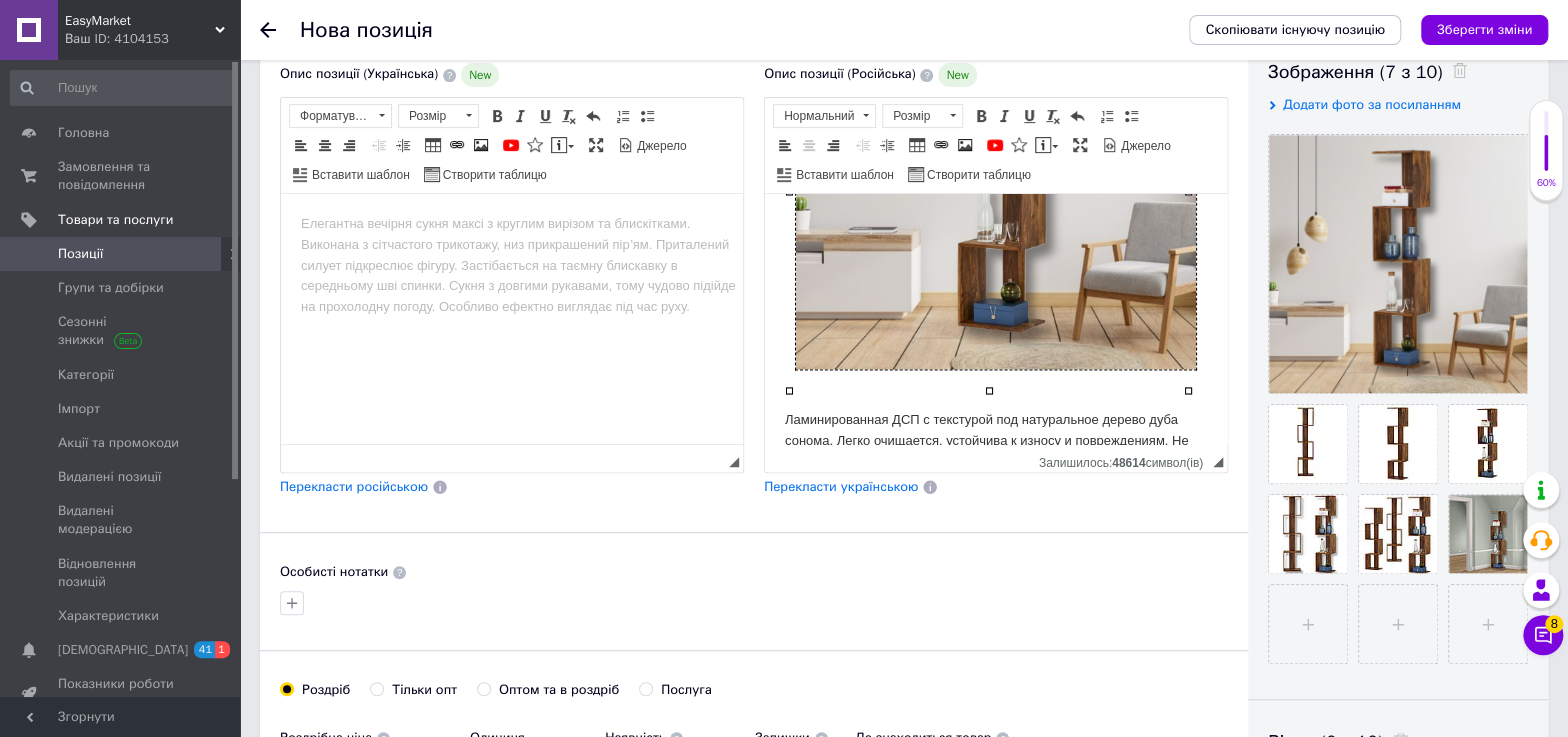 scroll, scrollTop: 1835, scrollLeft: 0, axis: vertical 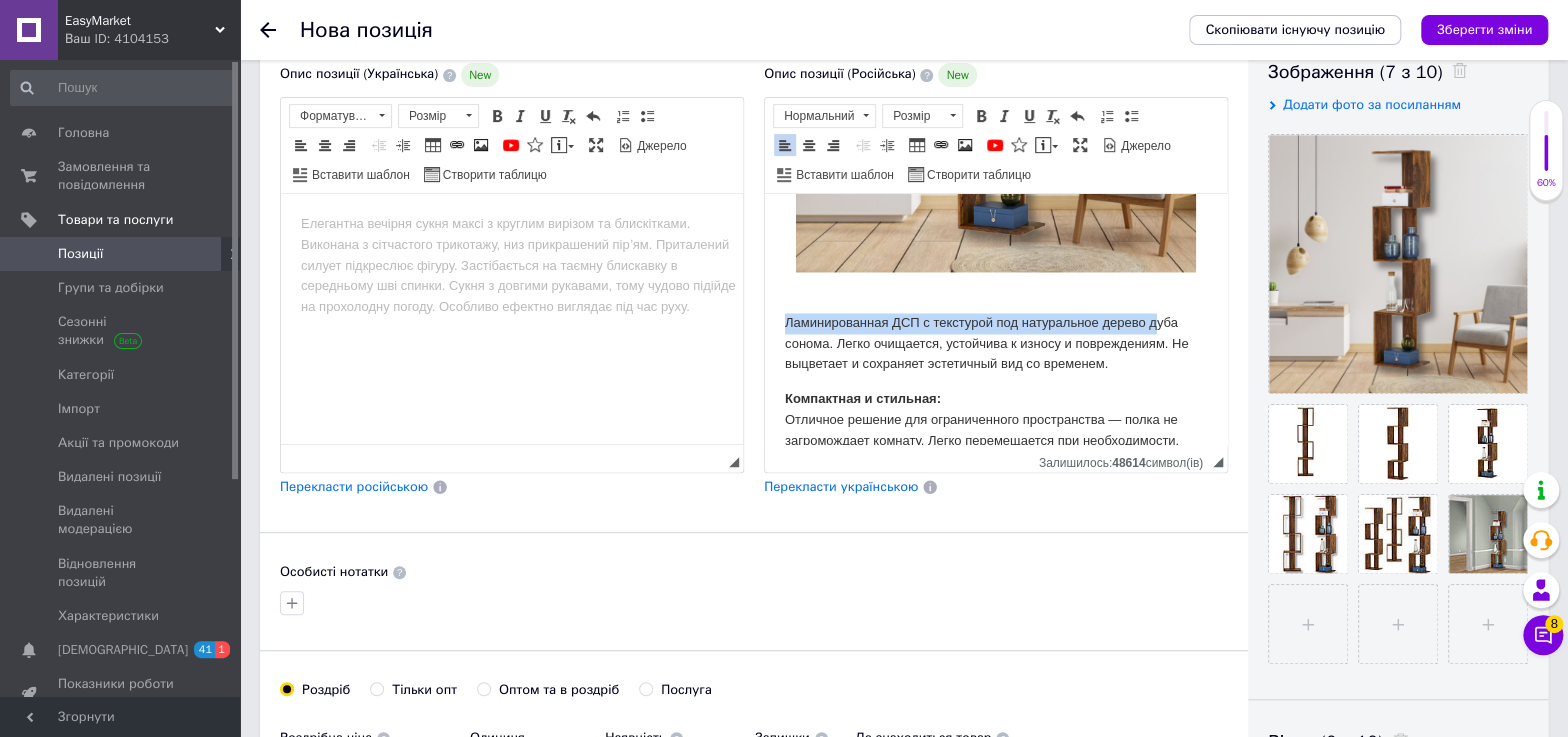 drag, startPoint x: 782, startPoint y: 344, endPoint x: 1153, endPoint y: 336, distance: 371.08624 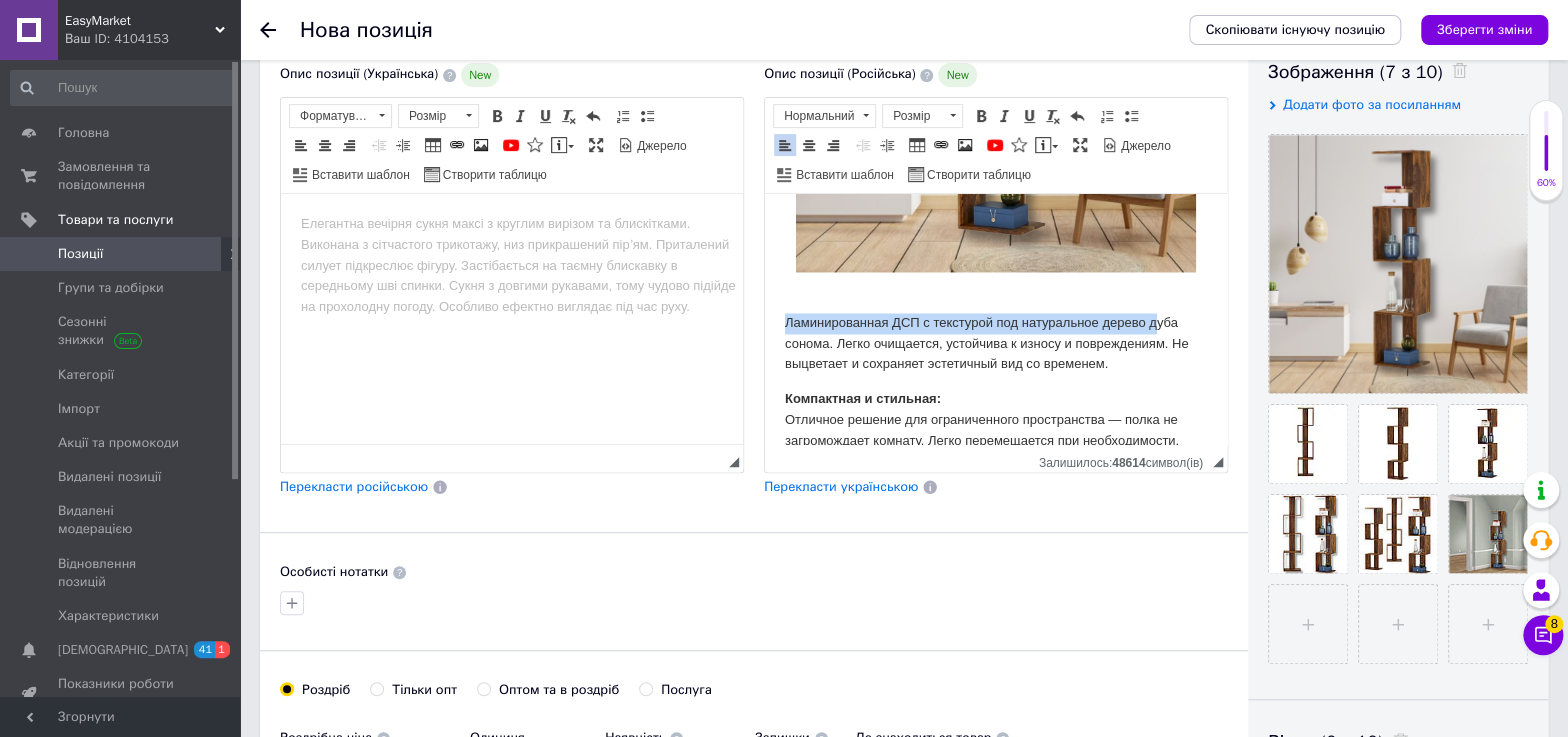click on "Книжный стеллаж для дома Титан Полочные стеллажи для дома Декоративный стеллаж 300х260х1100мм Стеллаж для хранения Книжная полка напольная Титан 30×26×110 см Полка "Титан"  — компактное и стильное решение для хранения и оформления интерьера. Полка органично впишется в интерьер гостиной, спальни или кабинета .  Отлично подойдёт для скандинавских, современных и эко-интерьеров. Варианты оттенков мебели:  Дуб сонома, Белый, Алюминий, Серый, Венге, Кремовый Особенности продукта: Эффектный внешний вид с плавным переходом уровней Компактная и стильная: Ширина: 30 см" at bounding box center [996, -392] 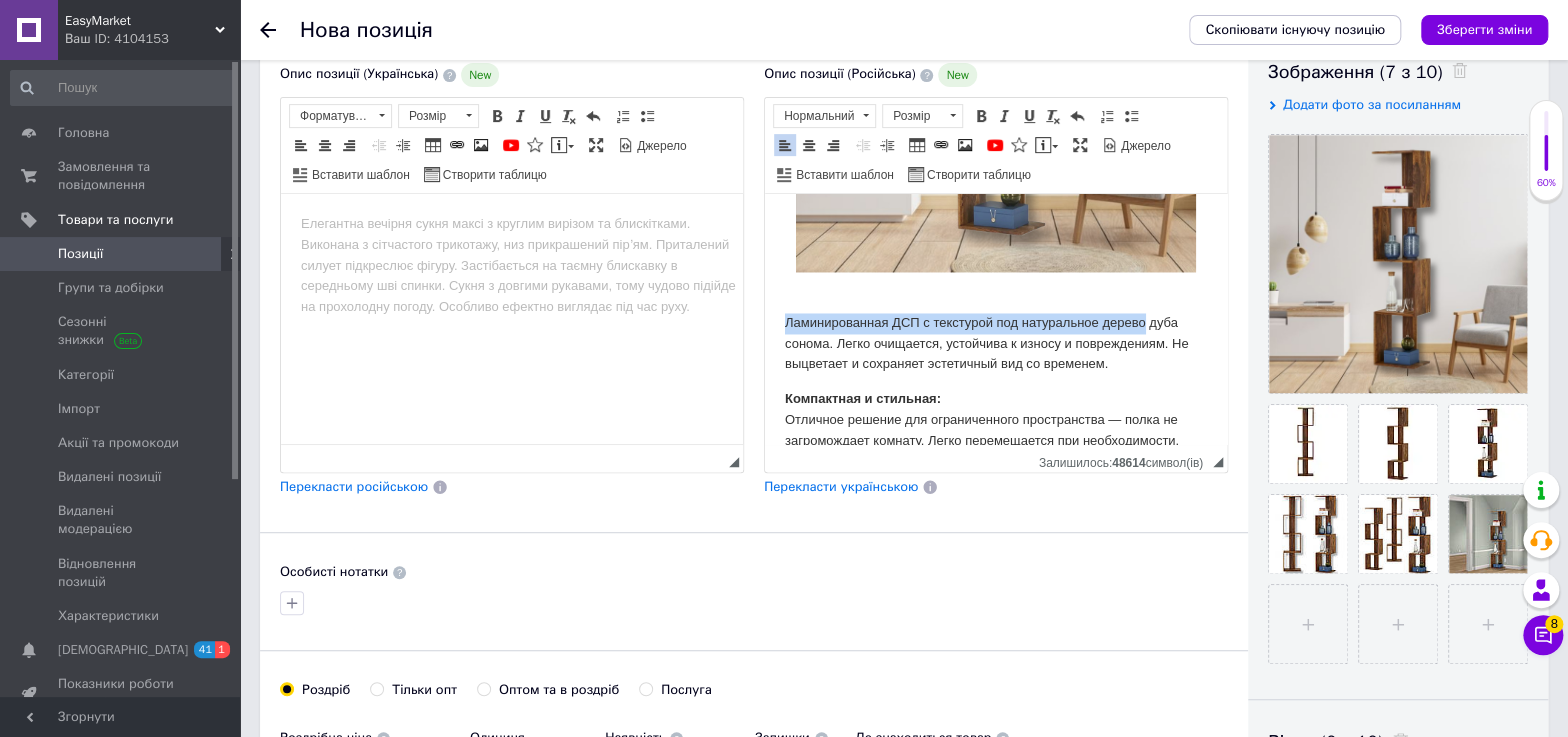 drag, startPoint x: 1147, startPoint y: 344, endPoint x: 798, endPoint y: 293, distance: 352.70667 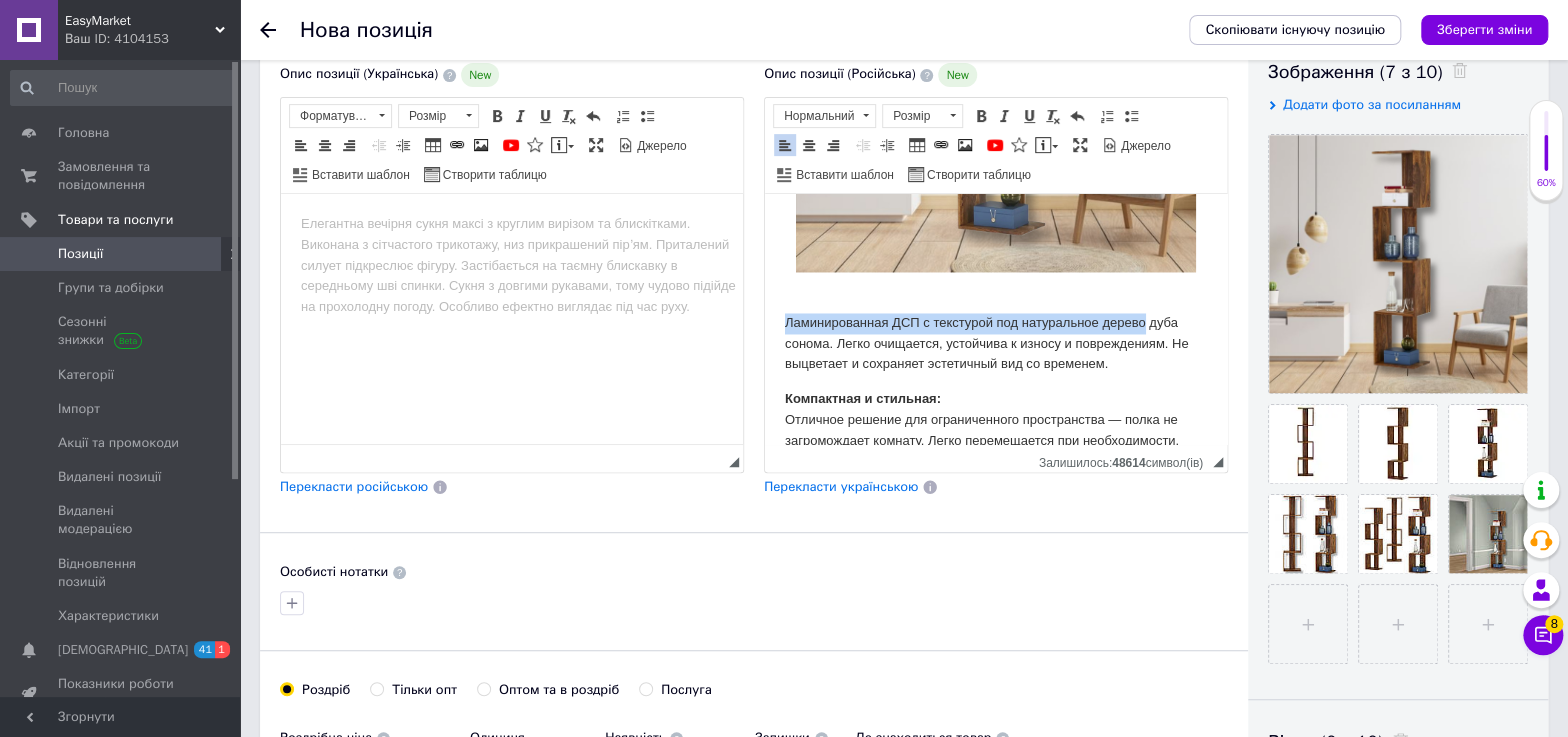 click on "Книжный стеллаж для дома Титан Полочные стеллажи для дома Декоративный стеллаж 300х260х1100мм Стеллаж для хранения Книжная полка напольная Титан 30×26×110 см Полка "Титан"  — компактное и стильное решение для хранения и оформления интерьера. Полка органично впишется в интерьер гостиной, спальни или кабинета .  Отлично подойдёт для скандинавских, современных и эко-интерьеров. Варианты оттенков мебели:  Дуб сонома, Белый, Алюминий, Серый, Венге, Кремовый Особенности продукта: Эффектный внешний вид с плавным переходом уровней Компактная и стильная: Ширина: 30 см" at bounding box center (996, -392) 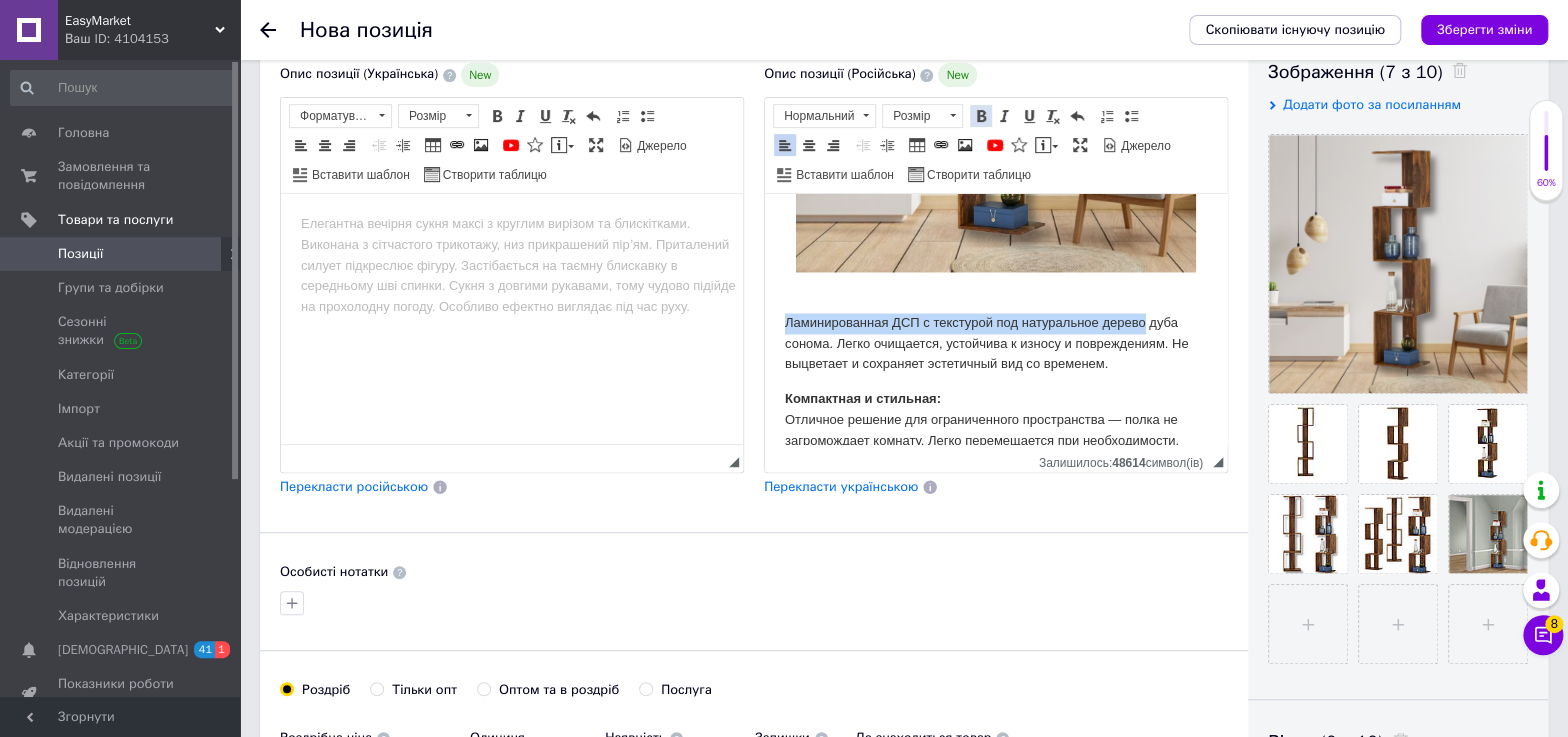 click at bounding box center (981, 116) 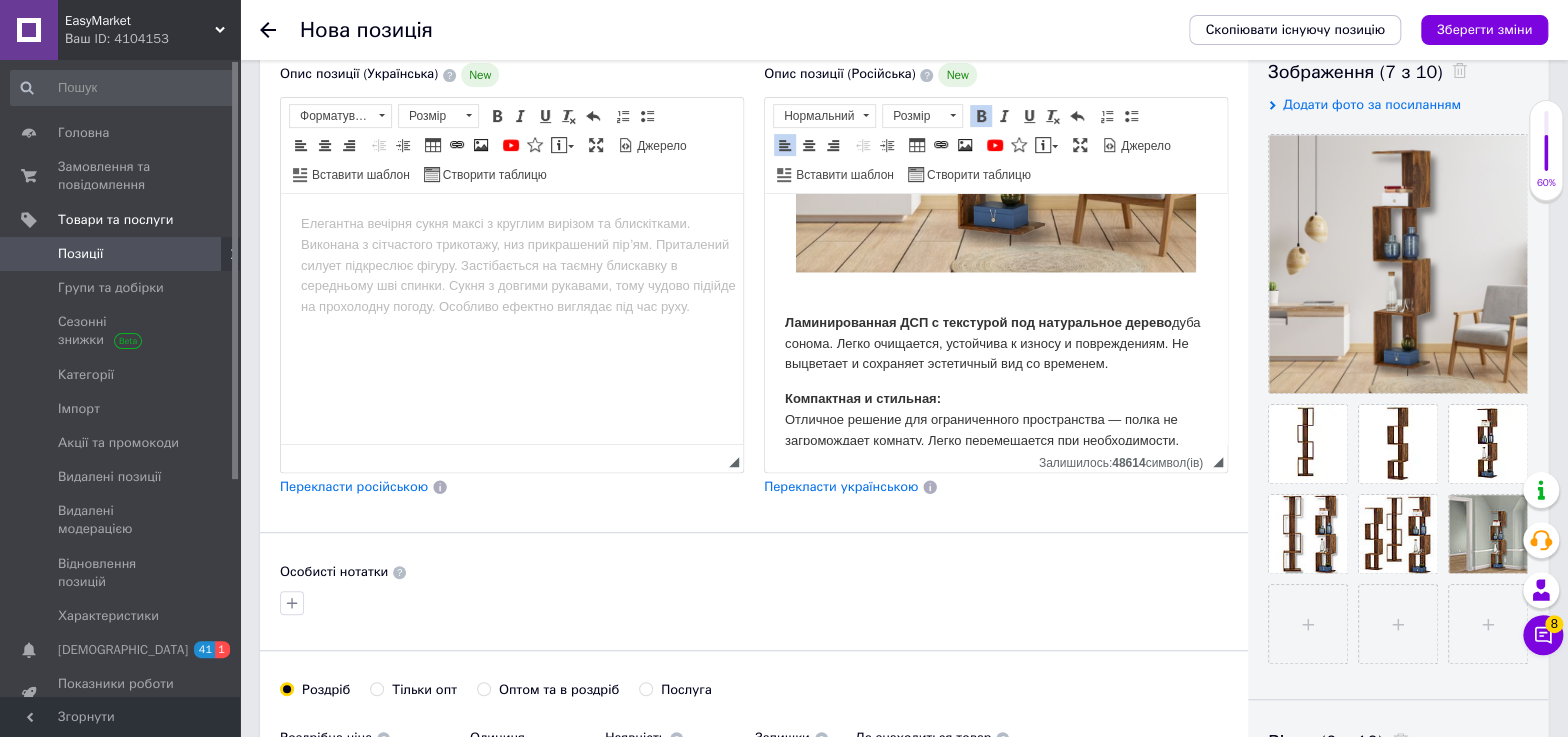 click on "Ламинированная ДСП с текстурой под натуральное дерево  дуба сонома. Легко очищается, устойчива к износу и повреждениям. Не выцветает и сохраняет эстетичный вид со временем." at bounding box center (996, 333) 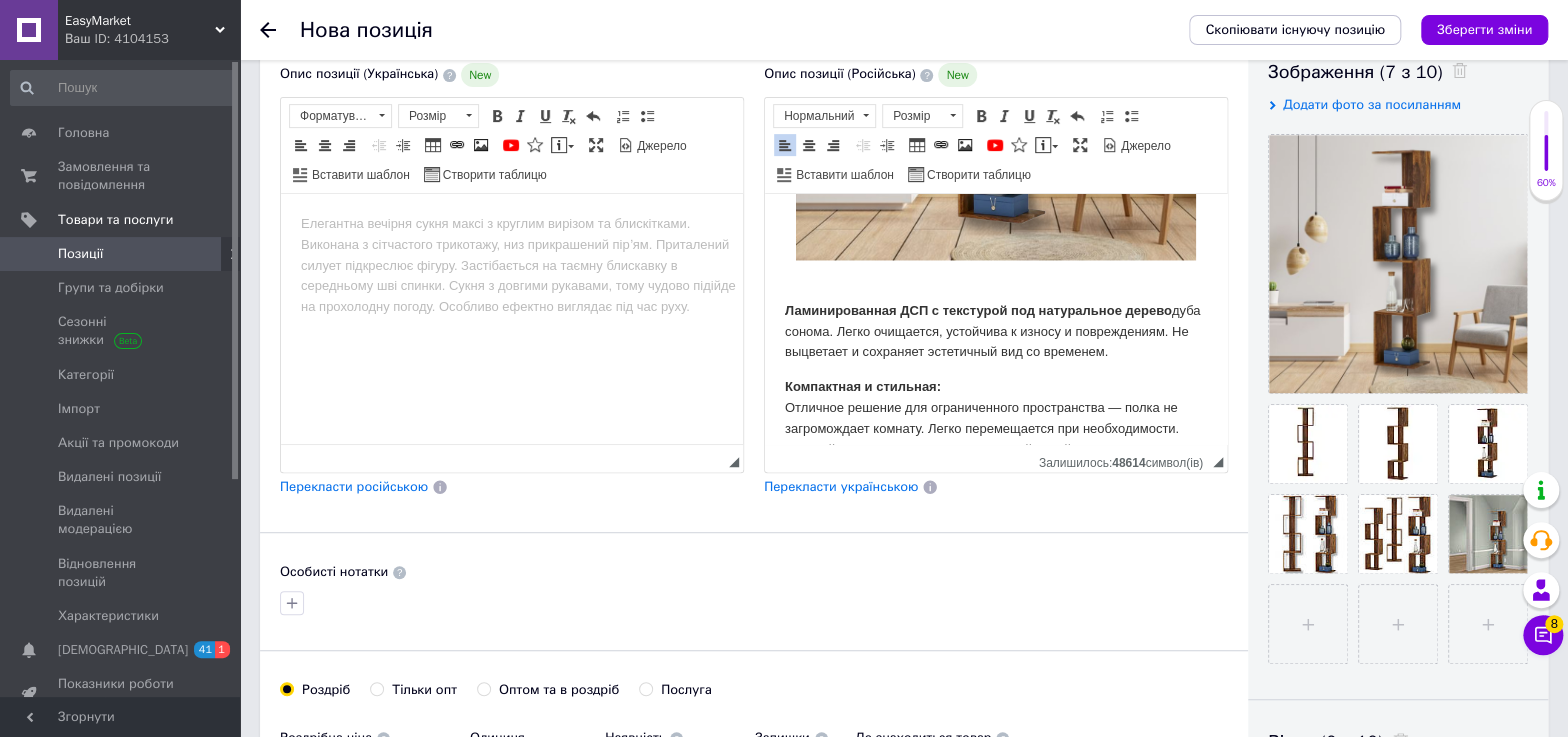 scroll, scrollTop: 2017, scrollLeft: 0, axis: vertical 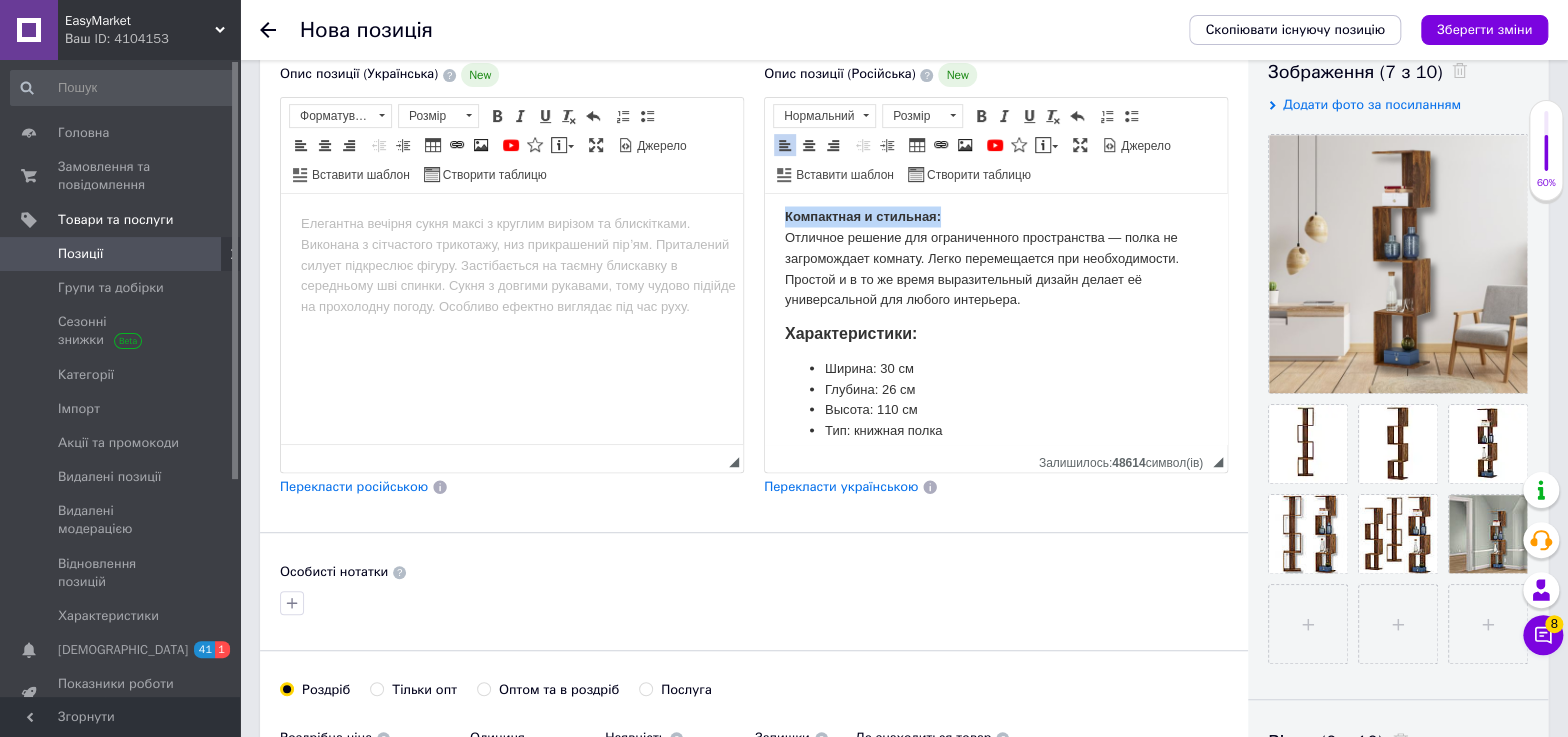 drag, startPoint x: 876, startPoint y: 257, endPoint x: 722, endPoint y: 257, distance: 154 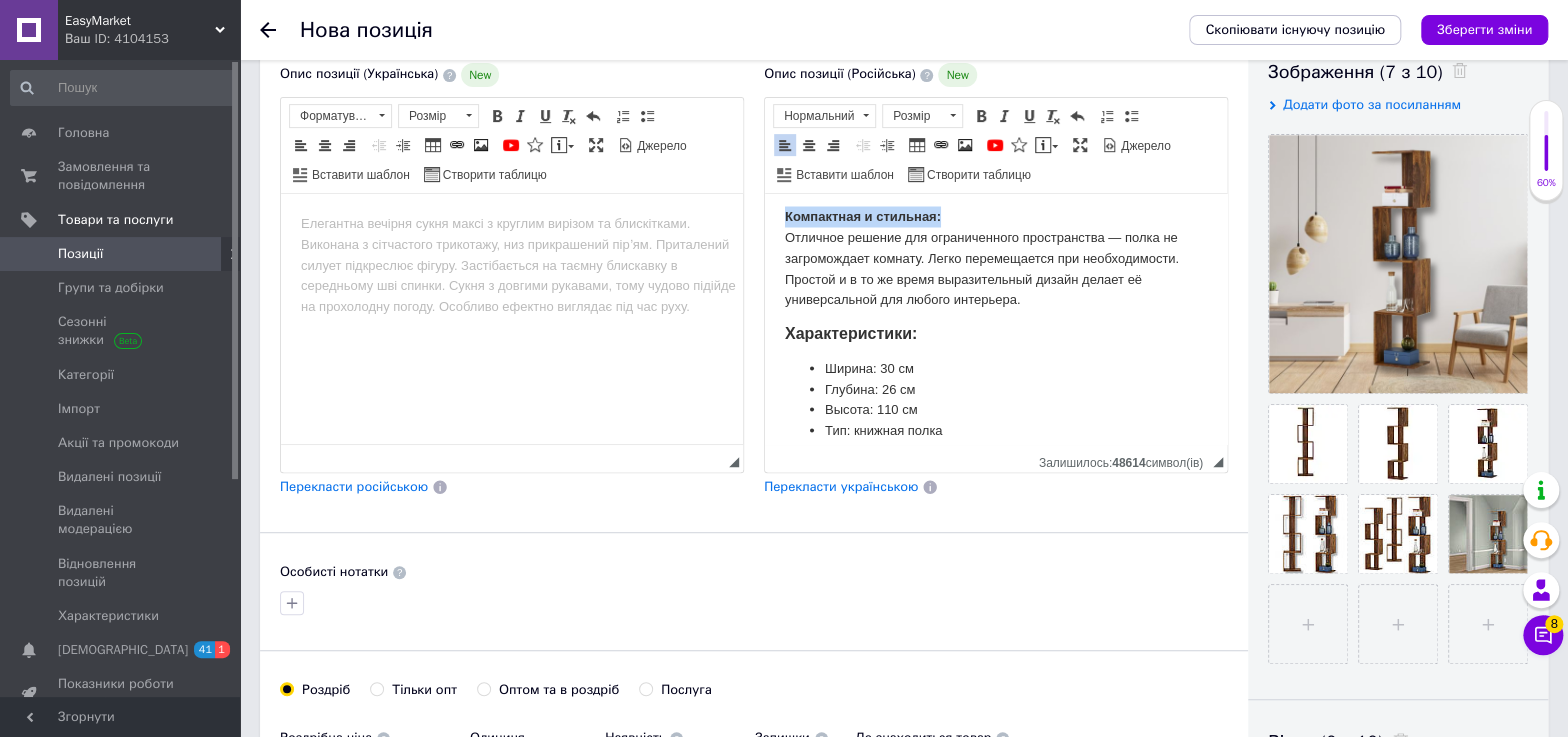 click on "Книжный стеллаж для дома Титан Полочные стеллажи для дома Декоративный стеллаж 300х260х1100мм Стеллаж для хранения Книжная полка напольная Титан 30×26×110 см Полка "Титан"  — компактное и стильное решение для хранения и оформления интерьера. Полка органично впишется в интерьер гостиной, спальни или кабинета .  Отлично подойдёт для скандинавских, современных и эко-интерьеров. Варианты оттенков мебели:  Дуб сонома, Белый, Алюминий, Серый, Венге, Кремовый Особенности продукта: Эффектный внешний вид с плавным переходом уровней Компактная и стильная: Ширина: 30 см" at bounding box center [996, -574] 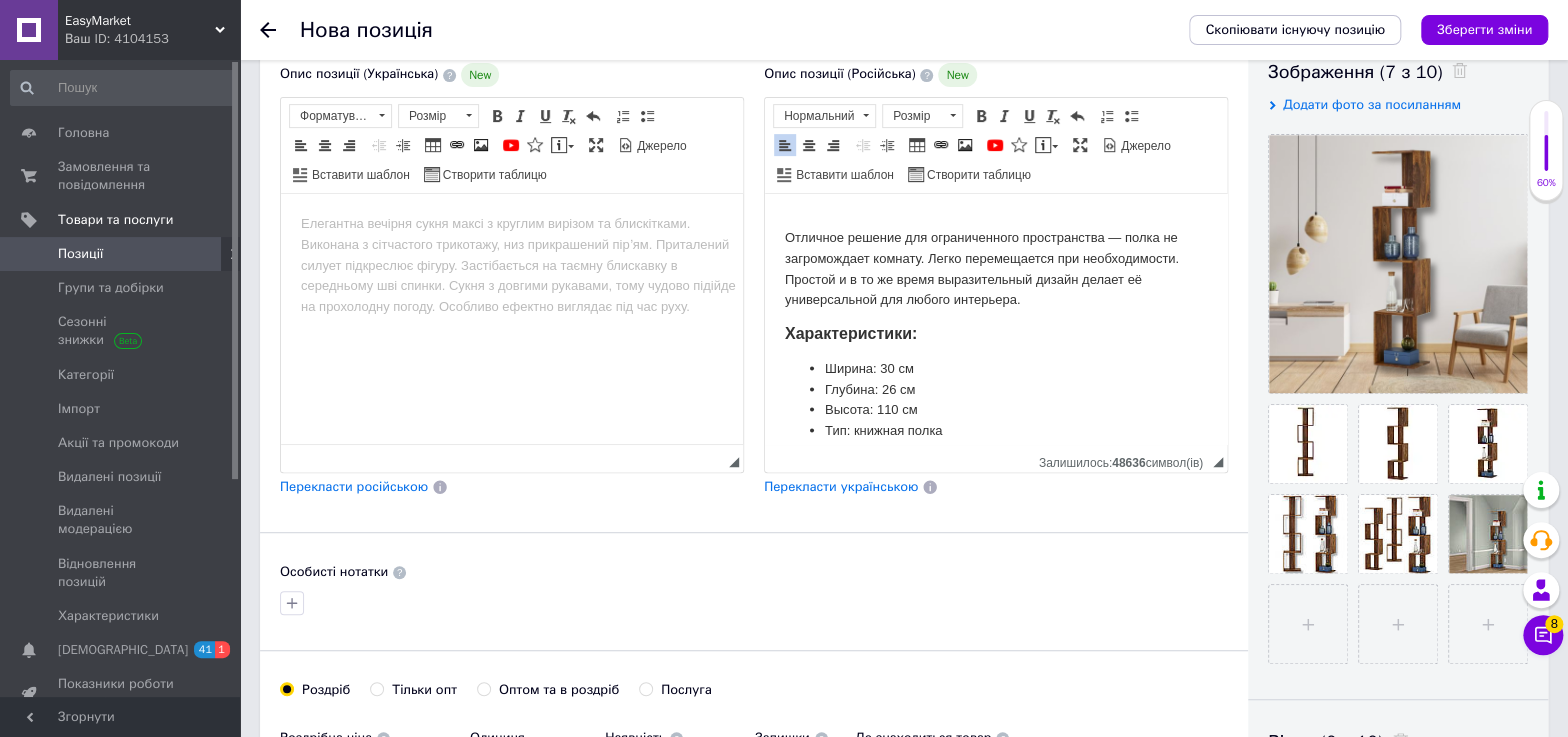click on "Ламинированная ДСП с текстурой под натуральное дерево  дуба сонома. Легко очищается, устойчива к износу и повреждениям. Не выцветает и сохраняет эстетичный вид со временем." at bounding box center [996, 151] 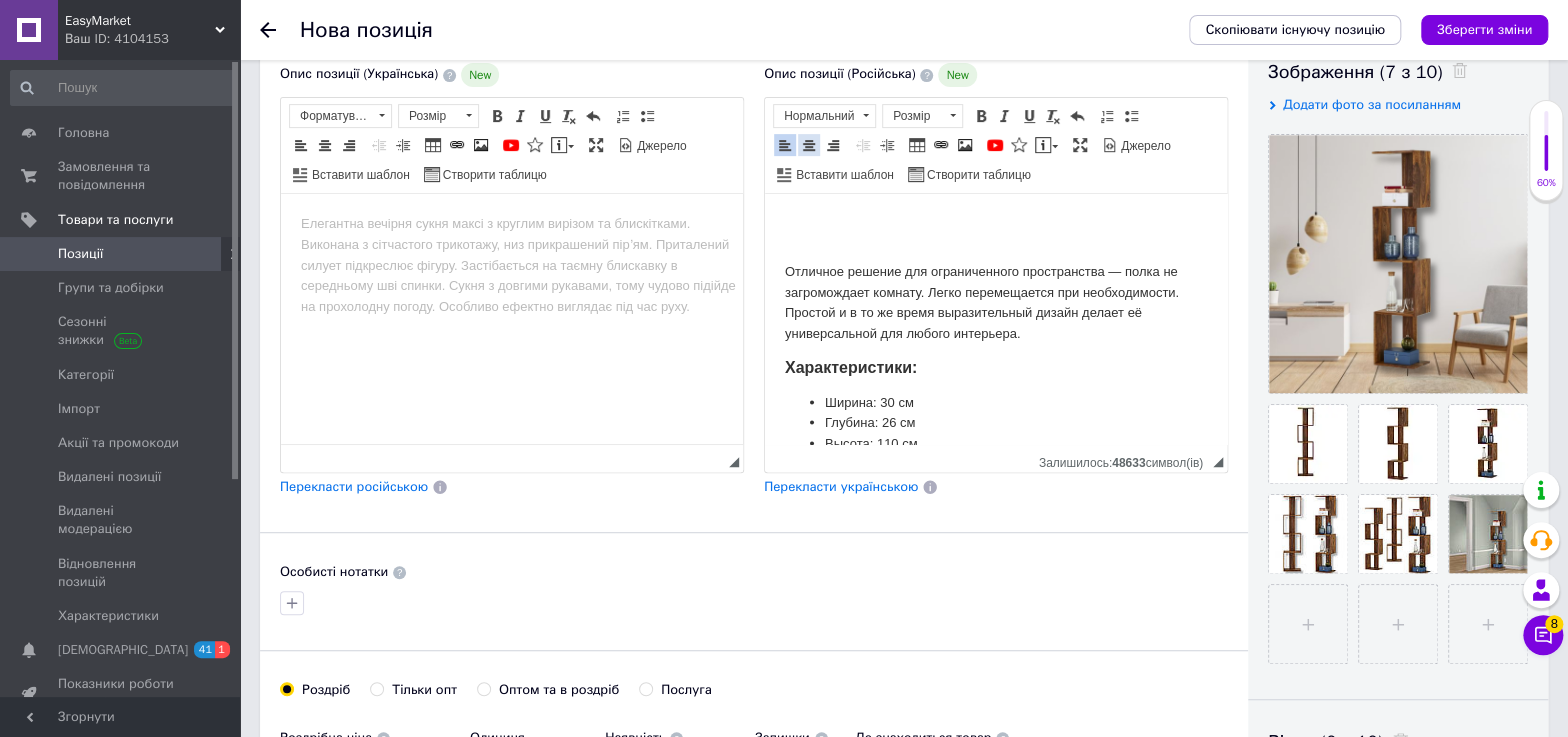 click at bounding box center (809, 145) 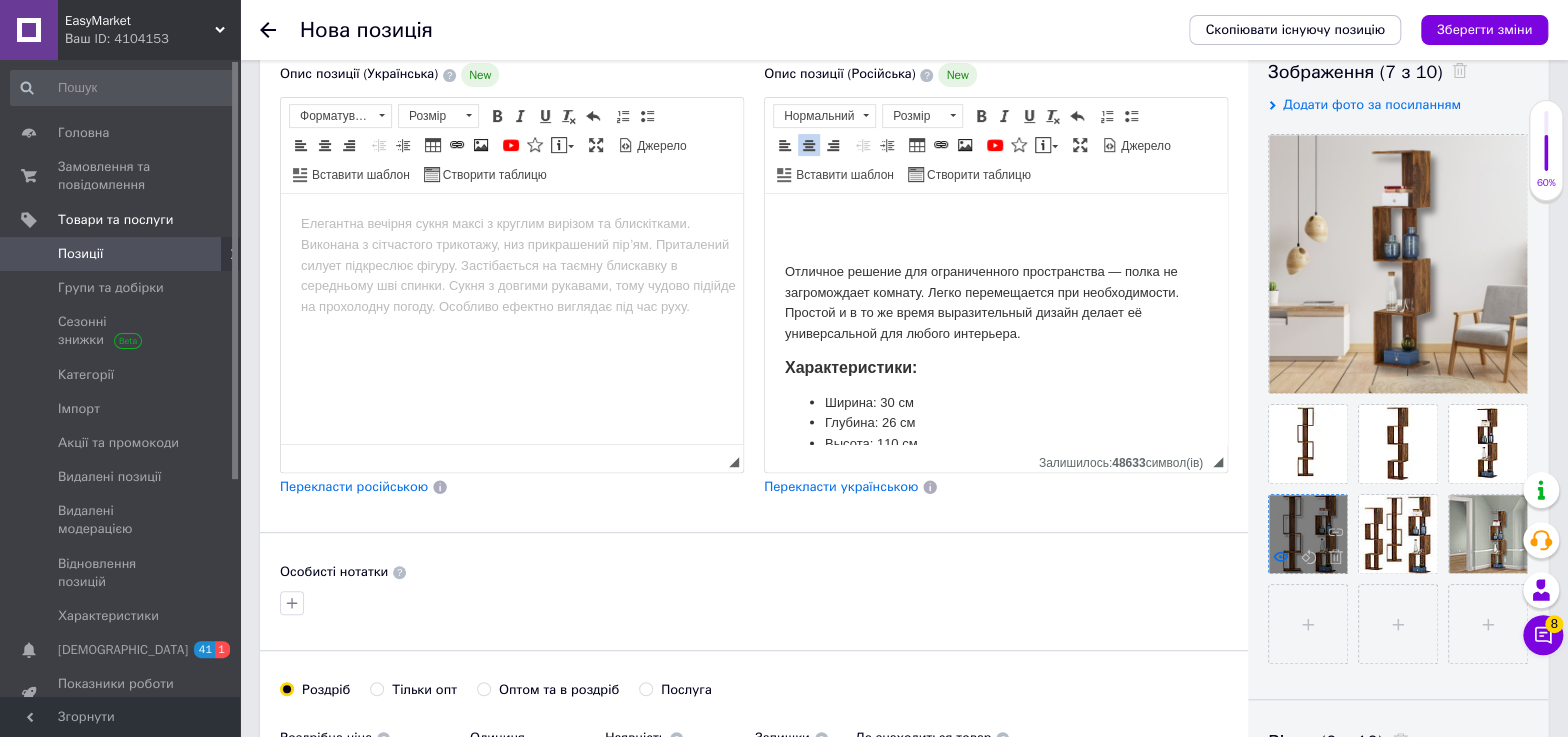 click 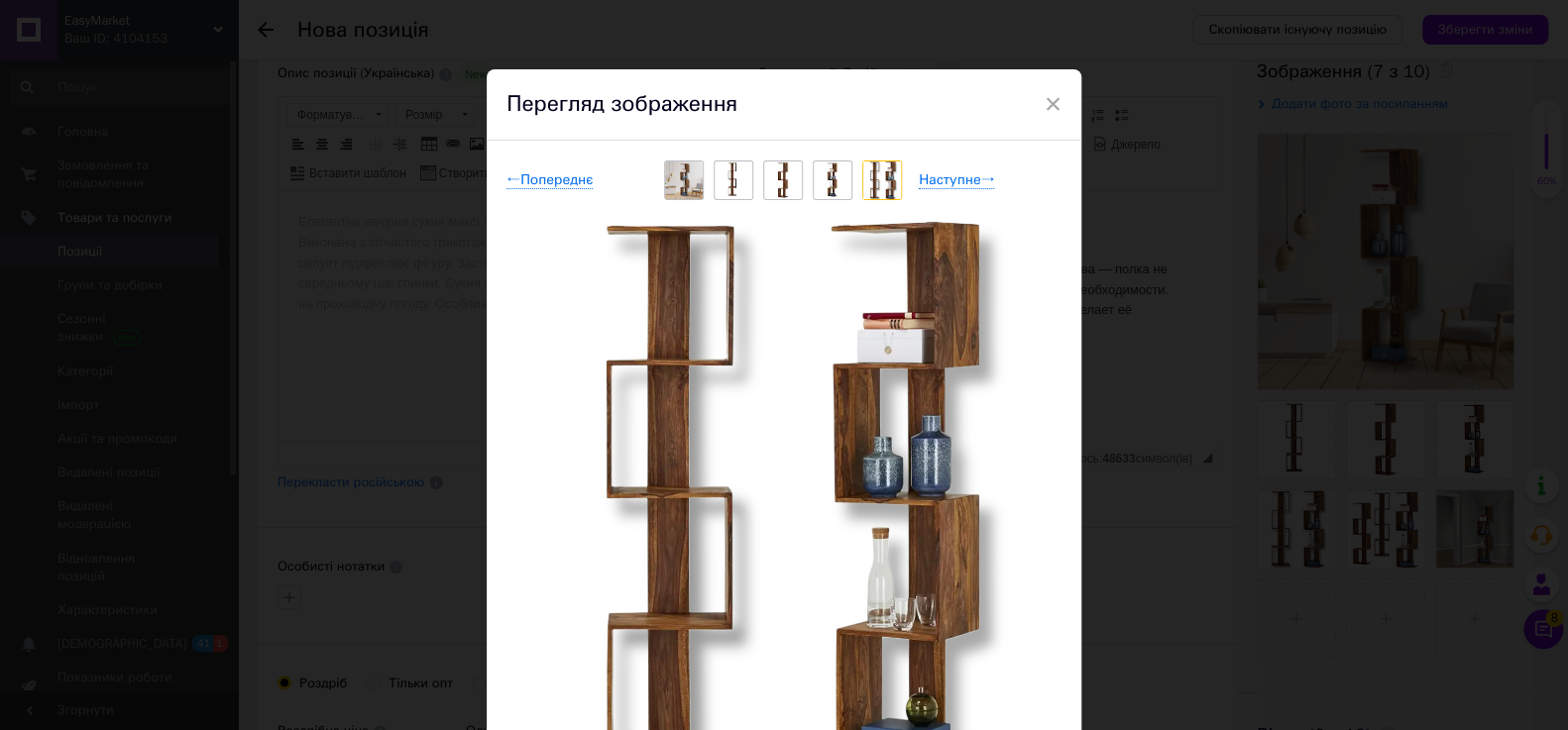 drag, startPoint x: 1131, startPoint y: 518, endPoint x: 1074, endPoint y: 471, distance: 73.87828 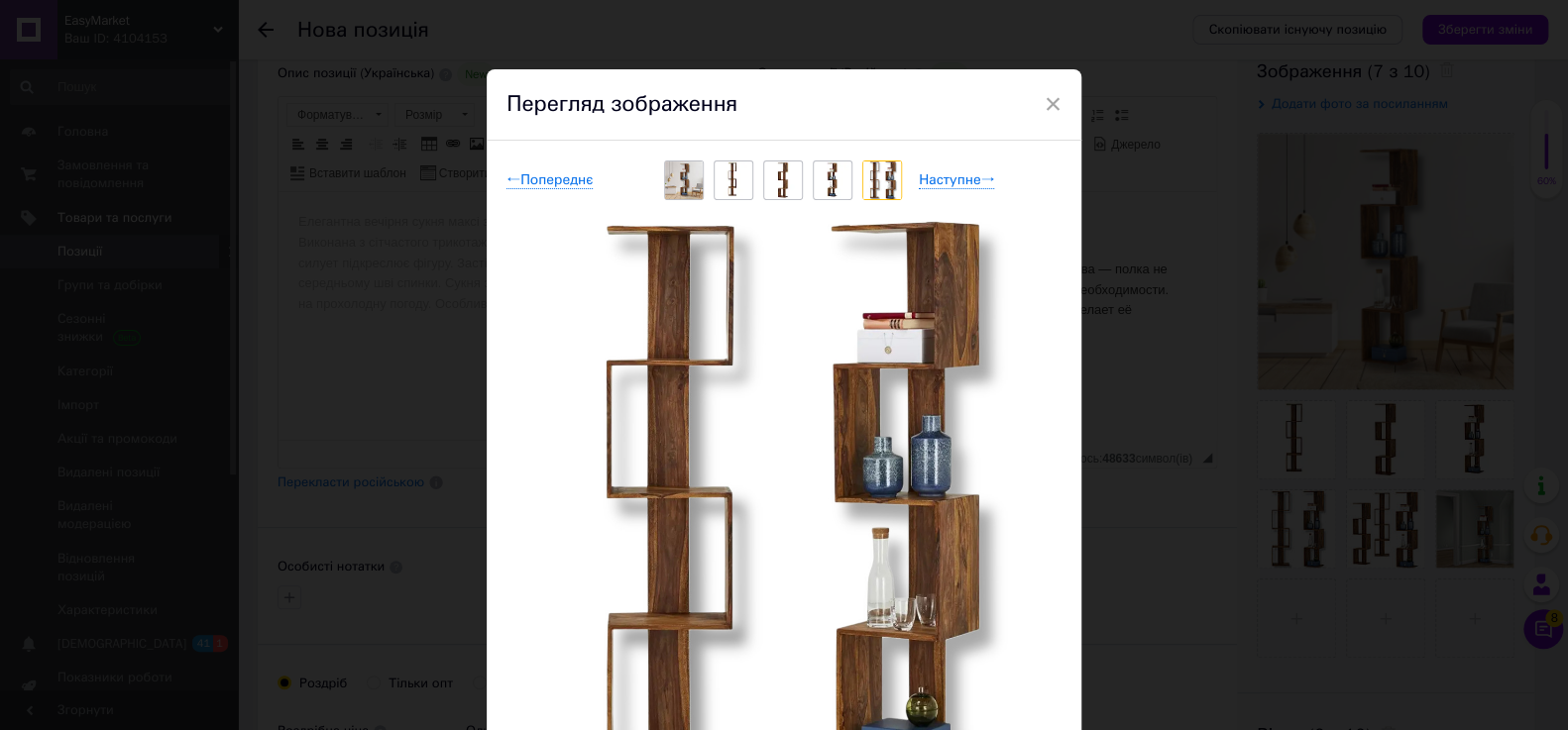 click on "× Перегляд зображення ← Попереднє Наступне → Видалити зображення Видалити всі зображення" at bounding box center [784, 365] 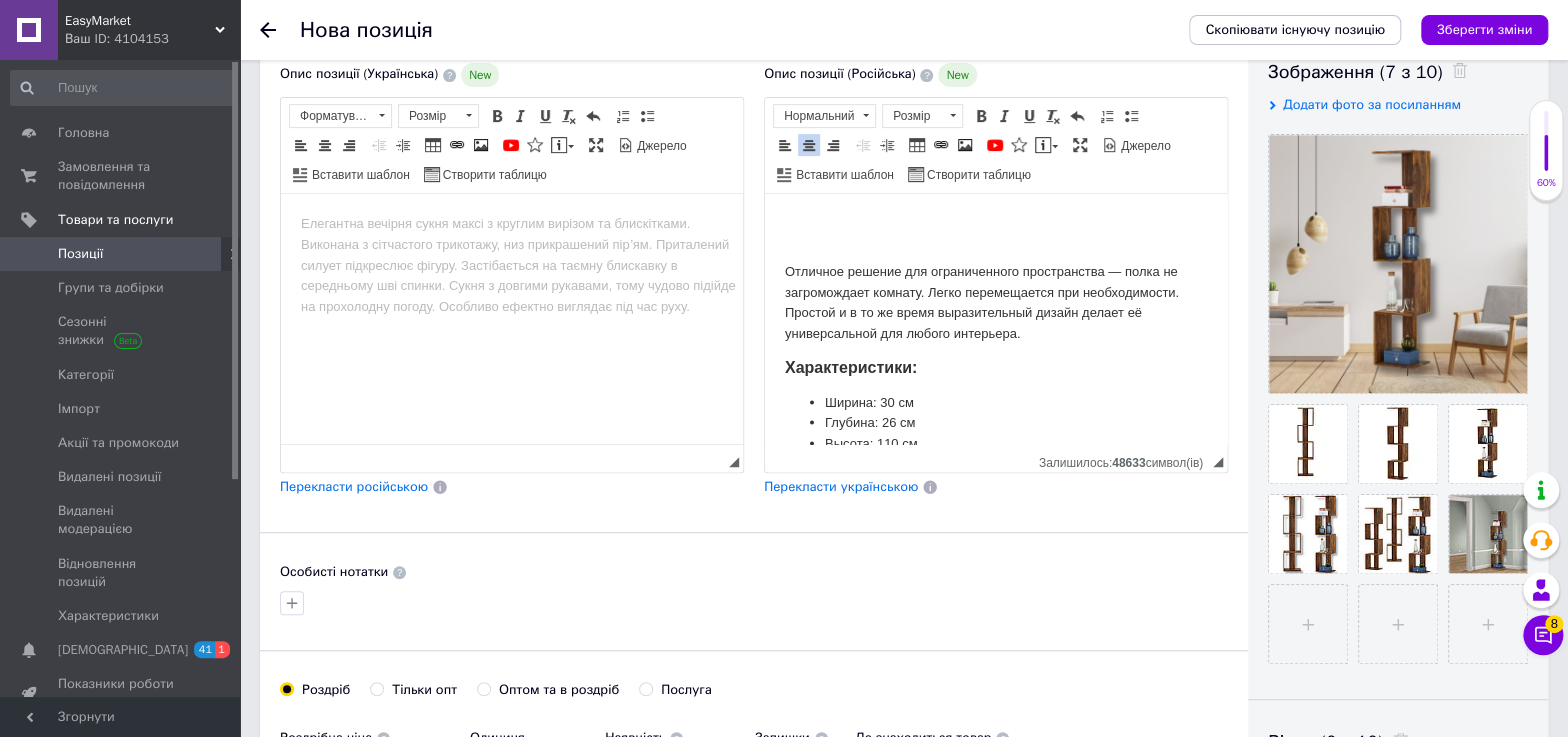 click on "Книжный стеллаж для дома Титан Полочные стеллажи для дома Декоративный стеллаж 300х260х1100мм Стеллаж для хранения Книжная полка напольная Титан 30×26×110 см Полка "Титан"  — компактное и стильное решение для хранения и оформления интерьера. Полка органично впишется в интерьер гостиной, спальни или кабинета .  Отлично подойдёт для скандинавских, современных и эко-интерьеров. Варианты оттенков мебели:  Дуб сонома, Белый, Алюминий, Серый, Венге, Кремовый Особенности продукта: Эффектный внешний вид с плавным переходом уровней Характеристики: Ширина: 30 см" at bounding box center (996, -557) 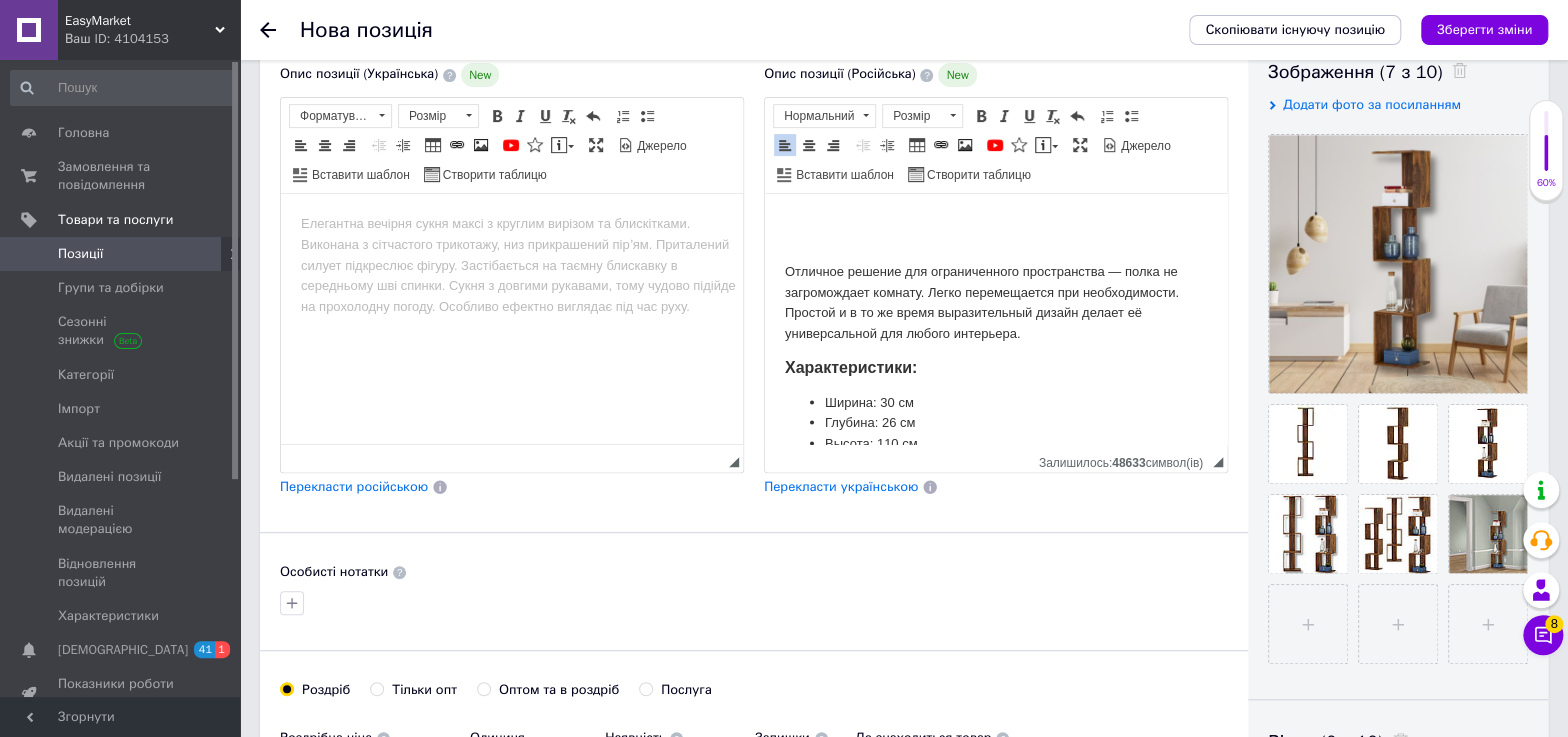 click at bounding box center (996, 216) 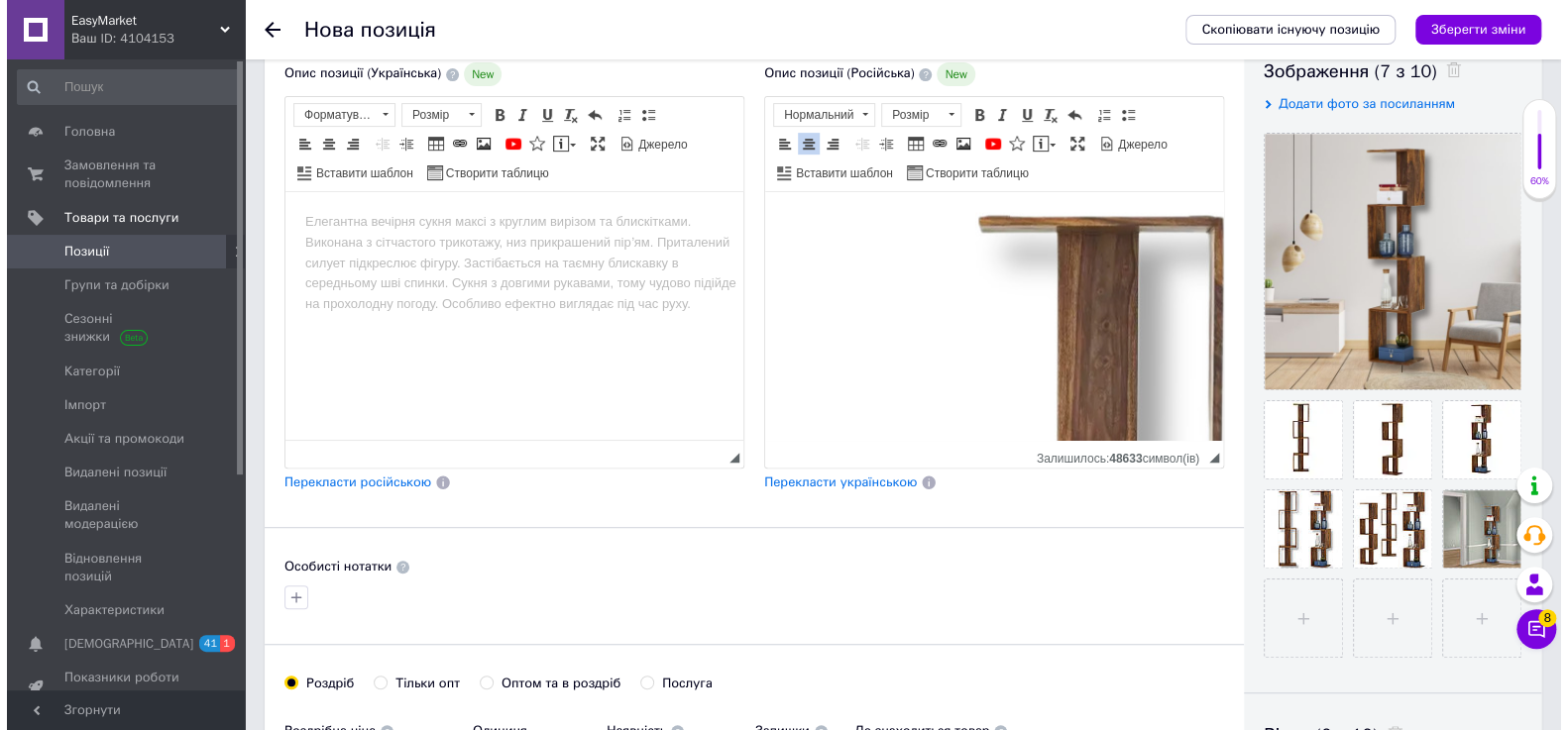 scroll, scrollTop: 2910, scrollLeft: 0, axis: vertical 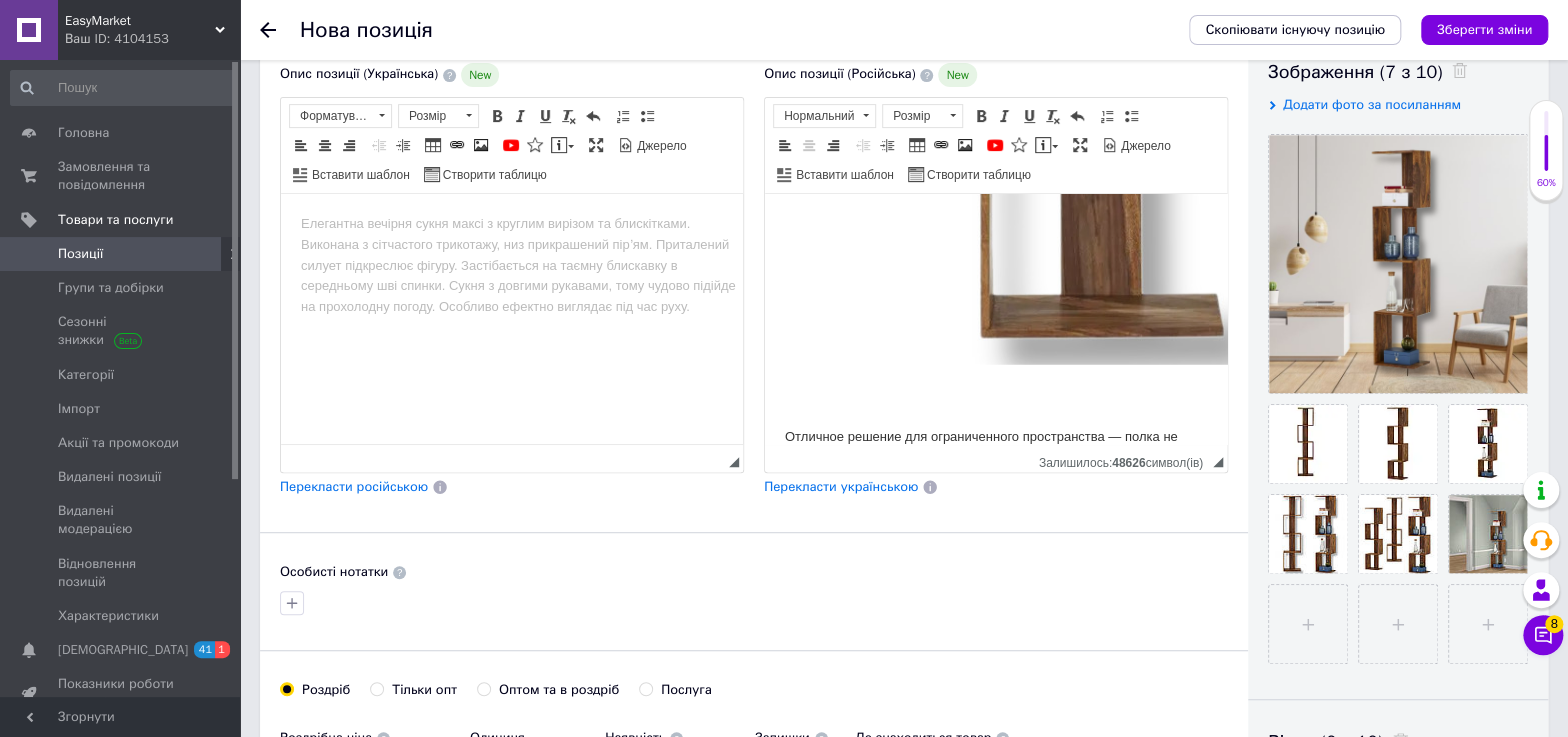 click at bounding box center (1325, -175) 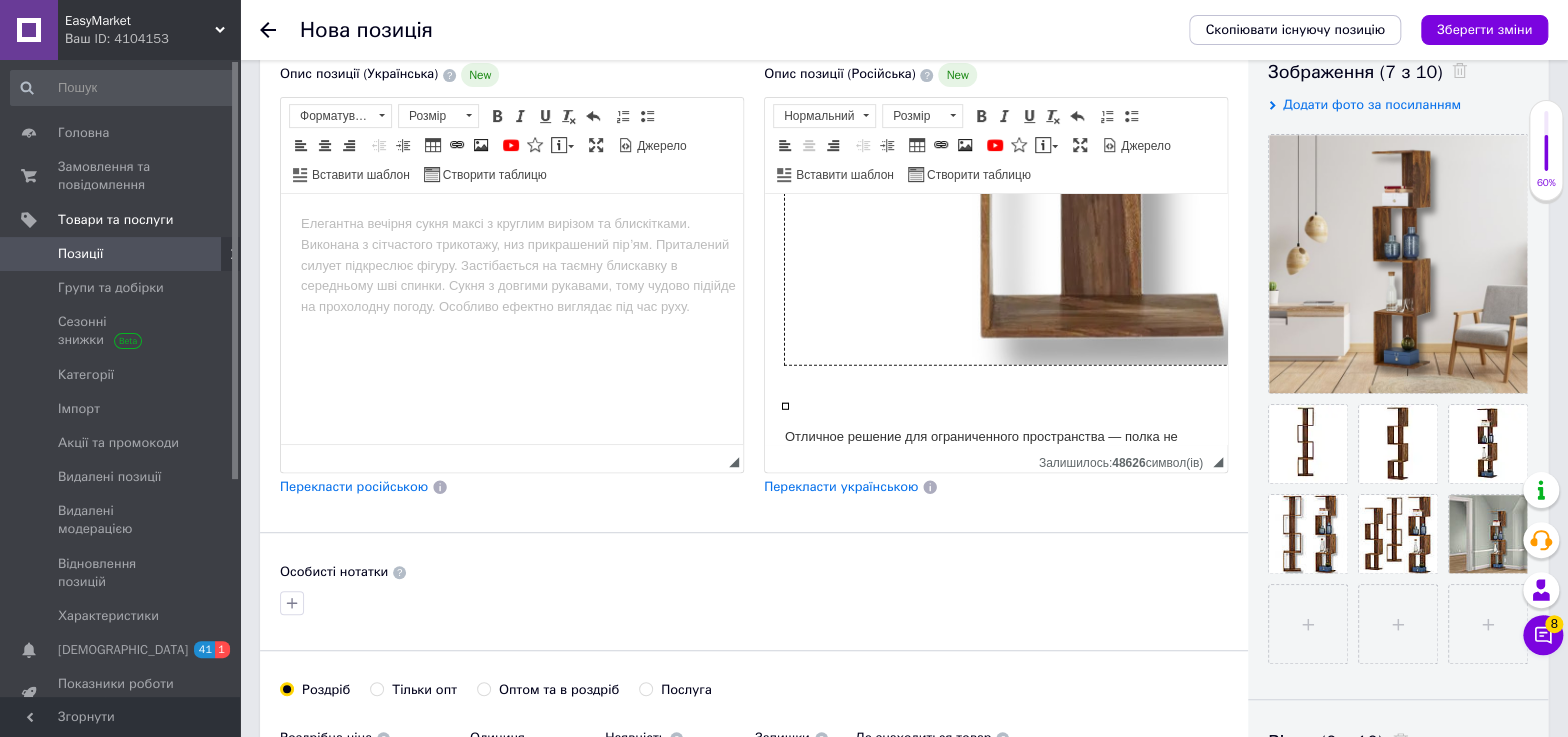 click at bounding box center [1325, -175] 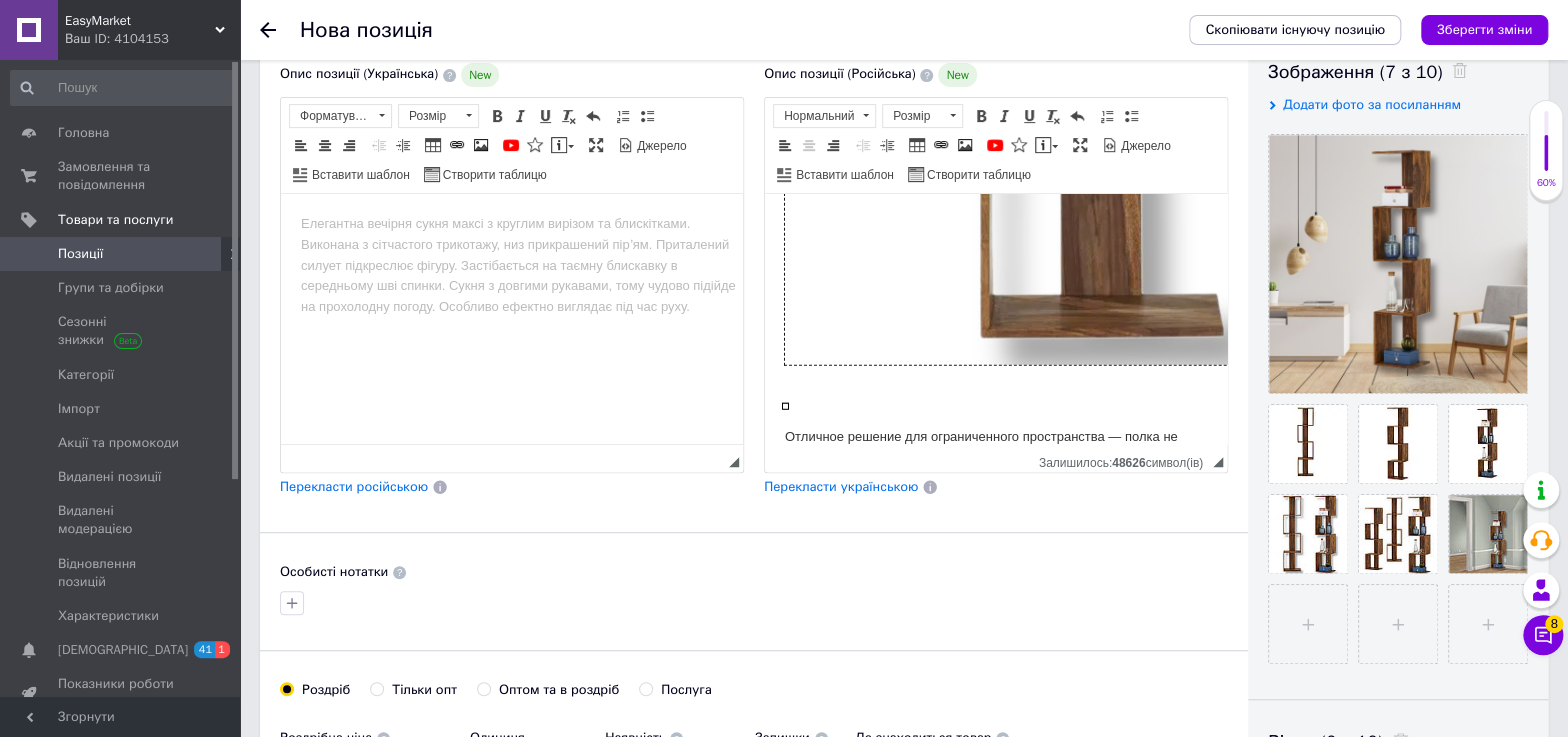 type 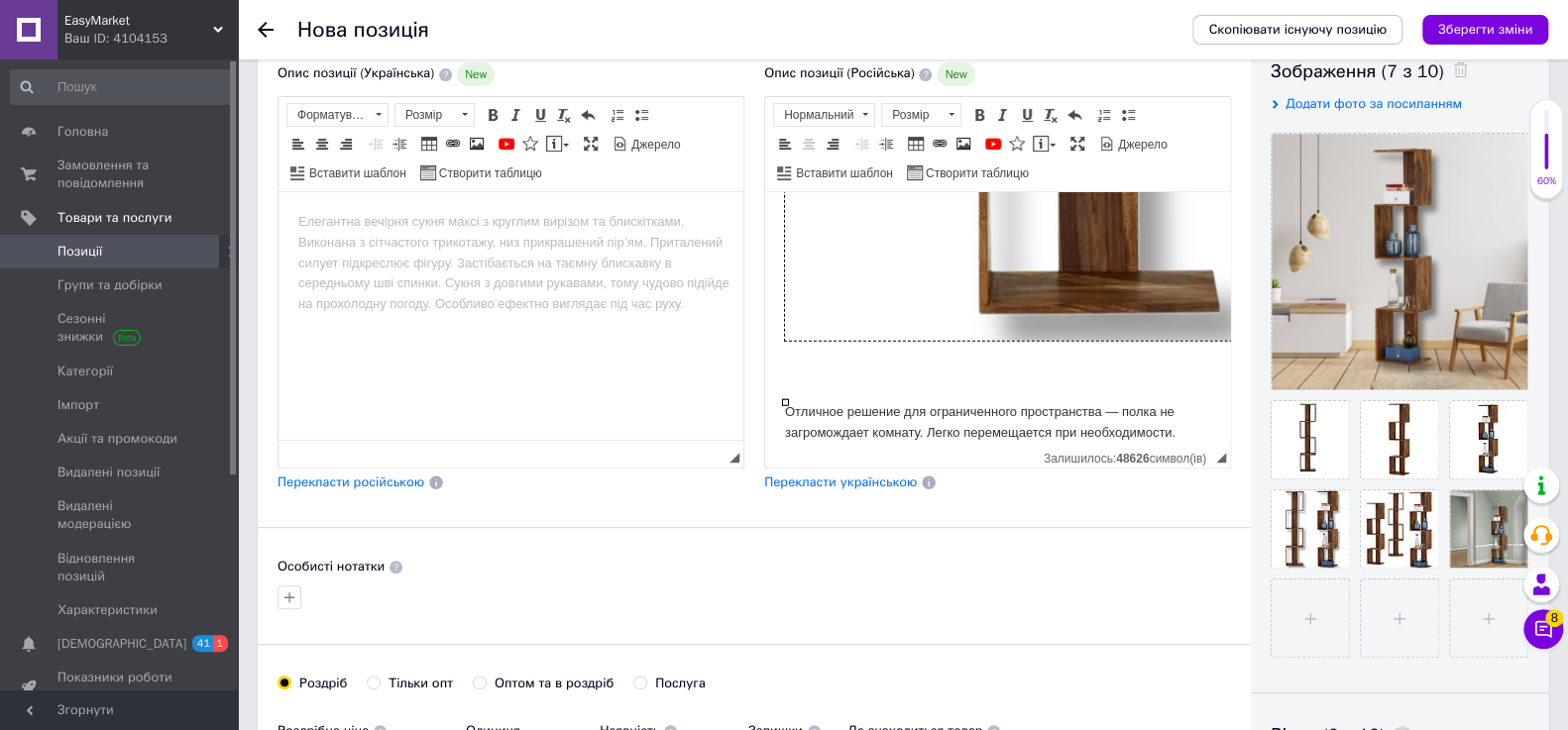 type on "[URL][DOMAIN_NAME]" 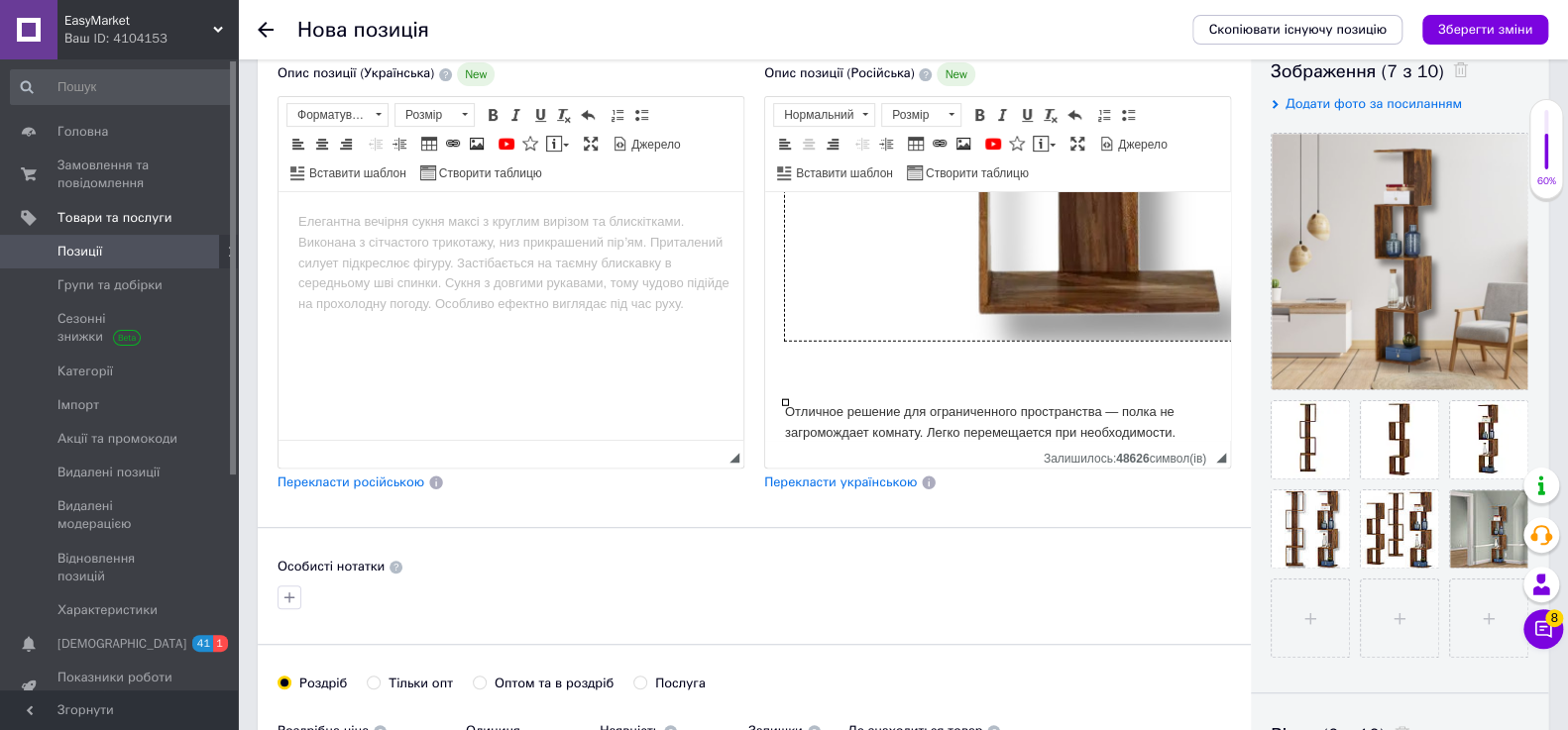 type on "untitled_project_2025_07_13t160543.261.jpg" 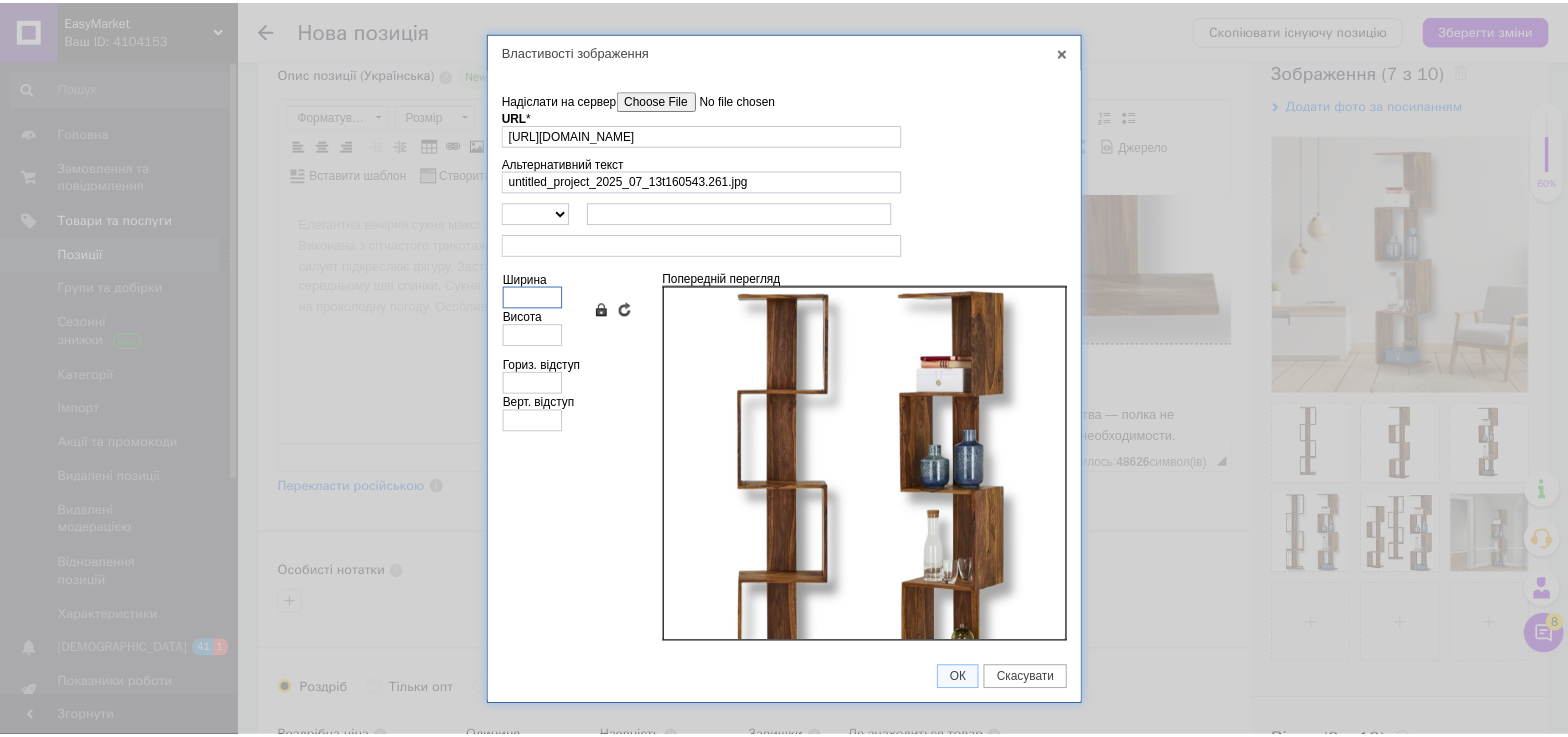 scroll, scrollTop: 0, scrollLeft: 0, axis: both 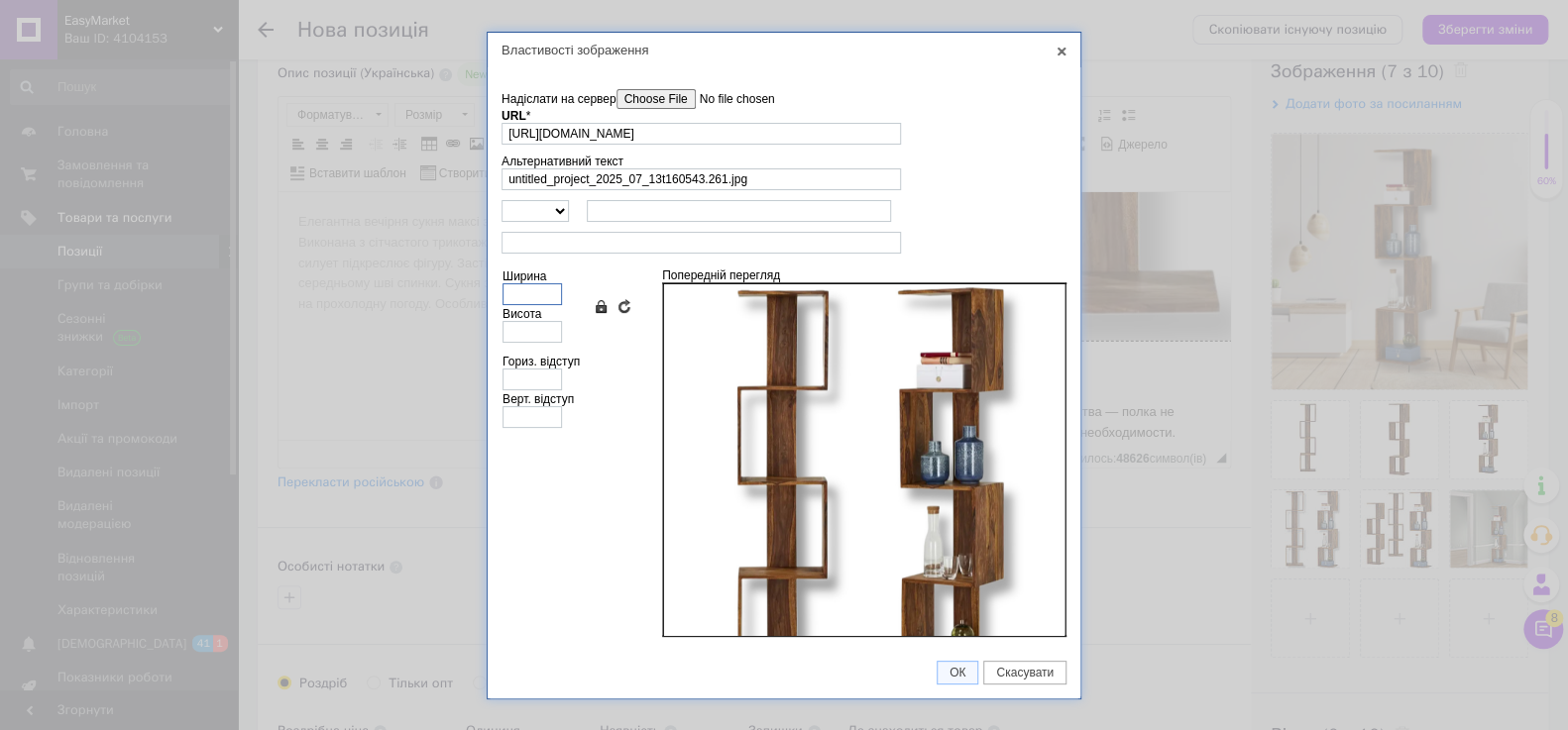 click on "Ширина" at bounding box center (532, 294) 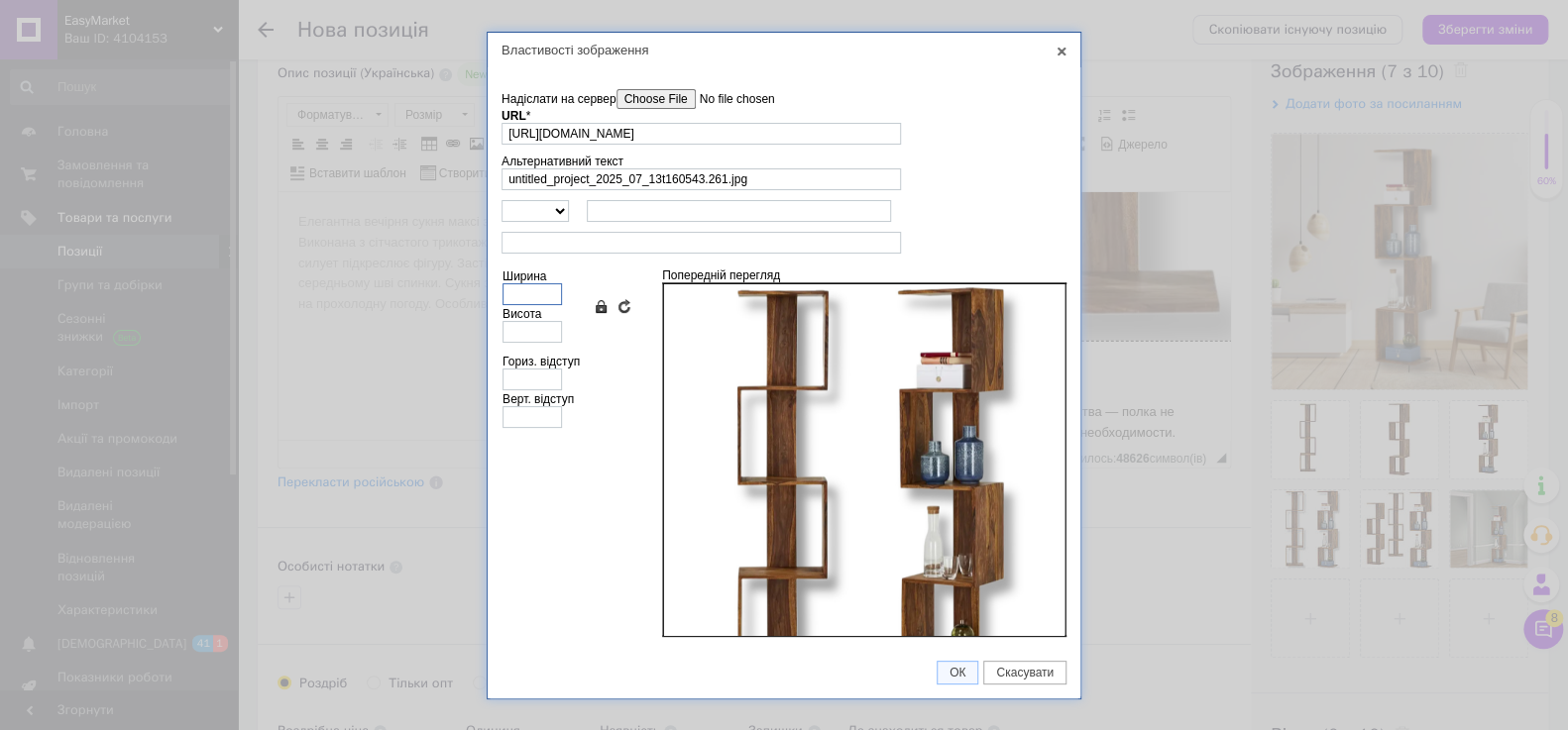type on "4" 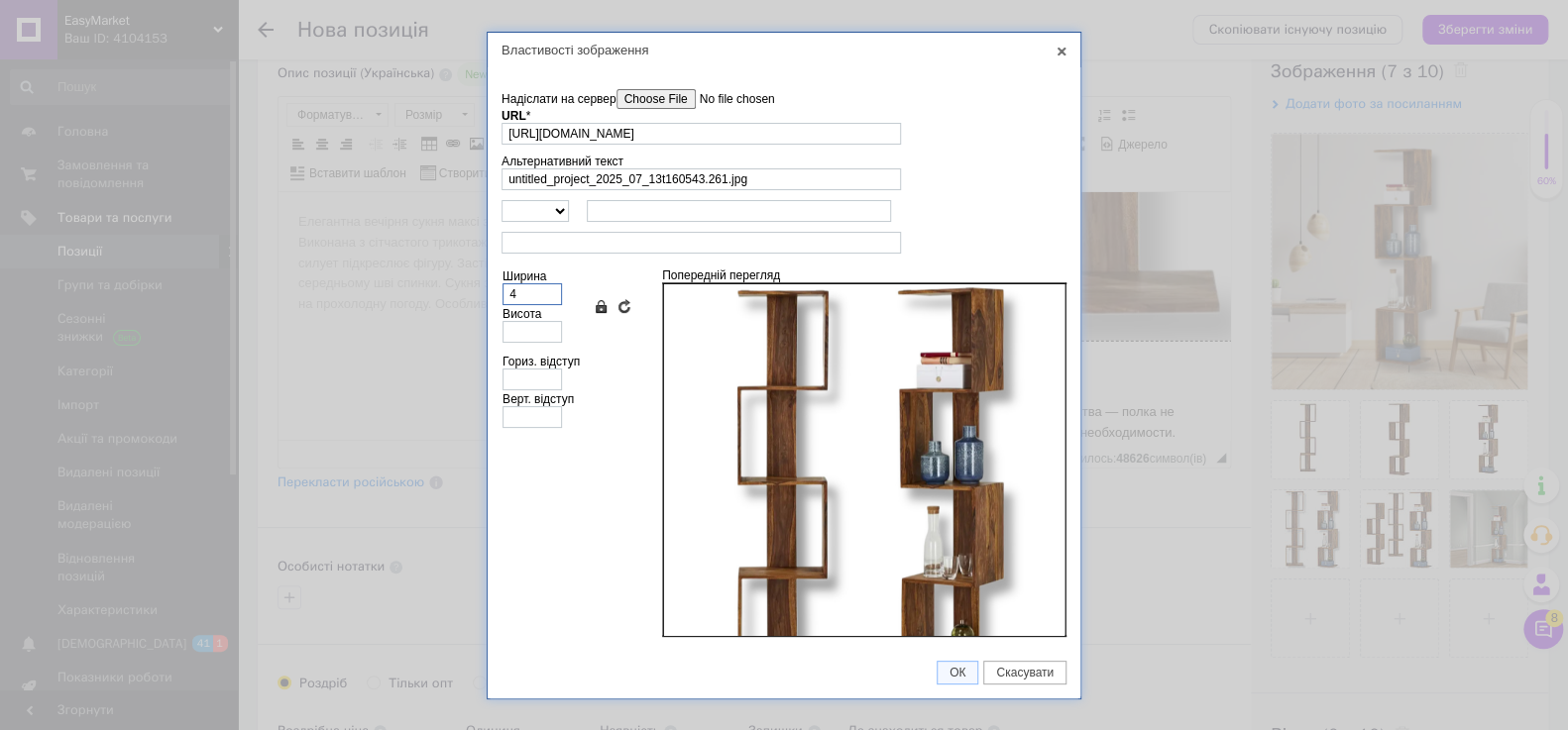 type on "4" 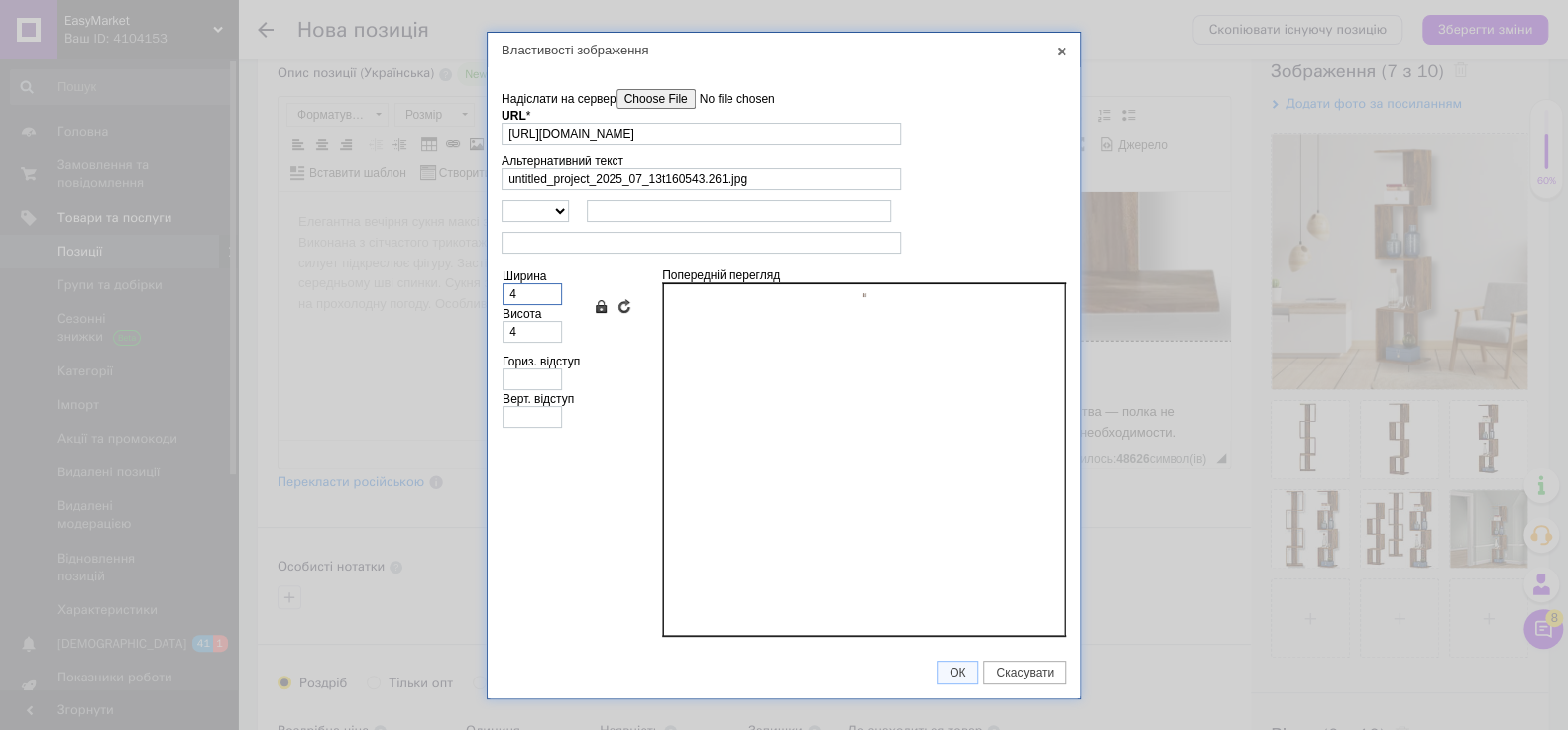 type on "40" 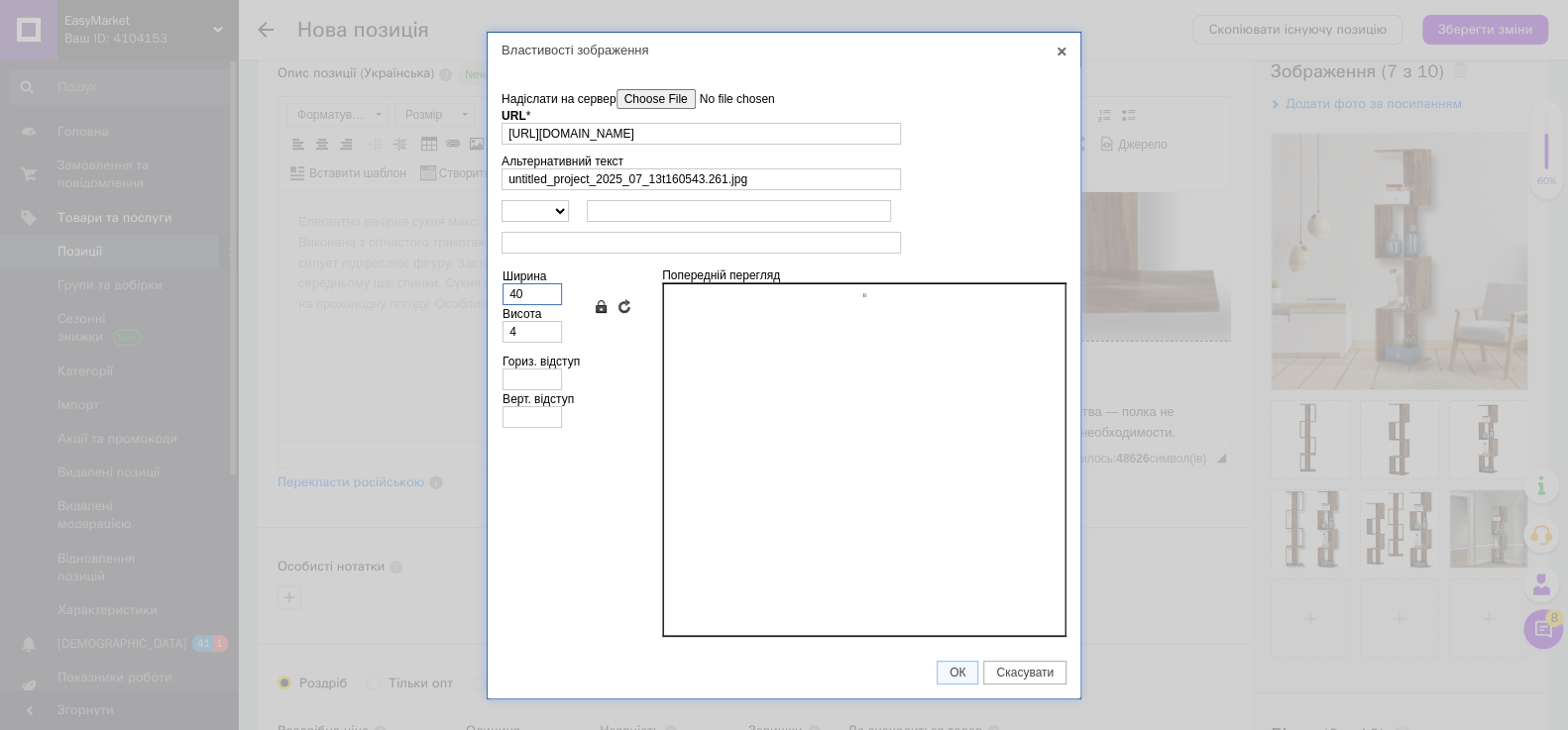 type on "40" 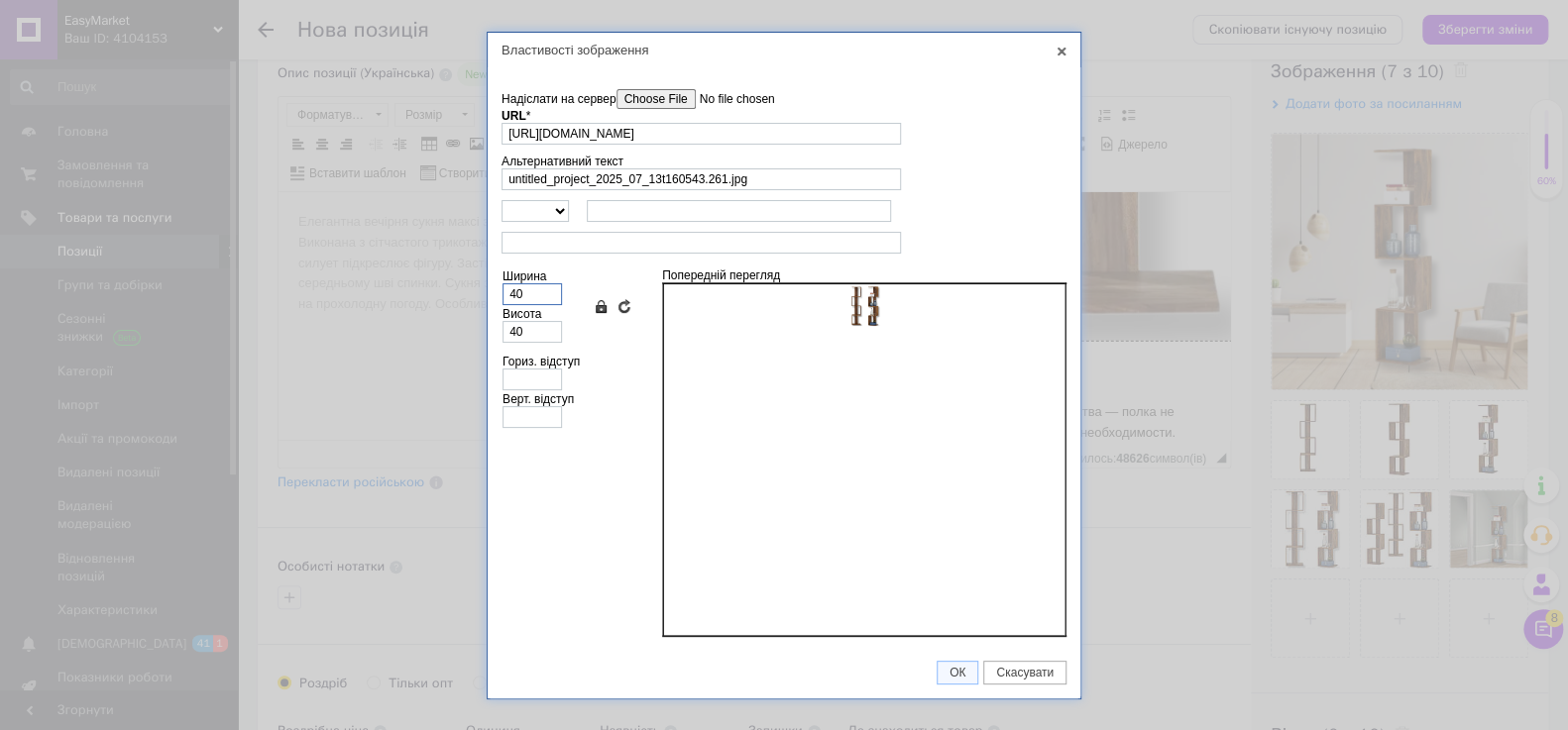 type on "400" 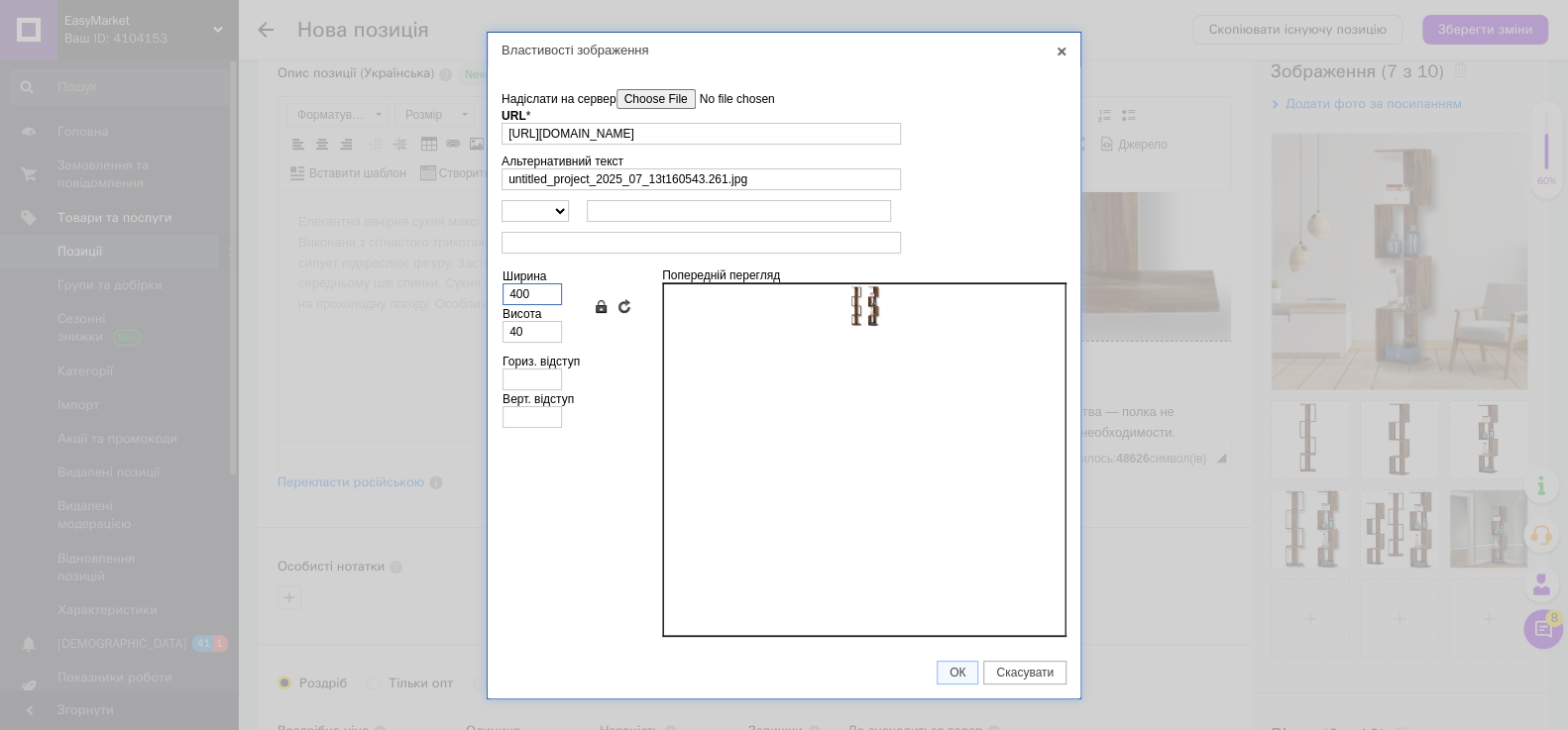 type on "400" 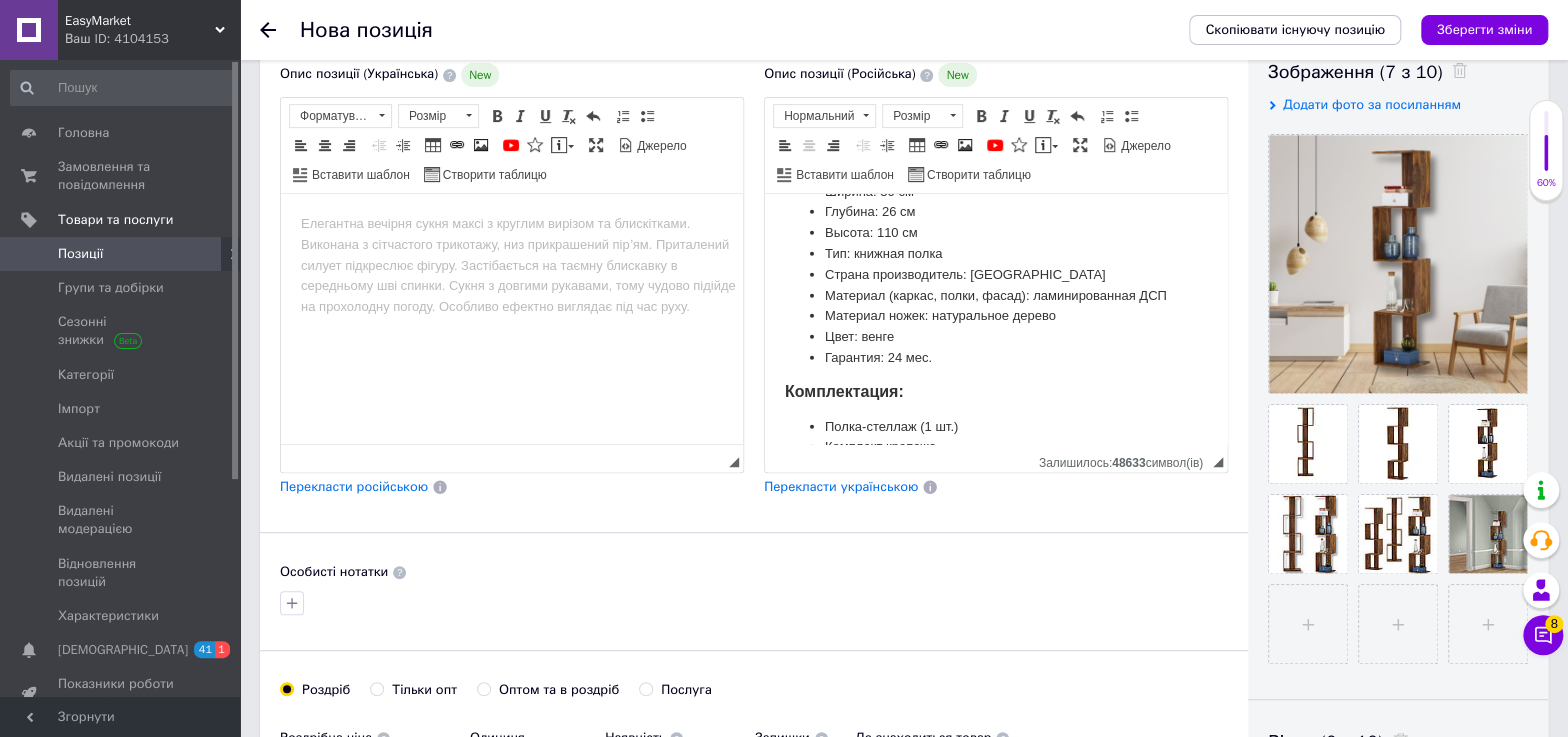 scroll, scrollTop: 2456, scrollLeft: 0, axis: vertical 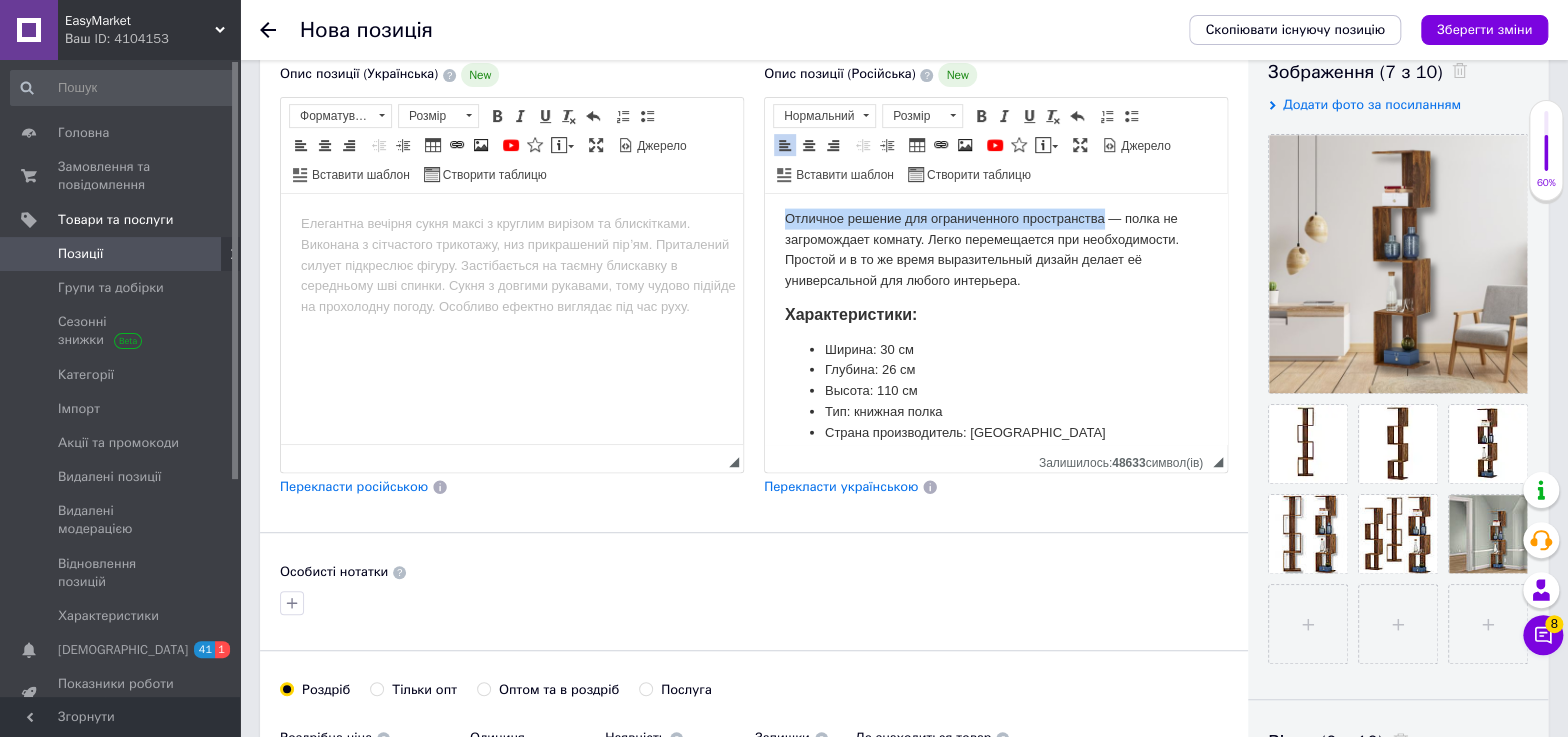 drag, startPoint x: 787, startPoint y: 256, endPoint x: 1105, endPoint y: 253, distance: 318.01416 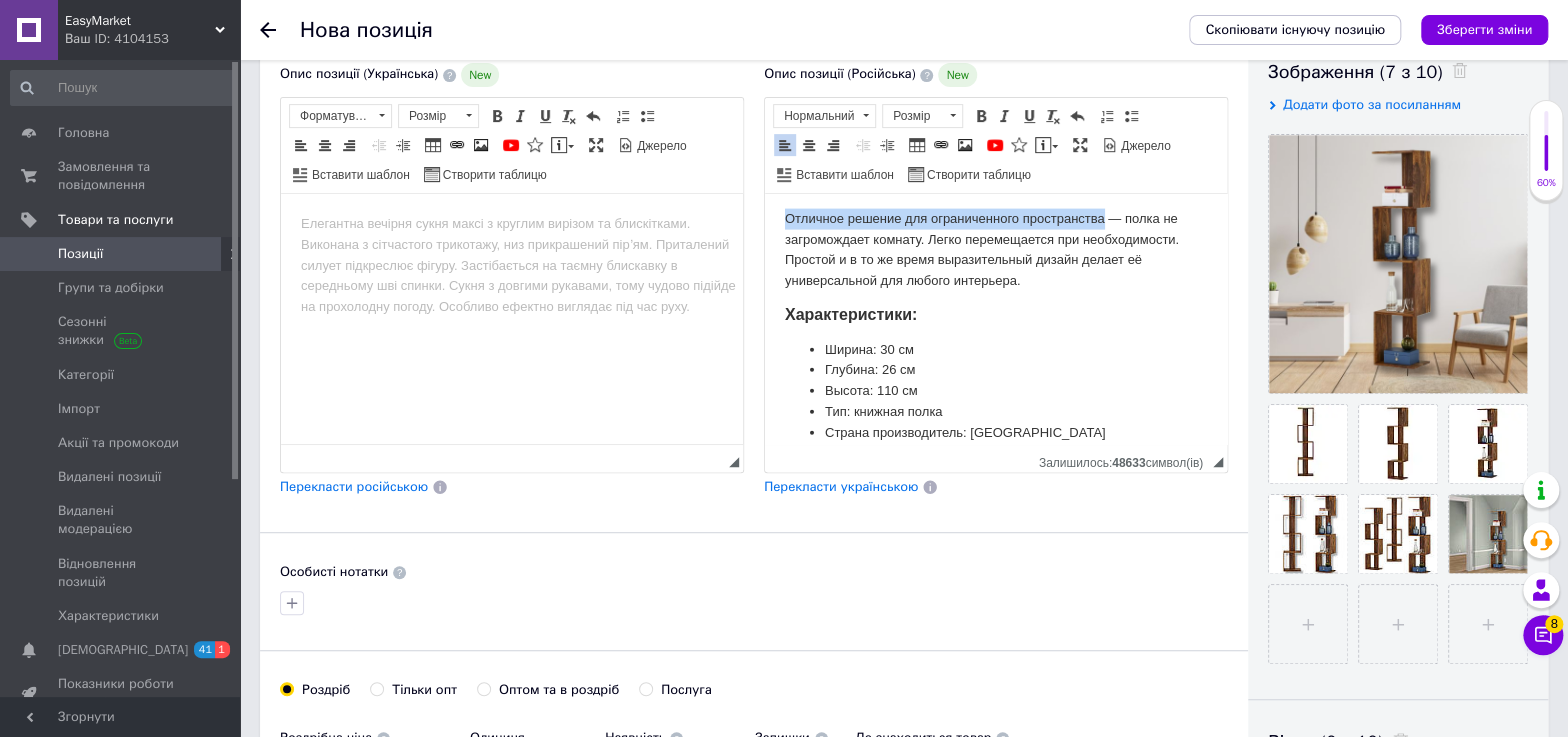 click on "Книжный стеллаж для дома Титан Полочные стеллажи для дома Декоративный стеллаж 300х260х1100мм Стеллаж для хранения Книжная полка напольная Титан 30×26×110 см Полка "Титан"  — компактное и стильное решение для хранения и оформления интерьера. Полка органично впишется в интерьер гостиной, спальни или кабинета .  Отлично подойдёт для скандинавских, современных и эко-интерьеров. Варианты оттенков мебели:  Дуб сонома, Белый, Алюминий, Серый, Венге, Кремовый Особенности продукта: Эффектный внешний вид с плавным переходом уровней Характеристики: Ширина: 30 см" at bounding box center (996, -803) 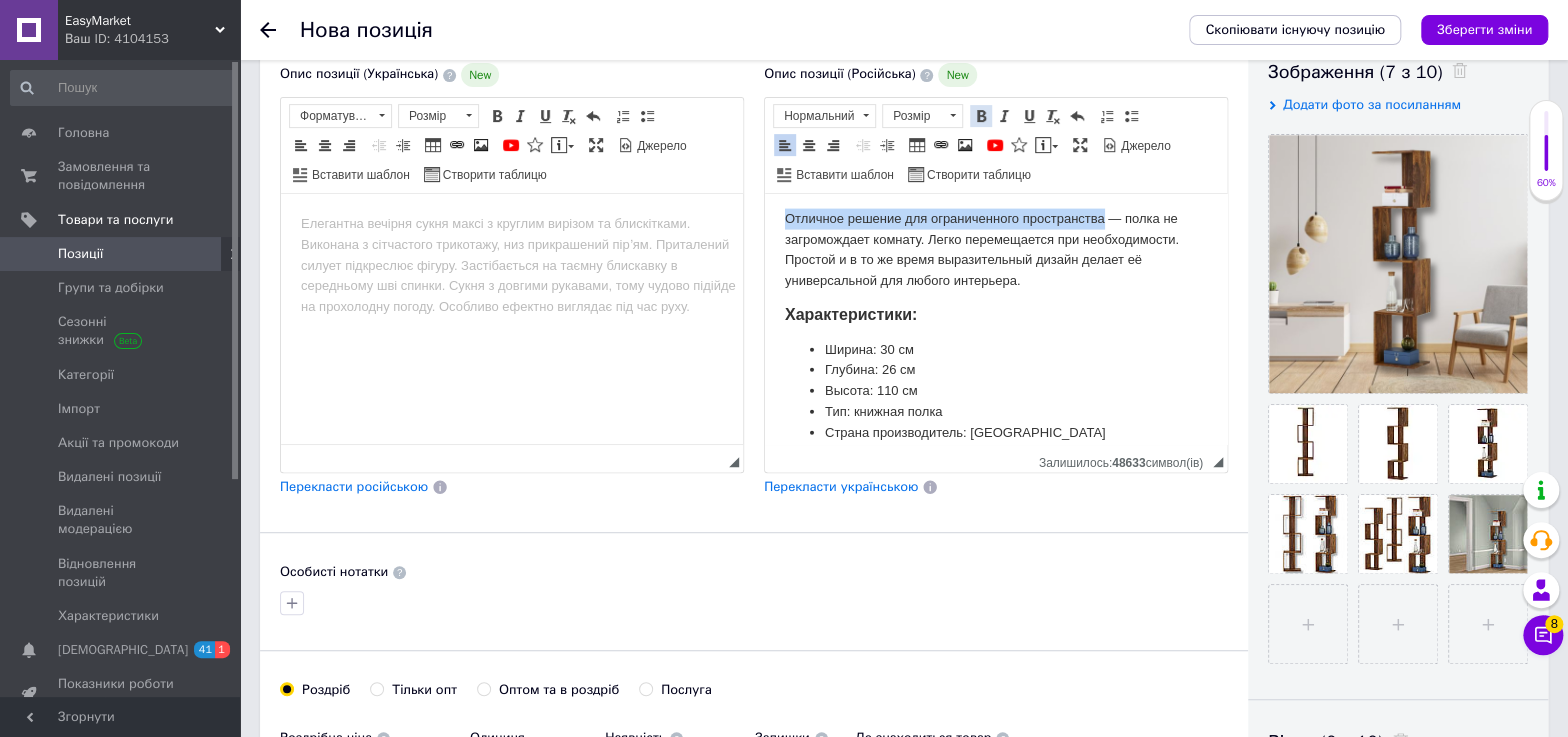 click at bounding box center [981, 116] 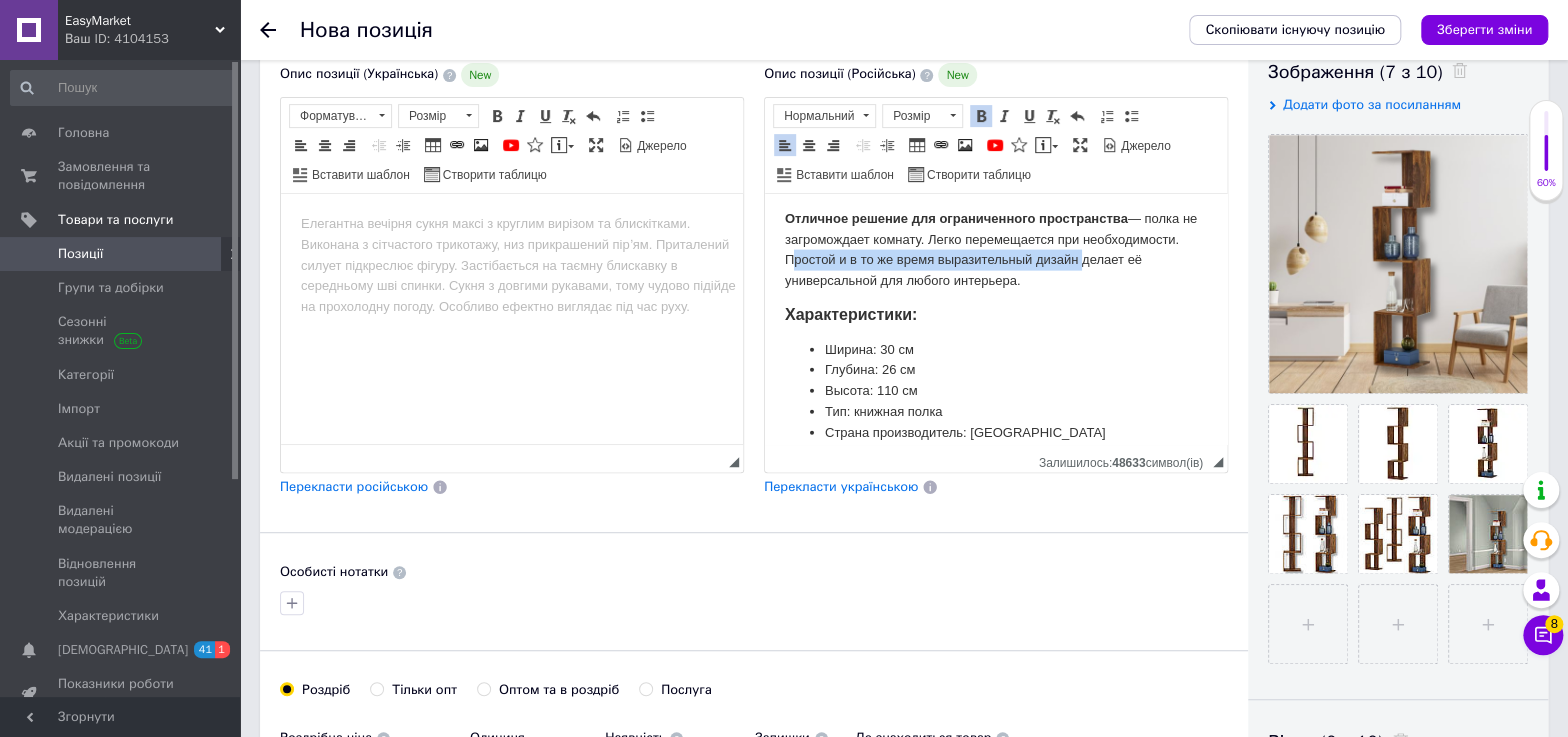 drag, startPoint x: 885, startPoint y: 295, endPoint x: 1182, endPoint y: 298, distance: 297.01514 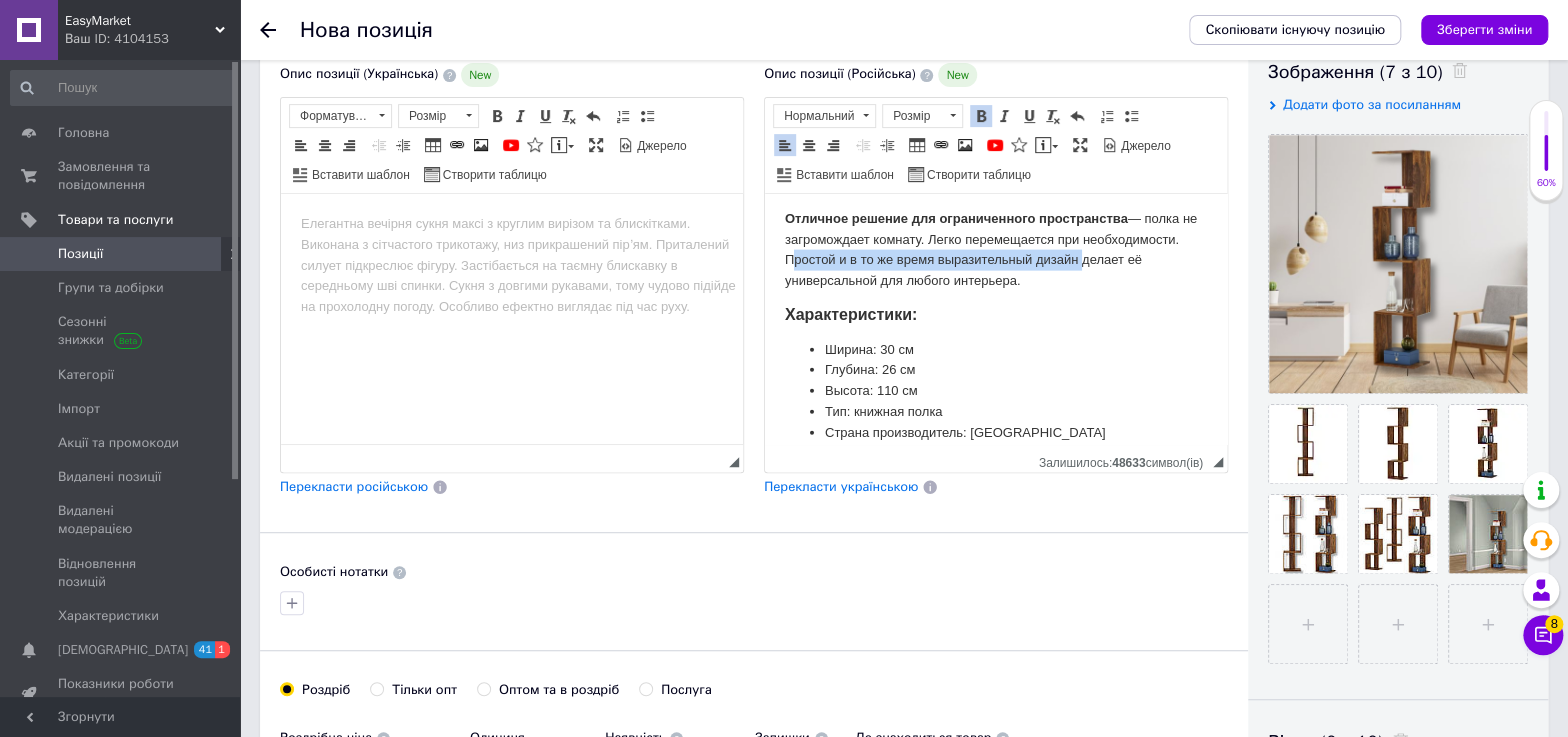 click on "Отличное решение для ограниченного пространства  — полка не загромождает комнату. Легко перемещается при необходимости. Простой и в то же время выразительный дизайн делает её универсальной для любого интерьера." at bounding box center (996, 239) 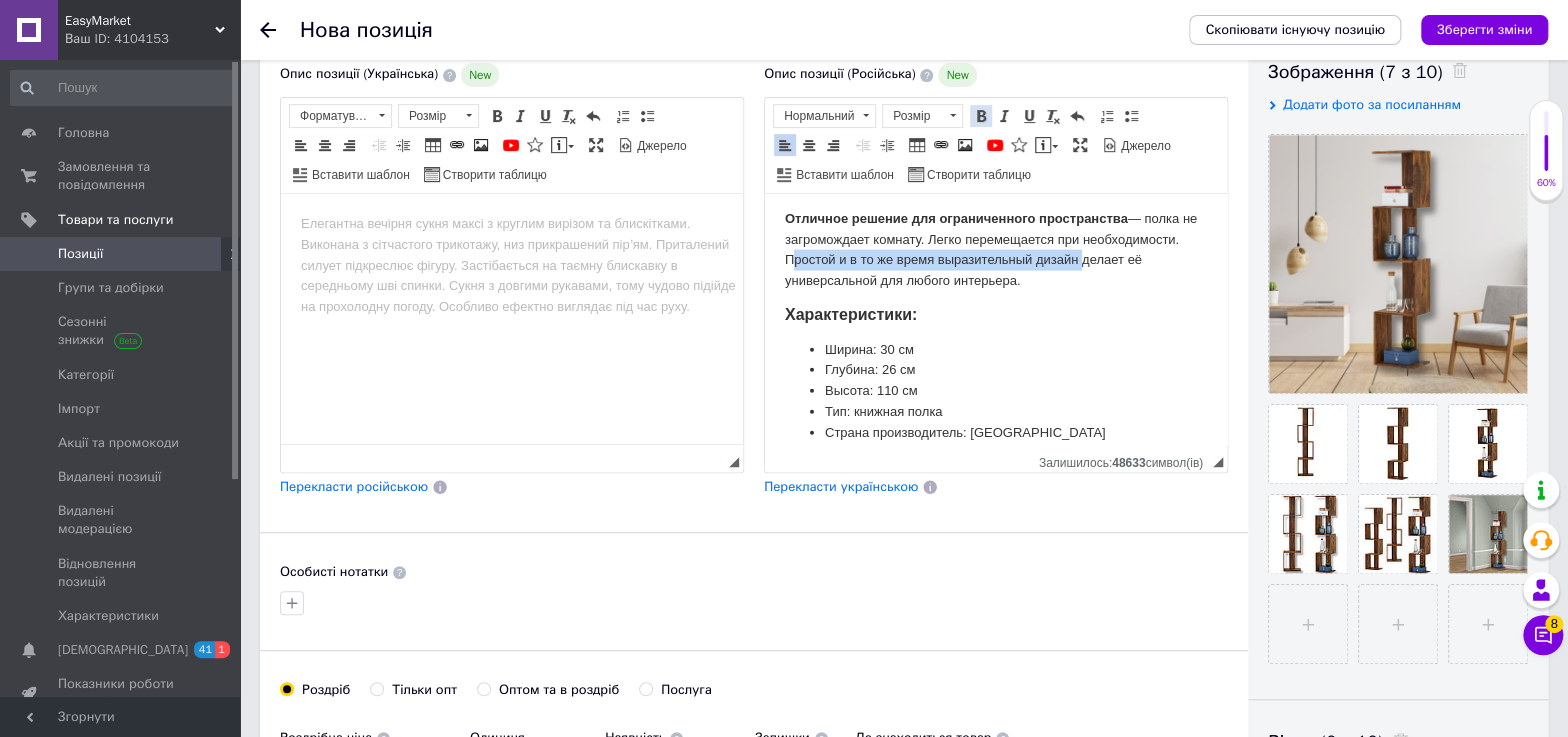 click at bounding box center (981, 116) 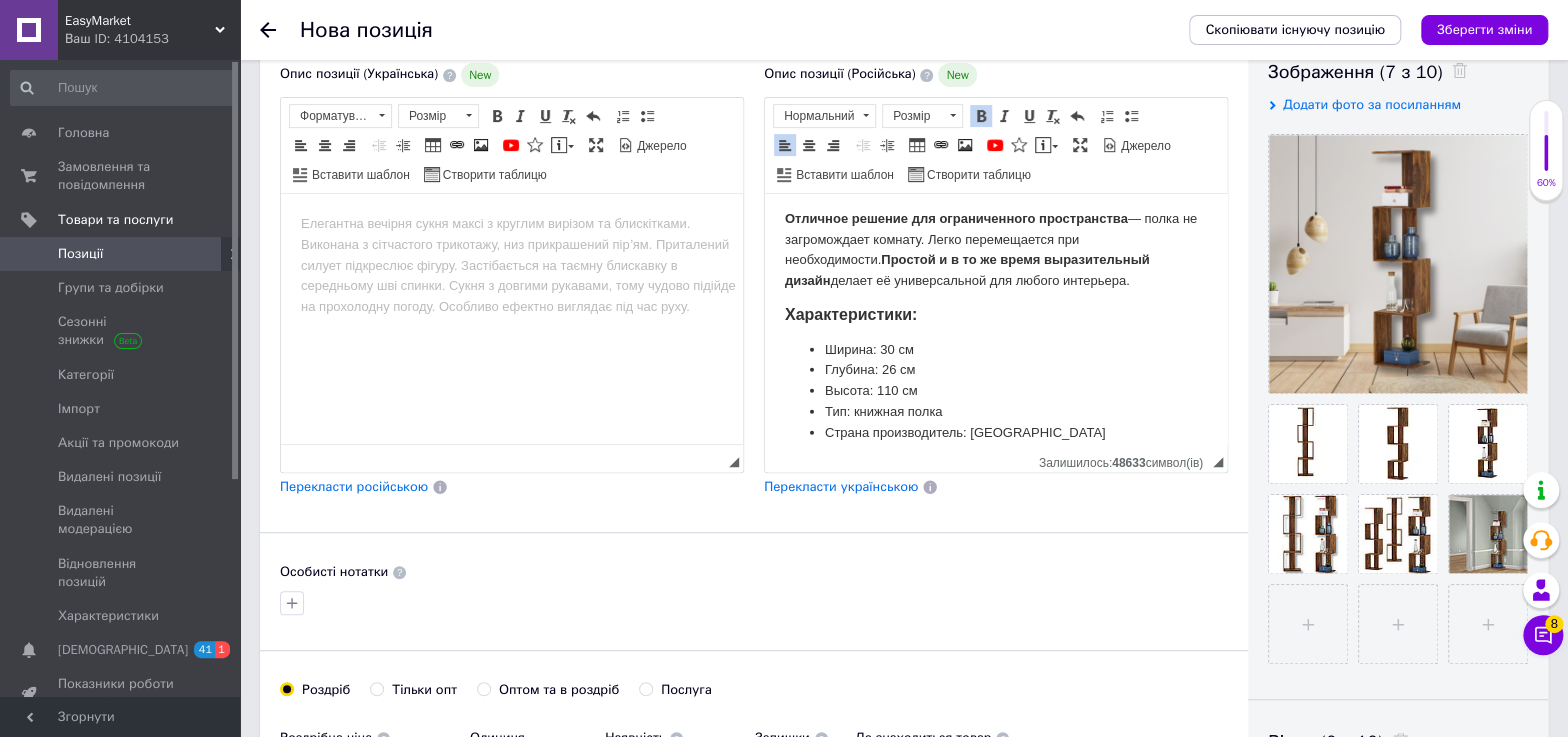 click on "Отличное решение для ограниченного пространства  — полка не загромождает комнату. Легко перемещается при необходимости.  Простой и в то же время выразительный дизайн  делает её универсальной для любого интерьера." at bounding box center [996, 239] 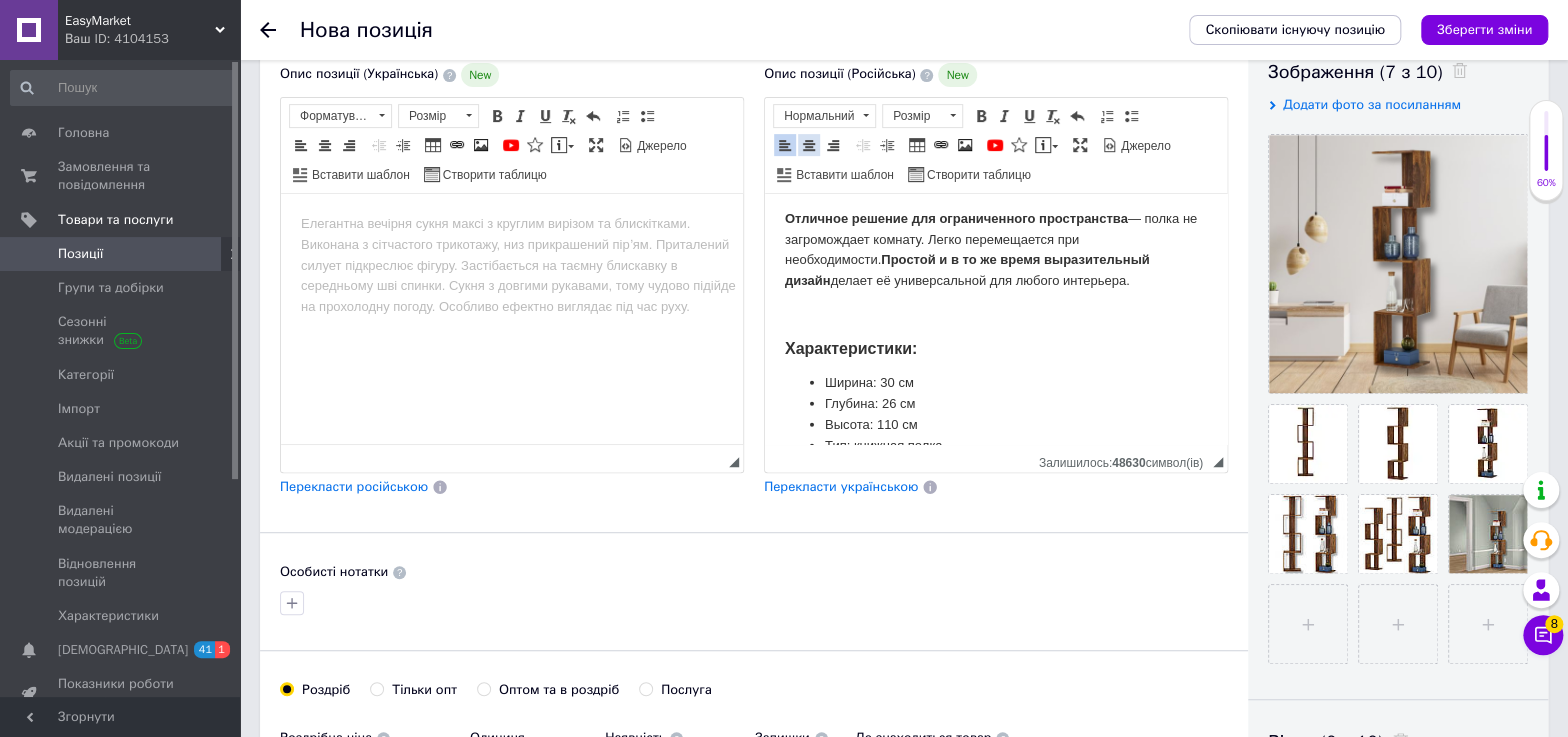 click at bounding box center [809, 145] 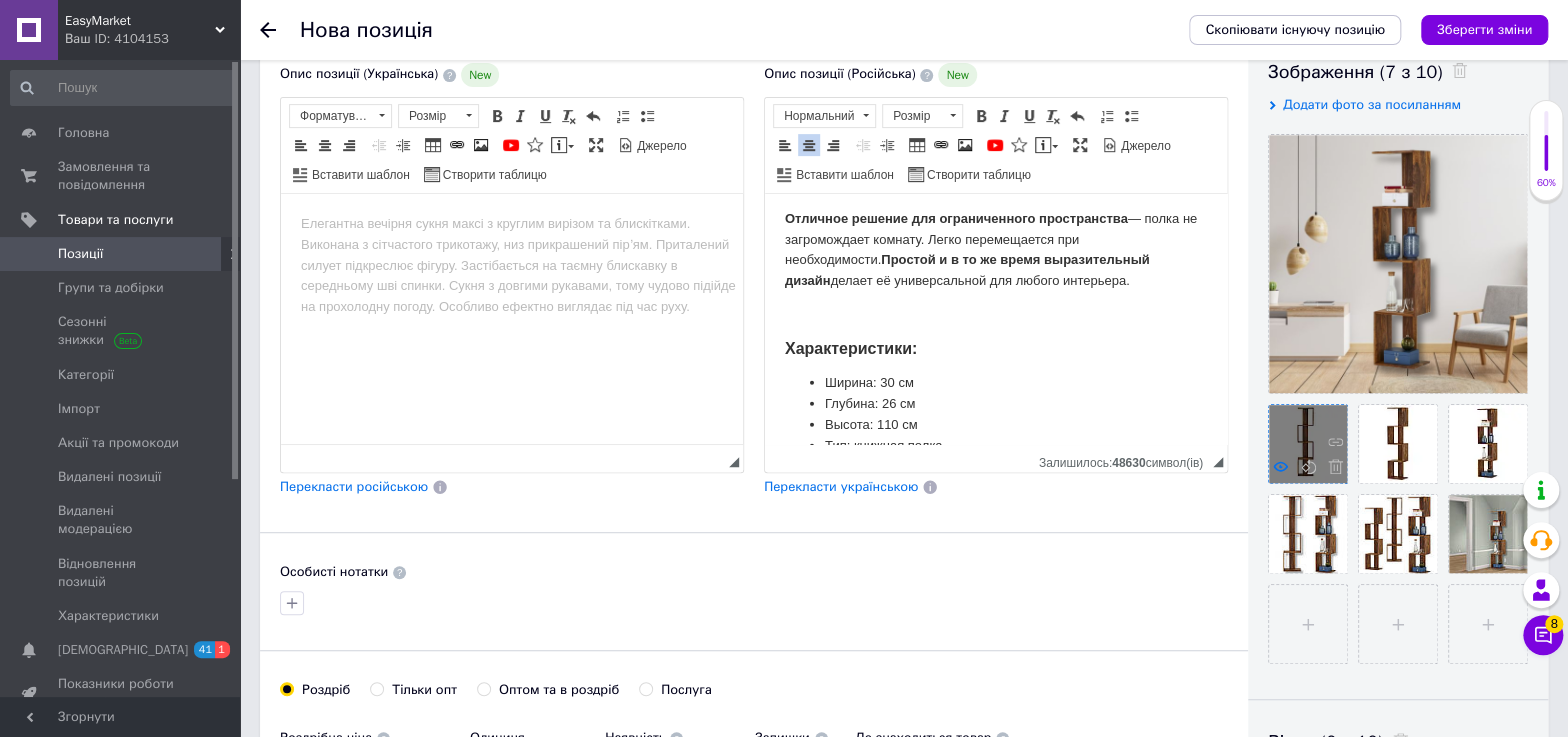 click 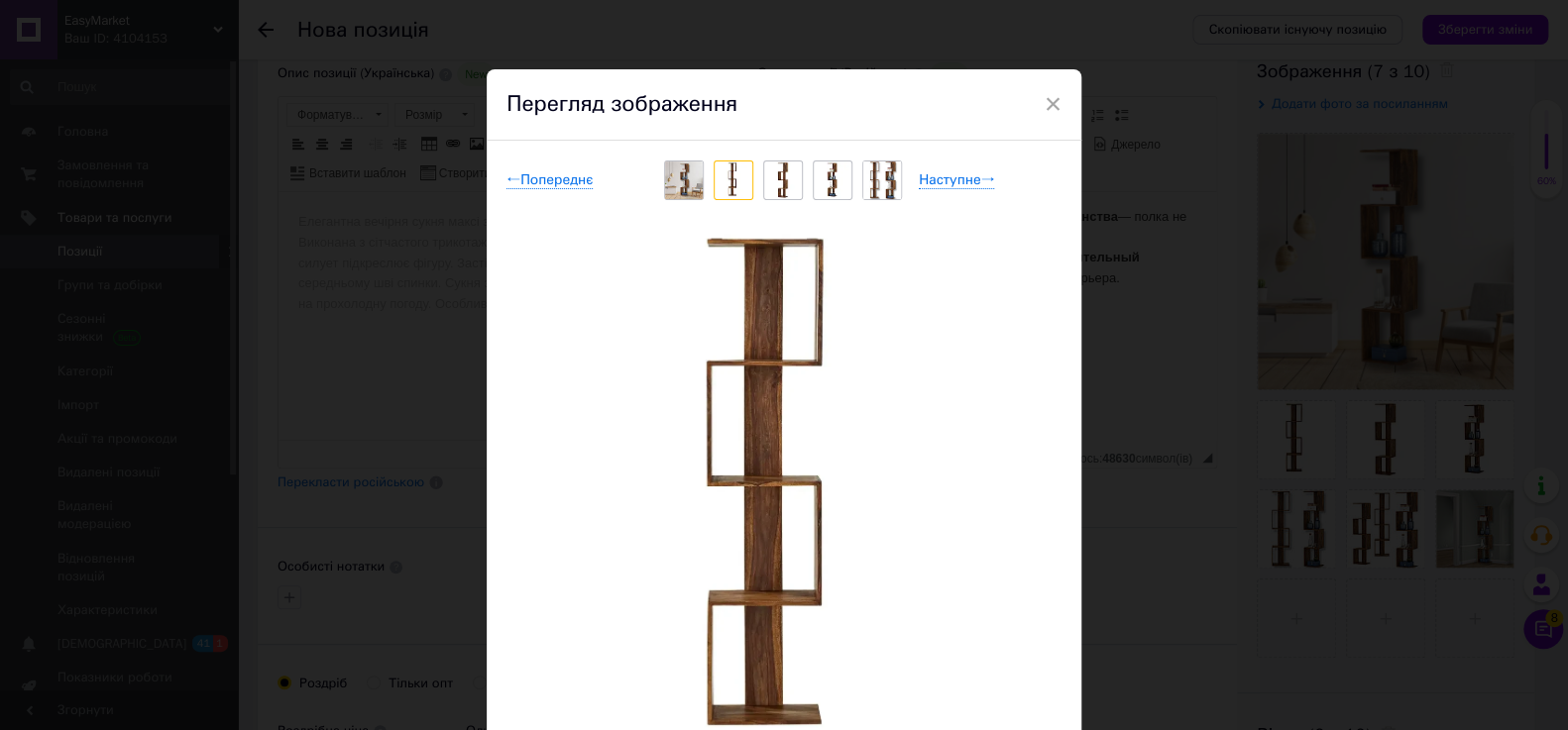 click on "× Перегляд зображення ← Попереднє Наступне → Видалити зображення Видалити всі зображення" at bounding box center [784, 365] 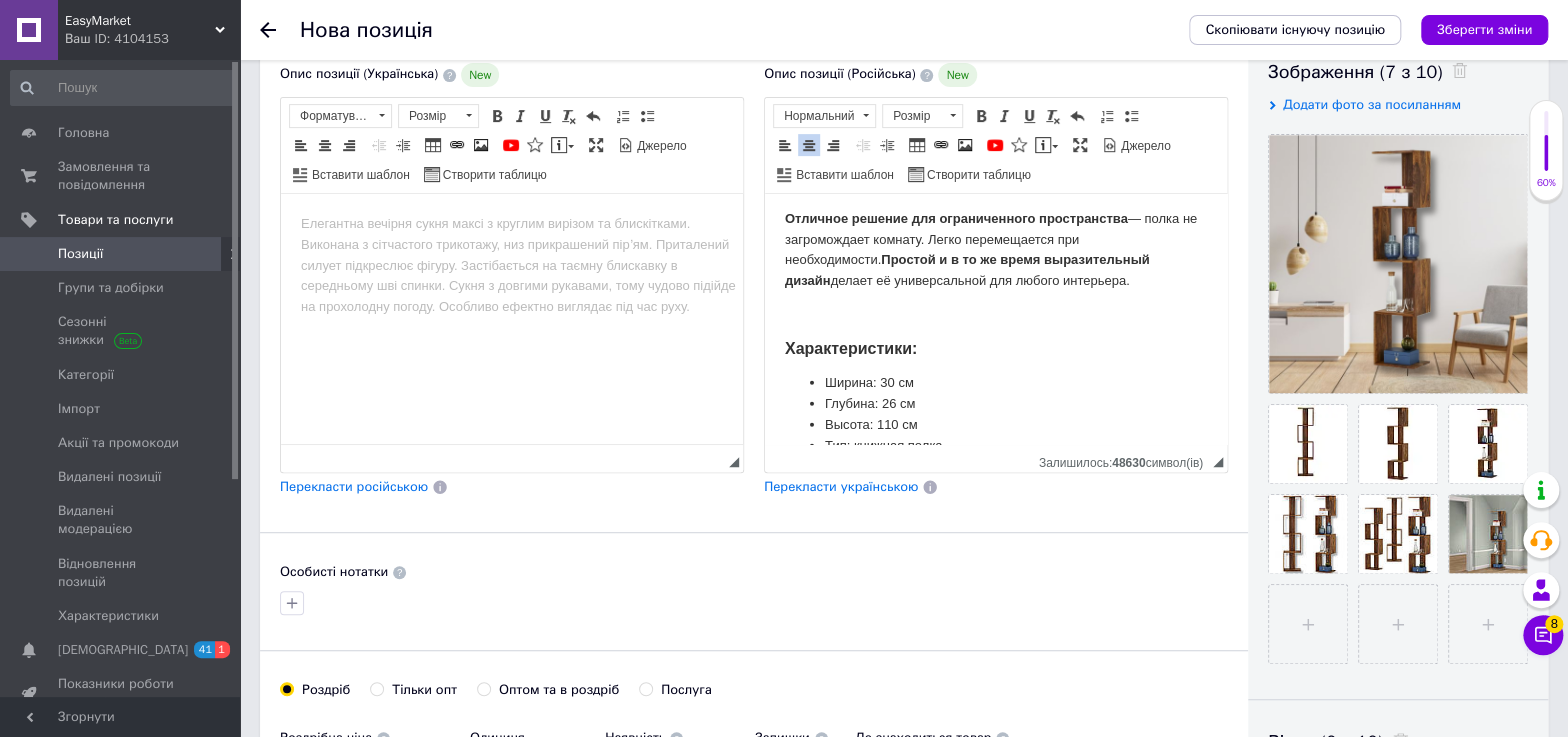 click at bounding box center (996, 314) 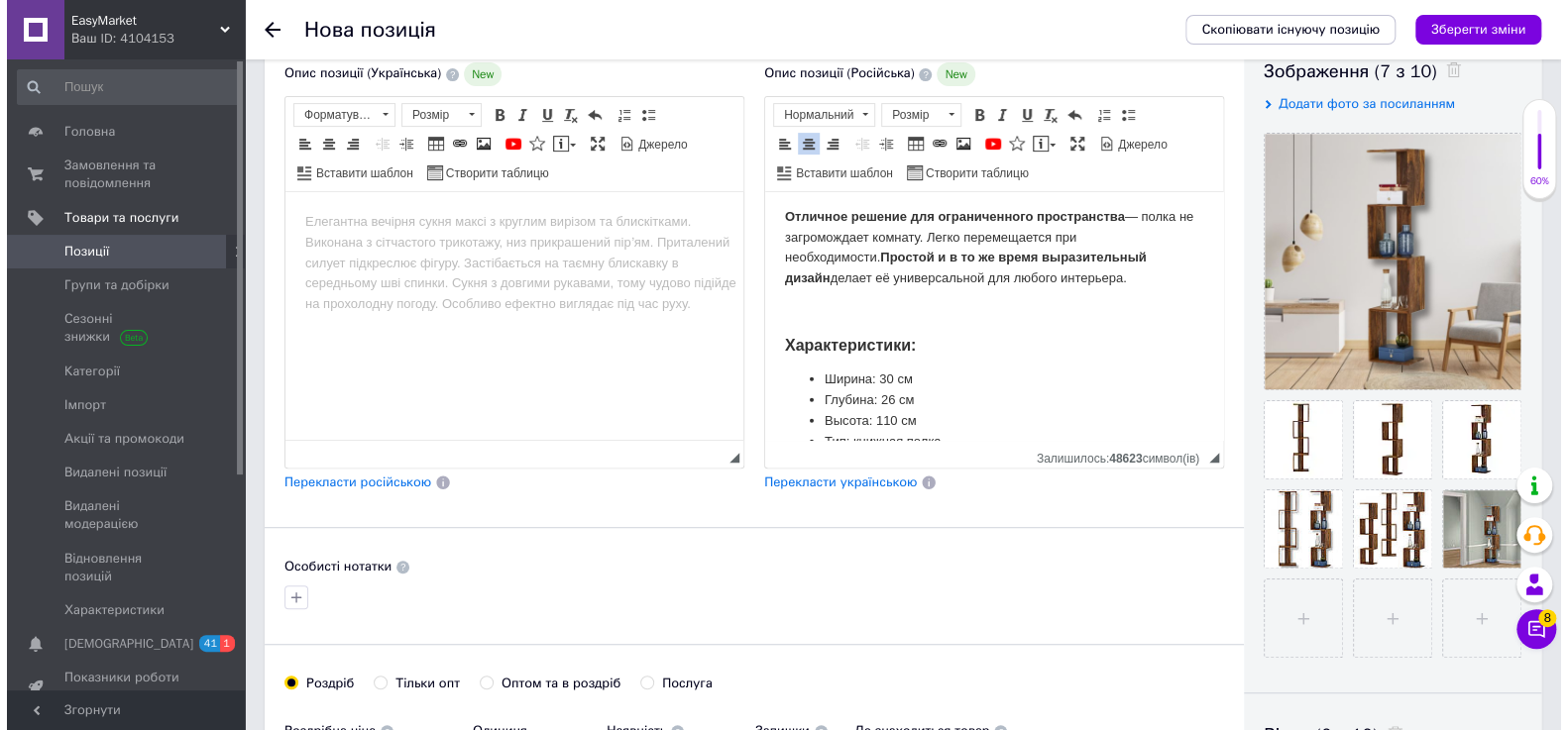 scroll, scrollTop: 3567, scrollLeft: 0, axis: vertical 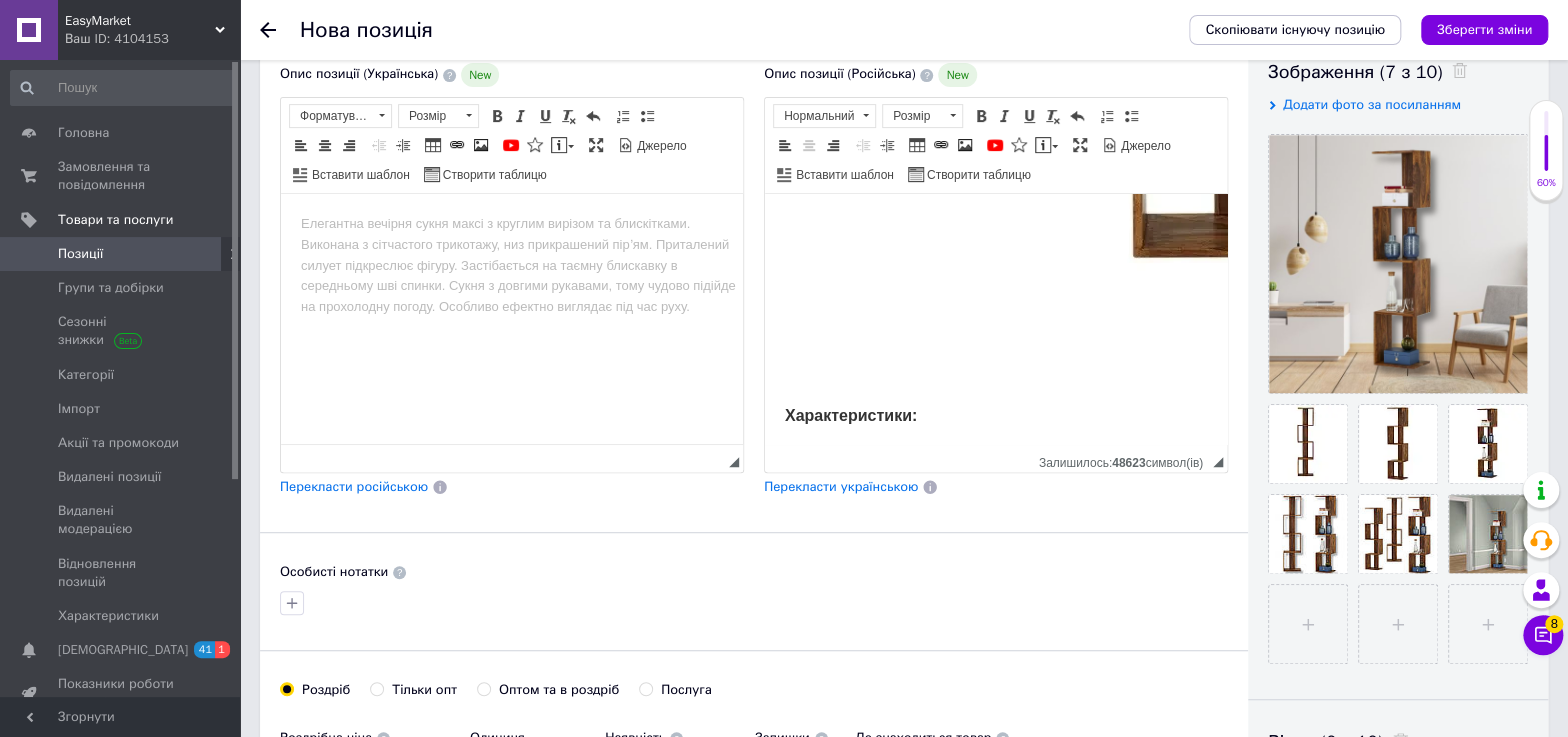 click at bounding box center (1299, -238) 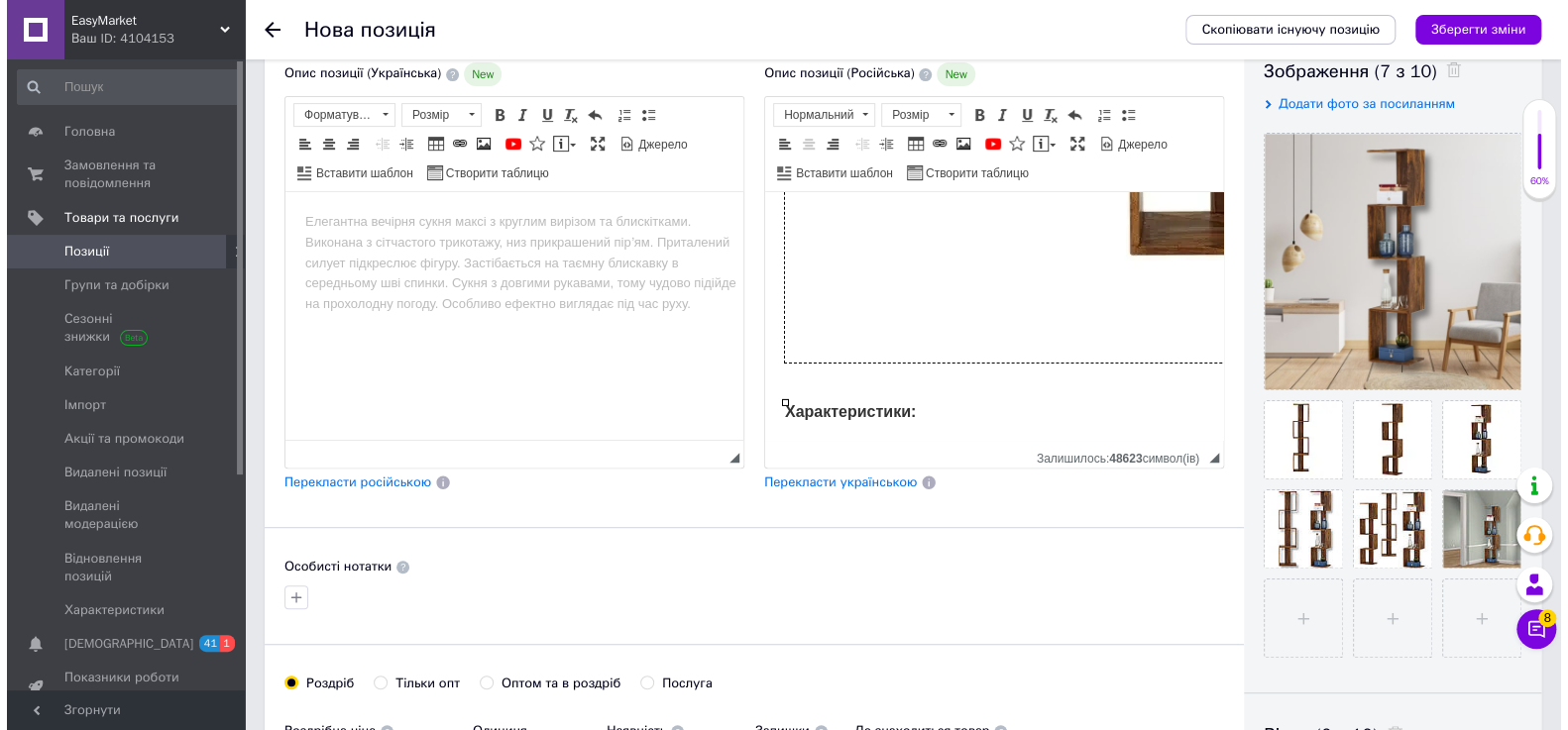 drag, startPoint x: 952, startPoint y: 346, endPoint x: 1385, endPoint y: 484, distance: 454.459 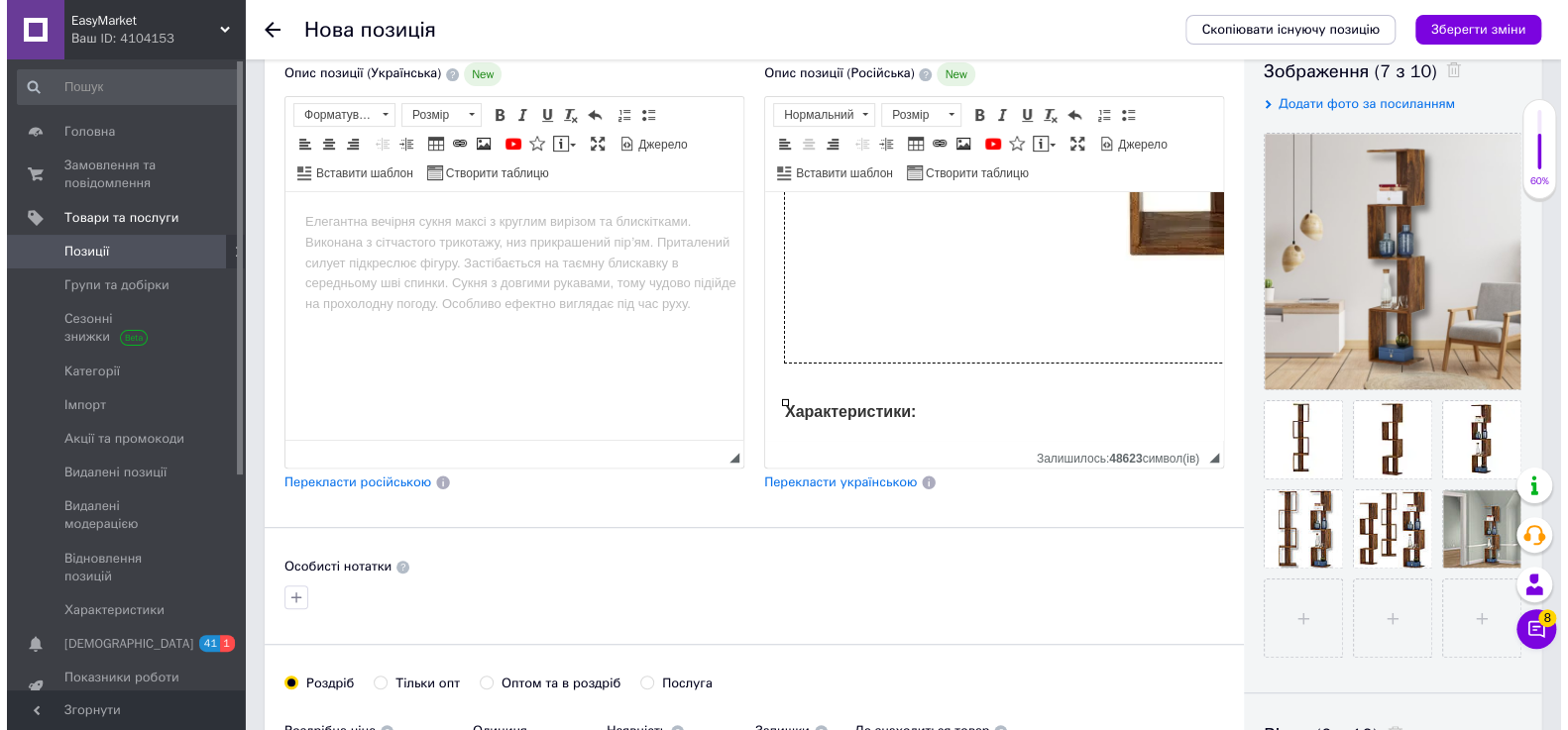 click at bounding box center (1294, -236) 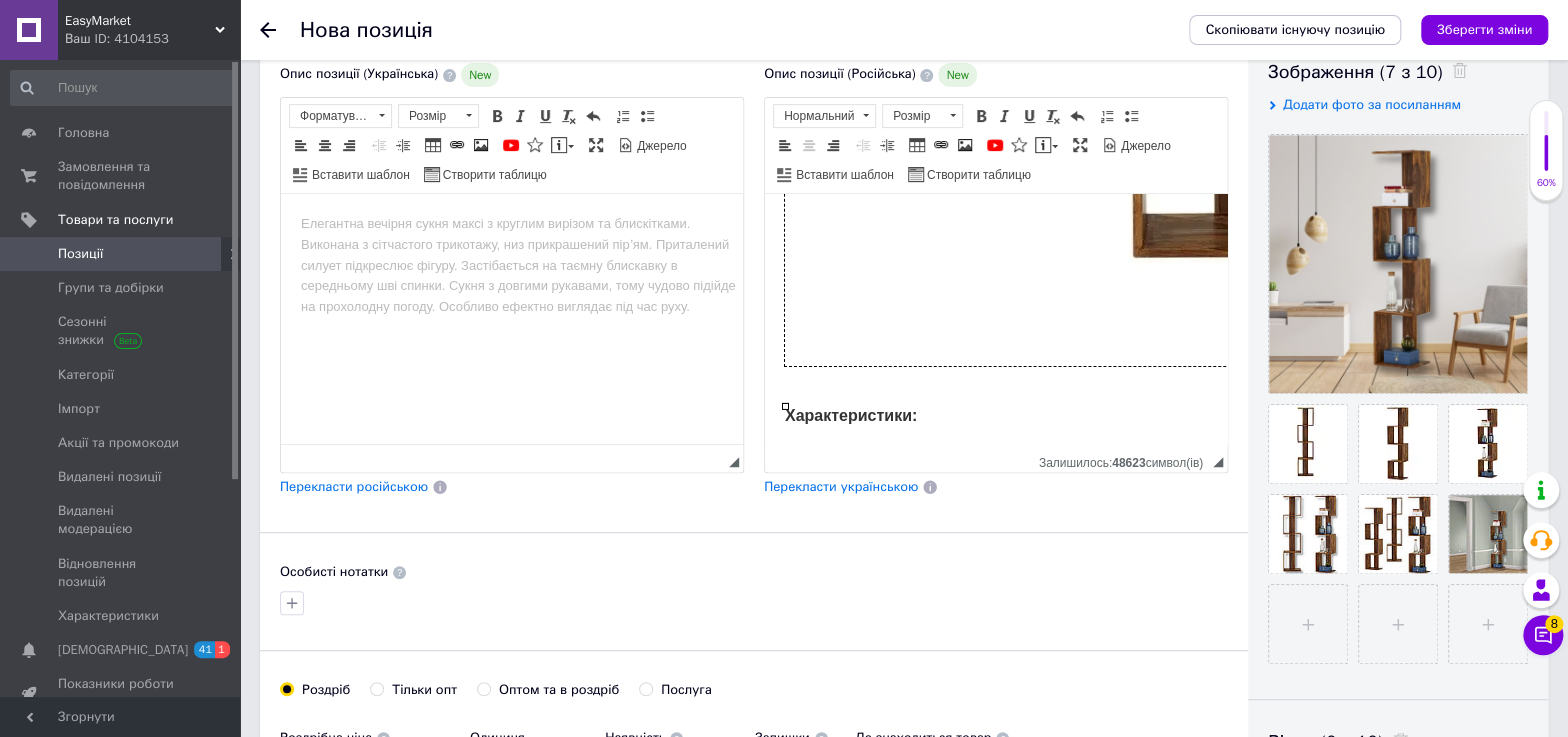 type 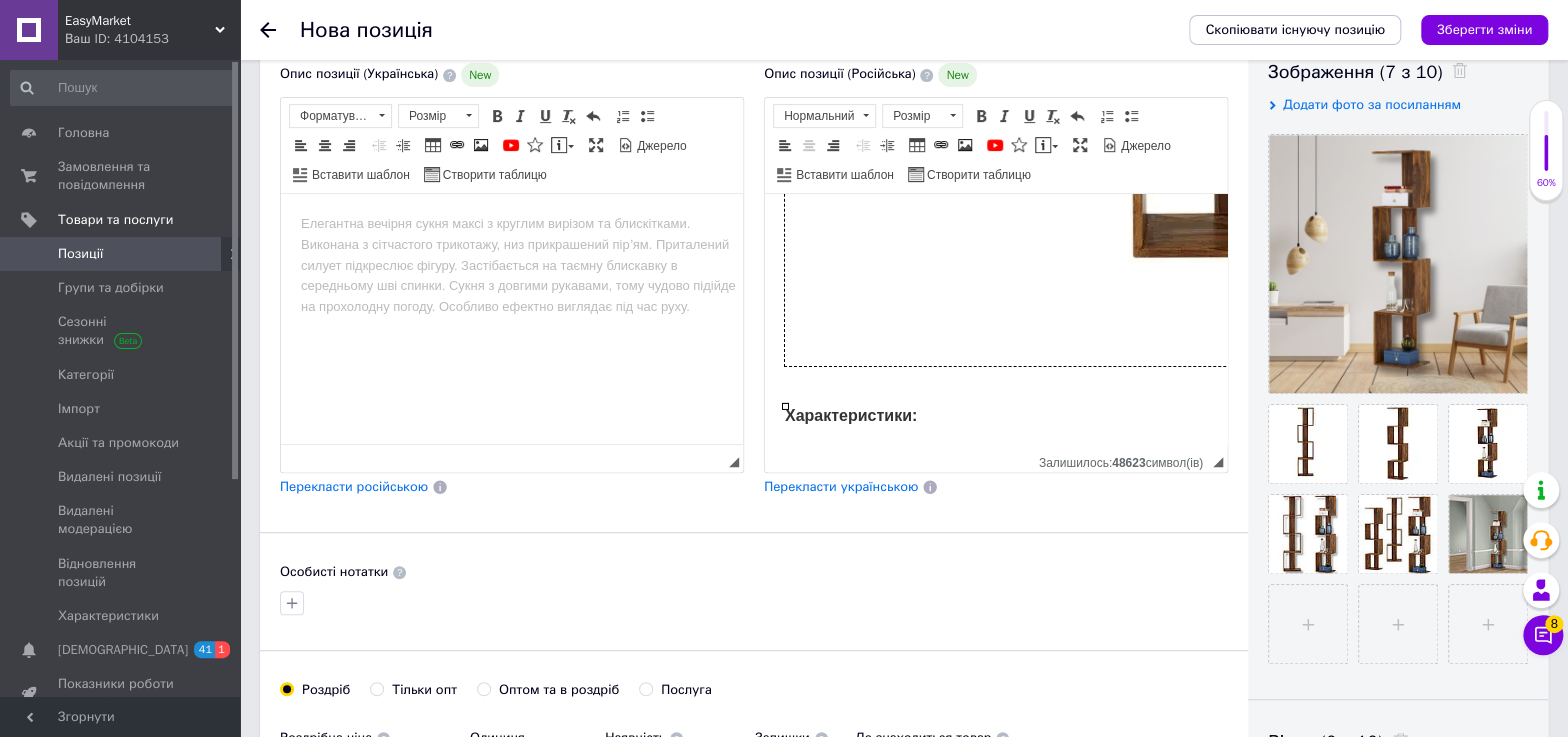 type 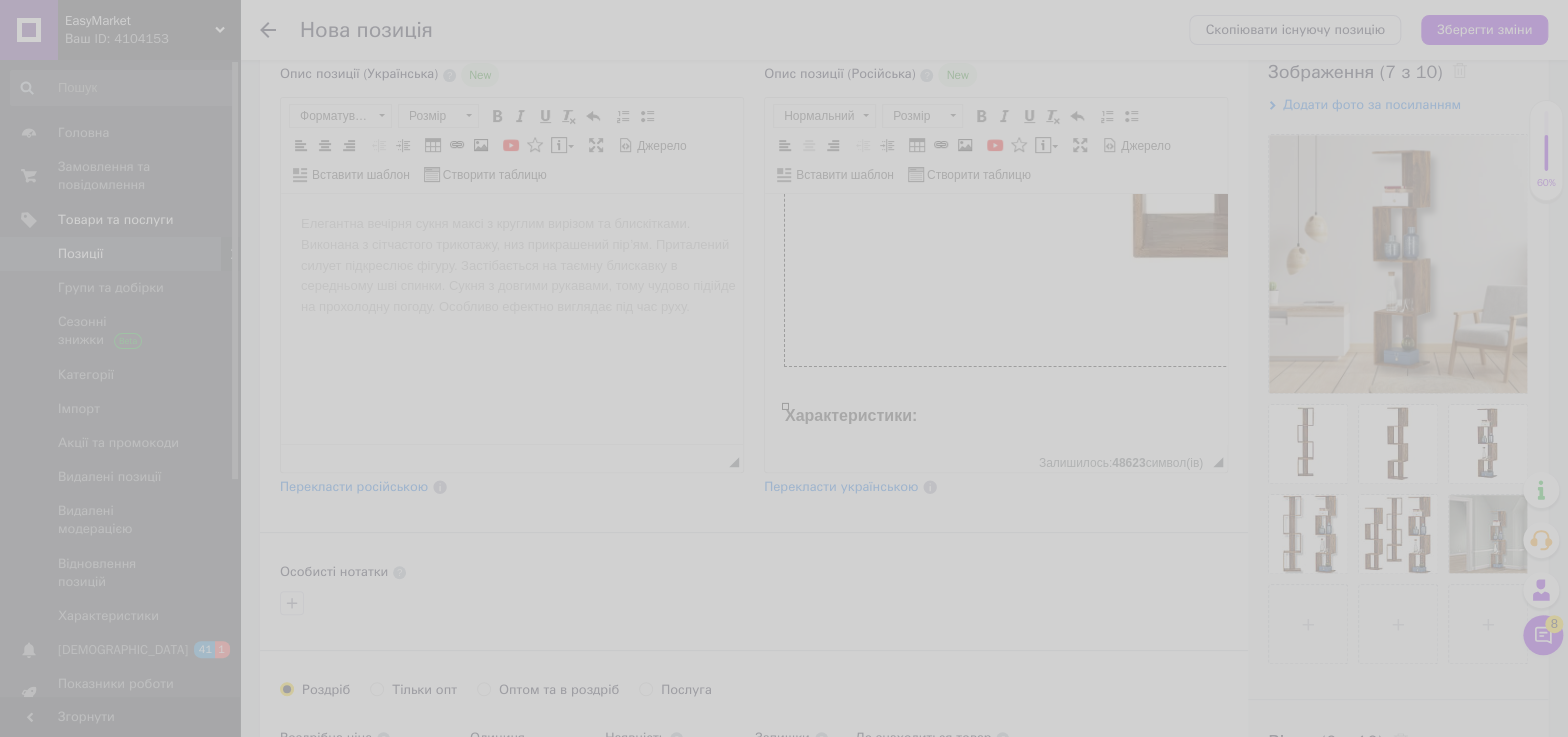 type on "[URL][DOMAIN_NAME]" 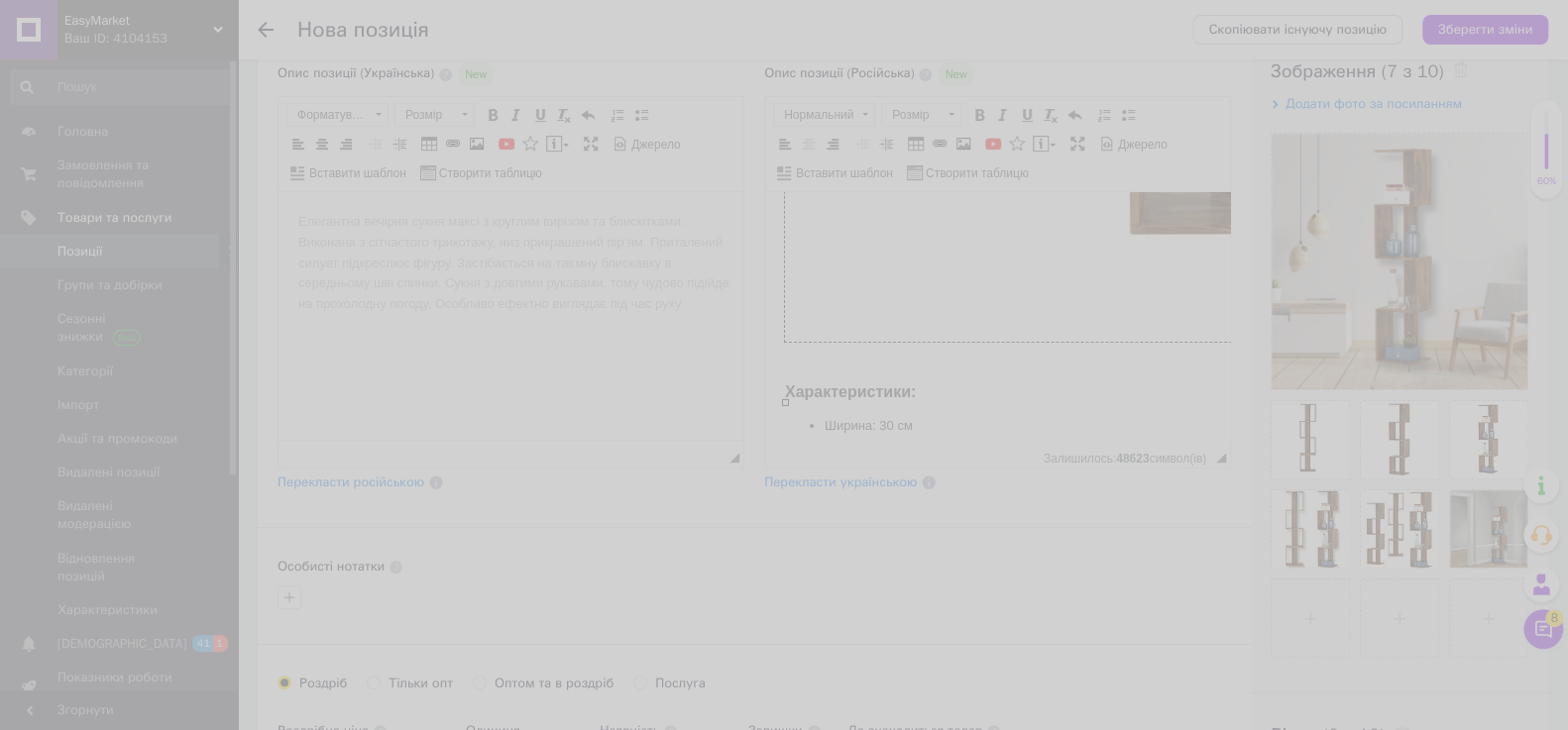 scroll, scrollTop: 0, scrollLeft: 177, axis: horizontal 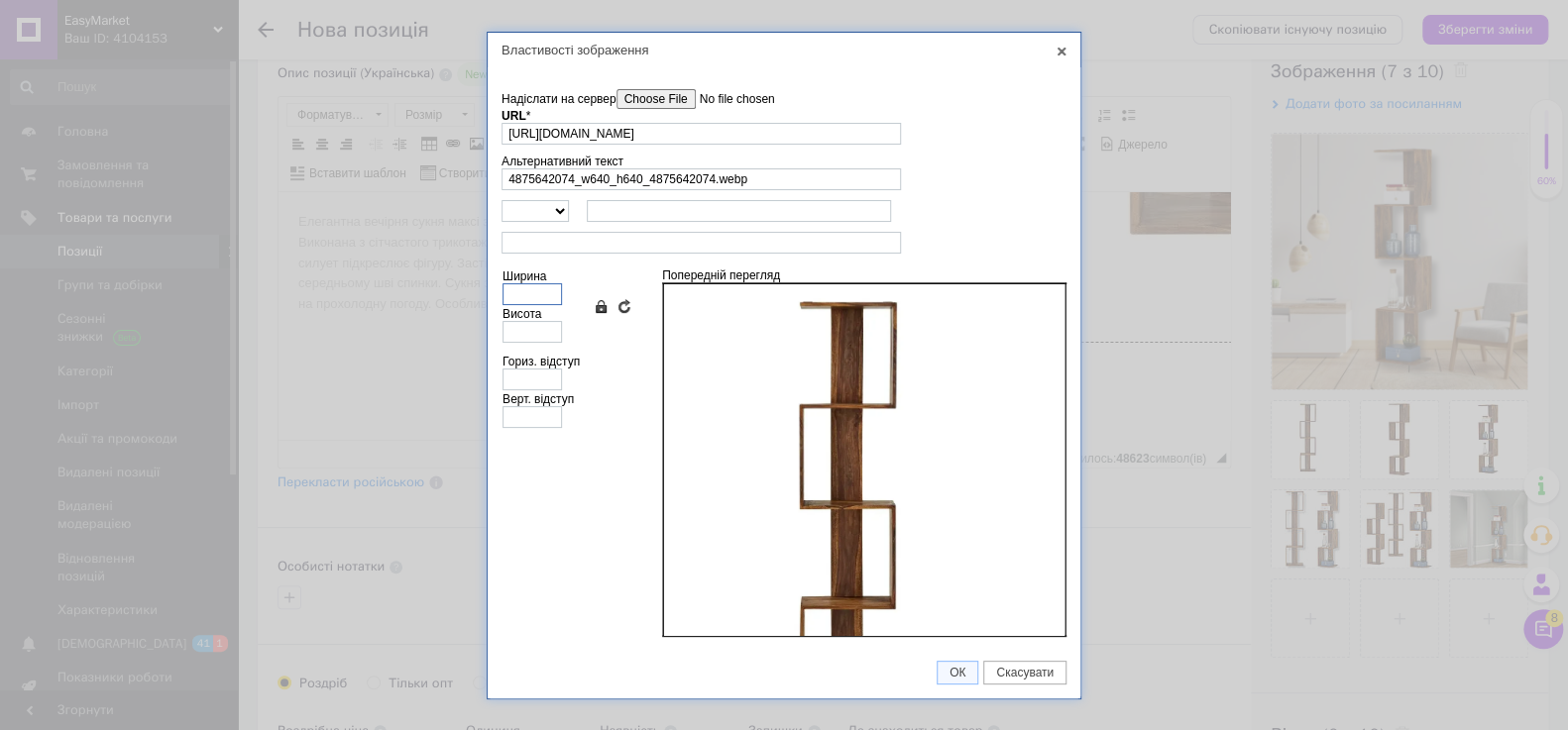 click on "Ширина" at bounding box center [532, 294] 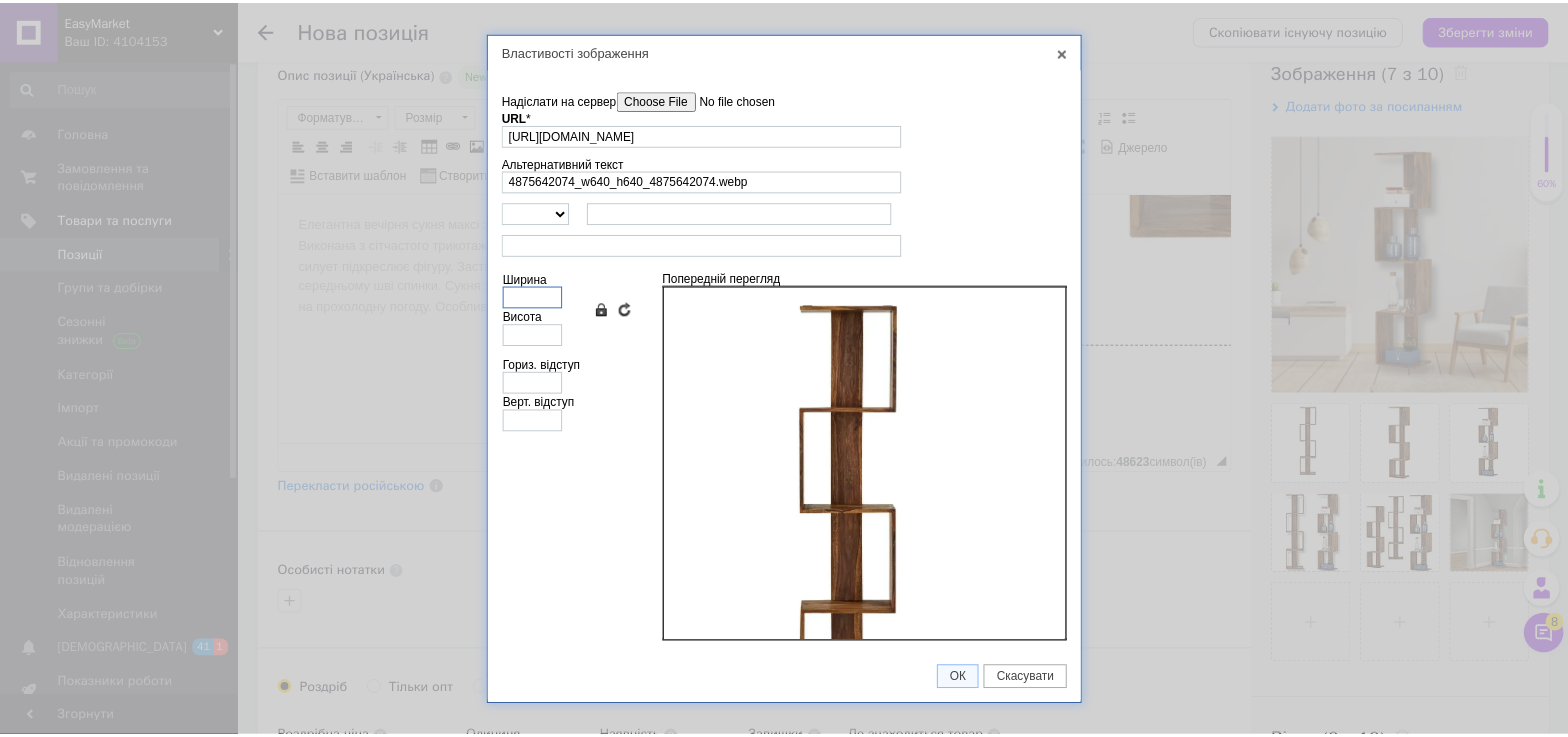 scroll, scrollTop: 0, scrollLeft: 0, axis: both 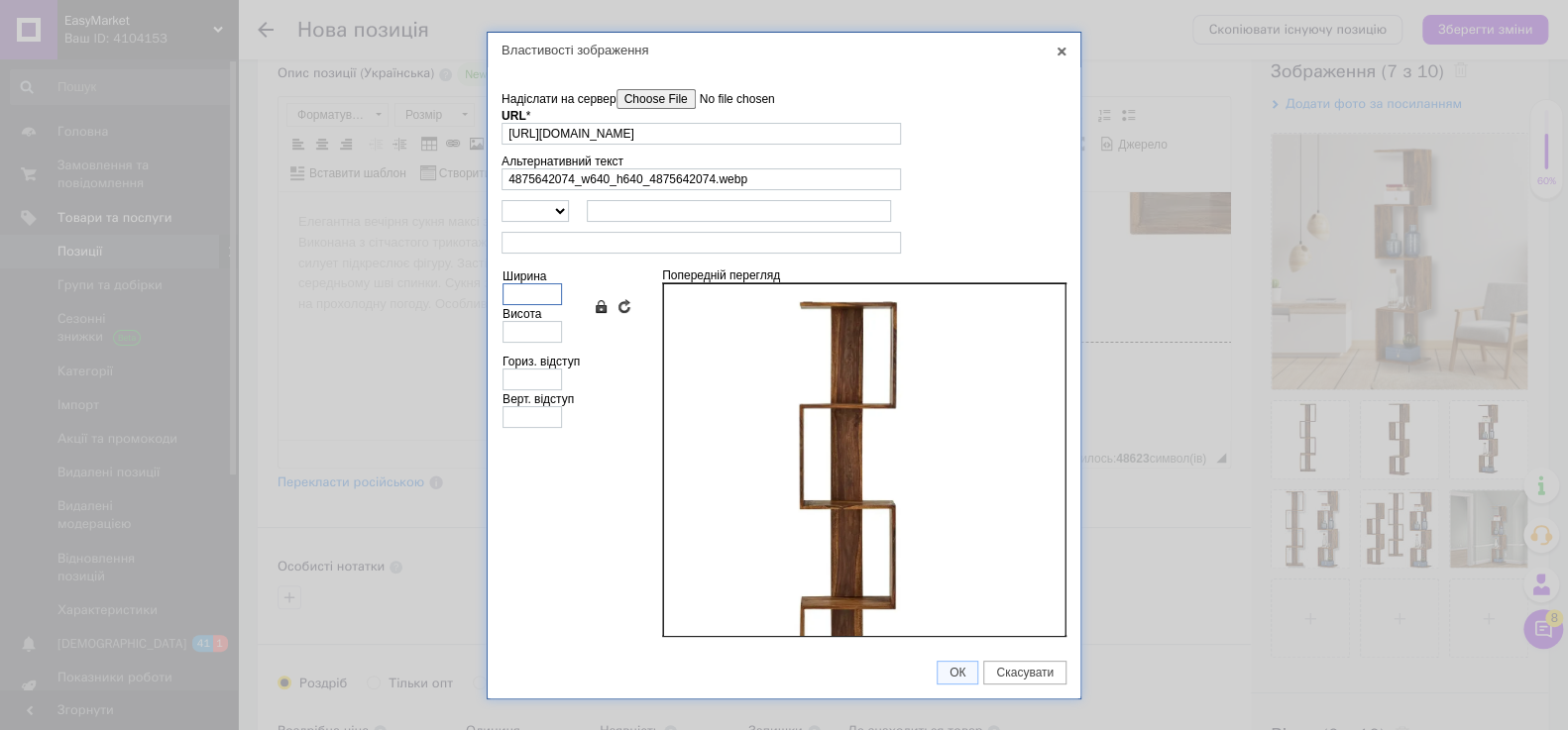type on "4" 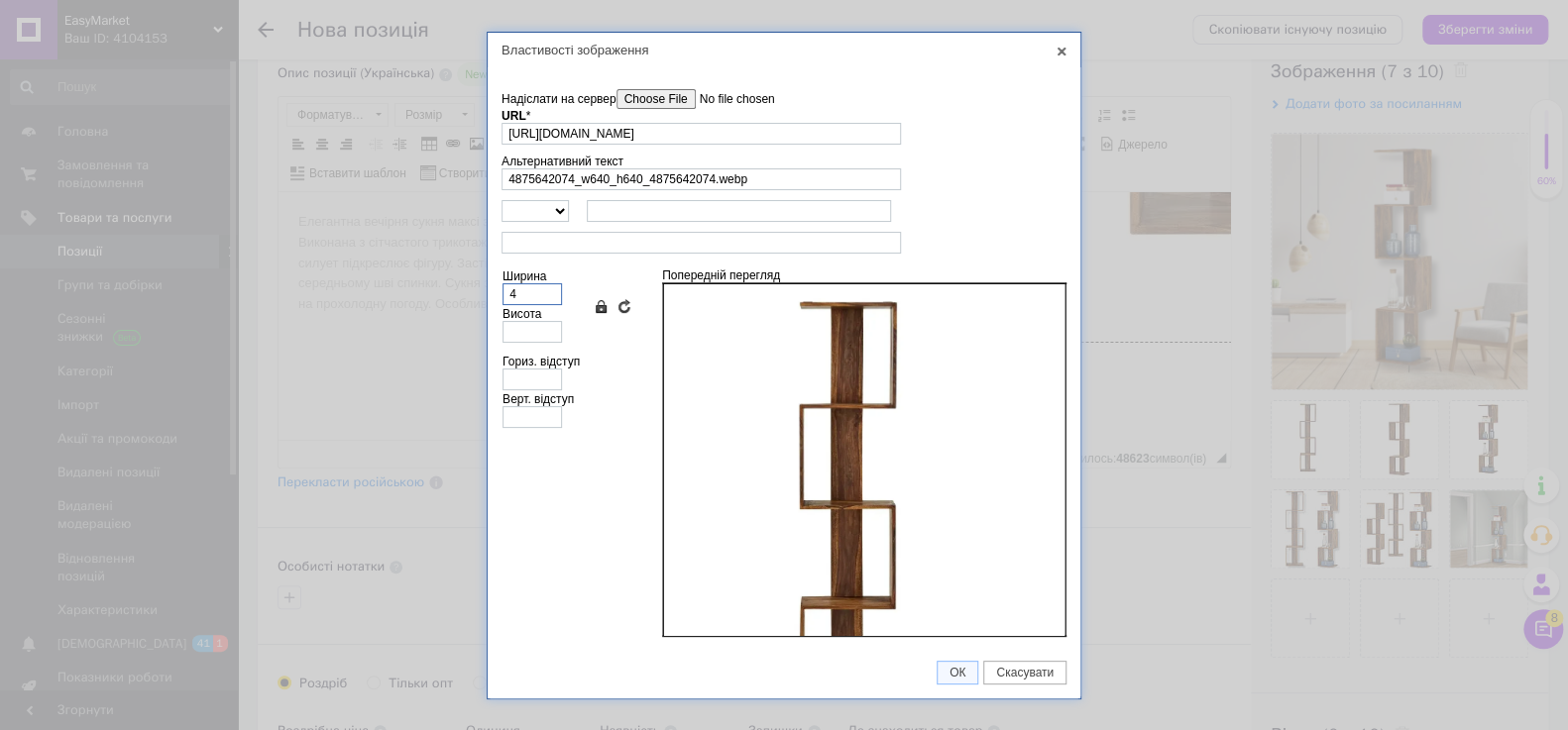 type on "5" 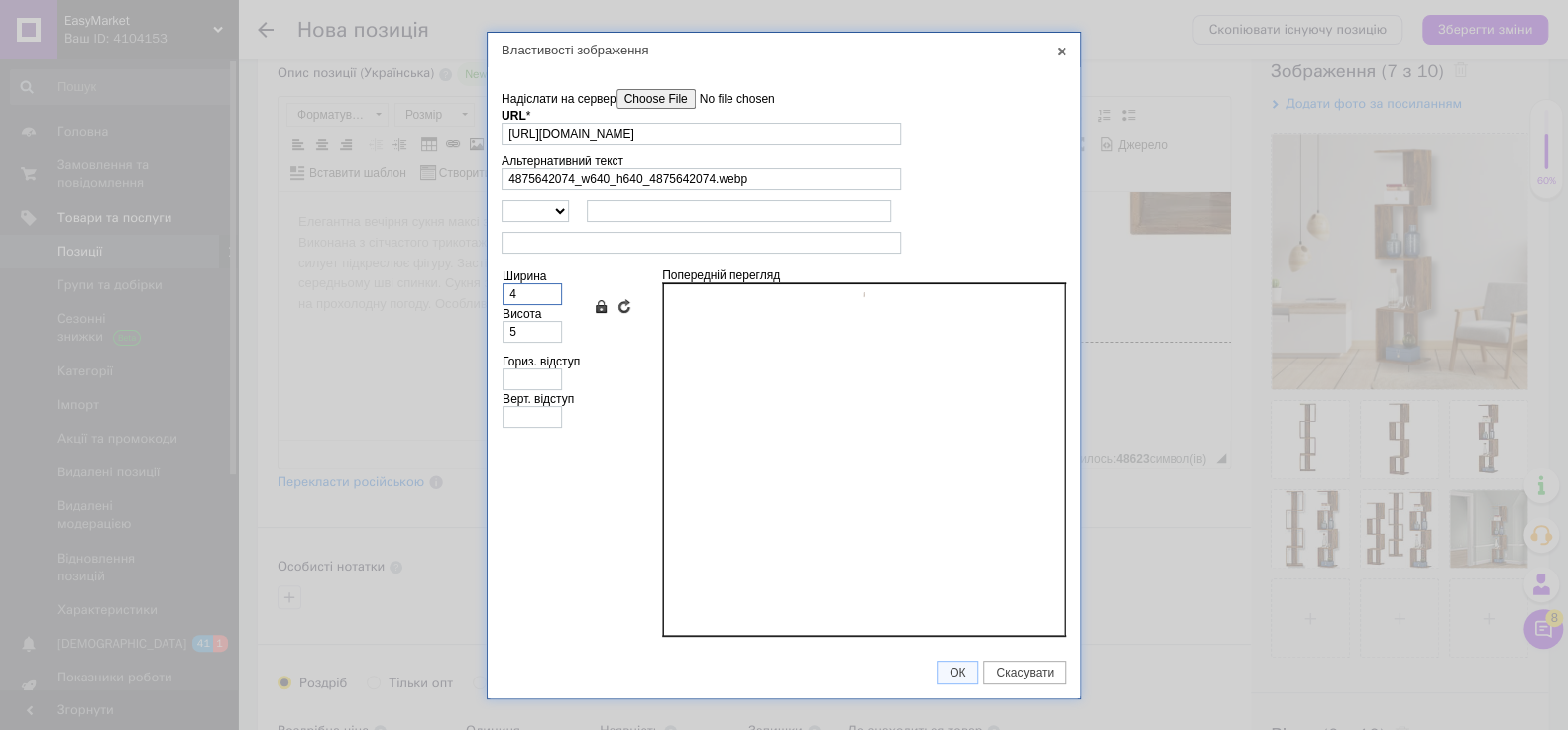 type on "40" 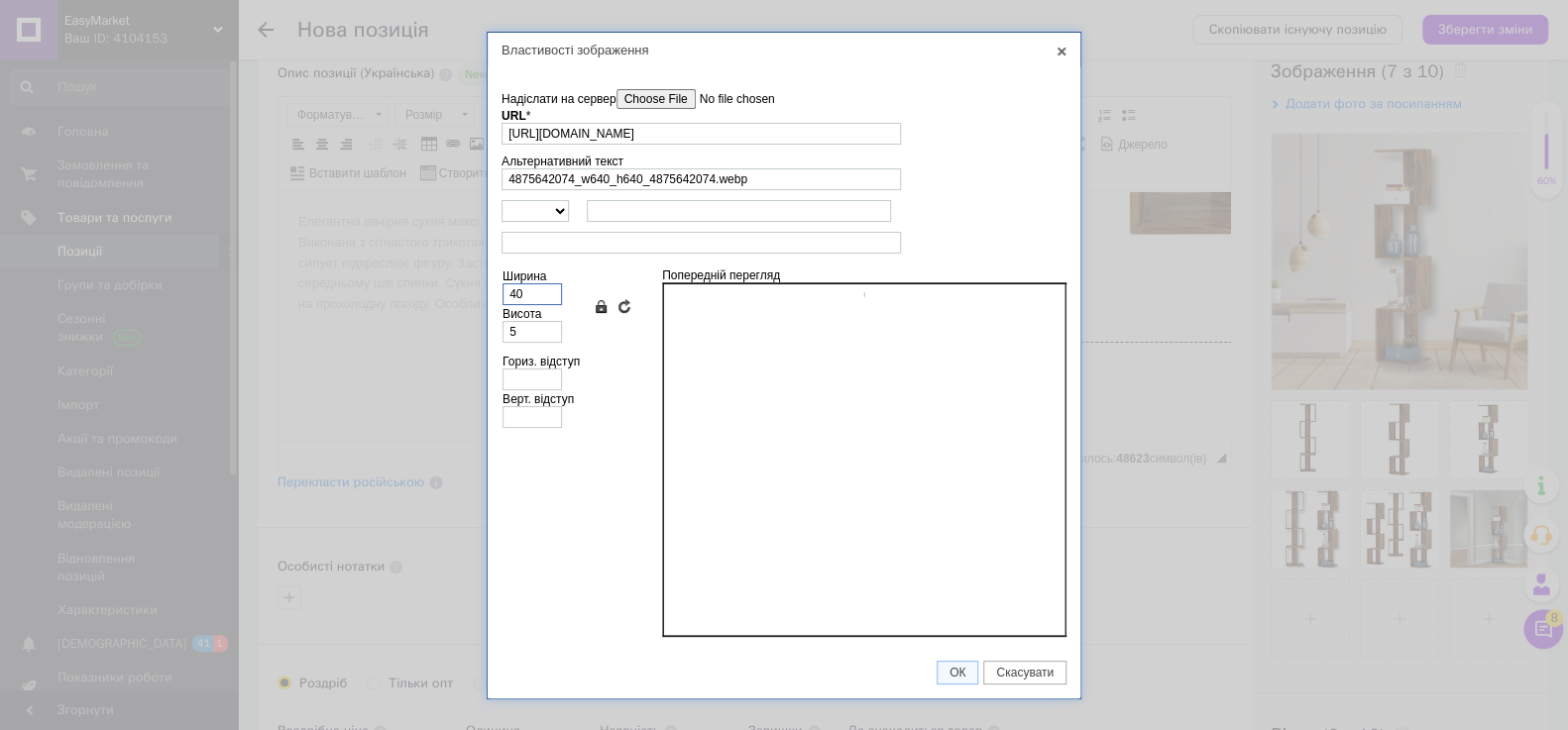 type on "47" 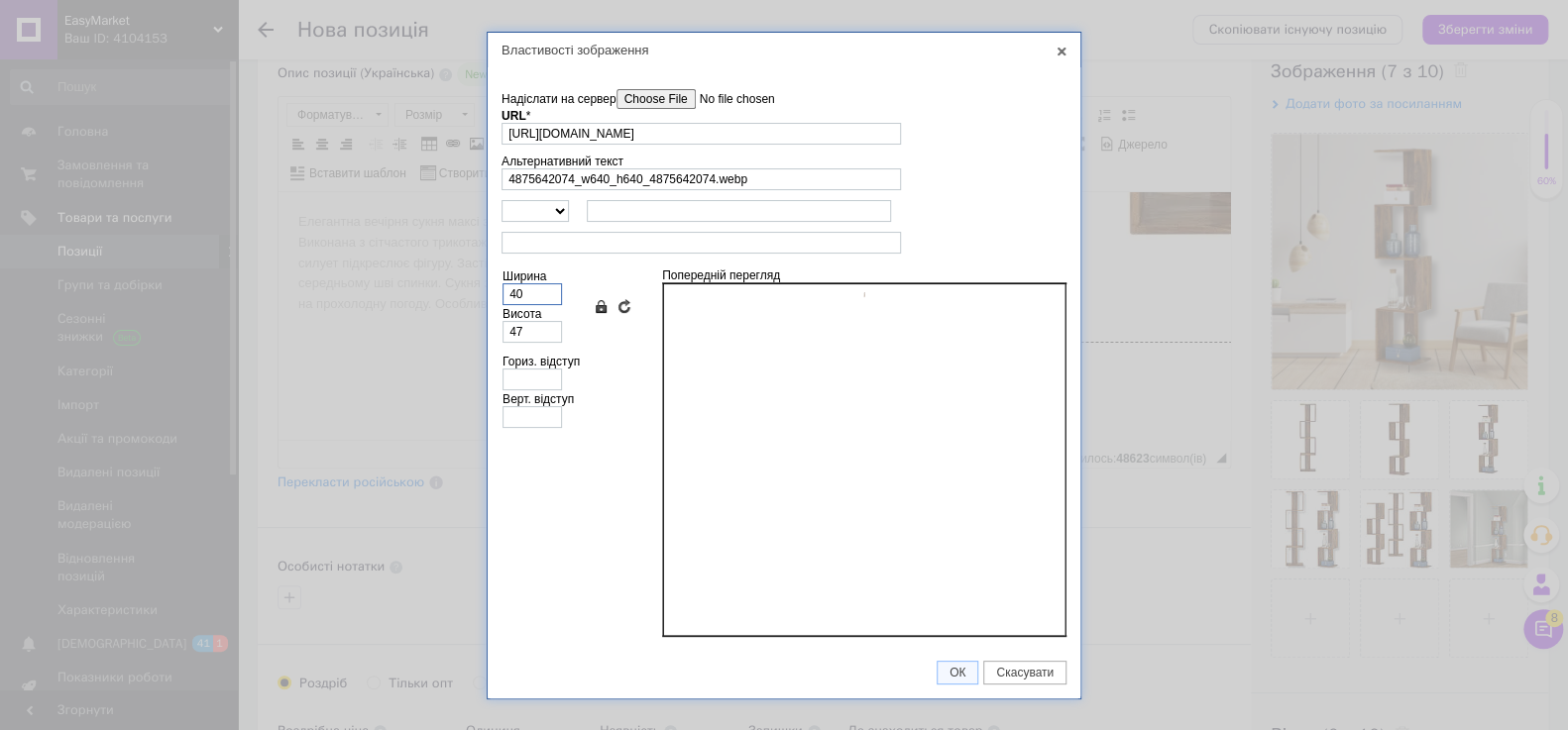 type on "400" 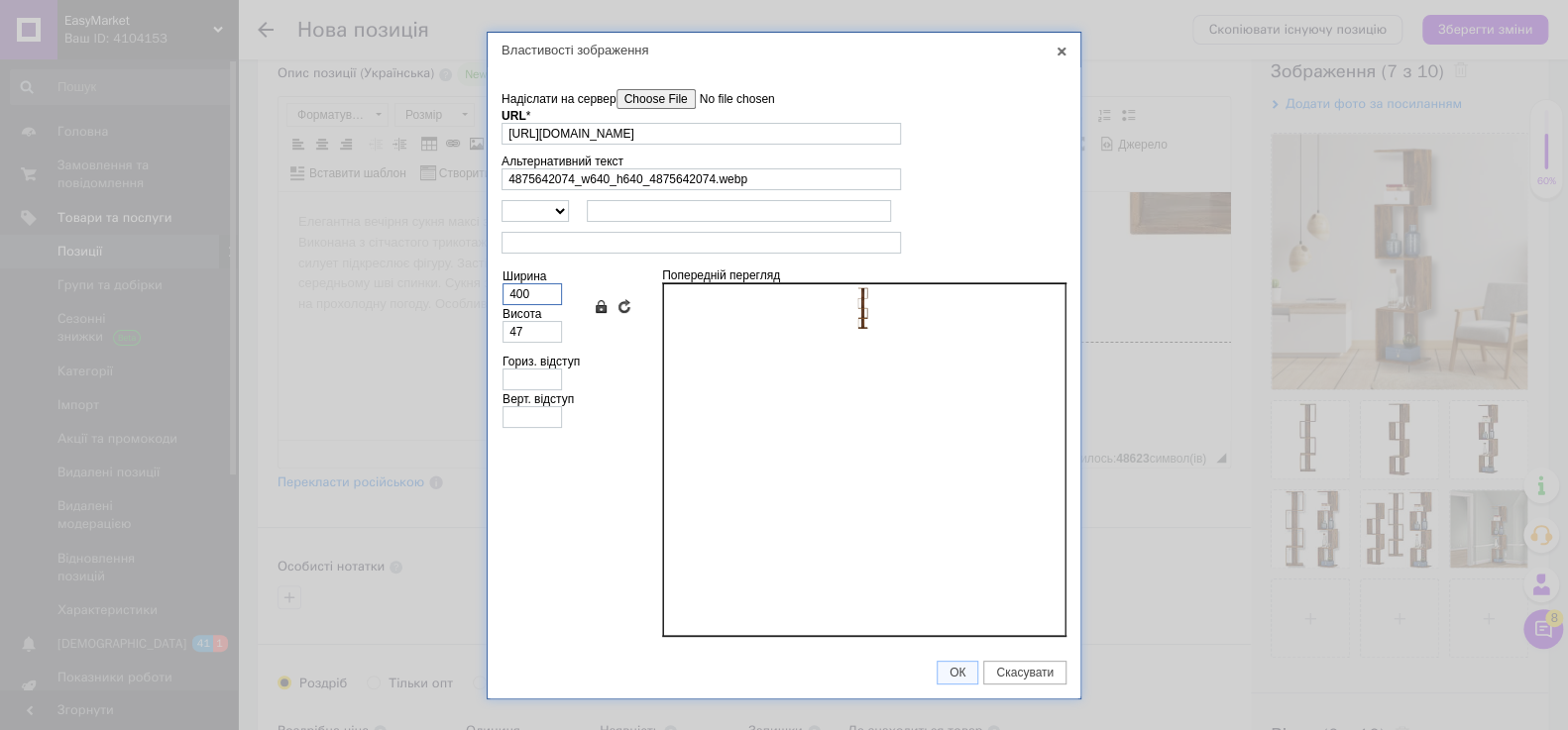 type on "469" 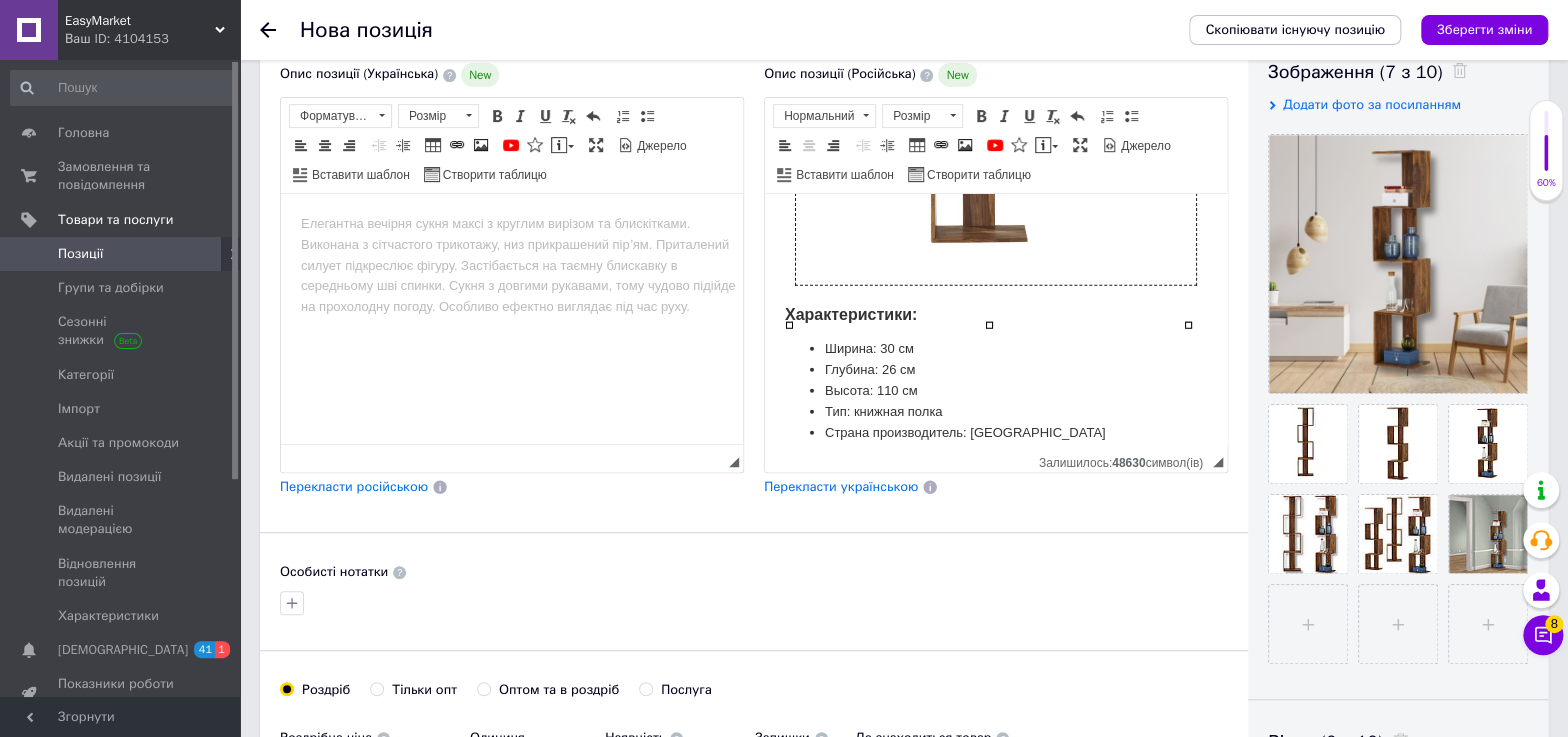 scroll, scrollTop: 3217, scrollLeft: 0, axis: vertical 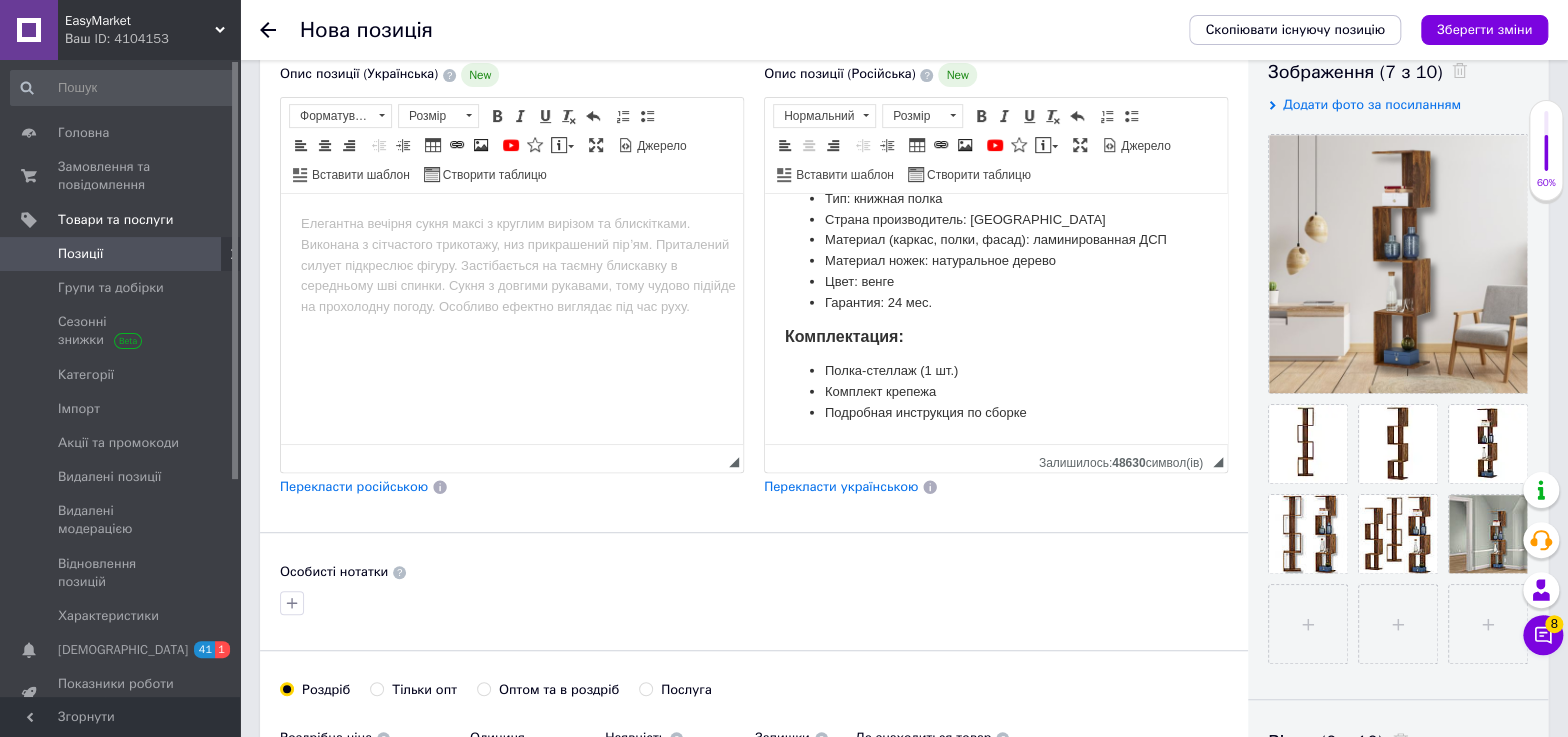 click on "Гарантия: 24 мес." at bounding box center (996, 303) 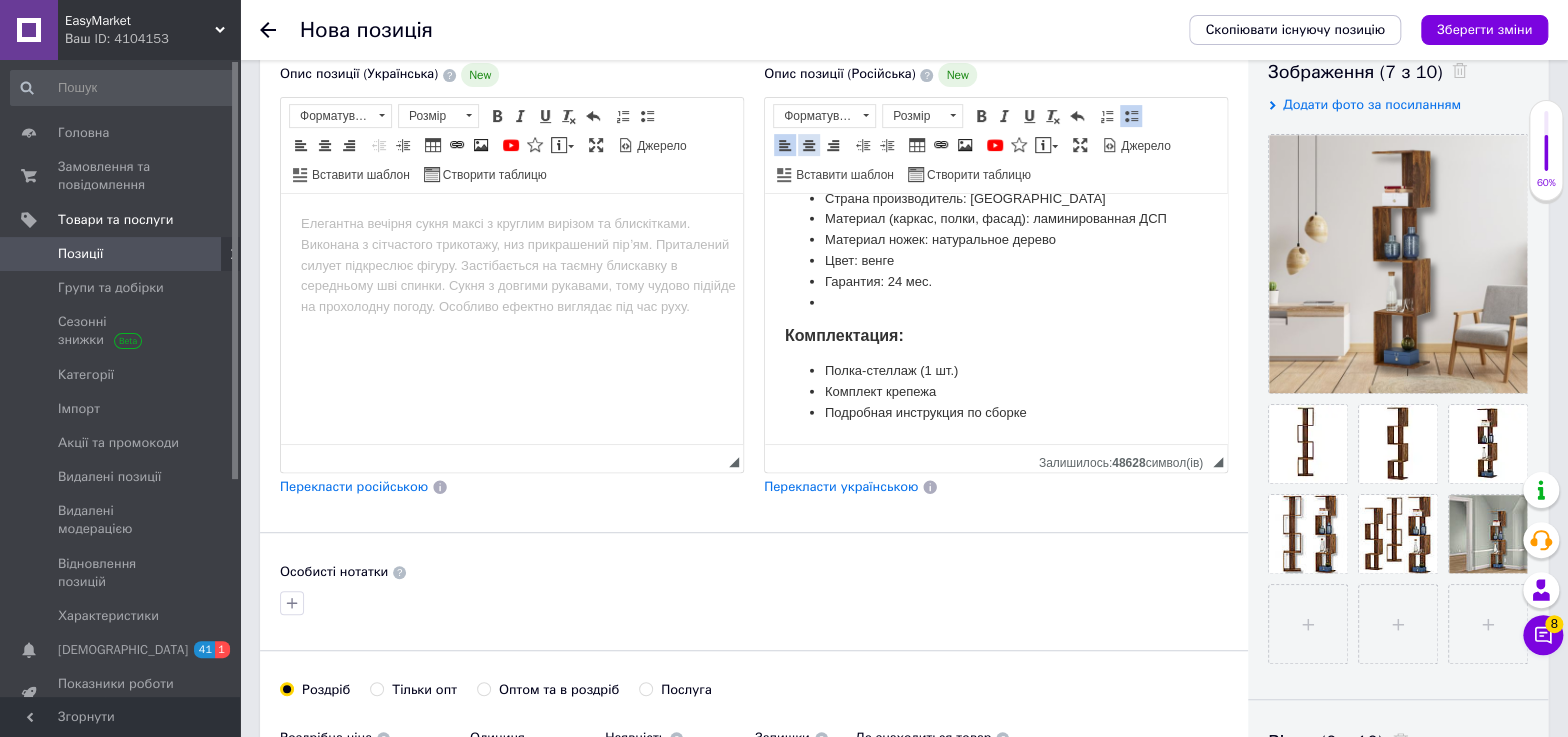 click at bounding box center [809, 145] 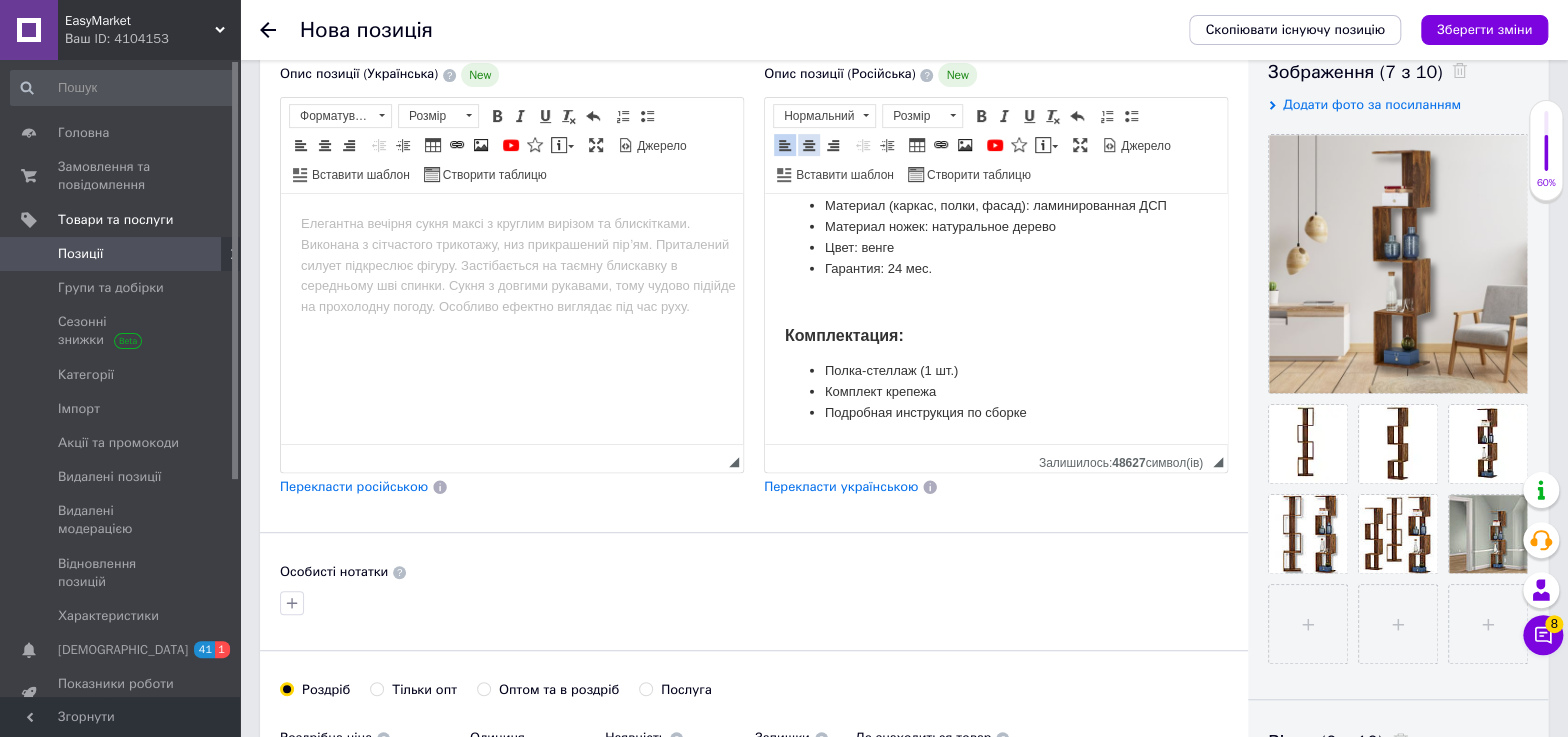 click at bounding box center (809, 145) 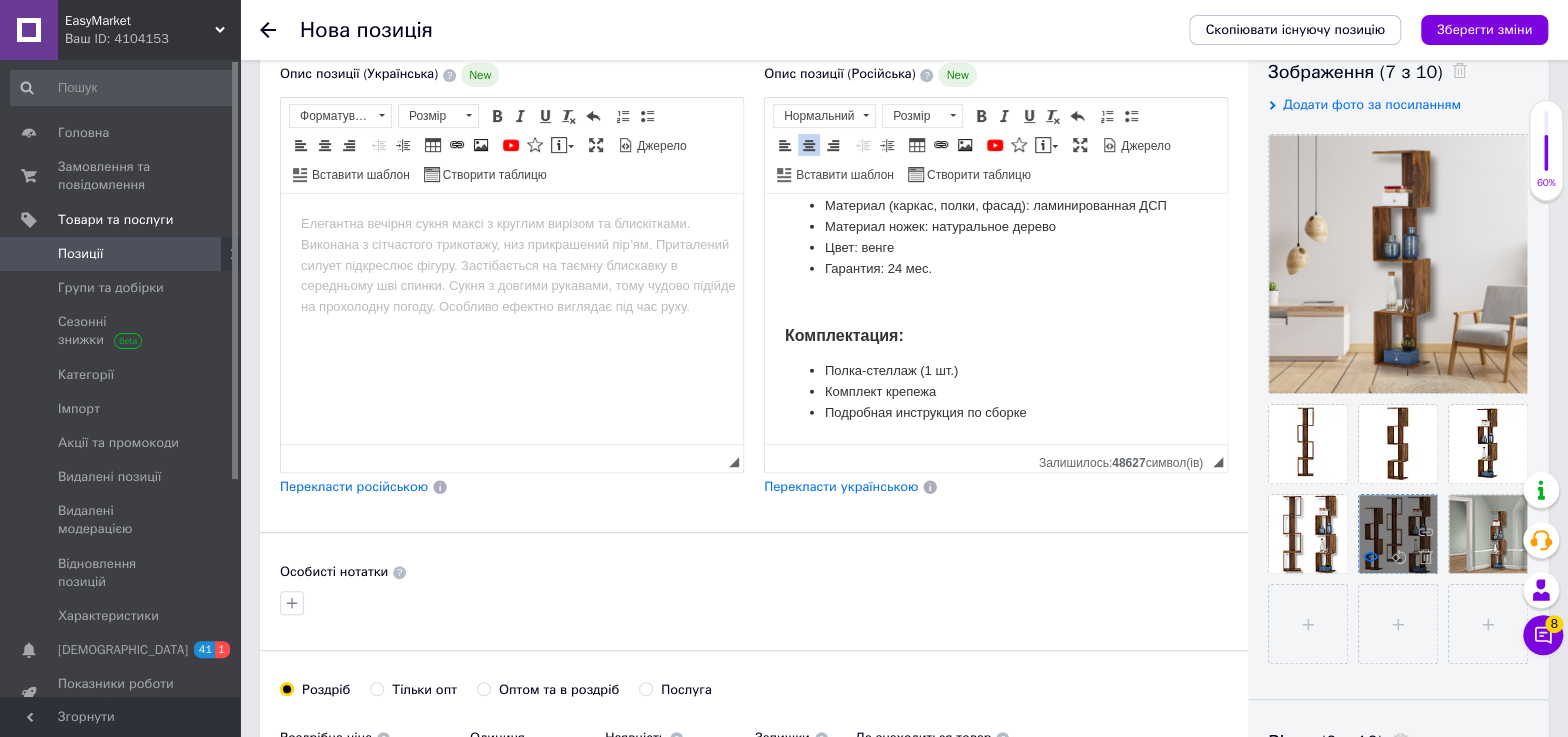 click 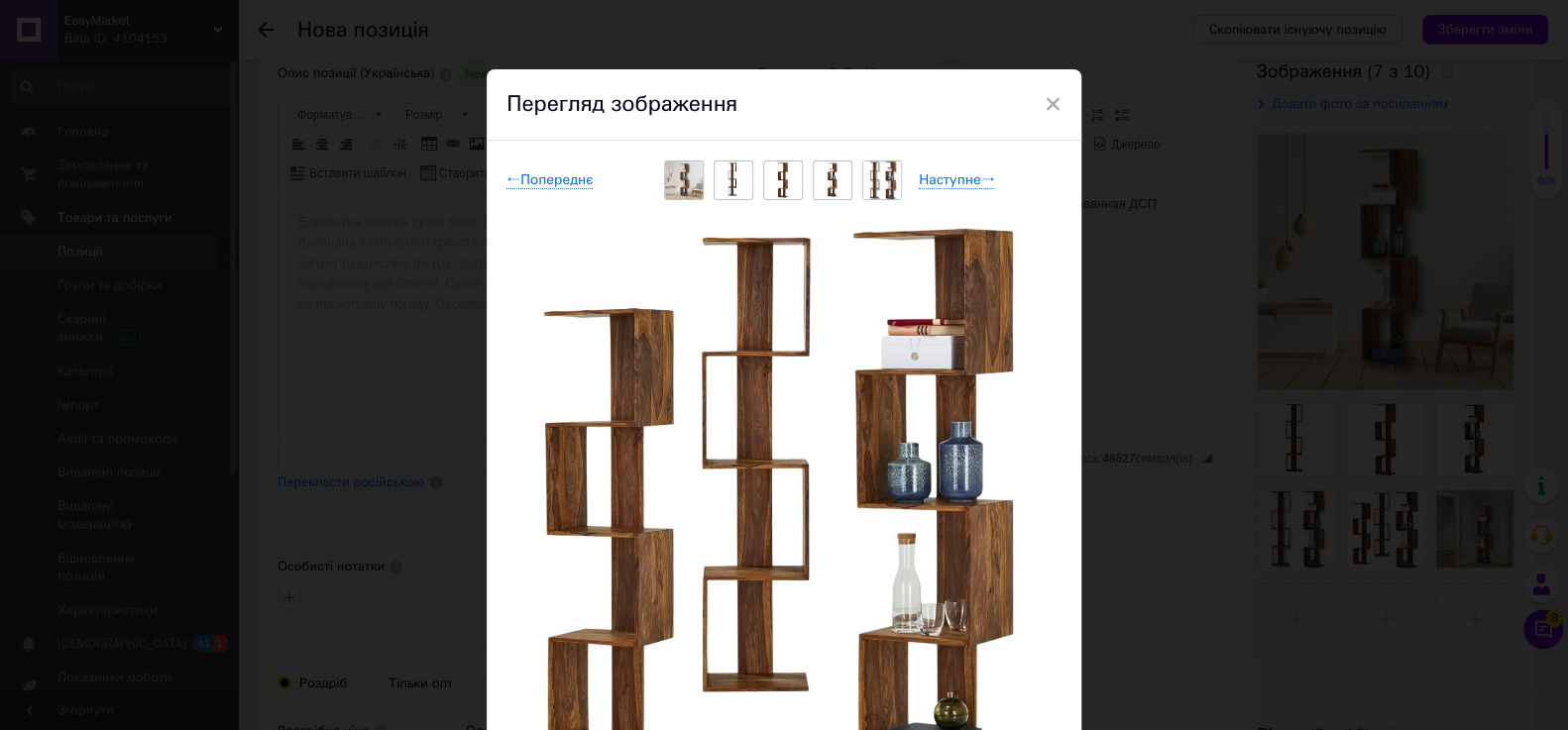 drag, startPoint x: 1140, startPoint y: 543, endPoint x: 1132, endPoint y: 525, distance: 19.697716 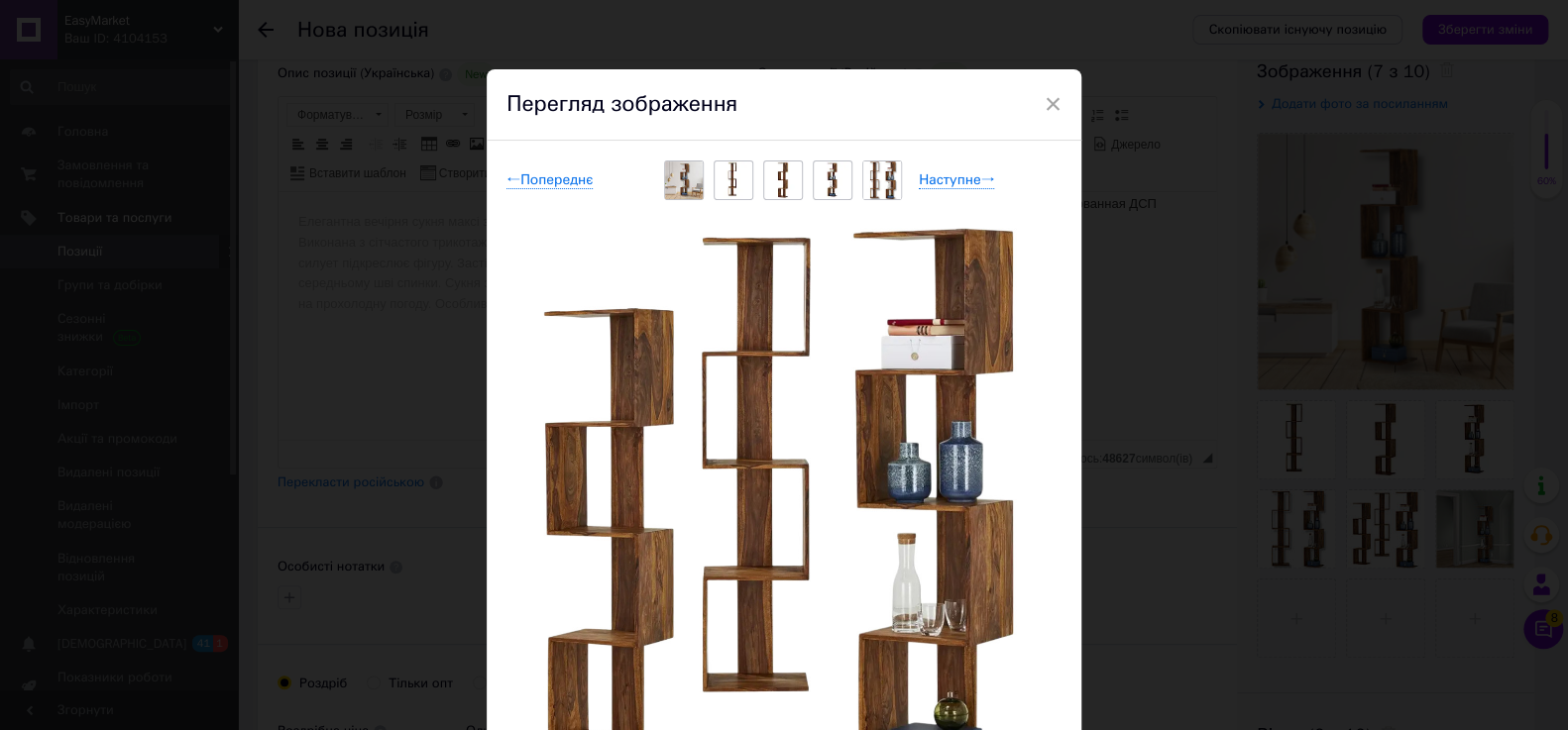click on "× Перегляд зображення ← Попереднє Наступне → Видалити зображення Видалити всі зображення" at bounding box center (784, 365) 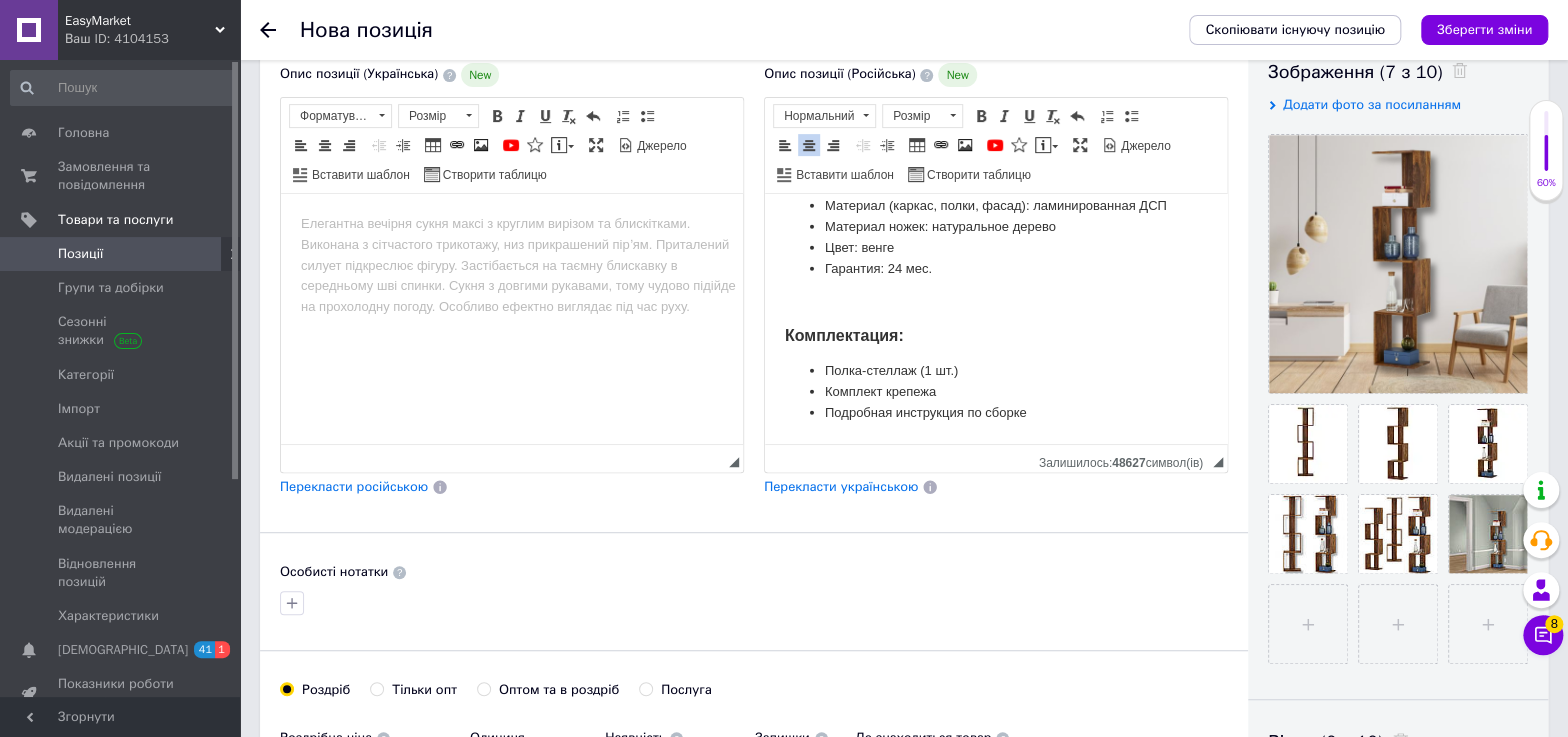 click at bounding box center [996, 303] 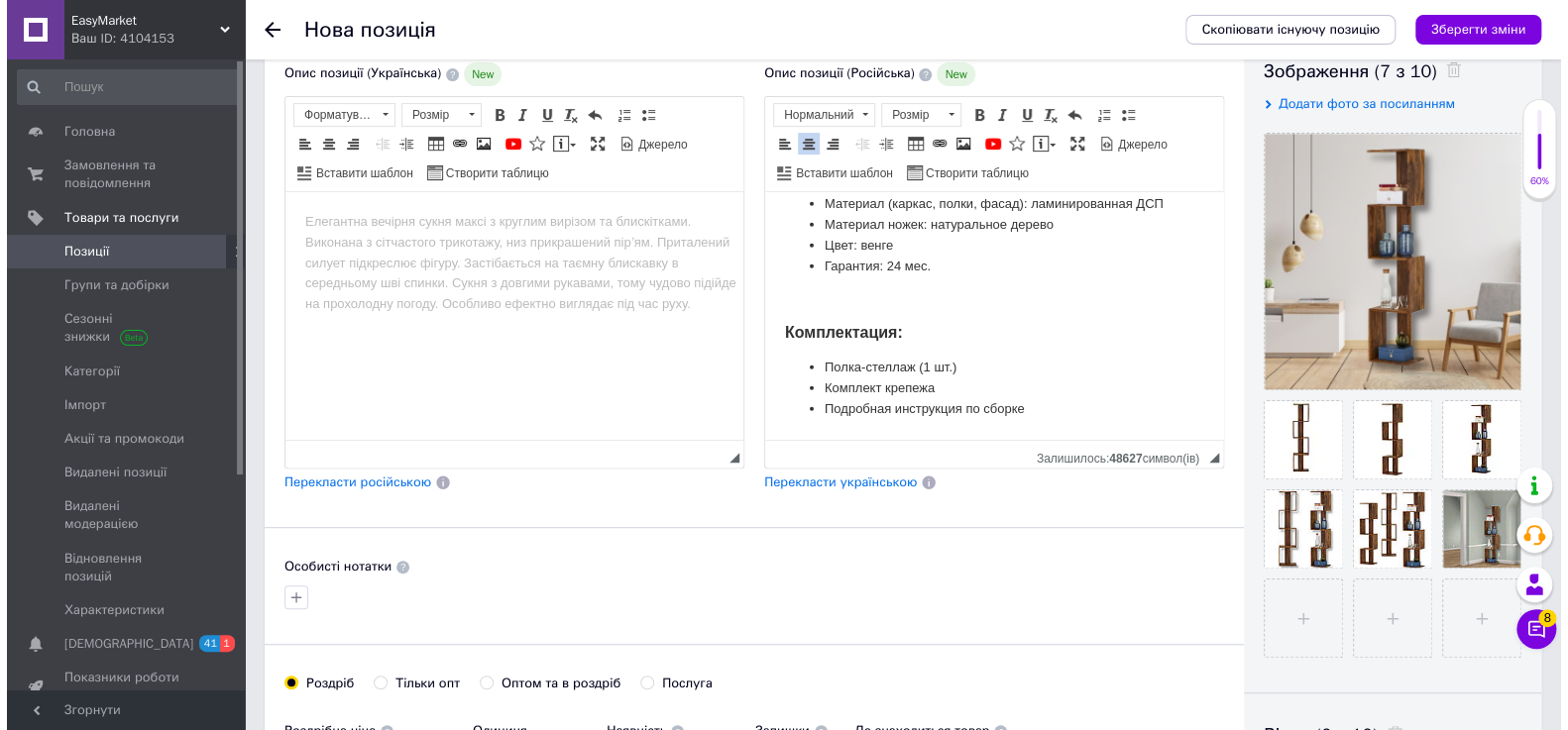 scroll, scrollTop: 4177, scrollLeft: 0, axis: vertical 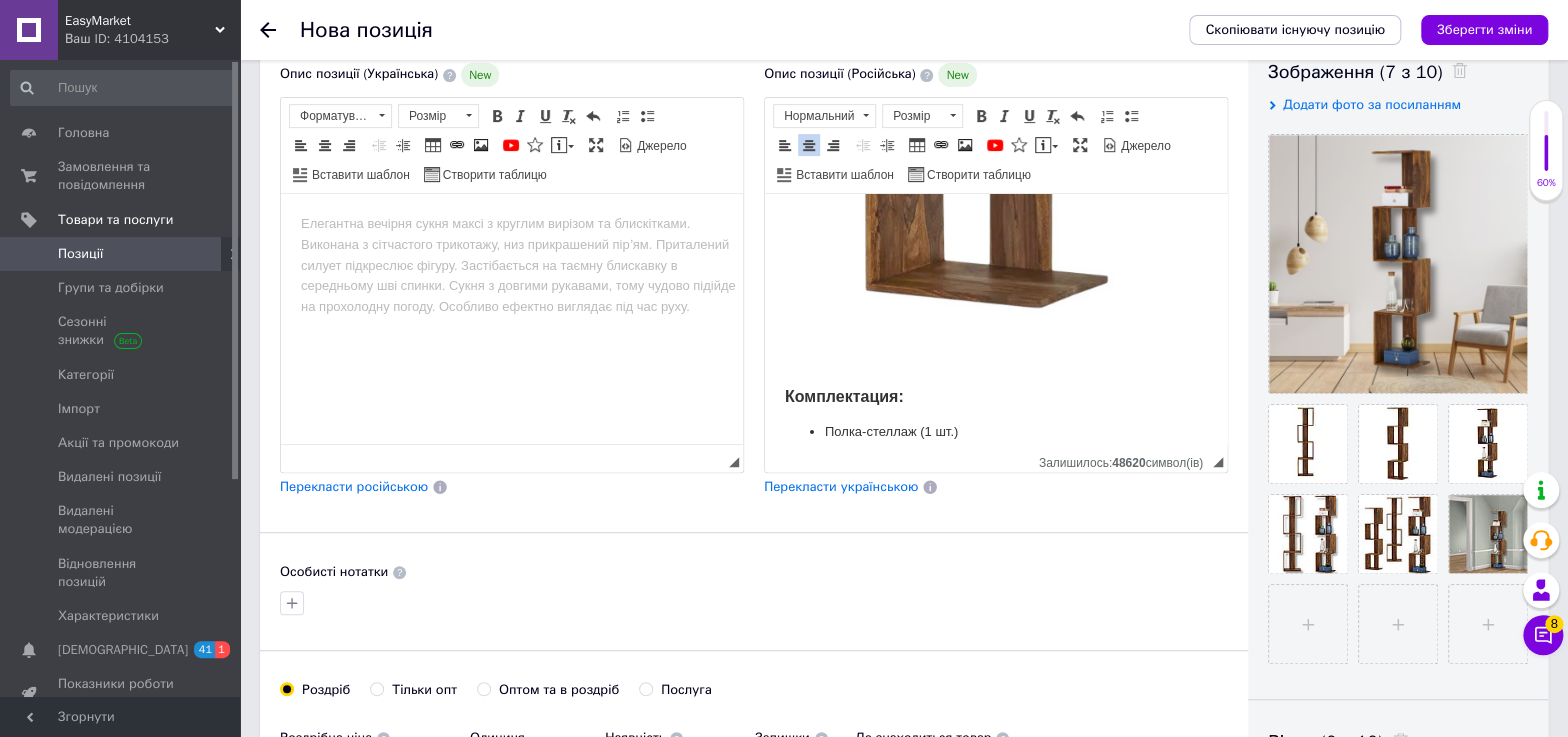 click at bounding box center (1325, -193) 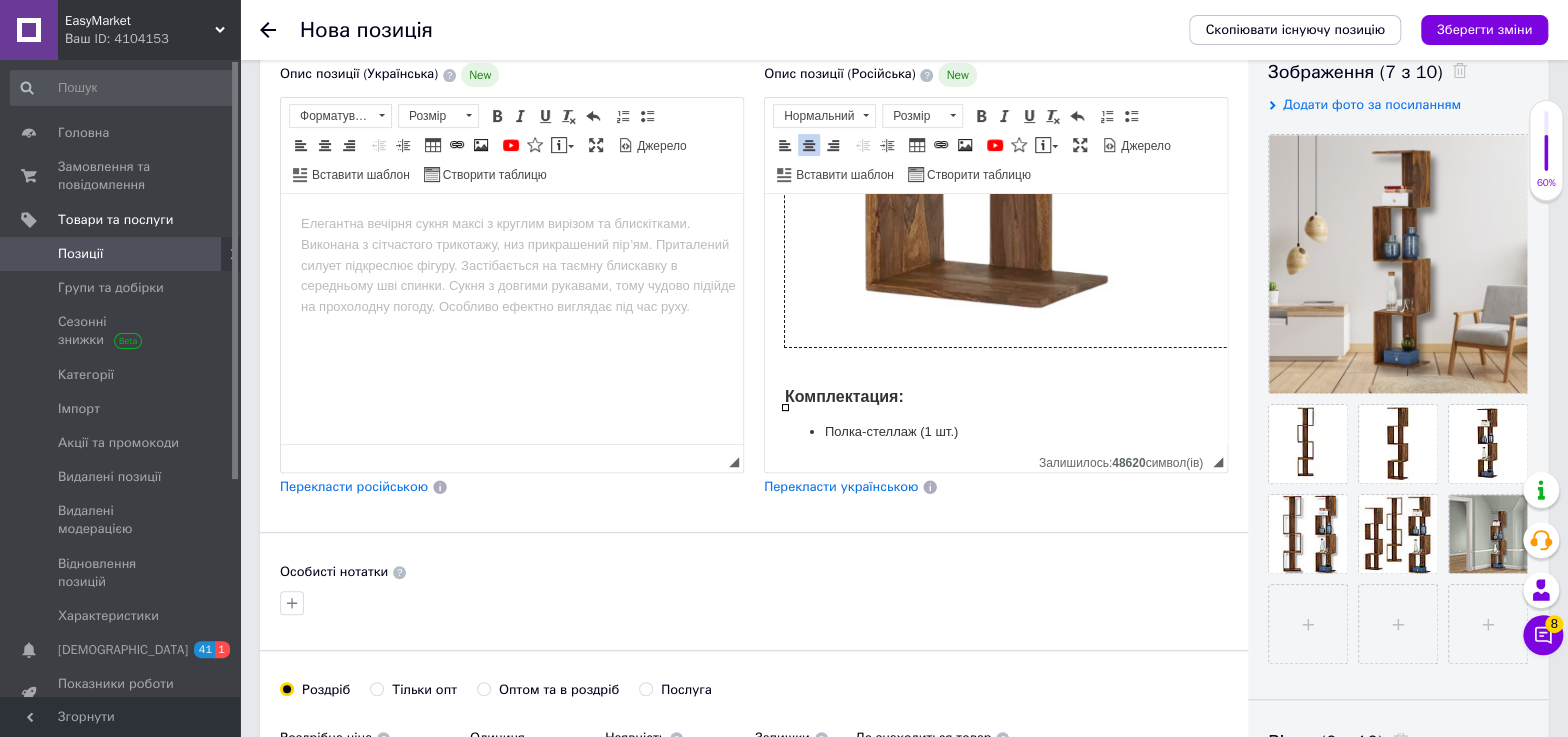 click at bounding box center (1325, -193) 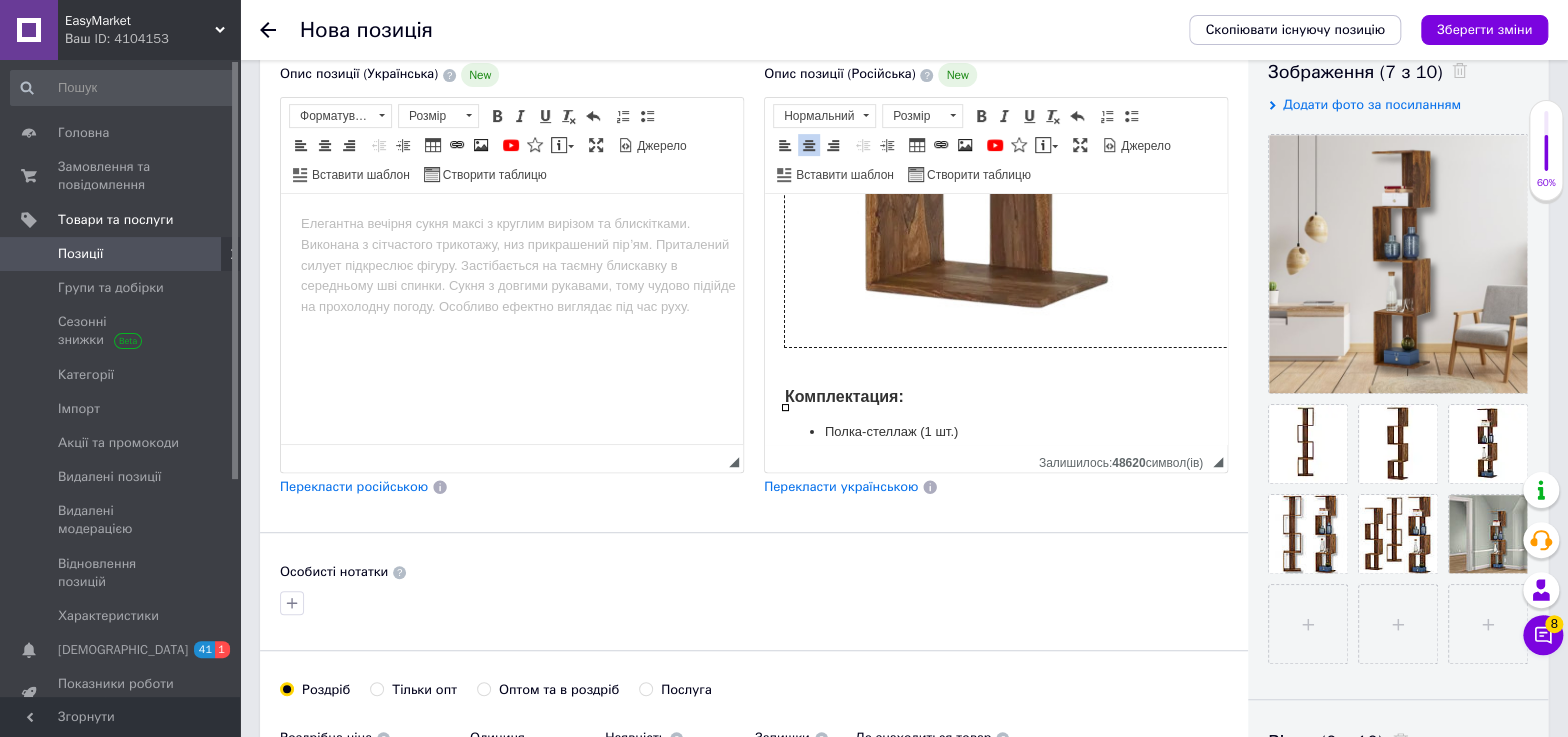 type 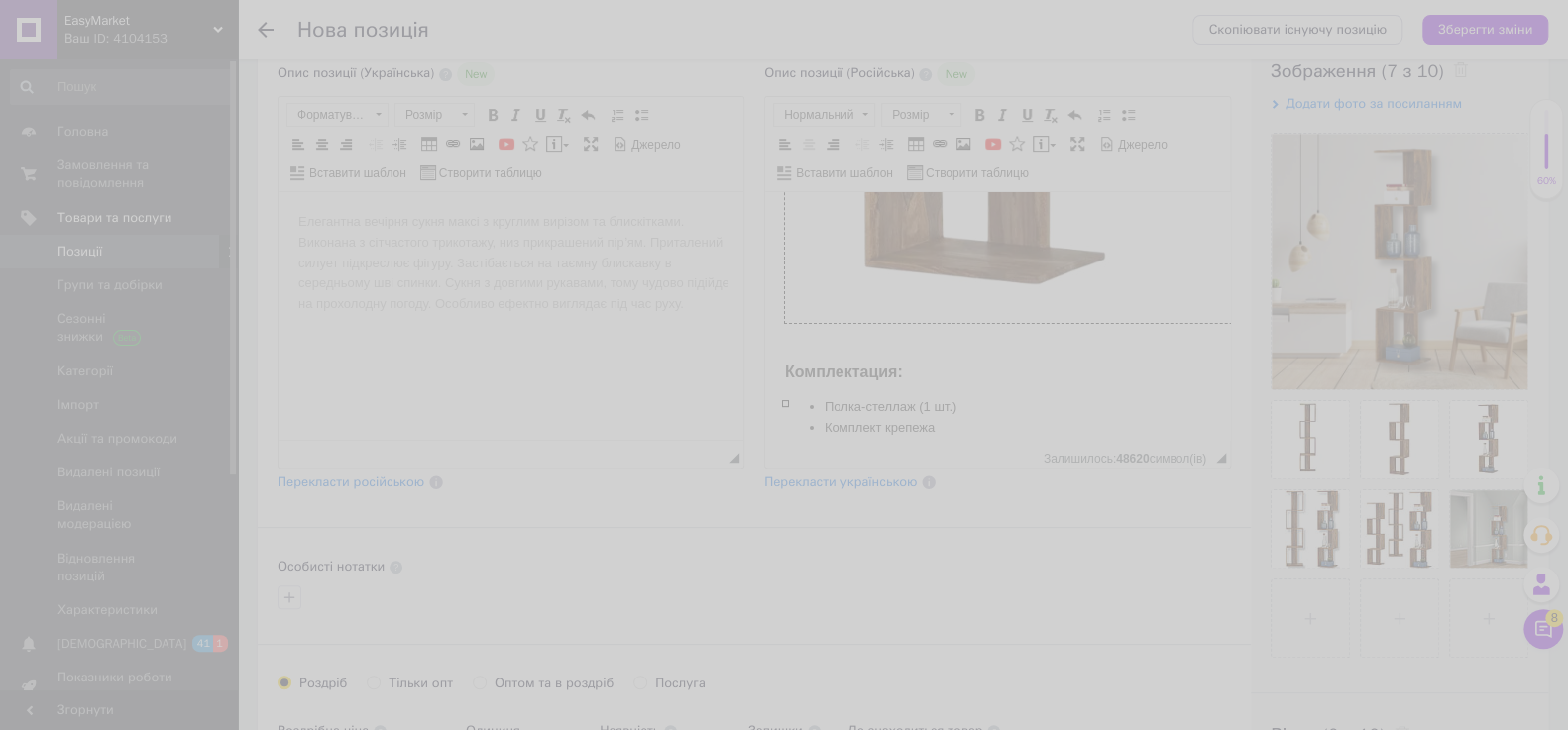 type on "[URL][DOMAIN_NAME]" 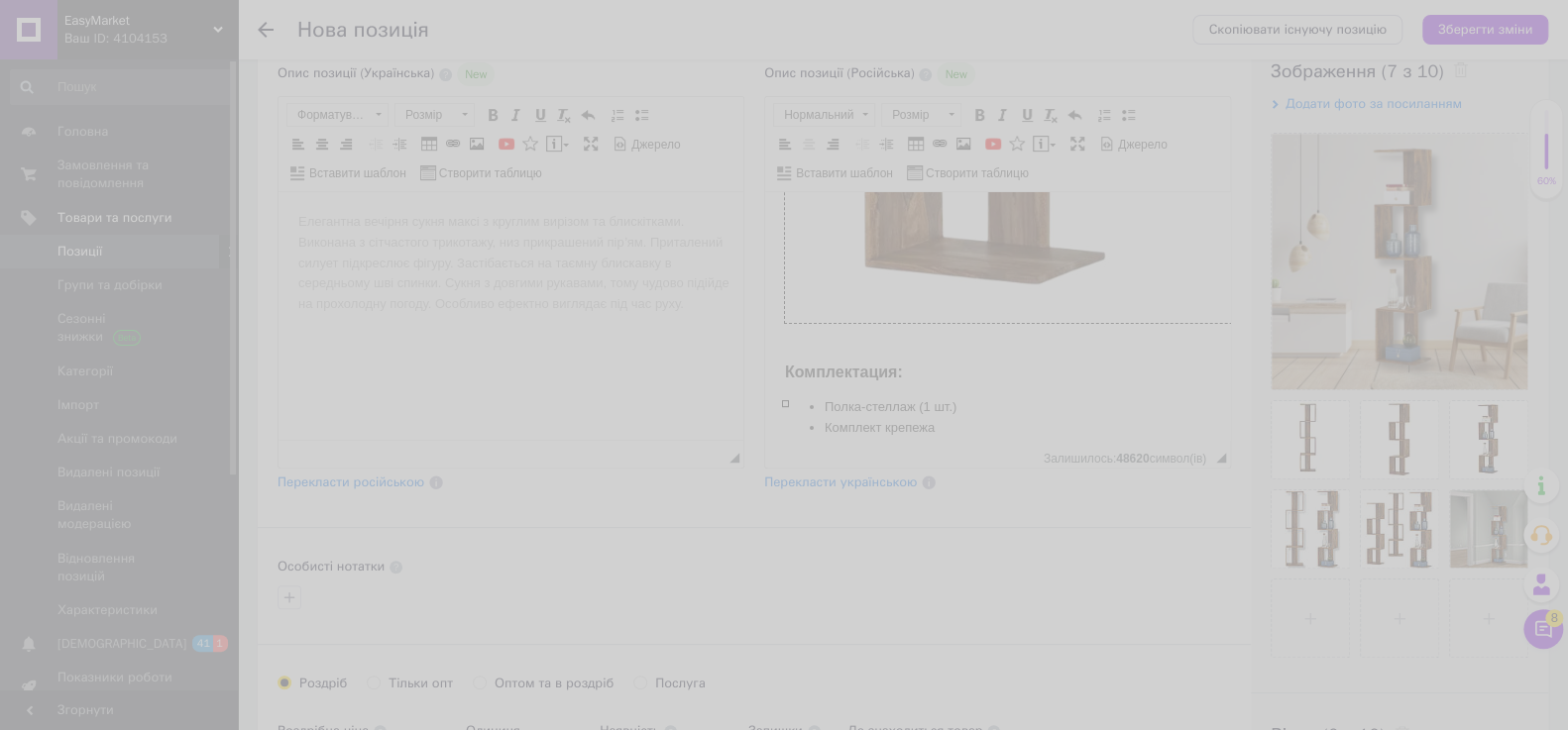 type on "untitled_project_2025_07_13t153145.967.jpg" 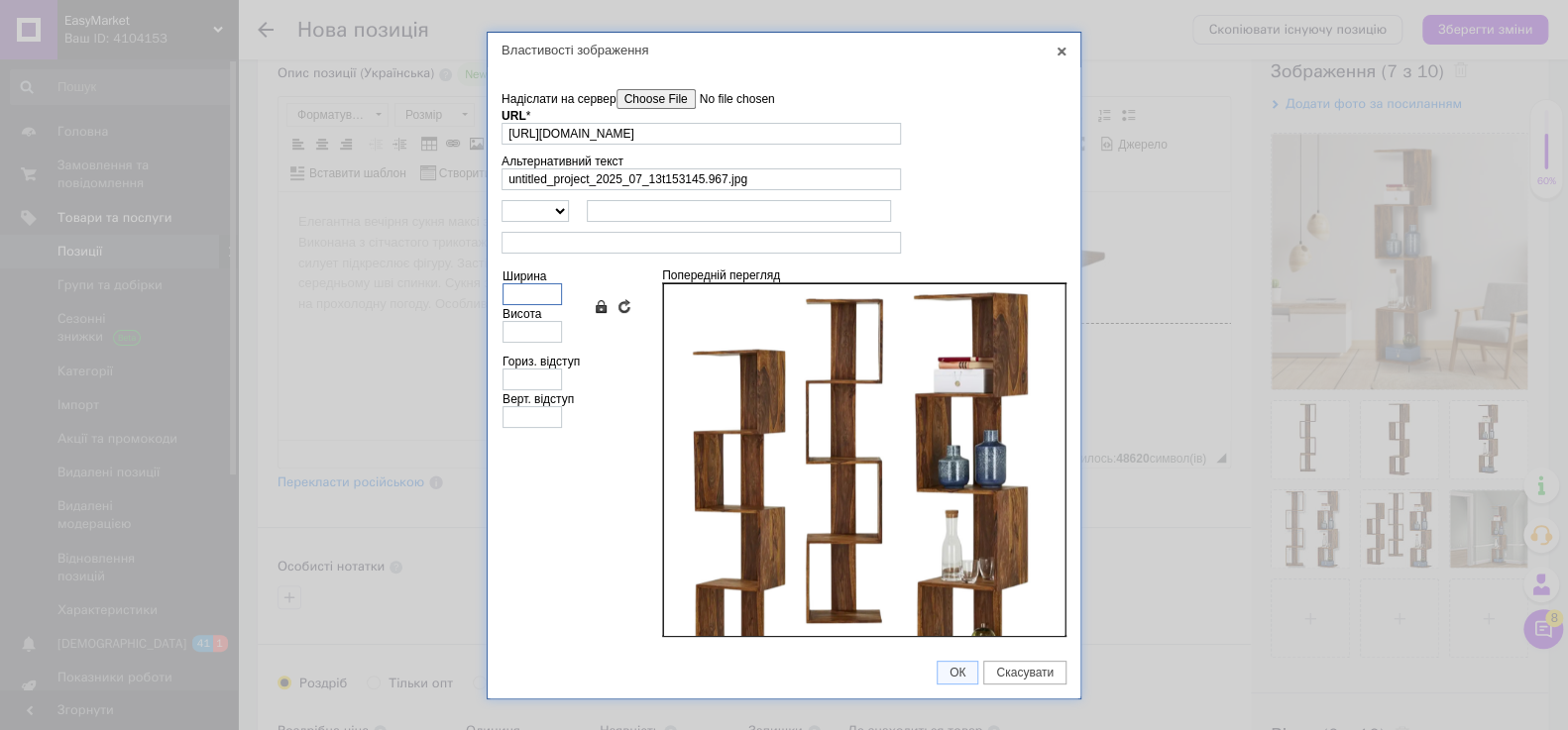 click on "Ширина" at bounding box center (532, 294) 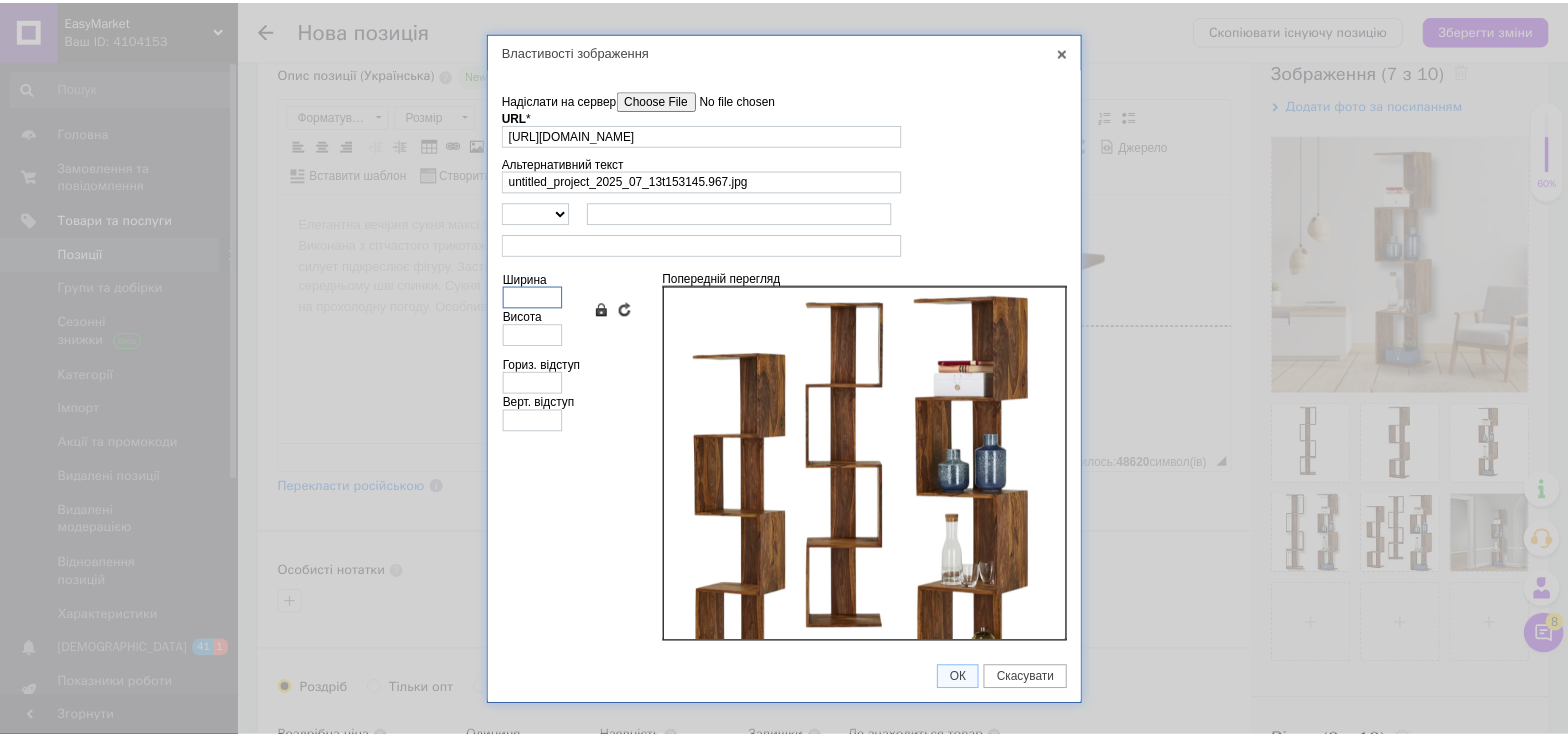 scroll, scrollTop: 0, scrollLeft: 0, axis: both 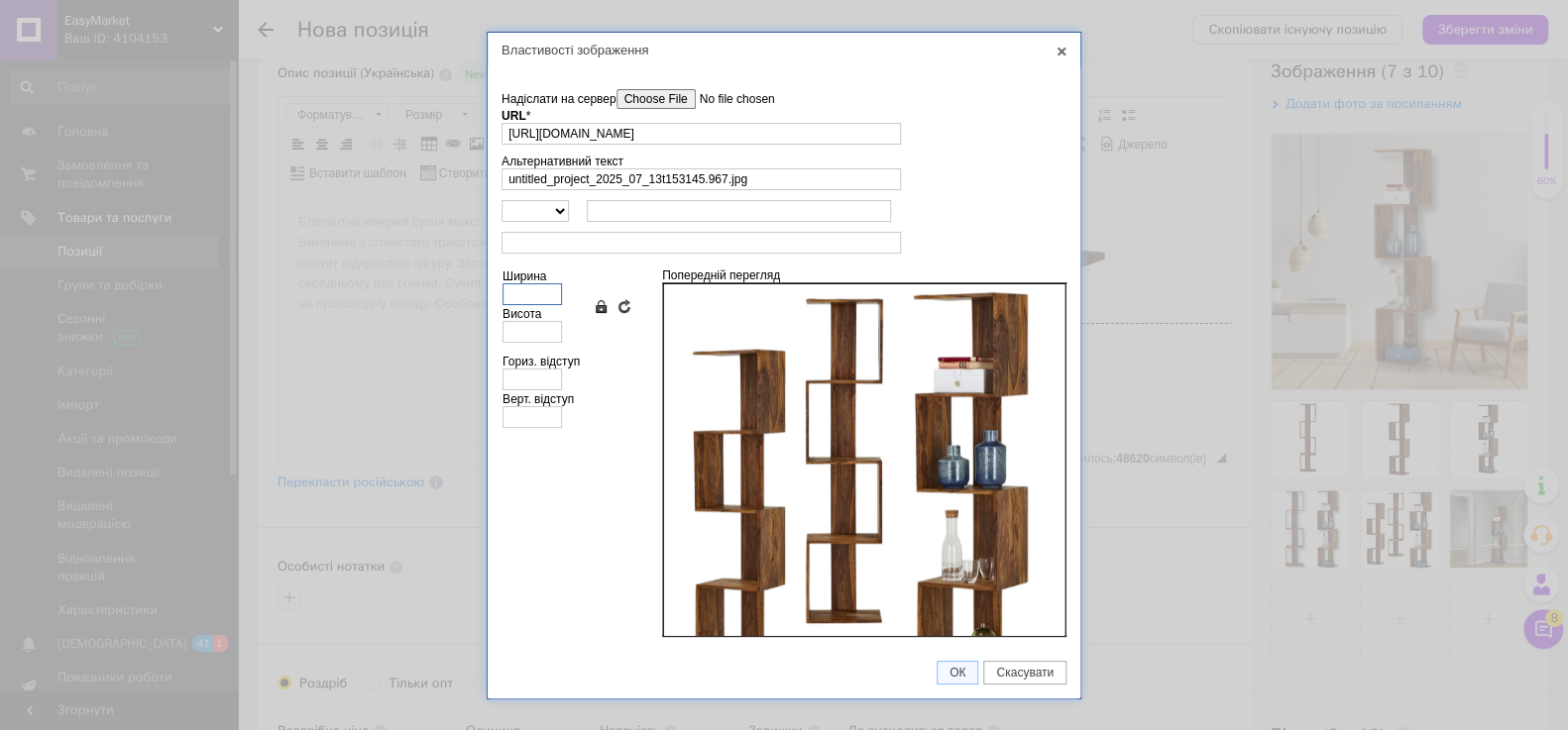 type on "4" 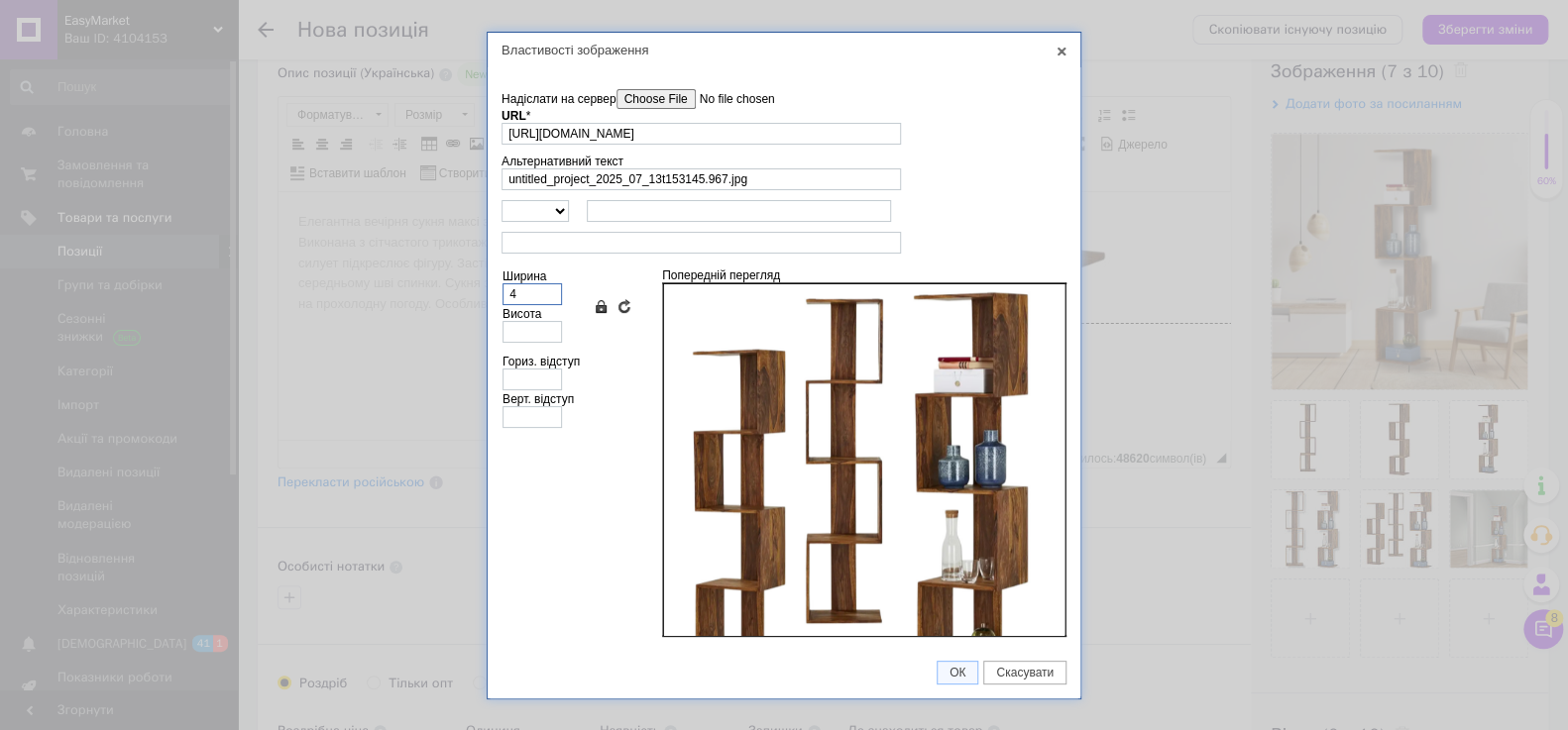 type on "4" 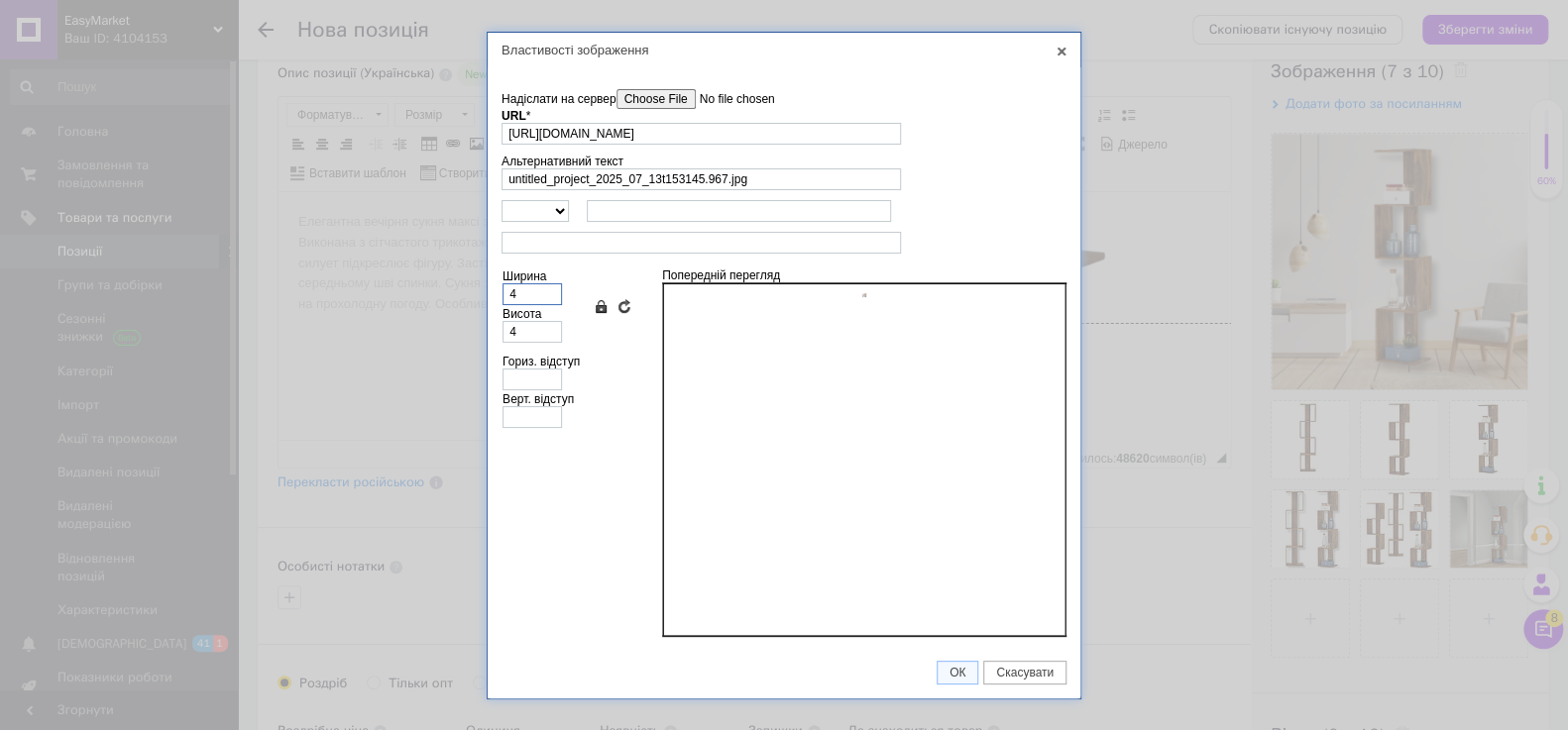 type on "40" 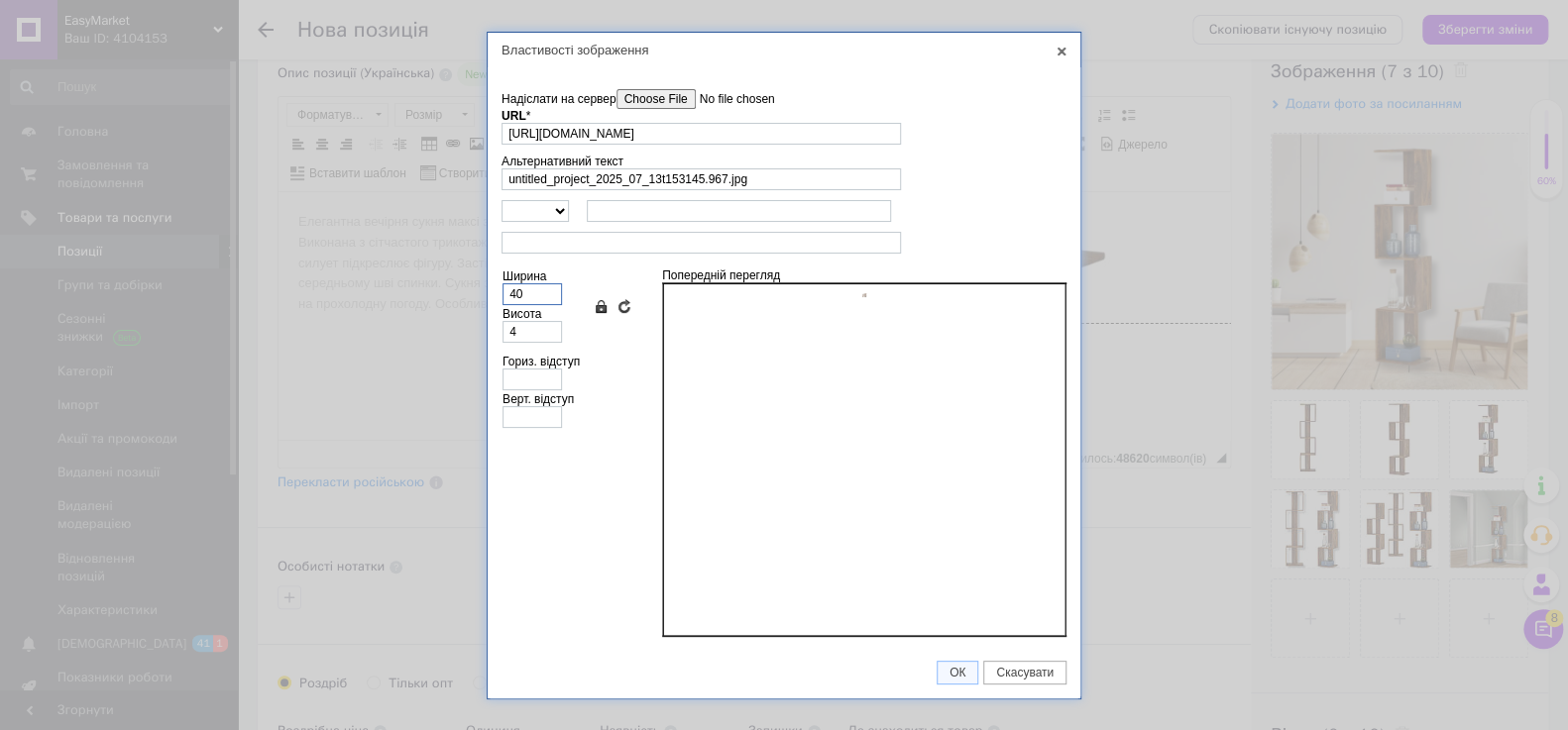 type on "40" 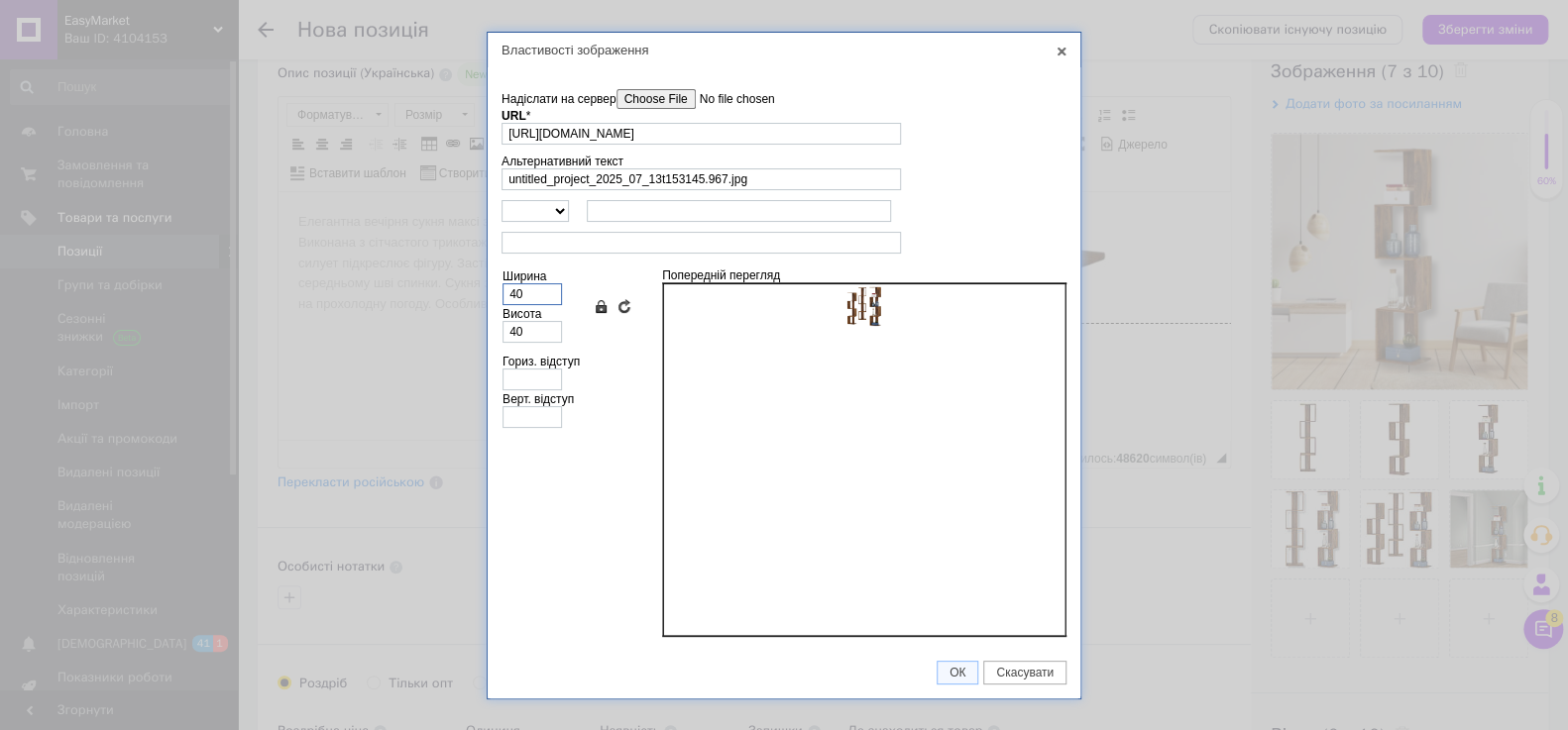 type on "400" 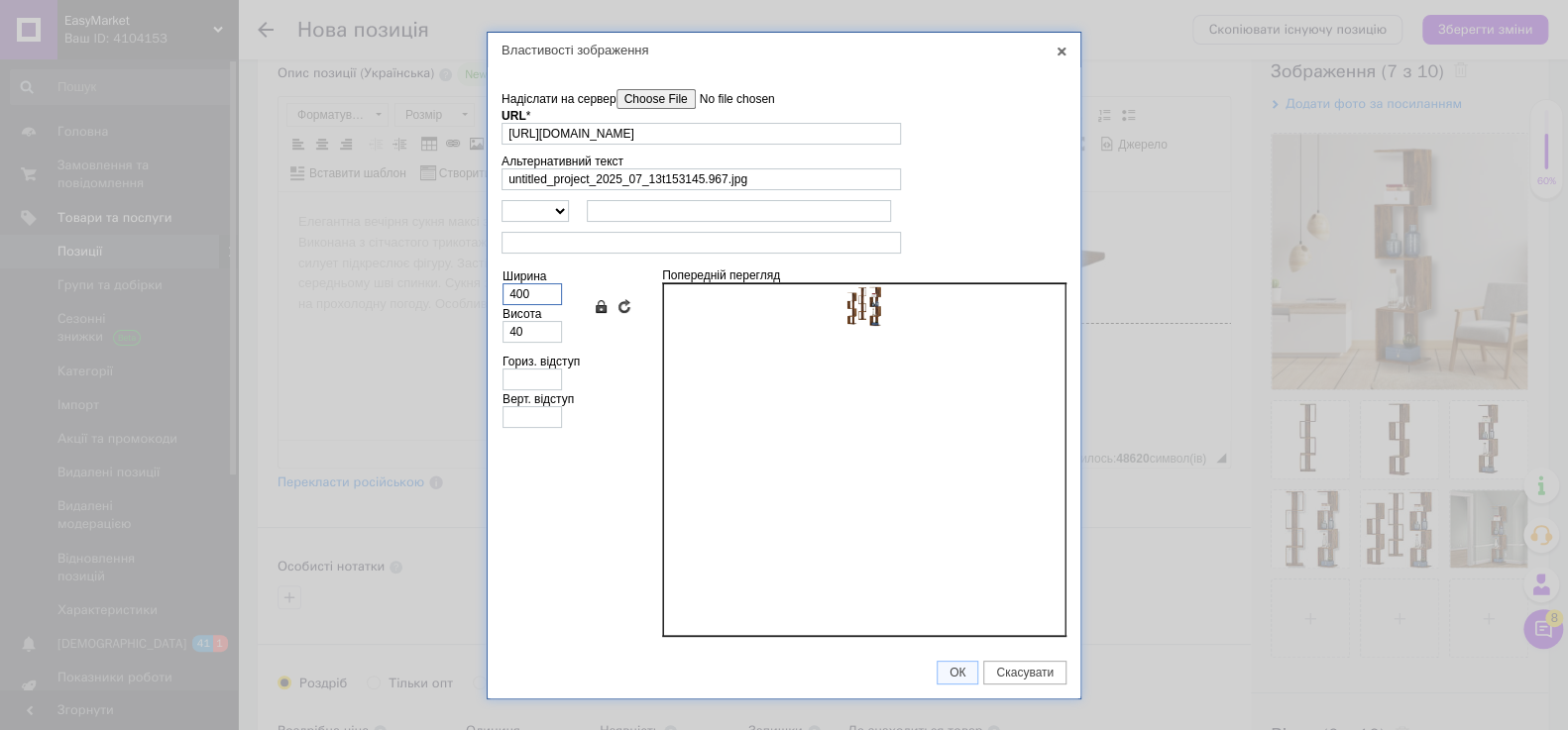 type on "400" 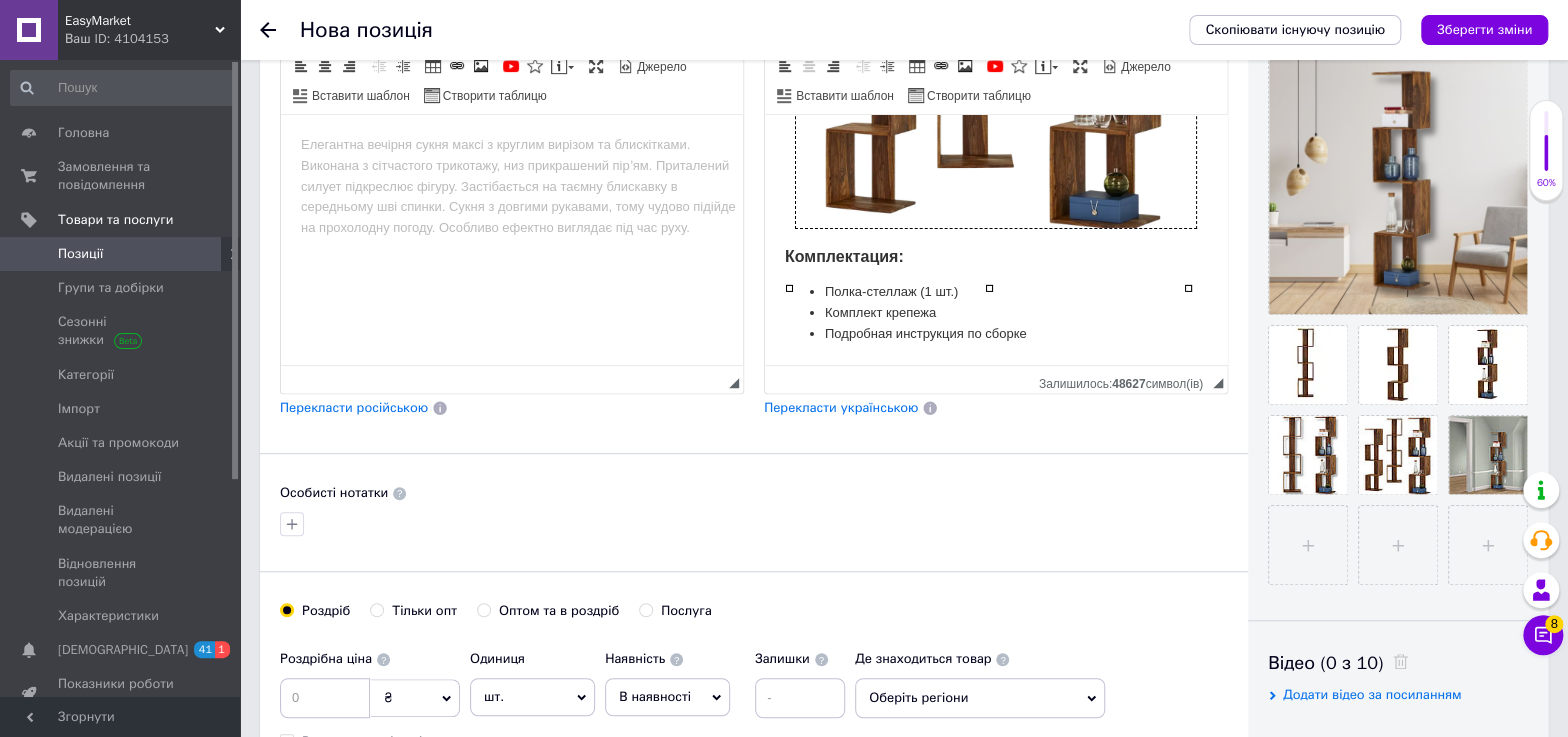 scroll, scrollTop: 545, scrollLeft: 0, axis: vertical 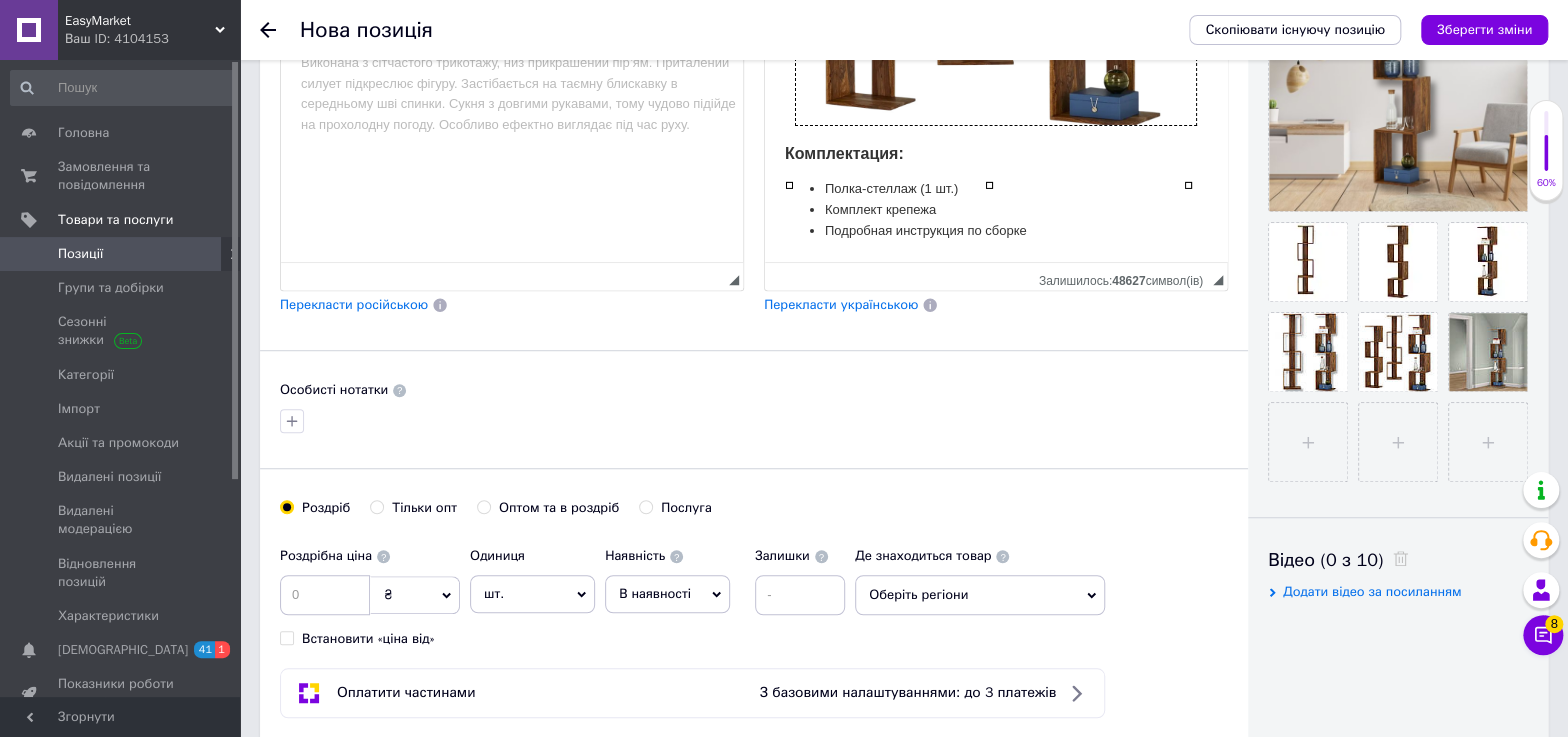 click on "Подробная инструкция по сборке" at bounding box center [996, 231] 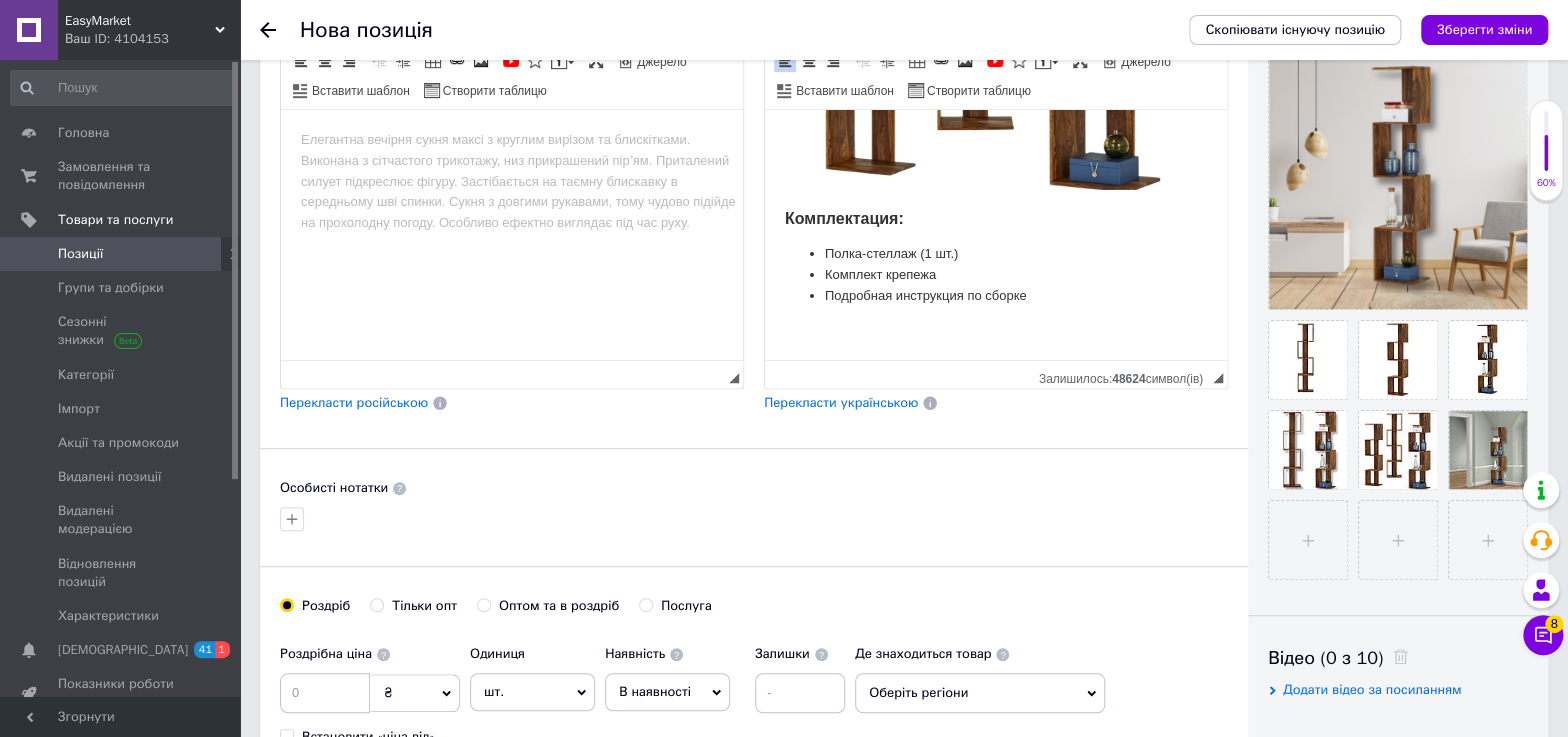 scroll, scrollTop: 363, scrollLeft: 0, axis: vertical 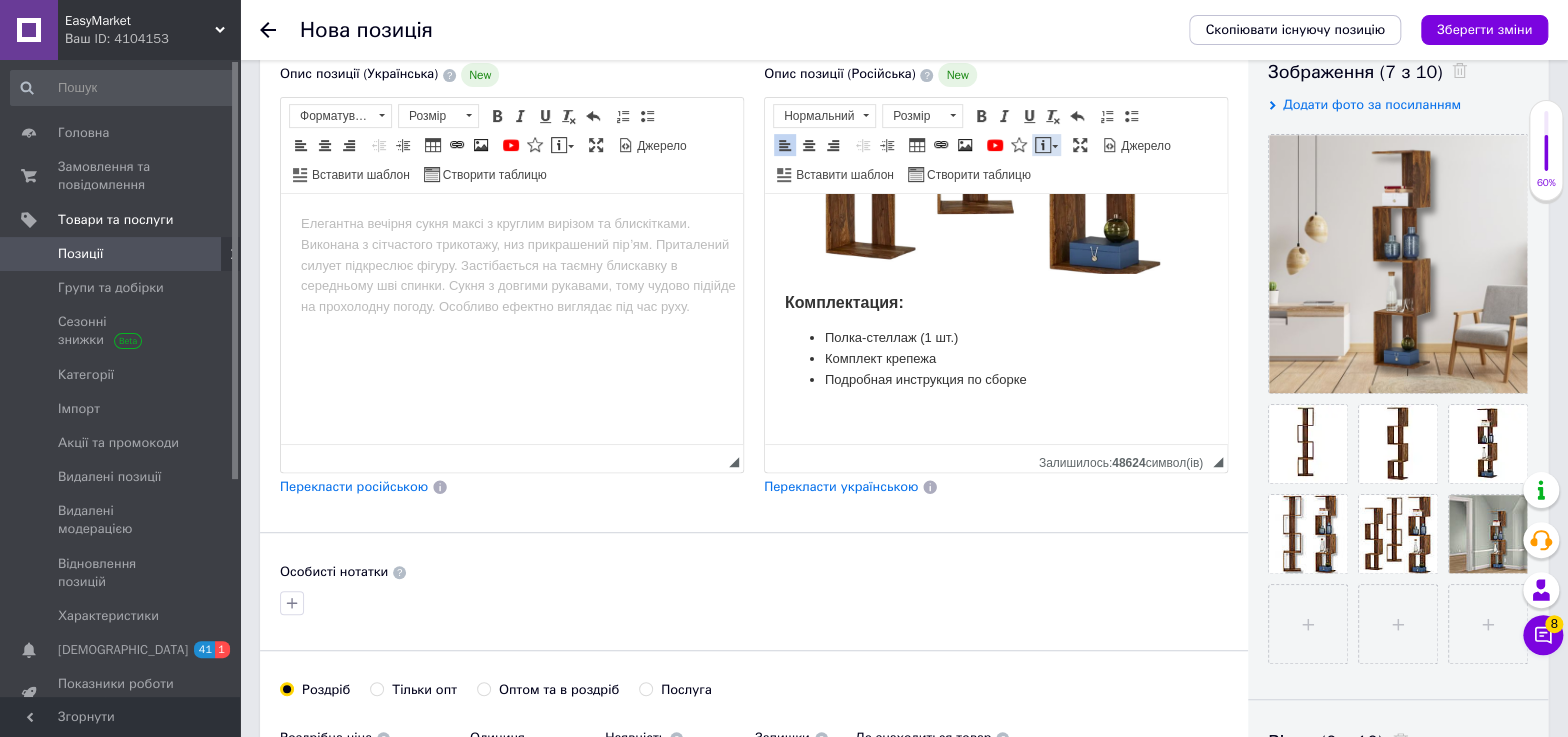 drag, startPoint x: 969, startPoint y: 172, endPoint x: 23, endPoint y: 6, distance: 960.45404 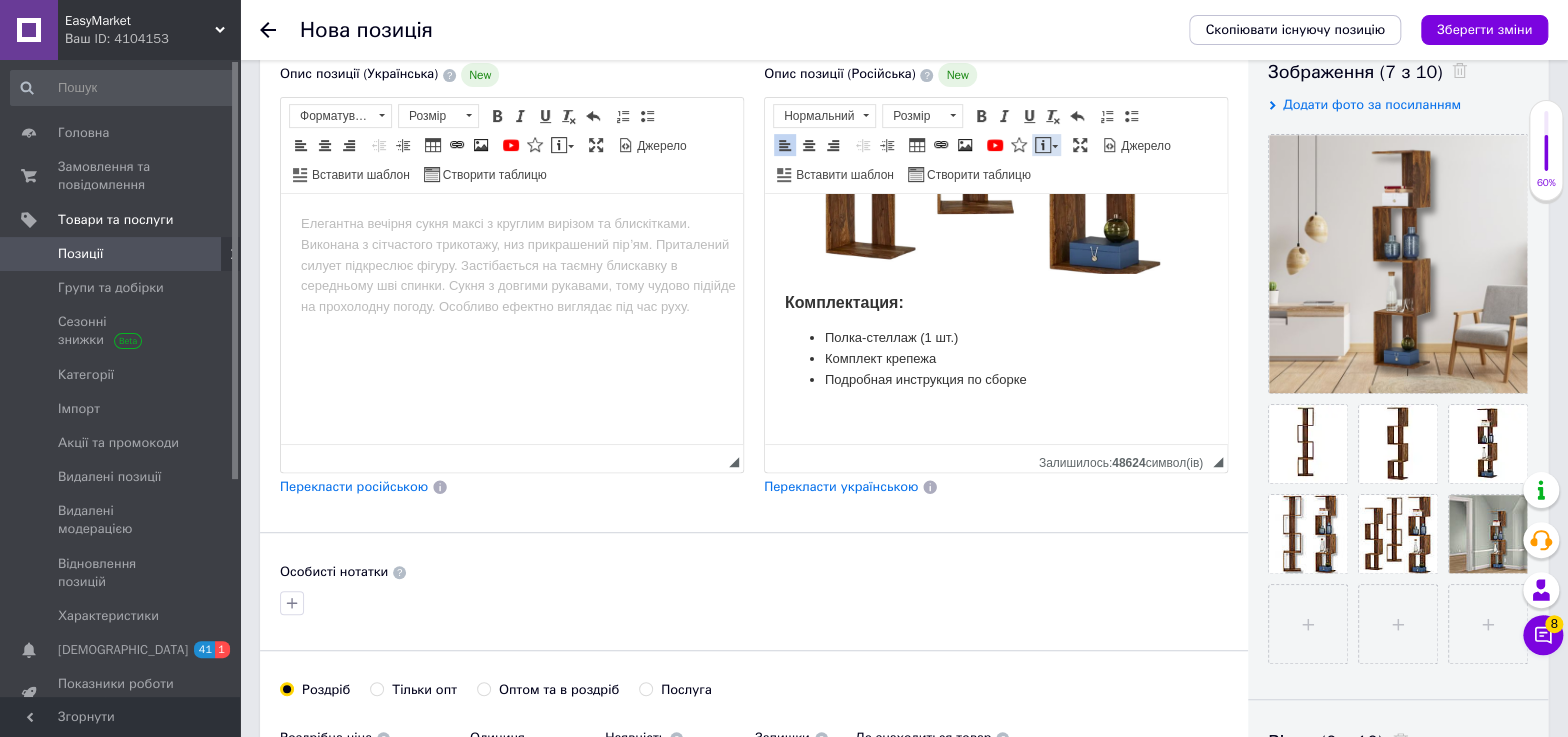 click at bounding box center [1043, 145] 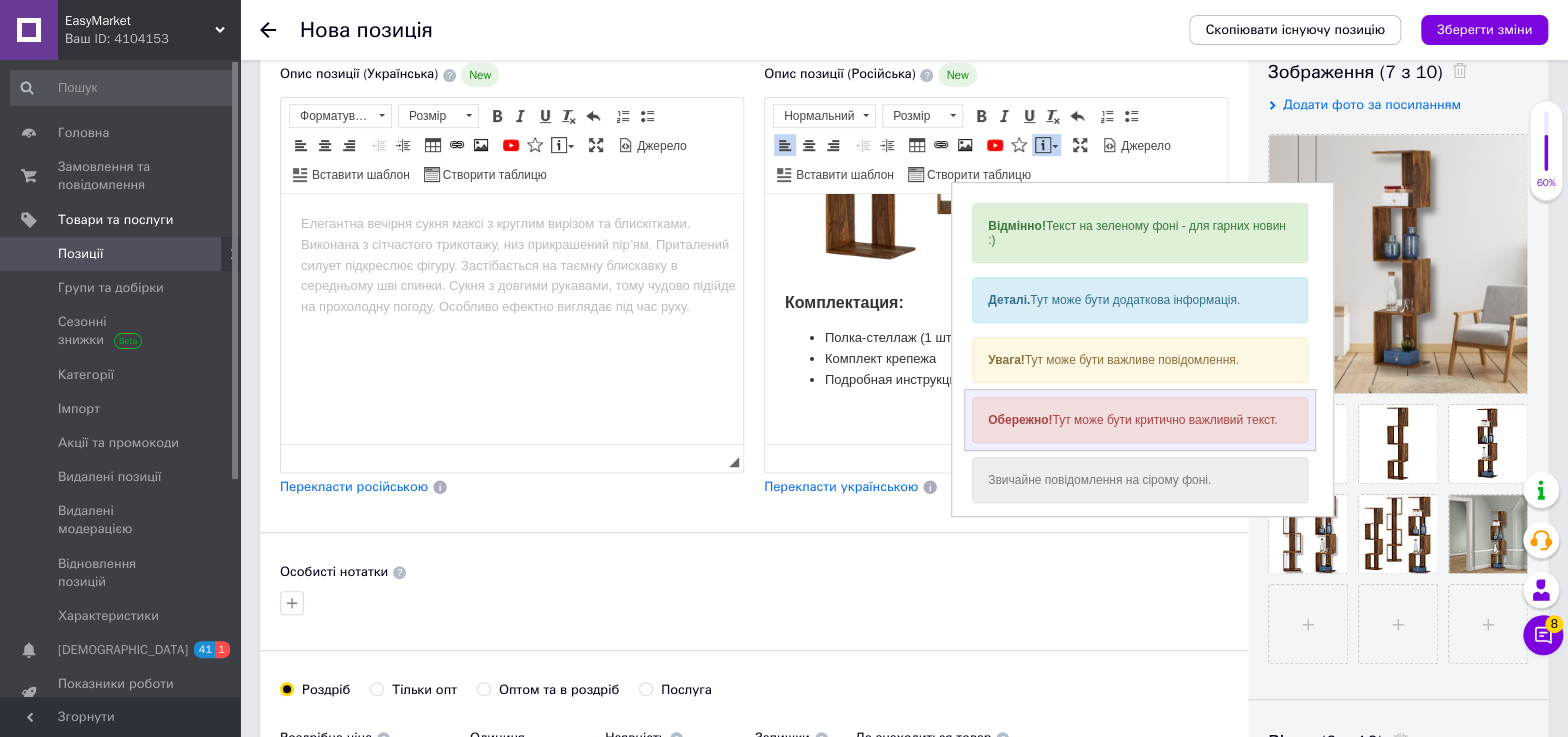 click on "Обережно!  Тут може бути критично важливий текст." at bounding box center [1140, 420] 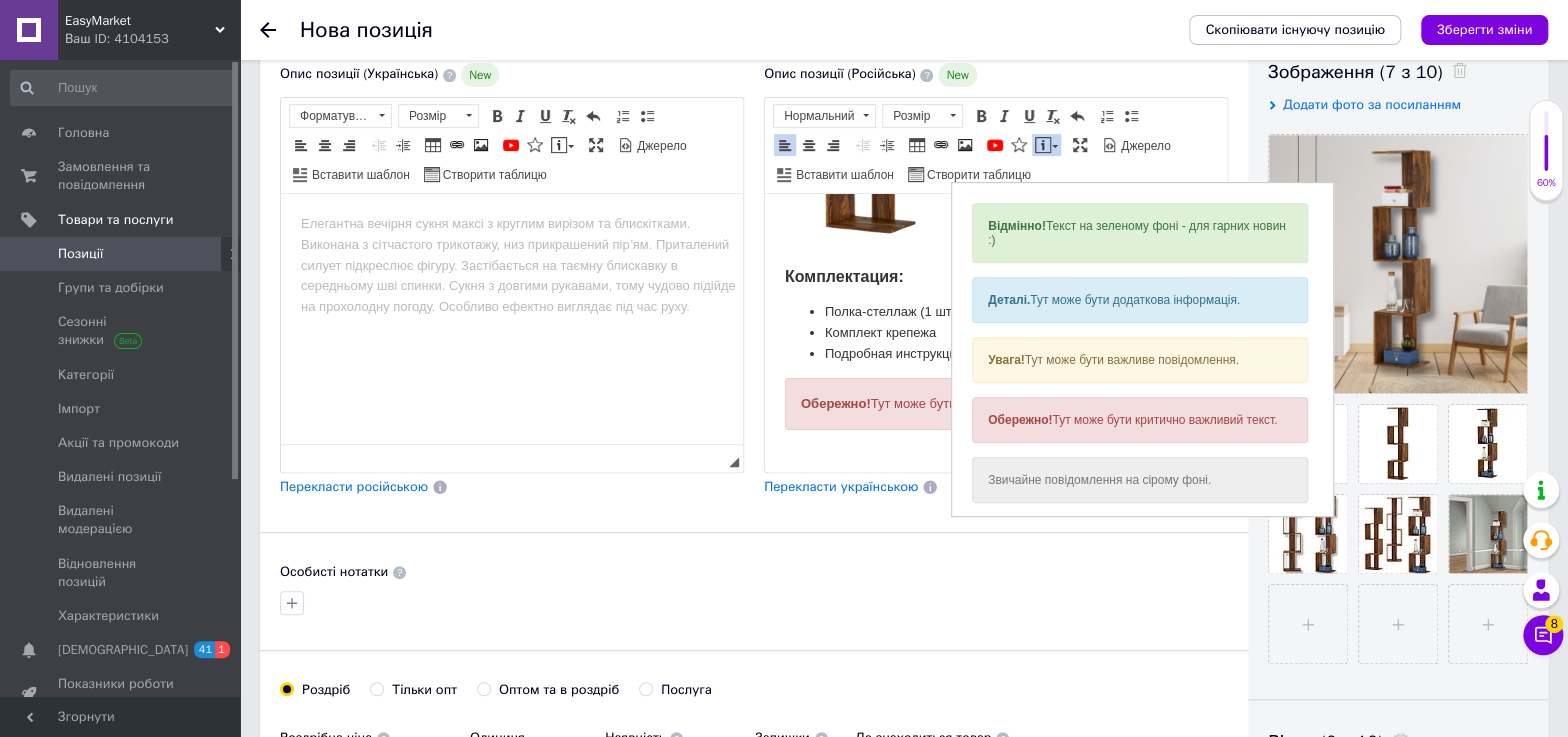 scroll, scrollTop: 3712, scrollLeft: 0, axis: vertical 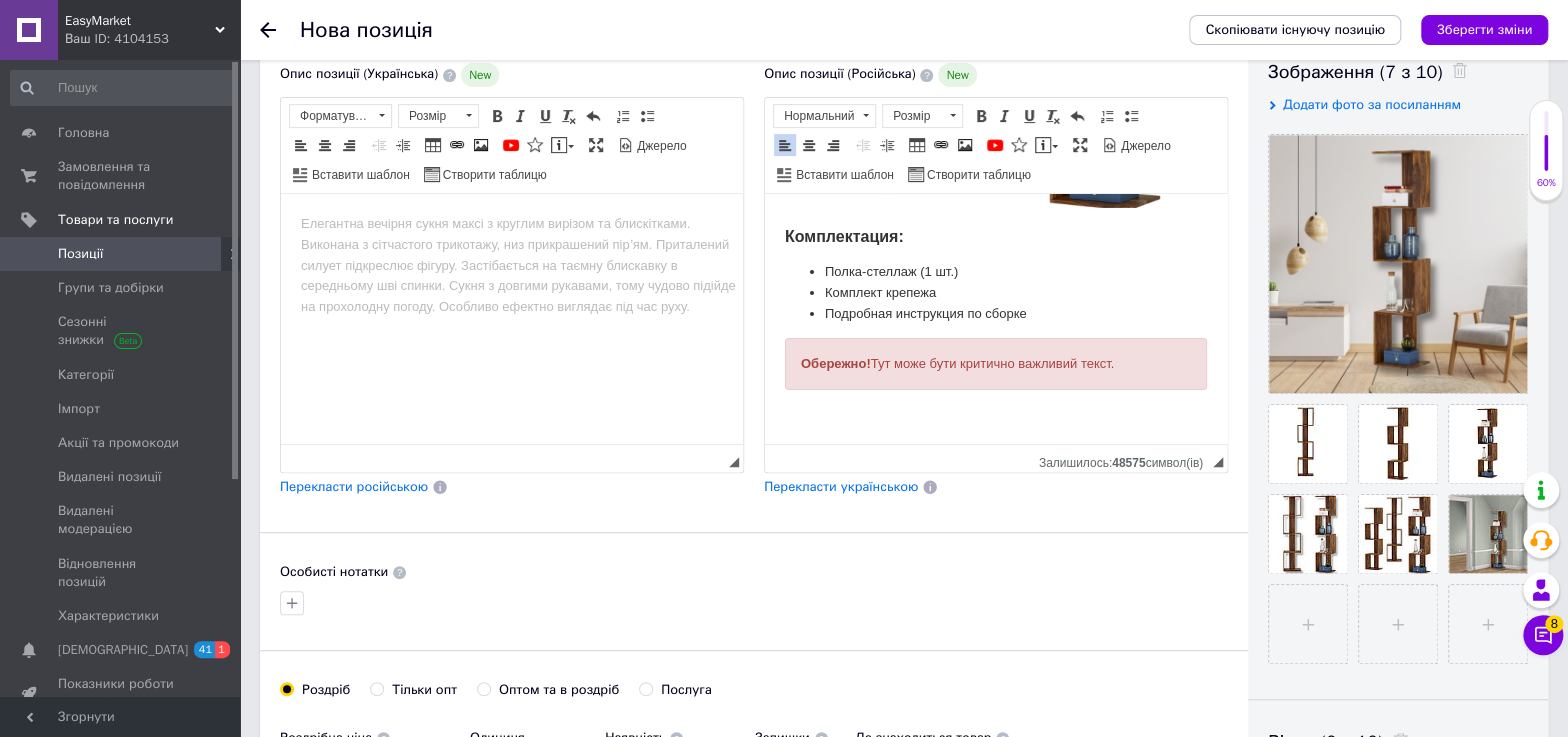 drag, startPoint x: 333, startPoint y: 360, endPoint x: 434, endPoint y: 365, distance: 101.12369 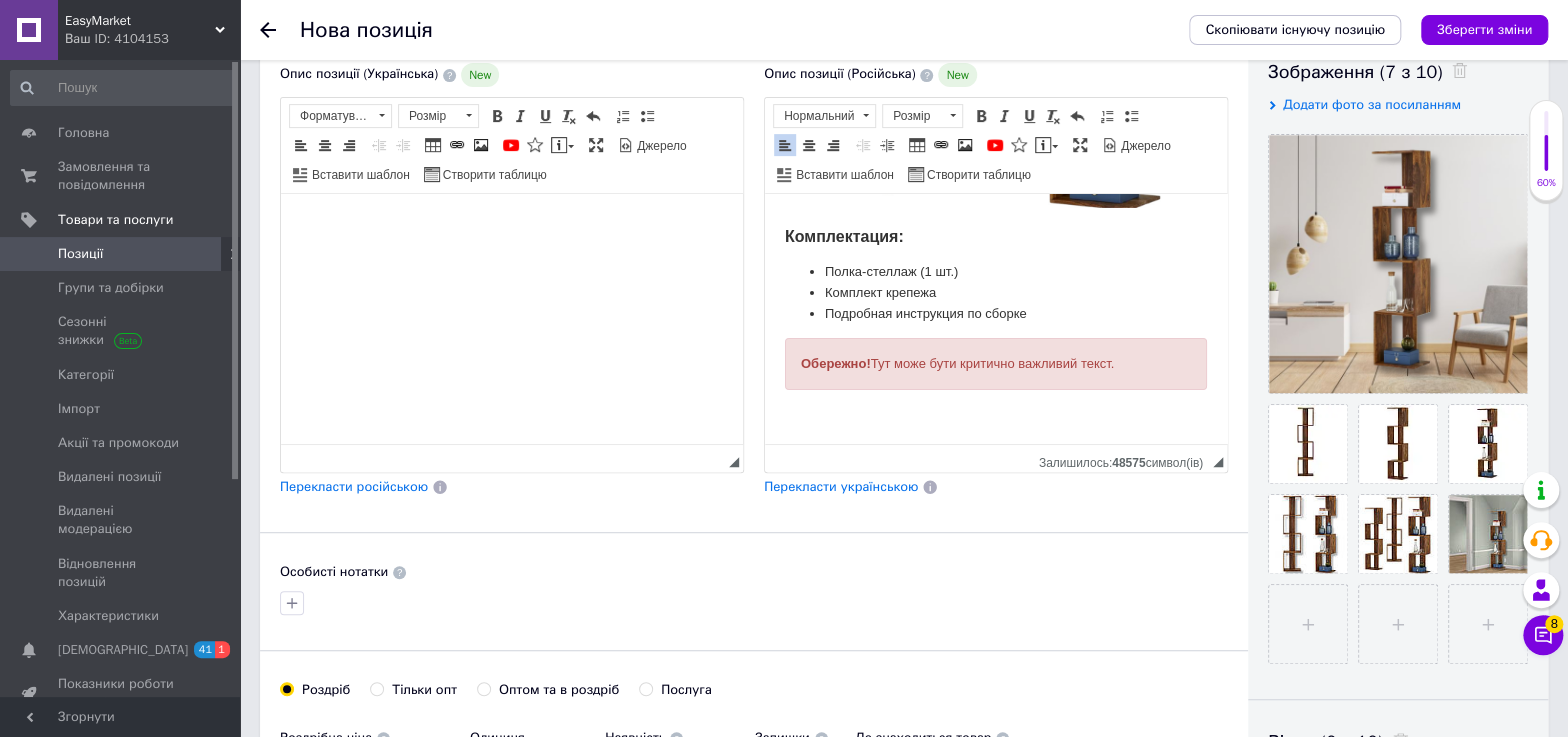 click on "Обережно!  Тут може бути критично важливий текст." at bounding box center (996, 364) 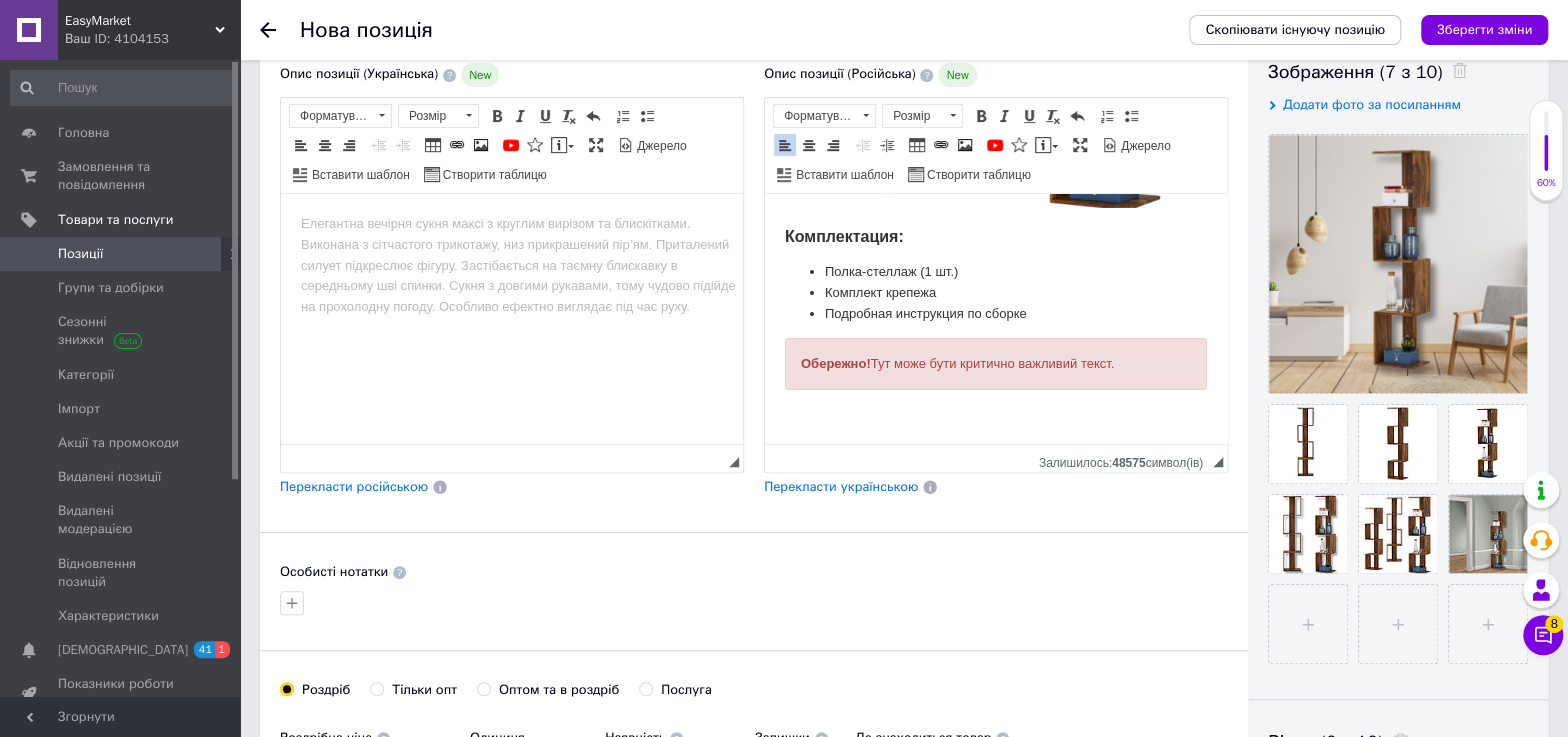 drag, startPoint x: 797, startPoint y: 390, endPoint x: 1165, endPoint y: 390, distance: 368 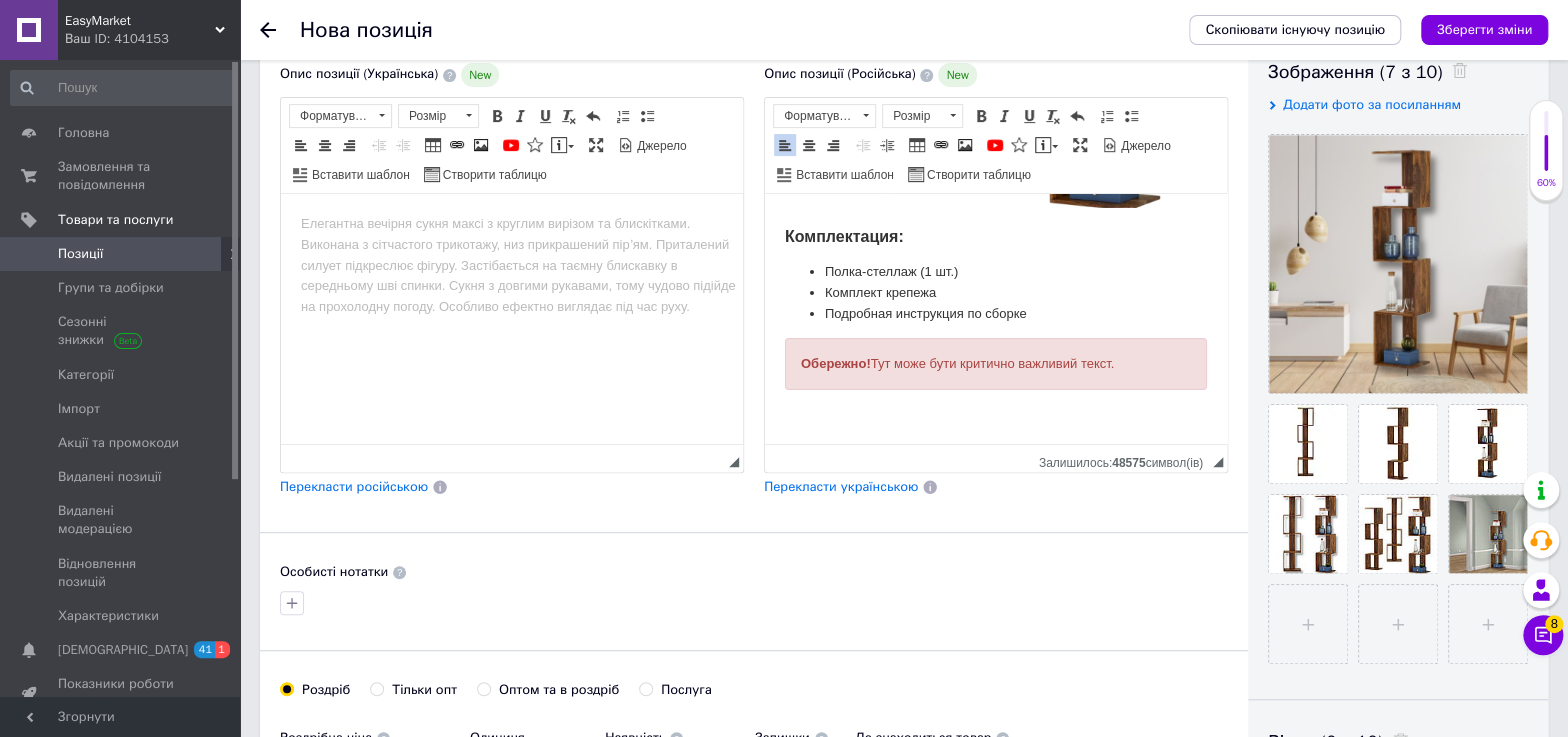 click on "Обережно!  Тут може бути критично важливий текст." at bounding box center (996, 364) 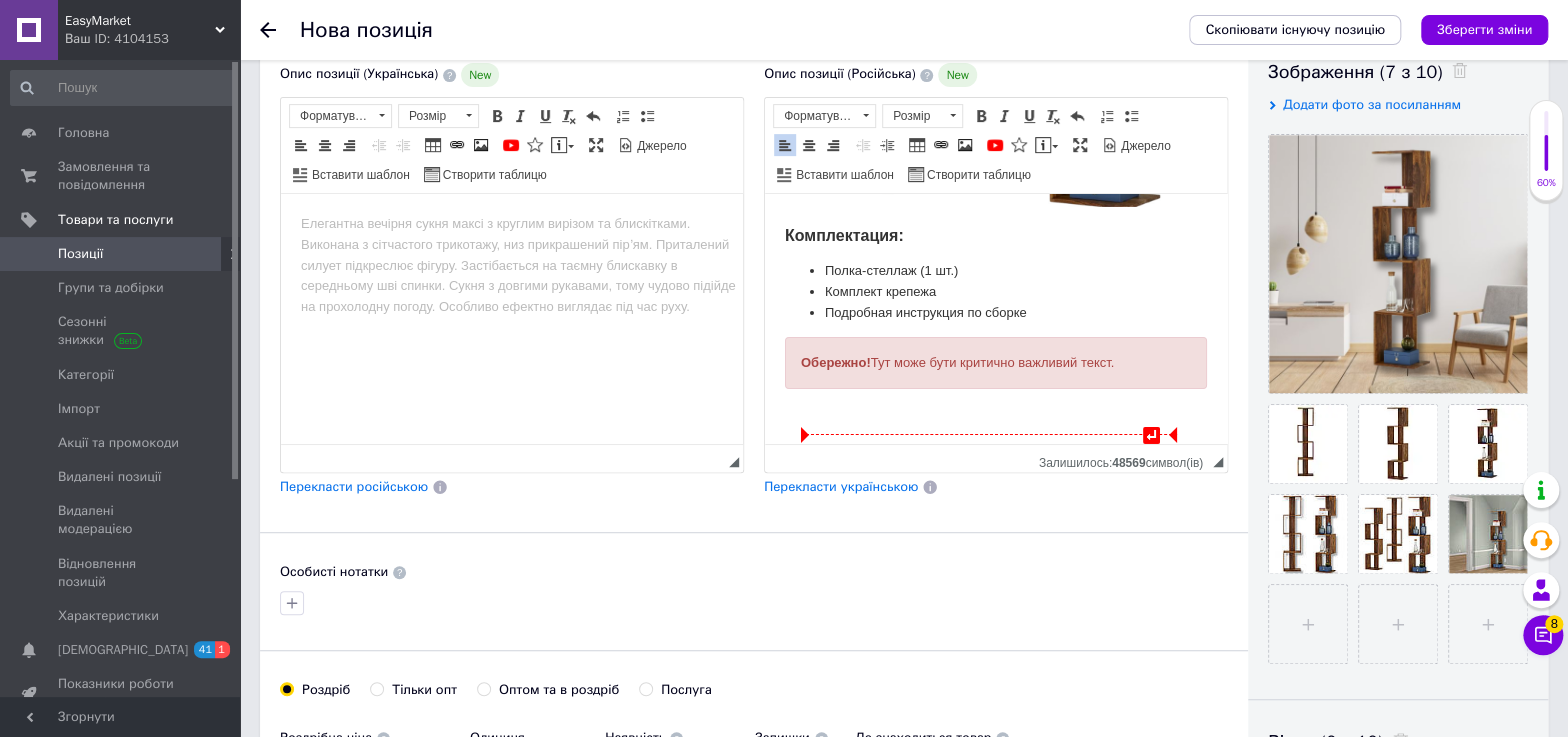 scroll, scrollTop: 3787, scrollLeft: 0, axis: vertical 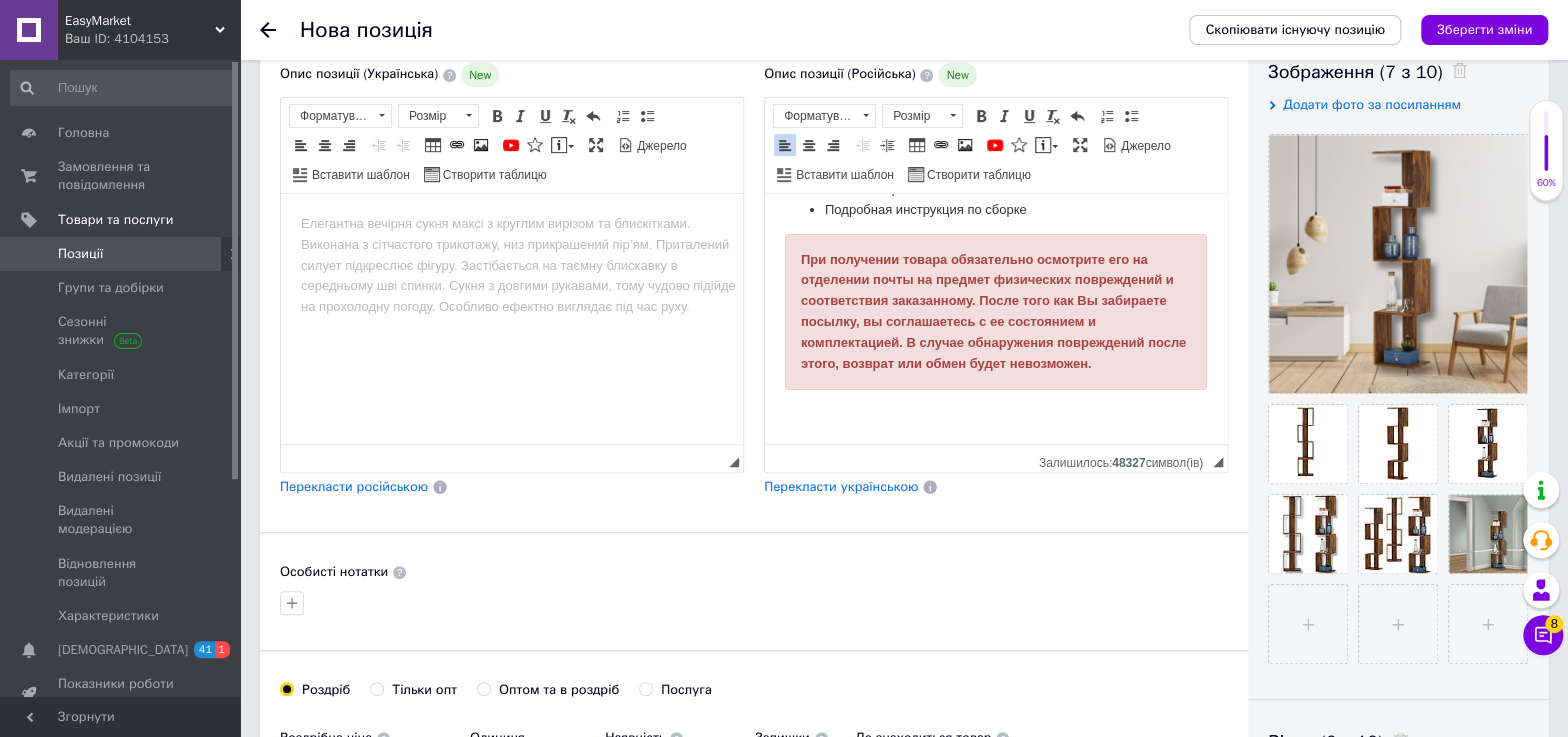 click on "Перекласти українською" at bounding box center [841, 486] 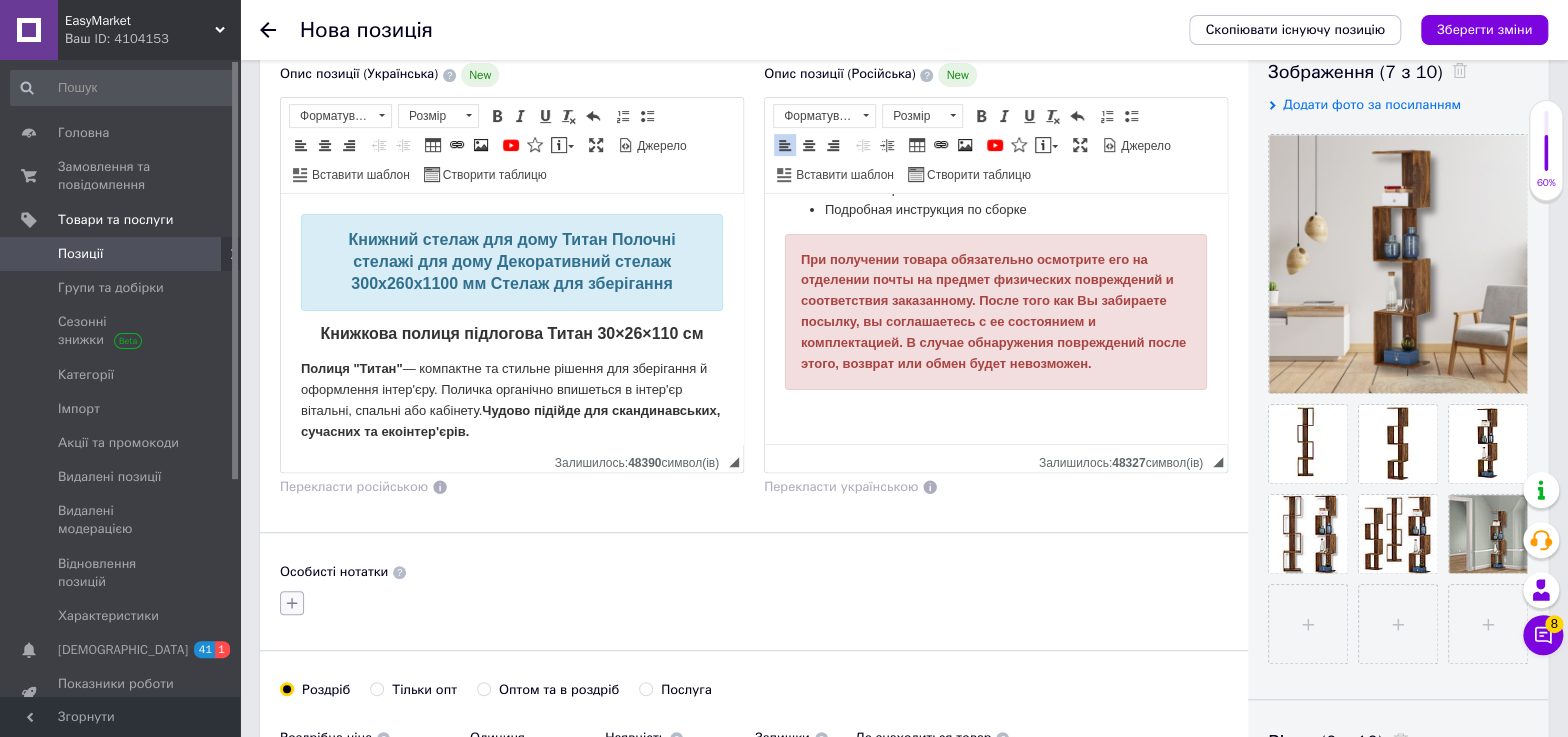 click 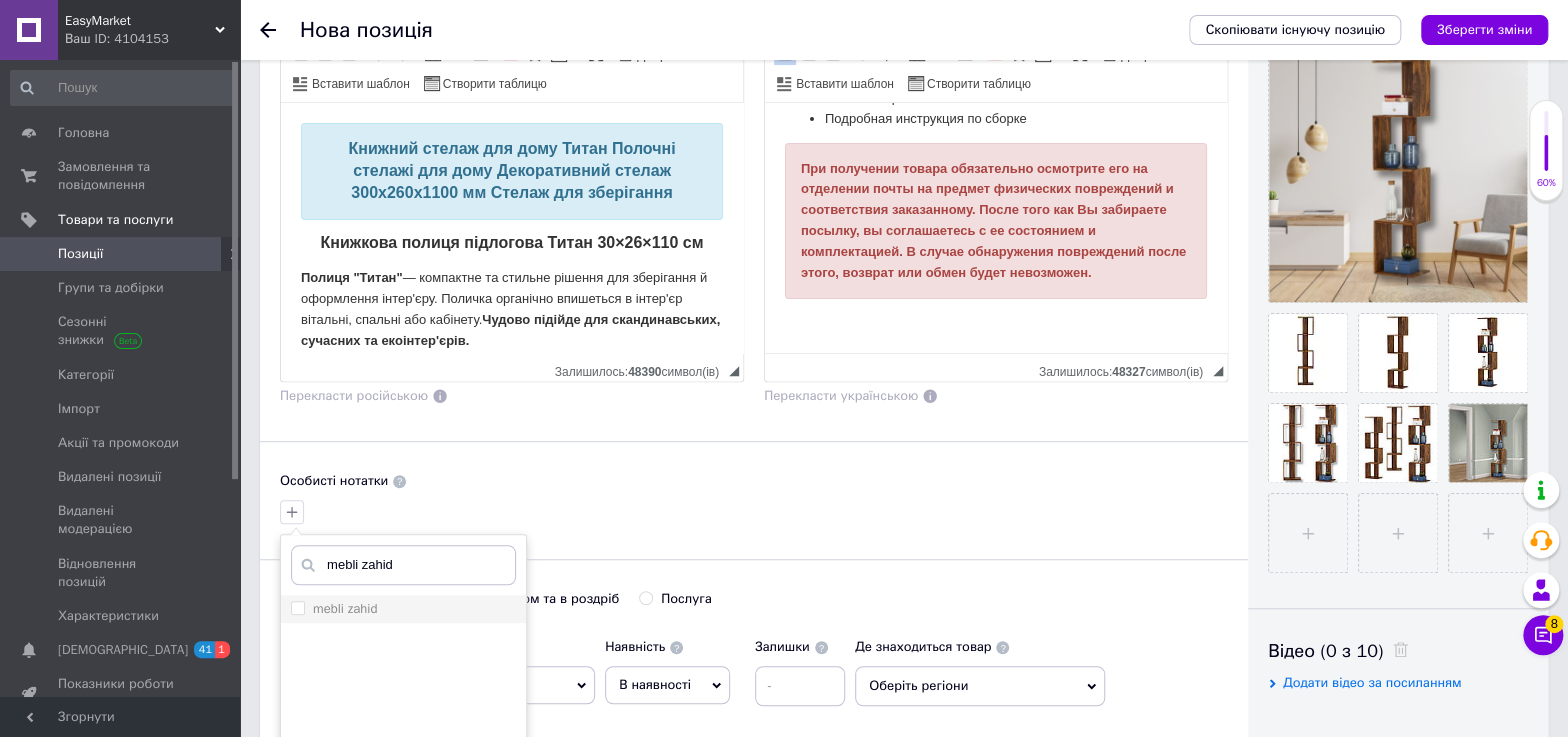 type on "mebli zahid" 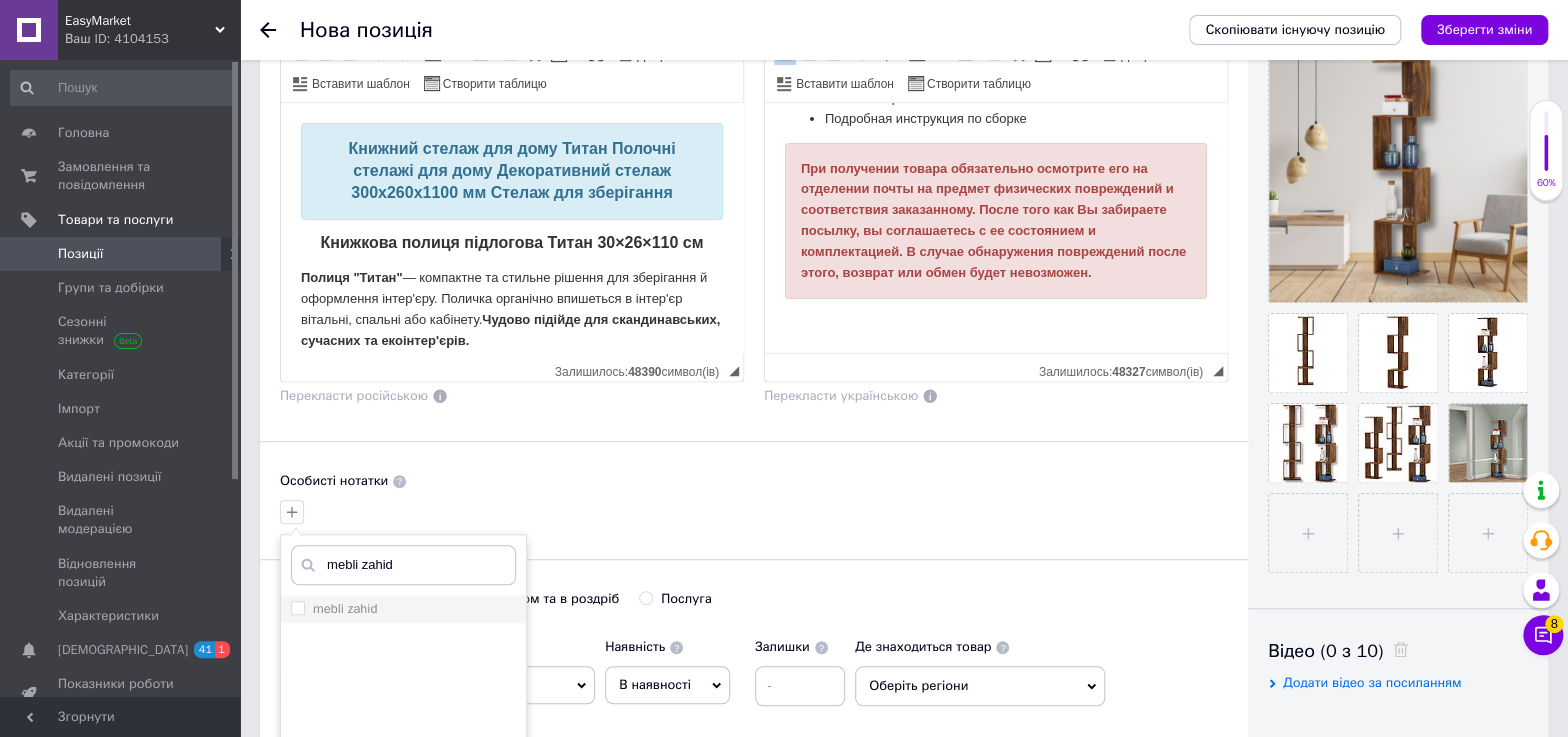 click on "mebli zahid" at bounding box center (345, 608) 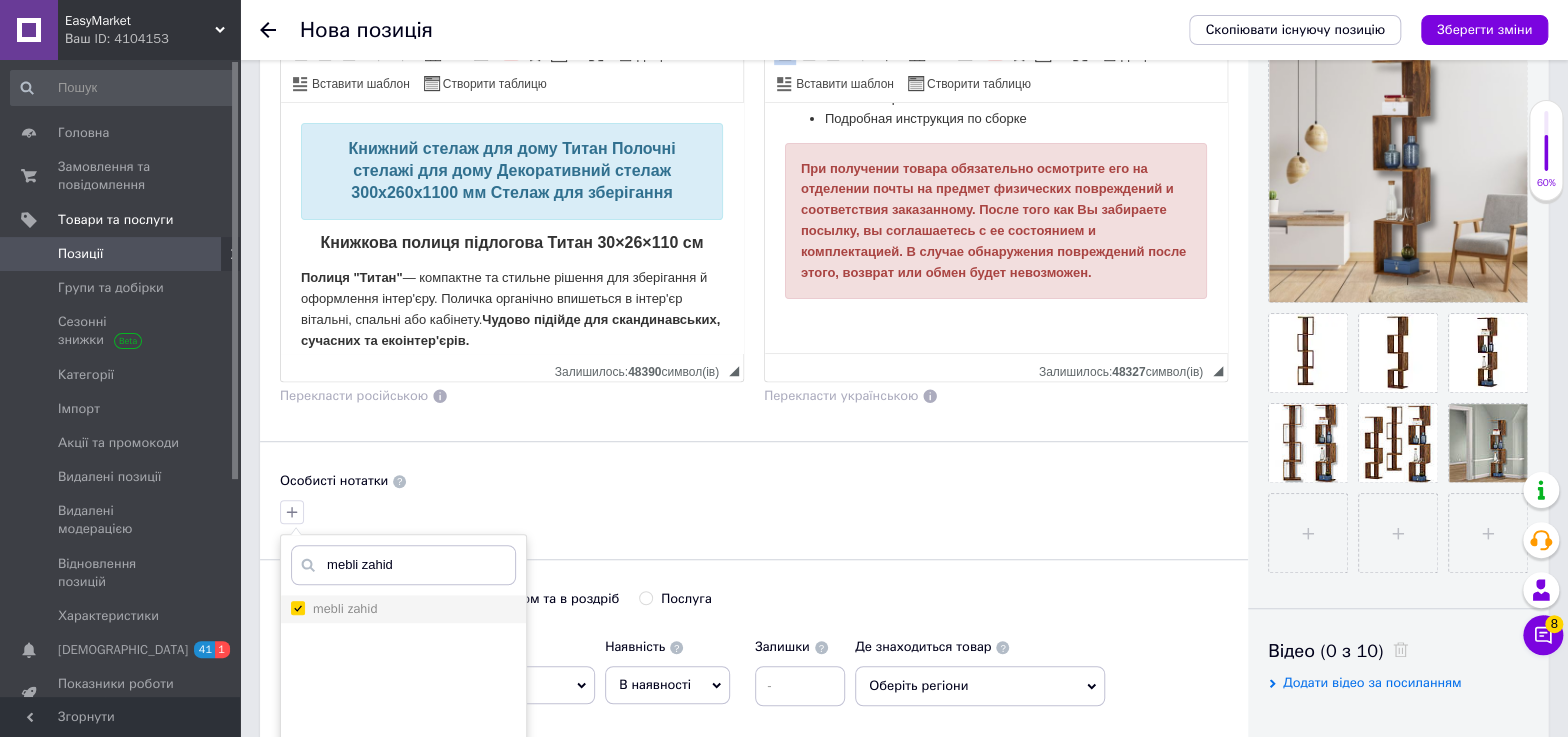 checkbox on "true" 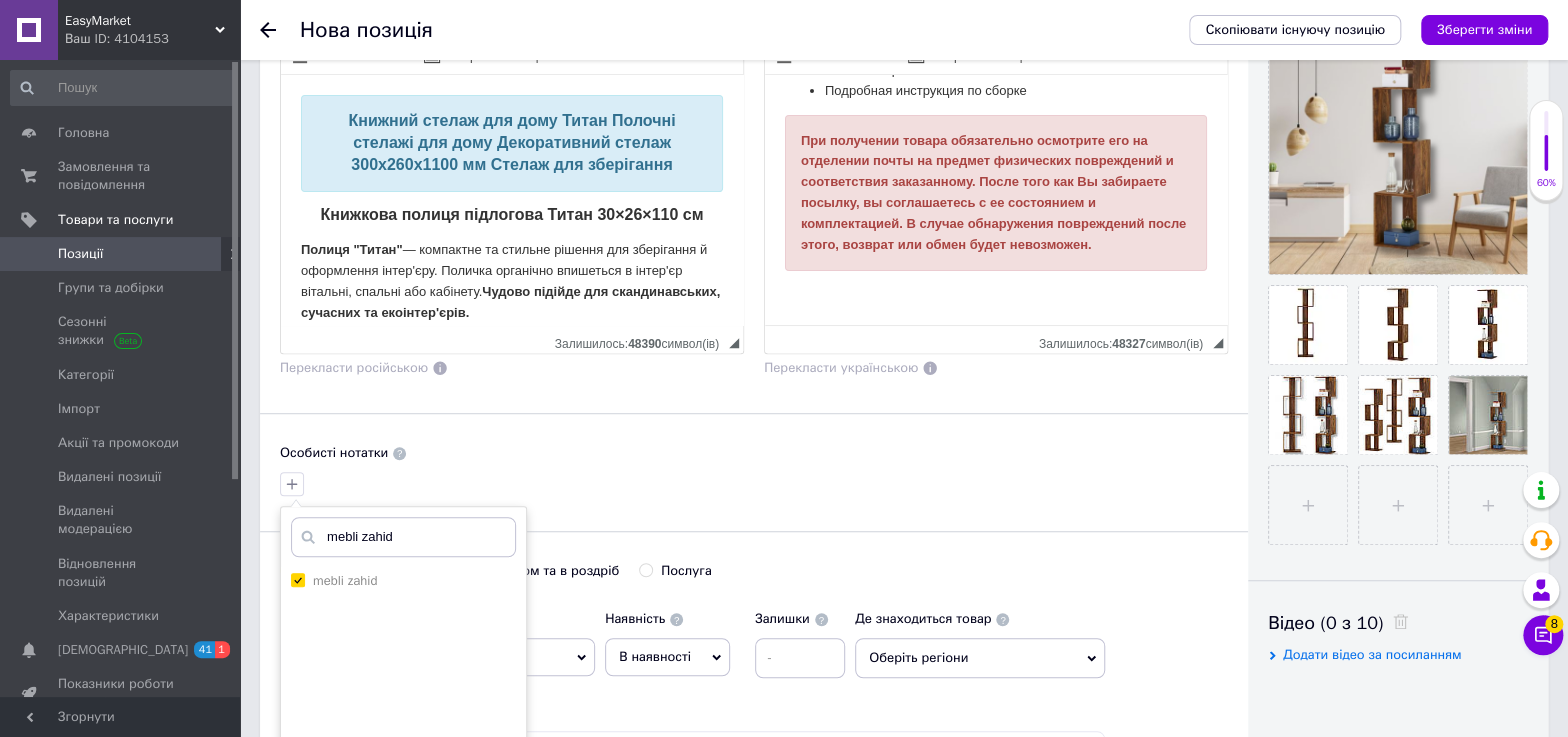 scroll, scrollTop: 726, scrollLeft: 0, axis: vertical 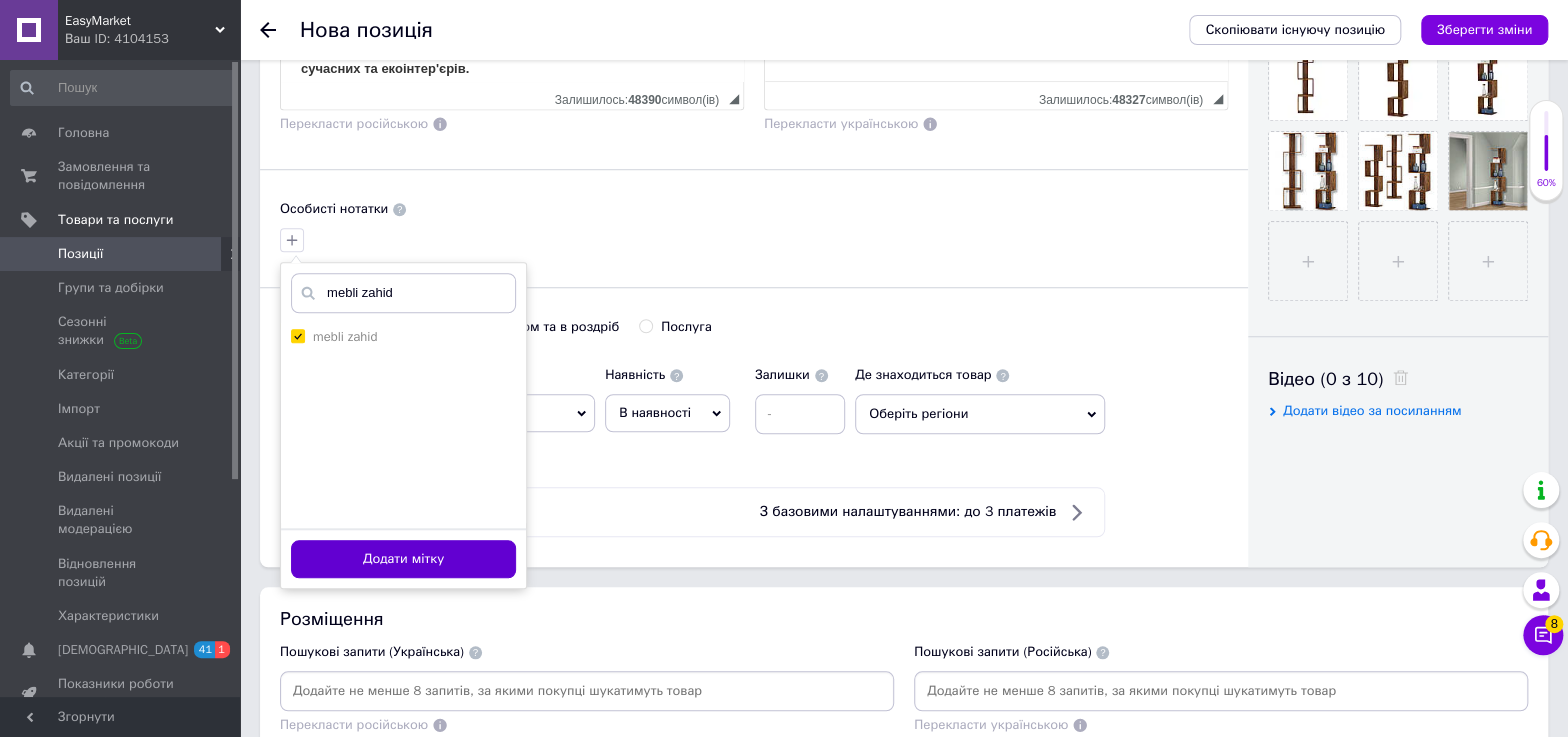 click on "Додати мітку" at bounding box center [403, 559] 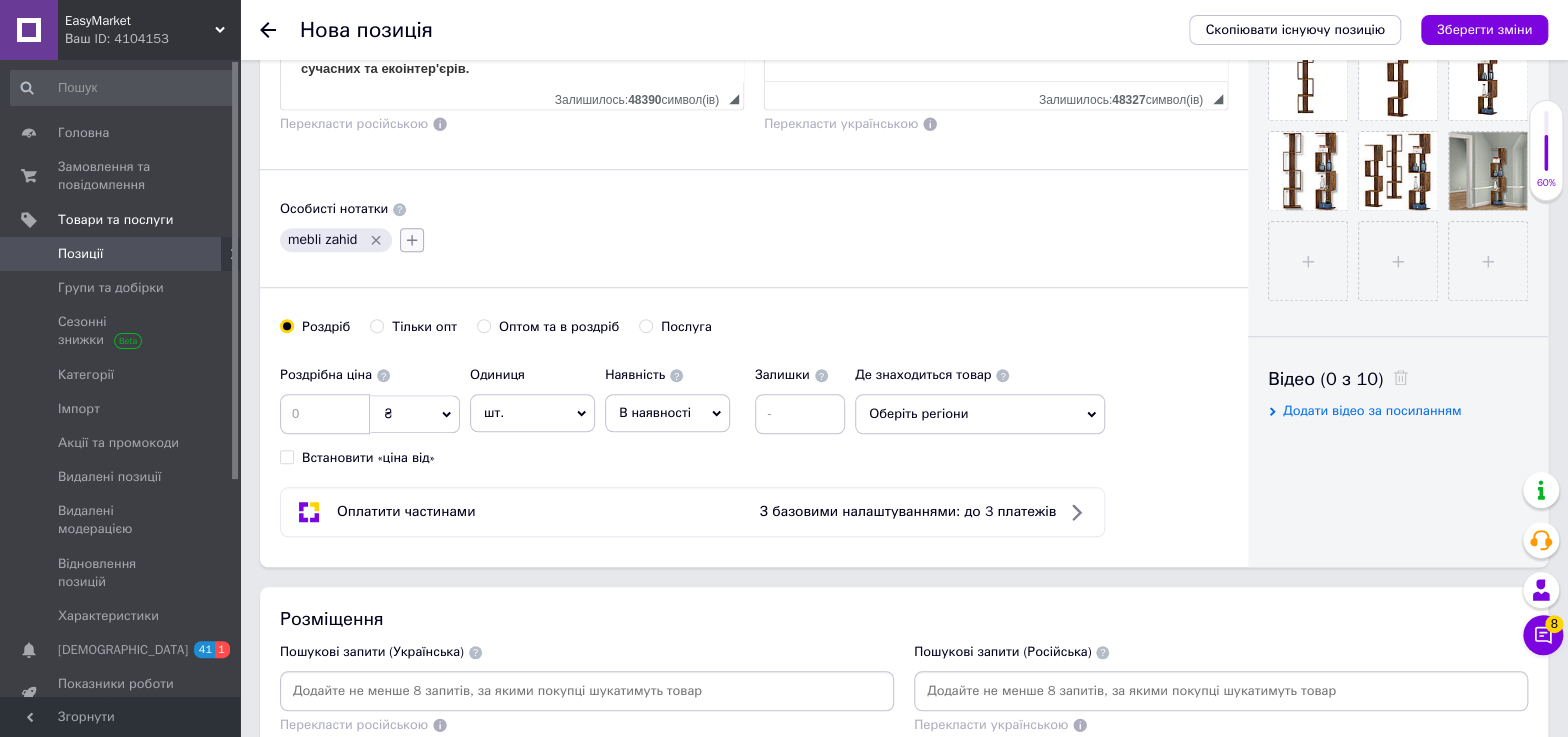 click 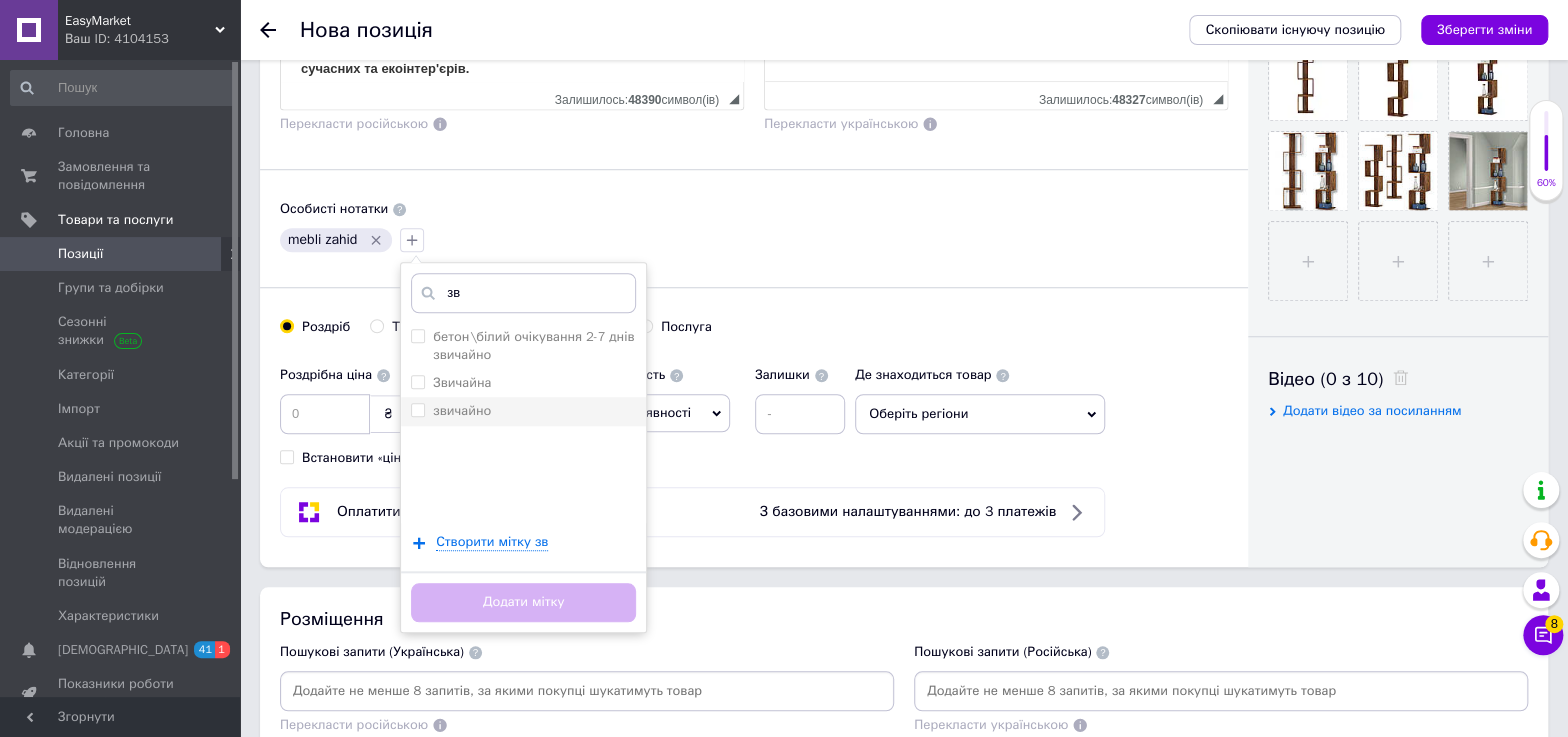 type on "зв" 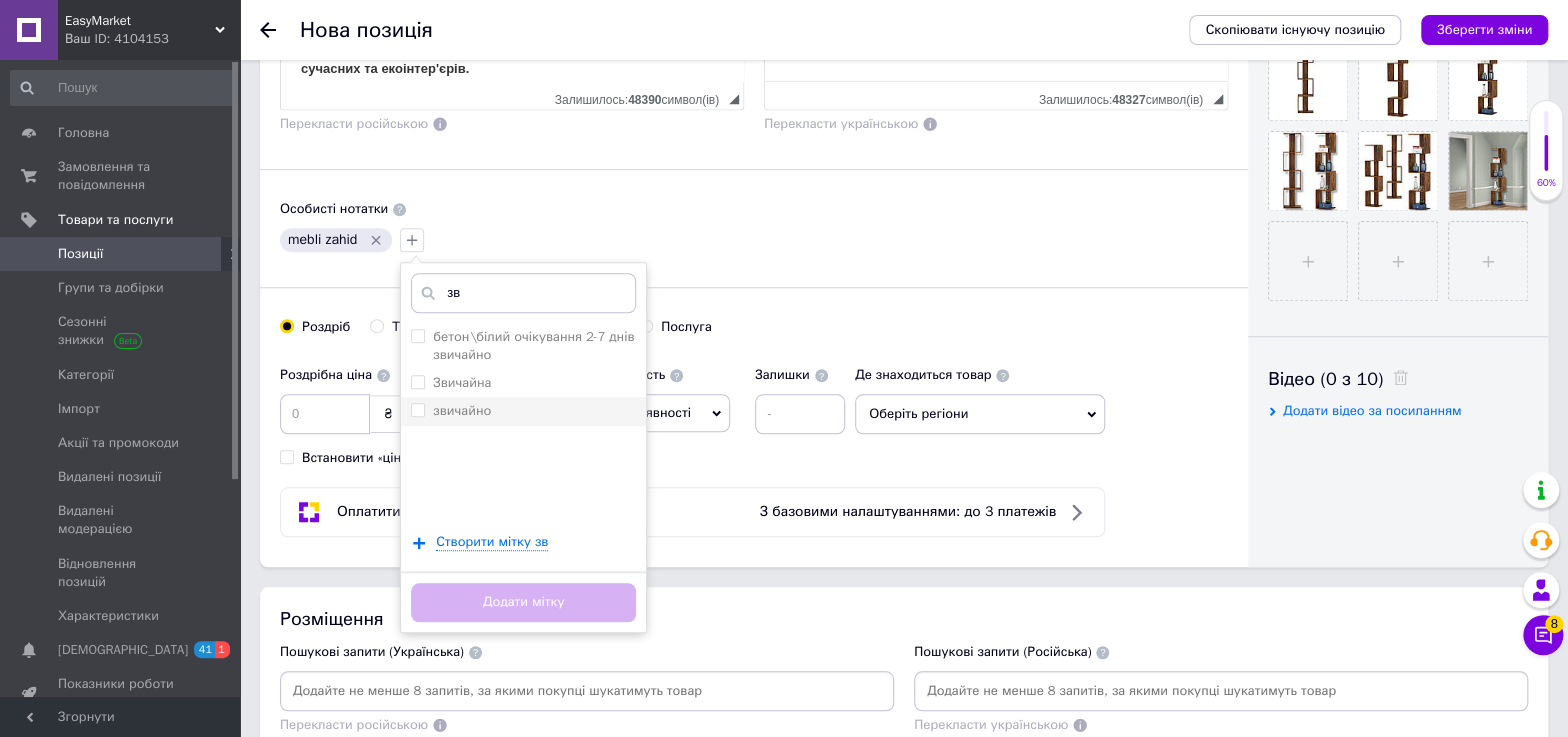drag, startPoint x: 447, startPoint y: 442, endPoint x: 517, endPoint y: 445, distance: 70.064255 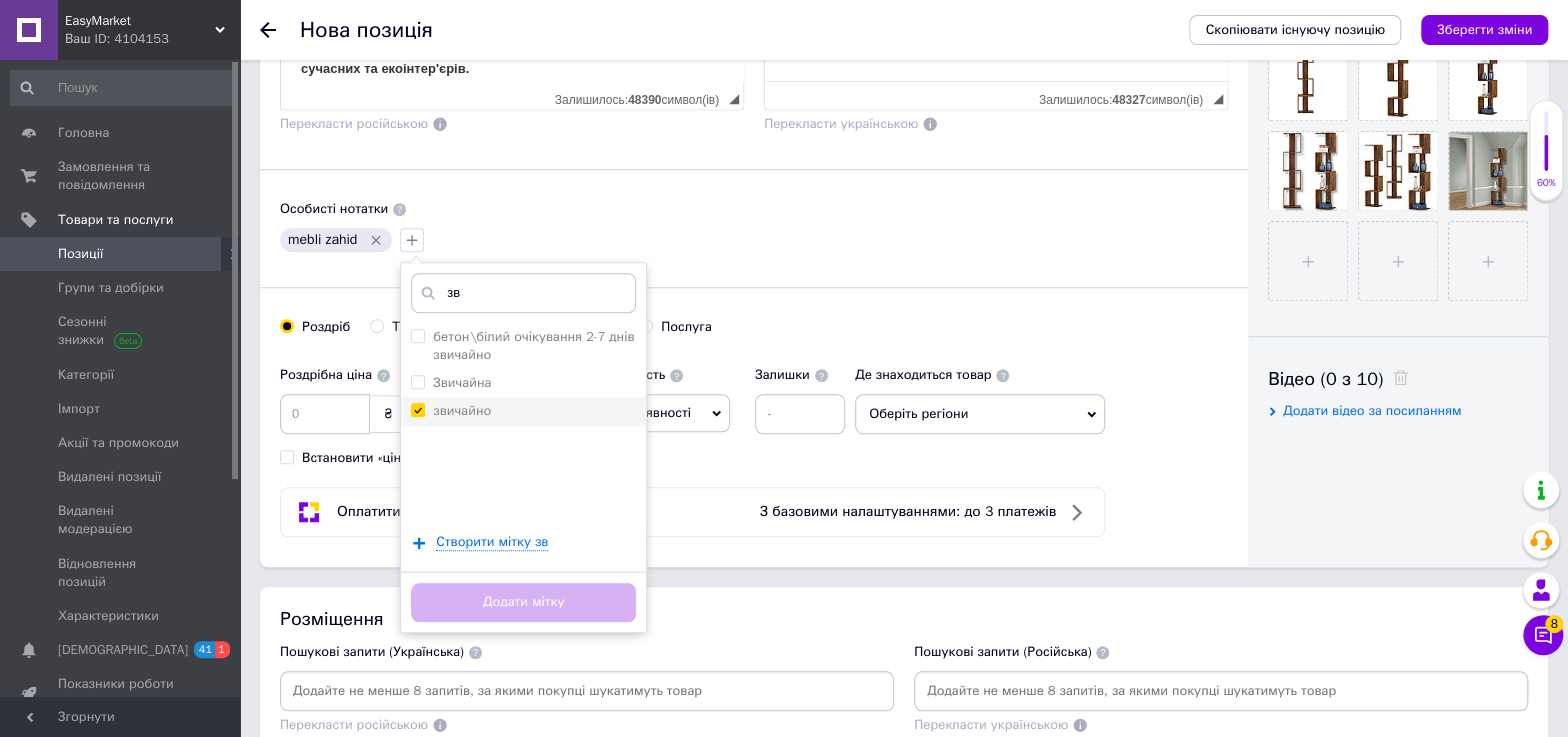click on "звичайно" at bounding box center [417, 409] 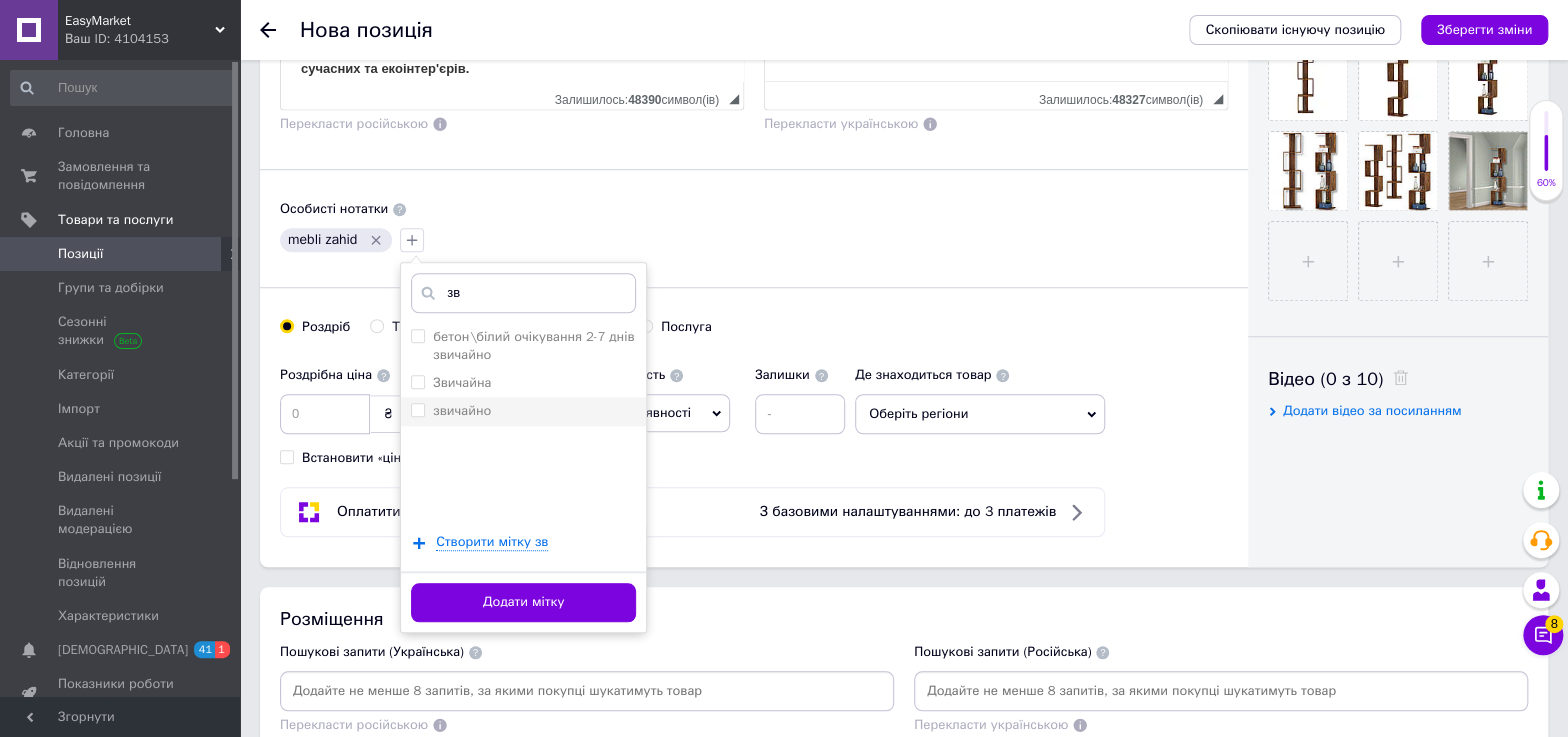 click on "звичайно" at bounding box center [462, 411] 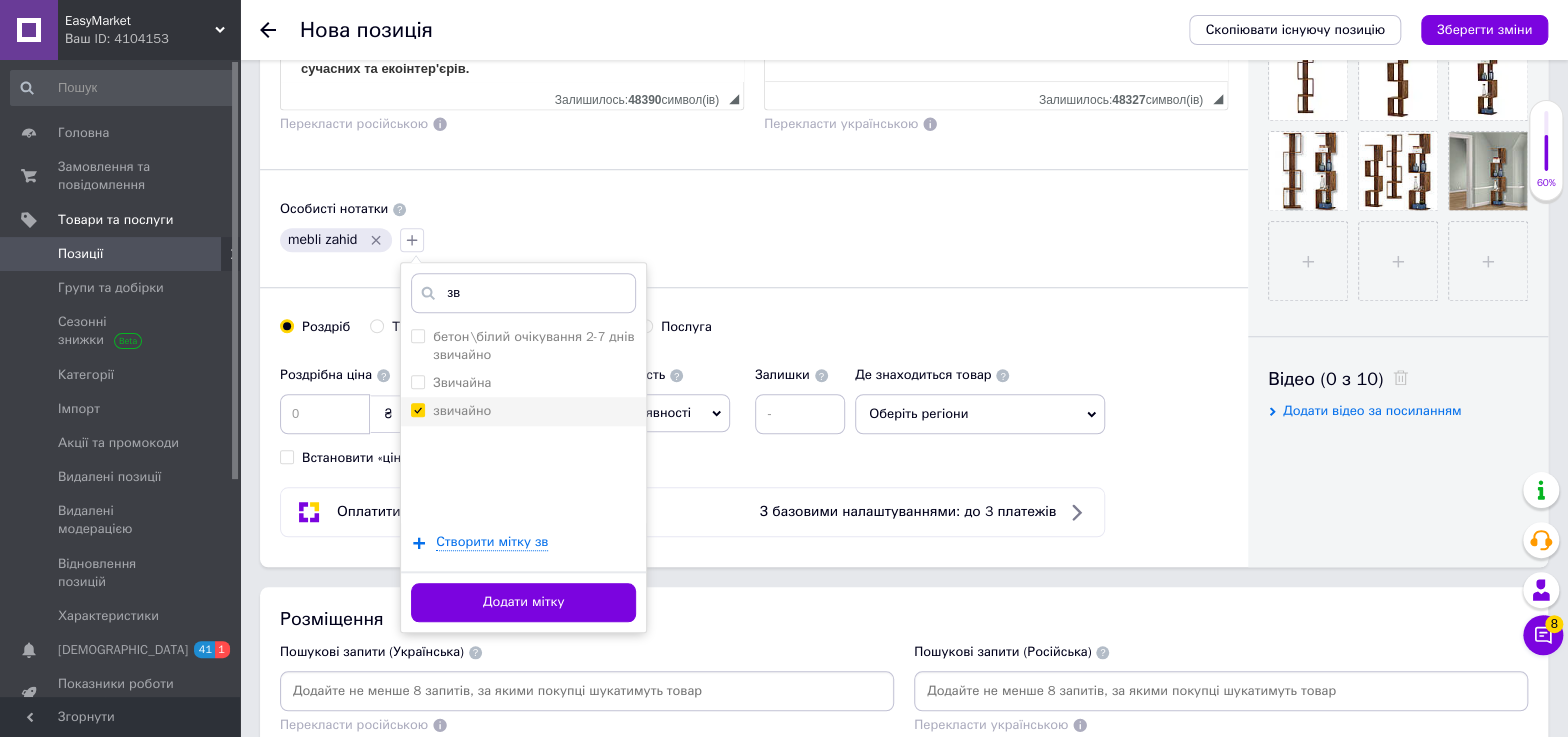 click on "звичайно" at bounding box center (417, 409) 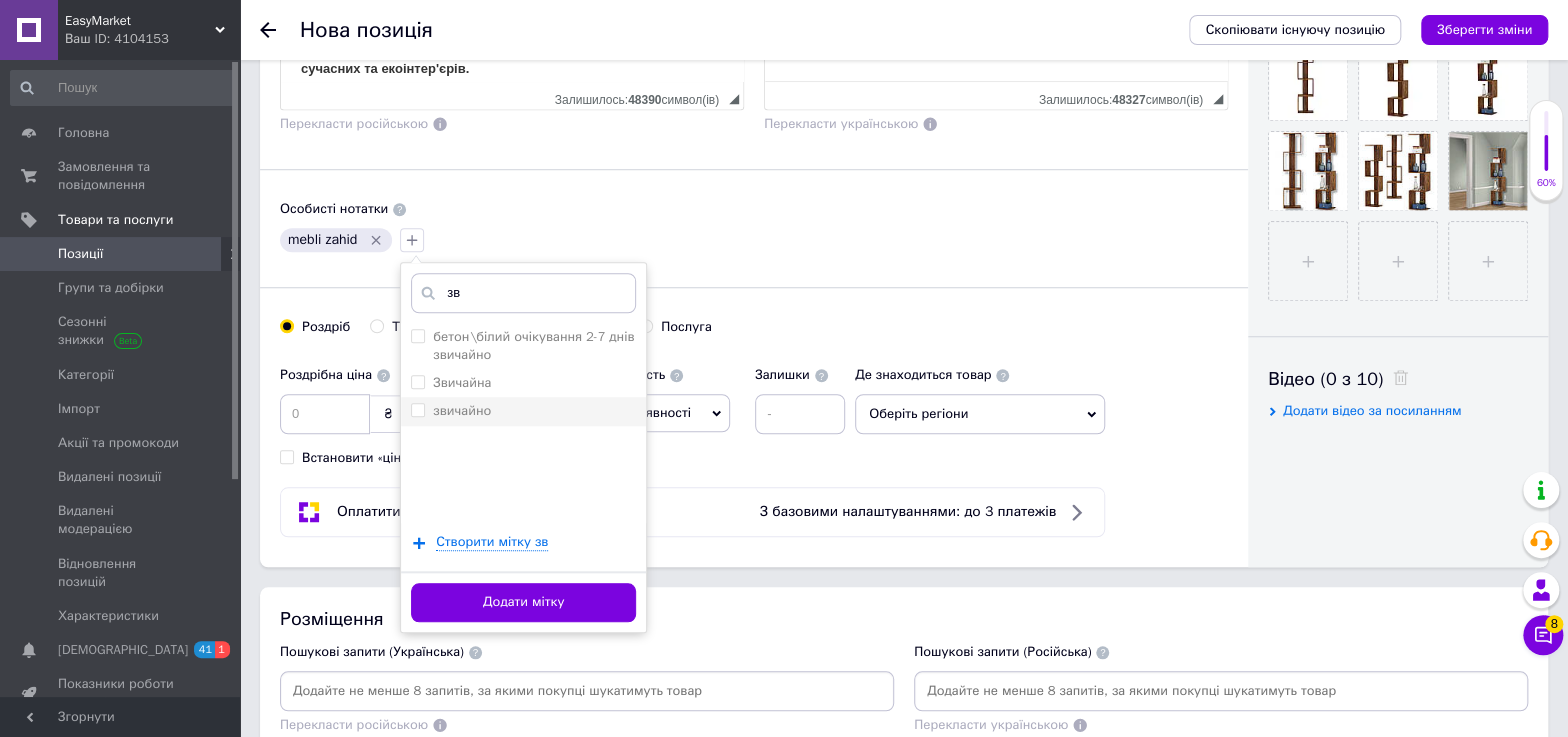 drag, startPoint x: 419, startPoint y: 433, endPoint x: 451, endPoint y: 445, distance: 34.176014 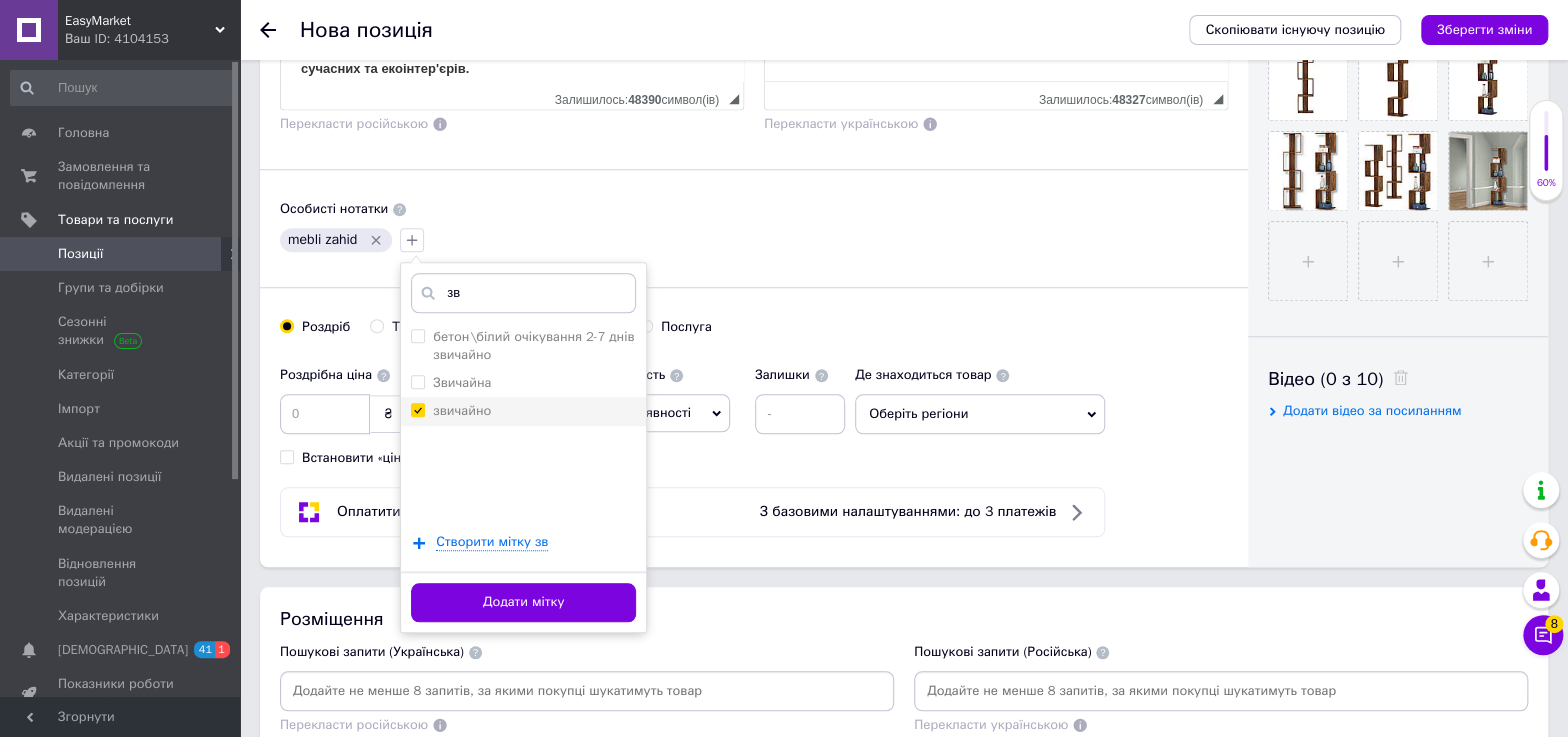 checkbox on "true" 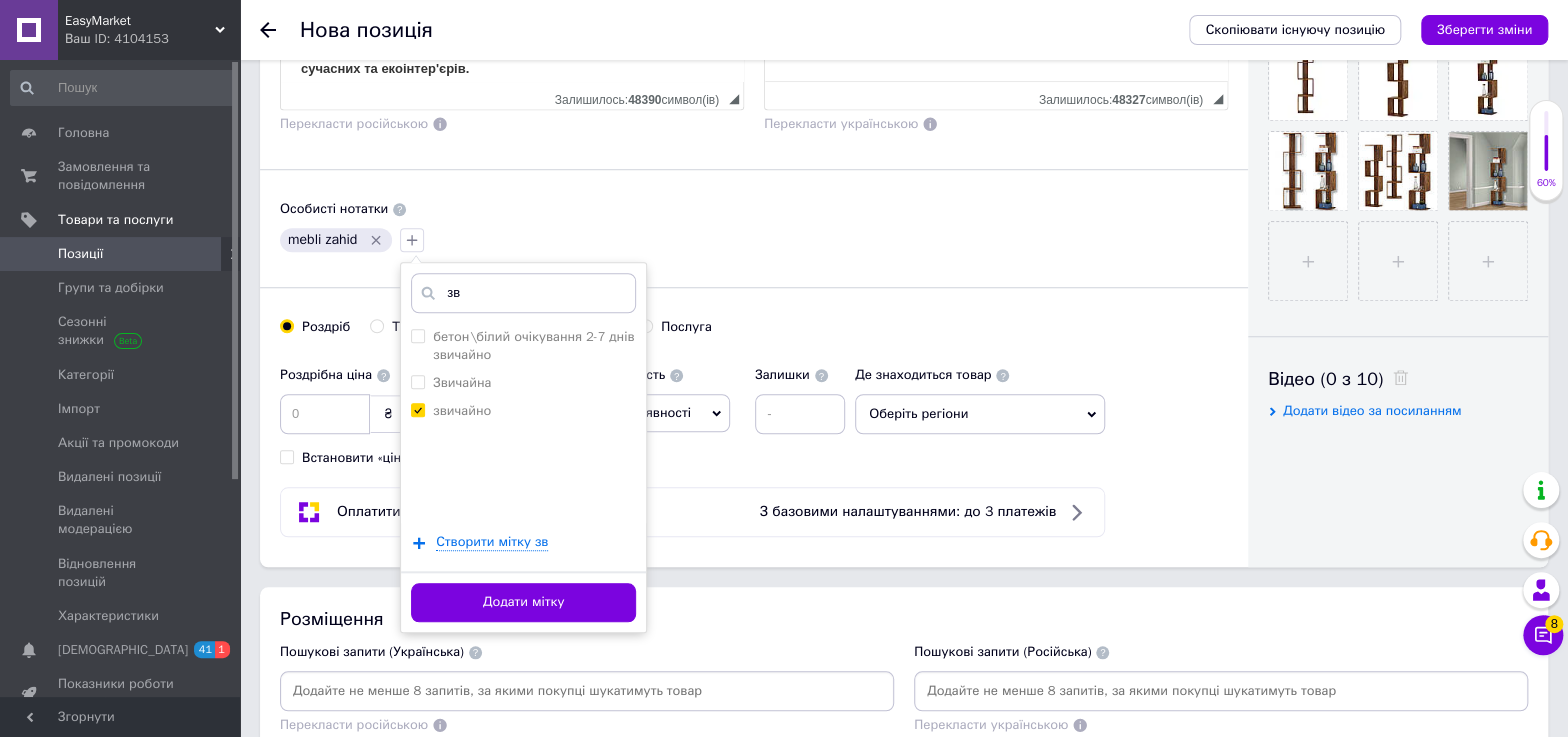 drag, startPoint x: 508, startPoint y: 620, endPoint x: 527, endPoint y: 613, distance: 20.248457 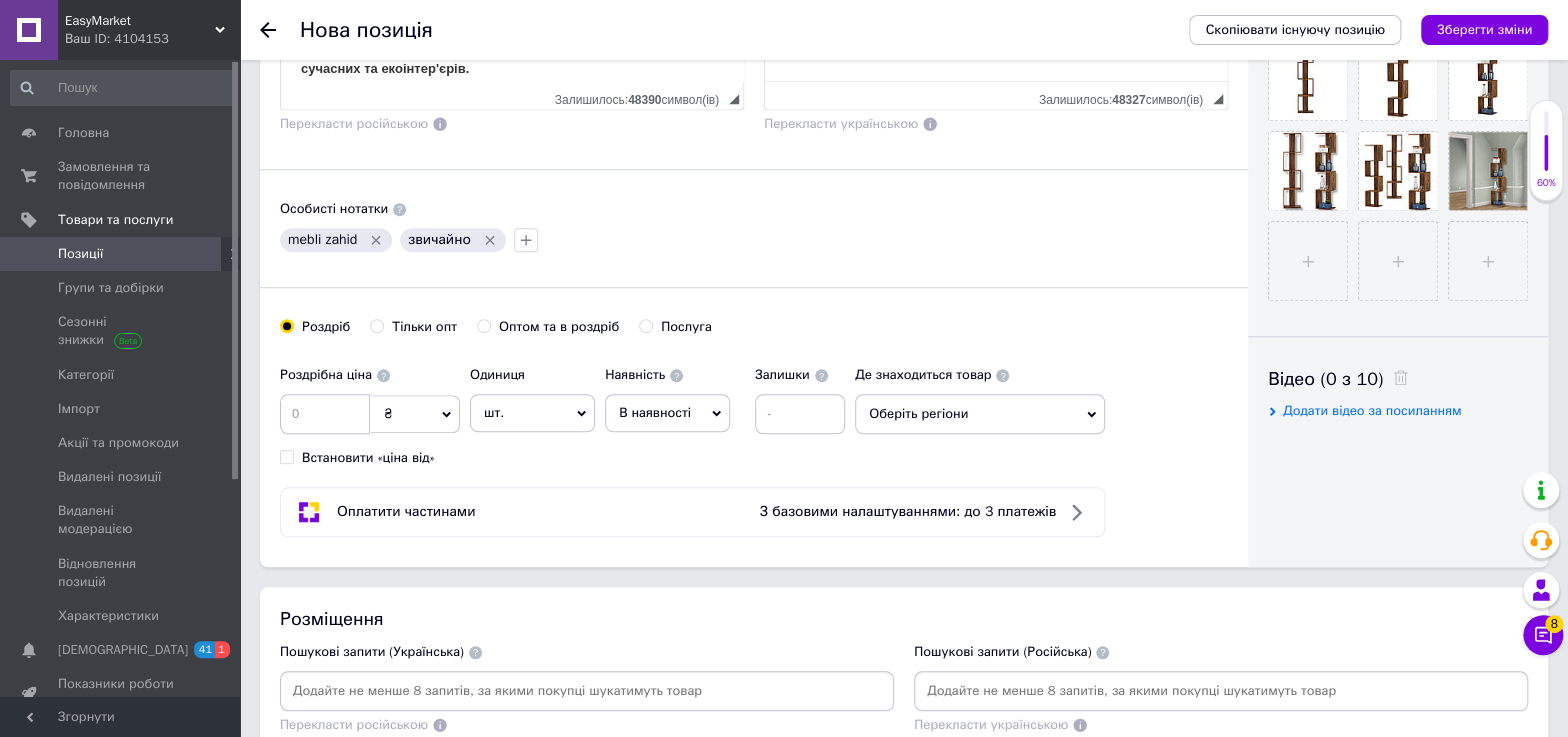 drag, startPoint x: 480, startPoint y: 351, endPoint x: 520, endPoint y: 356, distance: 40.311287 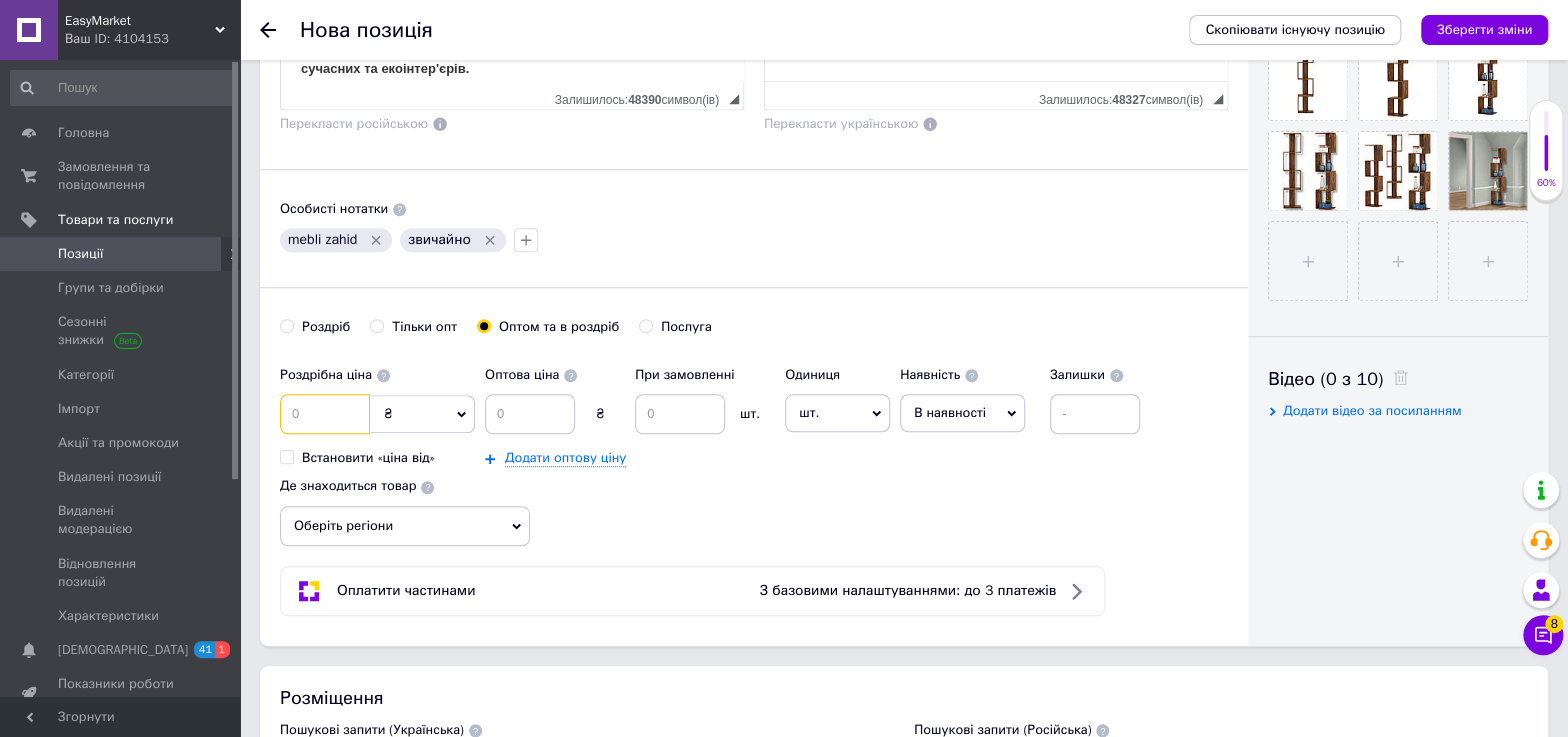 click at bounding box center (325, 414) 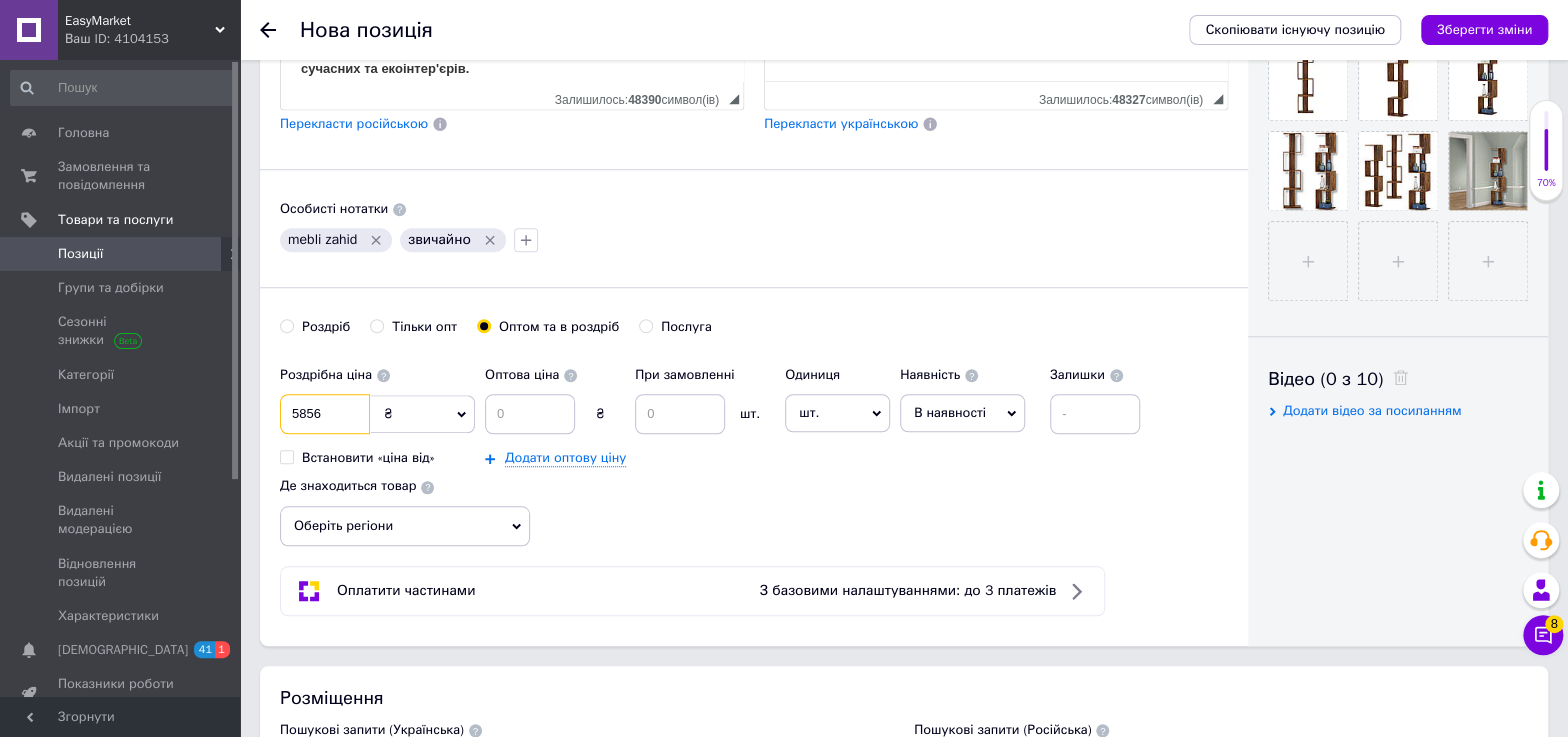 type on "5856" 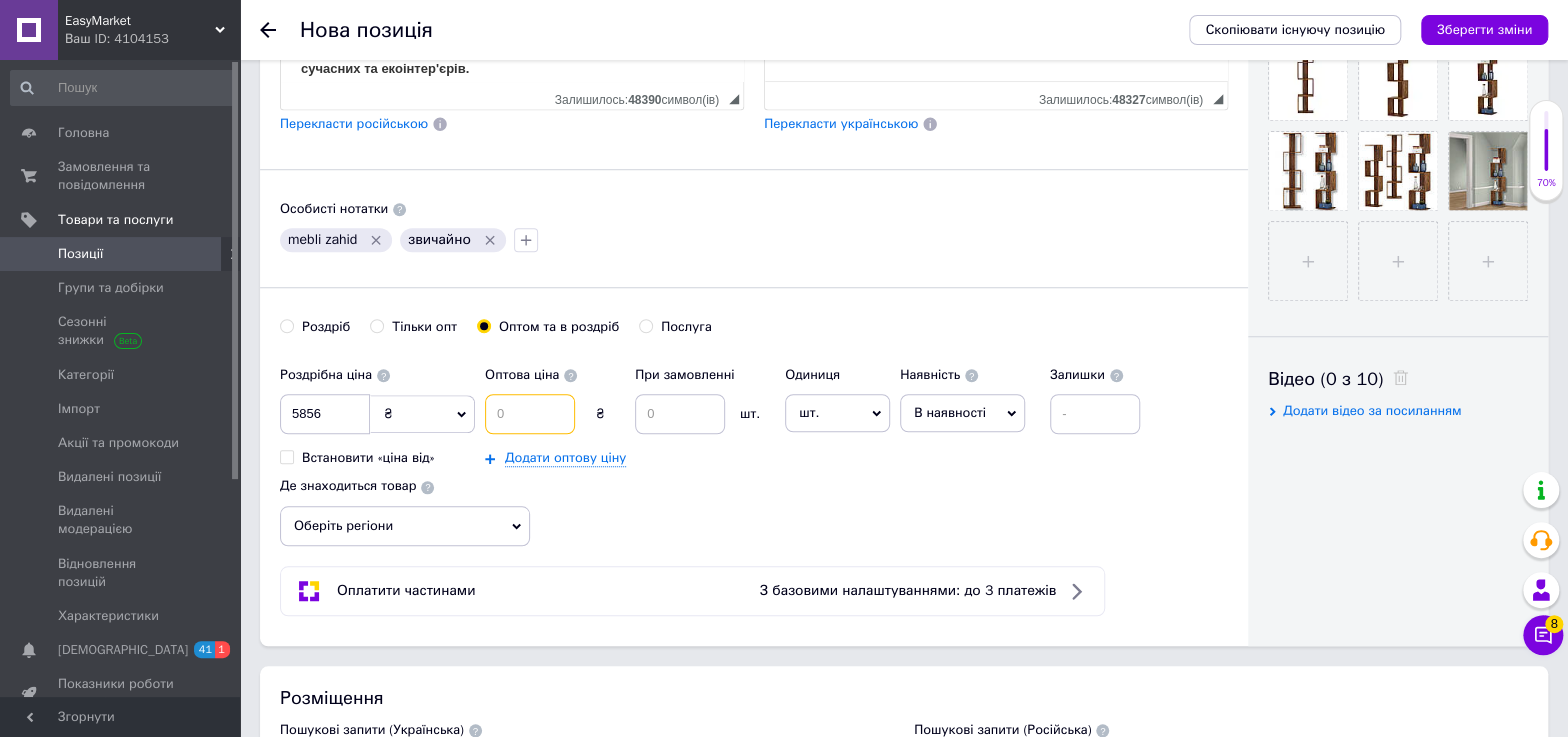 drag, startPoint x: 504, startPoint y: 423, endPoint x: 513, endPoint y: 430, distance: 11.401754 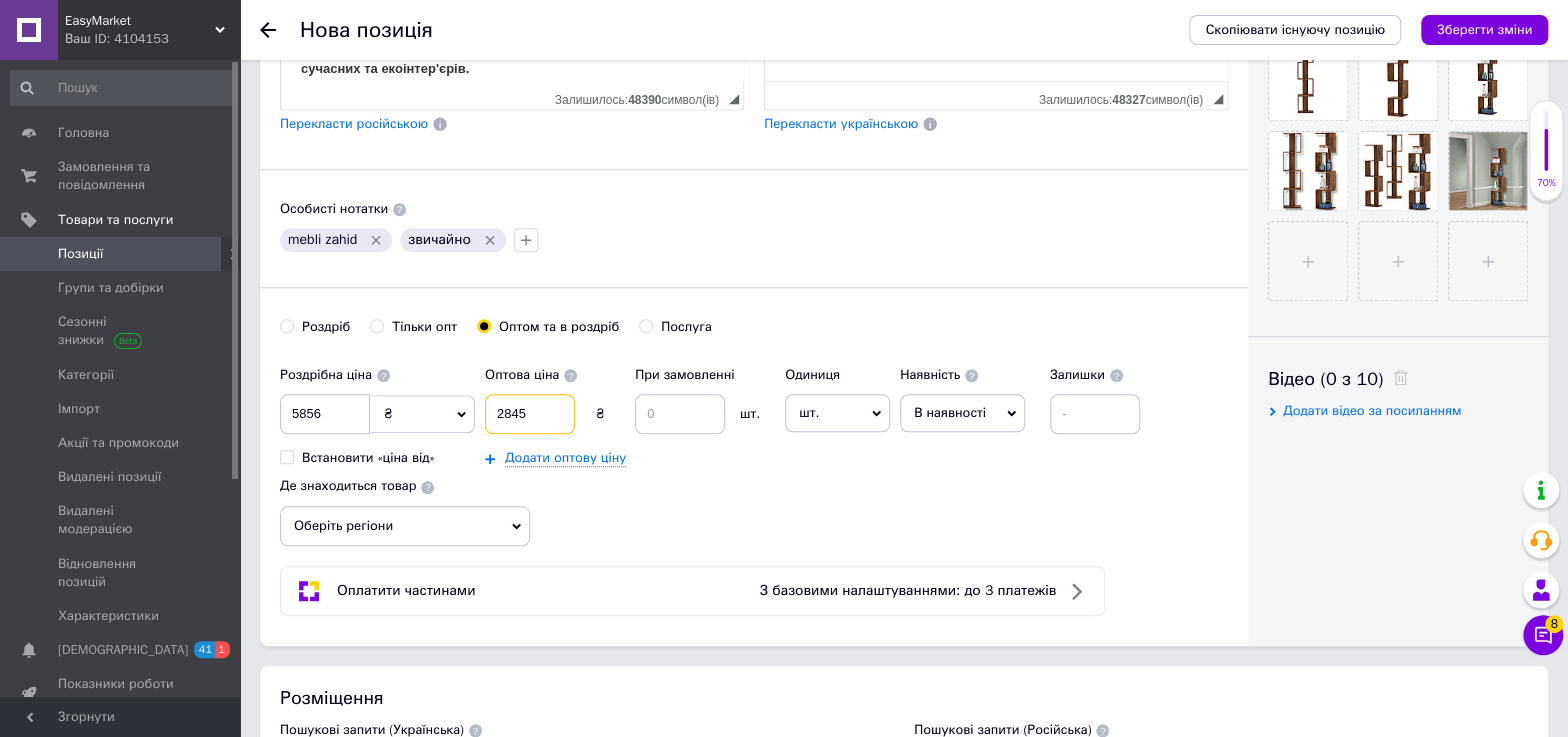 type on "2845" 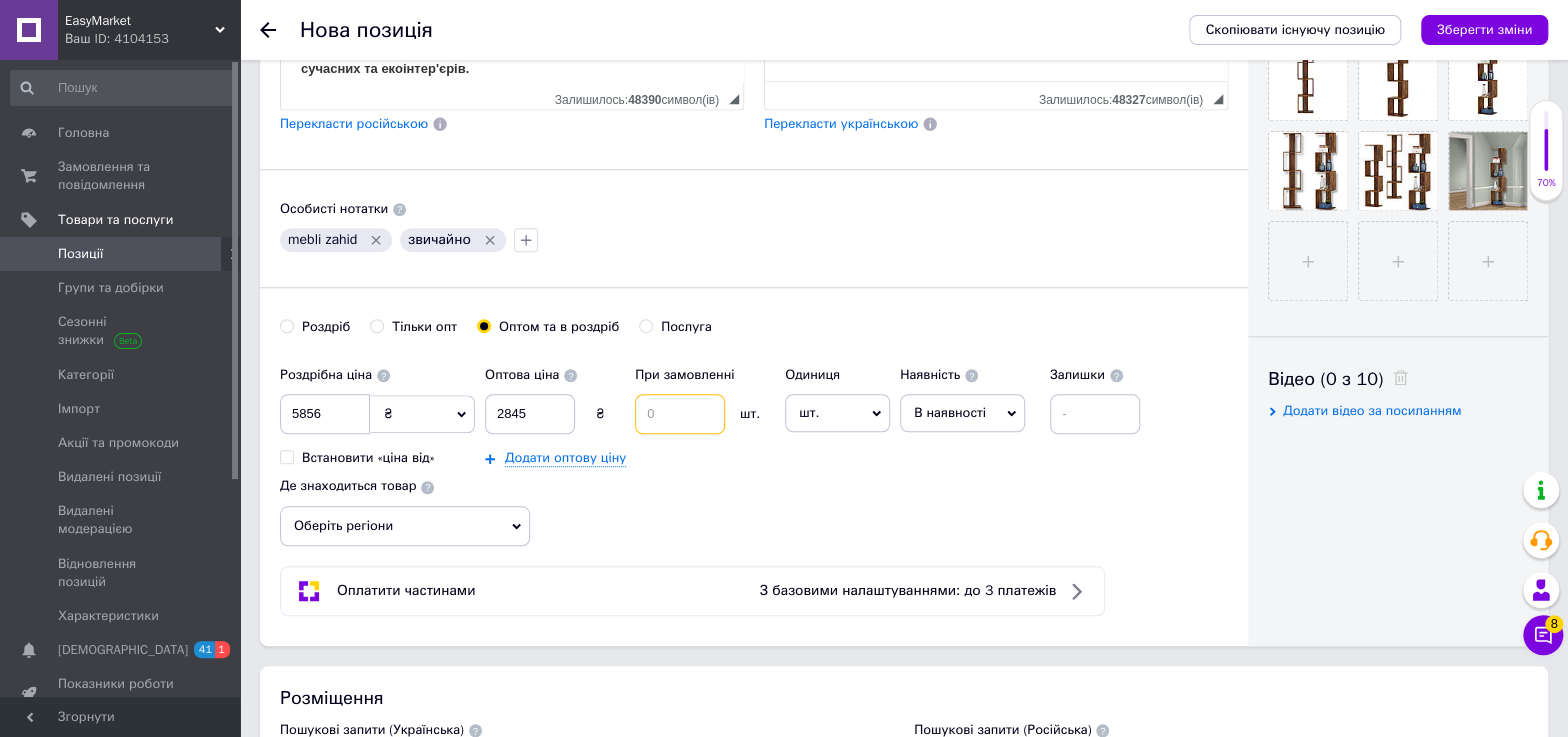 click at bounding box center [680, 414] 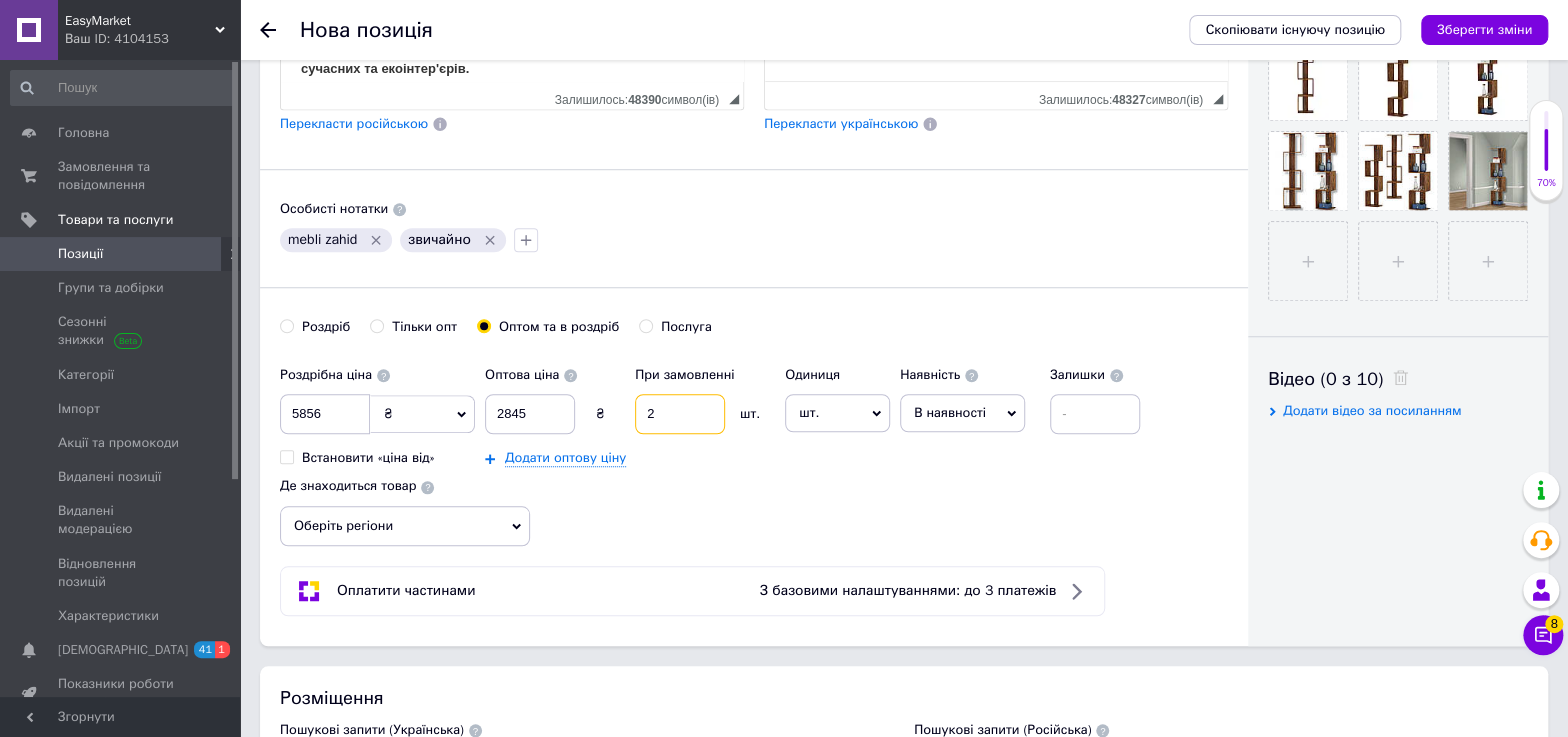 type on "2" 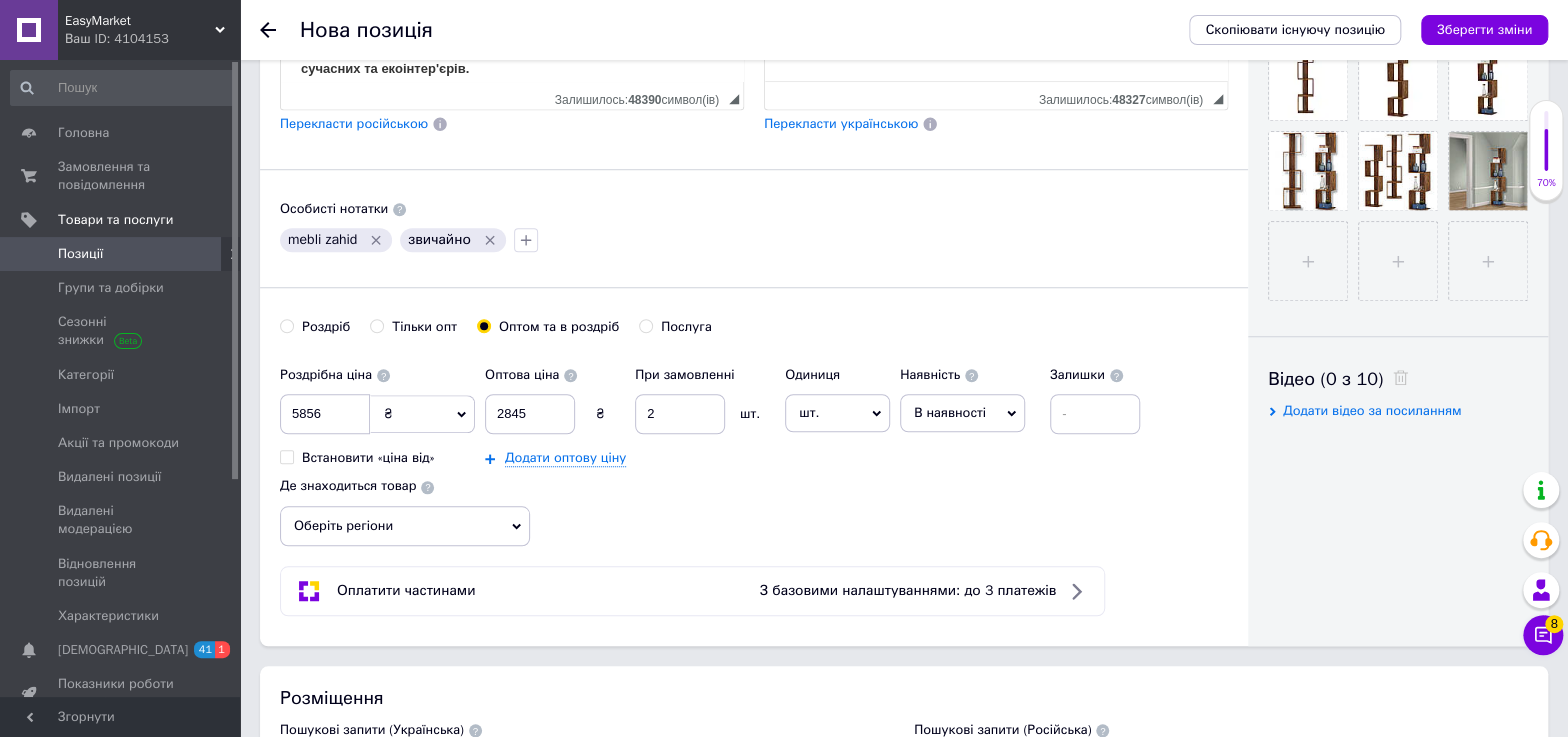 drag, startPoint x: 835, startPoint y: 435, endPoint x: 860, endPoint y: 466, distance: 39.824615 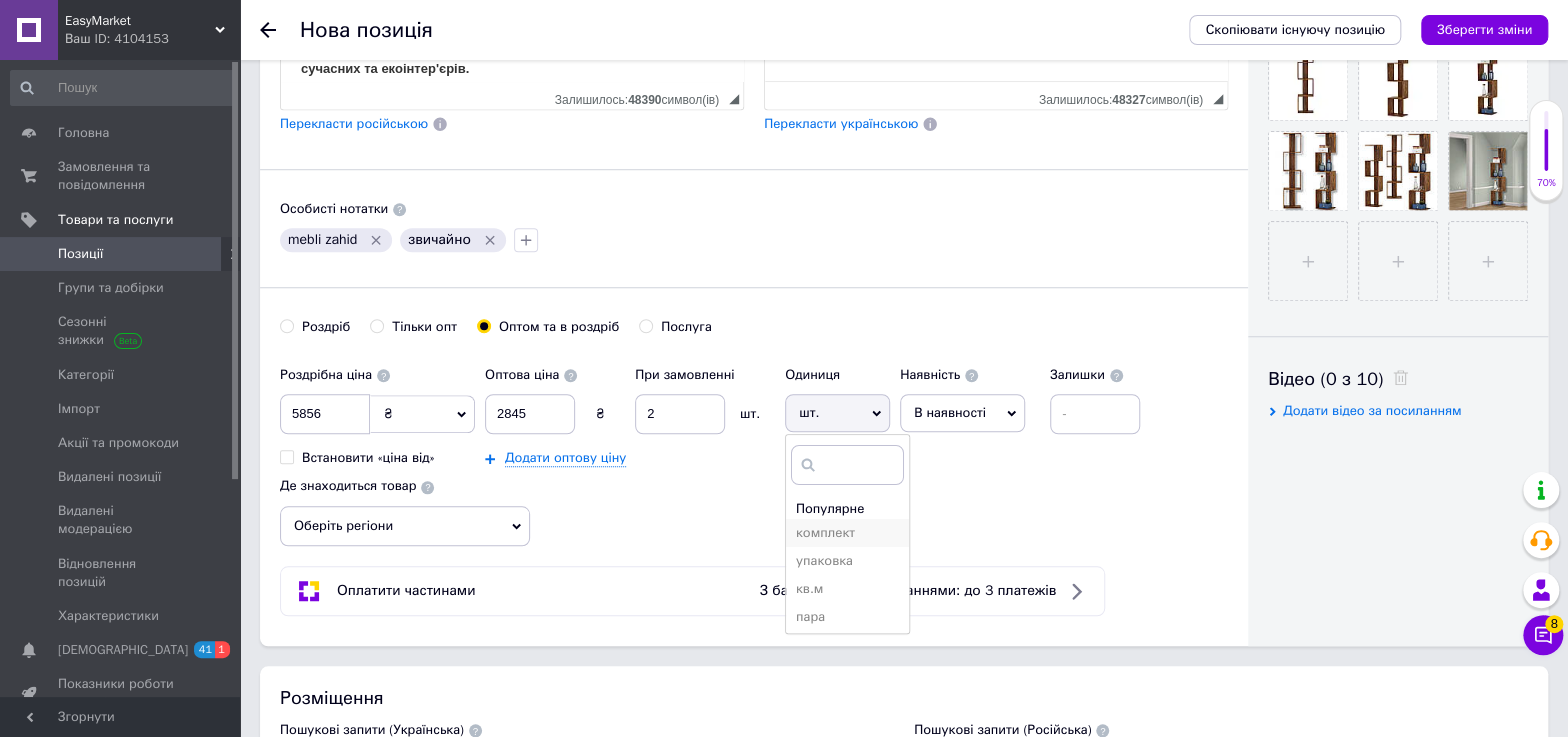 click on "комплект" at bounding box center [847, 533] 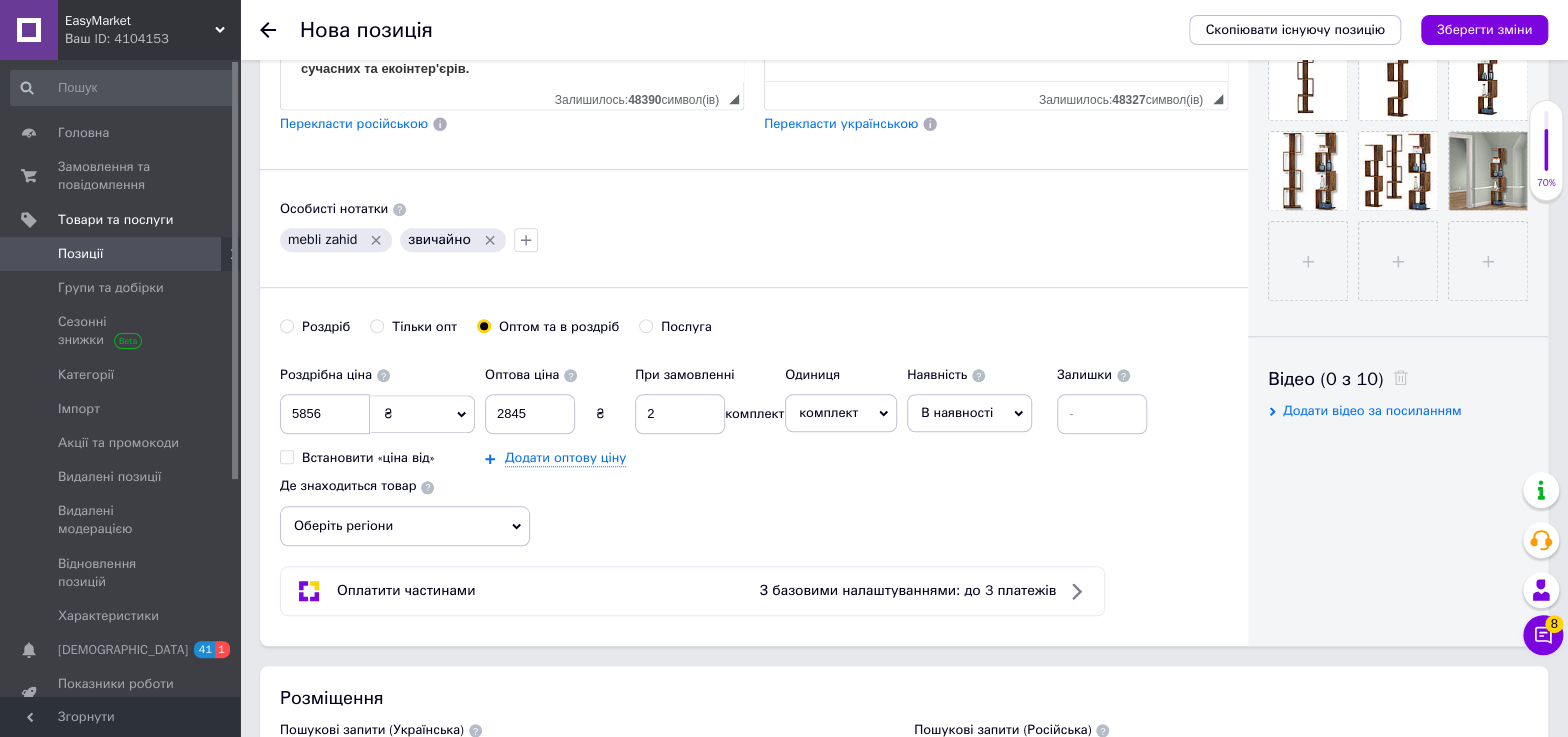 drag, startPoint x: 981, startPoint y: 433, endPoint x: 980, endPoint y: 493, distance: 60.00833 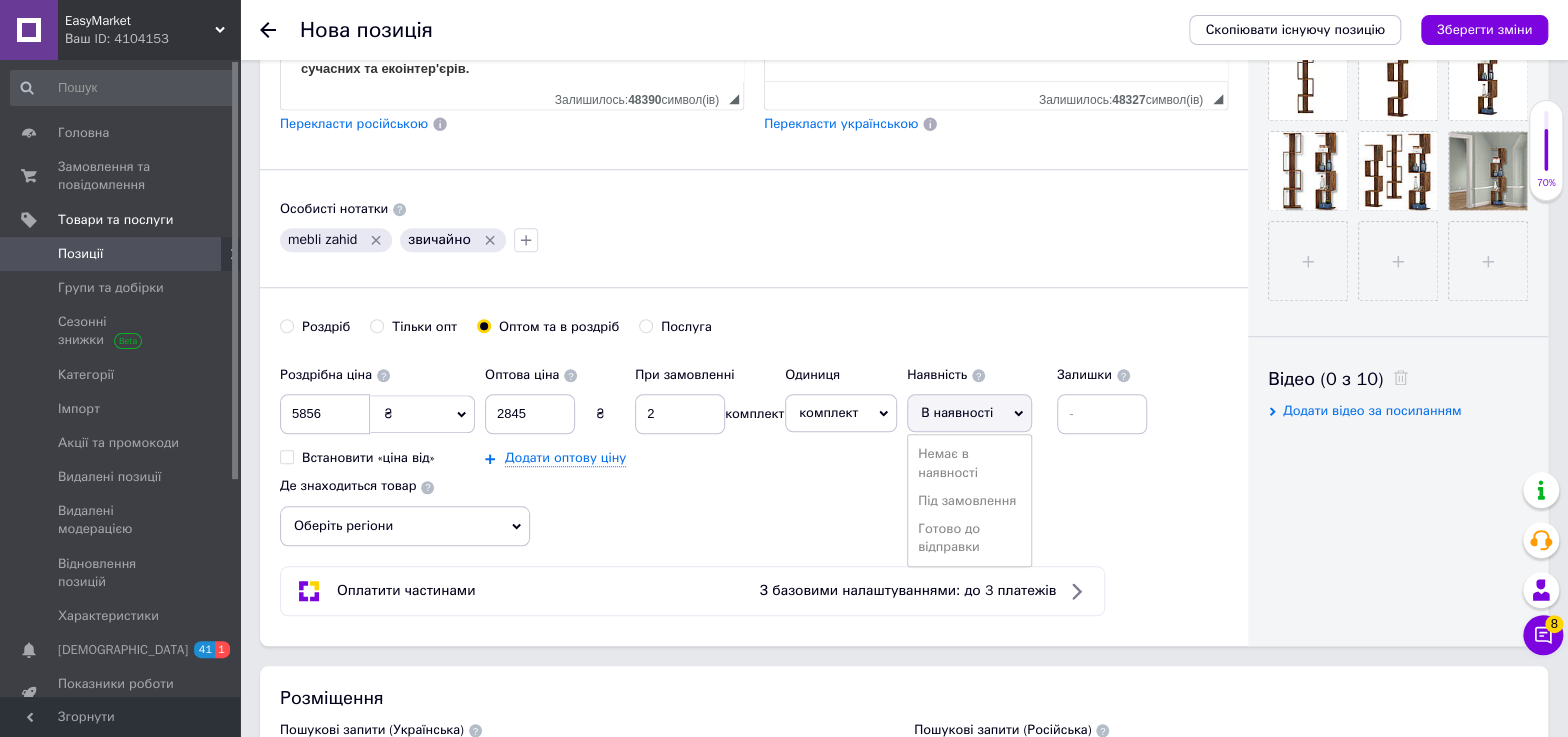 click on "Готово до відправки" at bounding box center (969, 538) 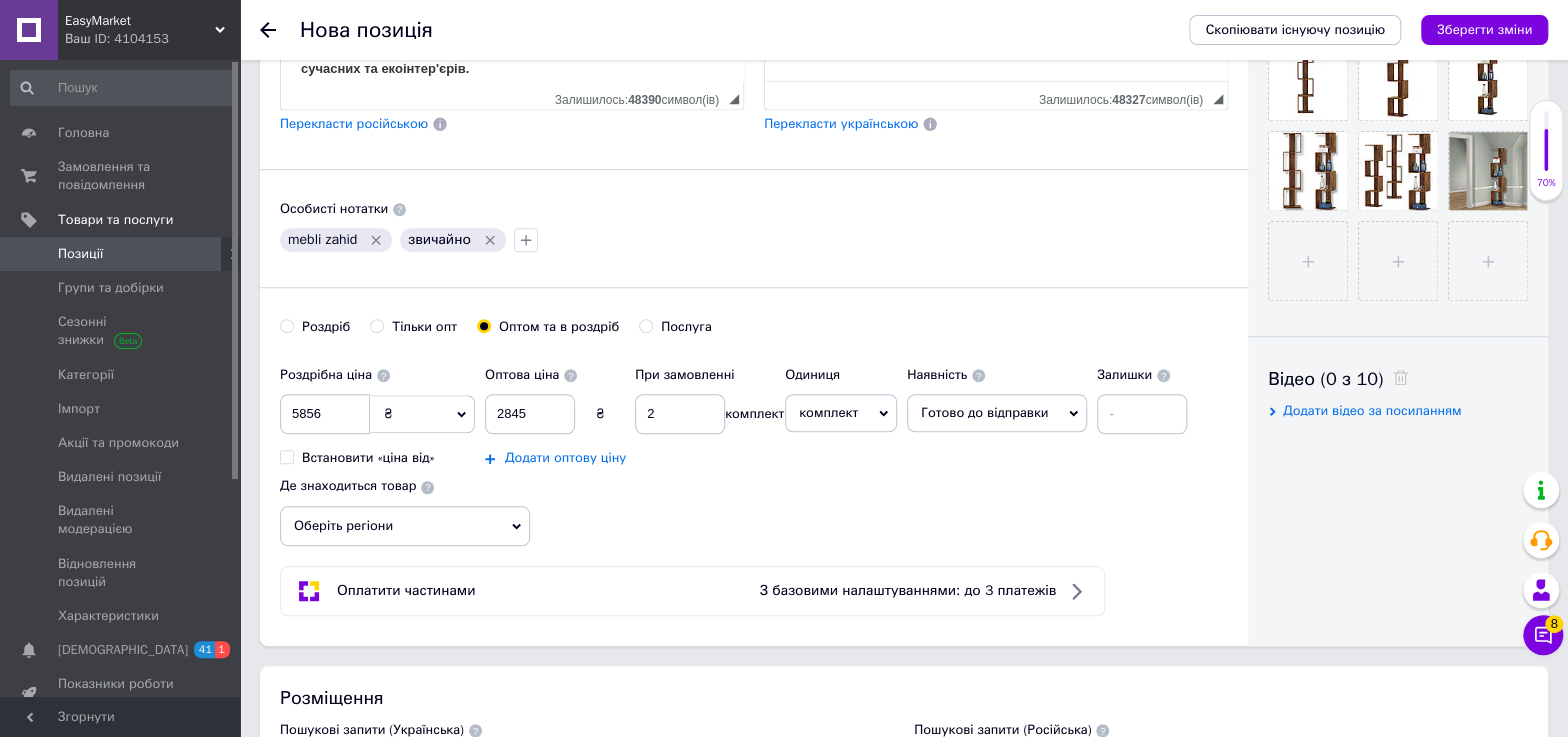click on "Додати оптову ціну" at bounding box center [565, 458] 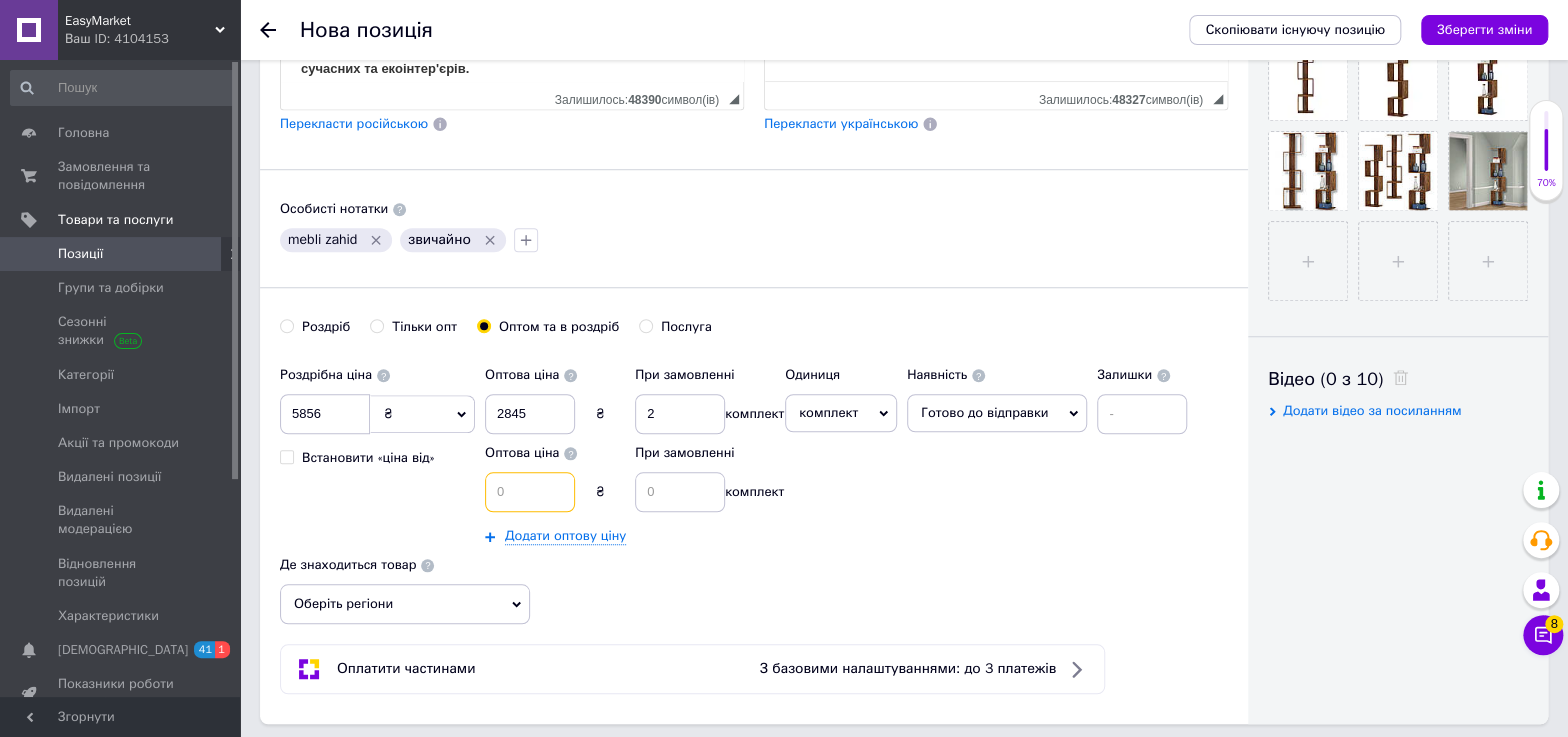 click at bounding box center (530, 492) 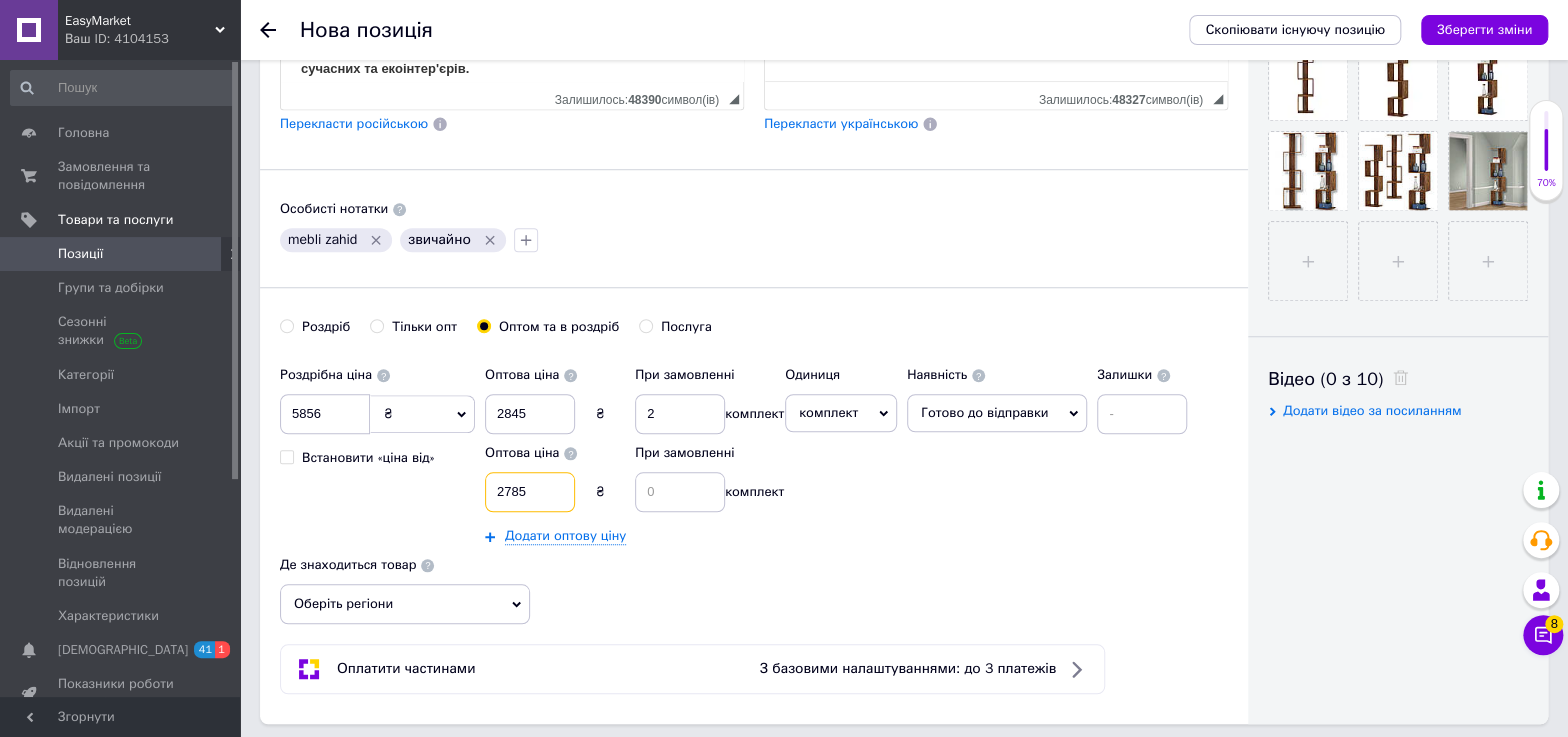 type on "2785" 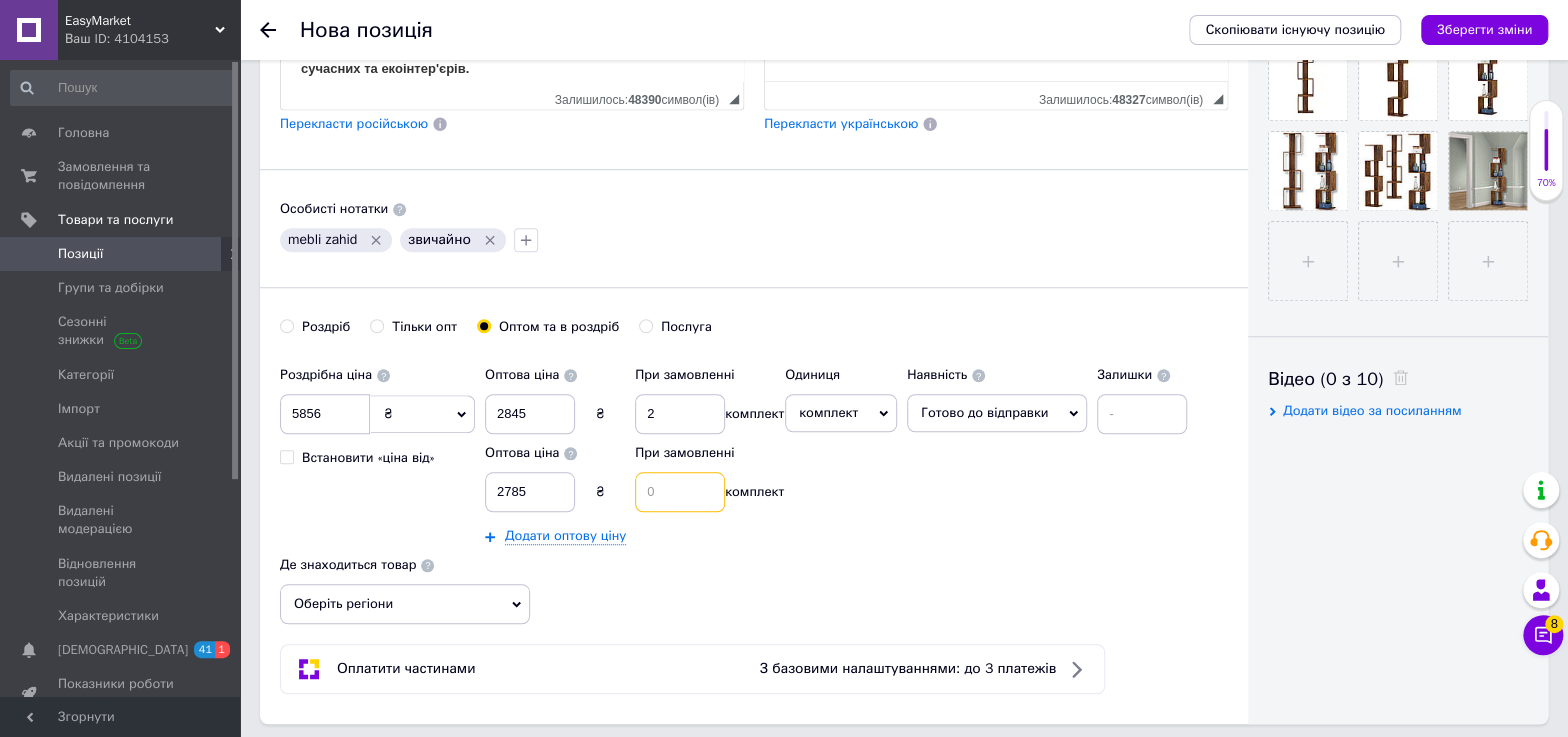 click at bounding box center (680, 492) 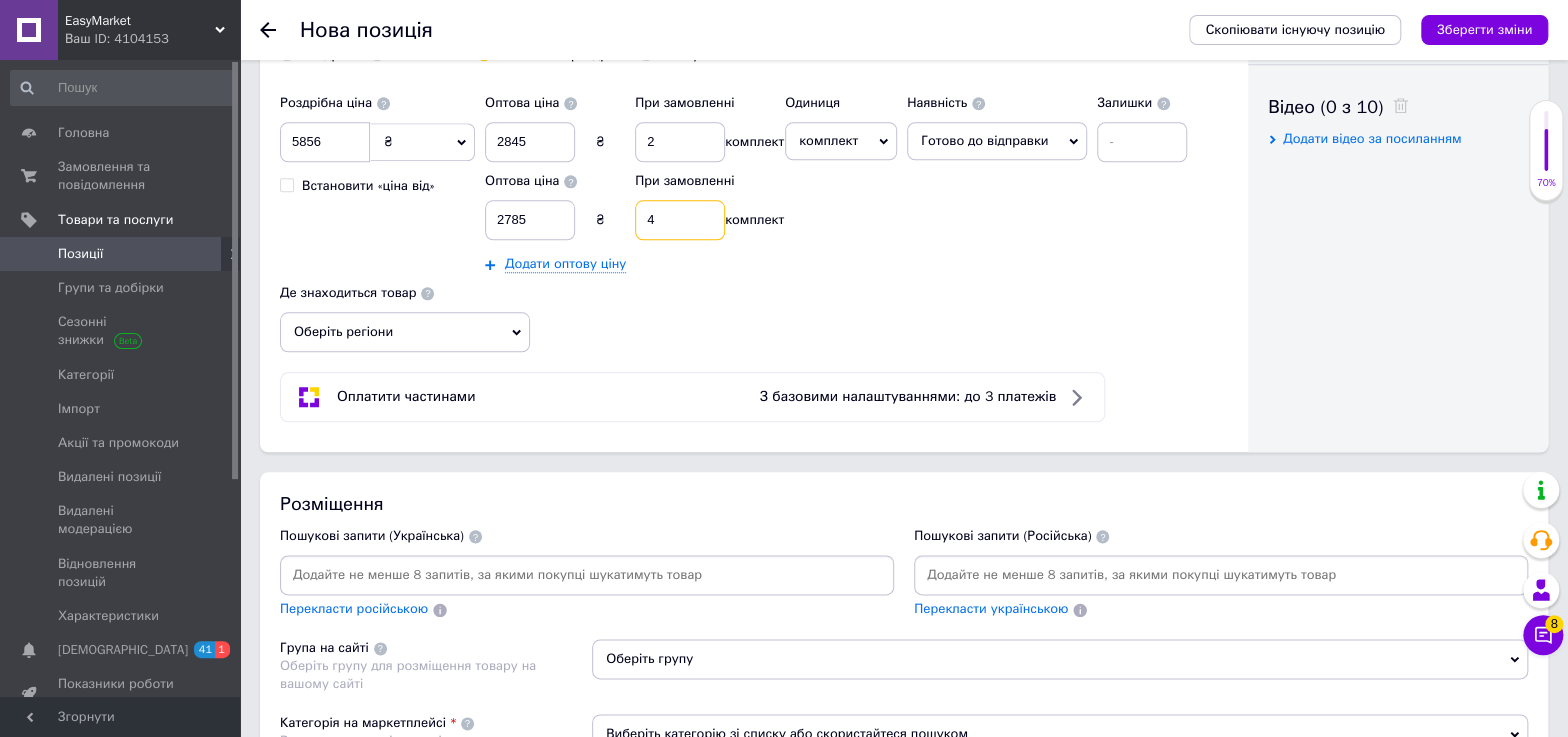 scroll, scrollTop: 1000, scrollLeft: 0, axis: vertical 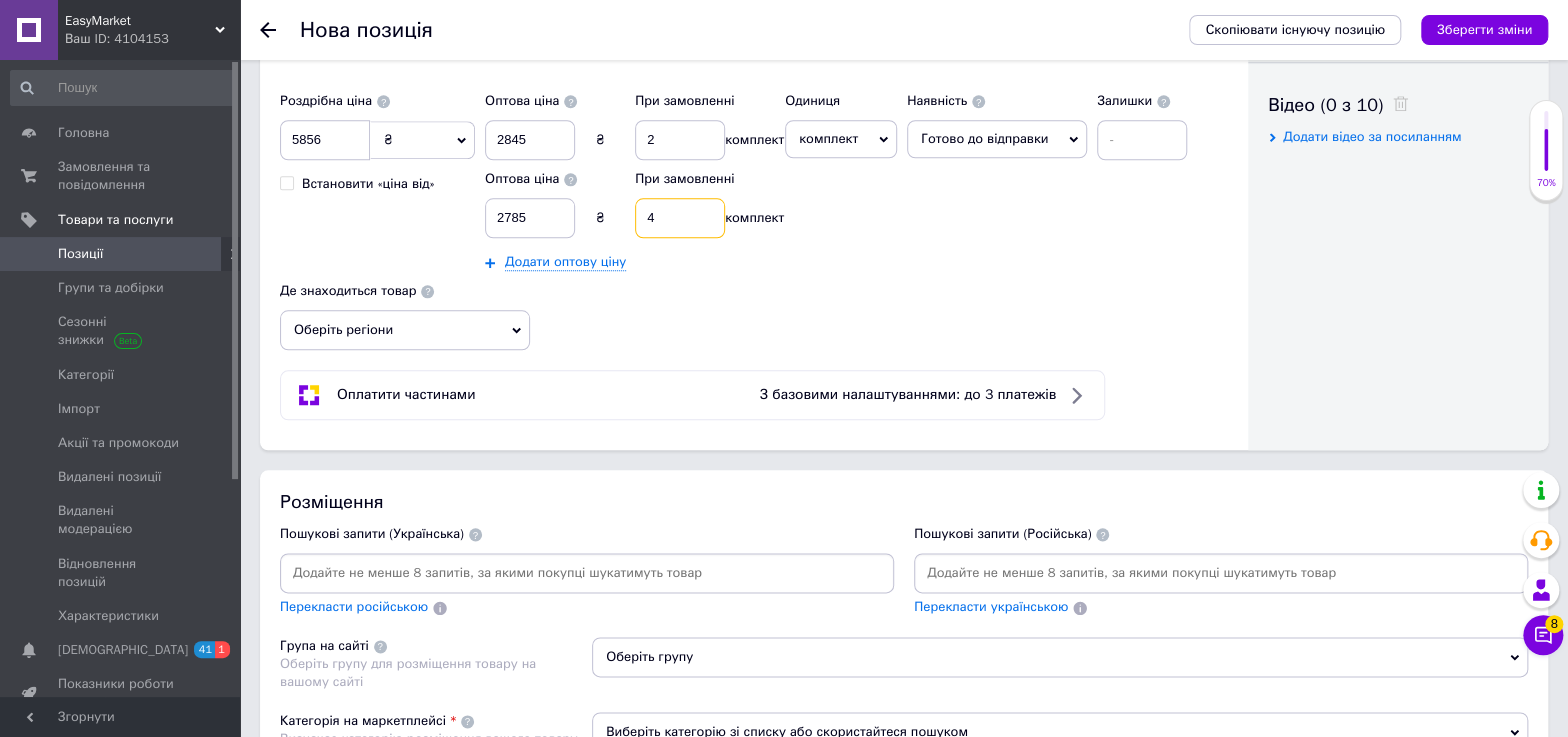 type on "4" 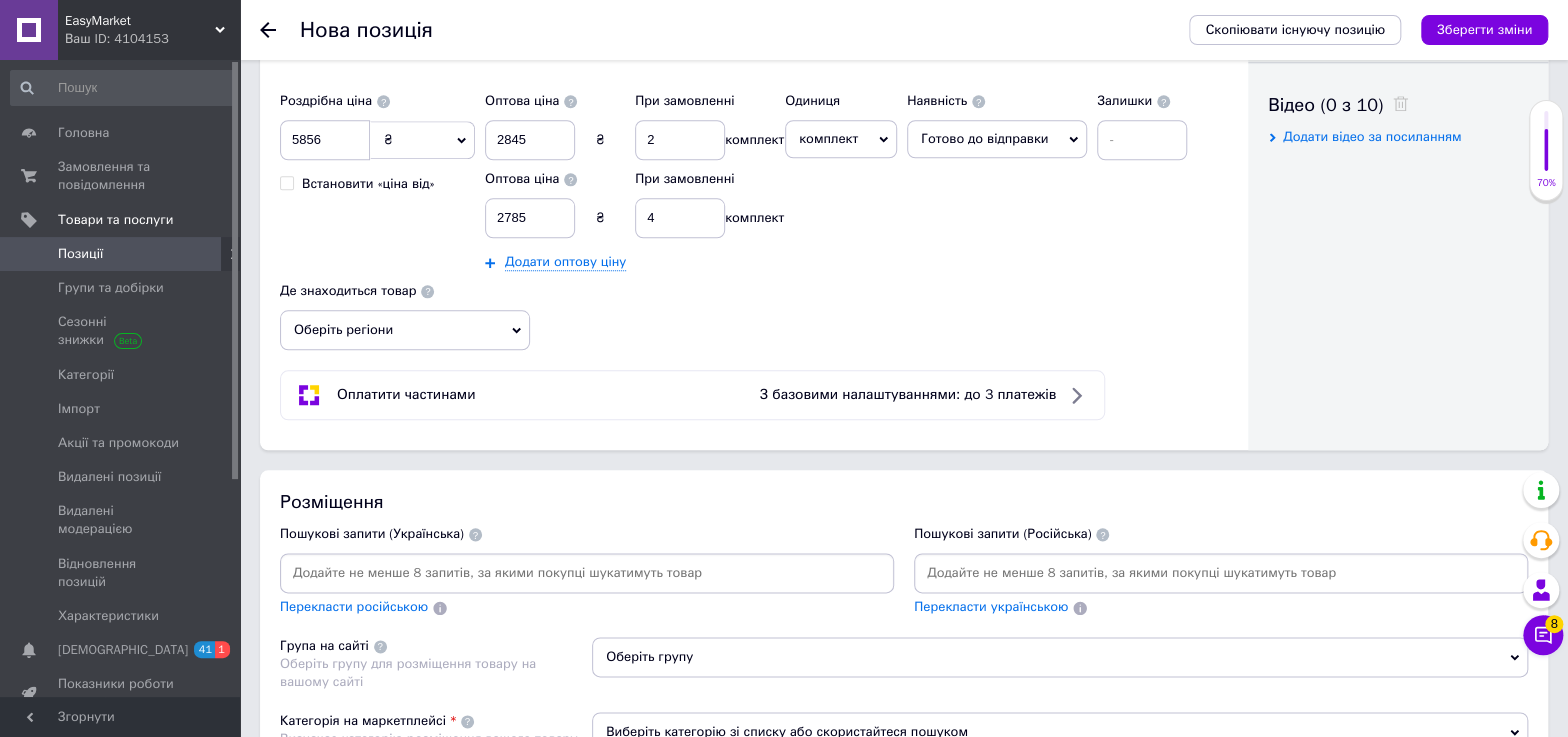 click on "Пошукові запити (Російська)" at bounding box center (1221, 534) 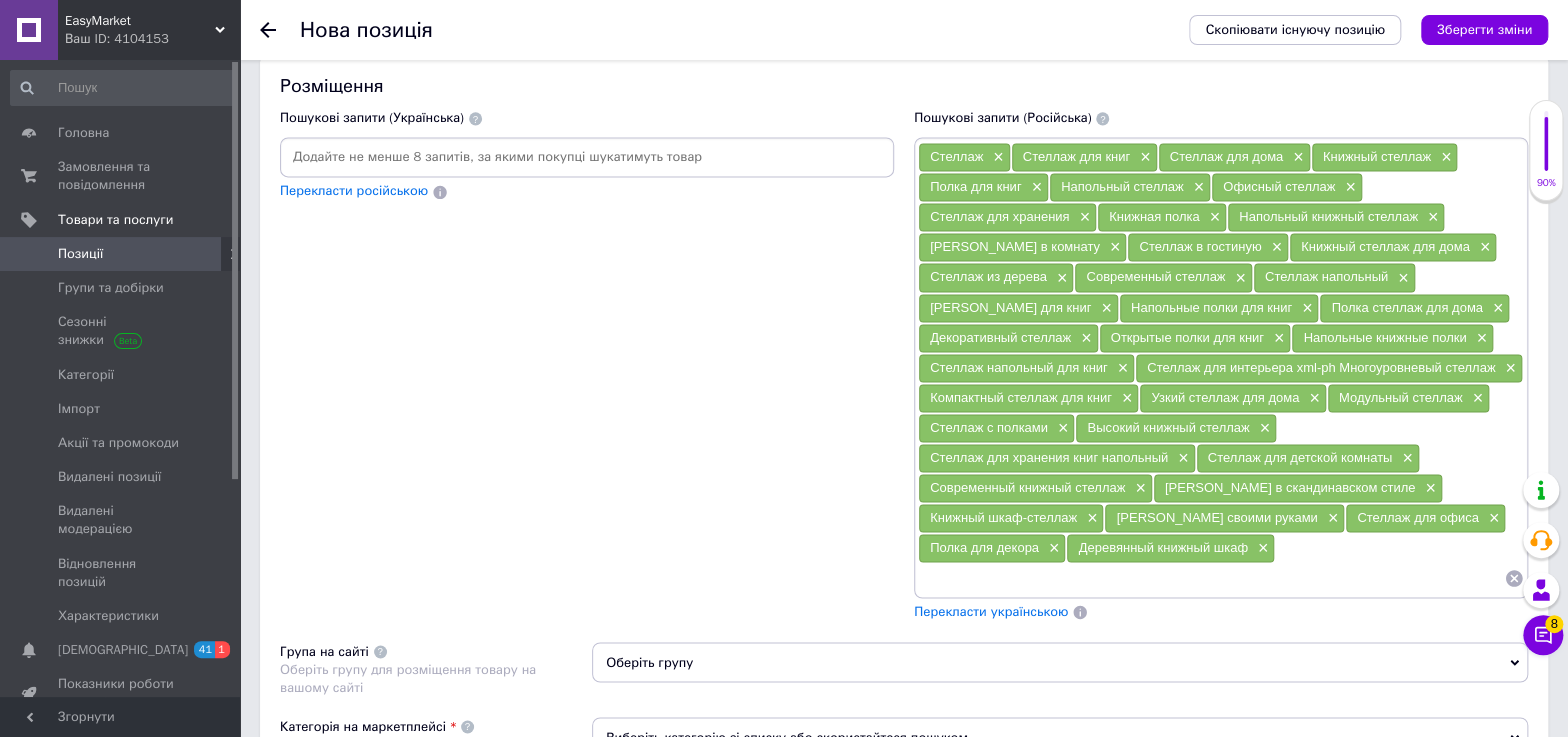 scroll, scrollTop: 1545, scrollLeft: 0, axis: vertical 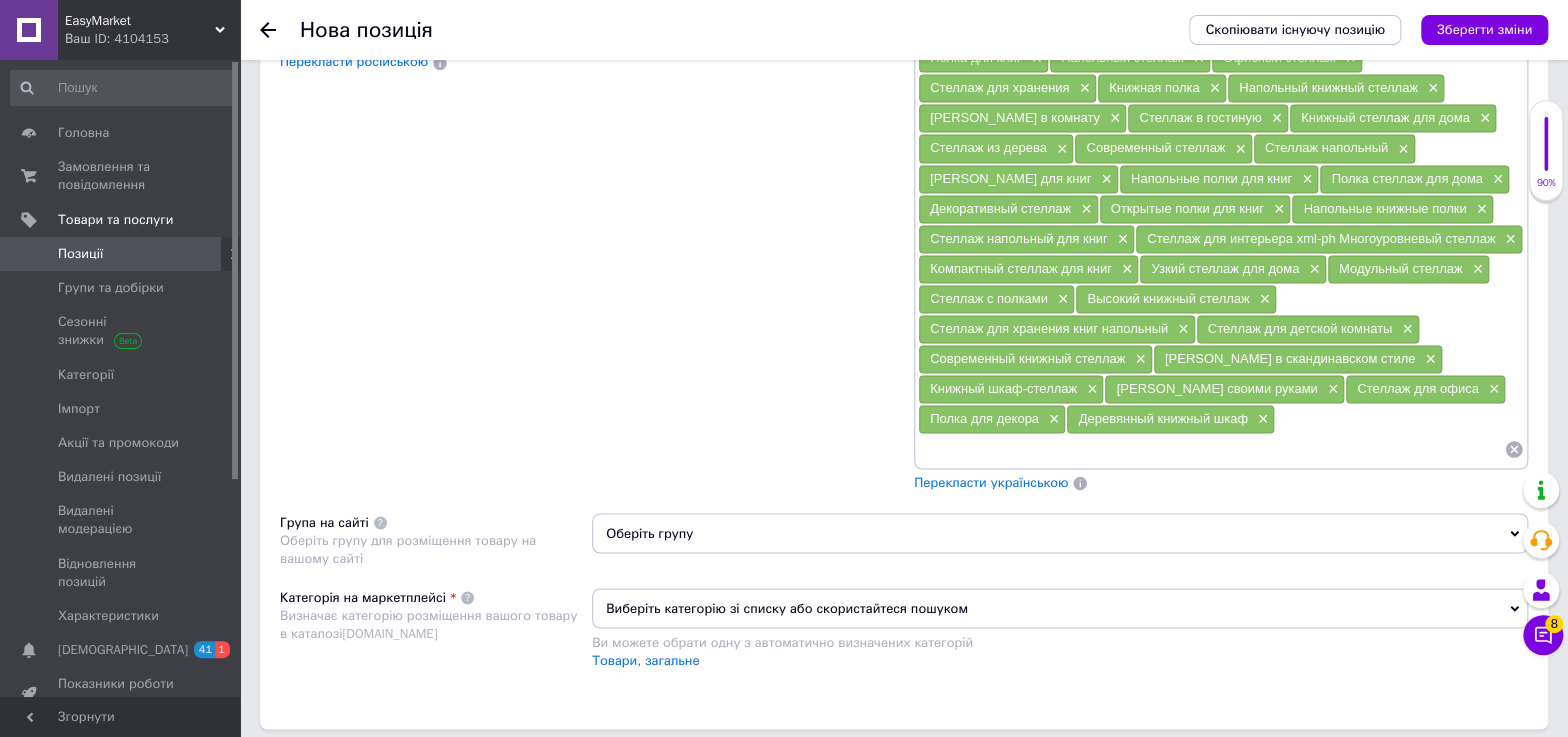 click on "Перекласти українською" at bounding box center (991, 482) 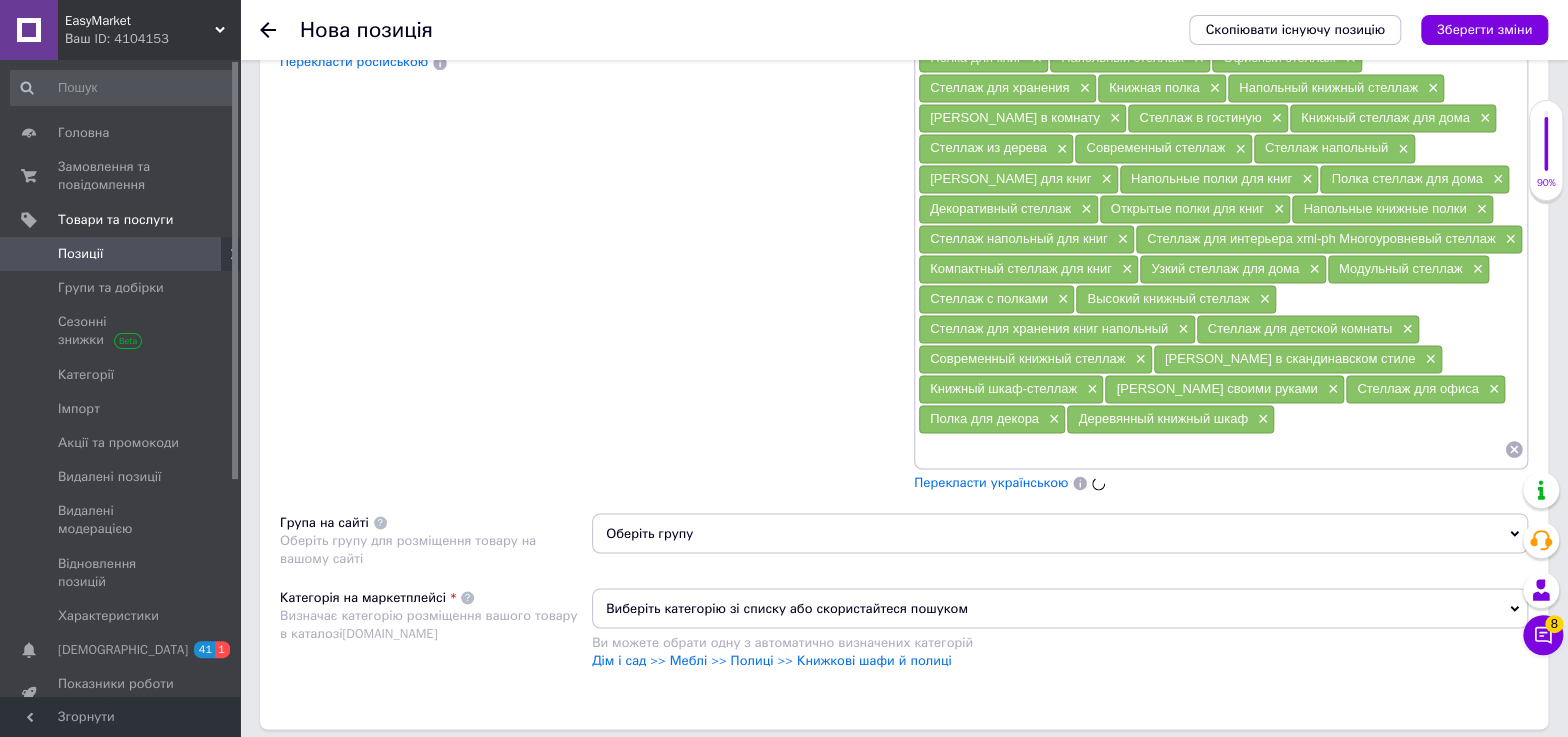 click on "Оберіть групу" at bounding box center [1060, 533] 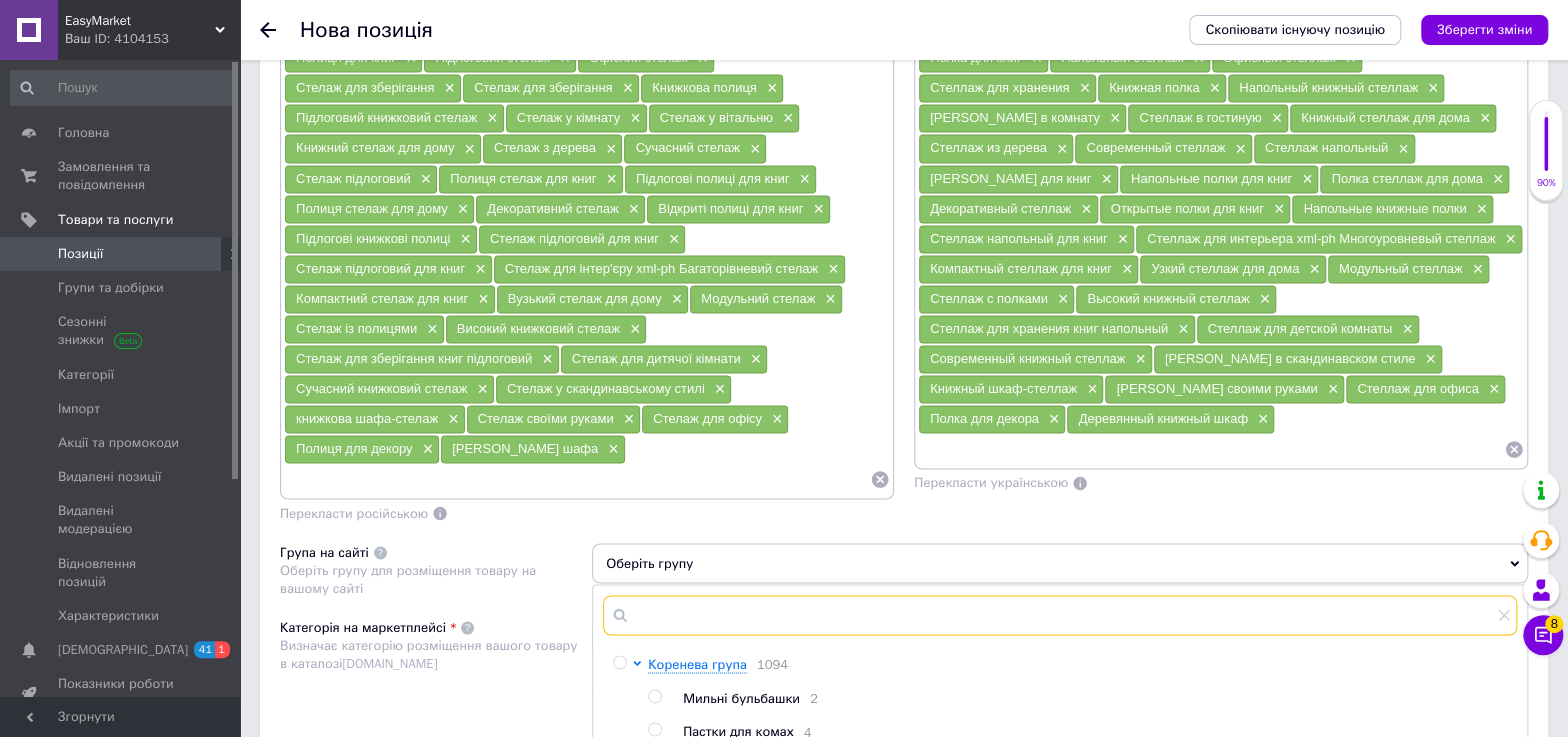 click at bounding box center (1060, 615) 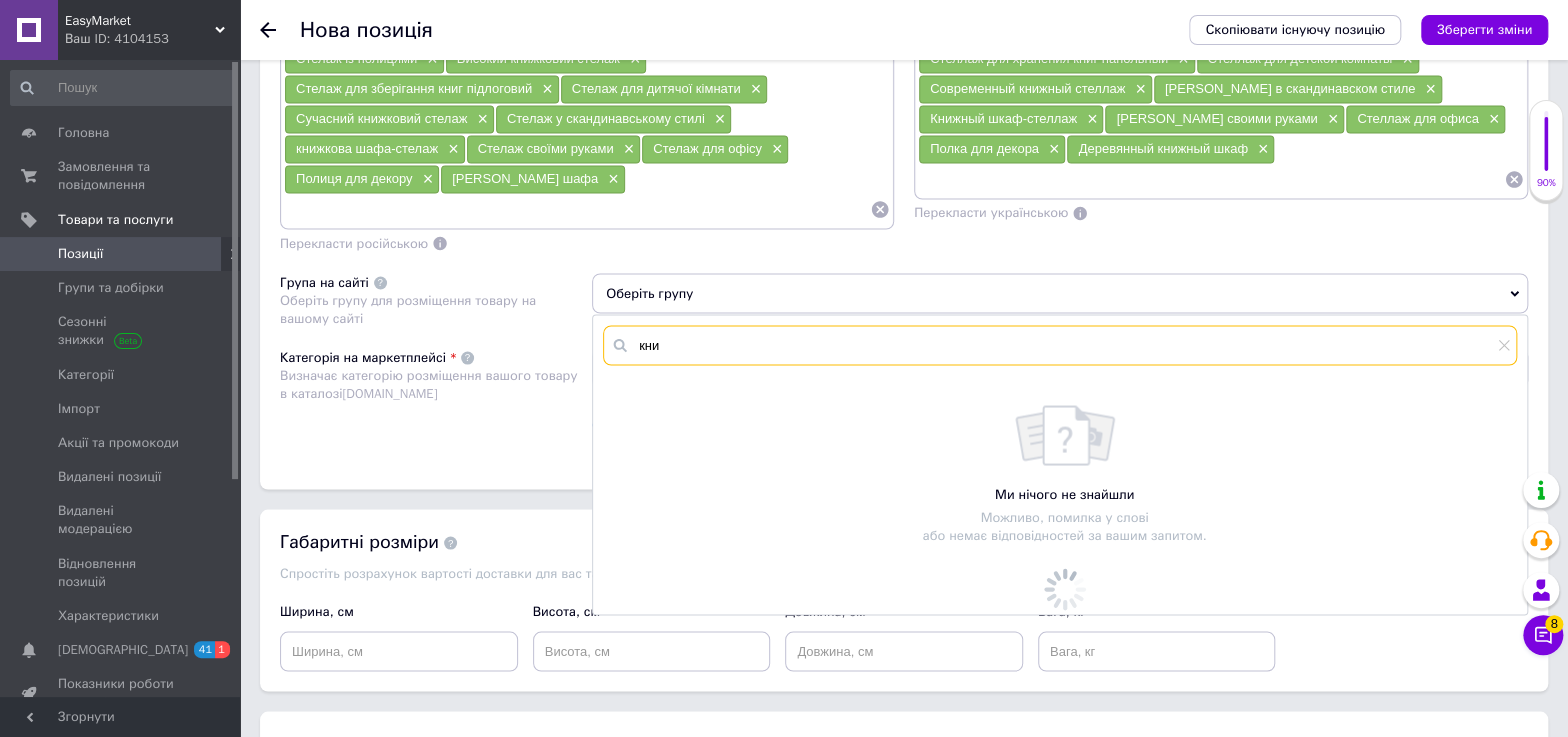 scroll, scrollTop: 1817, scrollLeft: 0, axis: vertical 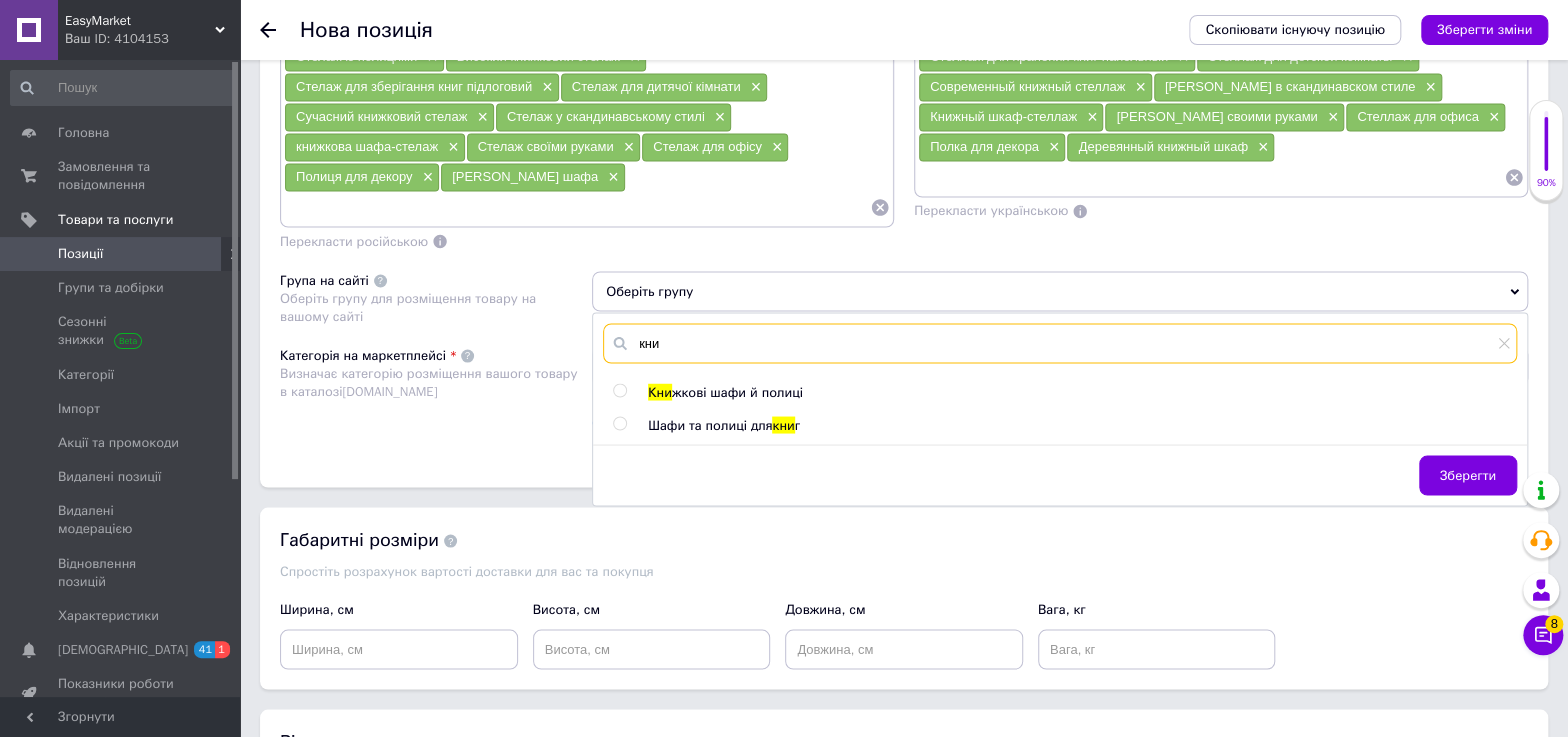 type on "кни" 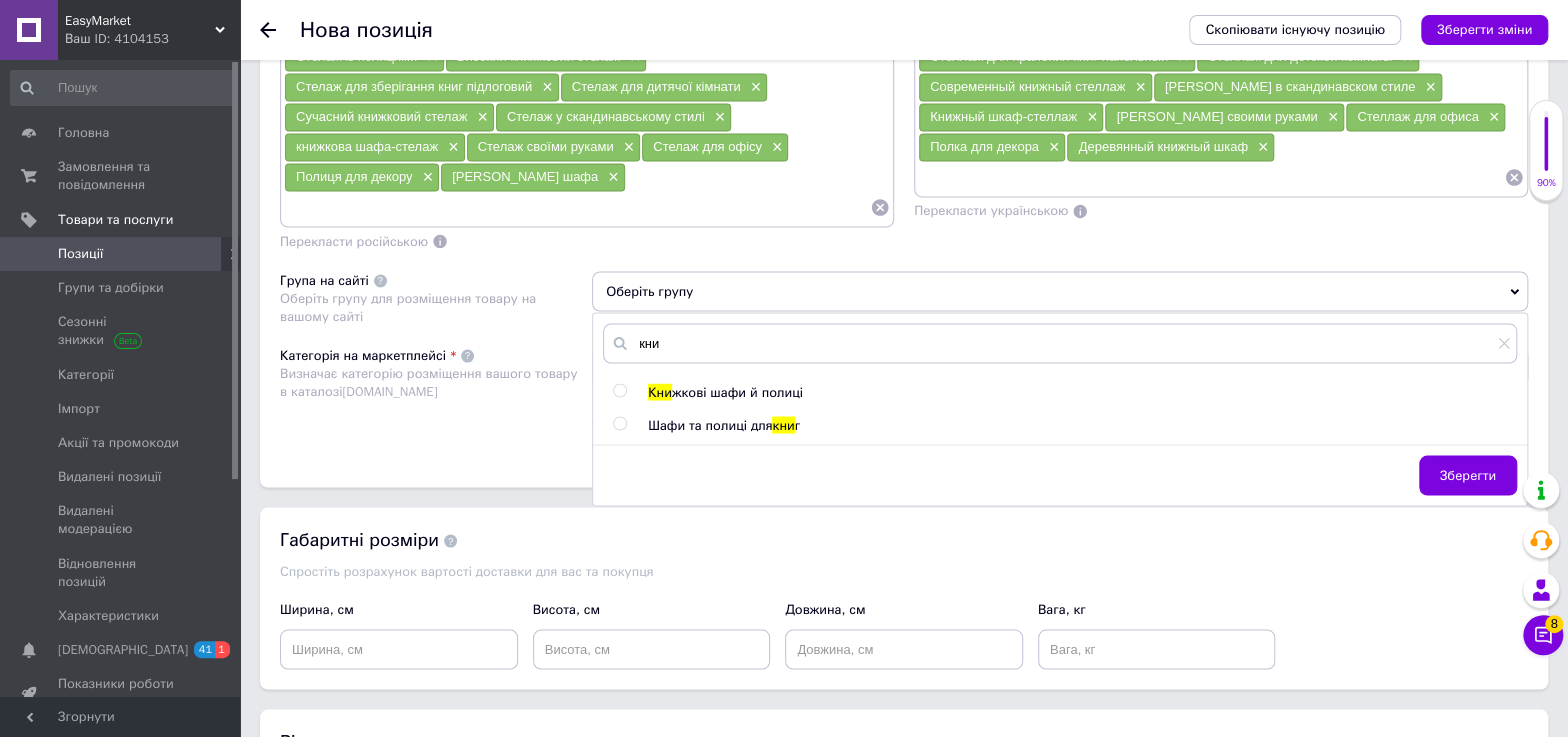 click on "жкові шафи й полиці" at bounding box center (737, 391) 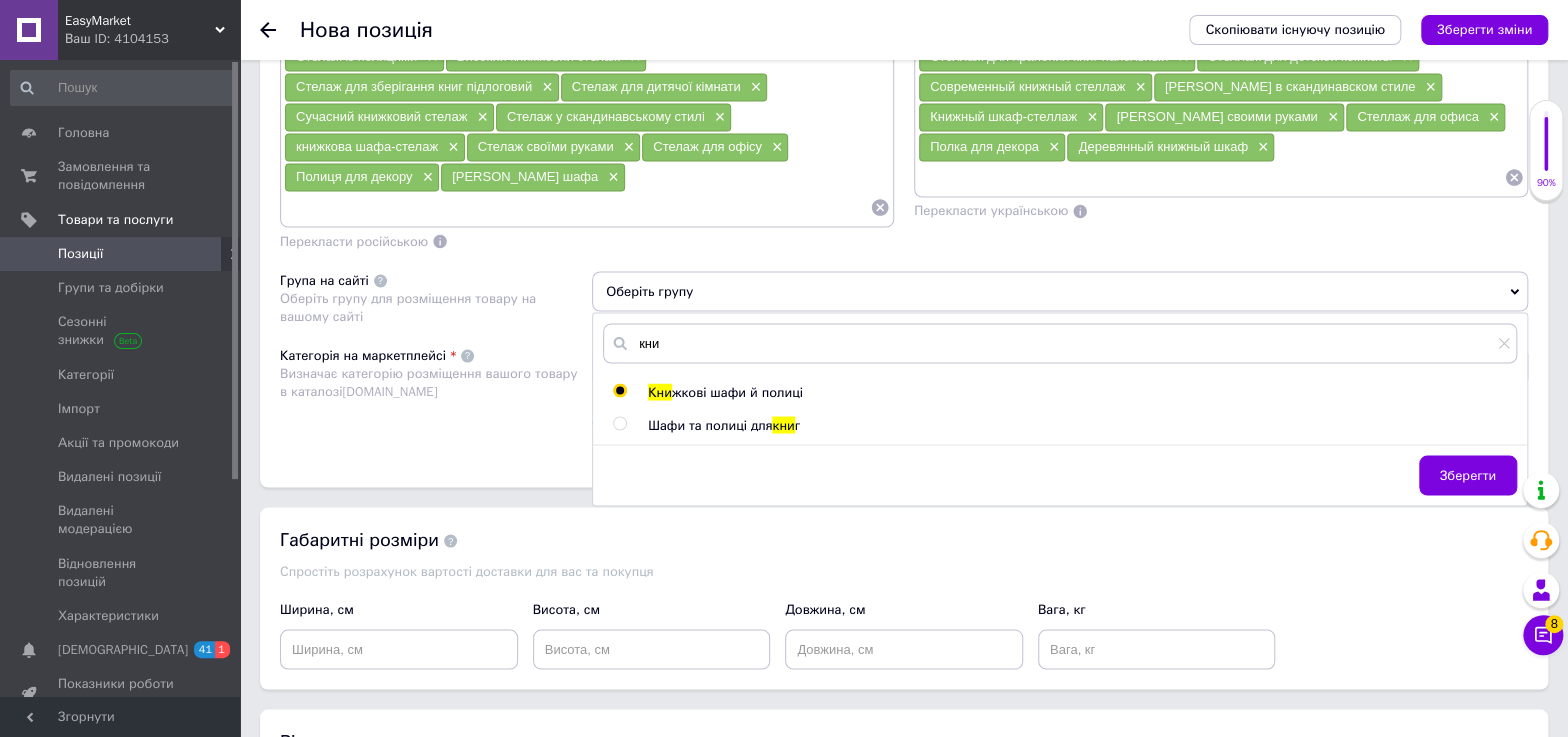 radio on "true" 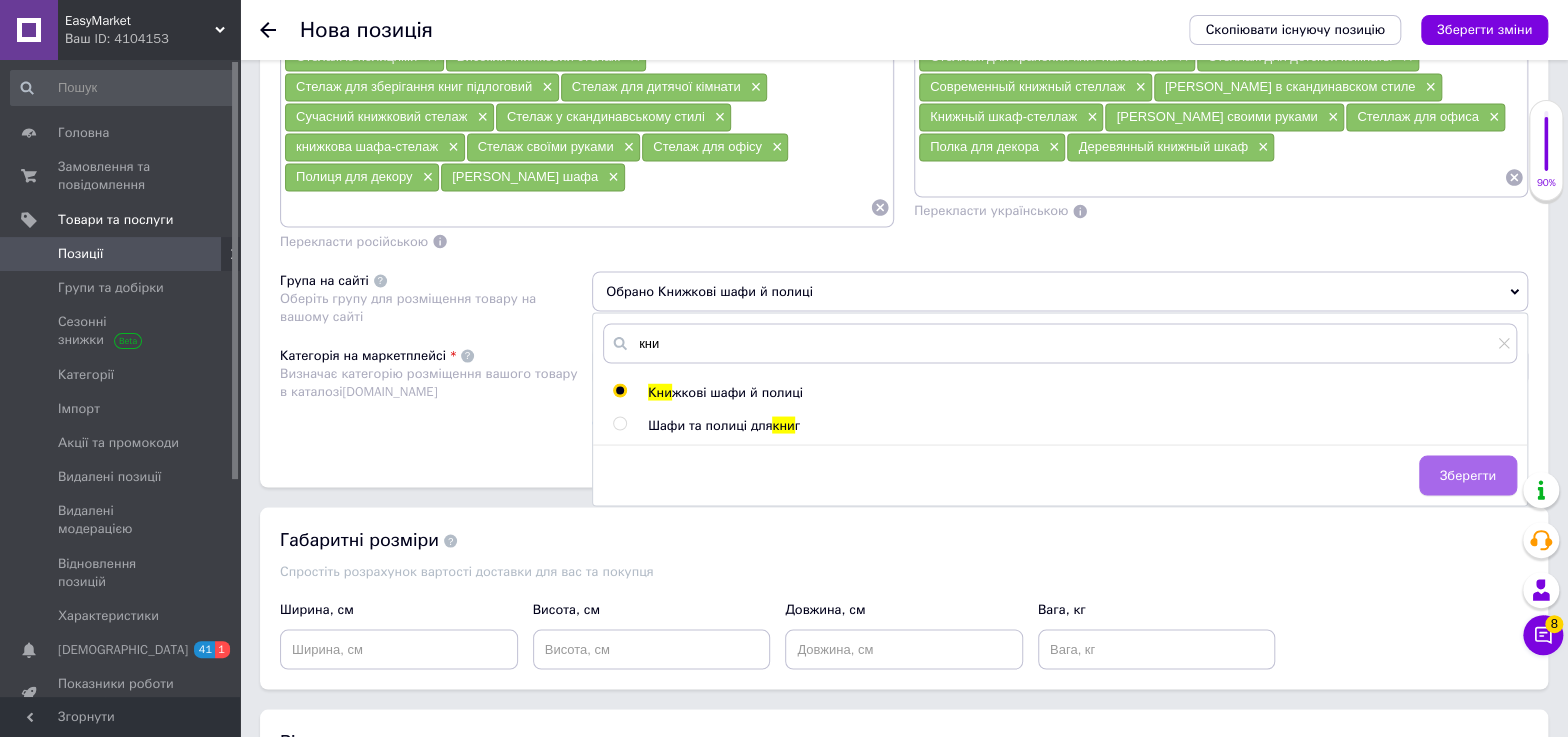 click on "Зберегти" at bounding box center [1468, 475] 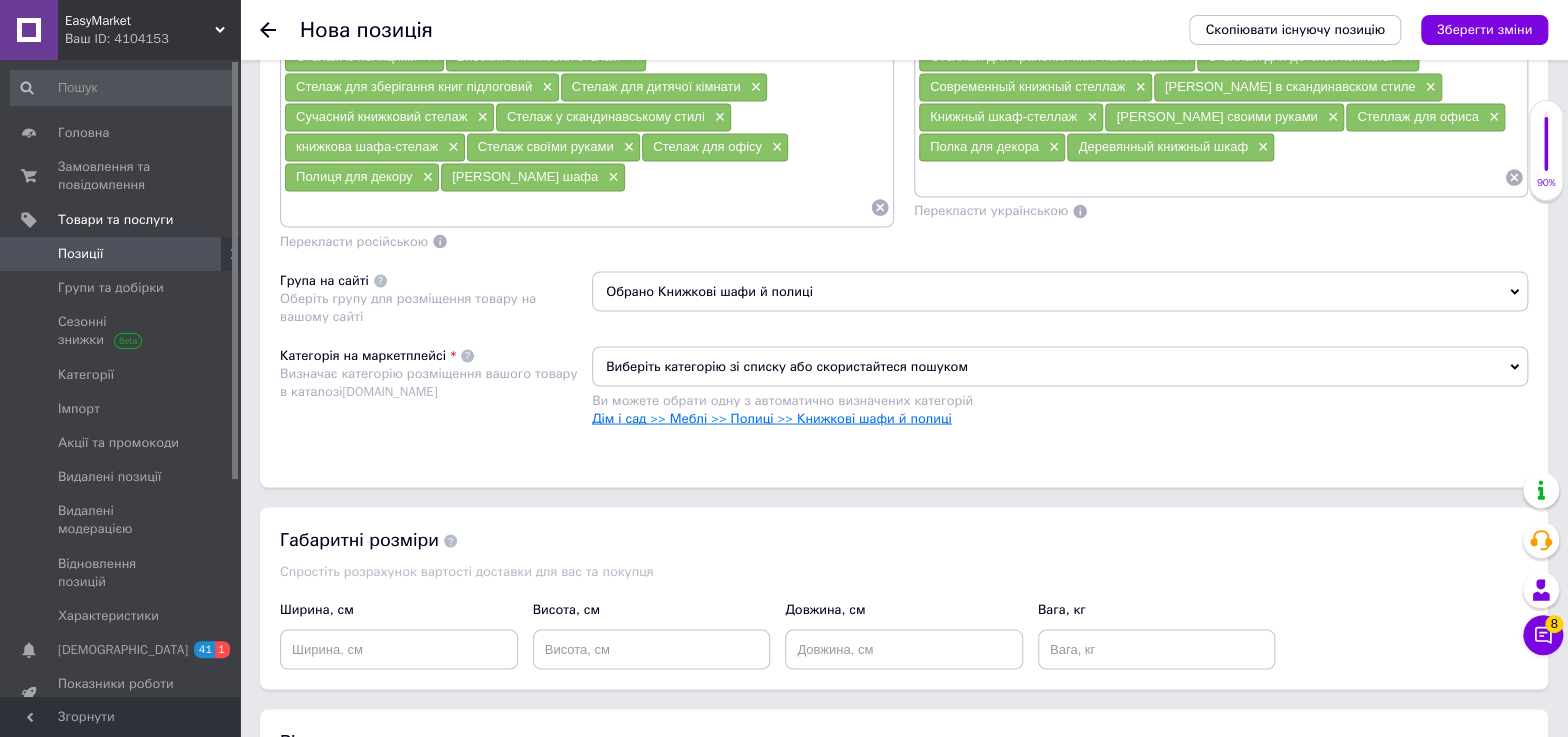 click on "Дім і сад >> Меблі >> Полиці >> Книжкові шафи й полиці" at bounding box center [772, 417] 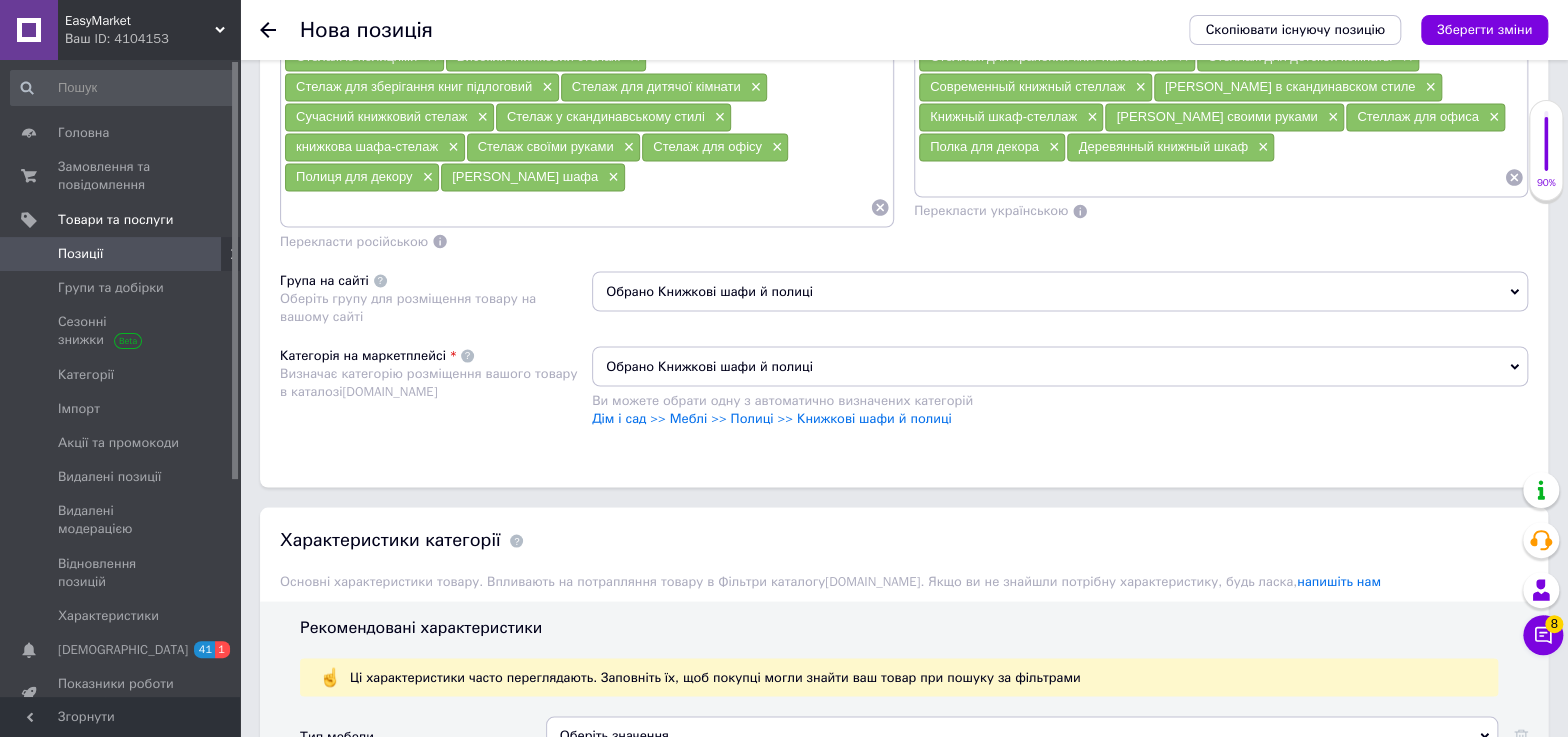 scroll, scrollTop: 2091, scrollLeft: 0, axis: vertical 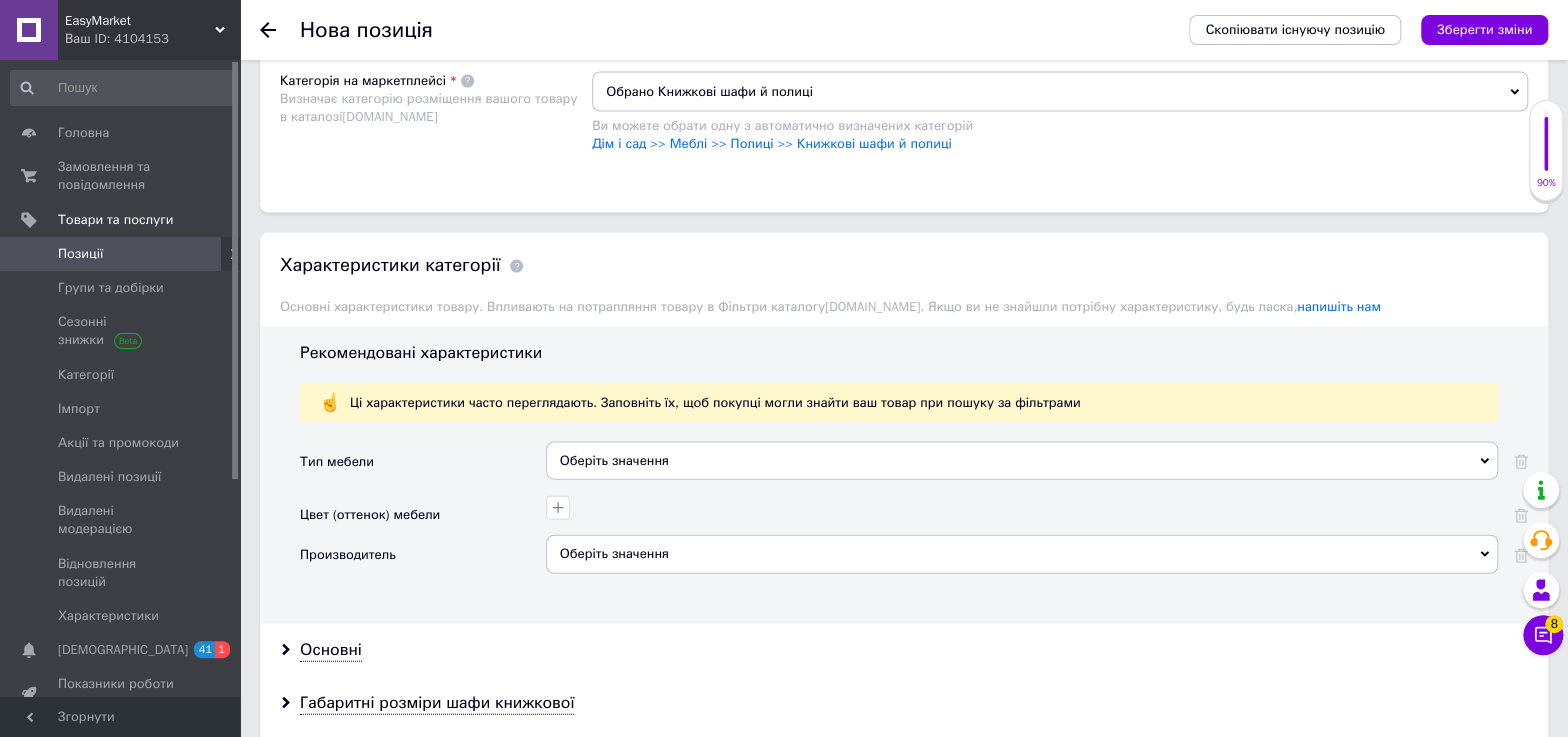 click on "Оберіть значення" at bounding box center [1022, 461] 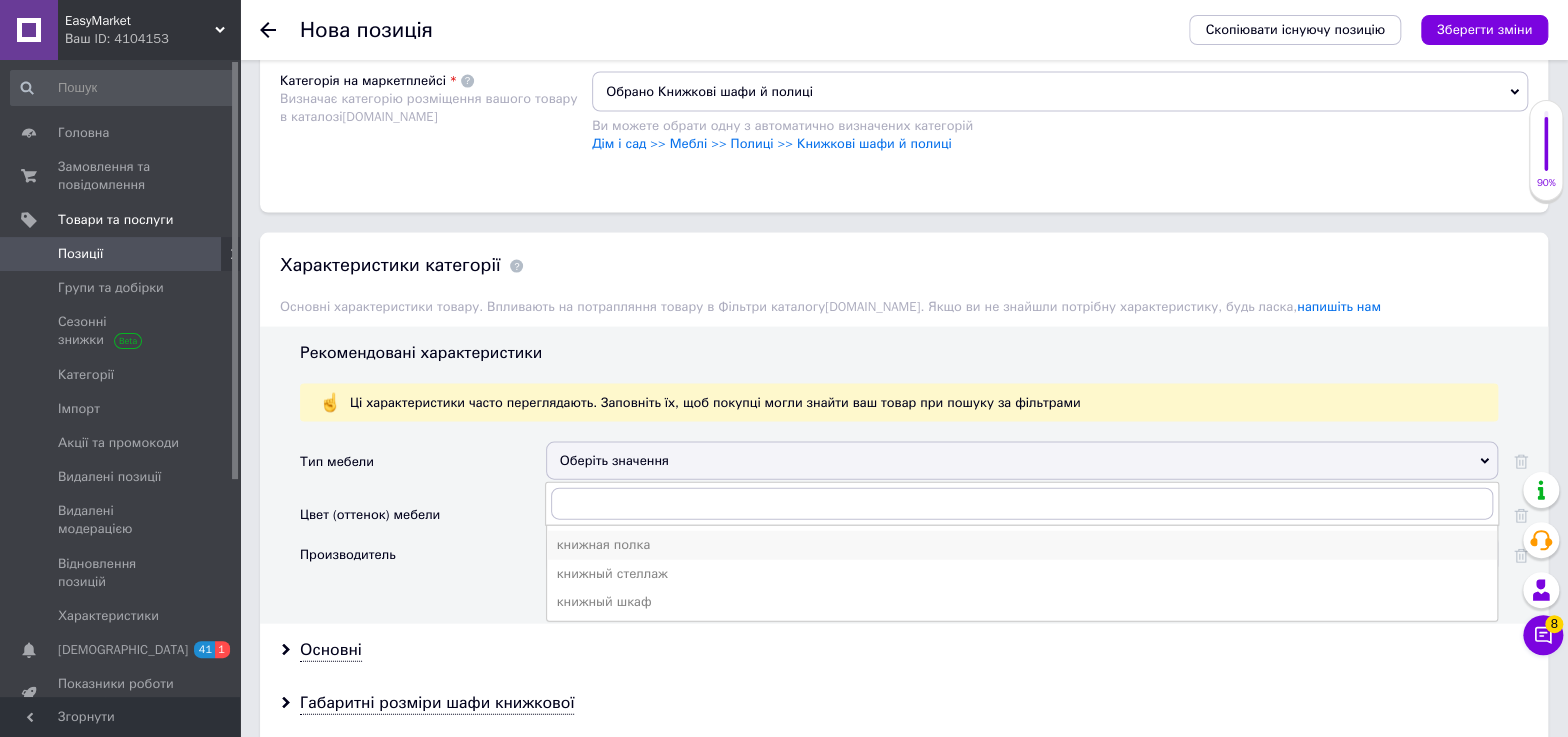 click on "книжная полка" at bounding box center [1022, 545] 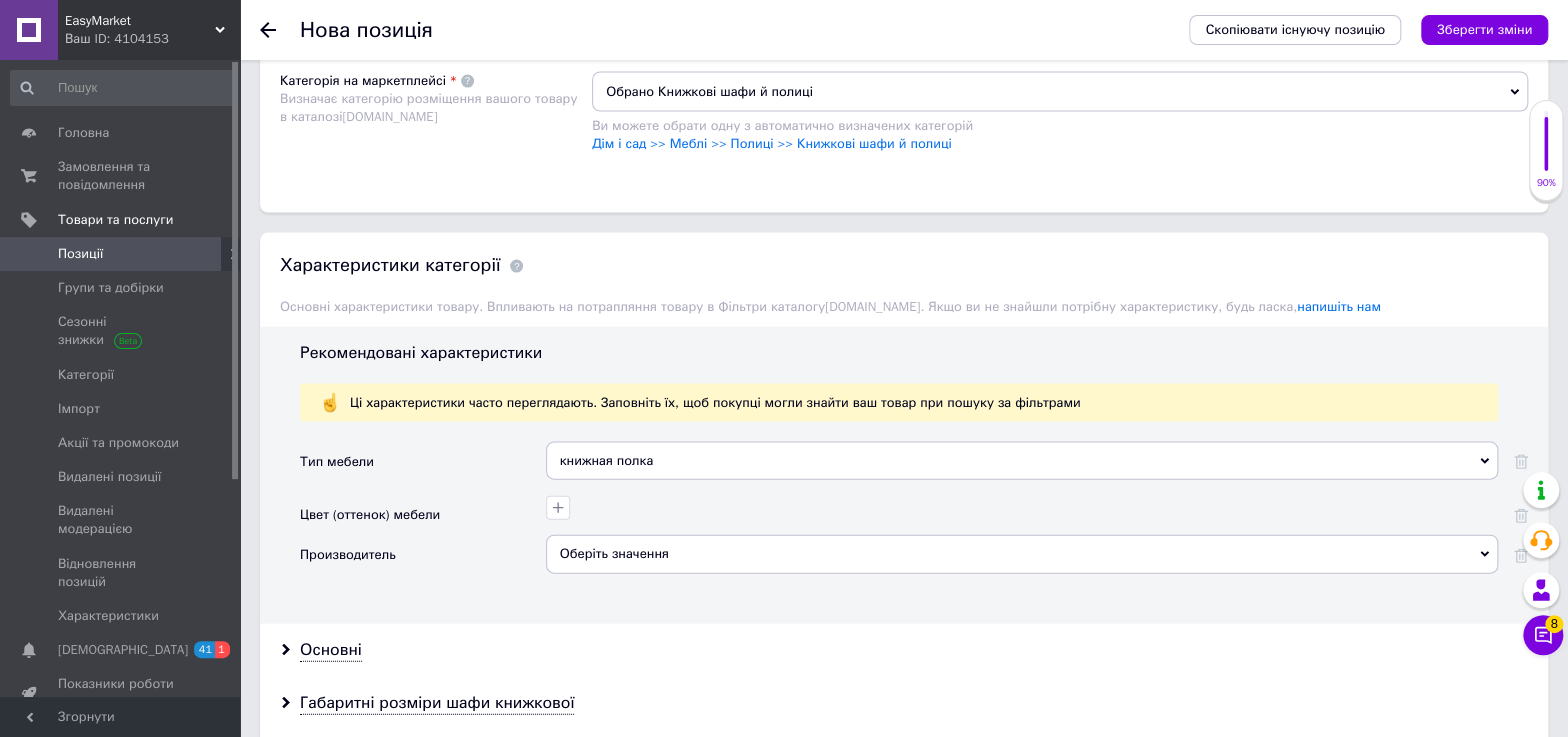 click on "Оберіть значення" at bounding box center (1022, 554) 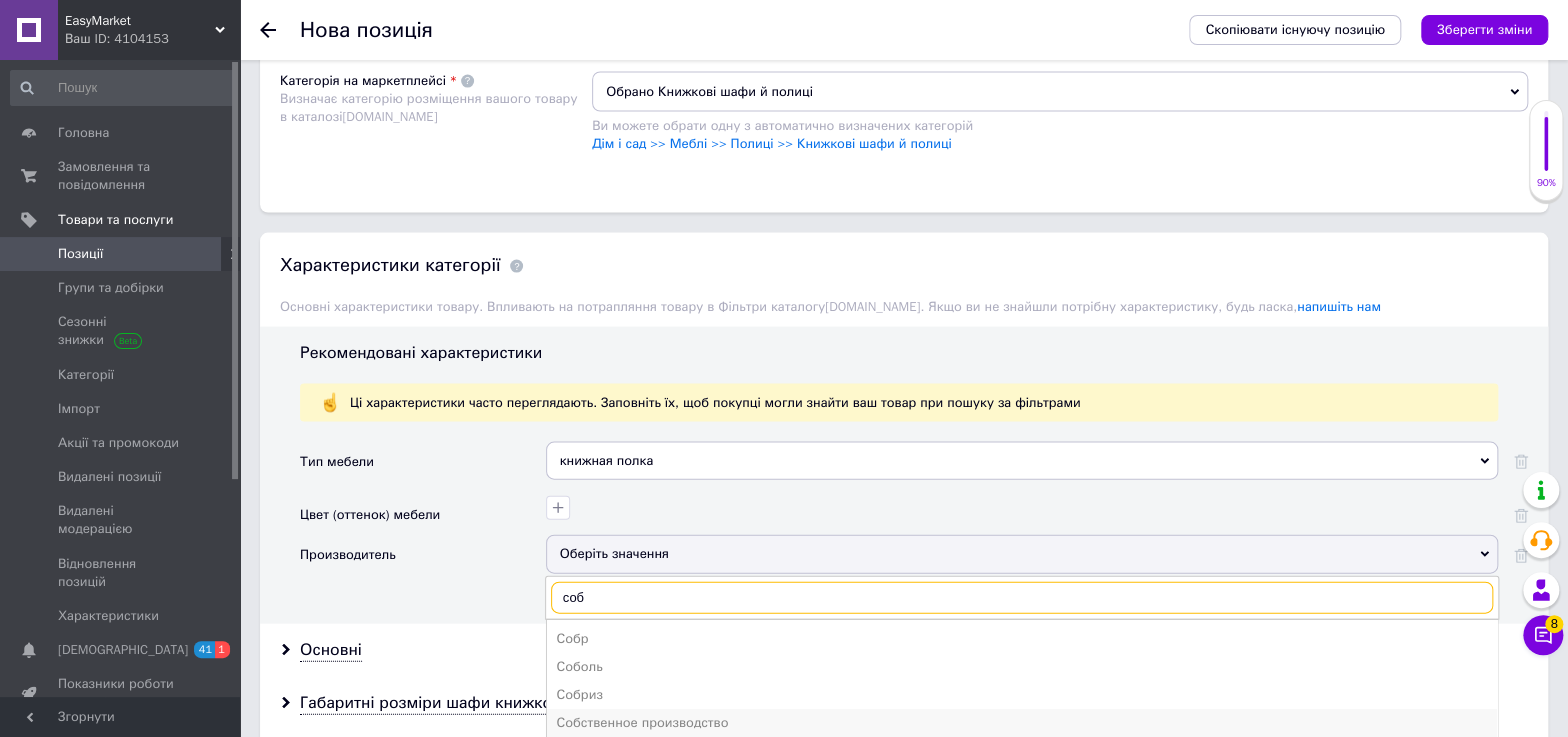 type on "соб" 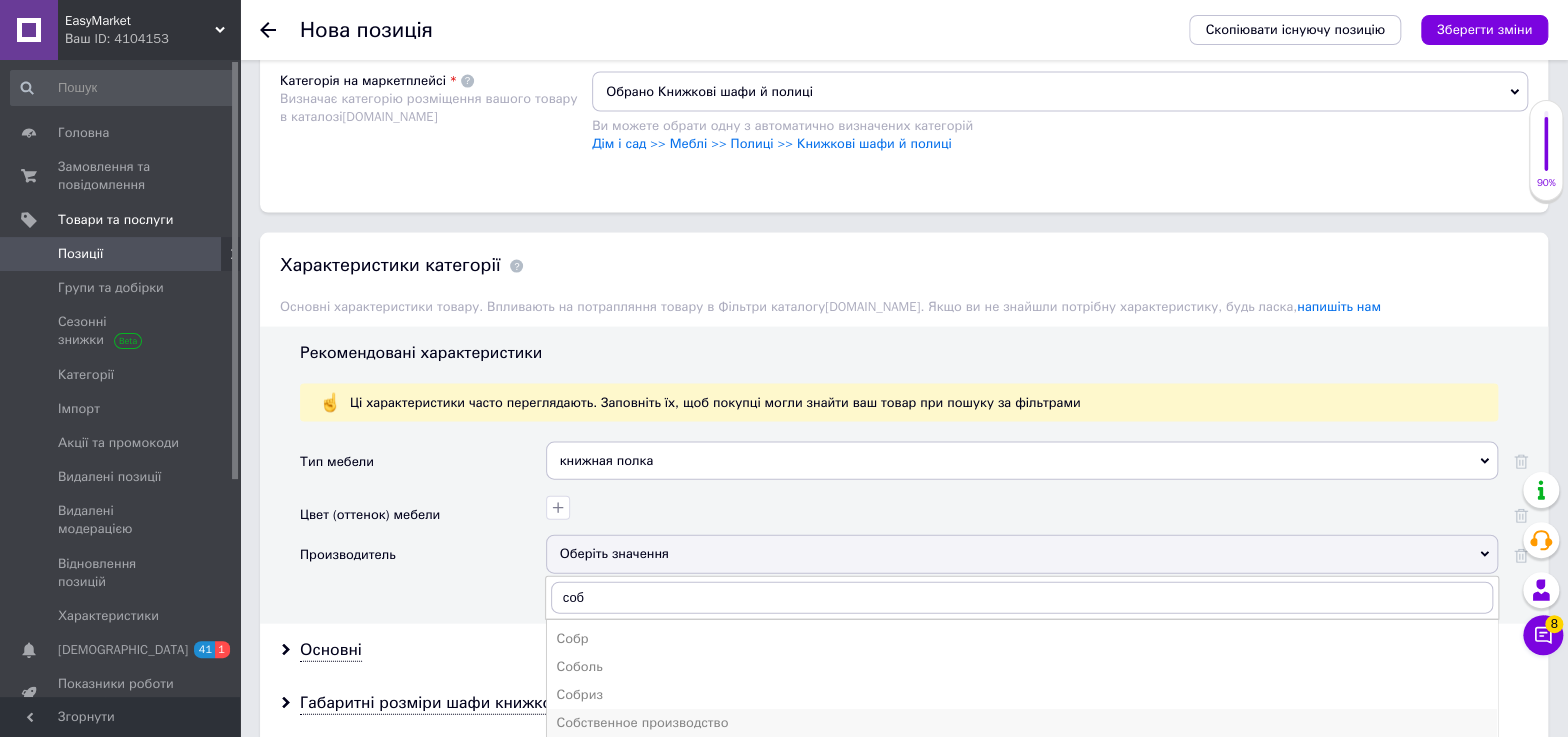 click on "Собственное производство" at bounding box center [1022, 723] 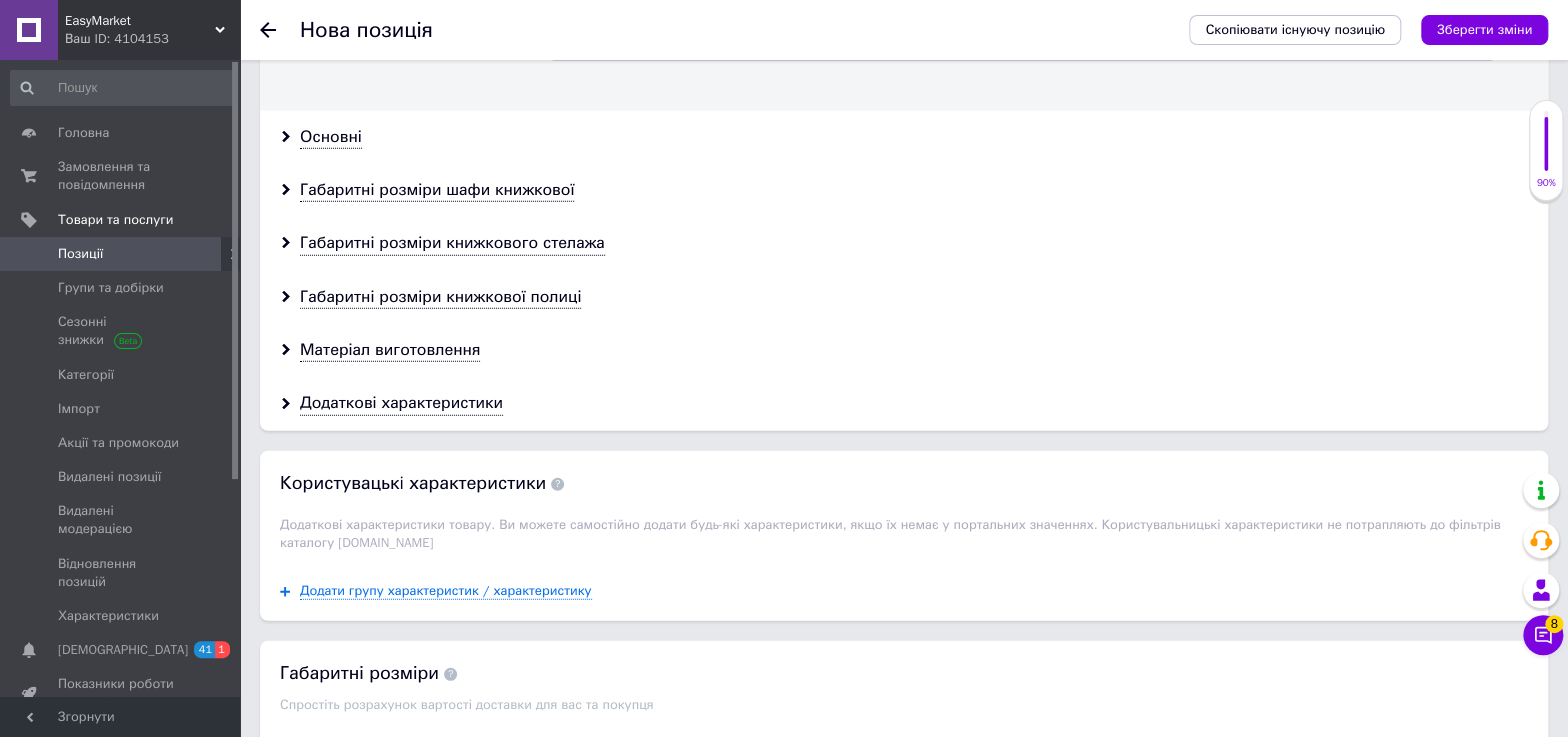 scroll, scrollTop: 2636, scrollLeft: 0, axis: vertical 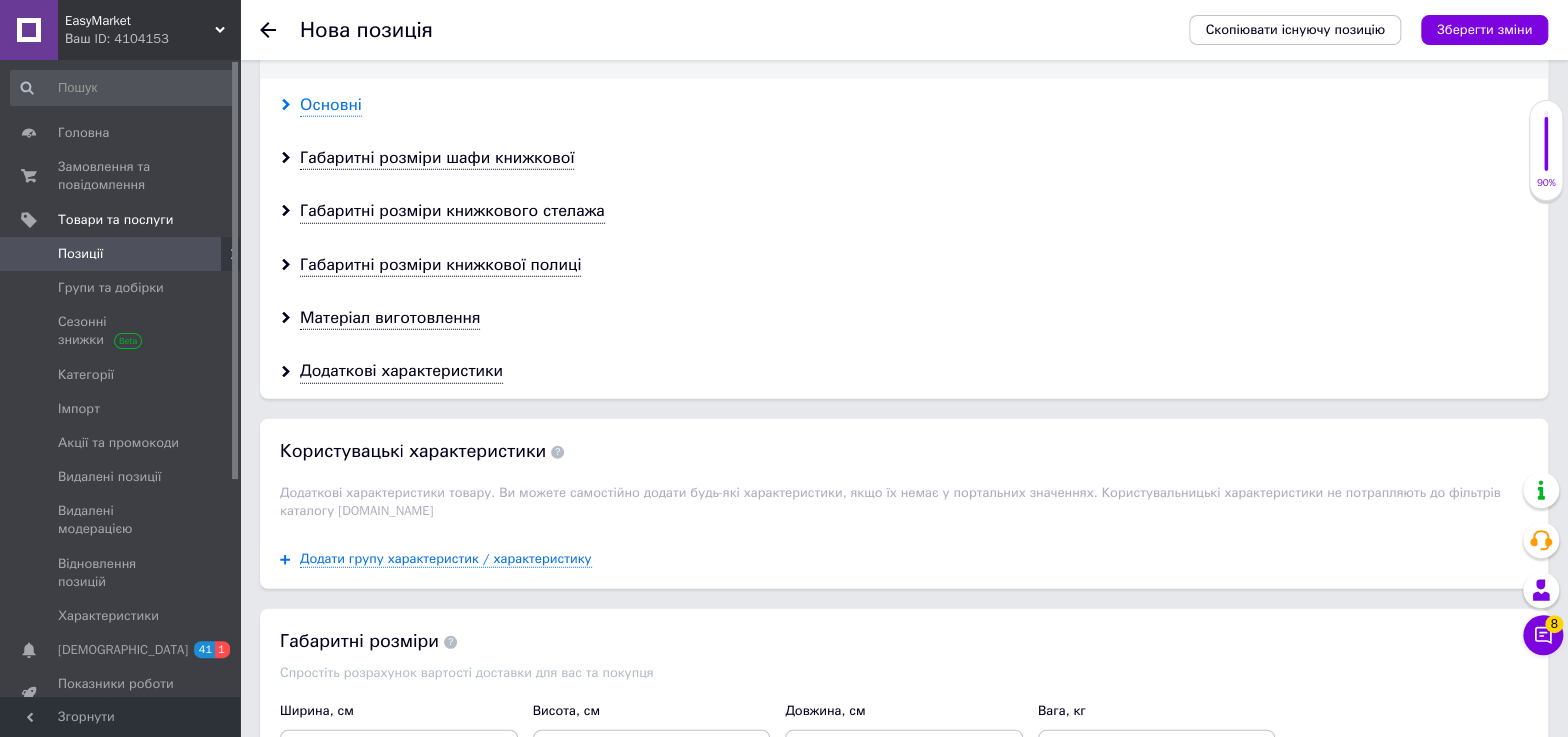 click on "Основні" at bounding box center (331, 105) 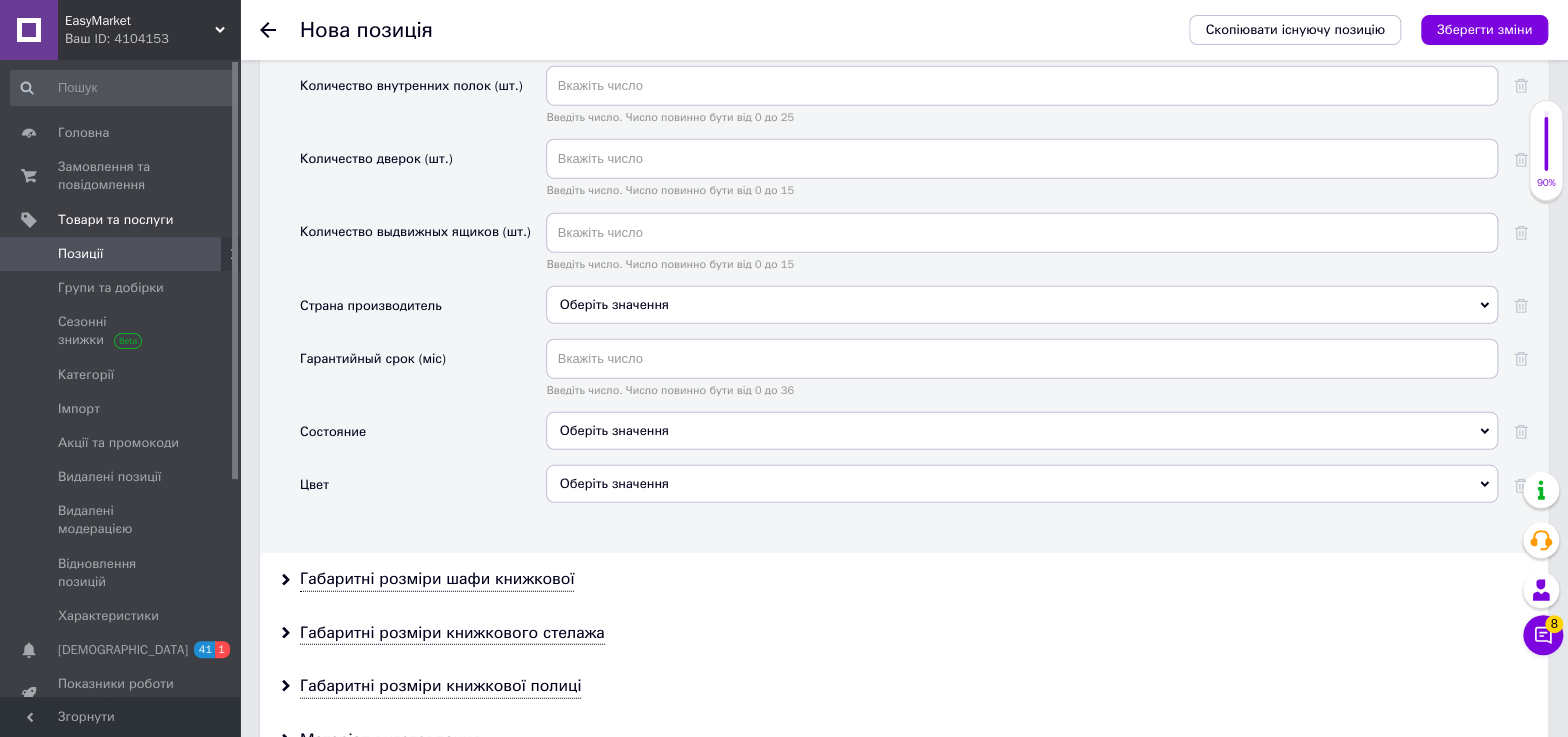 scroll, scrollTop: 2908, scrollLeft: 0, axis: vertical 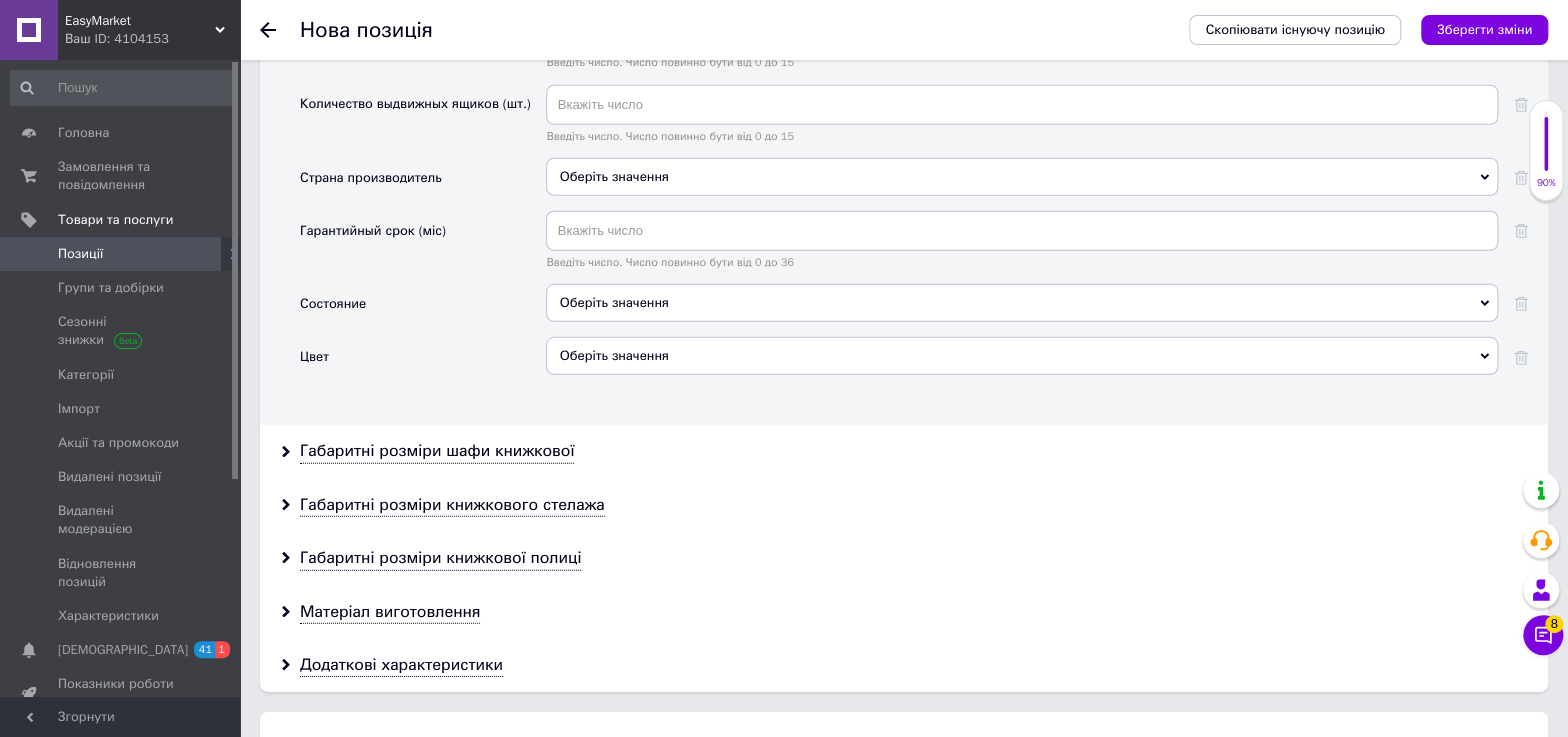 click on "Оберіть значення" at bounding box center (1022, 303) 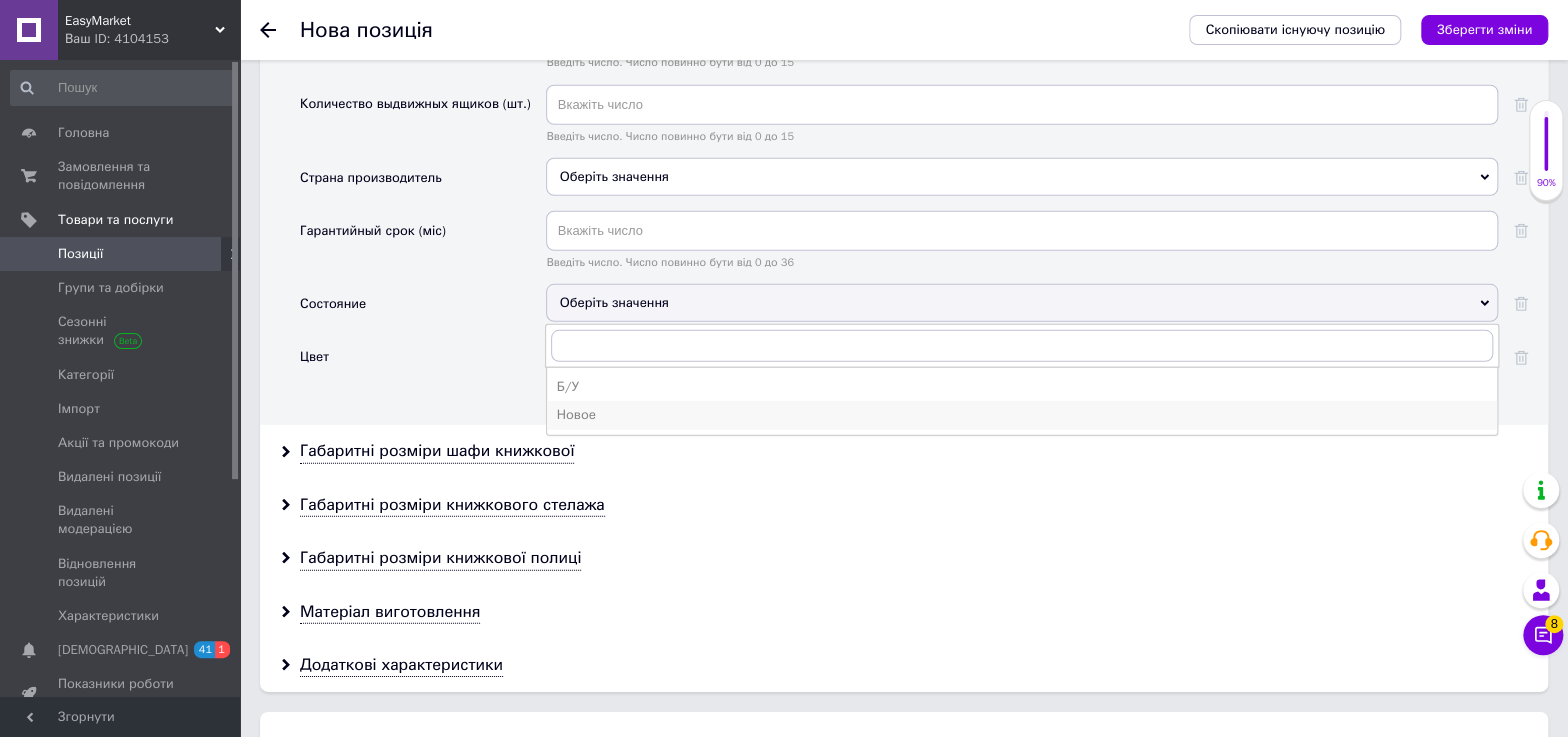 drag, startPoint x: 567, startPoint y: 419, endPoint x: 567, endPoint y: 405, distance: 14 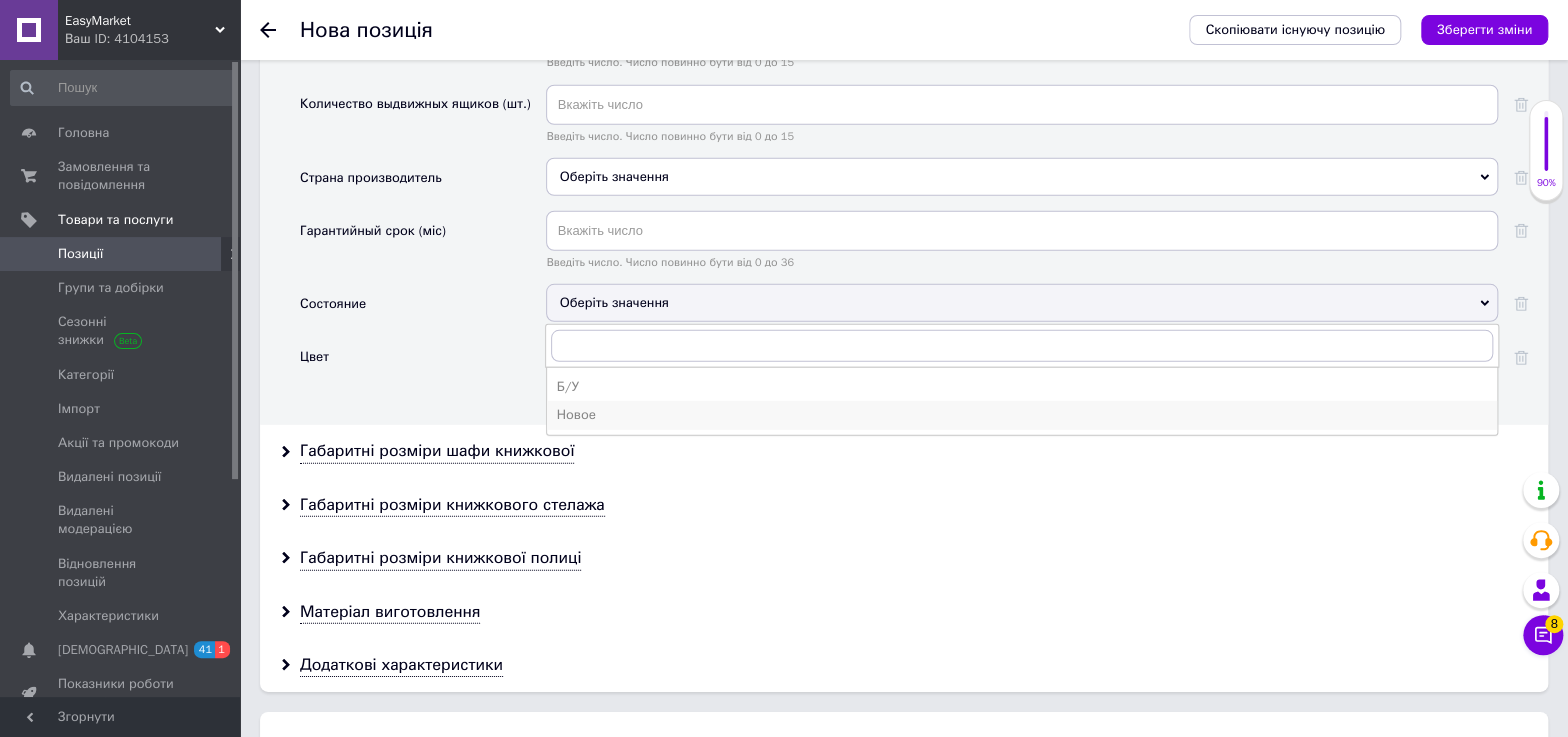 click on "Новое" at bounding box center [1022, 415] 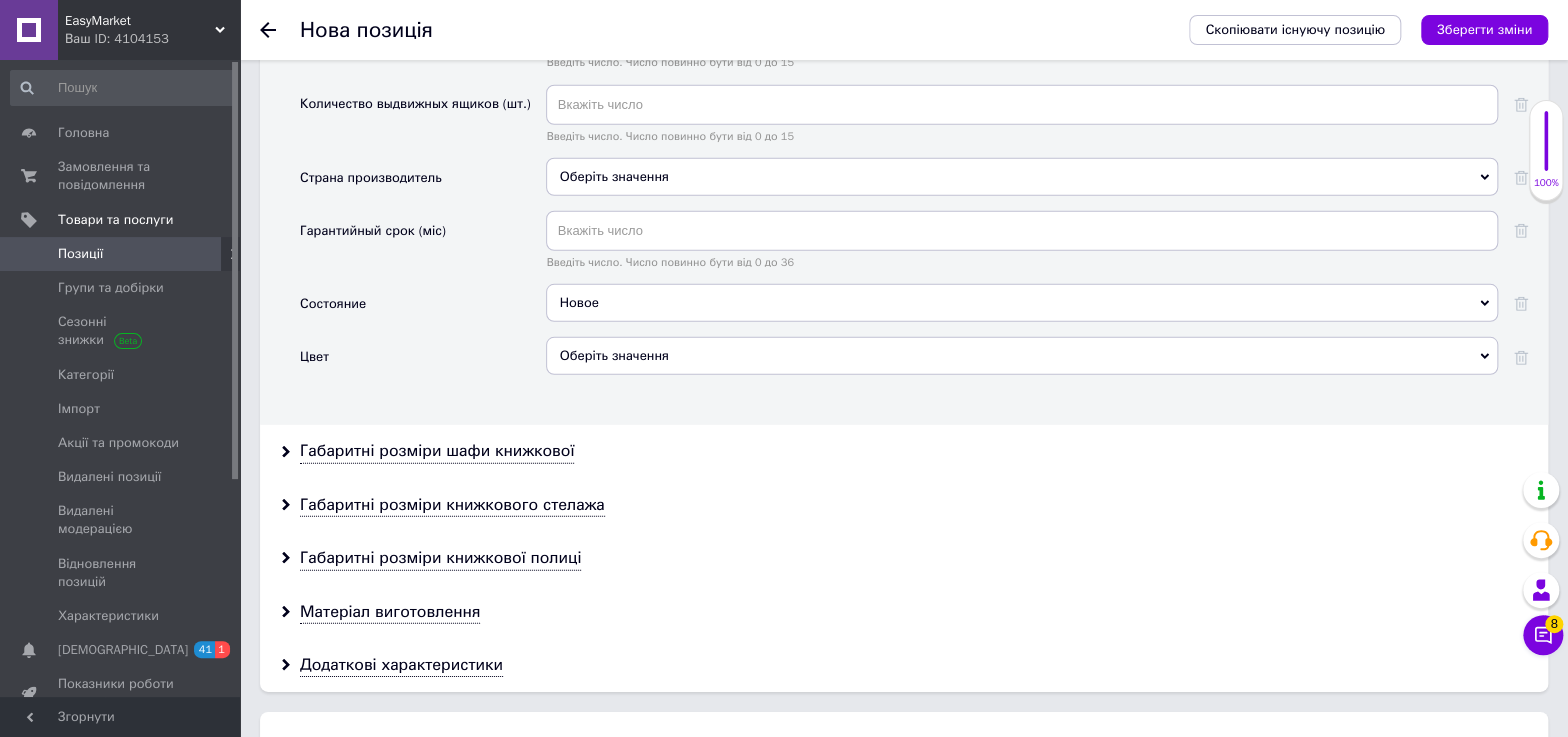 click on "Оберіть значення" at bounding box center (1022, 356) 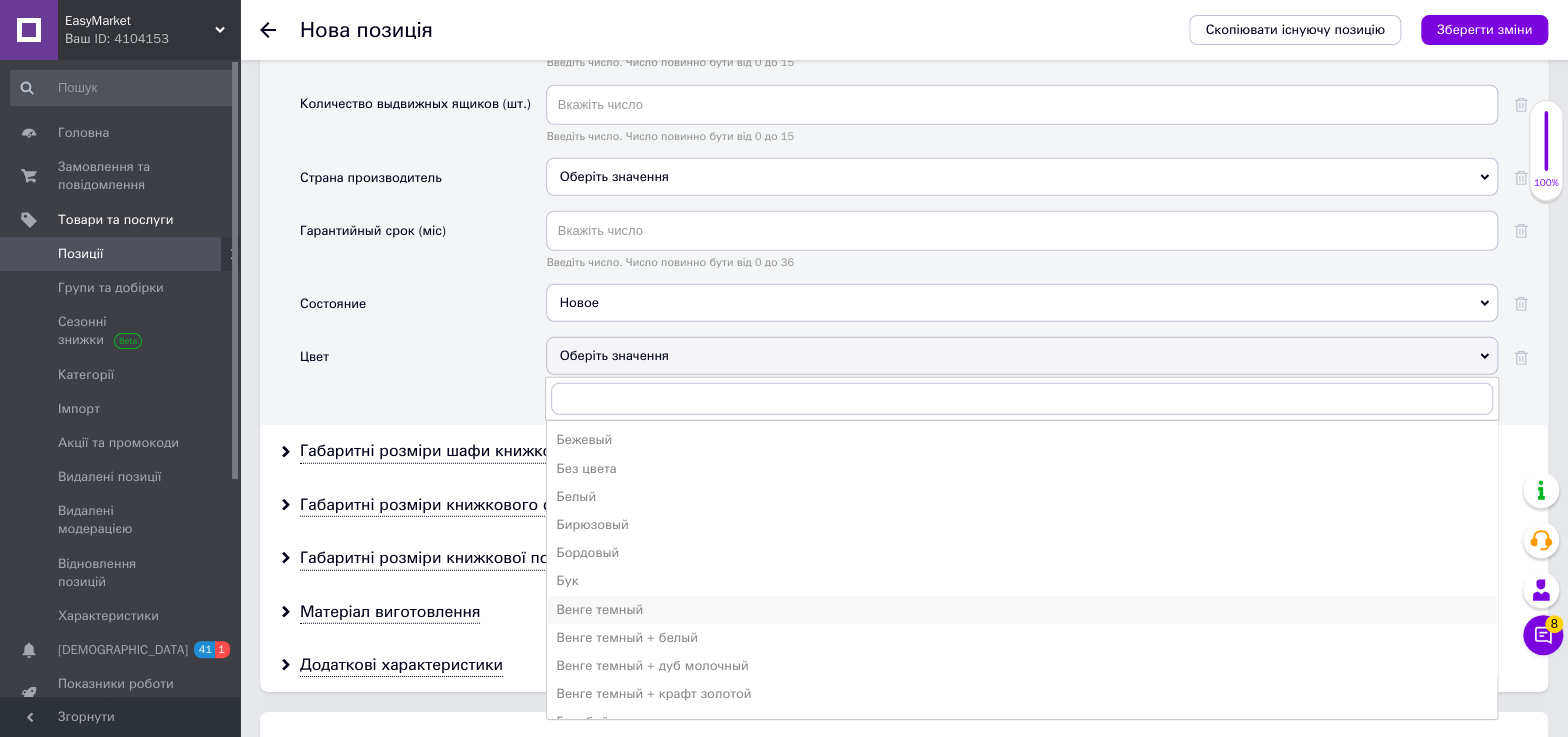 click on "Венге темный" at bounding box center [1022, 610] 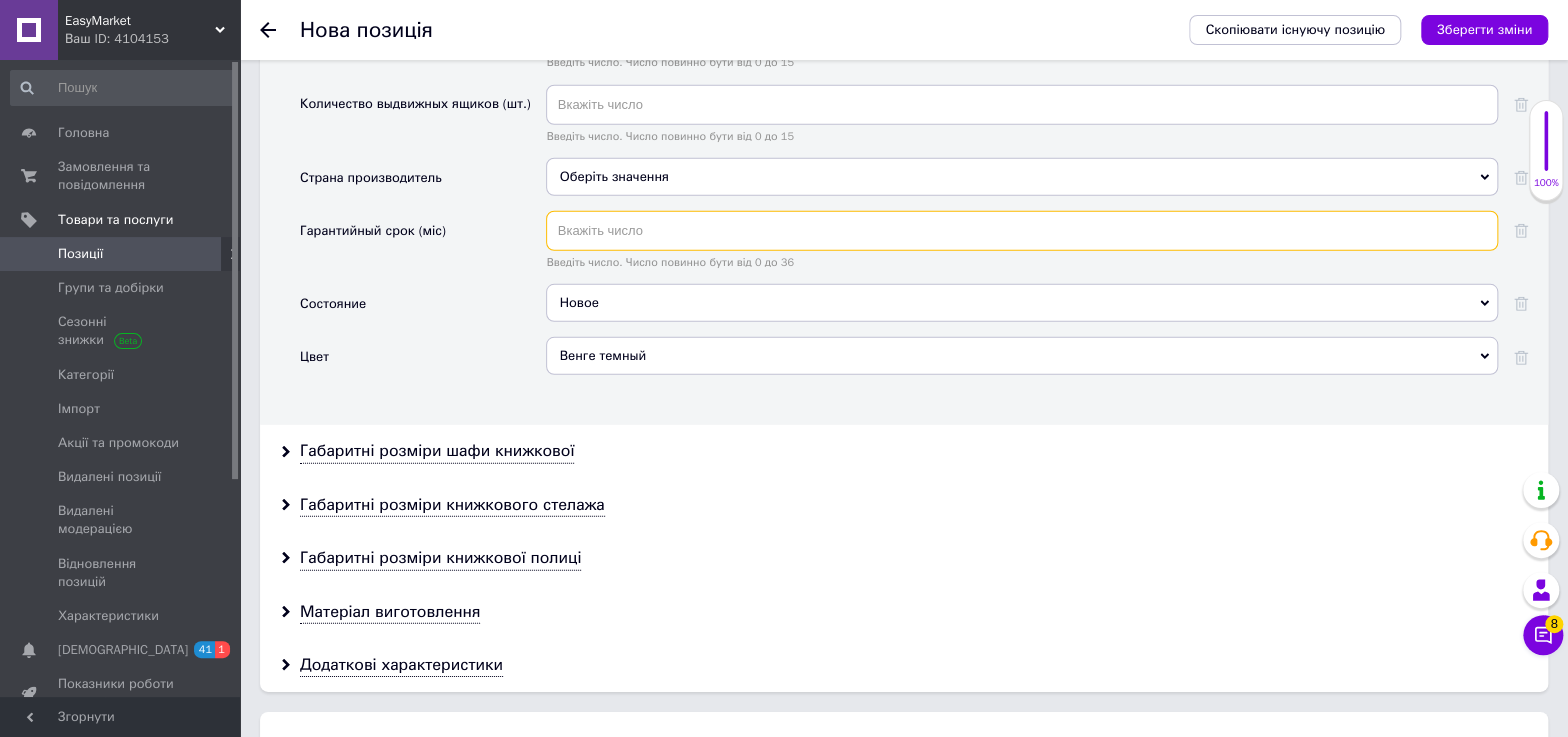 click at bounding box center [1022, 231] 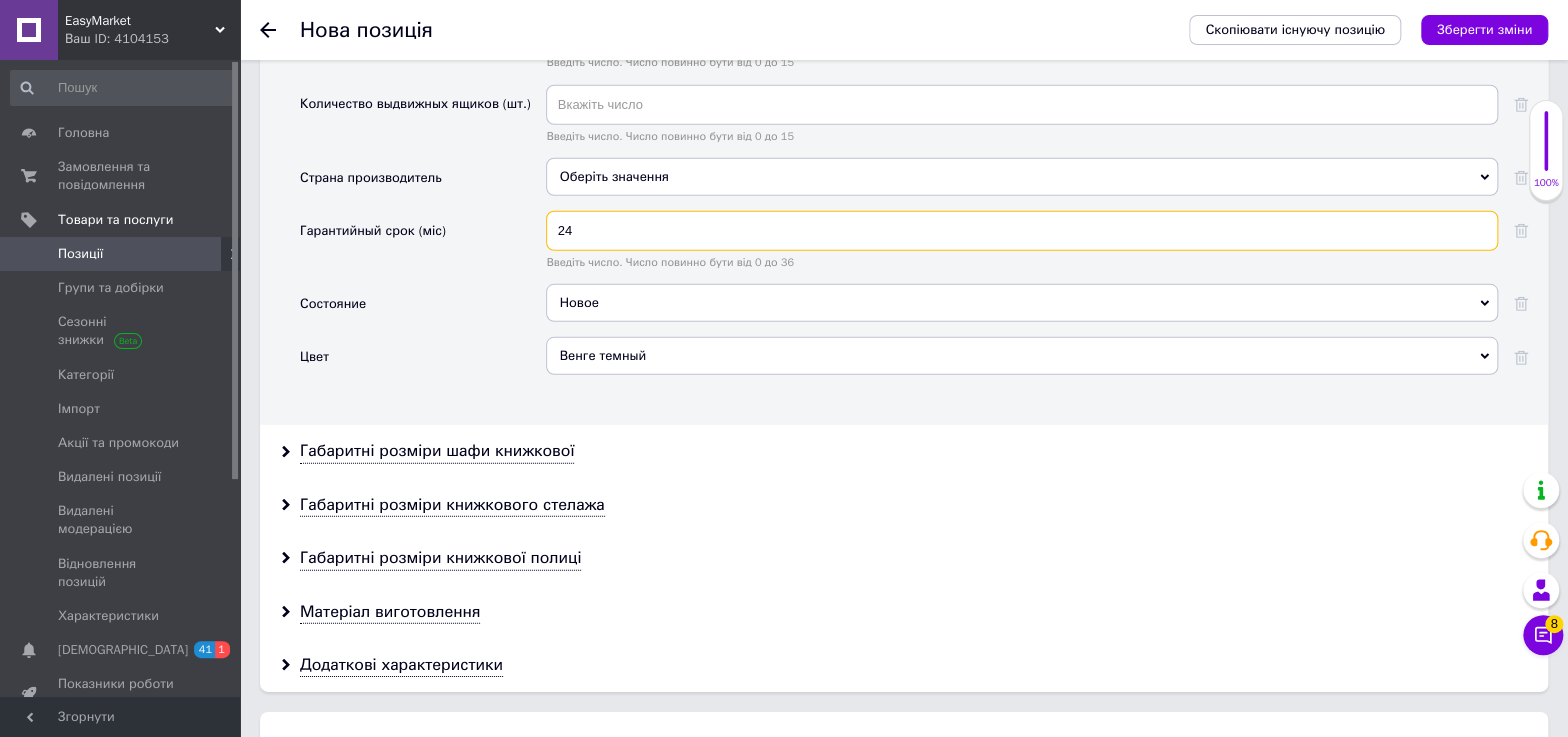 type on "24" 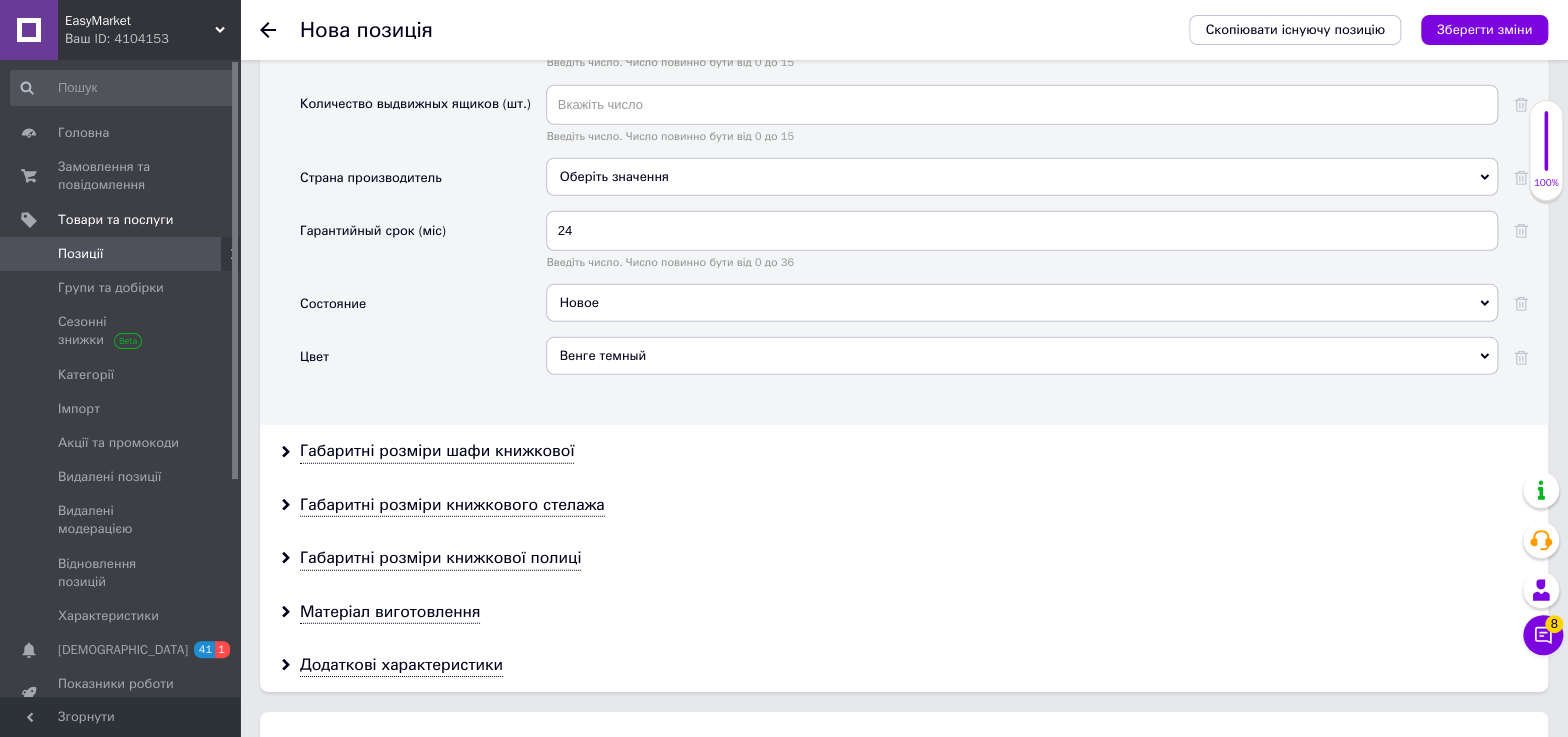 click on "Оберіть значення" at bounding box center (1022, 177) 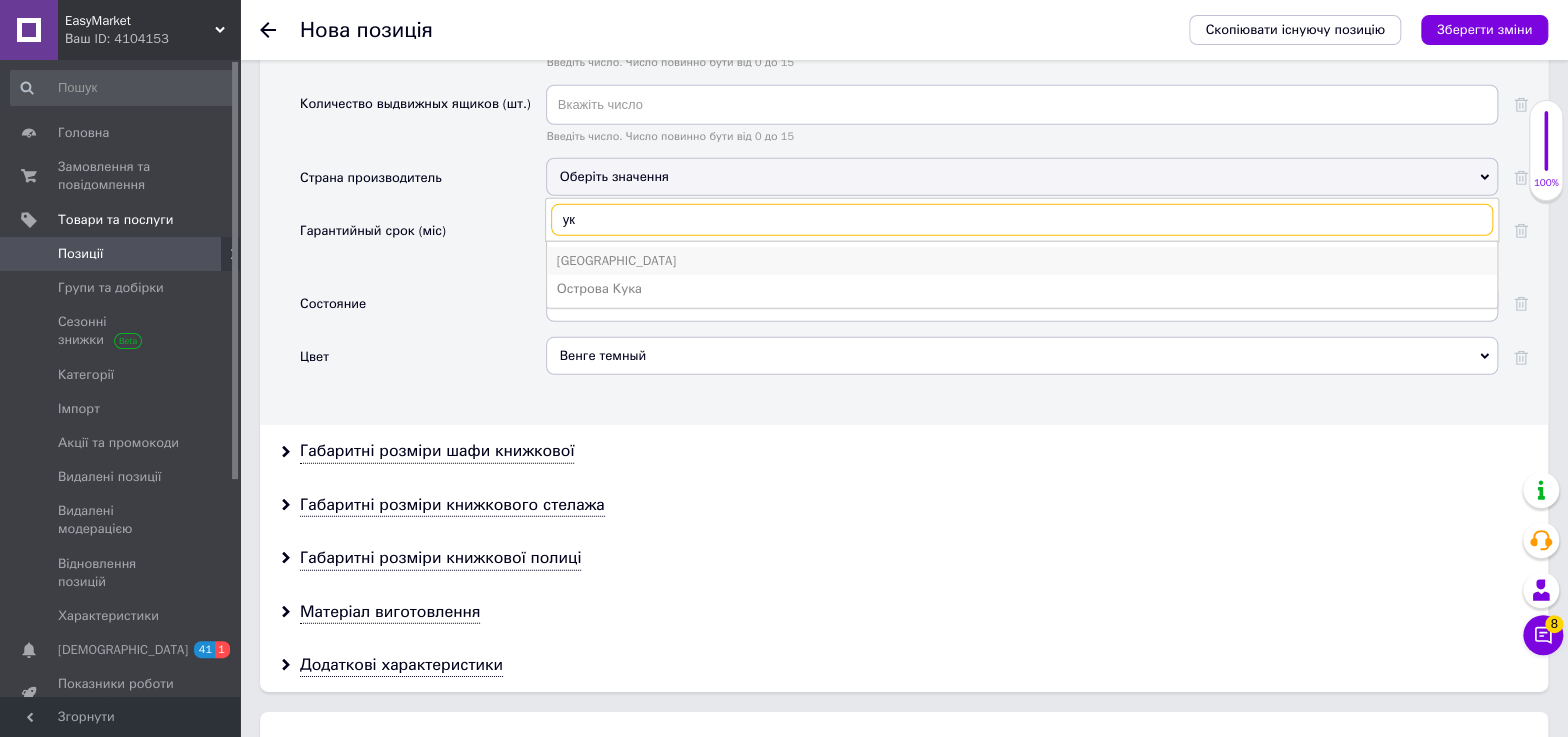 type on "ук" 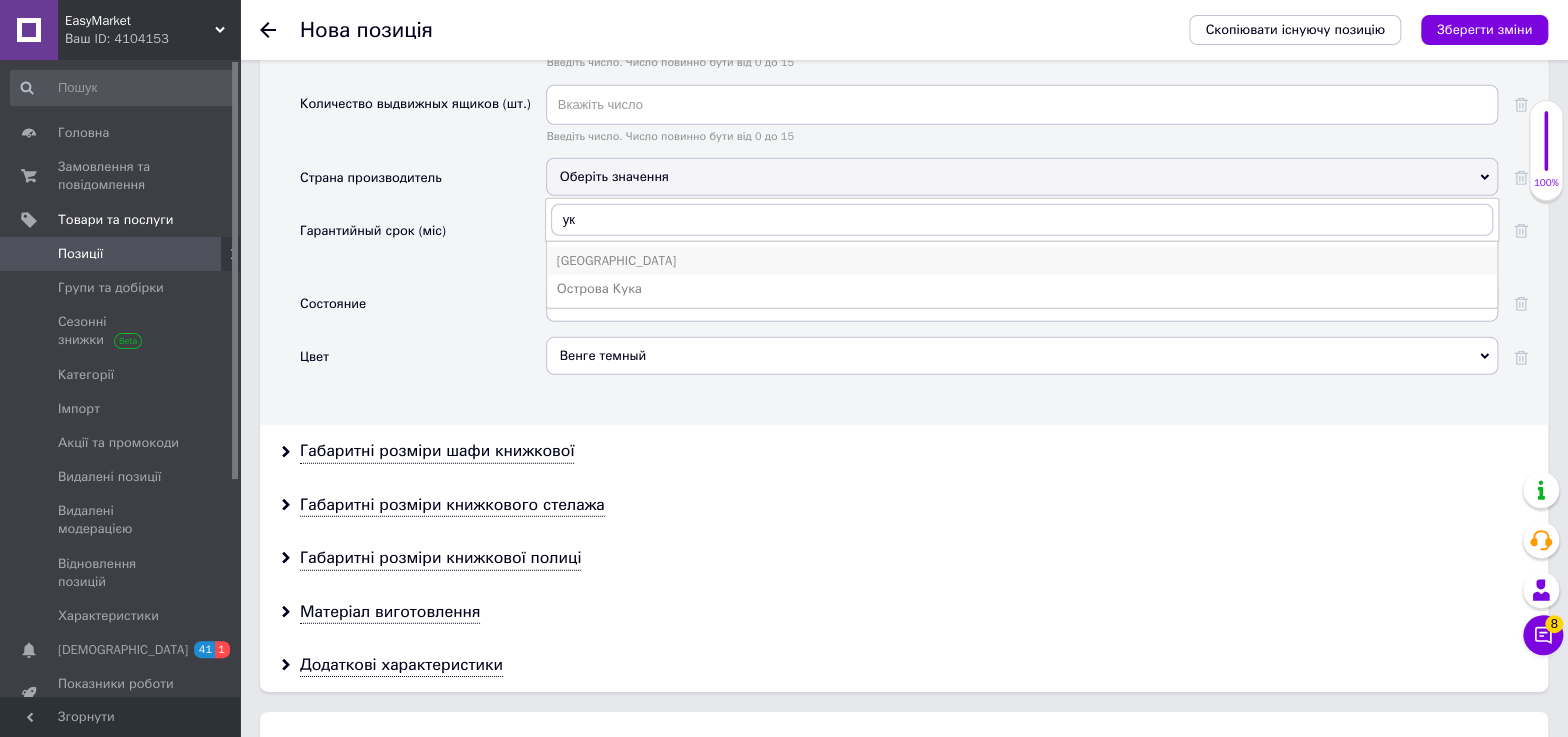 click on "[GEOGRAPHIC_DATA]" at bounding box center [1022, 261] 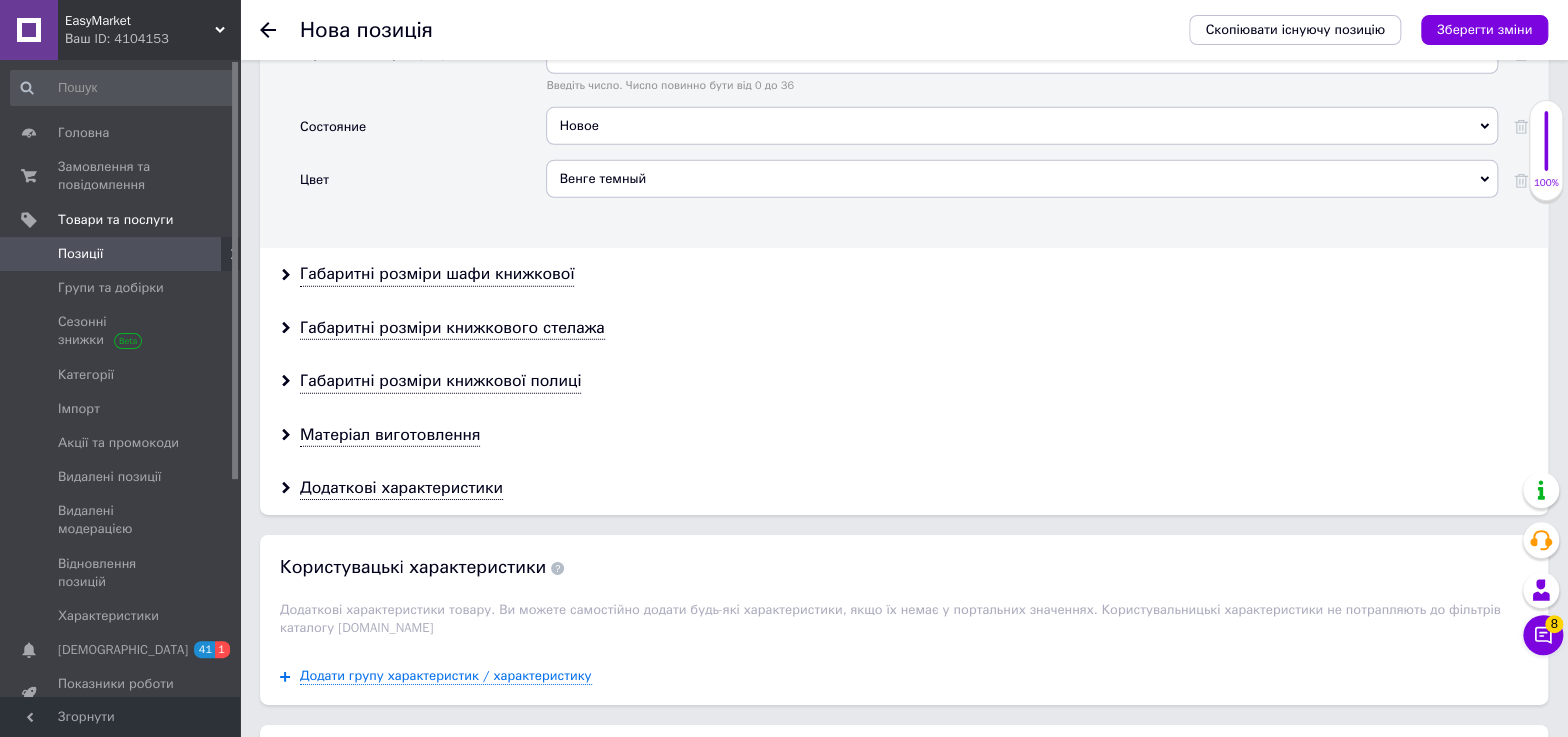 scroll, scrollTop: 3090, scrollLeft: 0, axis: vertical 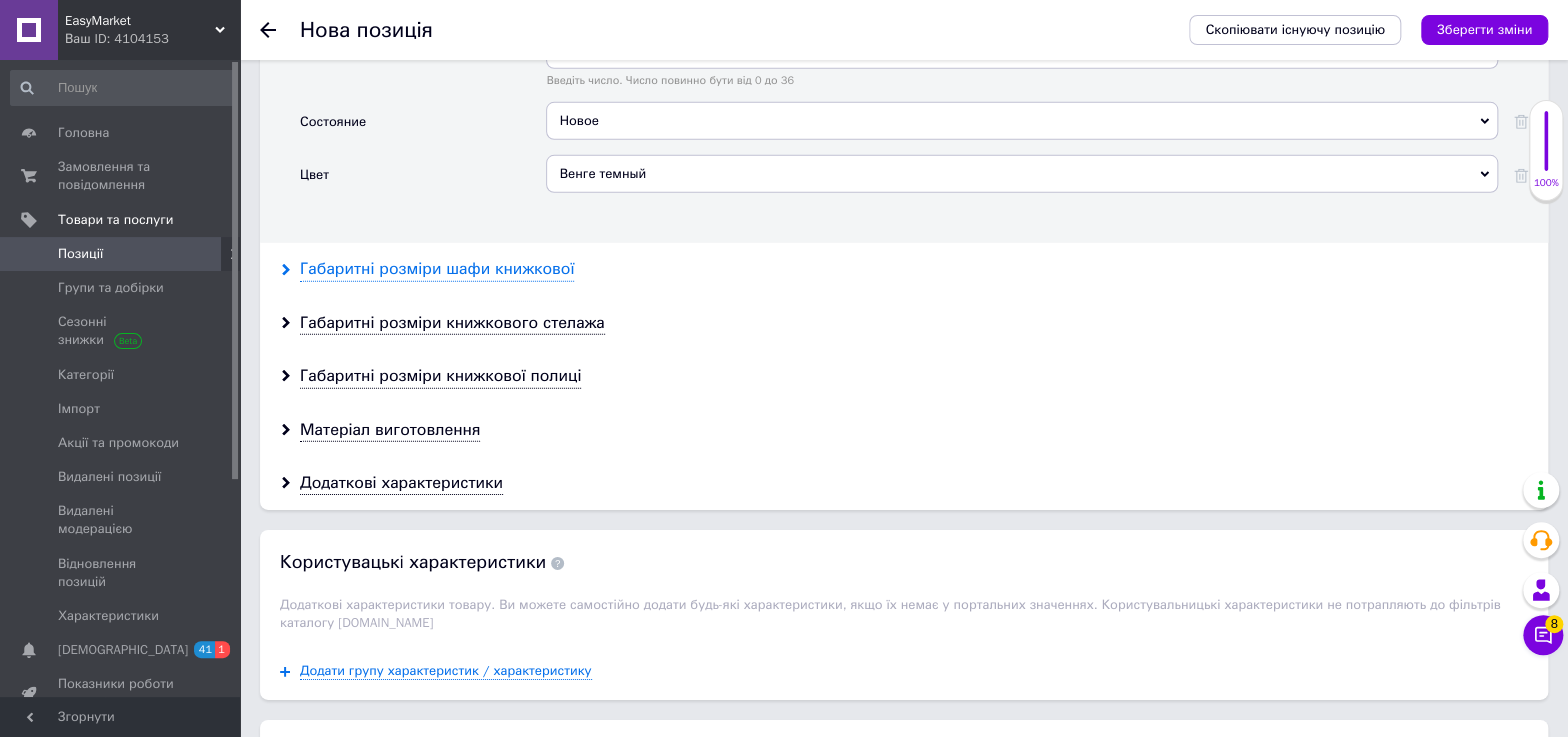 click on "Габаритні розміри шафи книжкової" at bounding box center [437, 269] 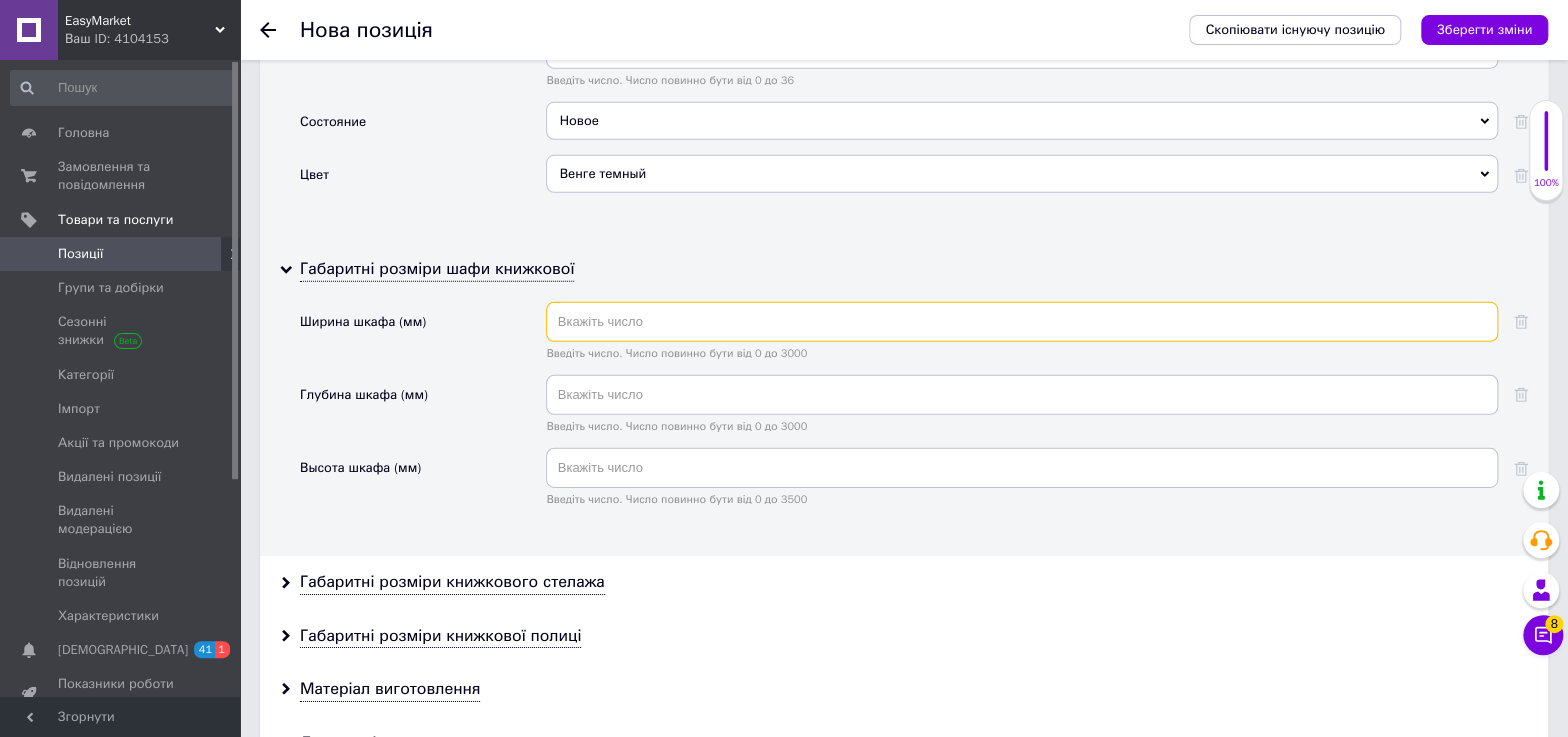 click at bounding box center (1022, 322) 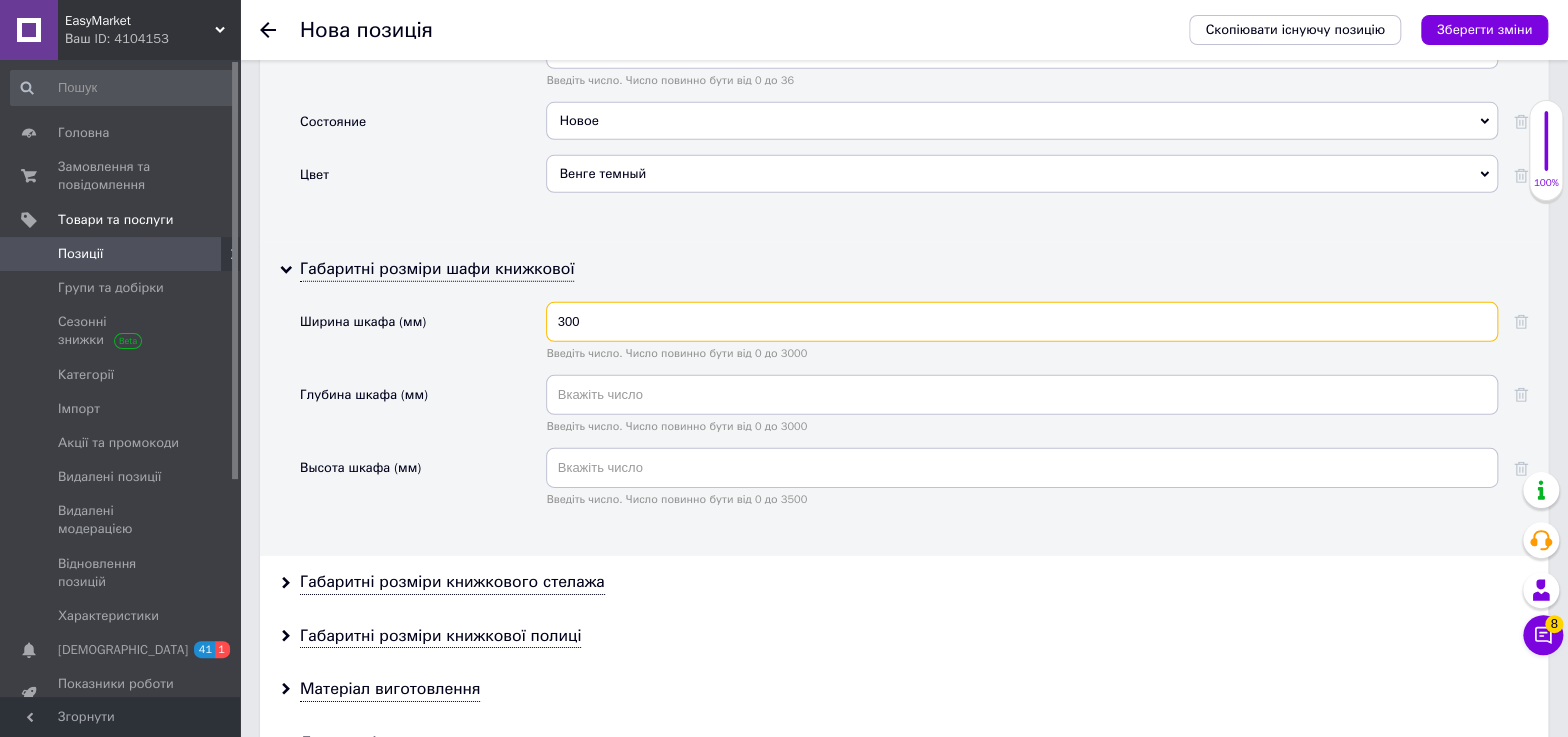 type on "300" 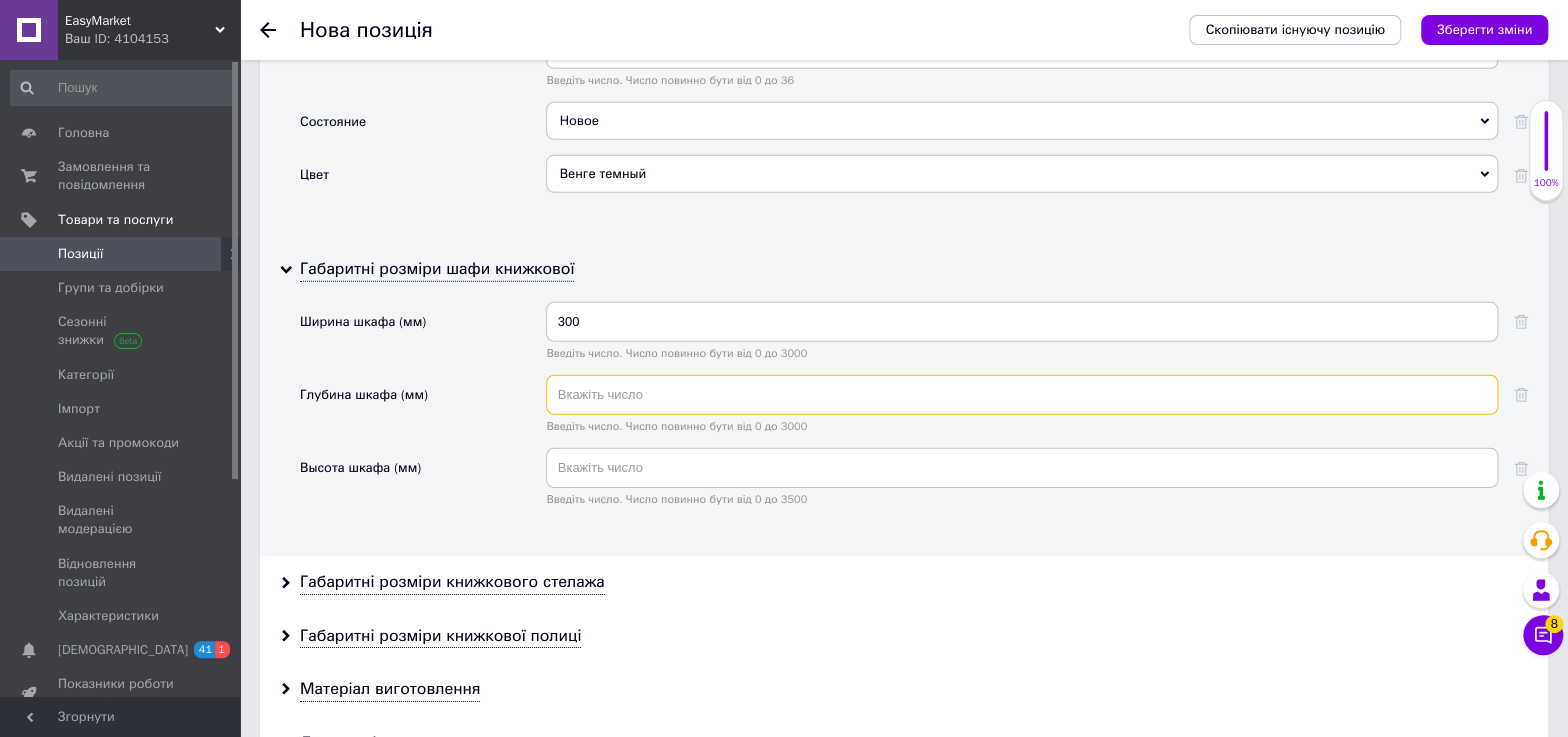click at bounding box center (1022, 395) 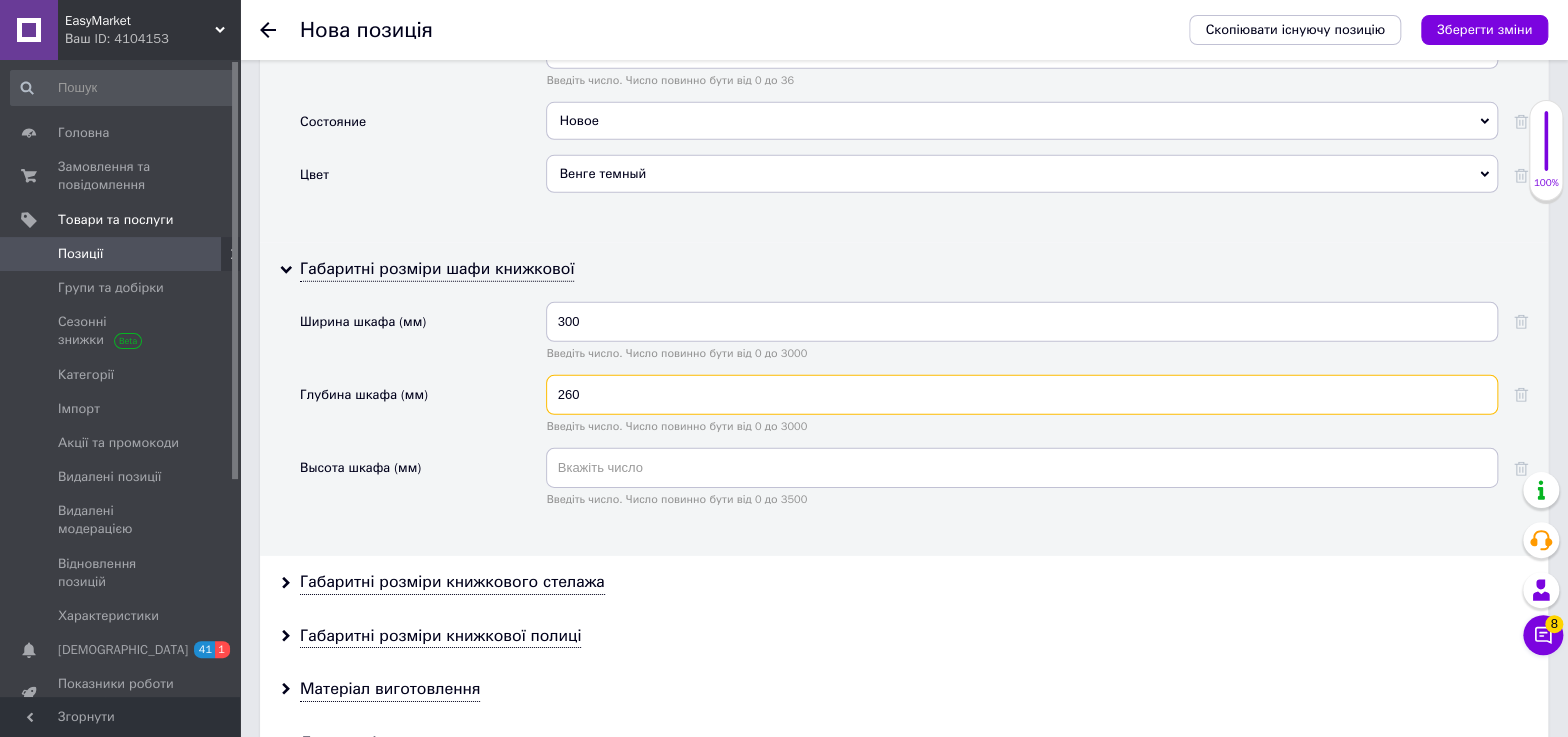 type on "260" 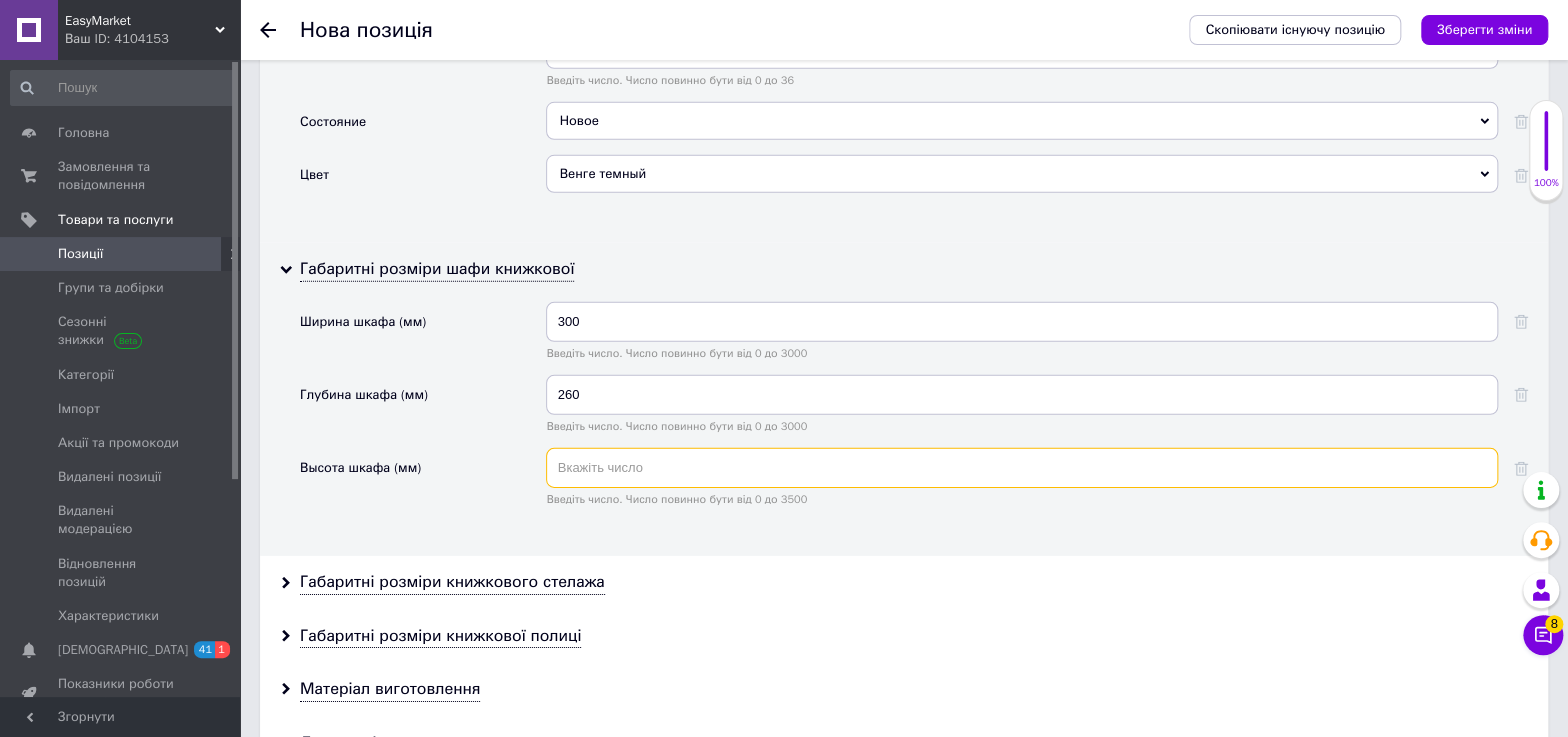 click at bounding box center (1022, 468) 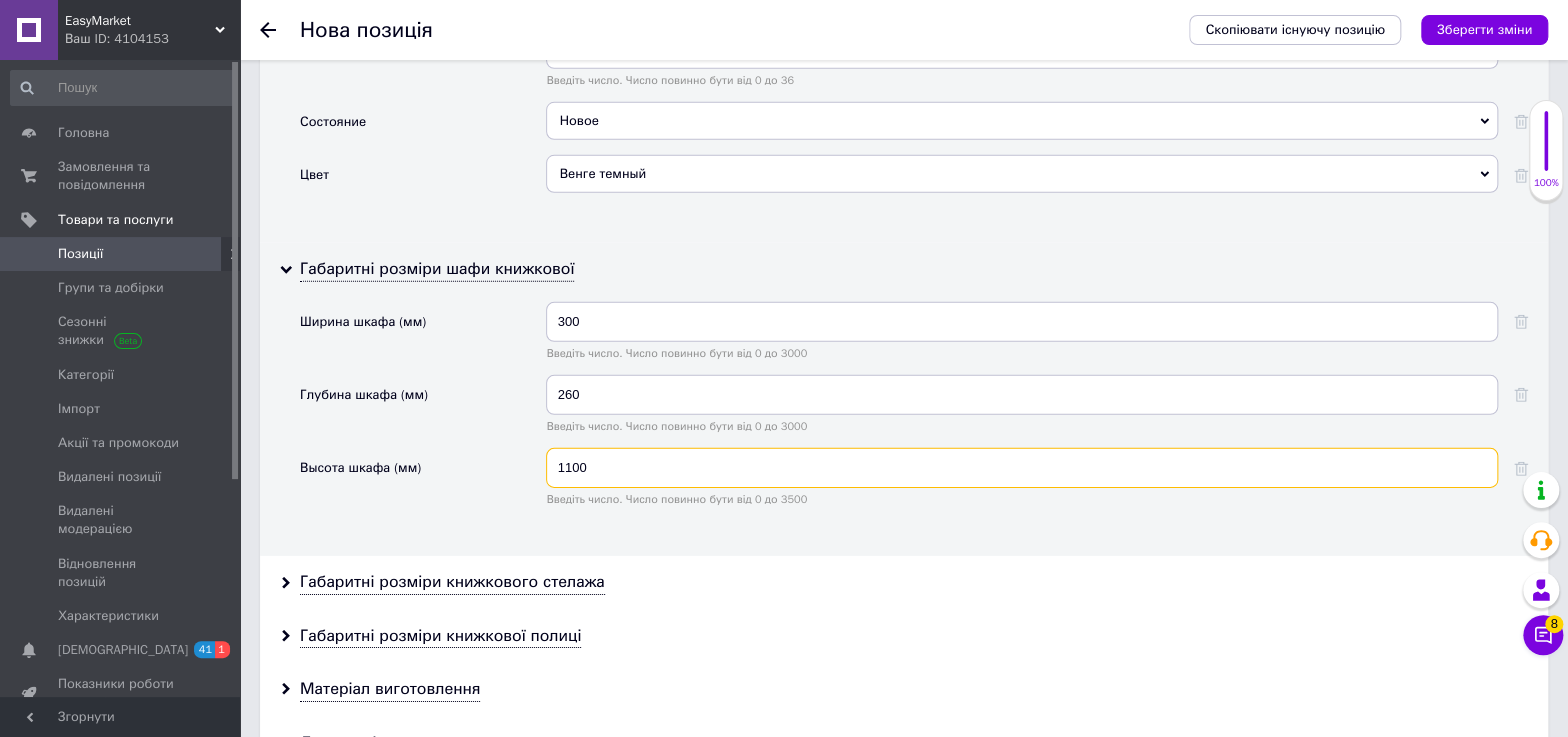 type on "1100" 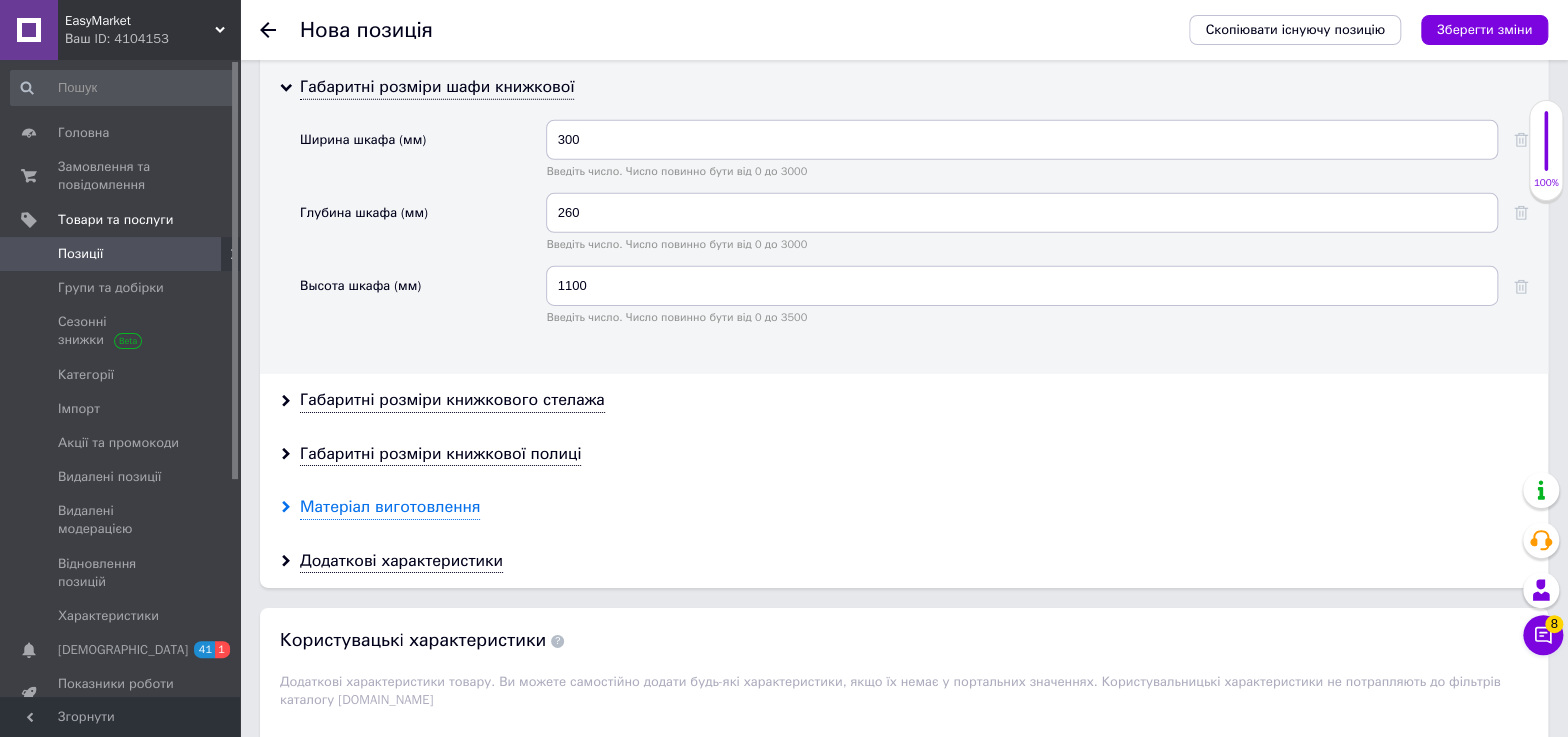 click on "Матеріал виготовлення" at bounding box center [390, 507] 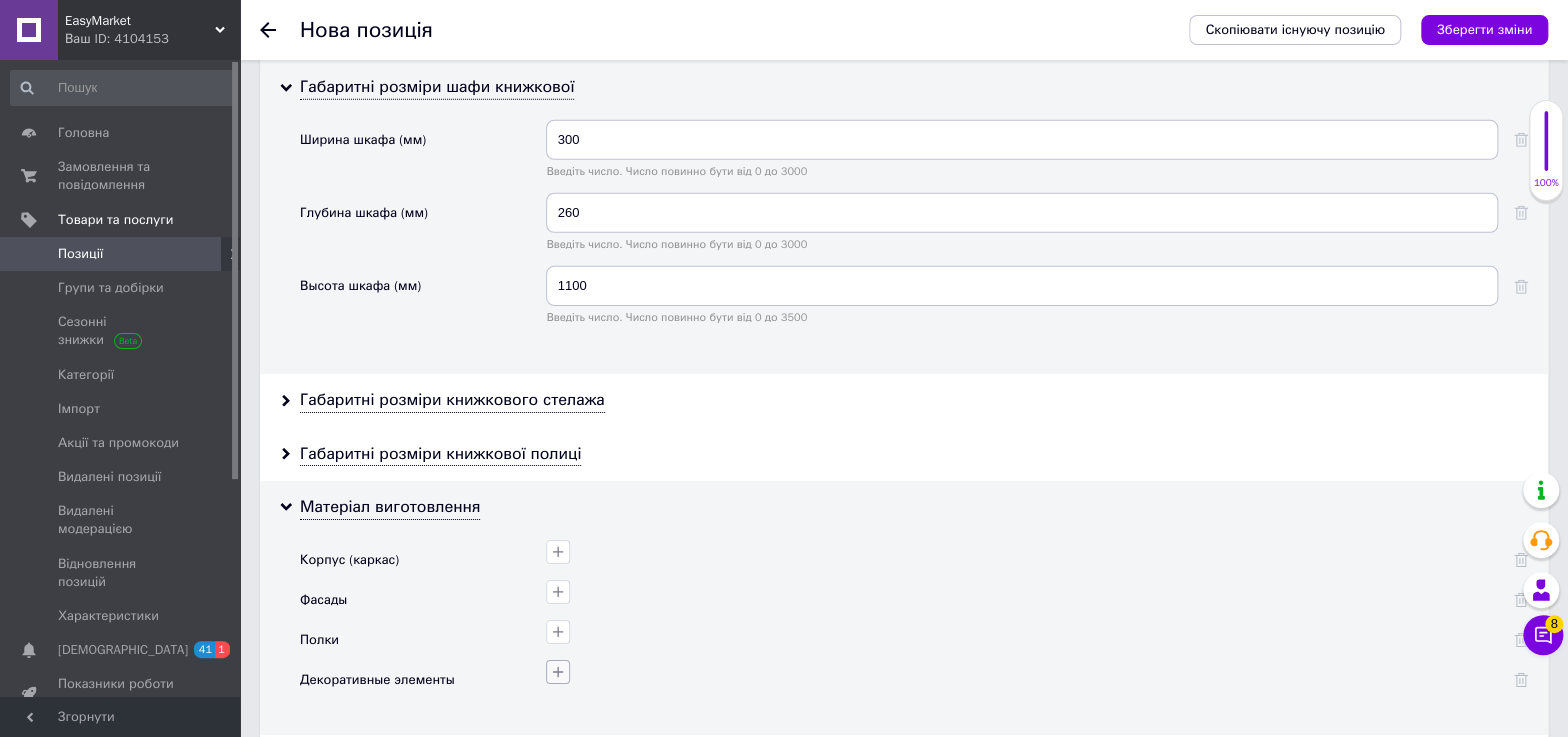 scroll, scrollTop: 3545, scrollLeft: 0, axis: vertical 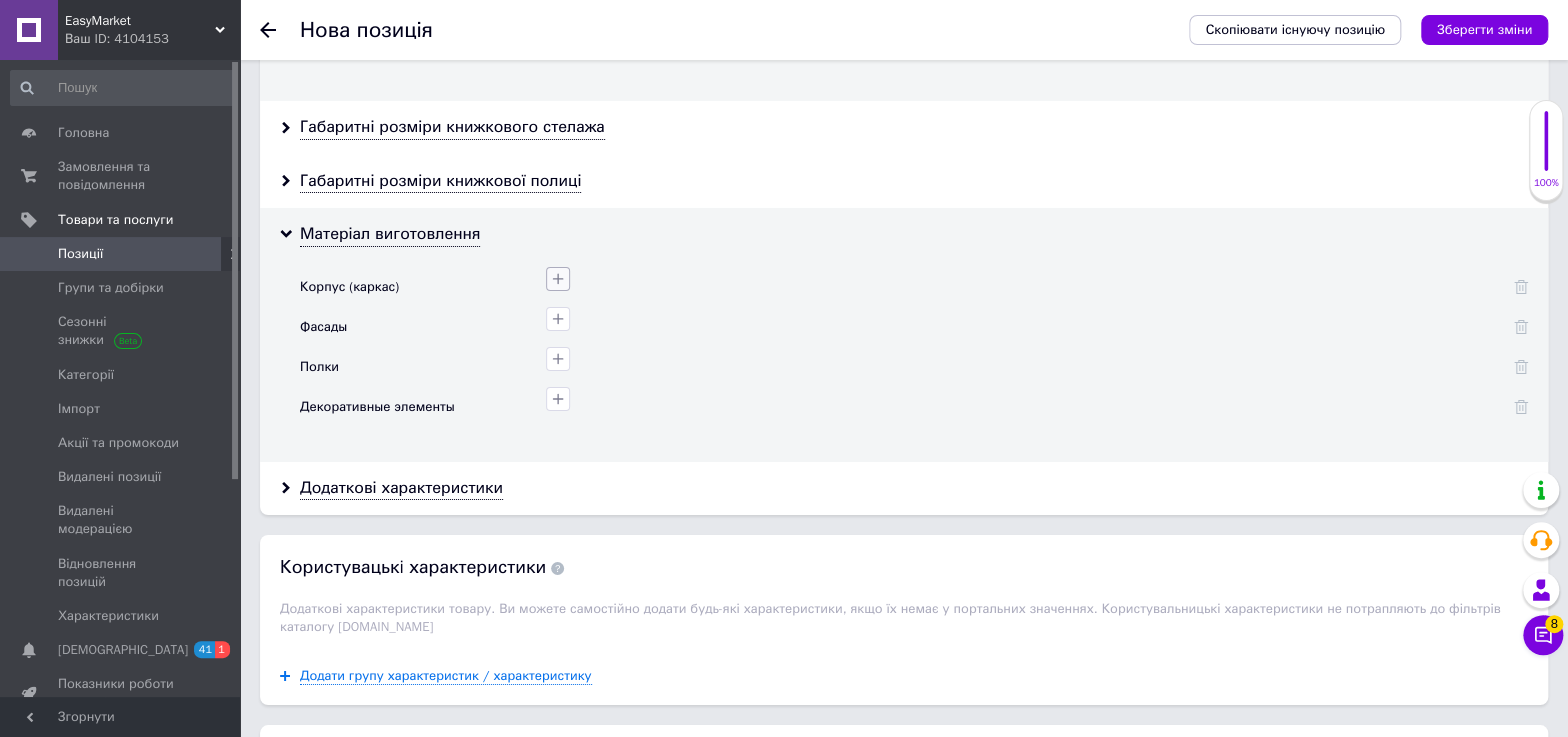 click 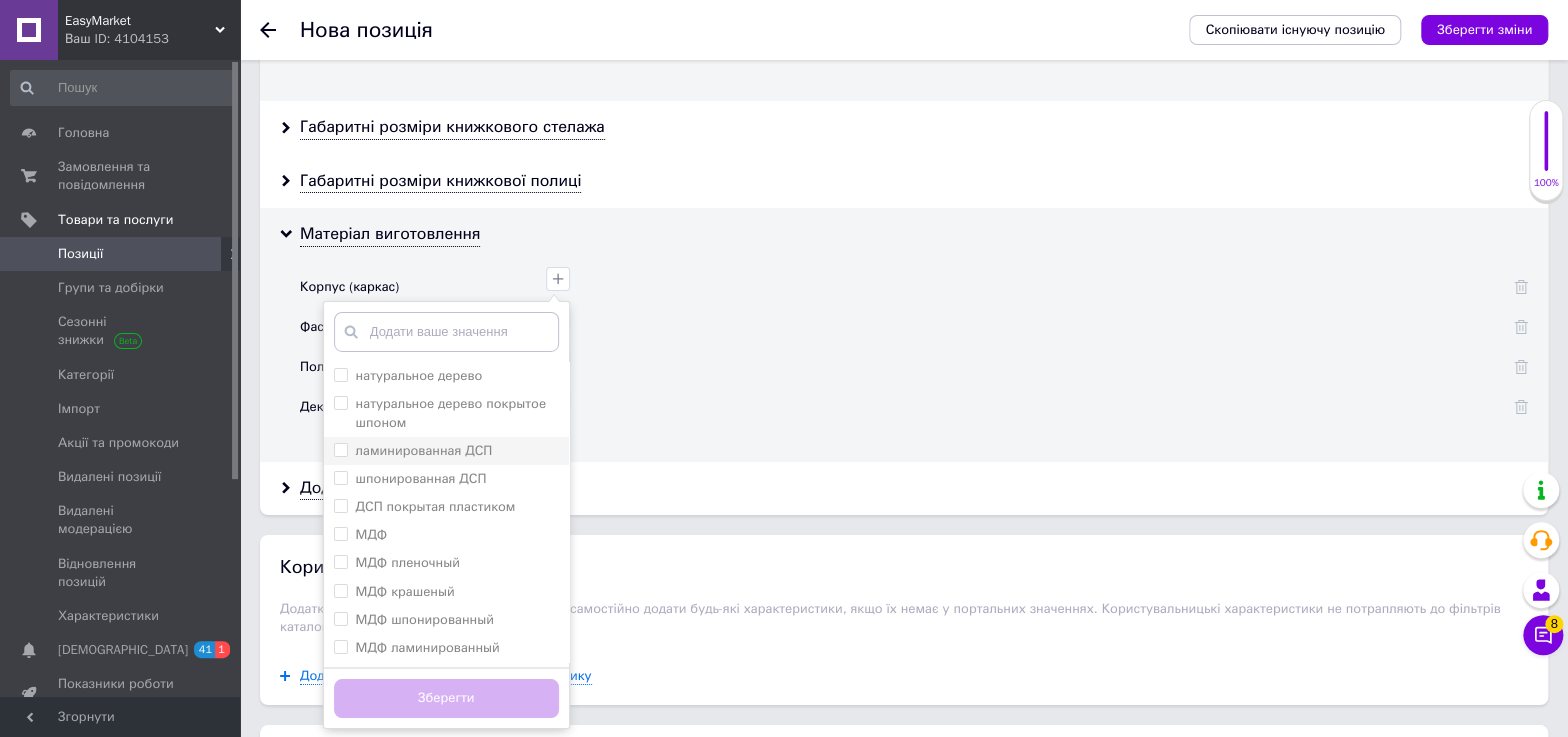 click on "ламинированная ДСП" at bounding box center [424, 450] 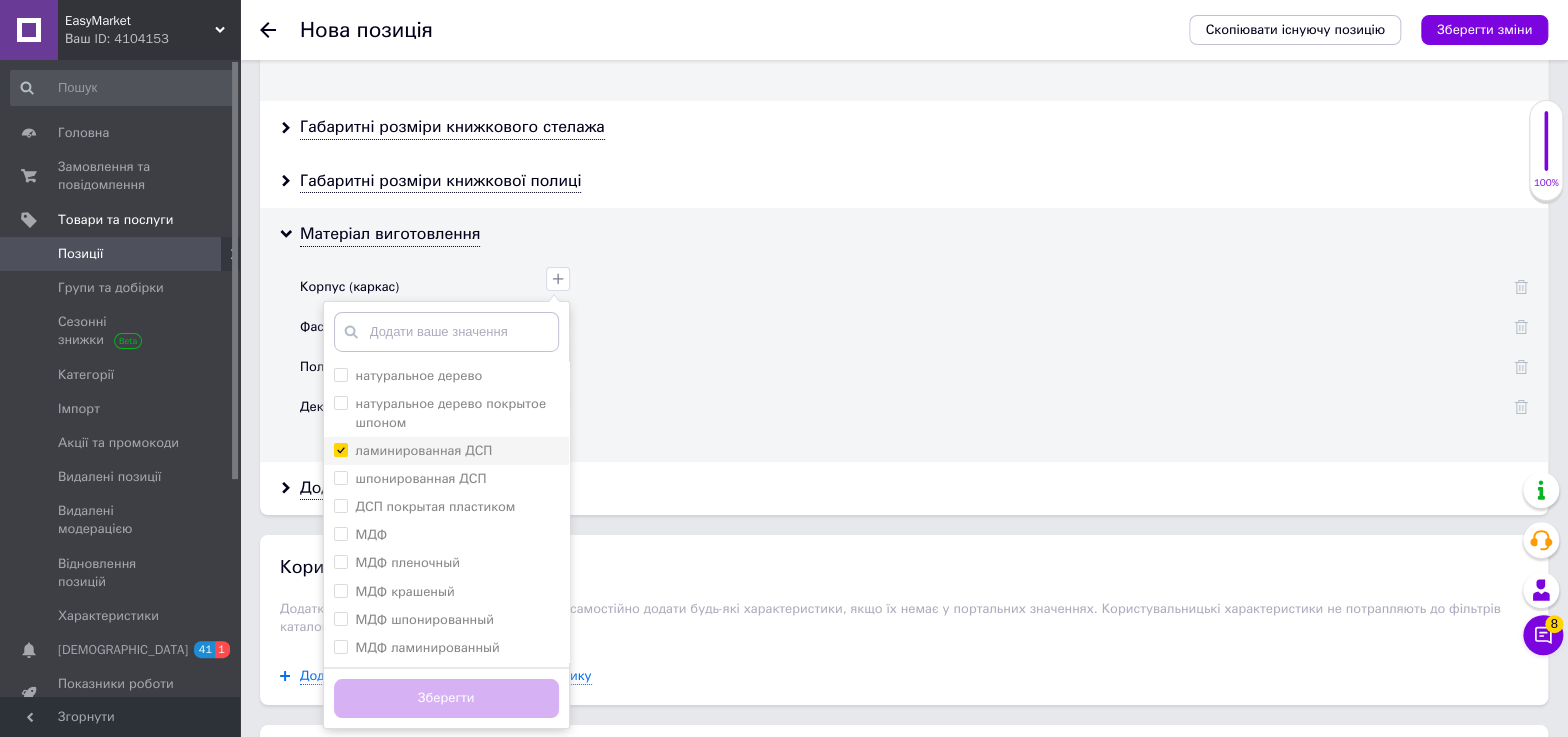 checkbox on "true" 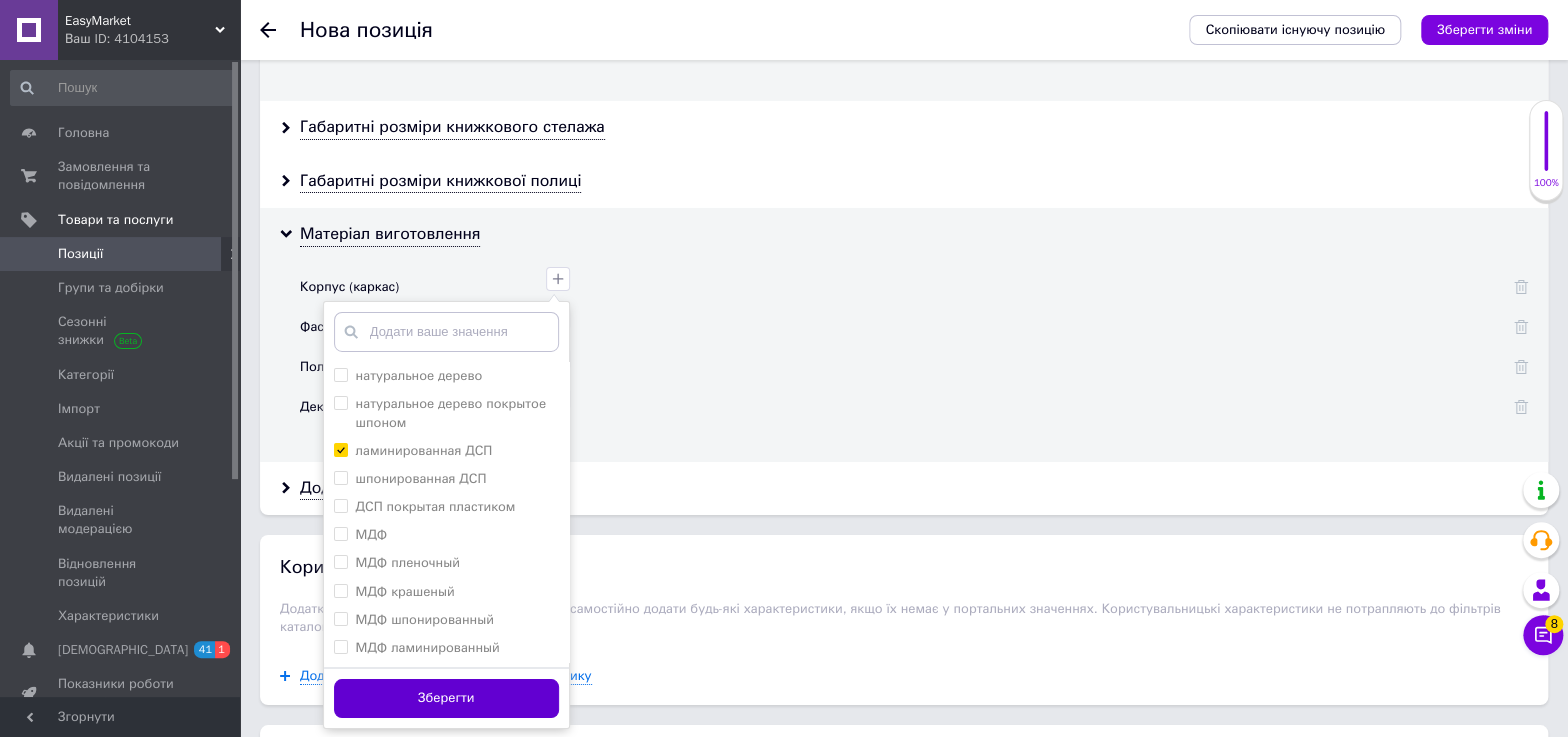 click on "Зберегти" at bounding box center [446, 698] 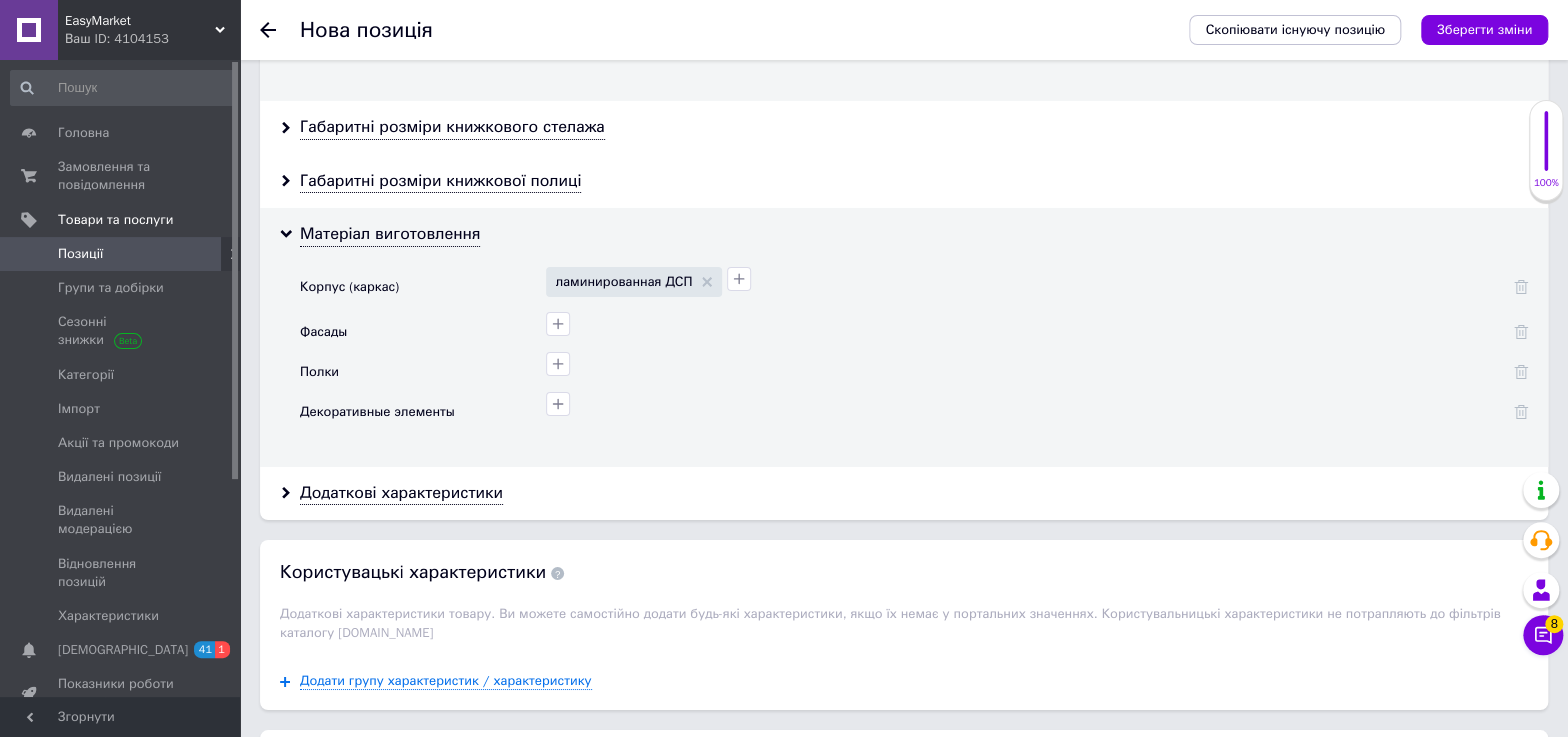 scroll, scrollTop: 3636, scrollLeft: 0, axis: vertical 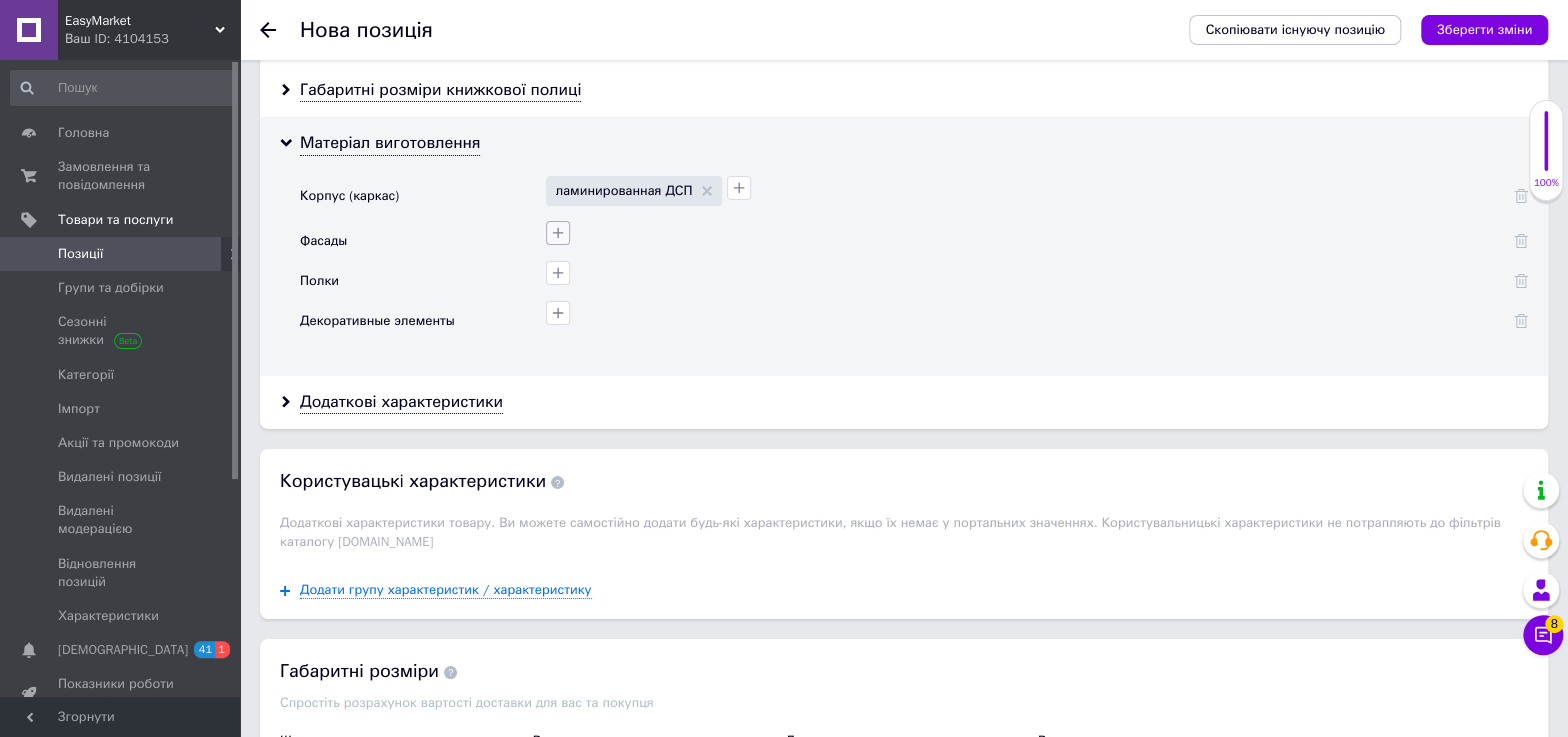 click 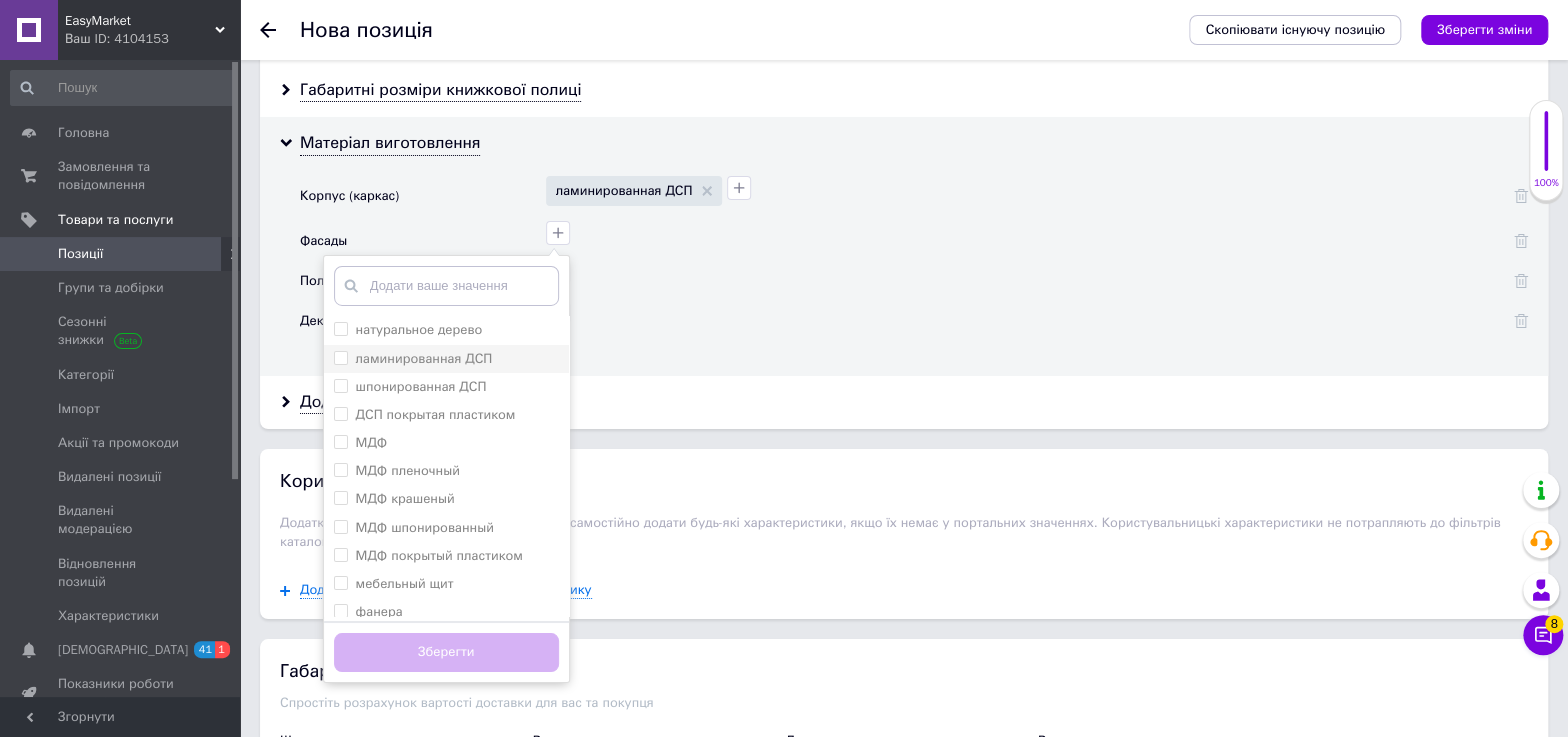 click on "ламинированная ДСП" at bounding box center [424, 358] 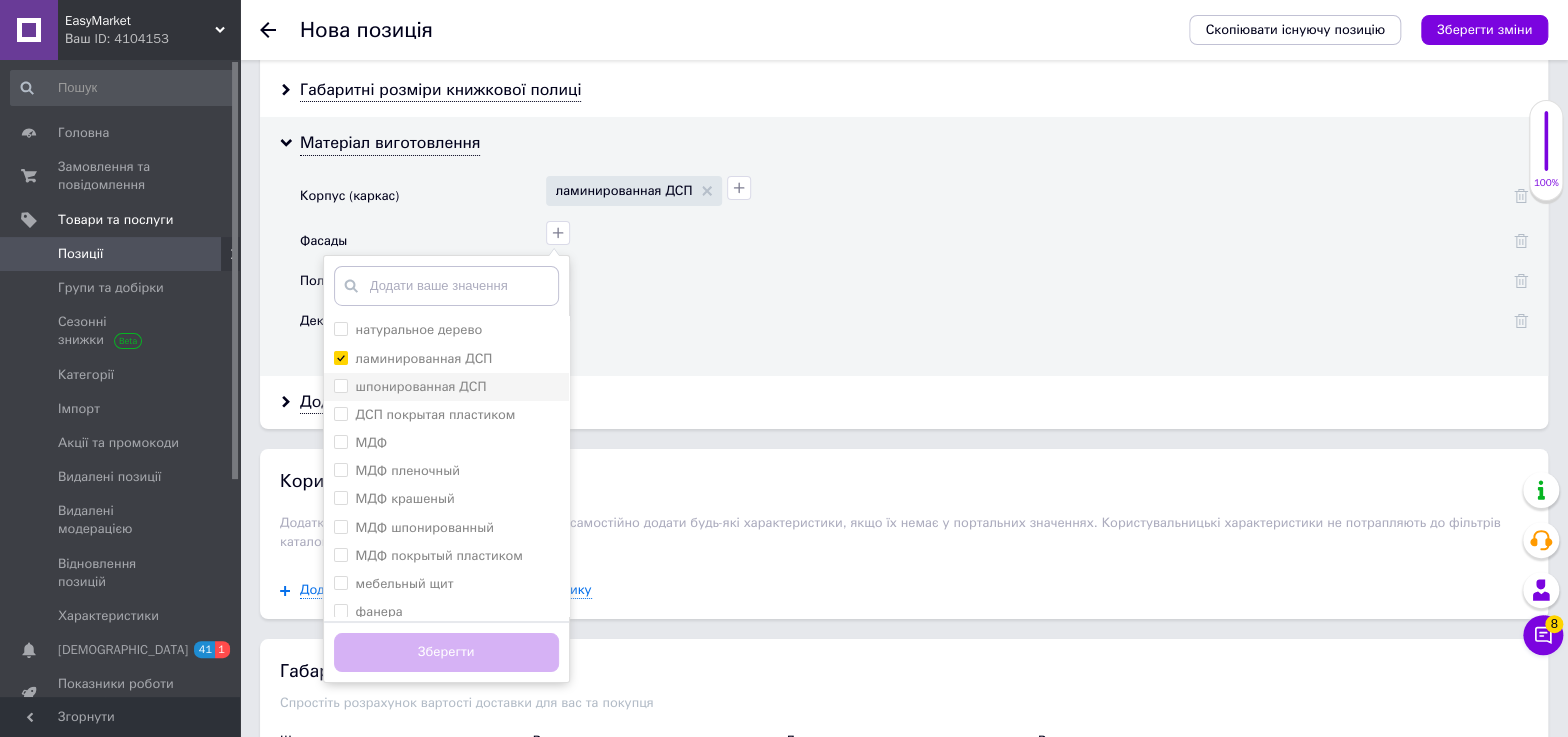 checkbox on "true" 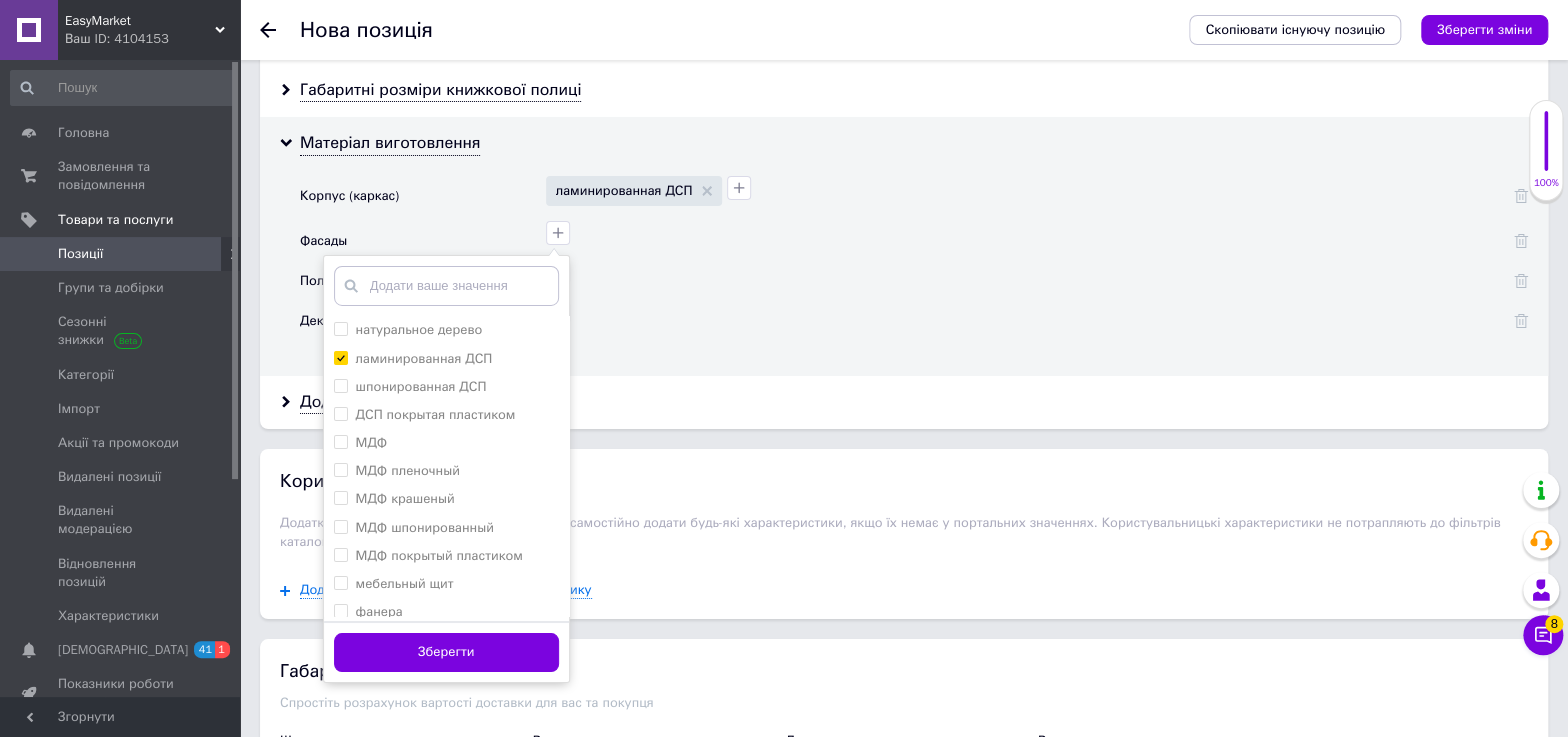 drag, startPoint x: 441, startPoint y: 644, endPoint x: 520, endPoint y: 558, distance: 116.777565 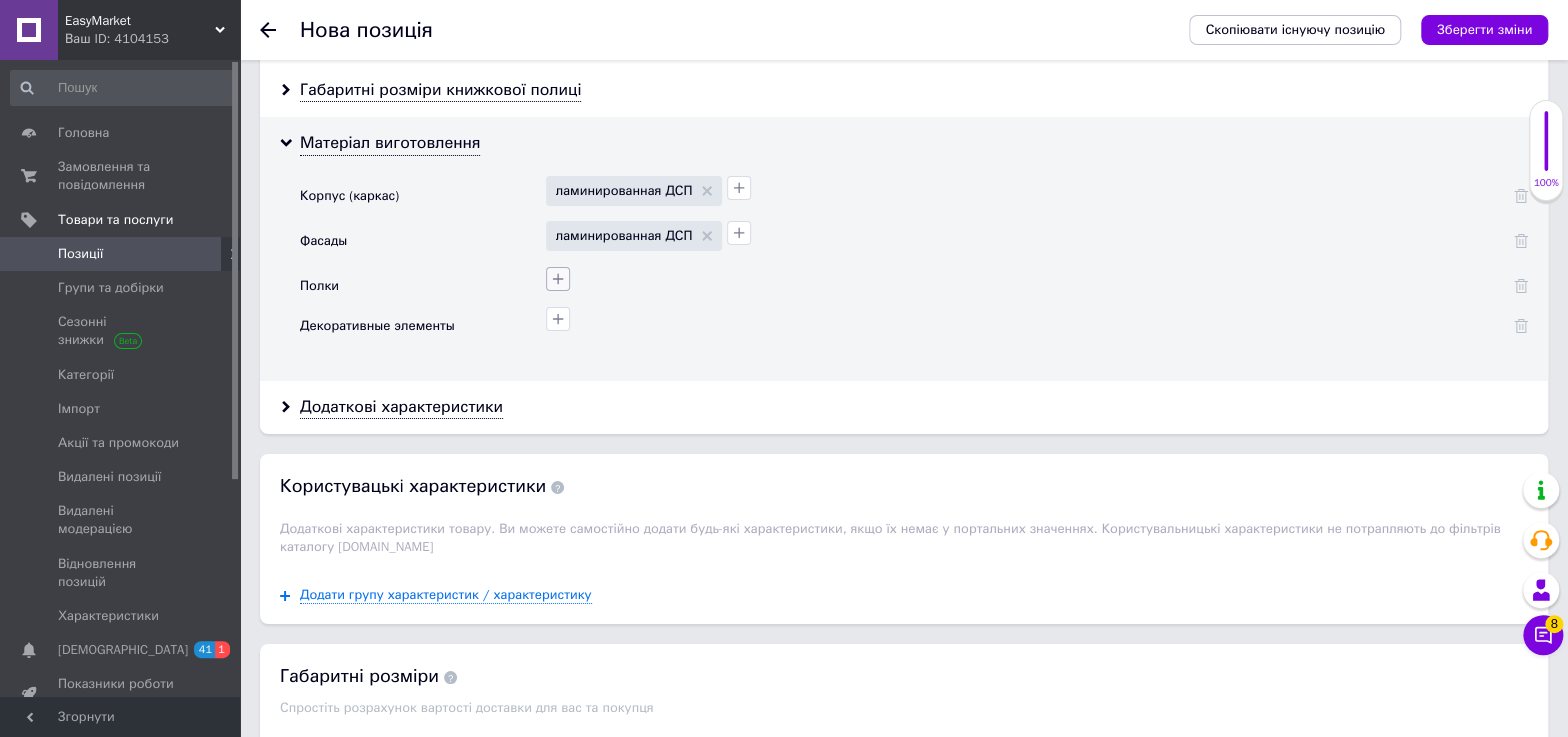 click 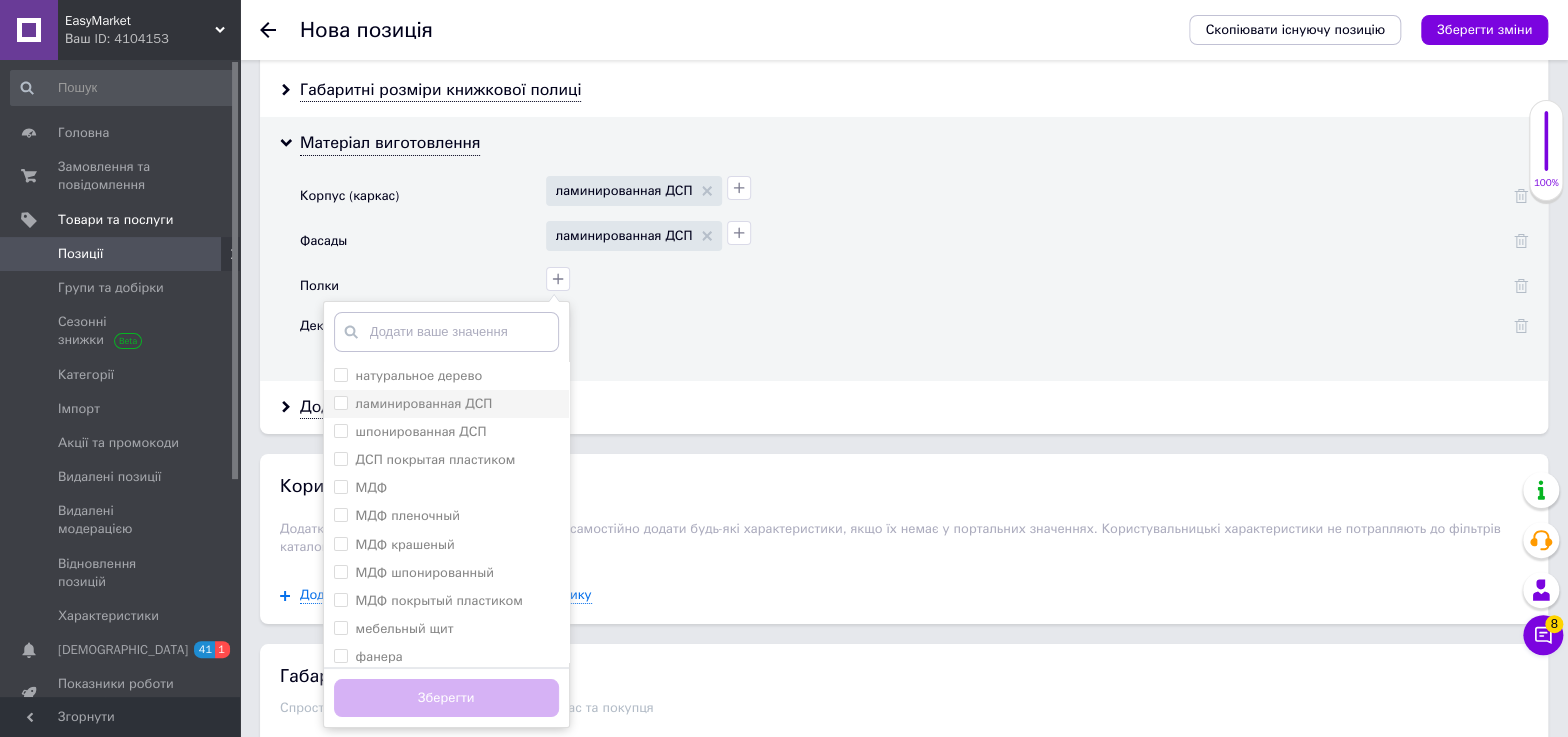 click on "ламинированная ДСП" at bounding box center [424, 403] 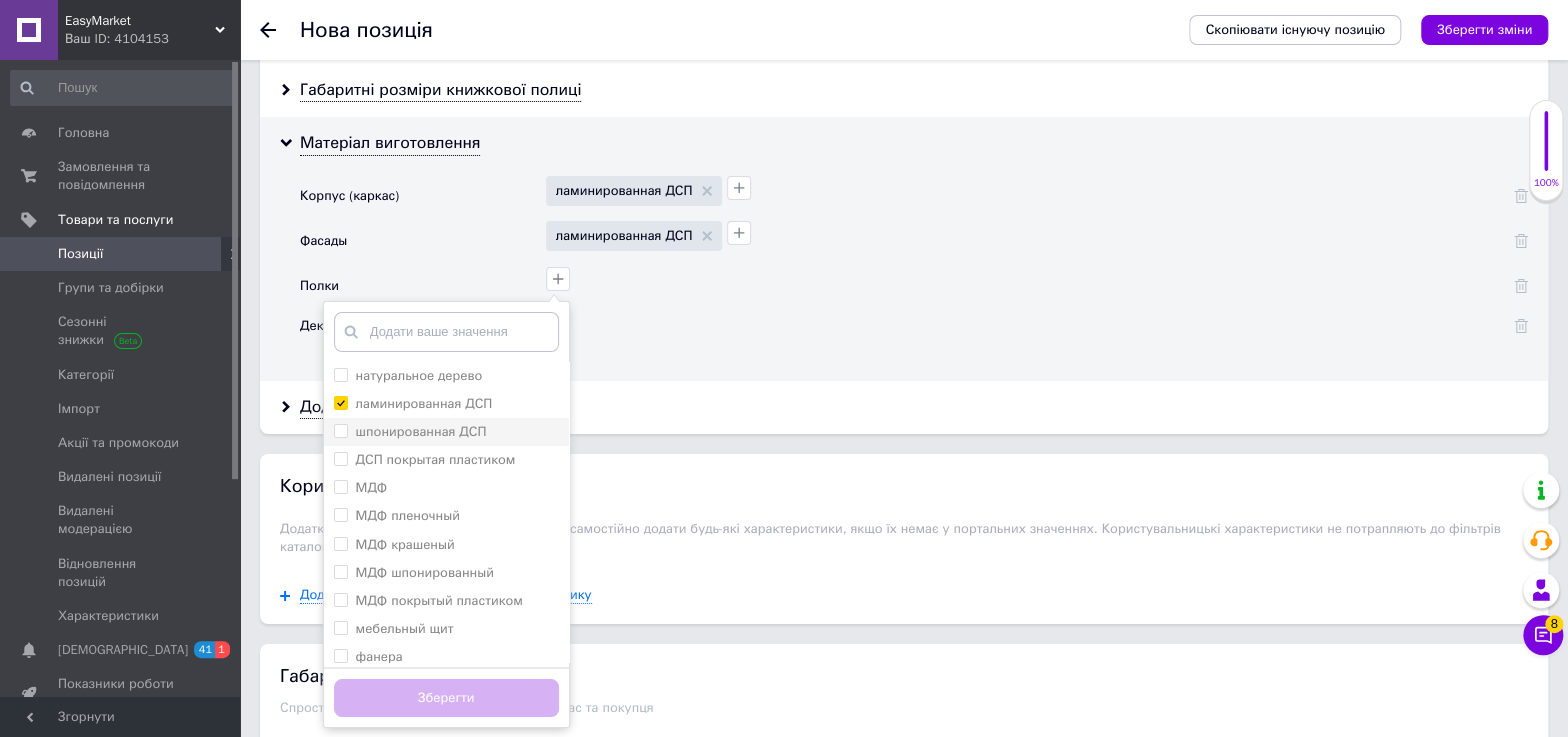 checkbox on "true" 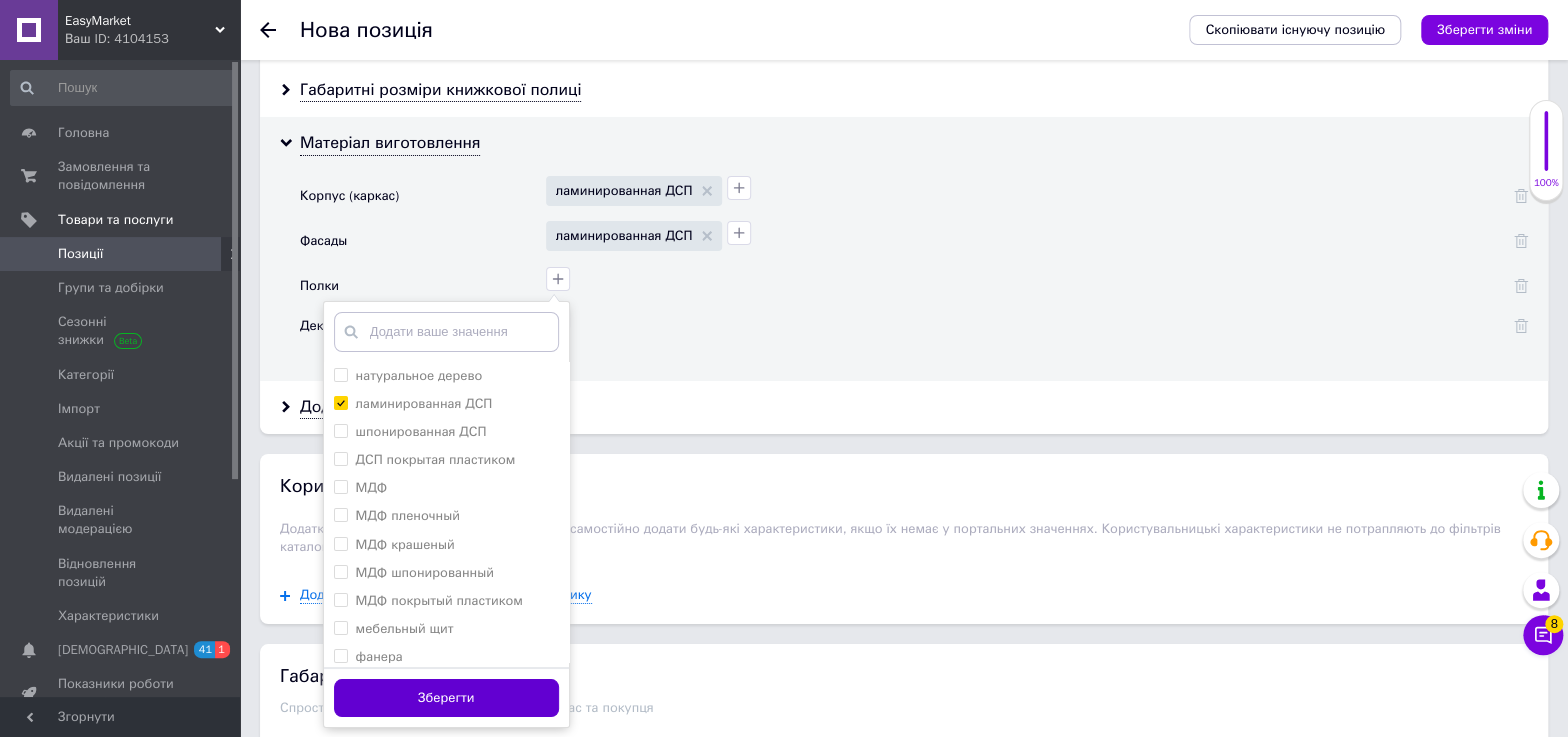 click on "Зберегти" at bounding box center [446, 698] 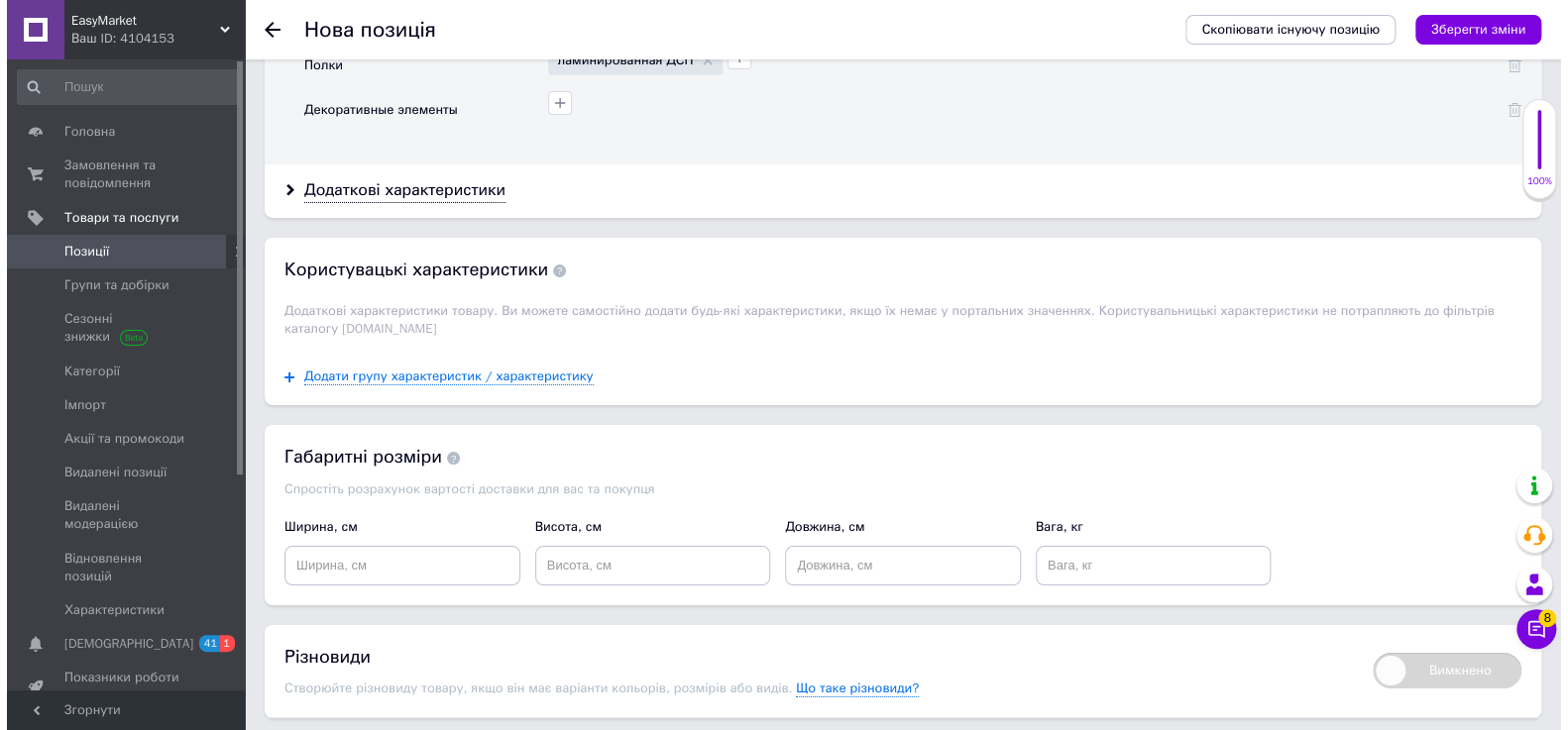 scroll, scrollTop: 3816, scrollLeft: 0, axis: vertical 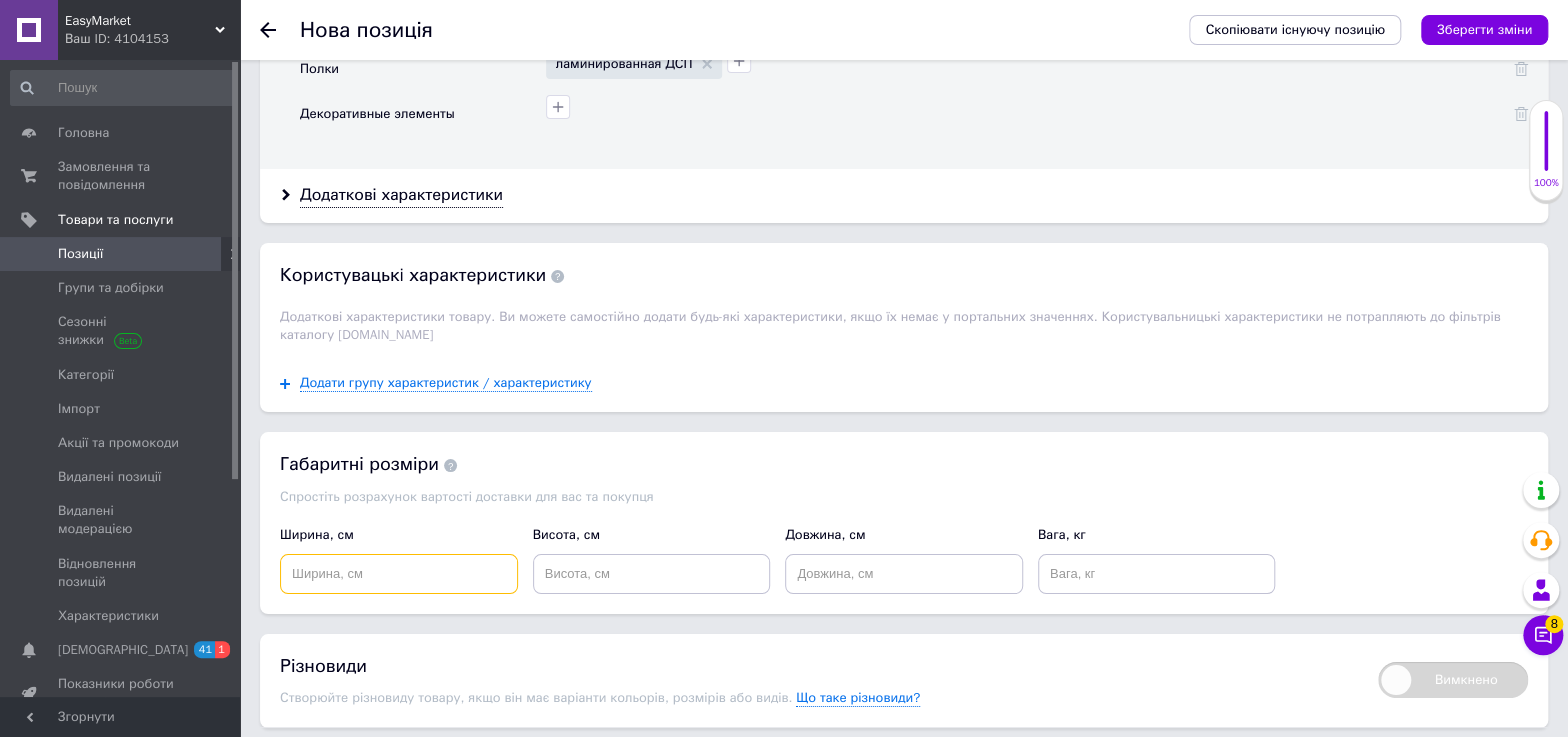 click at bounding box center [399, 574] 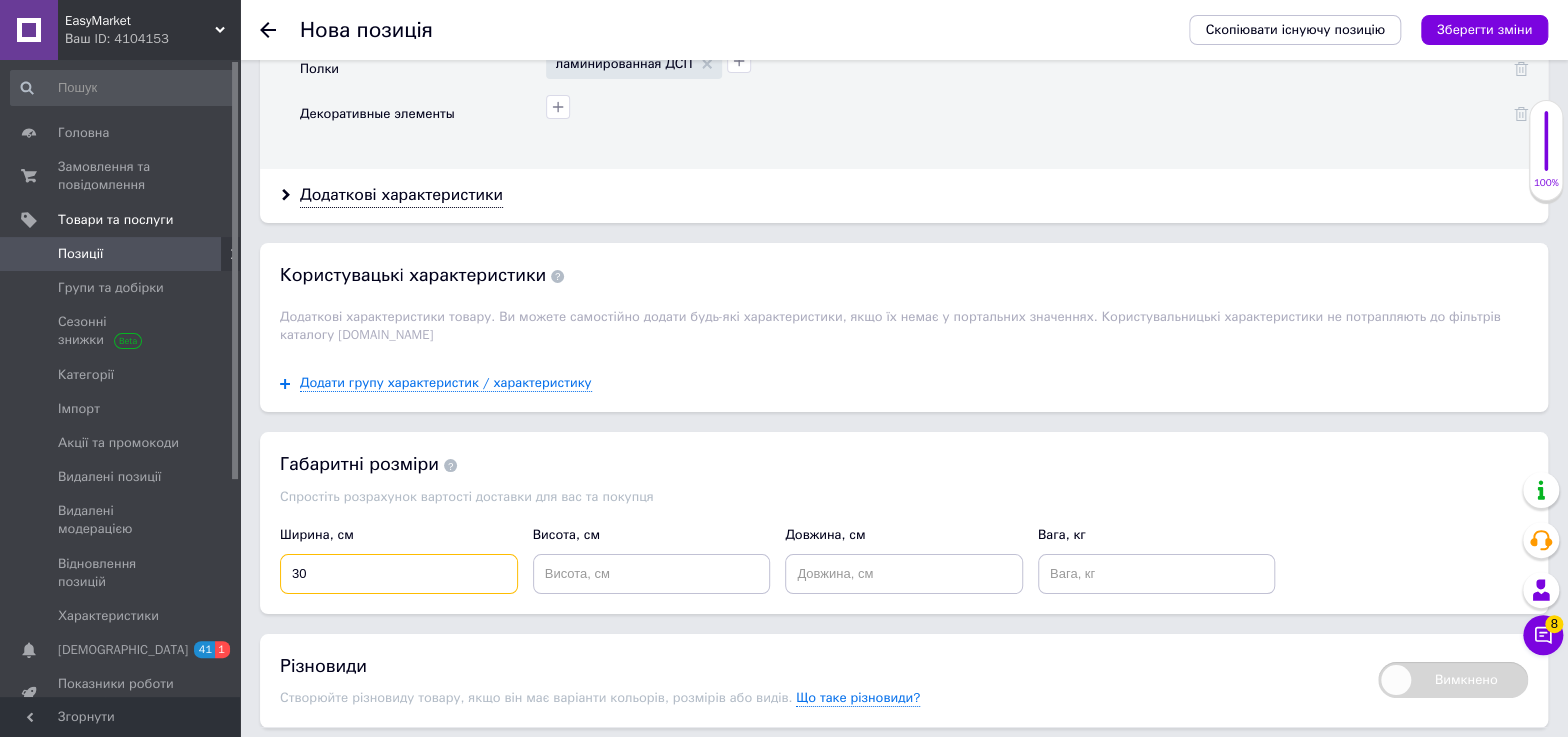 type on "30" 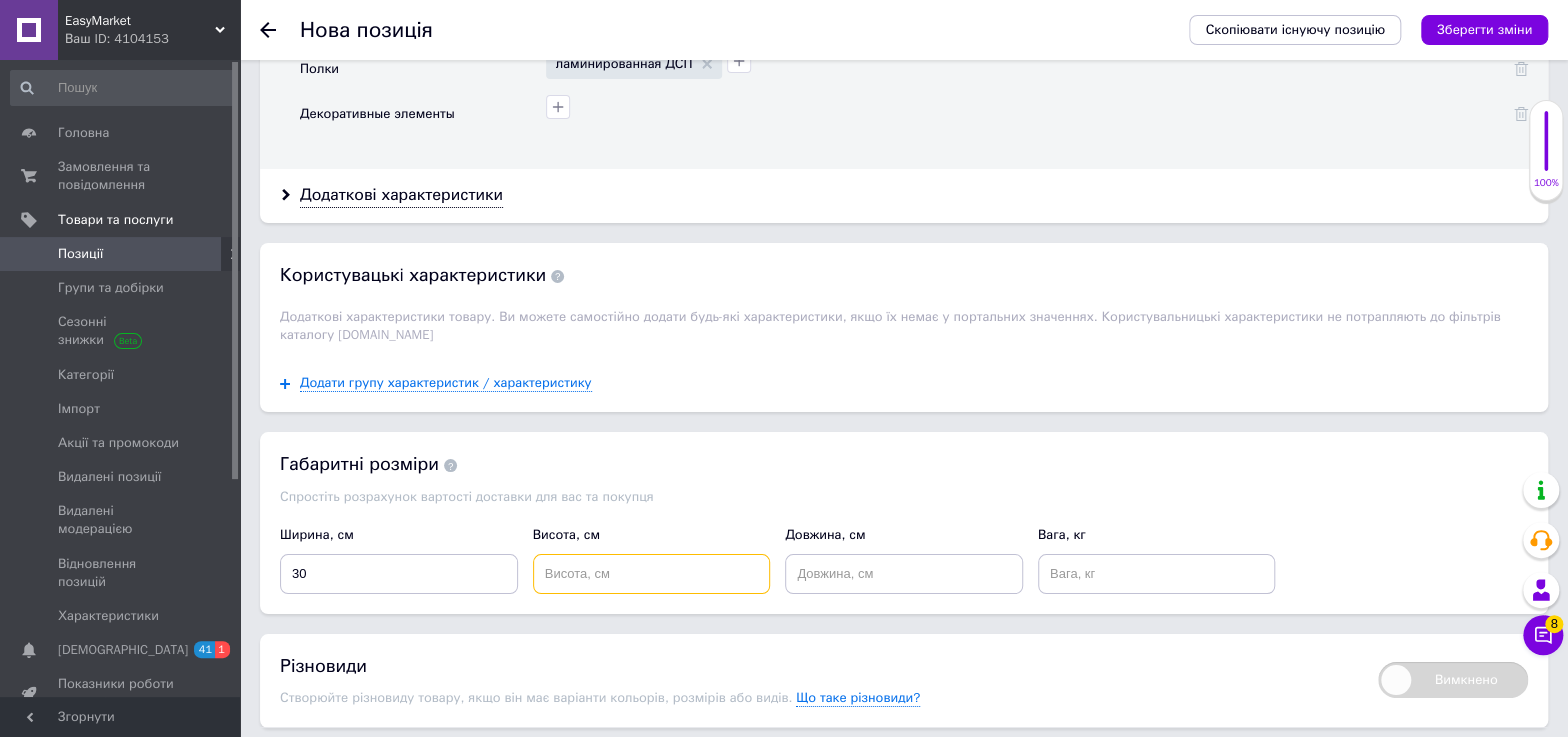 click at bounding box center [652, 574] 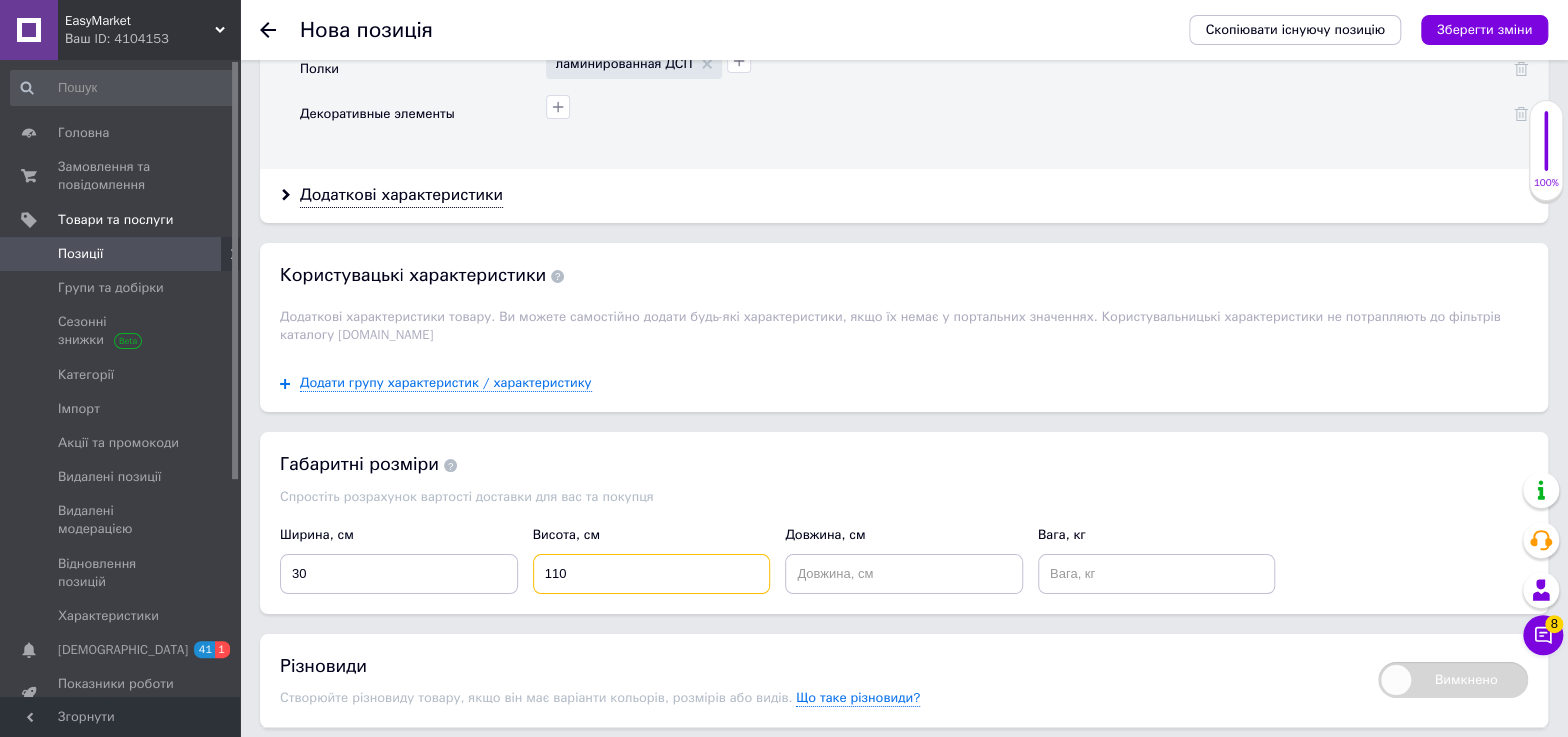 type on "110" 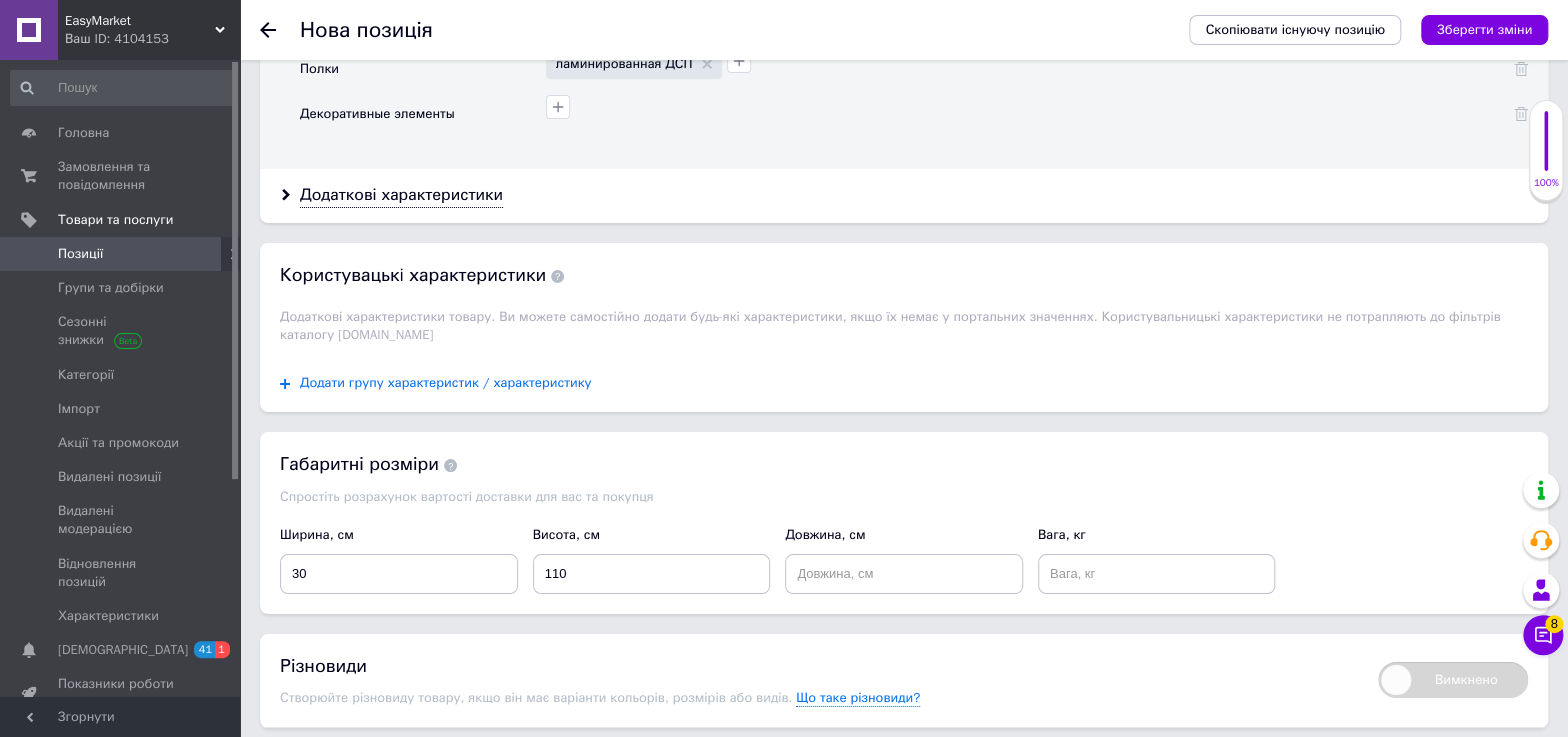 click on "Додати групу характеристик / характеристику" at bounding box center (446, 383) 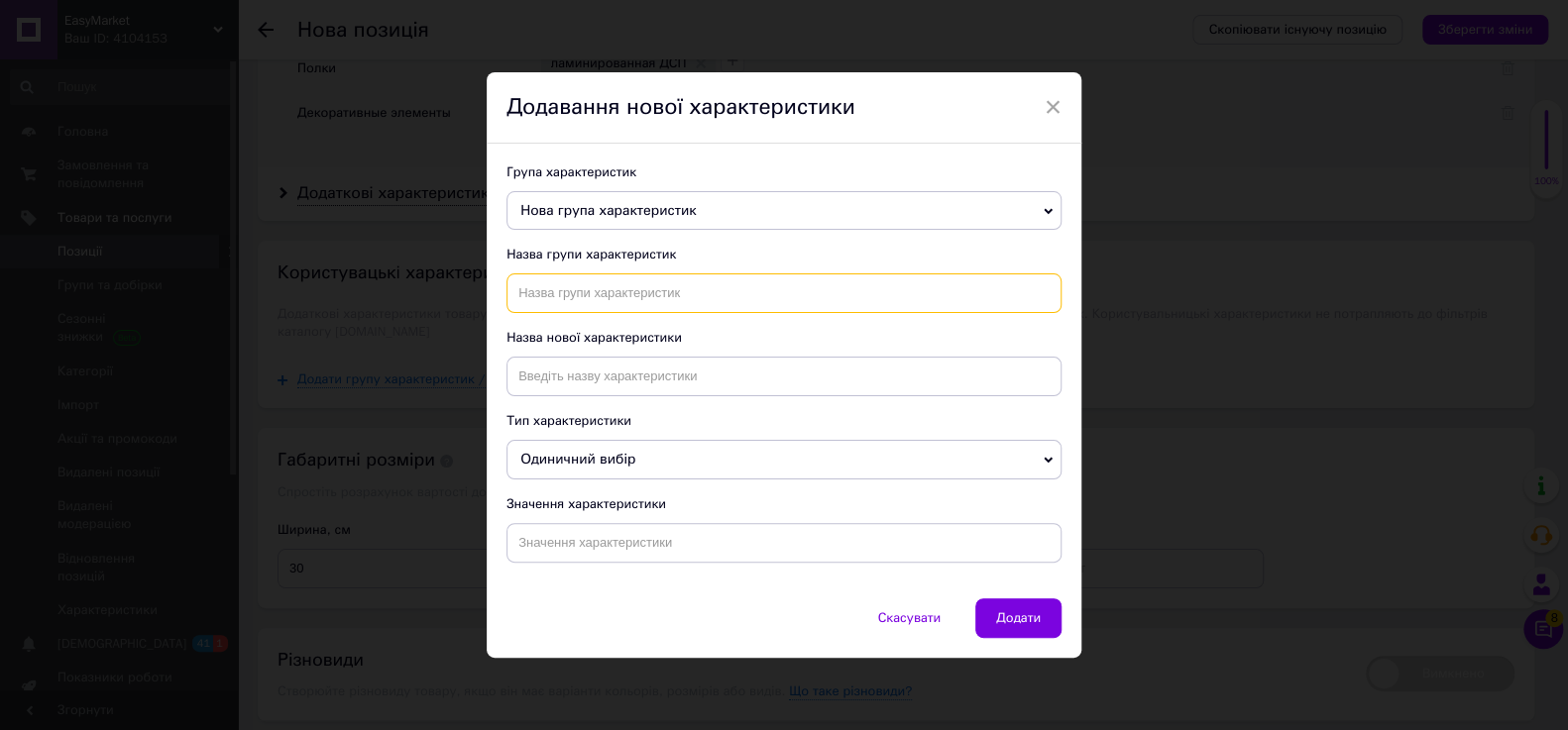 click at bounding box center (784, 293) 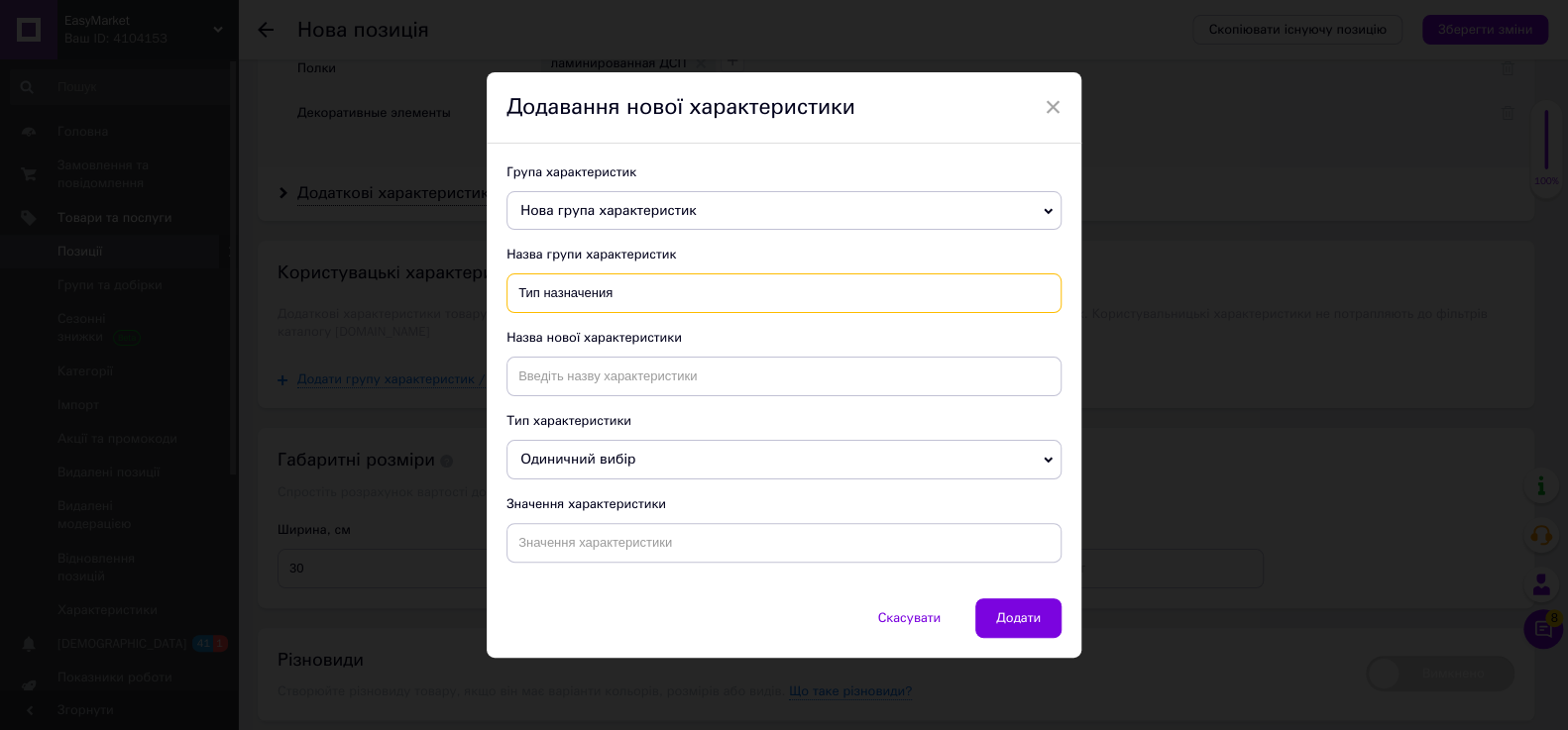 type on "Тип назначения" 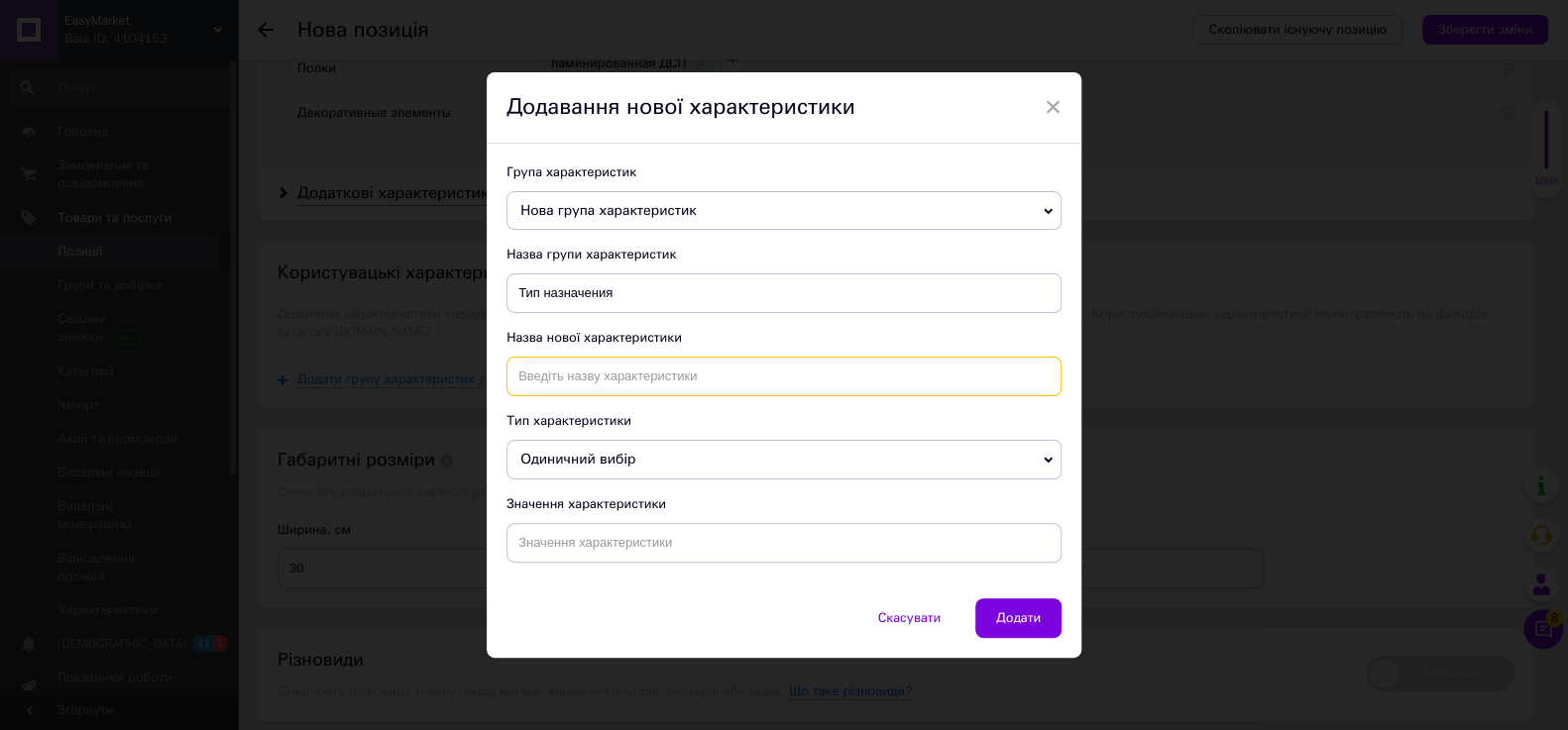 click at bounding box center [784, 376] 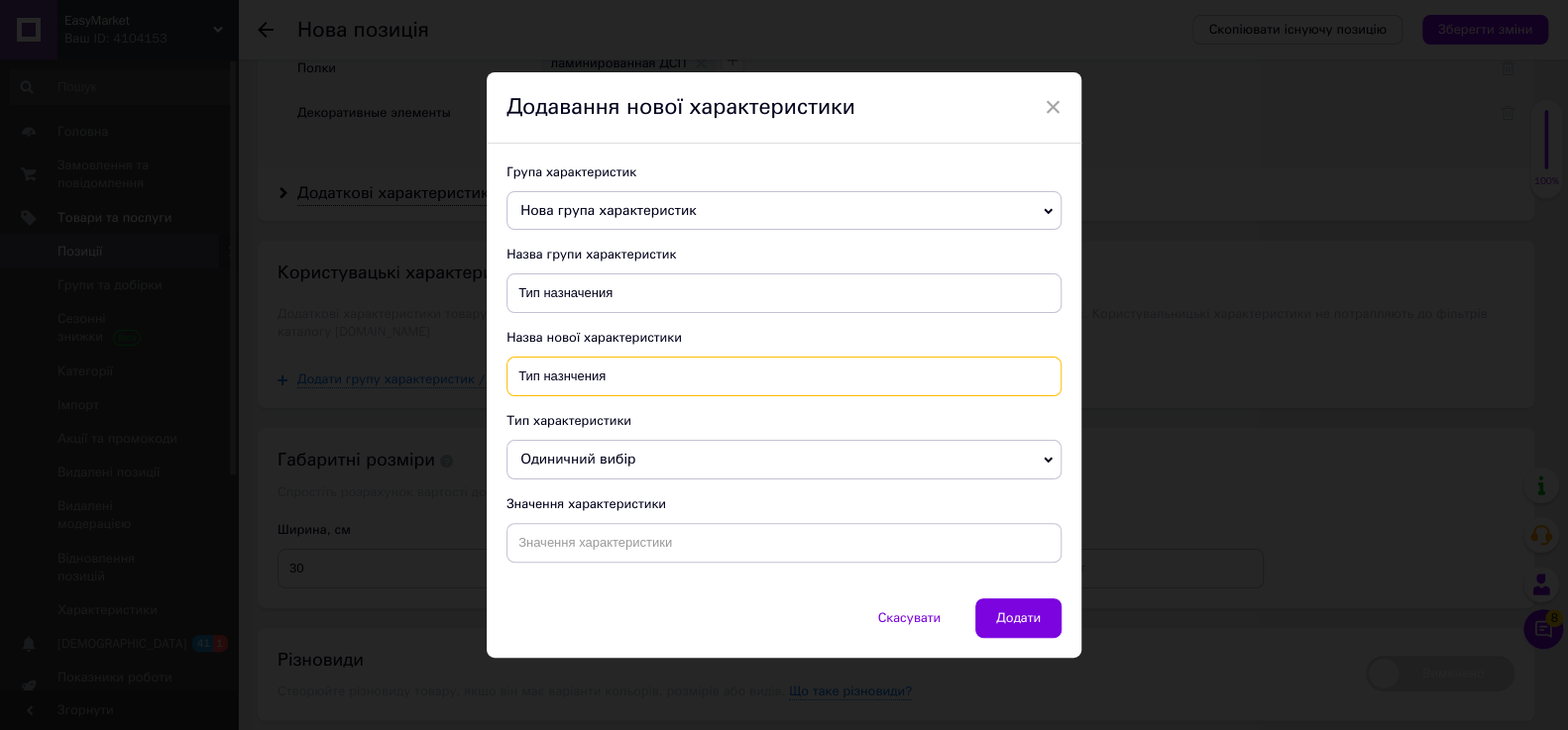 click on "Тип назнчения" at bounding box center [784, 376] 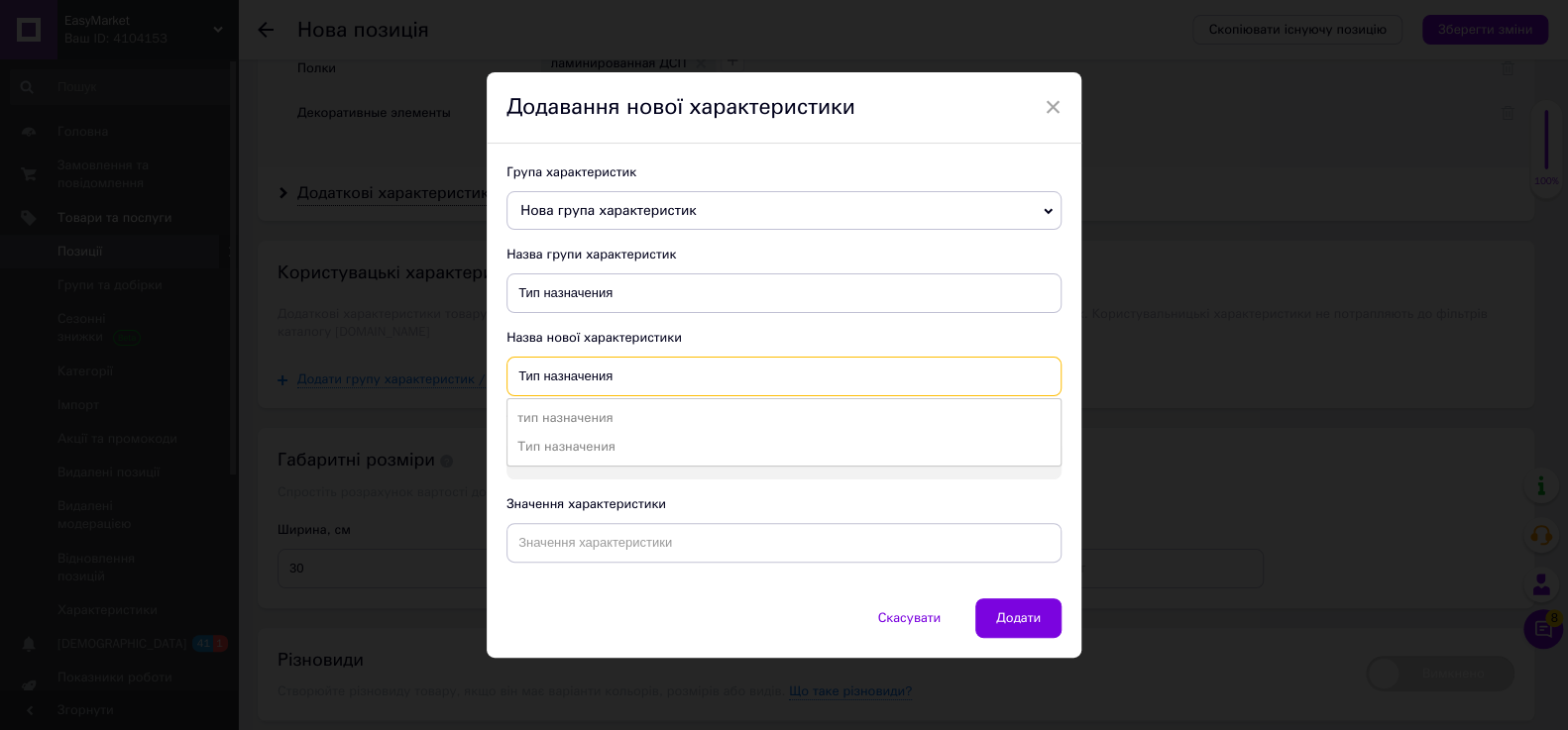 type on "Тип назначения" 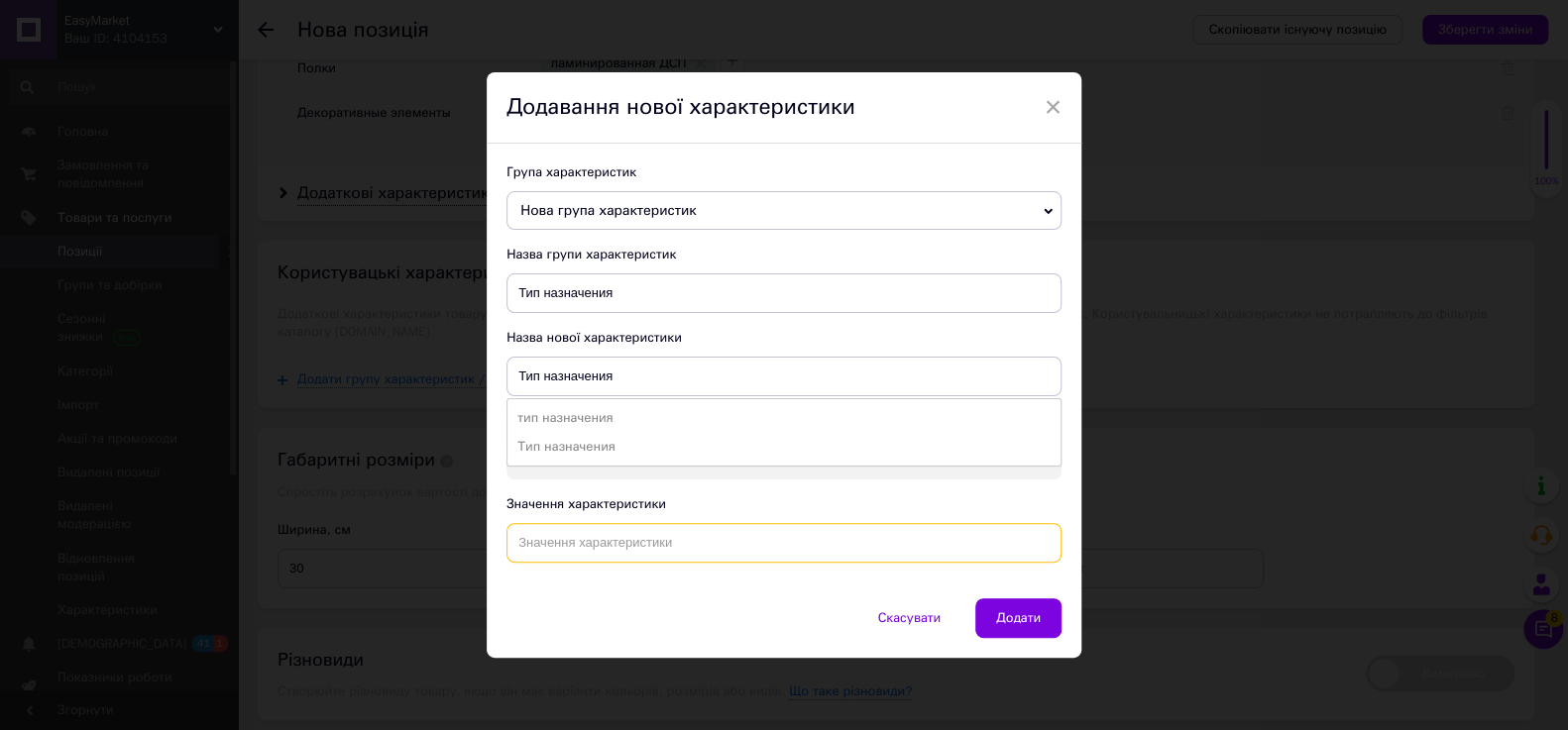 click at bounding box center (784, 543) 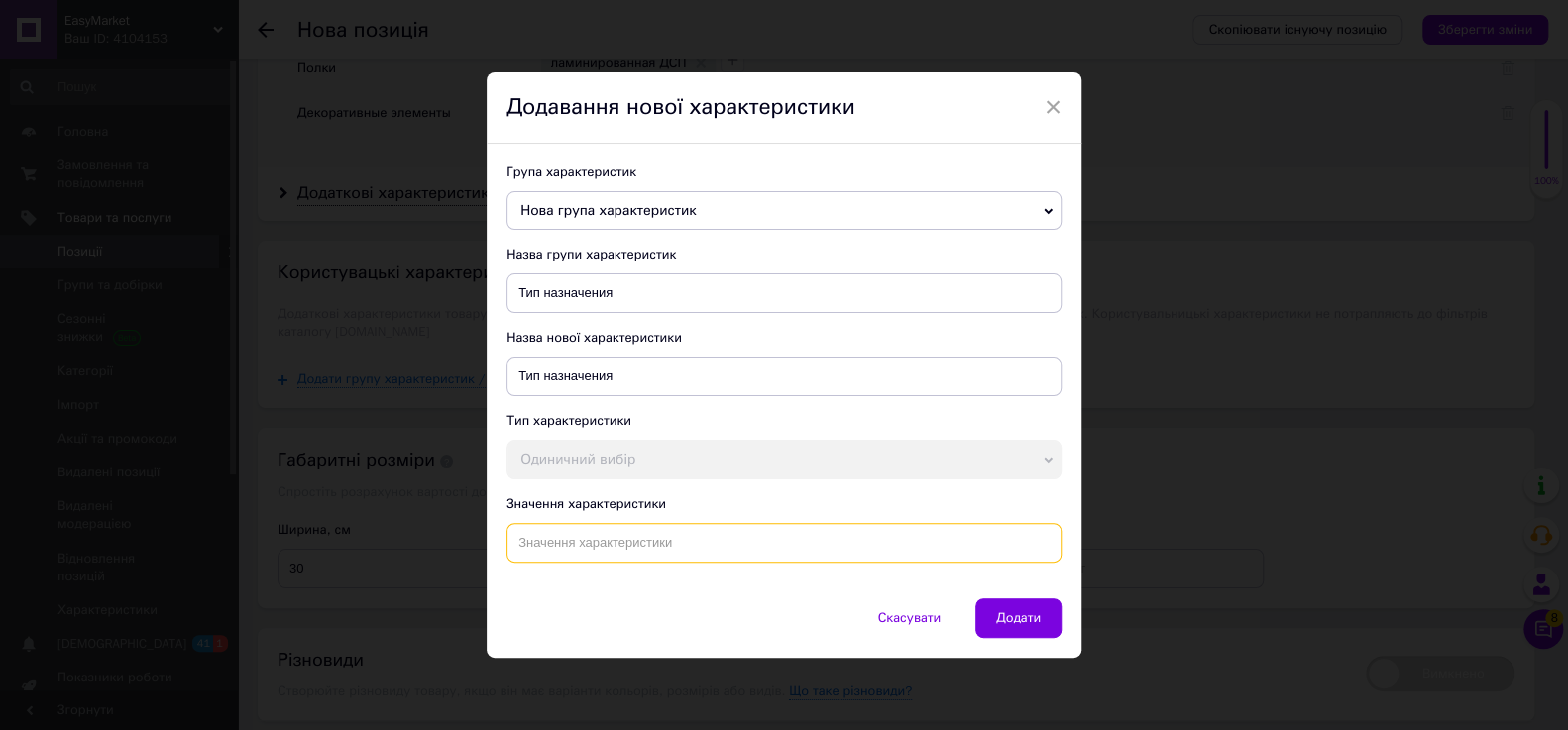 paste on "Книжный стеллаж для дома Титан Полочные стеллажи для дома Декоративный стеллаж 300х260х1100мм Стеллаж для хранения" 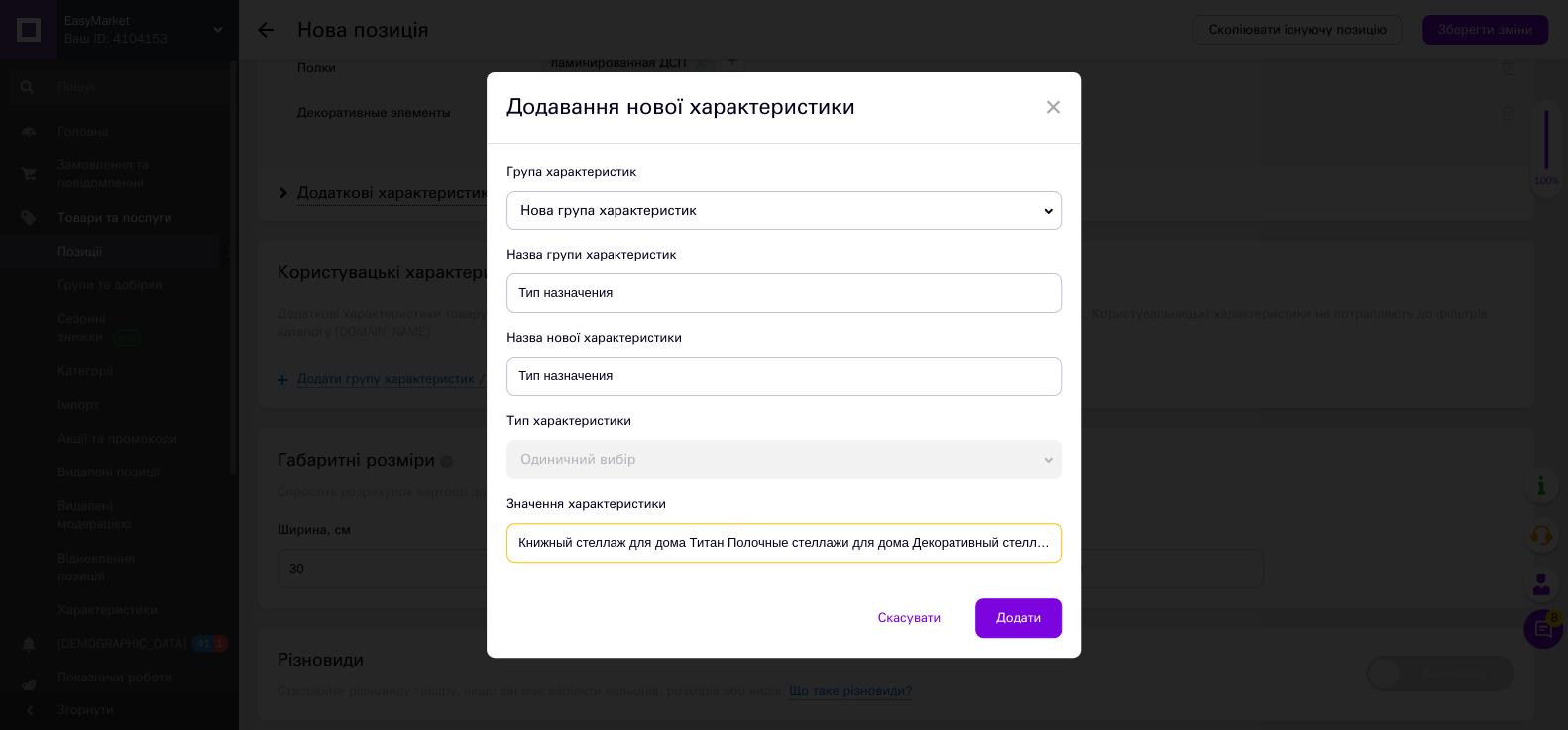 scroll, scrollTop: 0, scrollLeft: 248, axis: horizontal 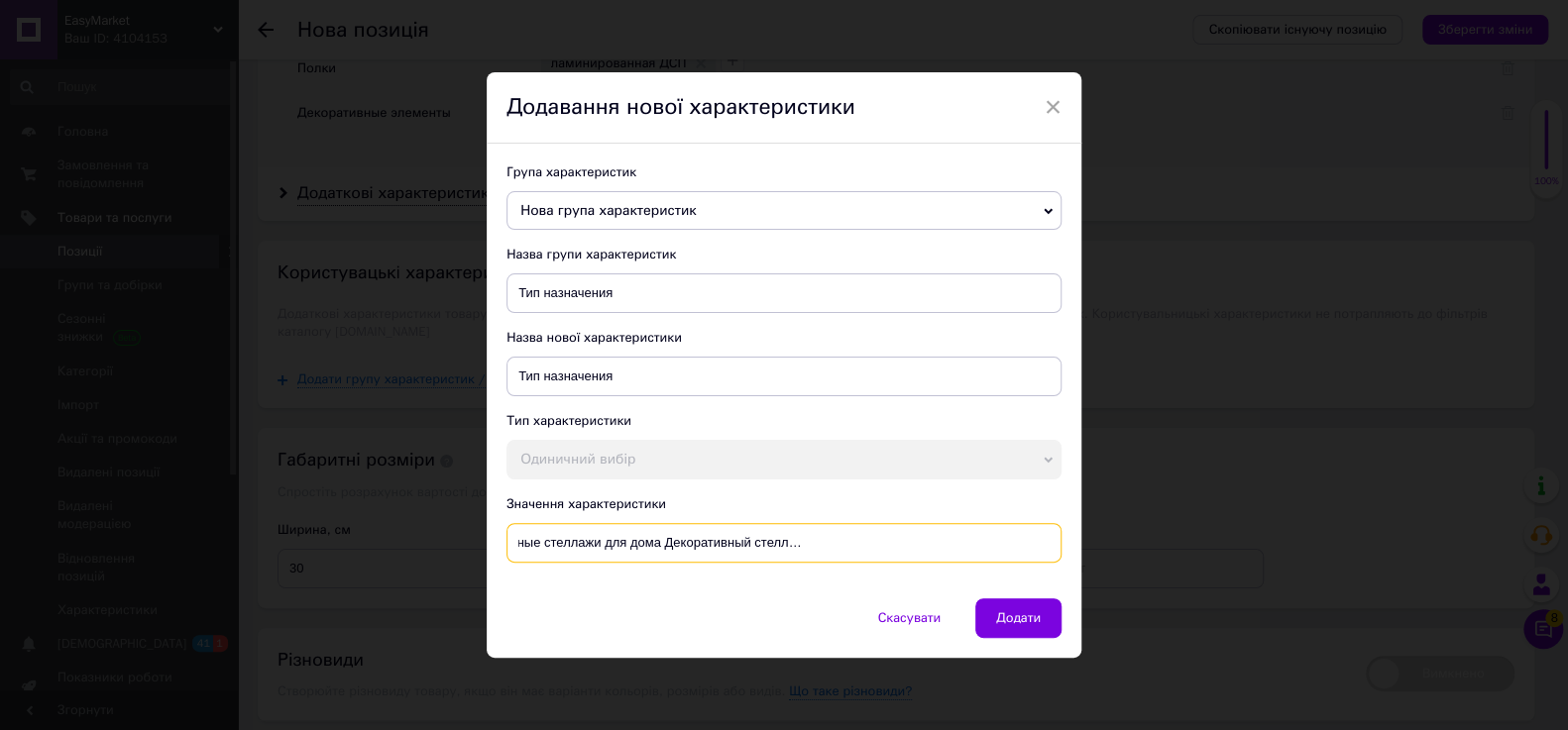 type on "Книжный стеллаж для дома Титан Полочные стеллажи для дома Декоративный стеллаж 300х260х1100мм Стеллаж для хранения" 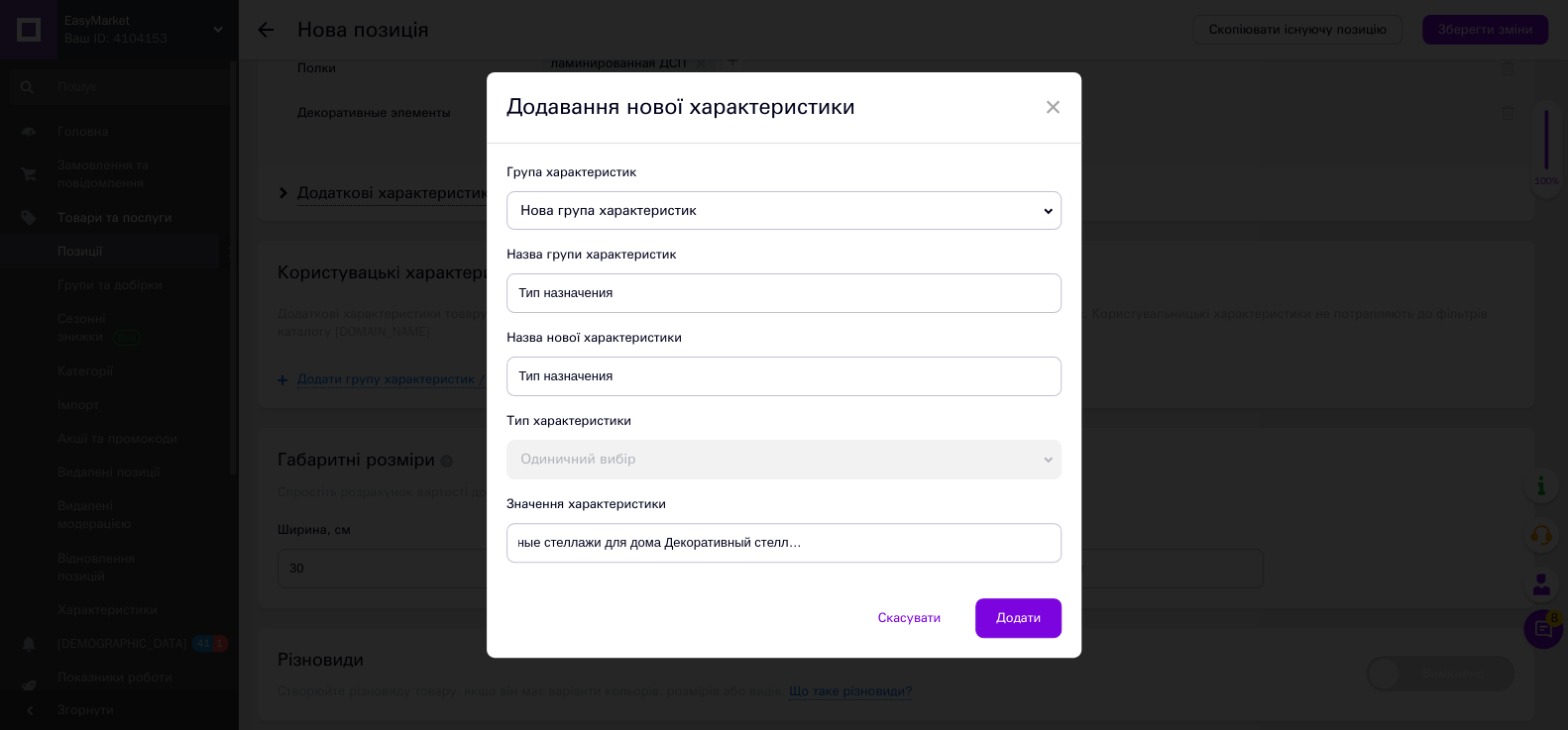 click on "Додати" at bounding box center [1018, 618] 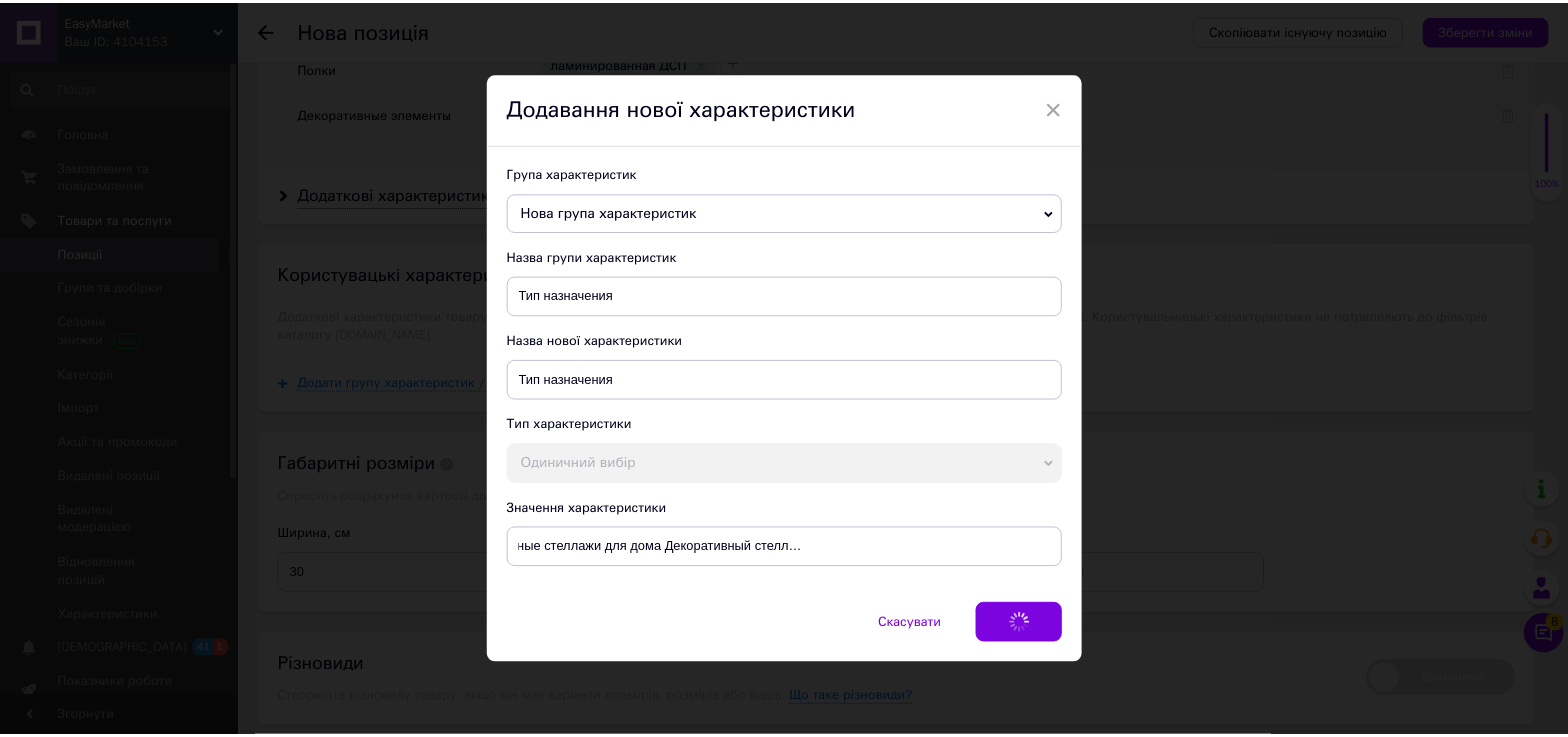 scroll, scrollTop: 0, scrollLeft: 0, axis: both 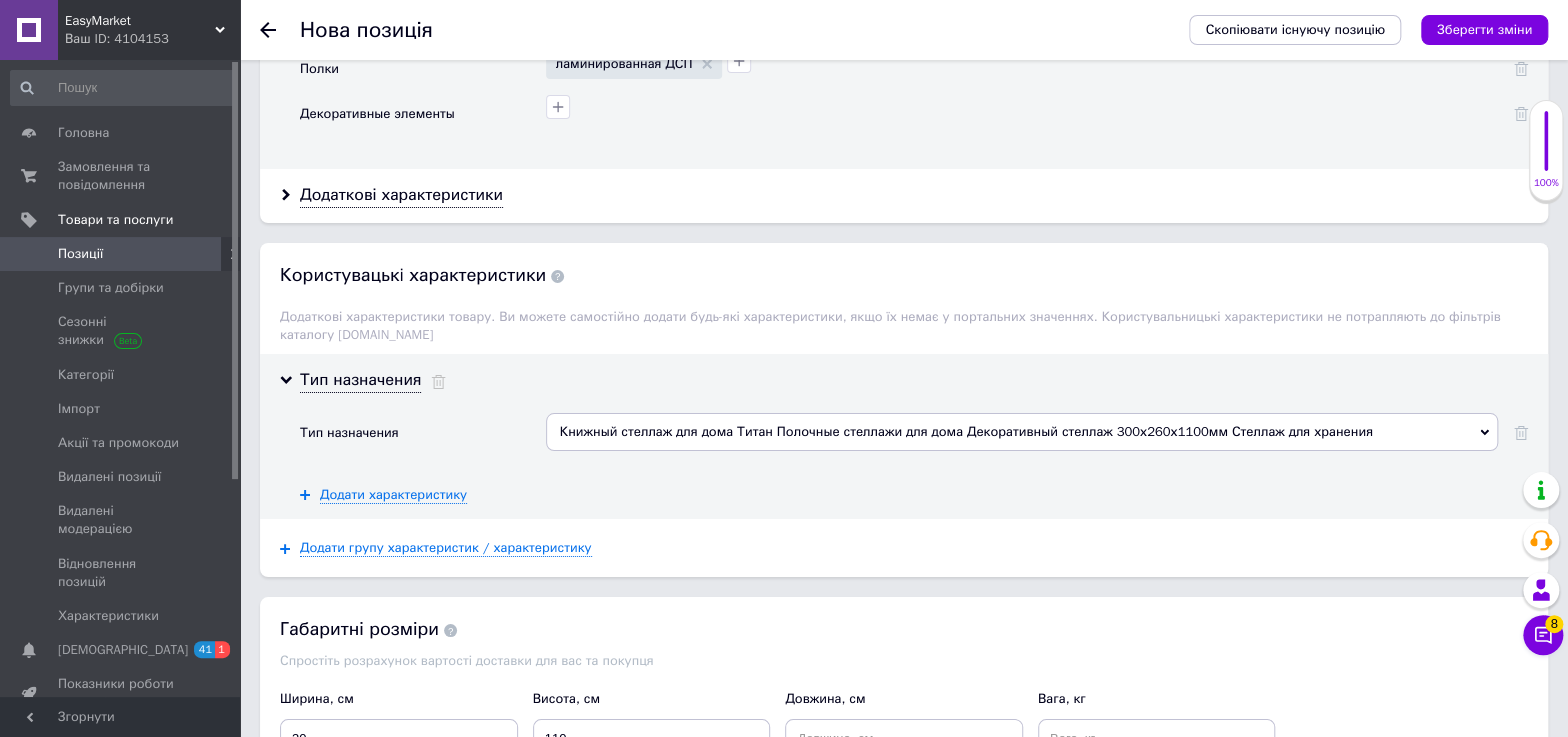 click on "Зберегти зміни" at bounding box center (1484, 29) 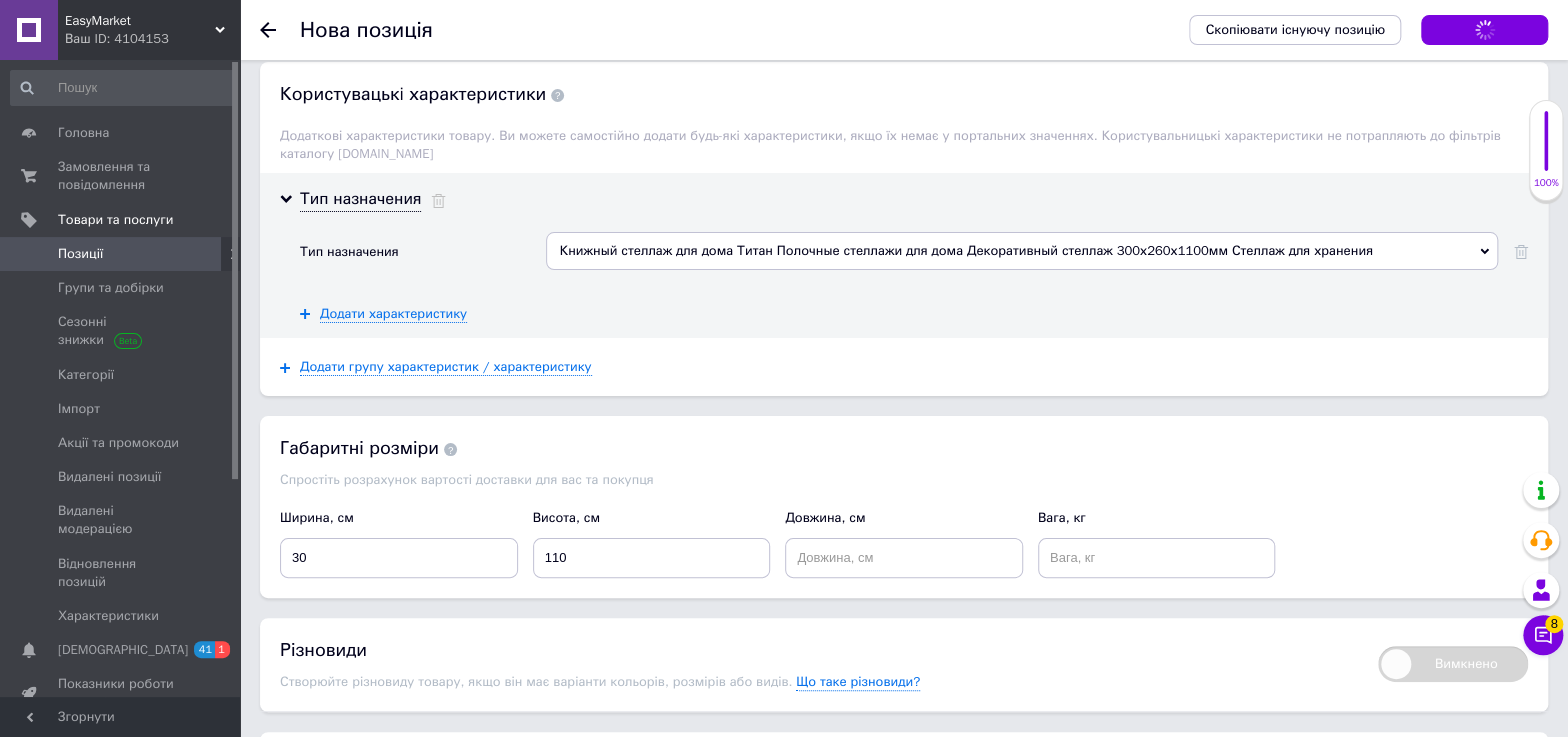 scroll, scrollTop: 4200, scrollLeft: 0, axis: vertical 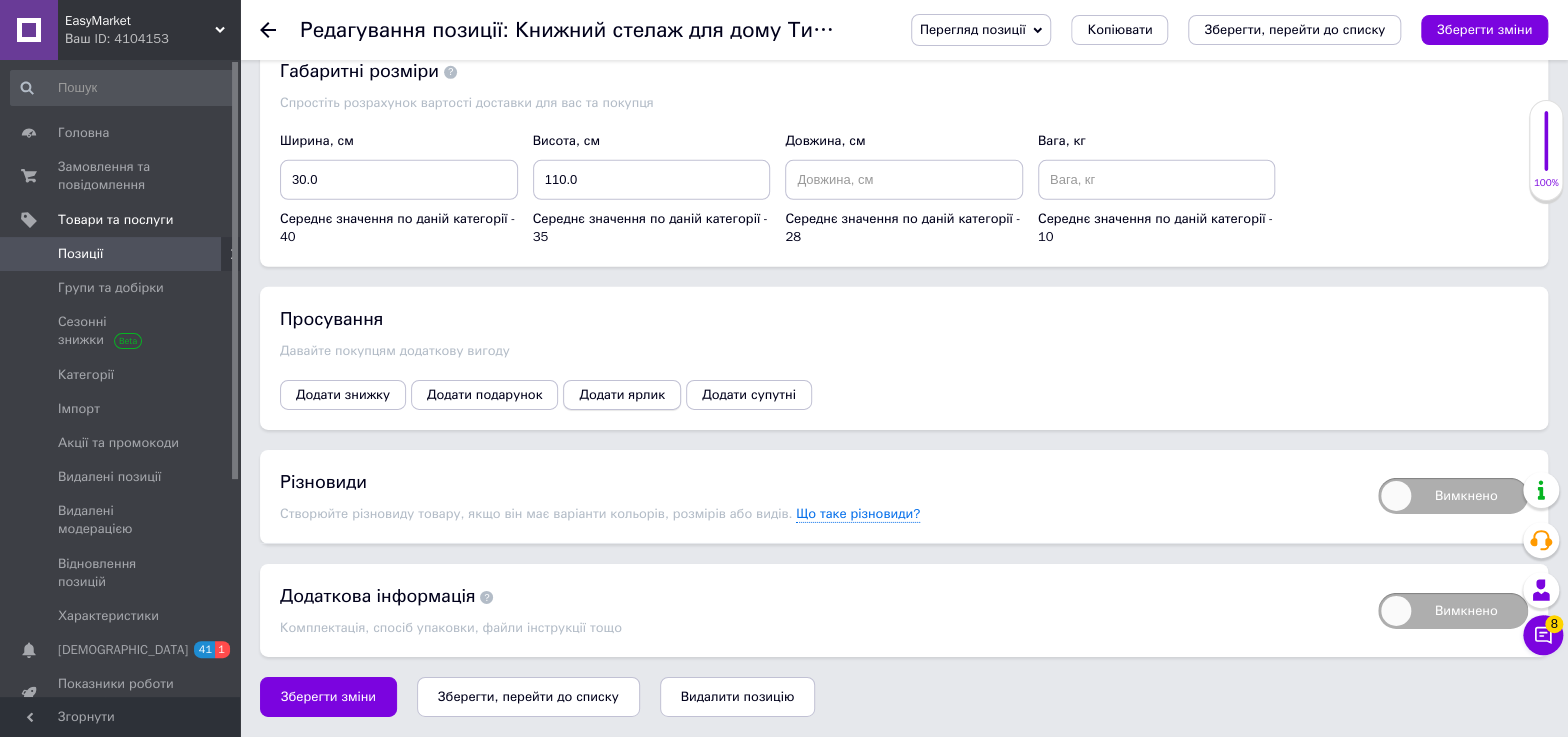 click on "Додати ярлик" at bounding box center [622, 395] 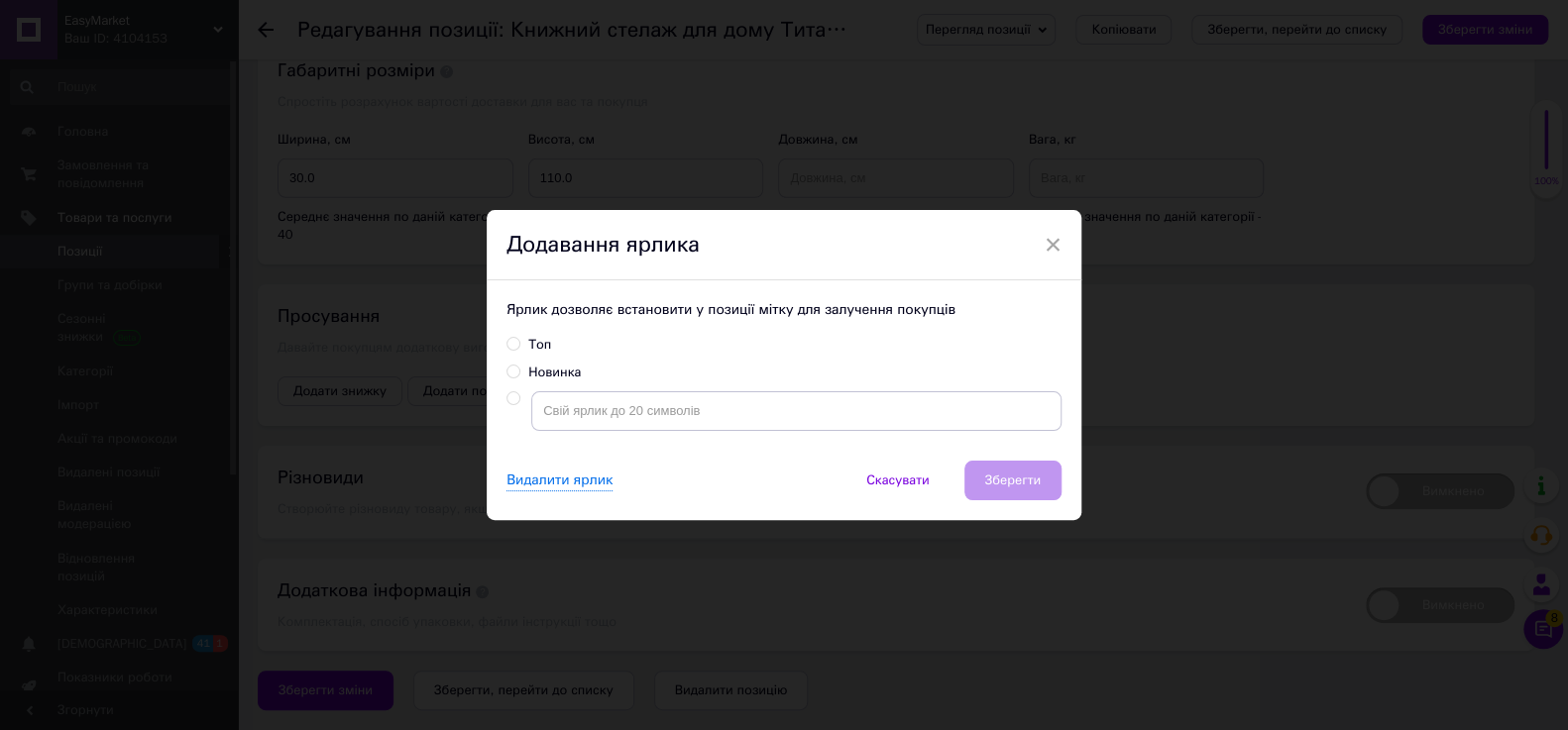 click on "Топ" at bounding box center [539, 345] 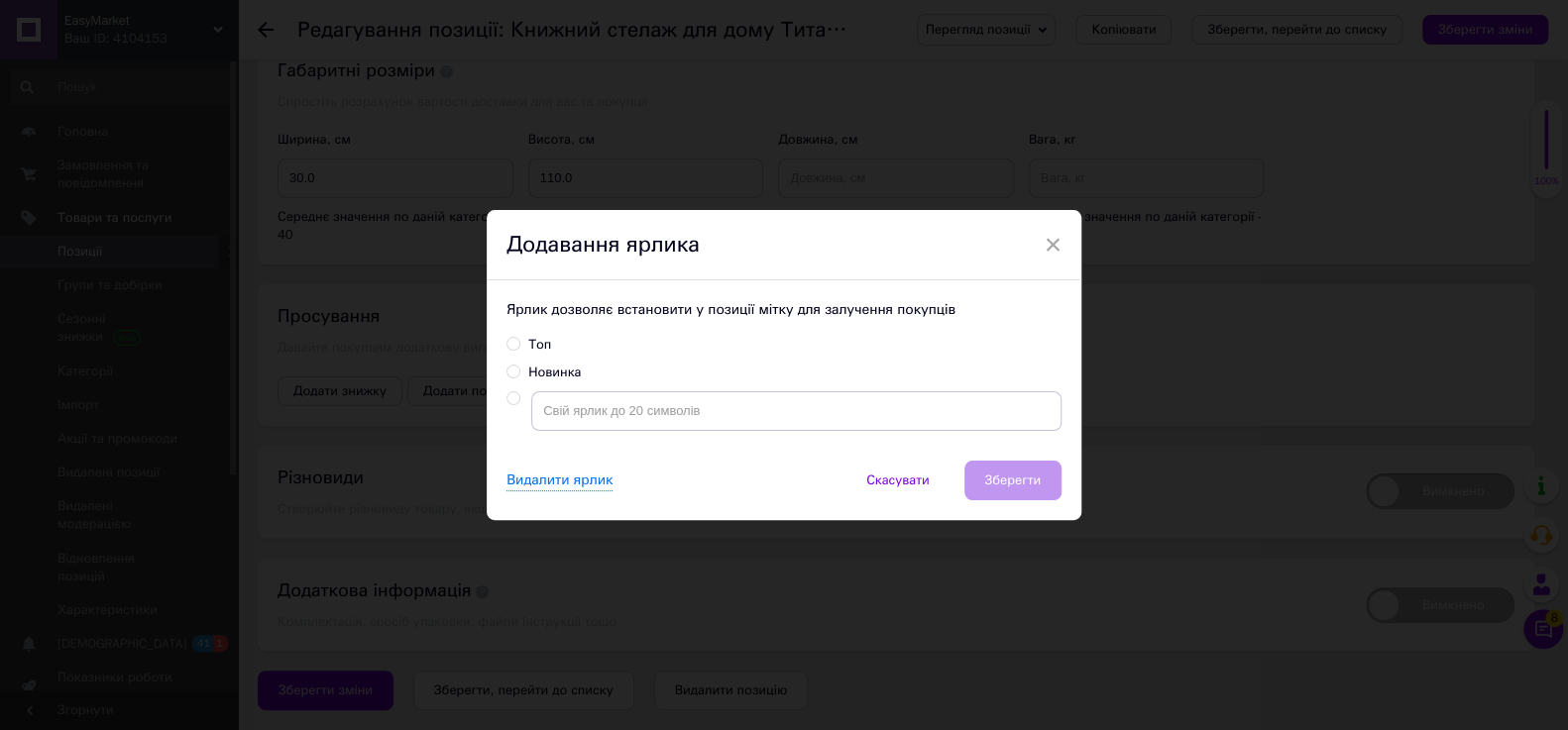 click on "Топ" at bounding box center (512, 343) 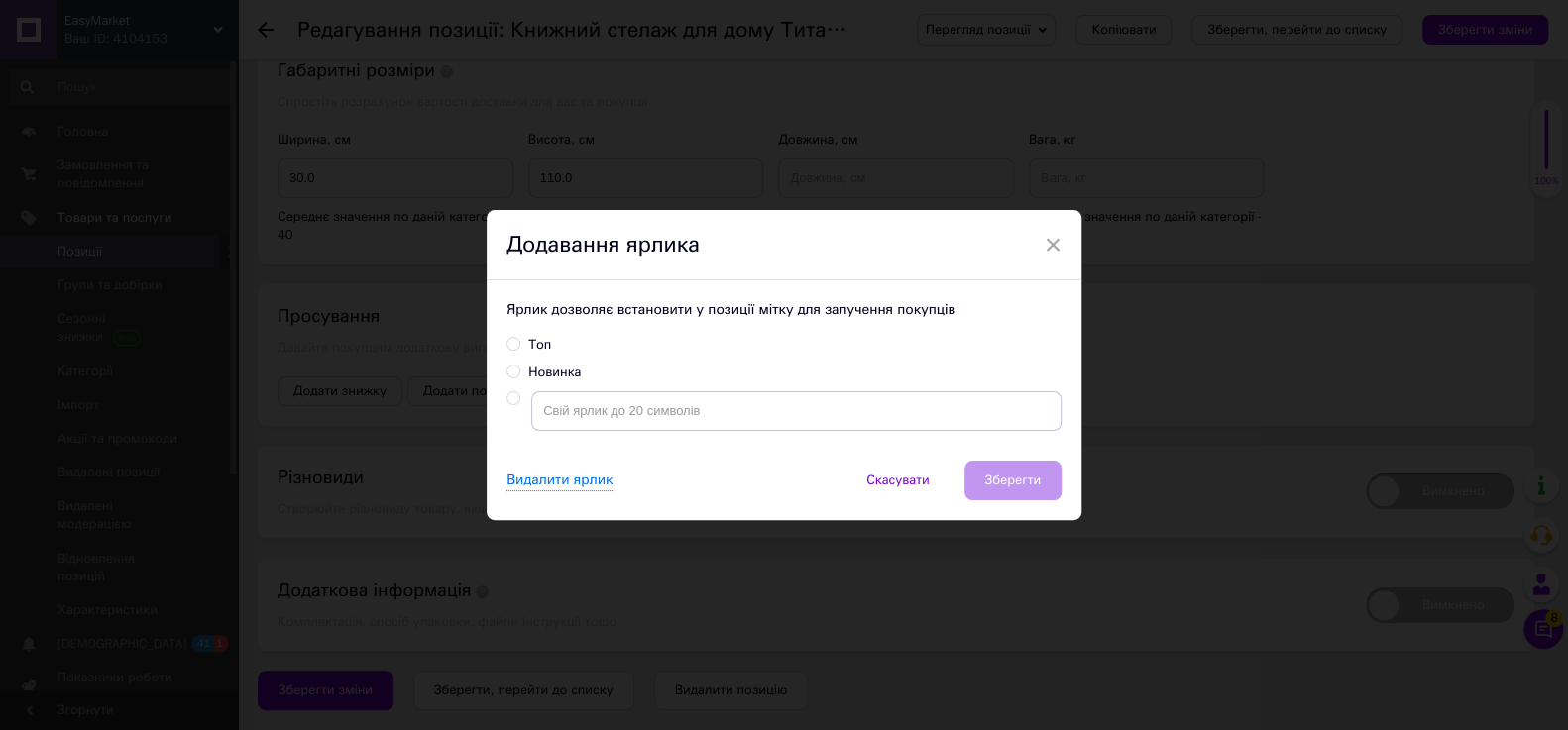 radio on "true" 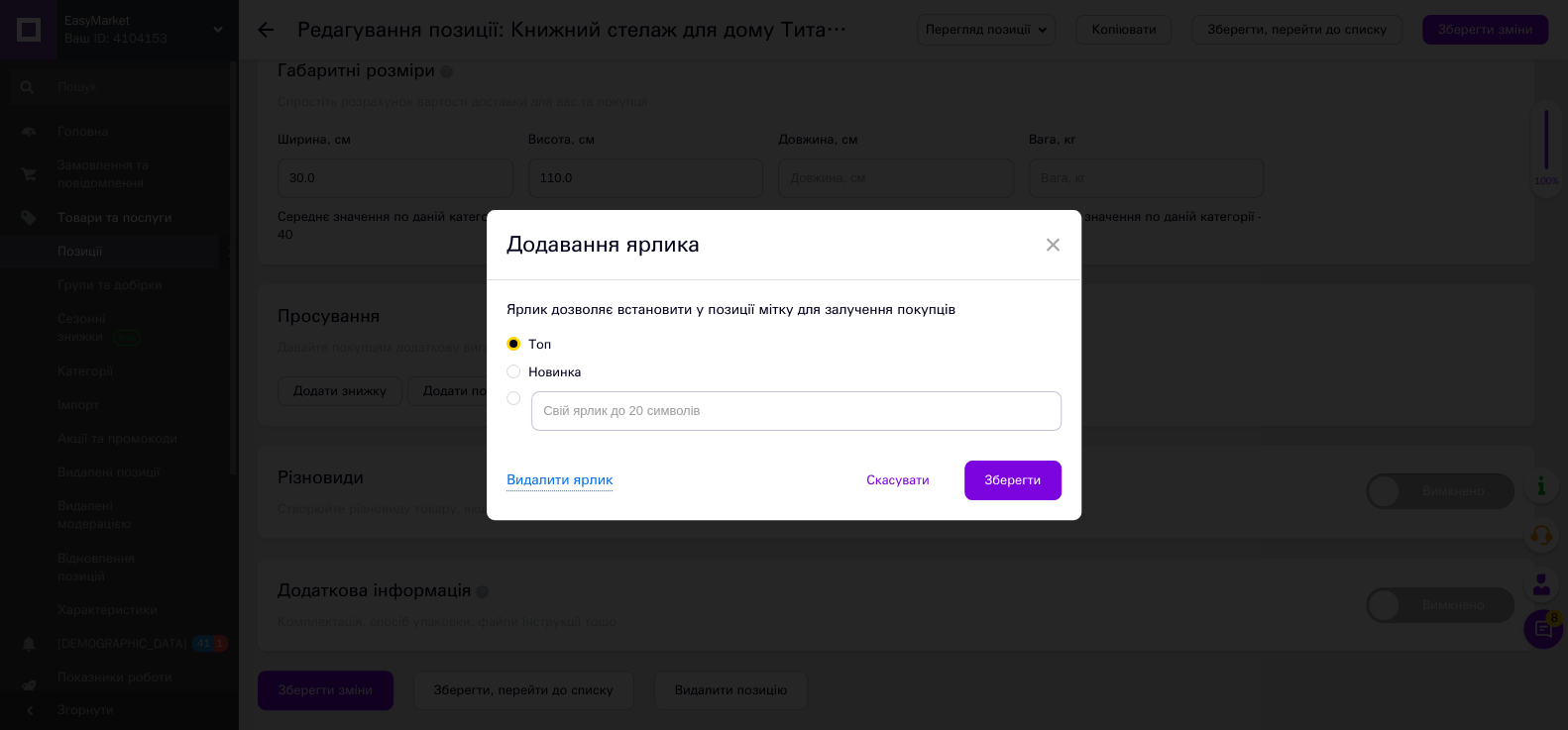 drag, startPoint x: 531, startPoint y: 342, endPoint x: 573, endPoint y: 353, distance: 43.416587 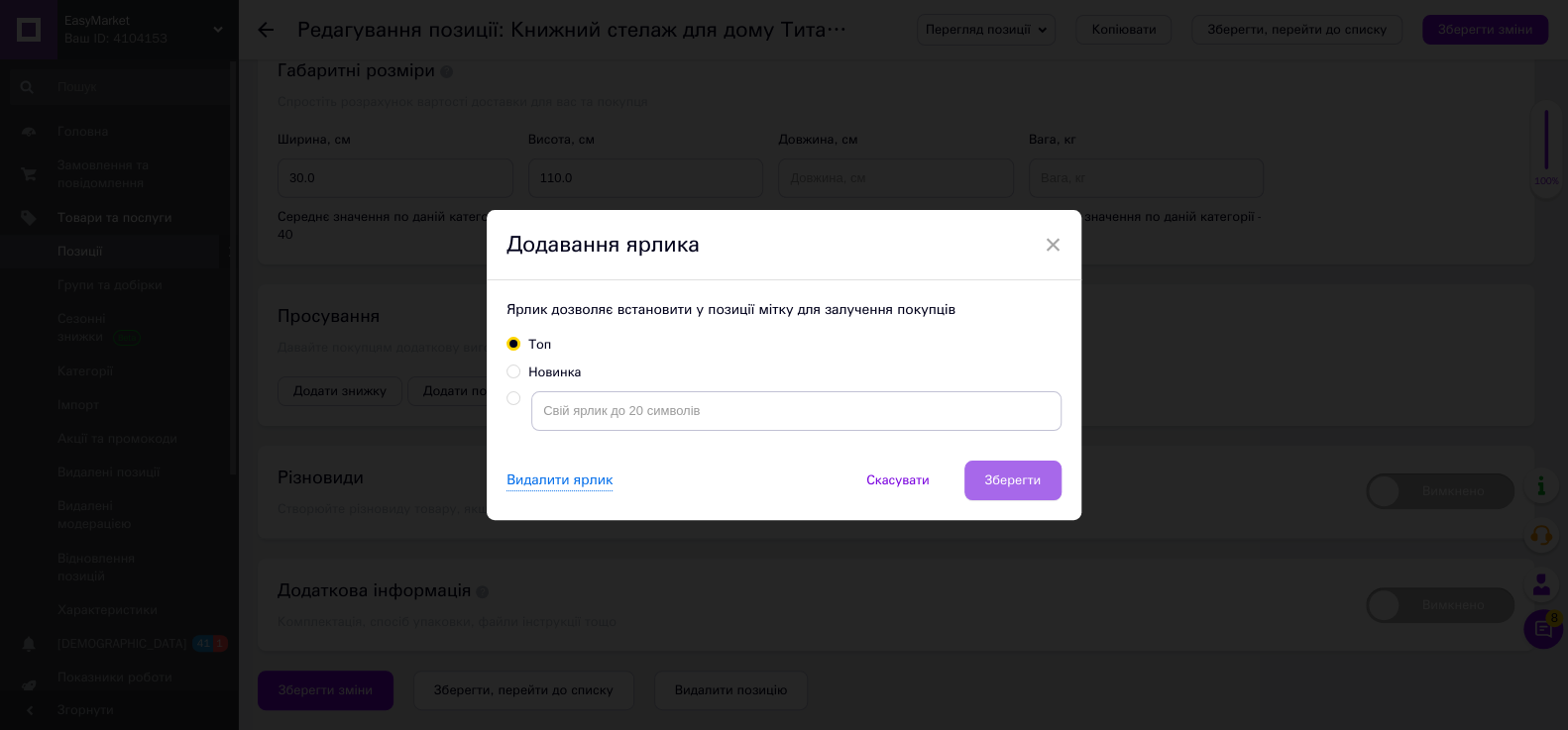 click on "Зберегти" at bounding box center (1013, 480) 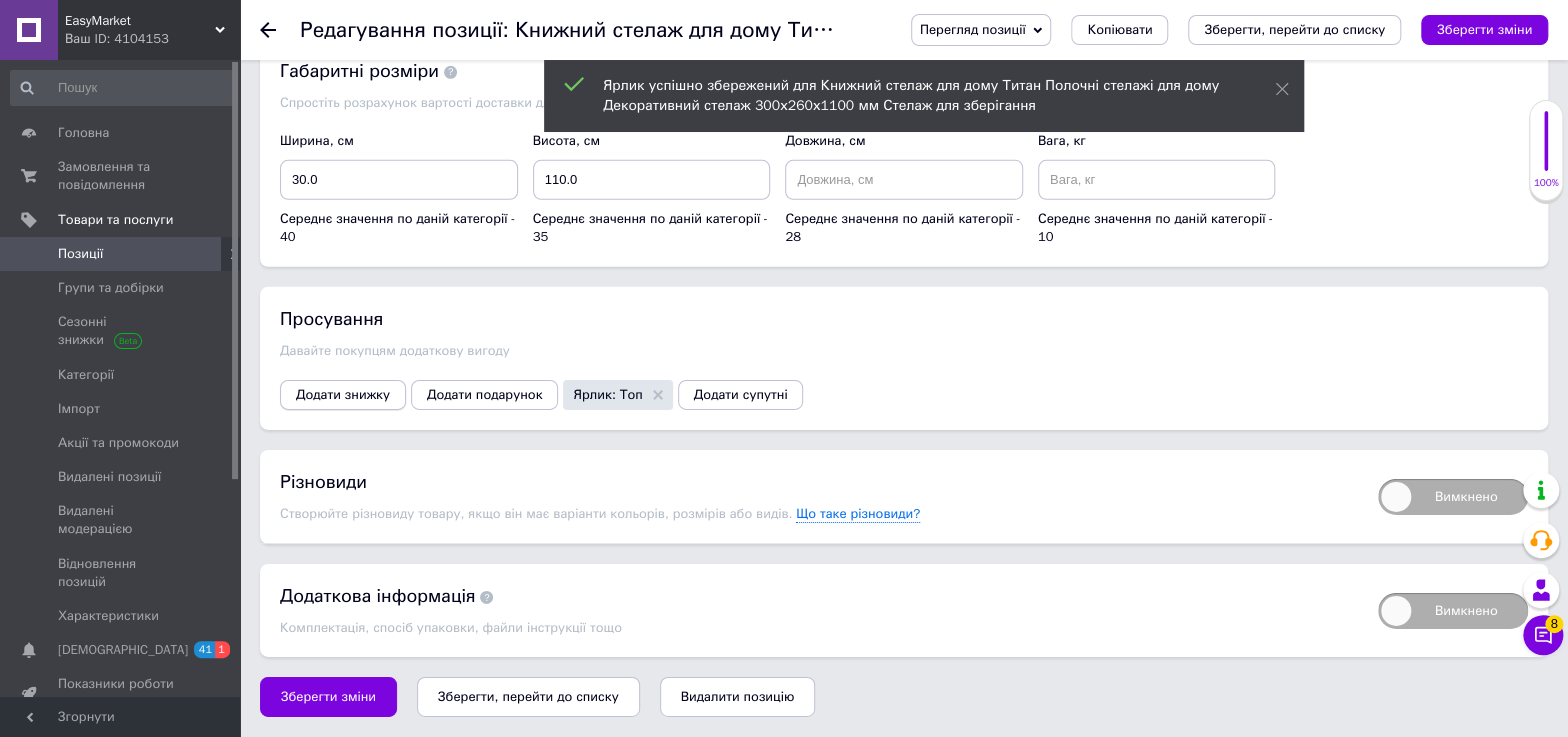 click on "Додати знижку" at bounding box center [343, 395] 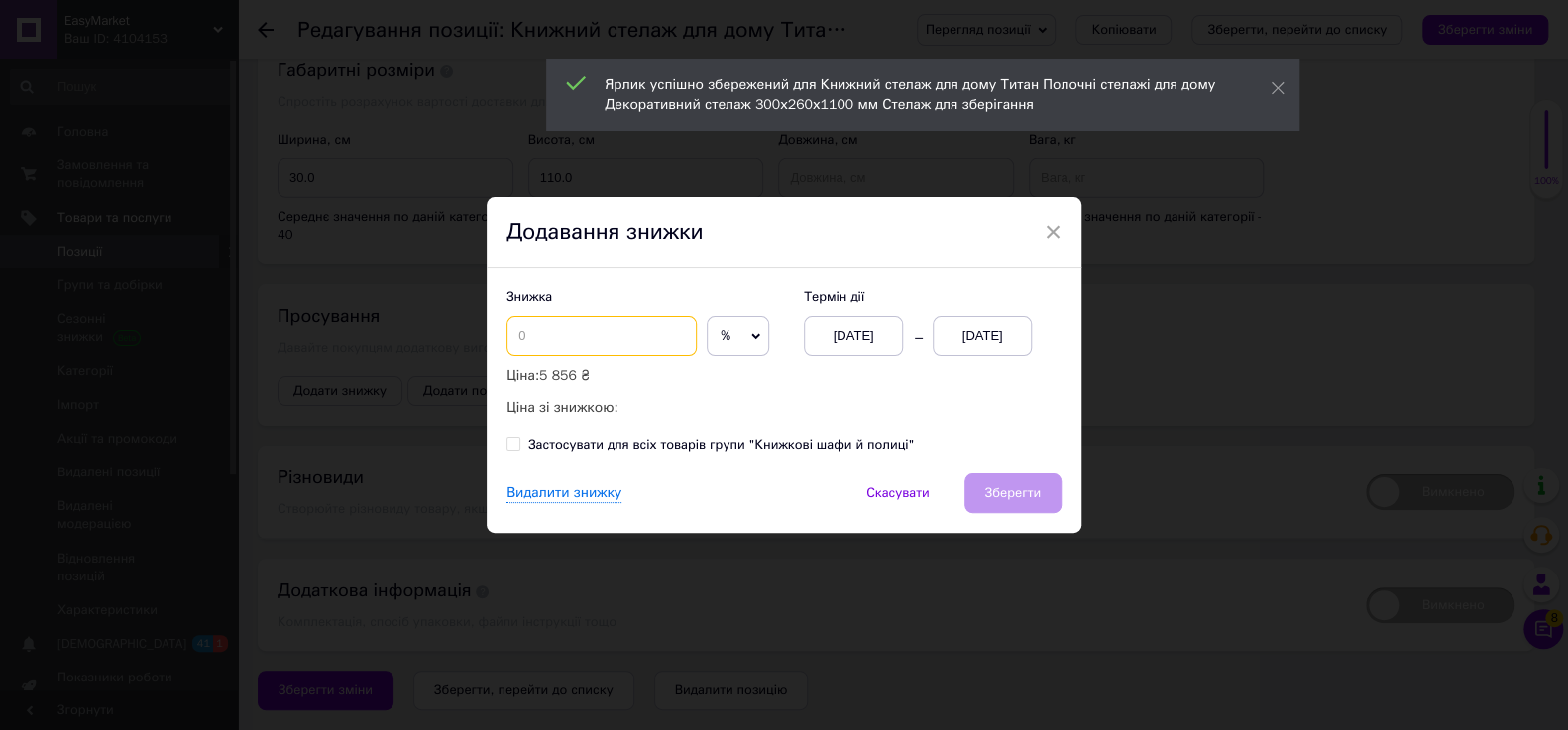 click at bounding box center [602, 336] 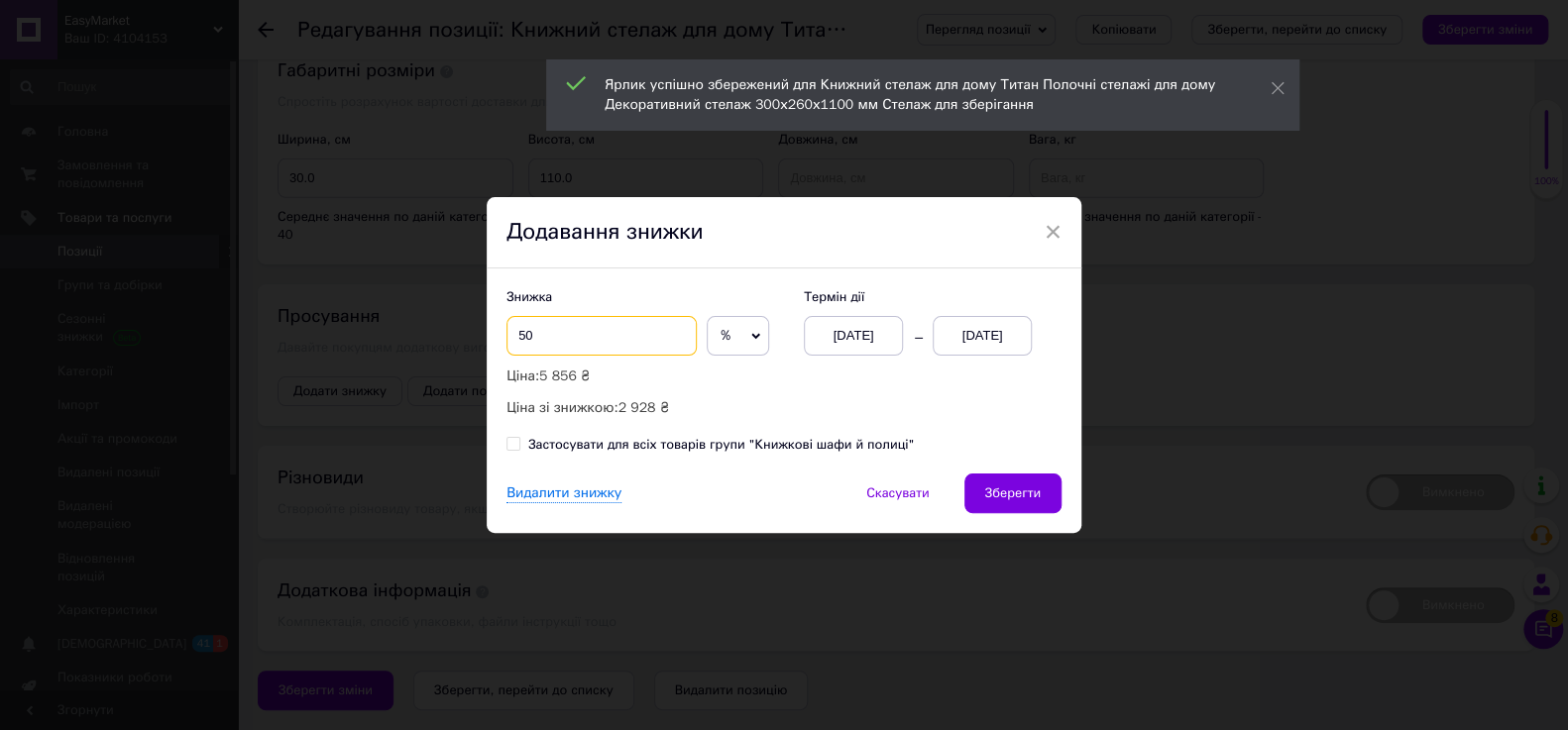 type on "50" 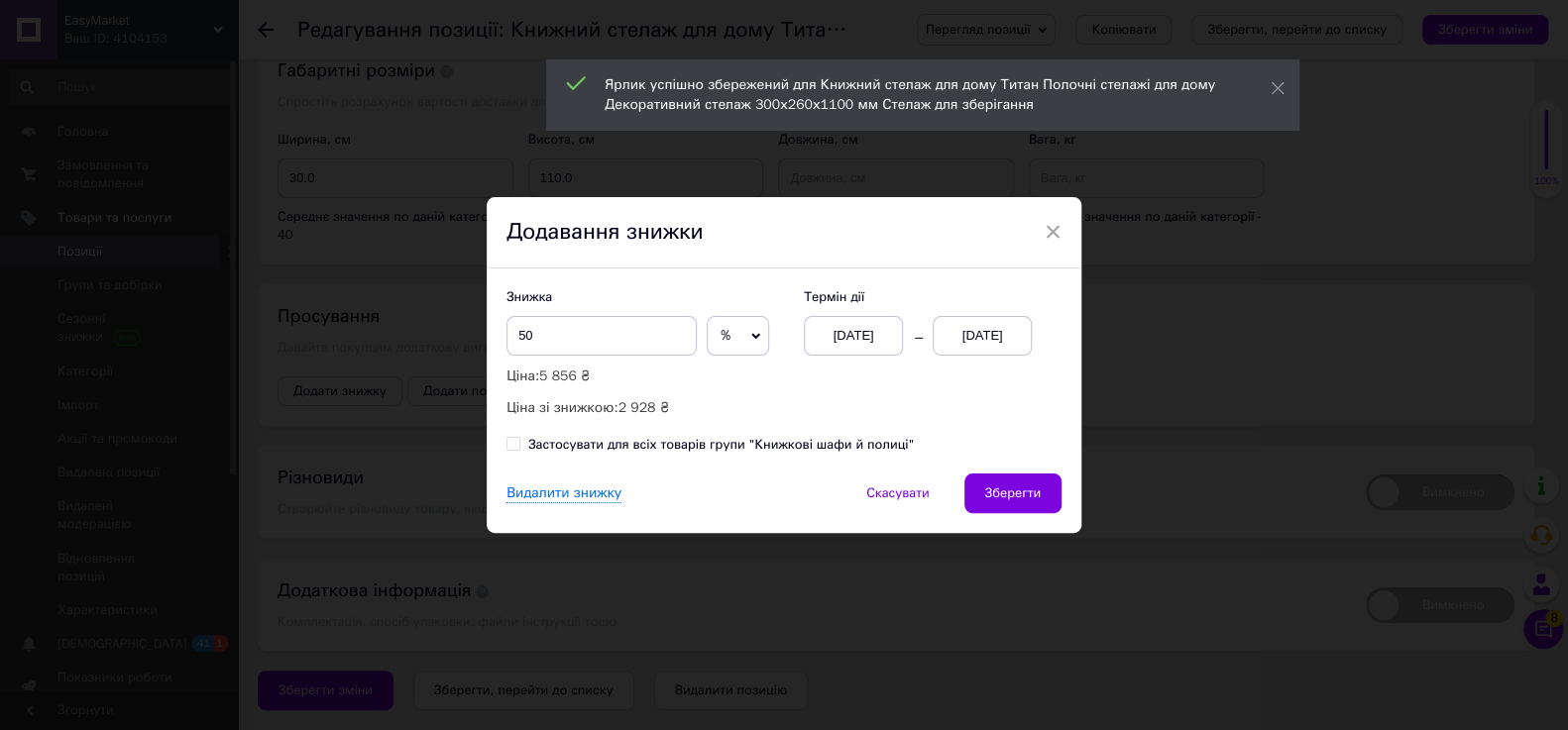 click on "[DATE]" at bounding box center (982, 336) 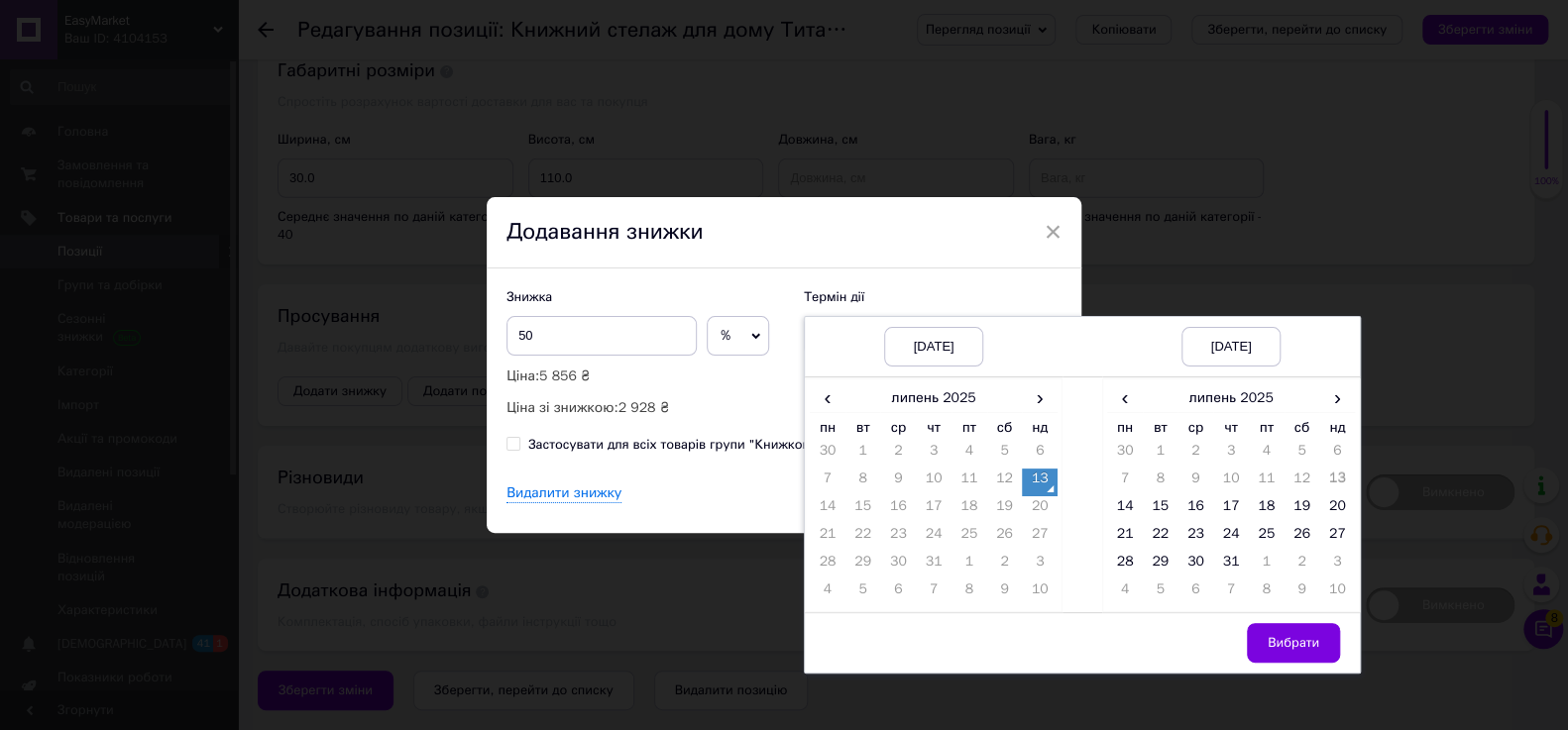 drag, startPoint x: 1229, startPoint y: 561, endPoint x: 1260, endPoint y: 615, distance: 62.26556 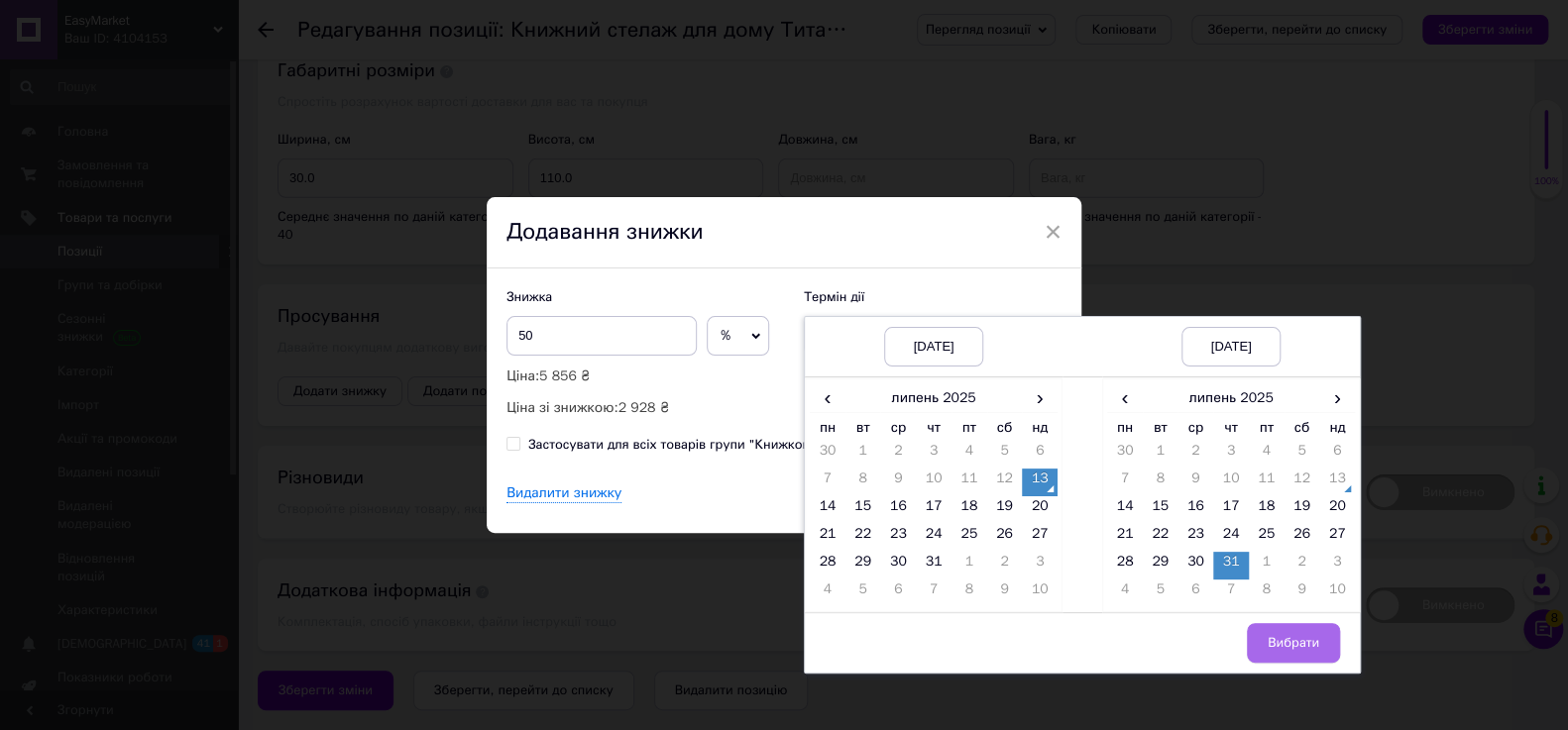 click on "Вибрати" at bounding box center [1293, 643] 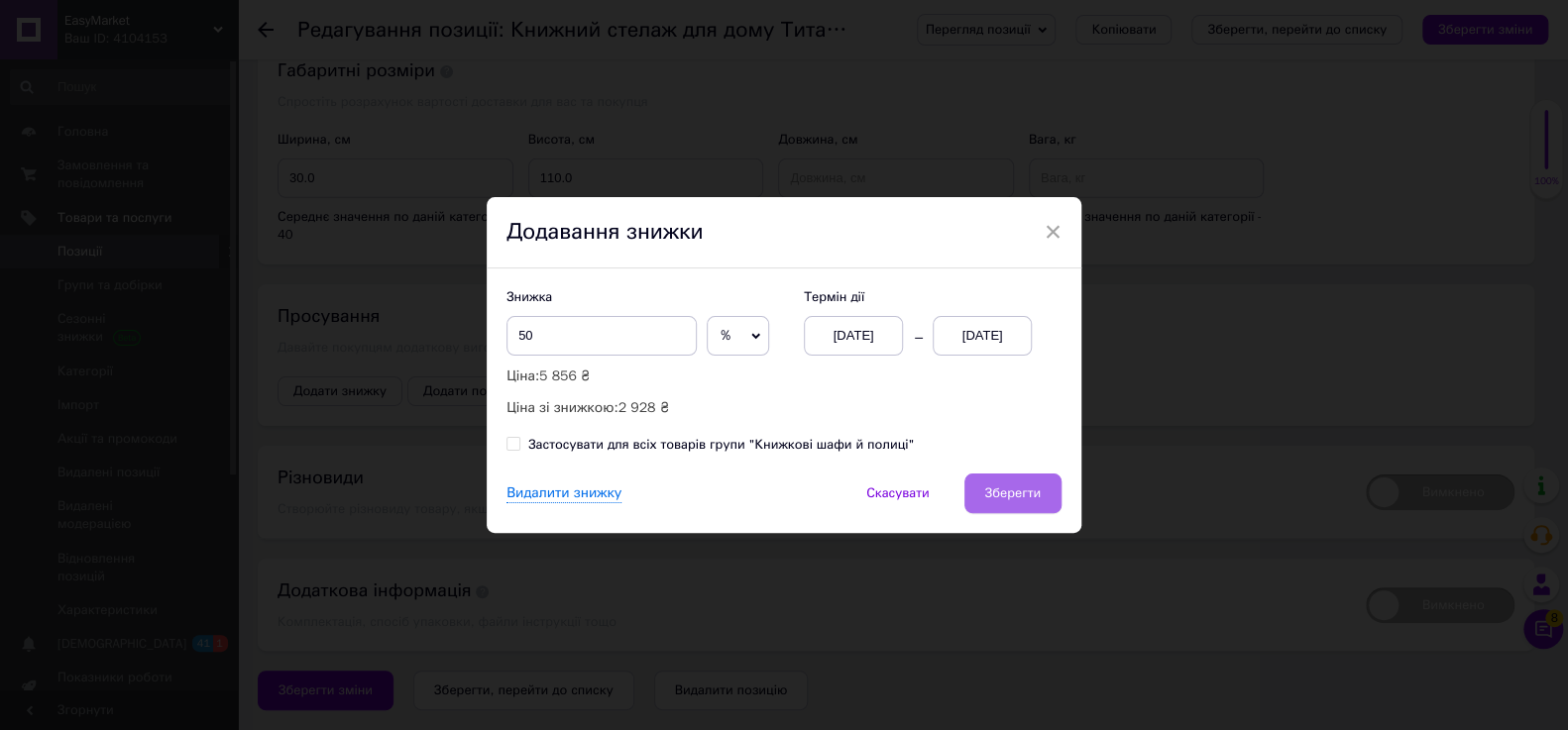 drag, startPoint x: 1033, startPoint y: 500, endPoint x: 964, endPoint y: 504, distance: 69.115845 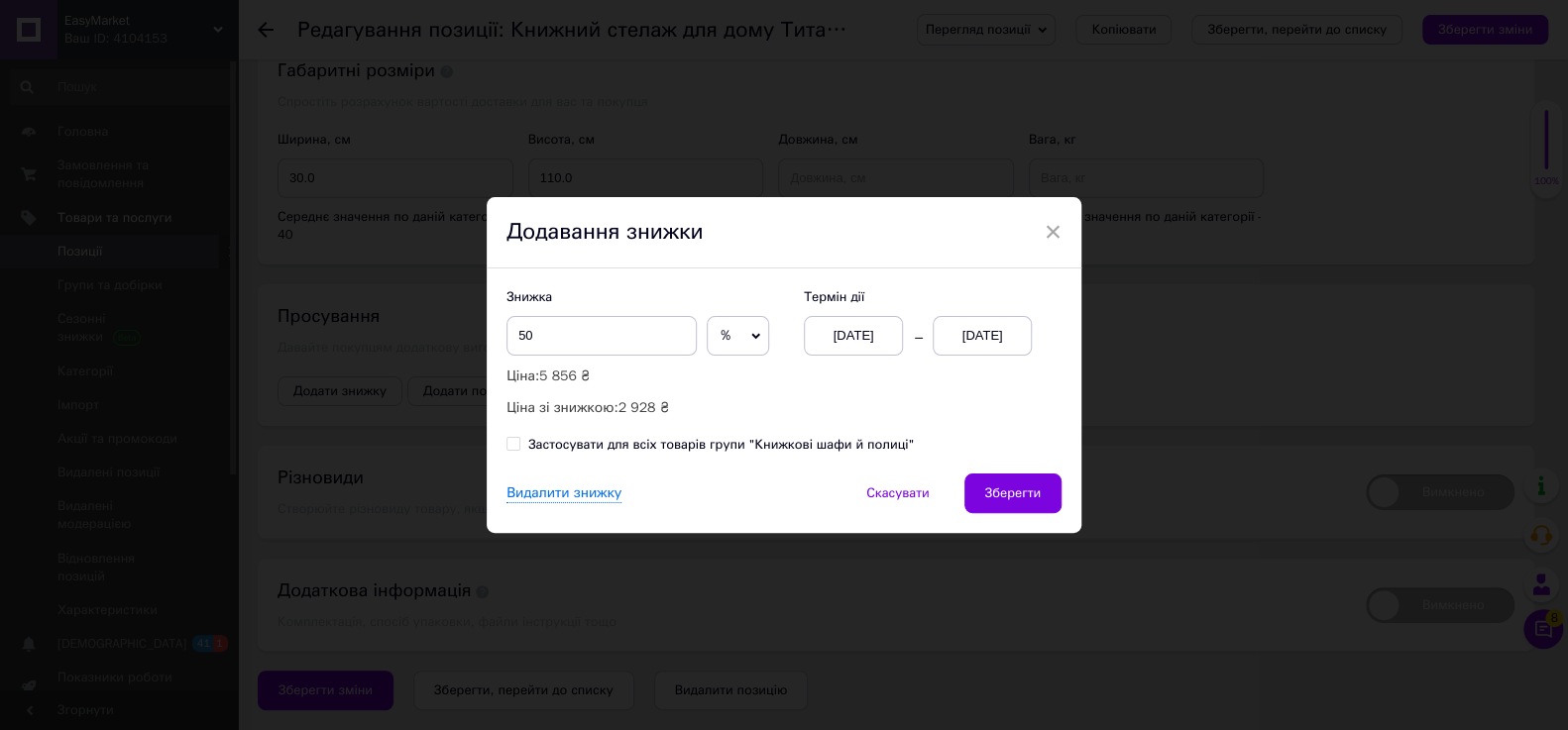 click on "Зберегти" at bounding box center (1013, 493) 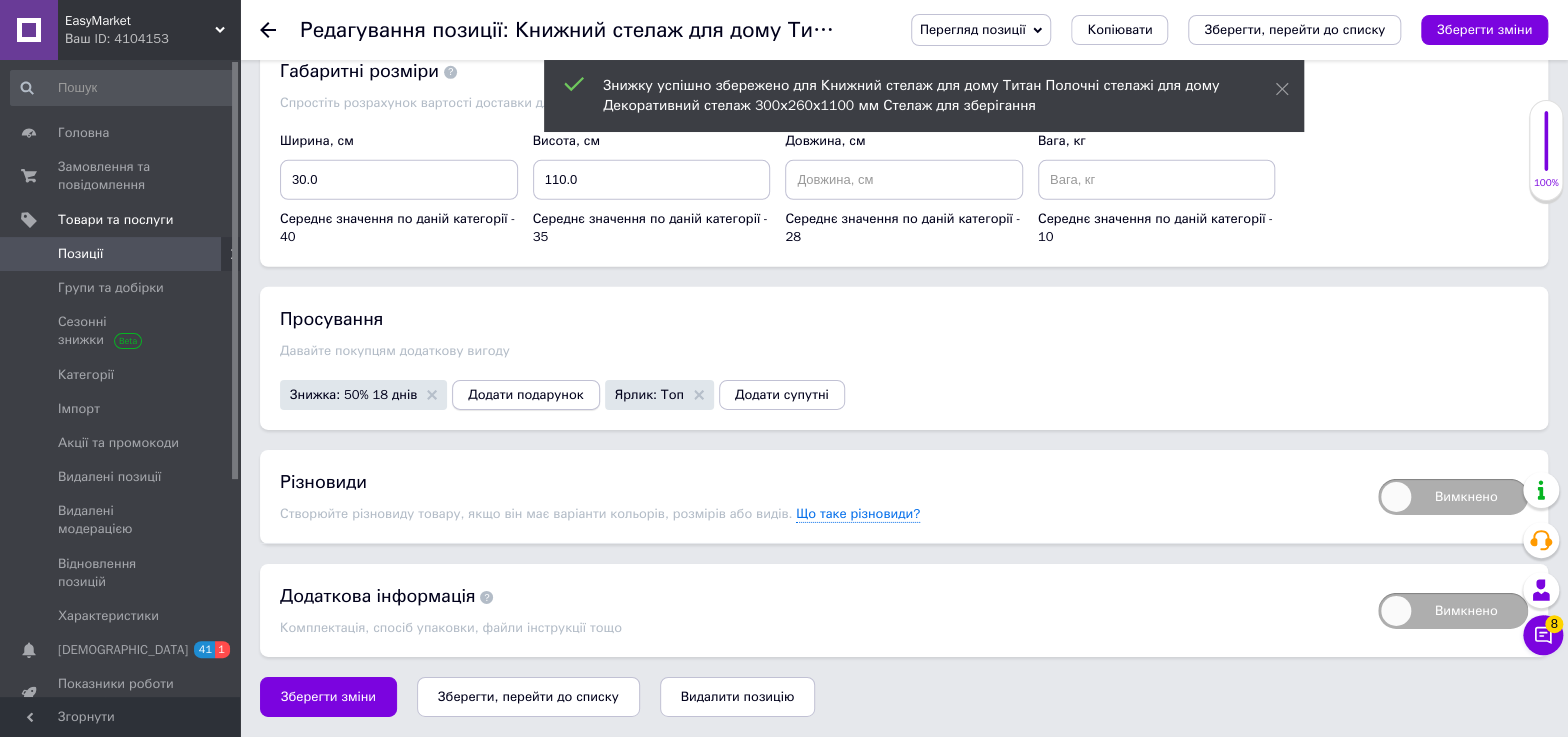 click on "Додати подарунок" at bounding box center [525, 395] 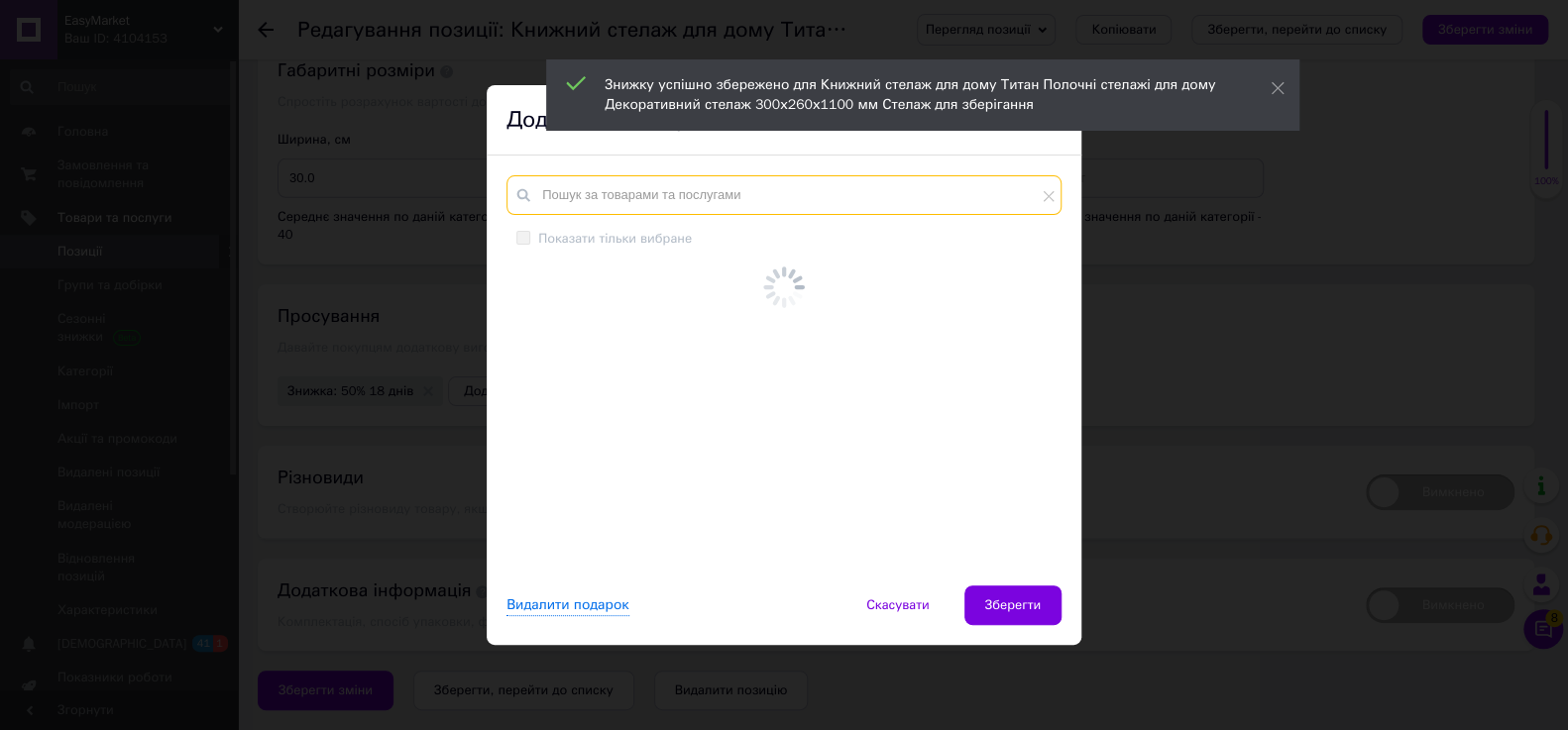 click at bounding box center (784, 195) 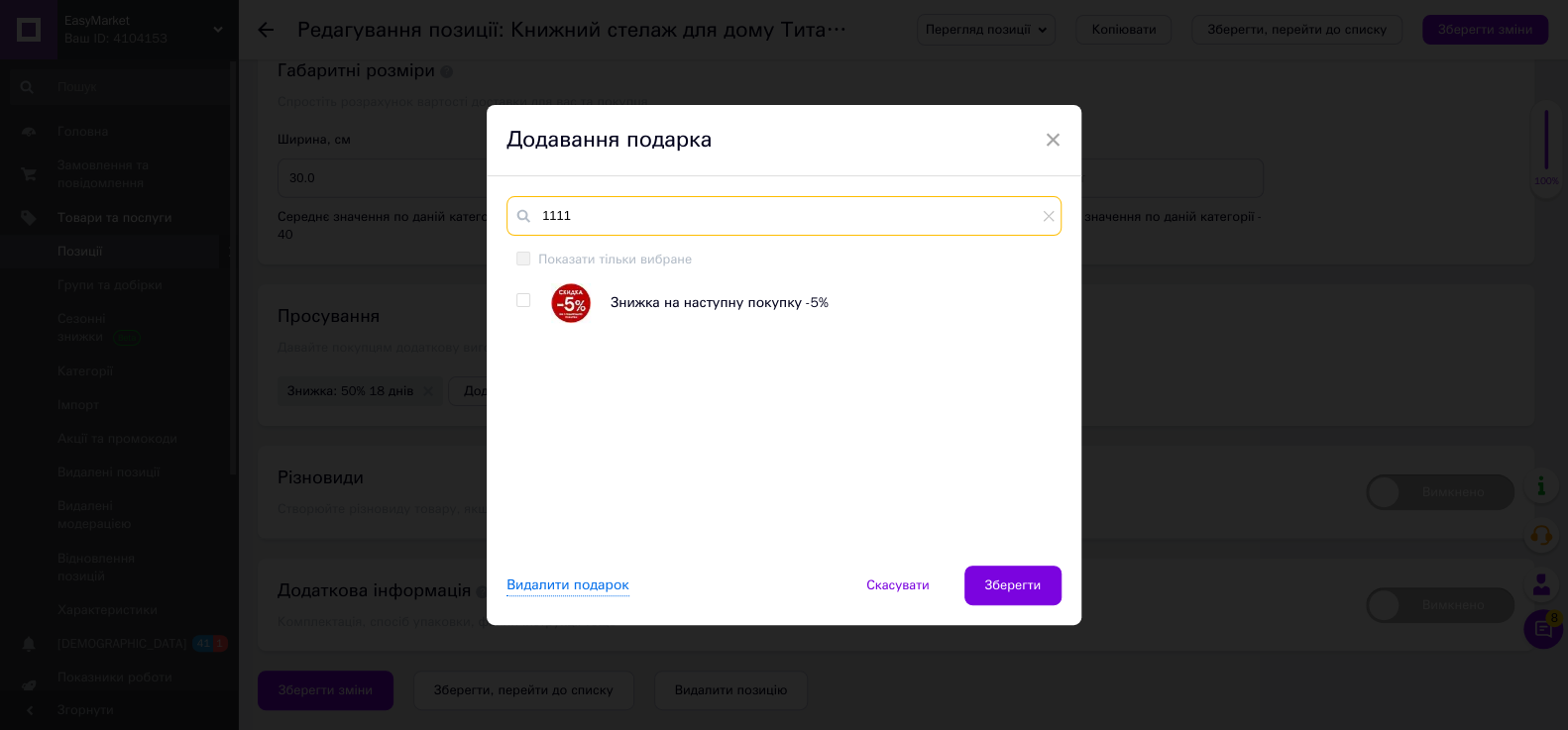 type on "1111" 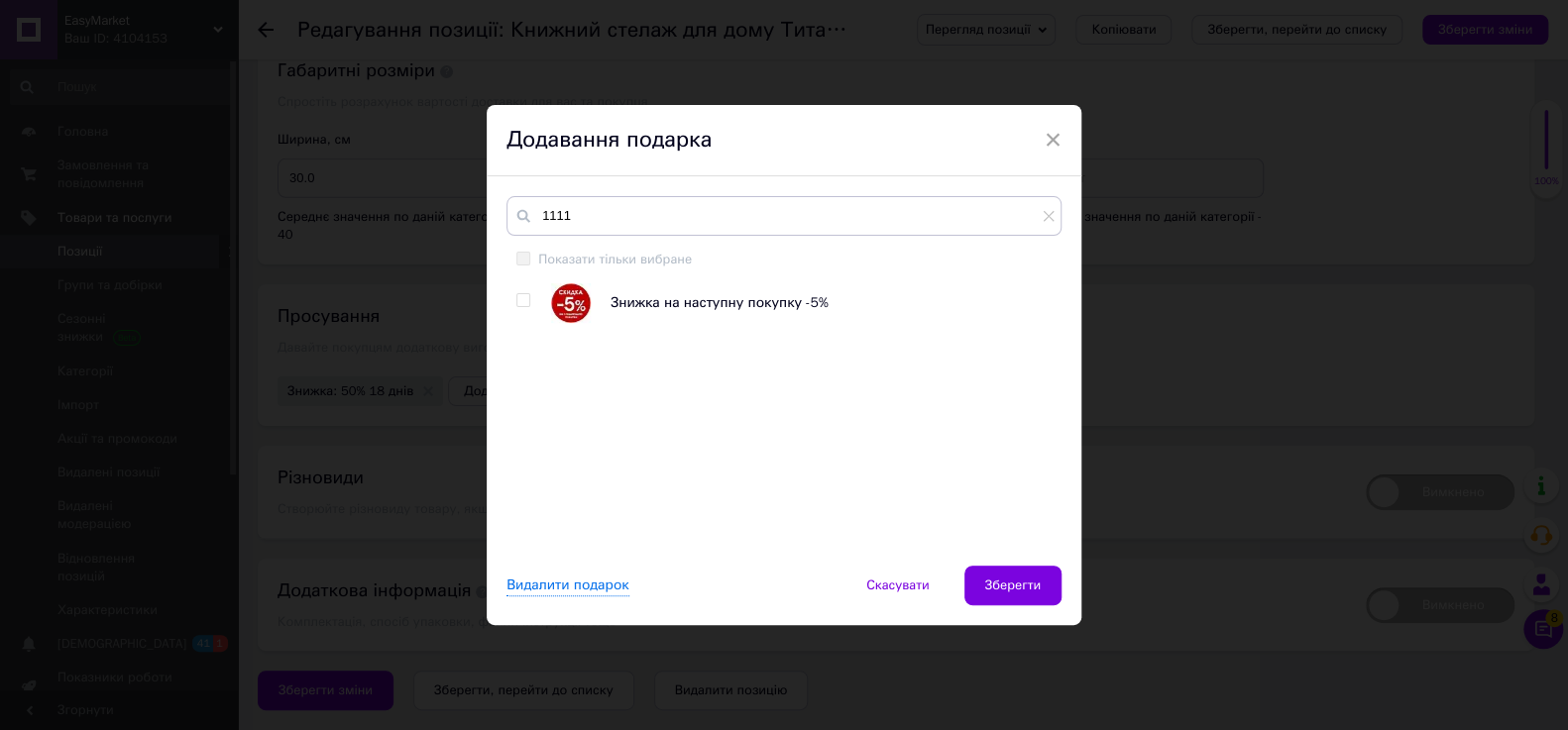 drag, startPoint x: 527, startPoint y: 295, endPoint x: 531, endPoint y: 315, distance: 20.396078 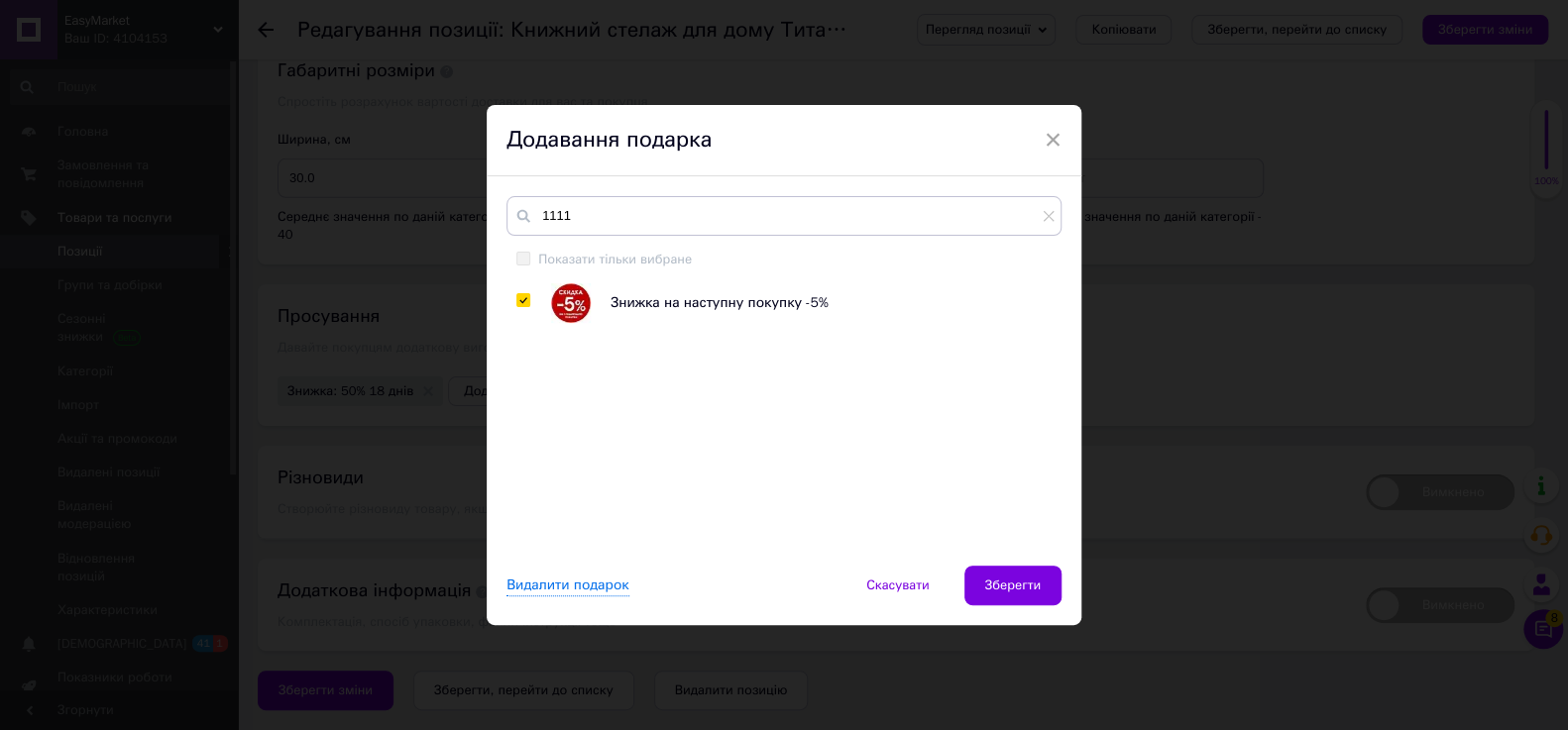 checkbox on "true" 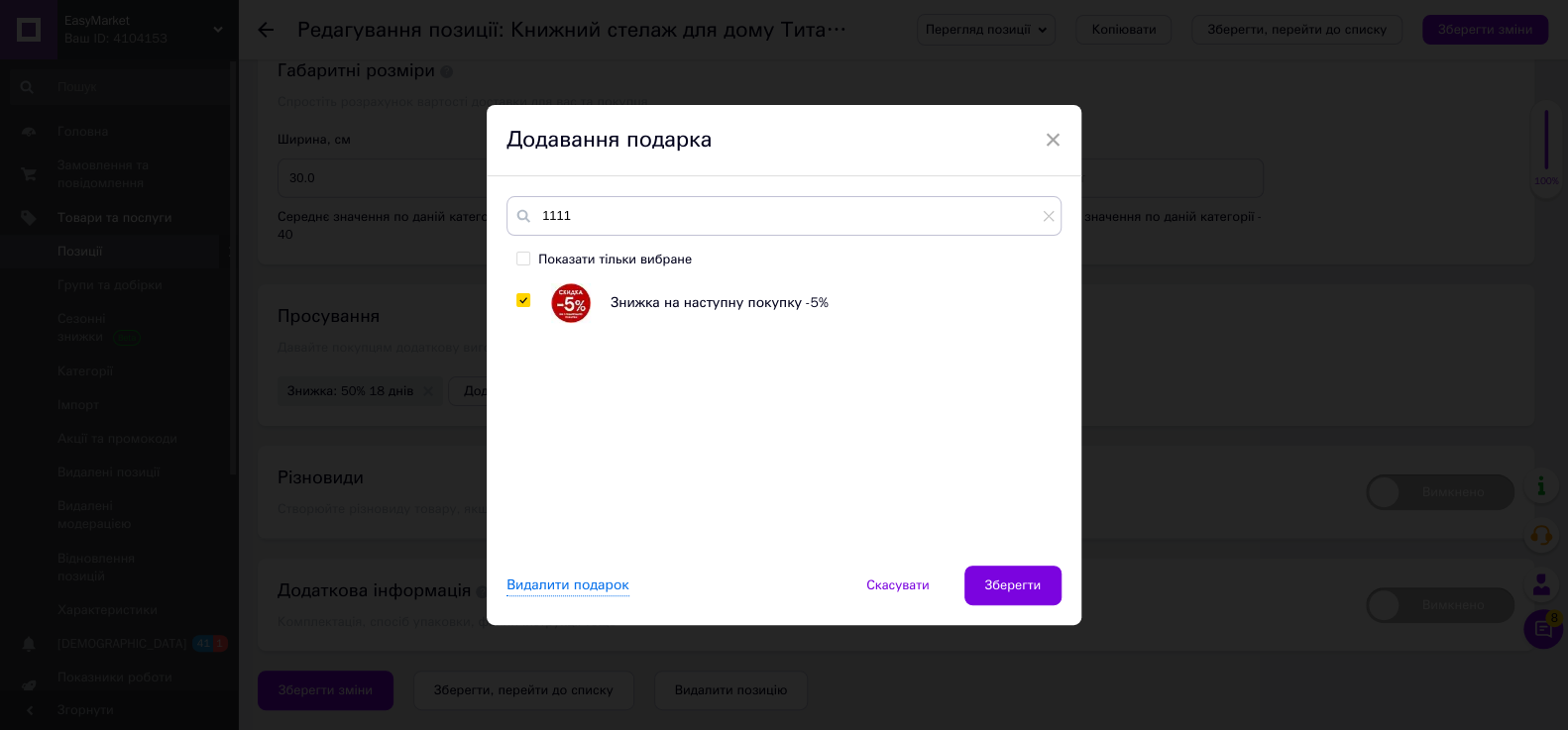 click on "Зберегти" at bounding box center [1013, 585] 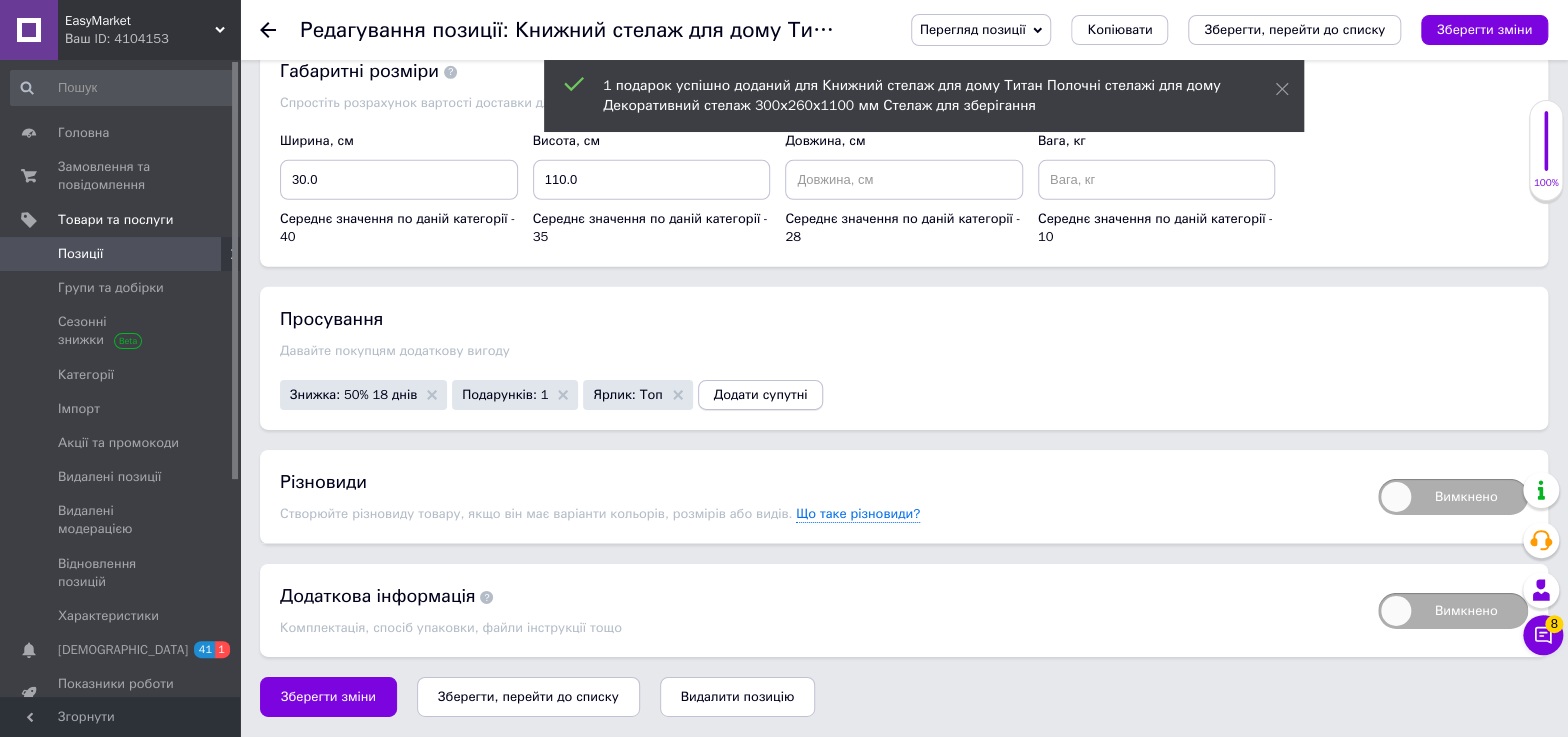click on "Додати супутні" at bounding box center (761, 395) 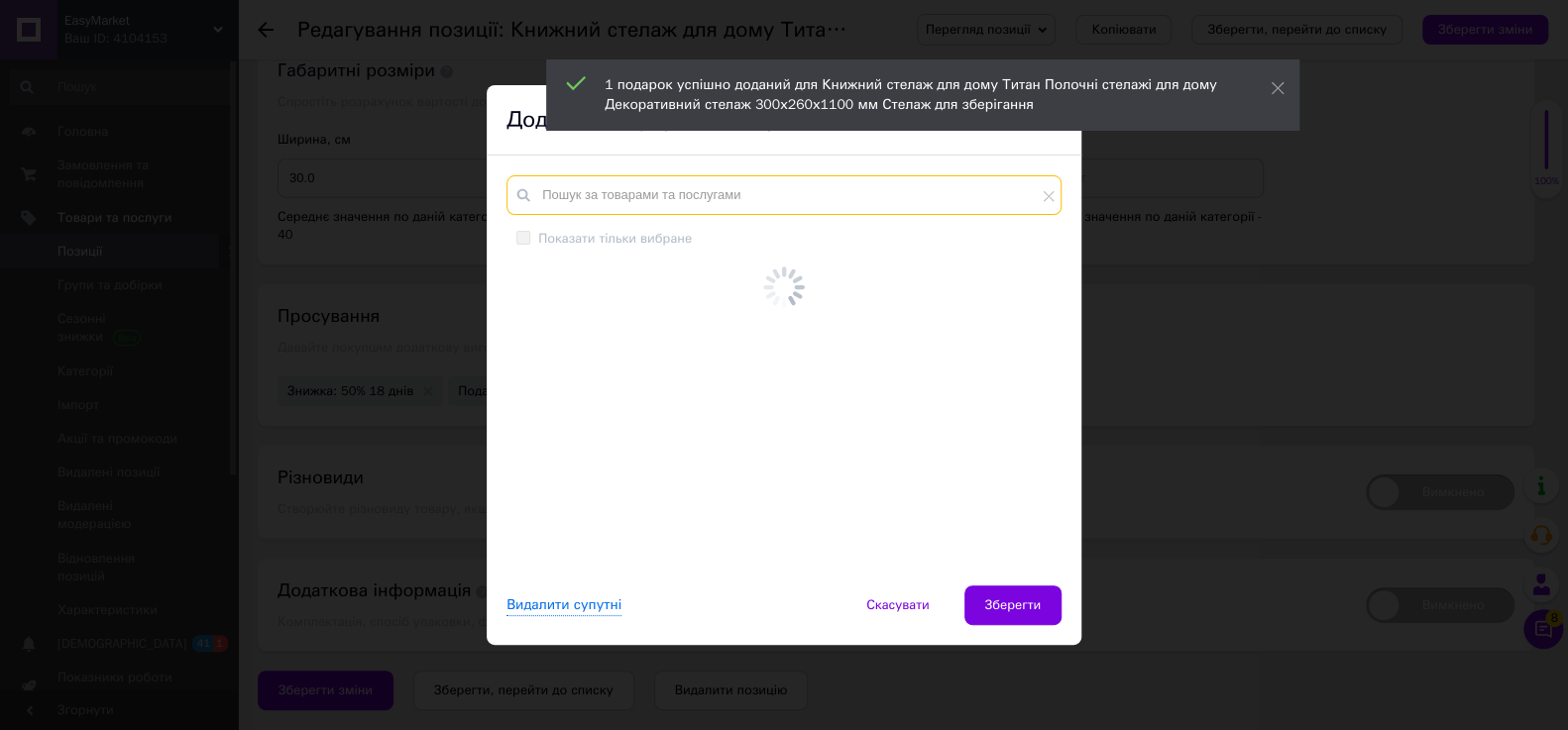 click at bounding box center (784, 195) 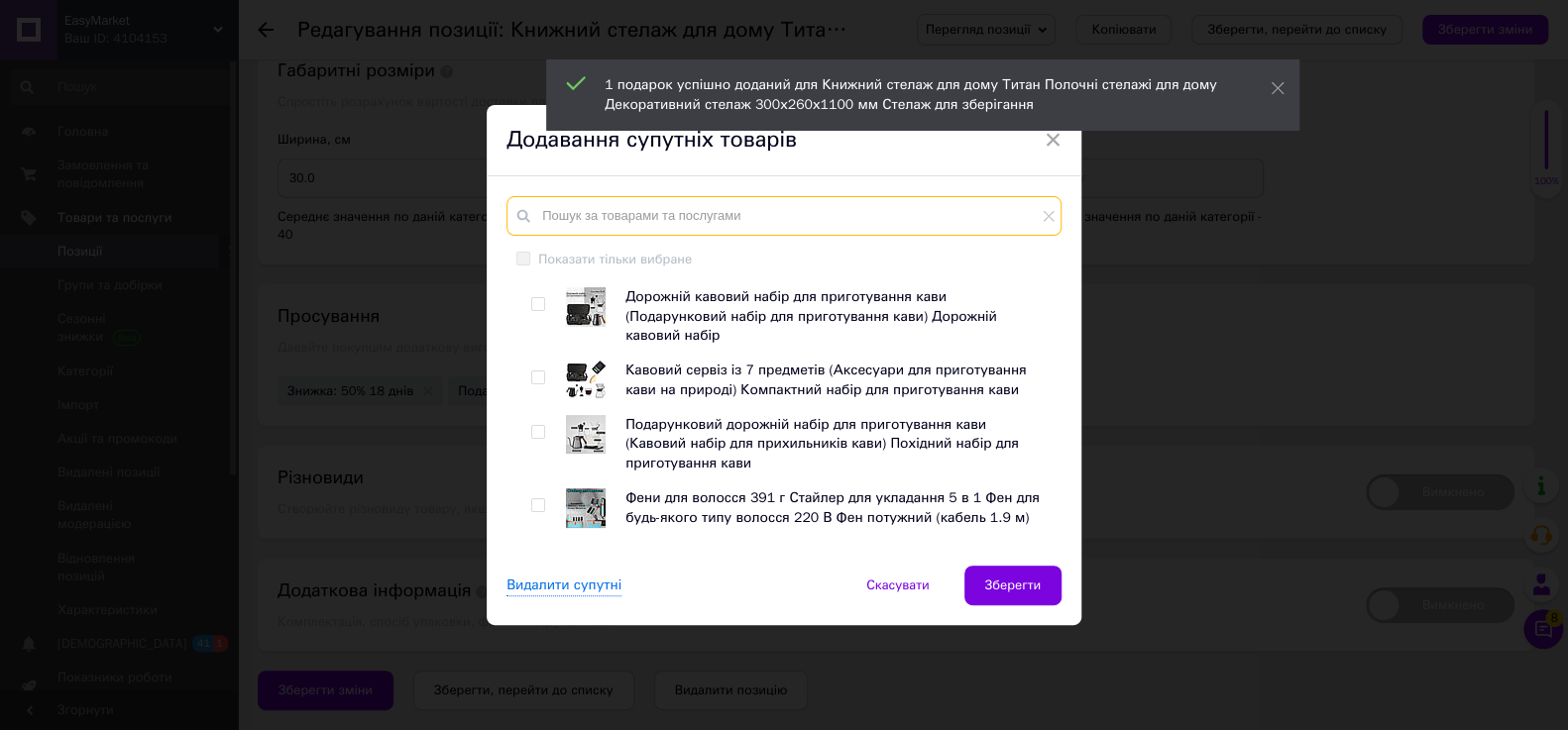 scroll, scrollTop: 360, scrollLeft: 0, axis: vertical 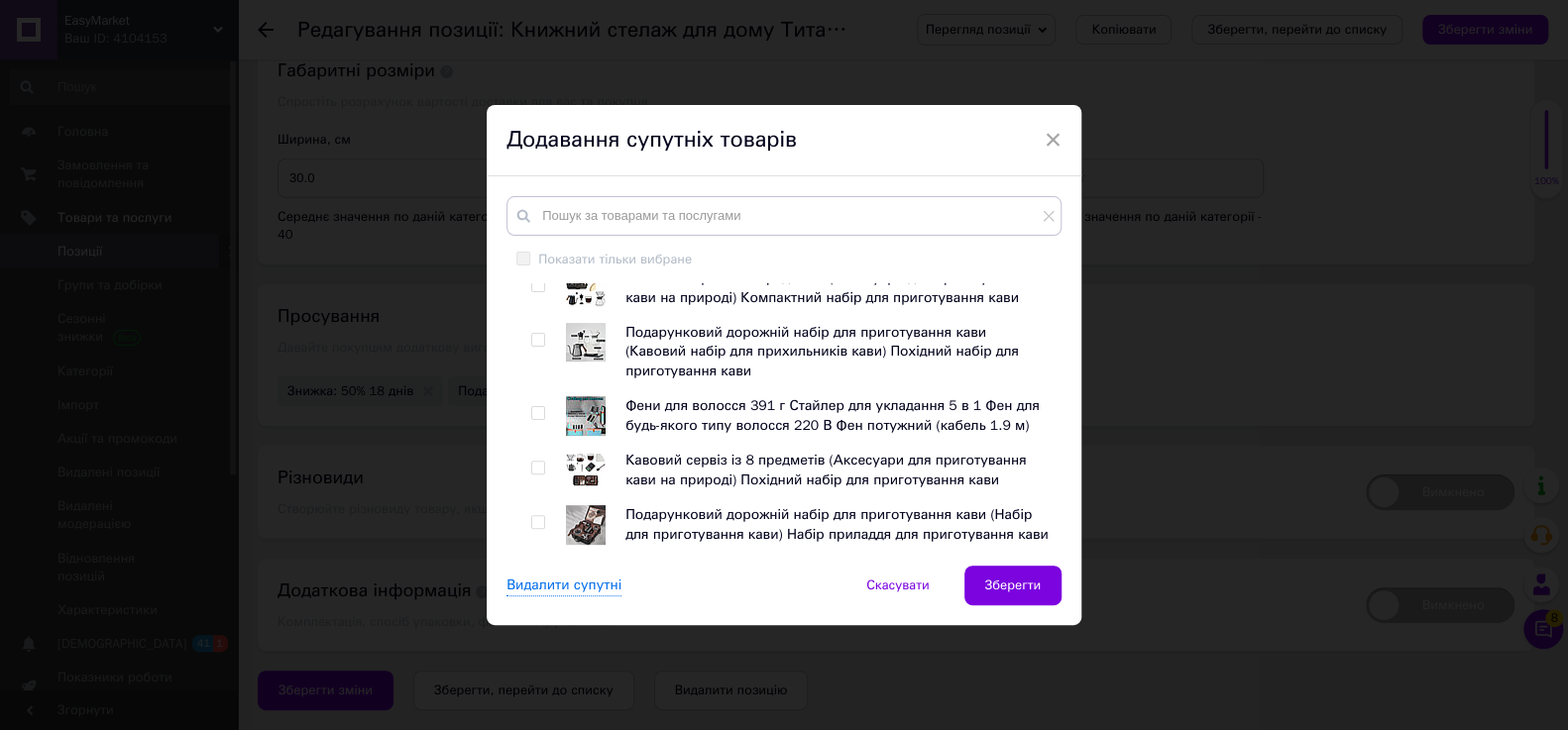 click at bounding box center (537, 413) 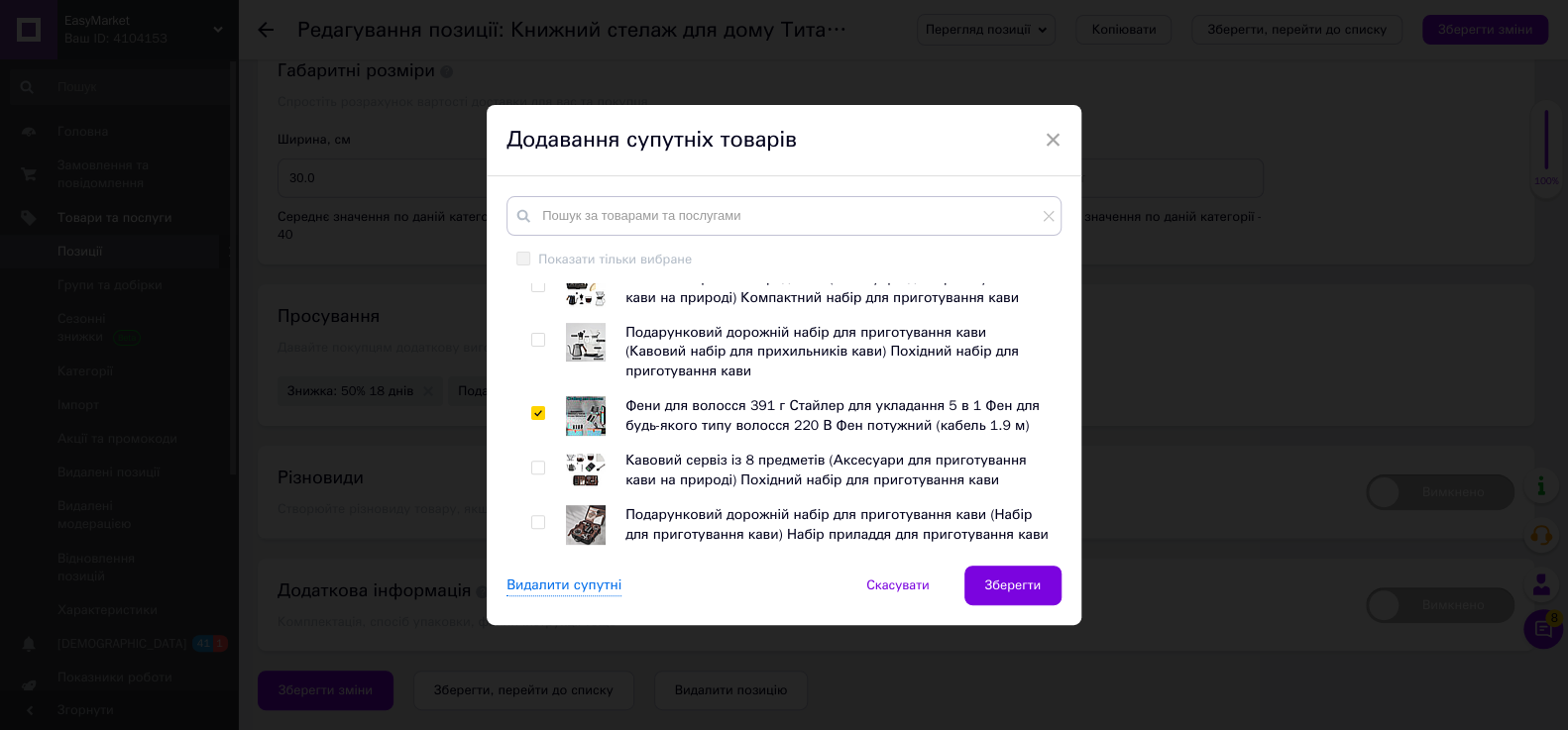 checkbox on "true" 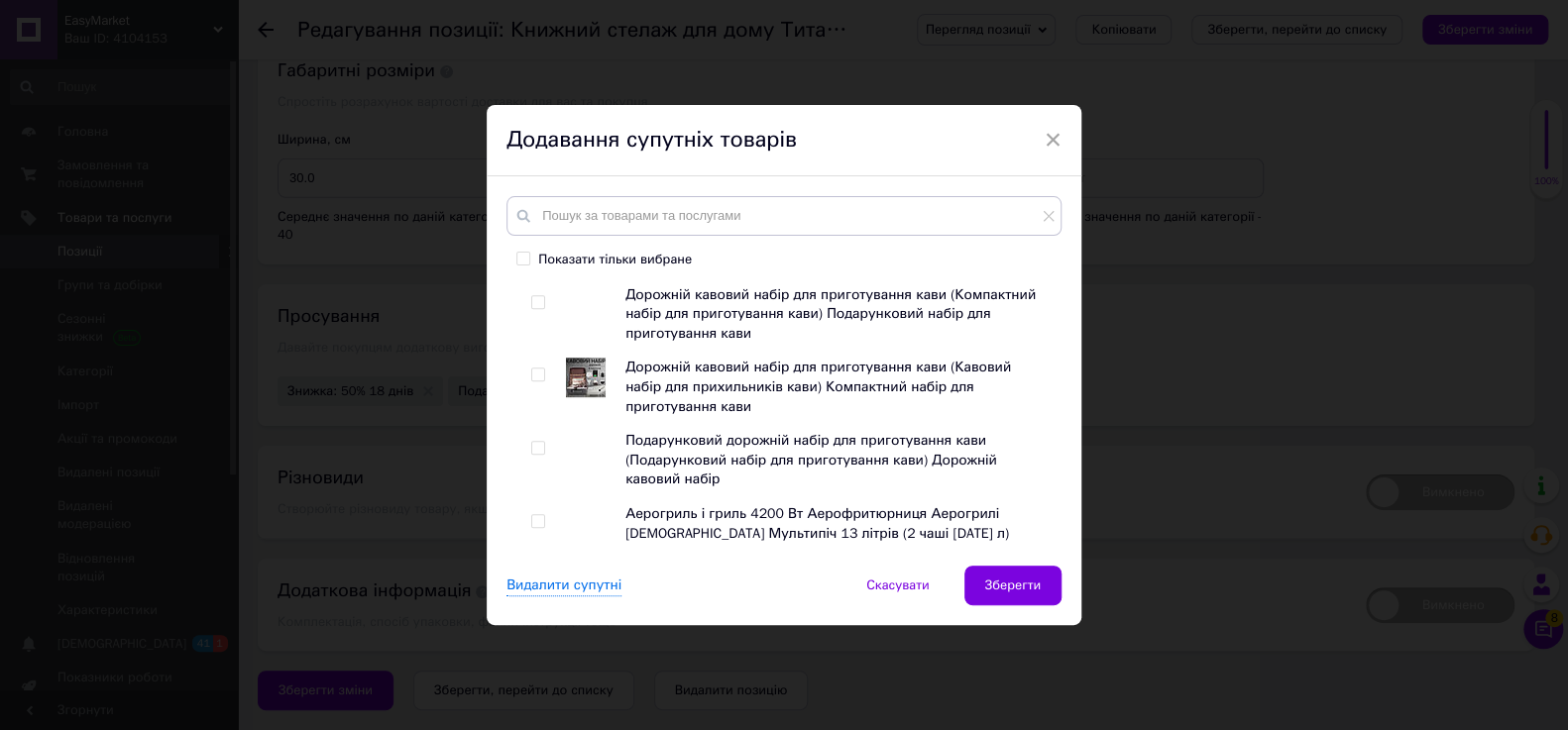 scroll, scrollTop: 719, scrollLeft: 0, axis: vertical 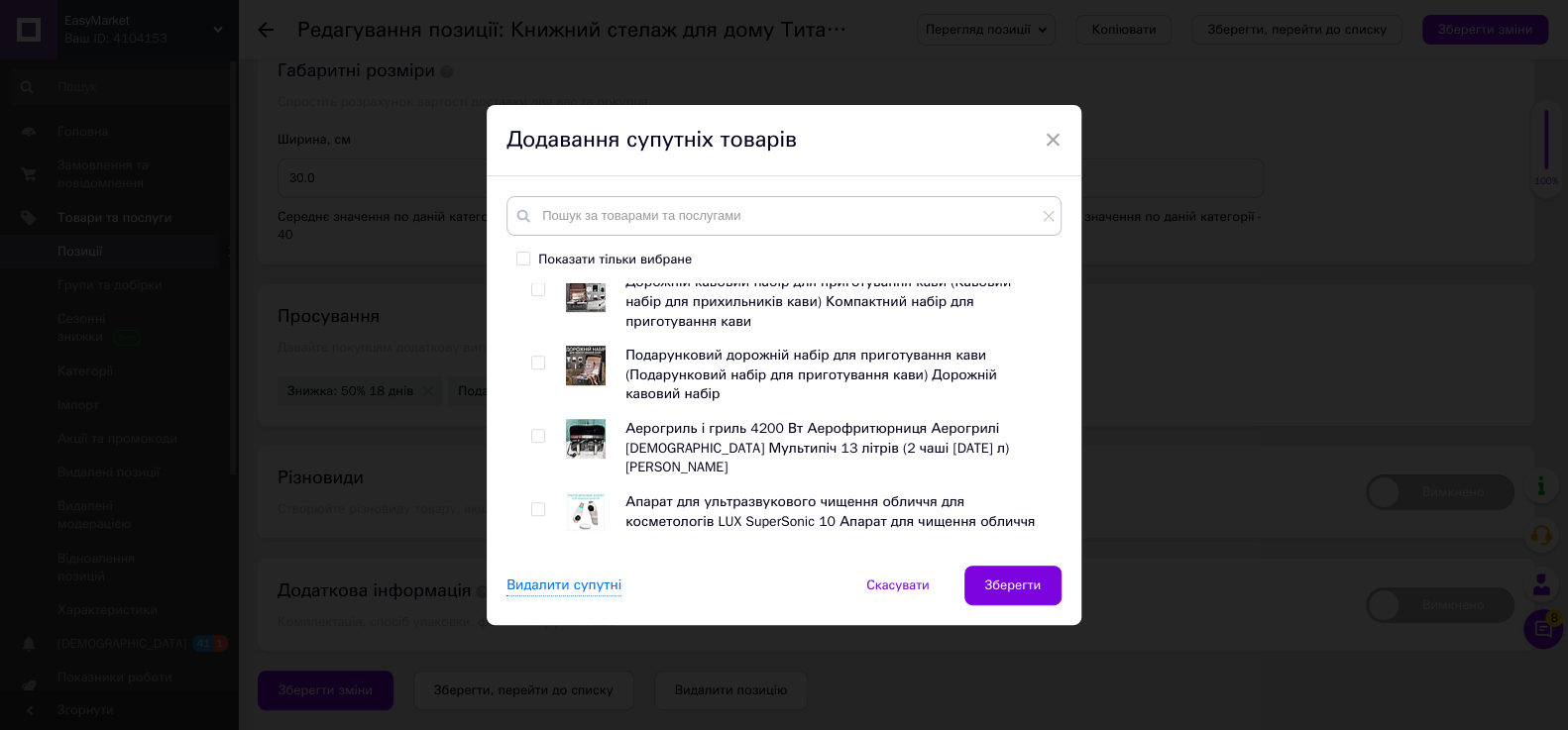click at bounding box center (537, 363) 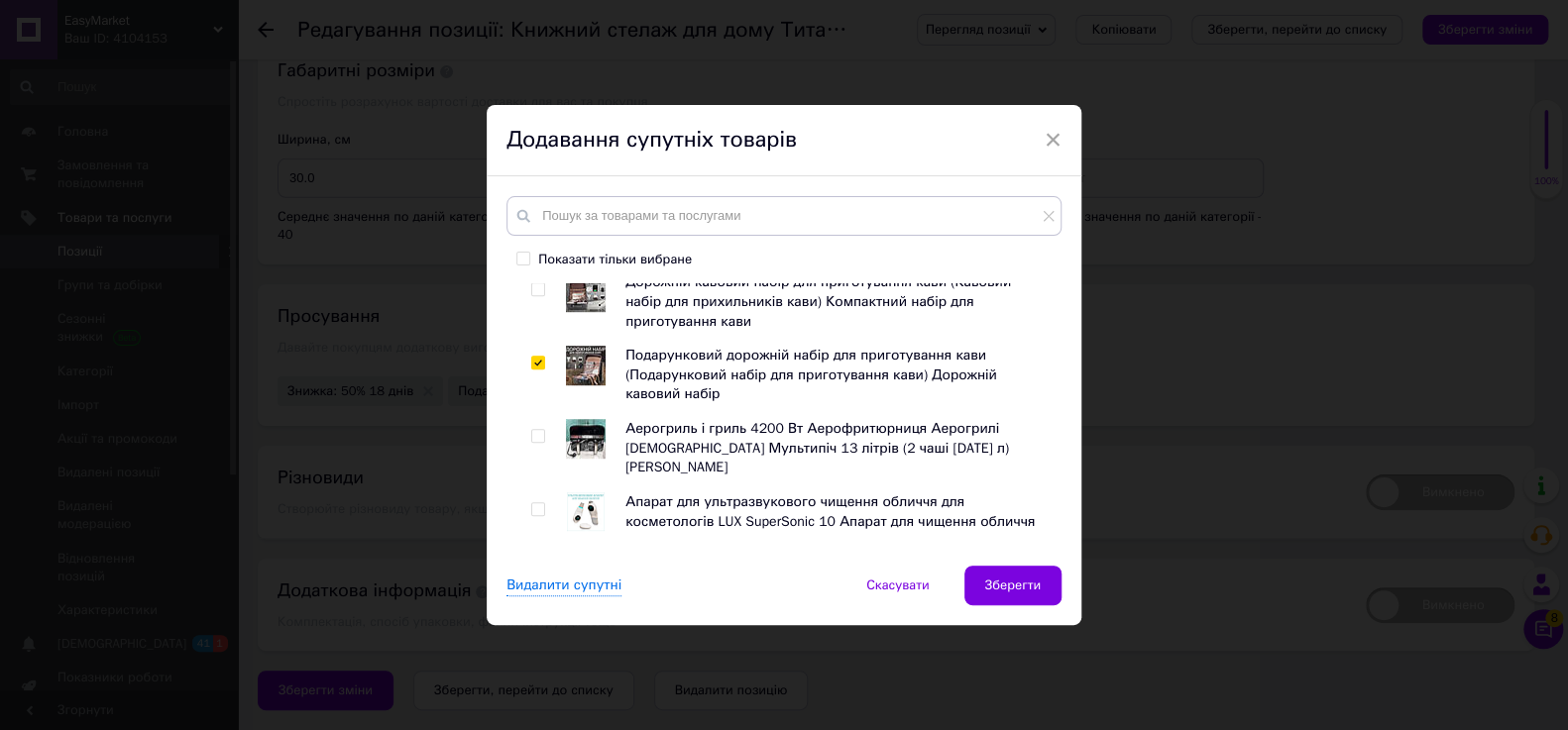 checkbox on "true" 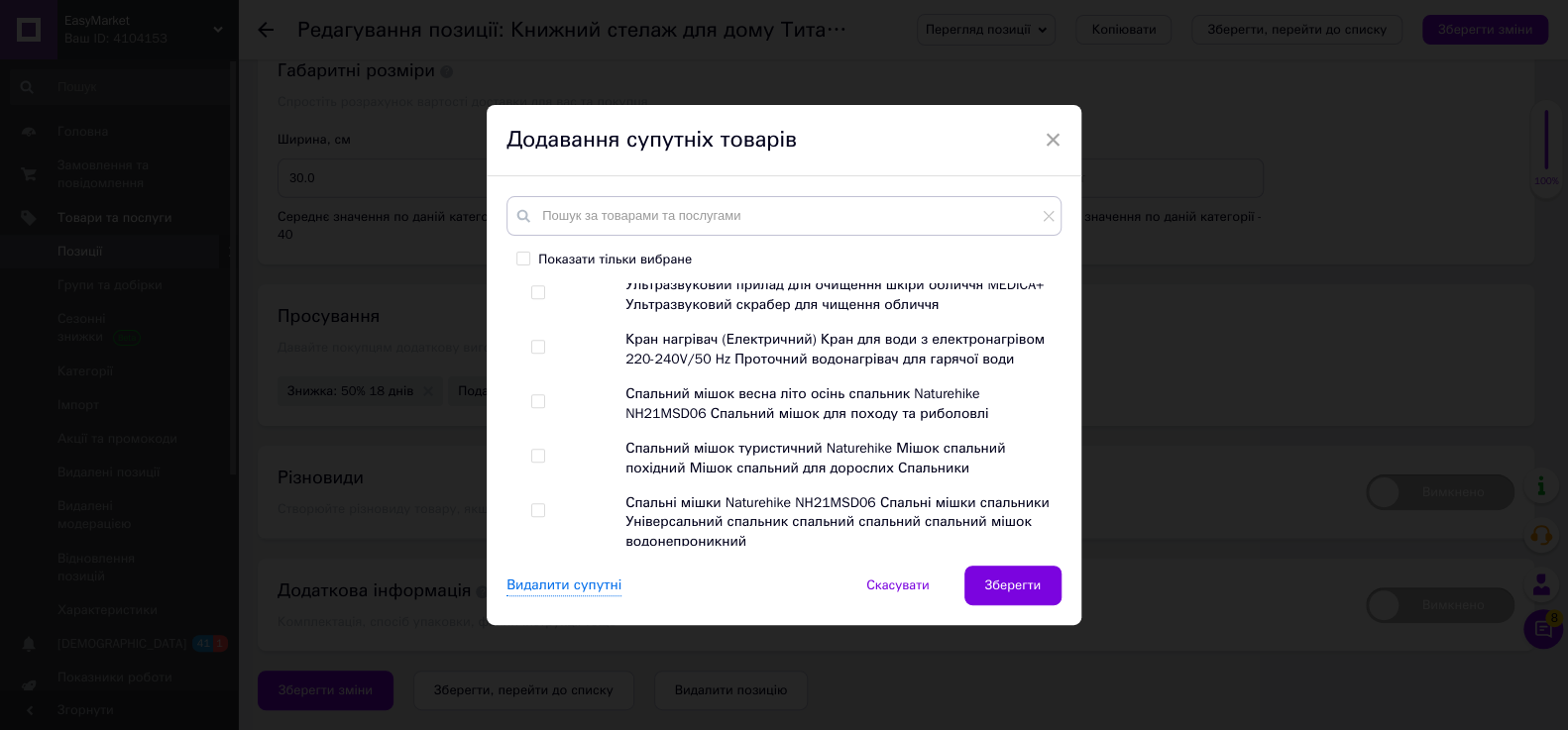 scroll, scrollTop: 1260, scrollLeft: 0, axis: vertical 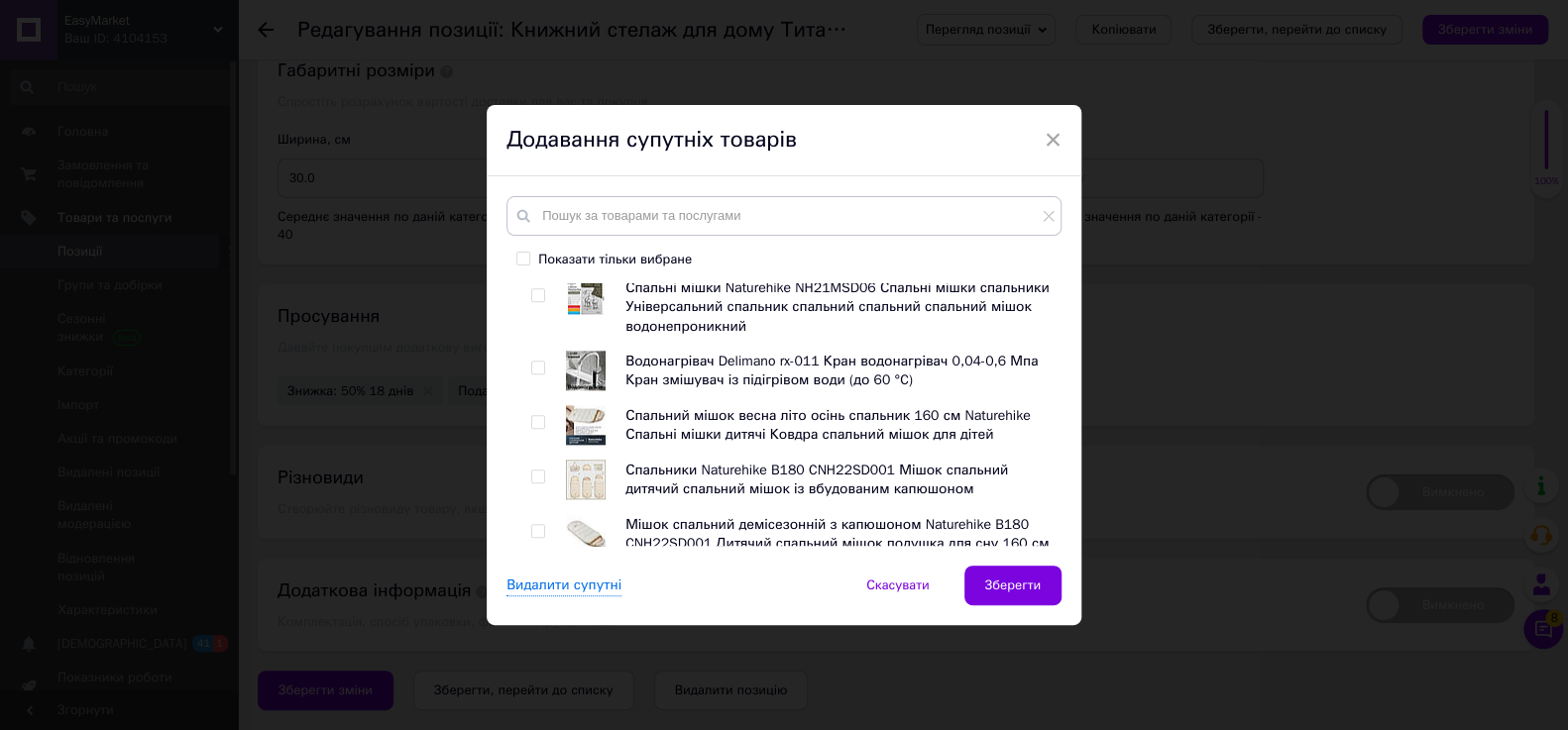 click at bounding box center [537, 367] 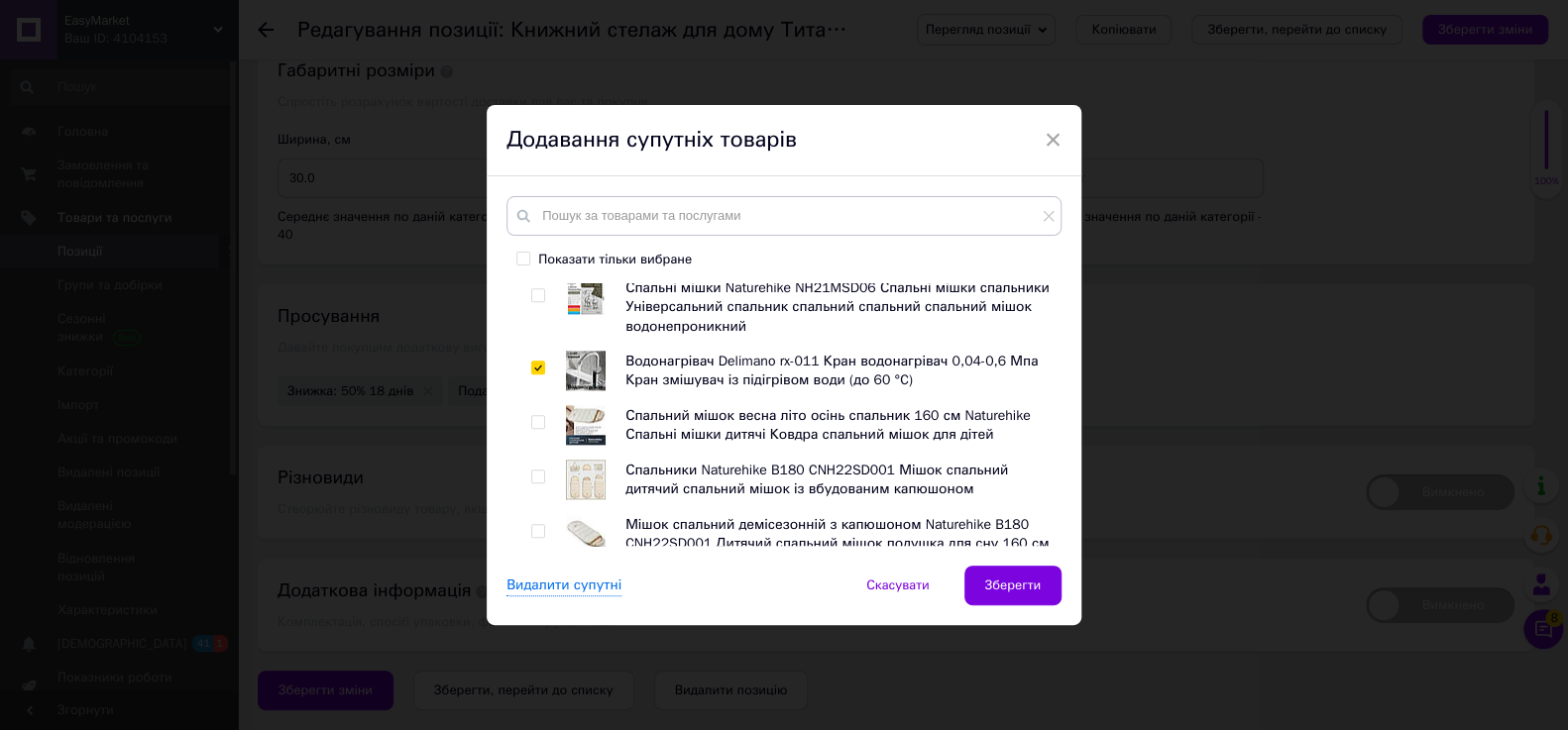 checkbox on "true" 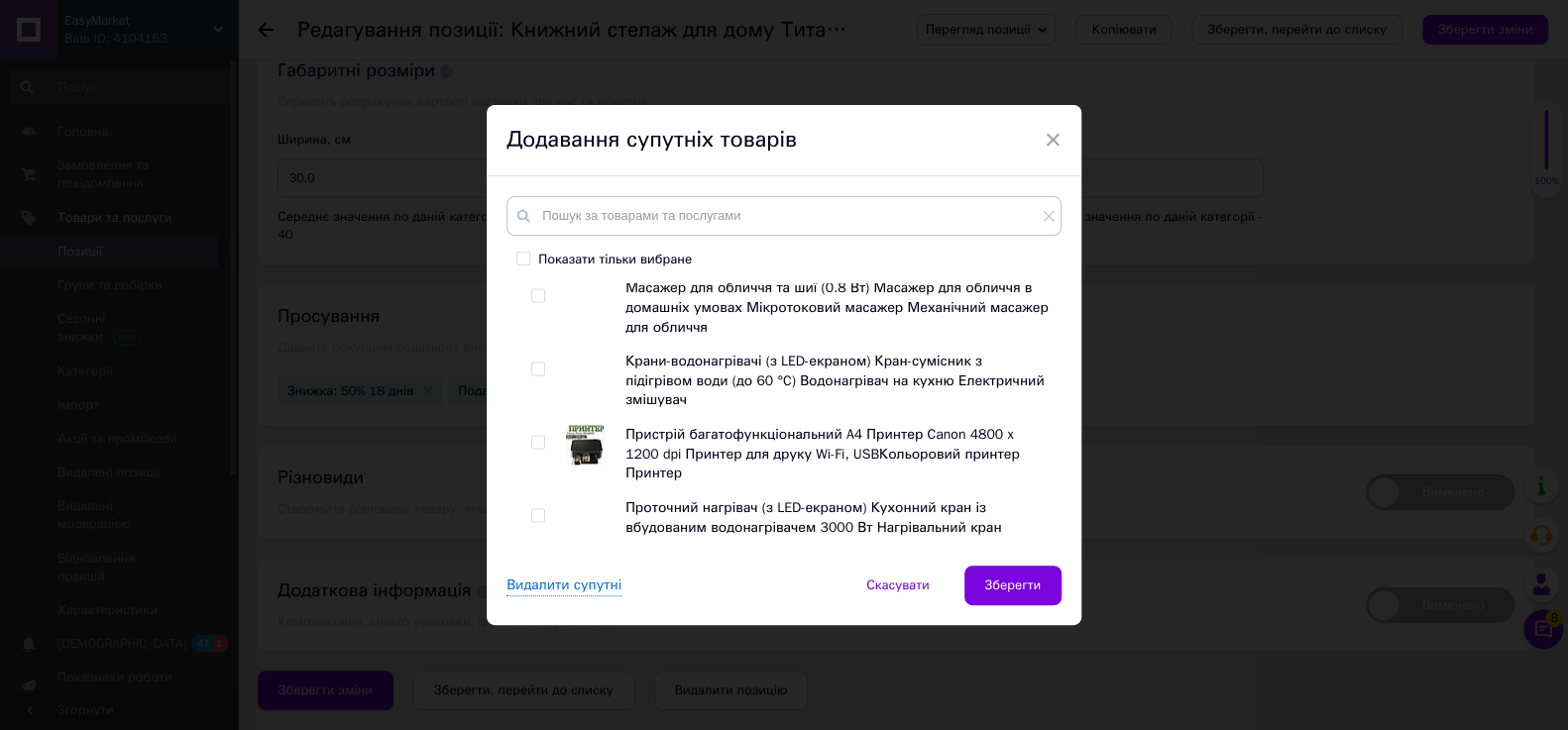scroll, scrollTop: 1619, scrollLeft: 0, axis: vertical 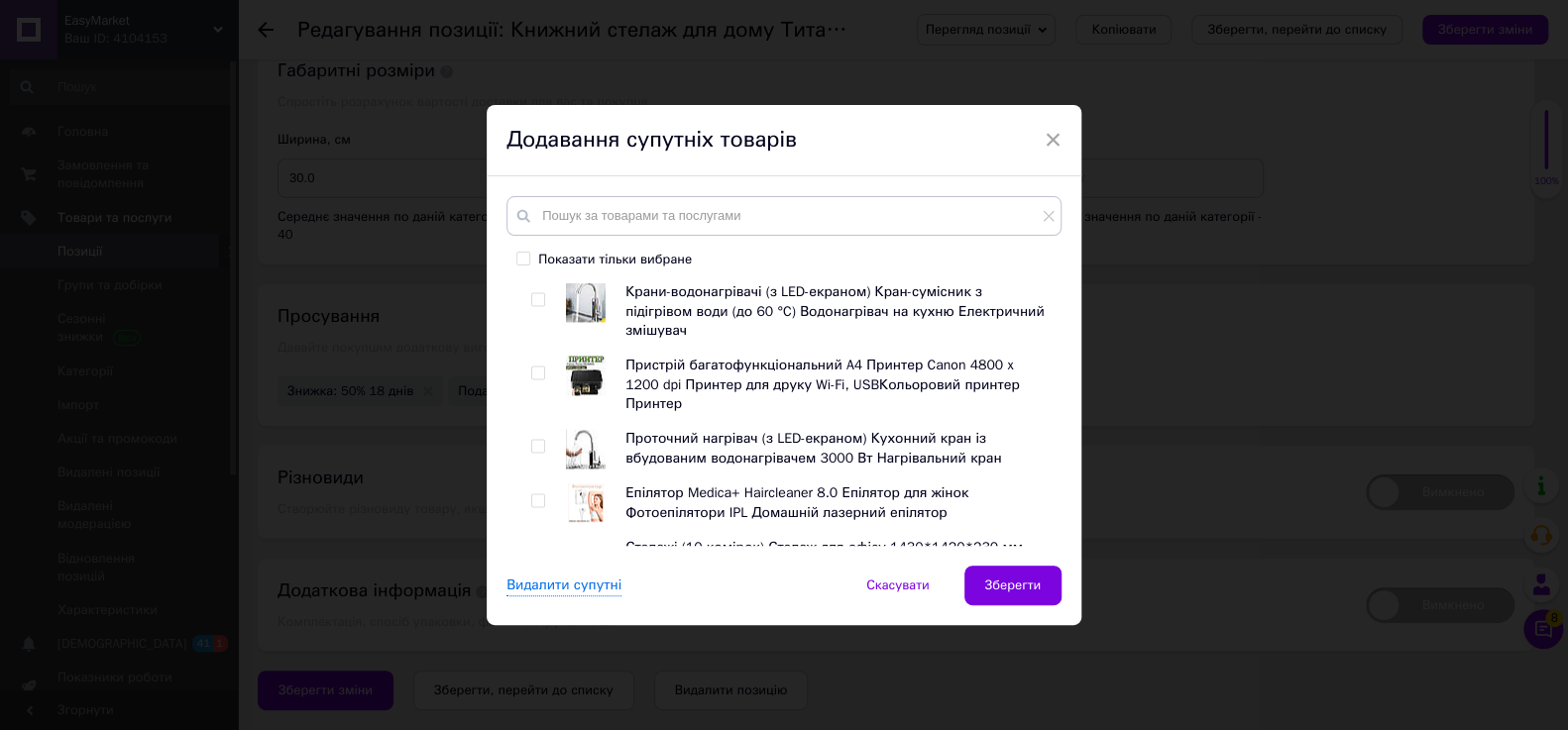 click at bounding box center (537, 500) 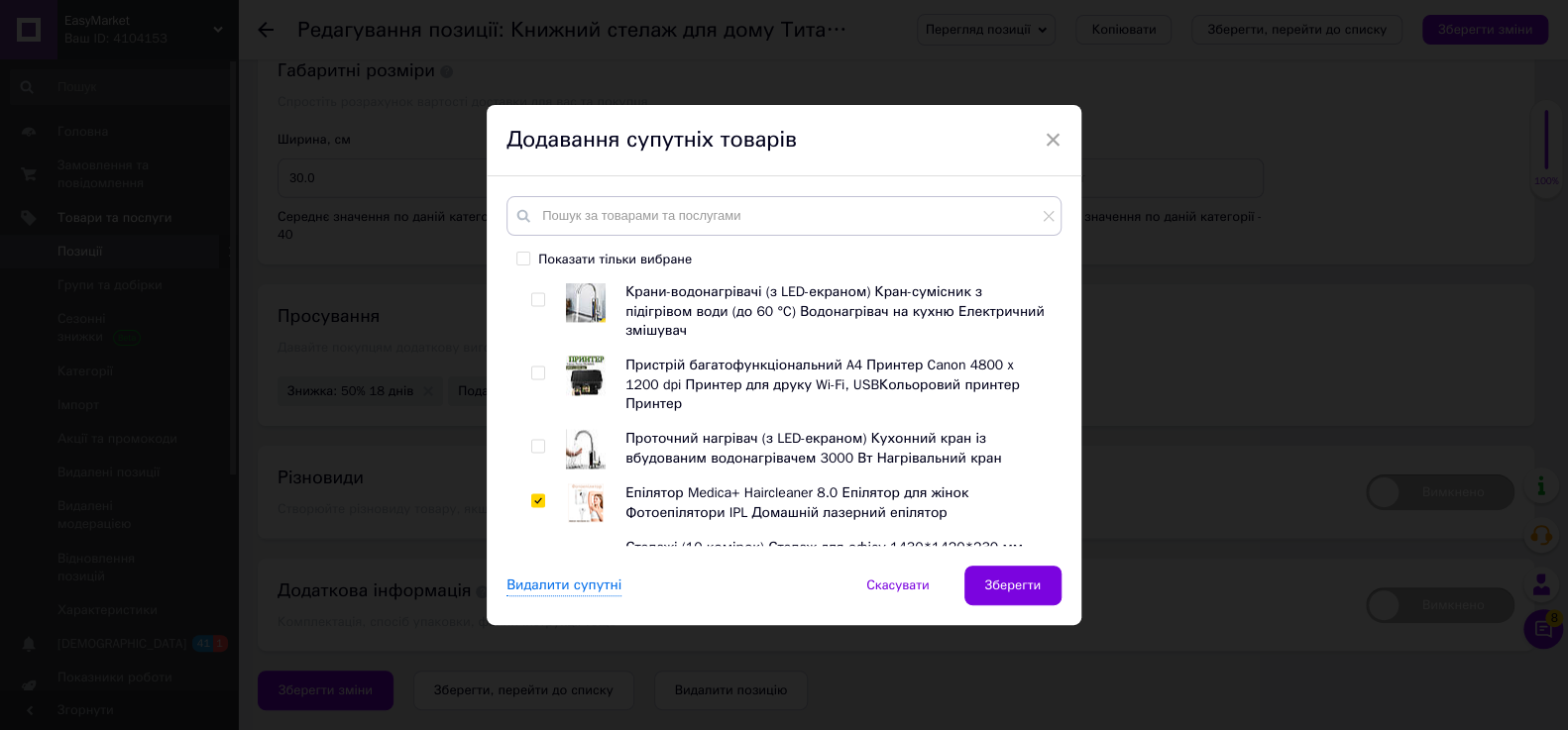 checkbox on "true" 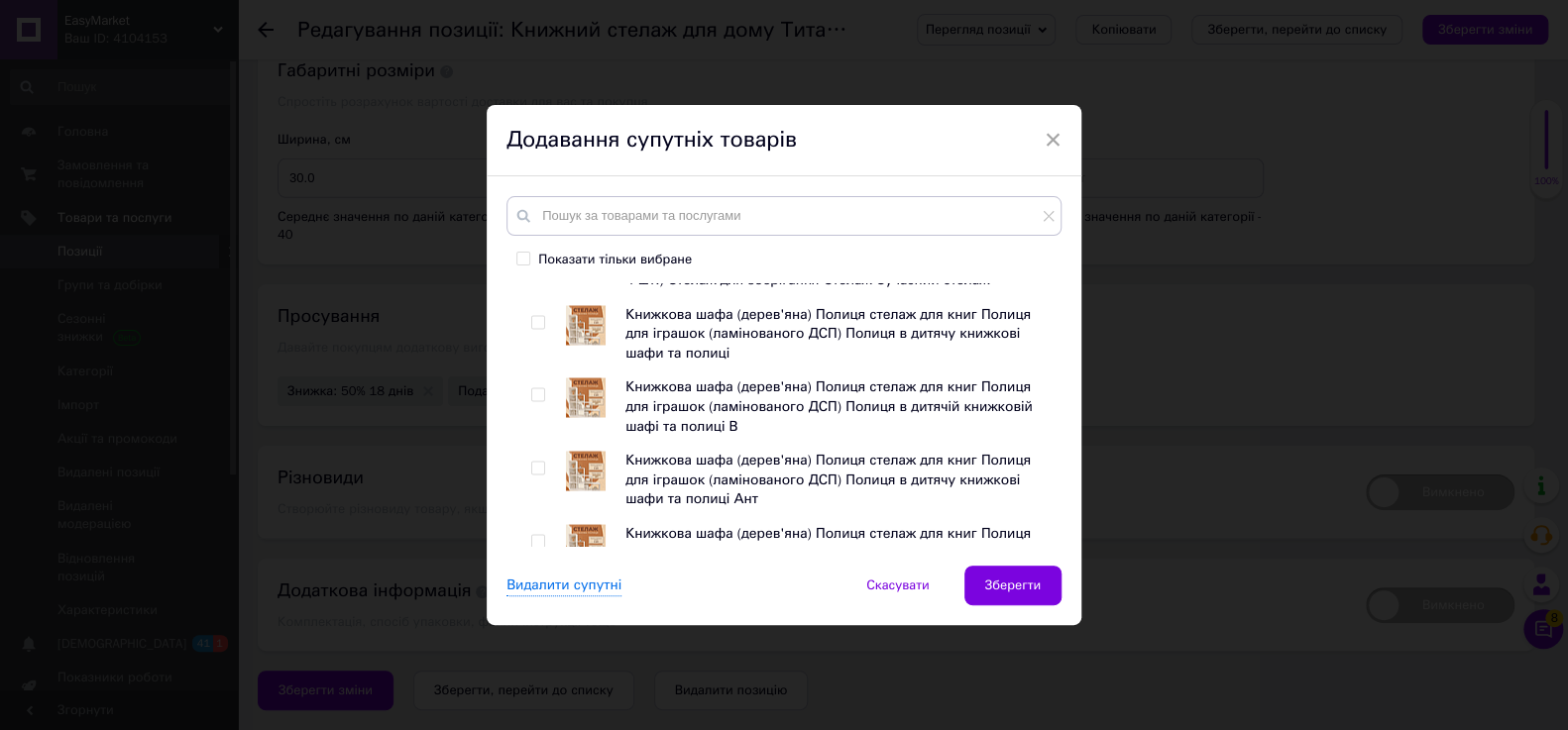 click at bounding box center [537, 541] 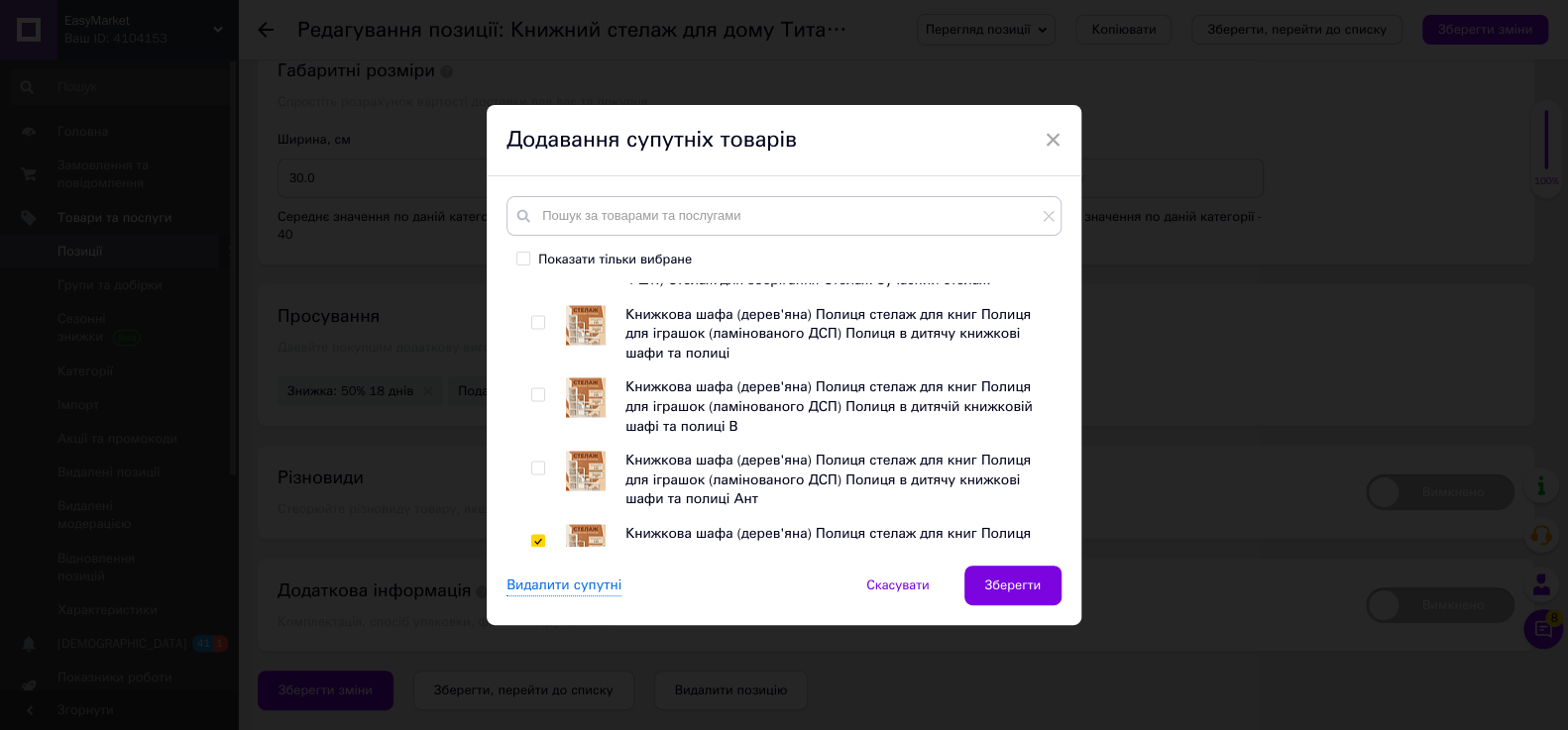 checkbox on "true" 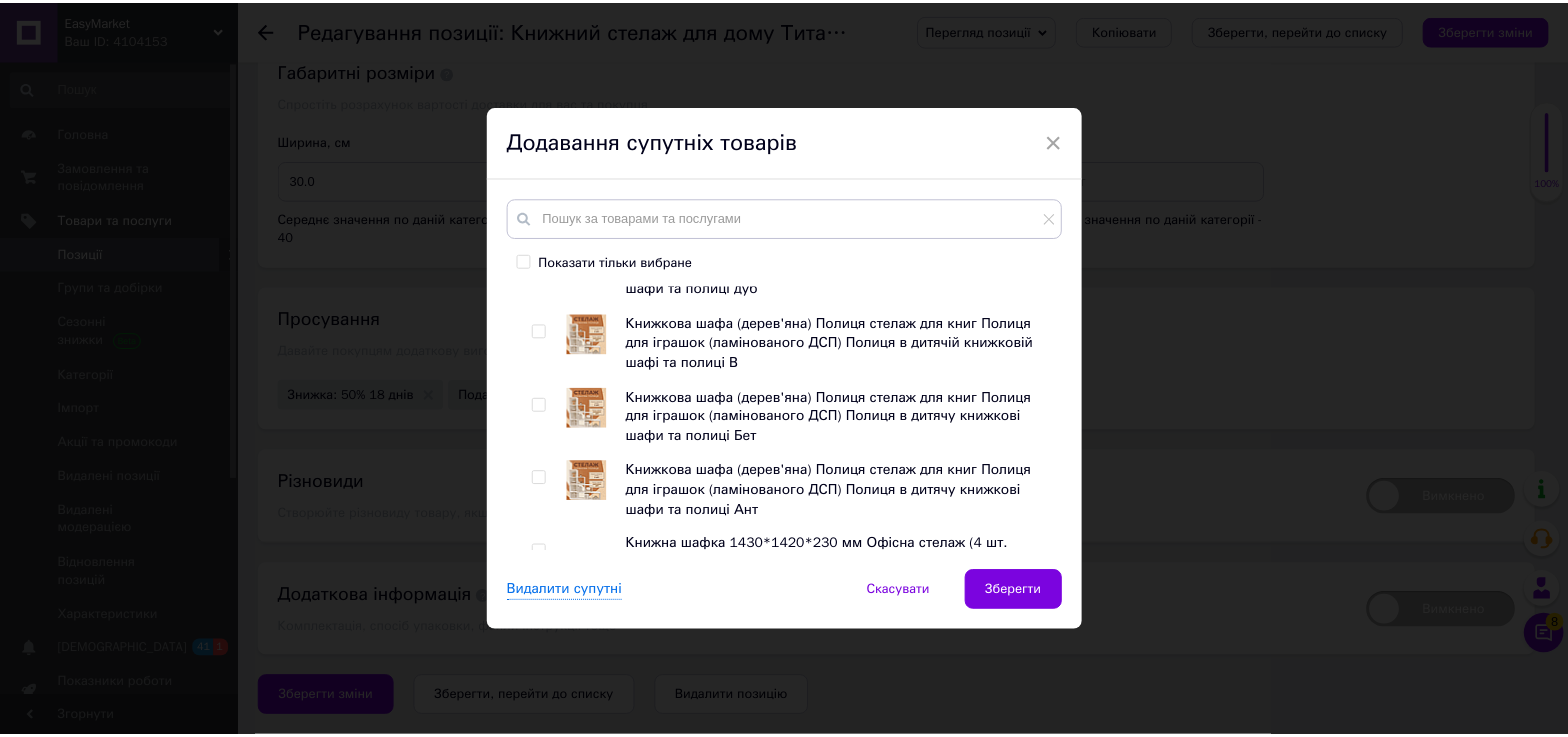 scroll, scrollTop: 2727, scrollLeft: 0, axis: vertical 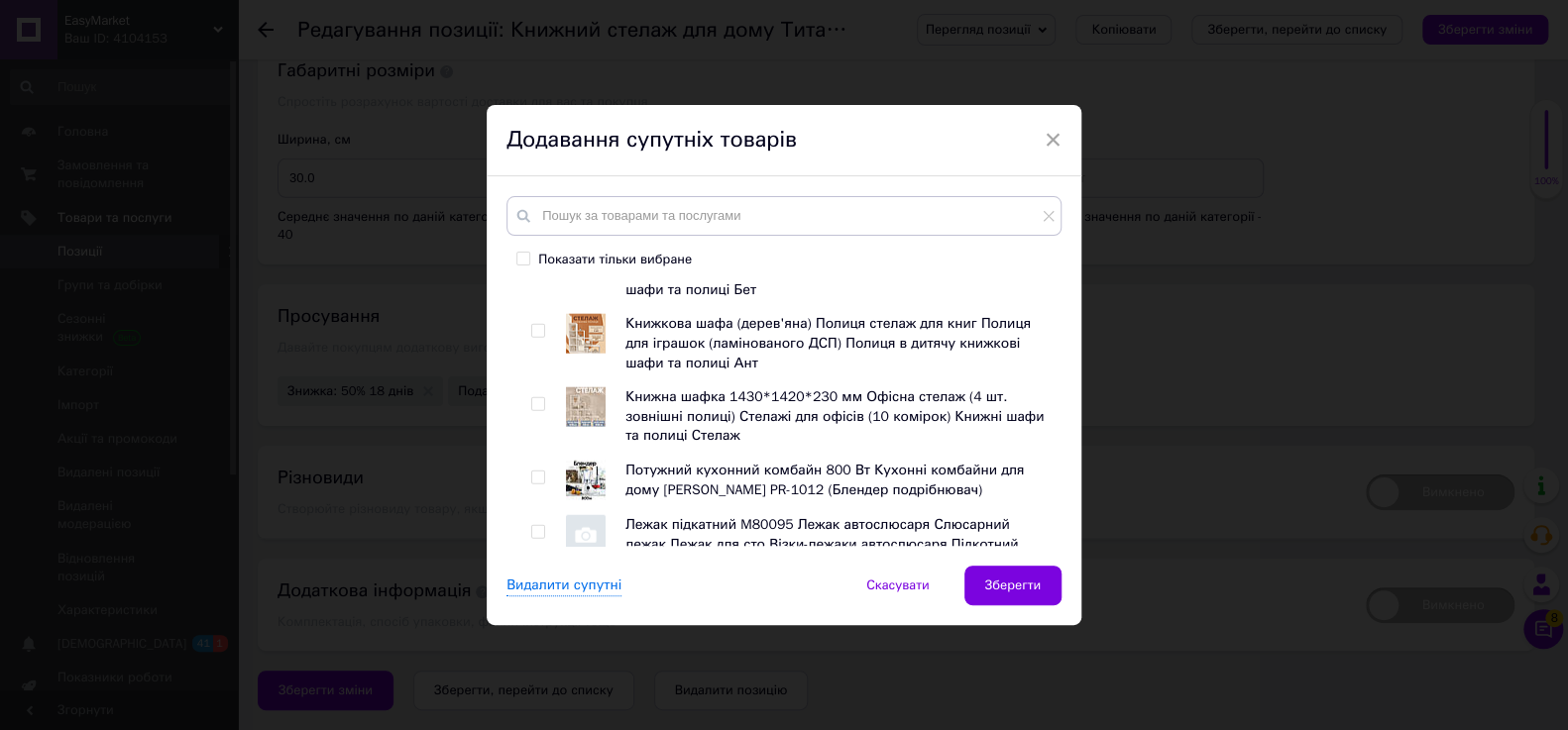 click at bounding box center [537, 477] 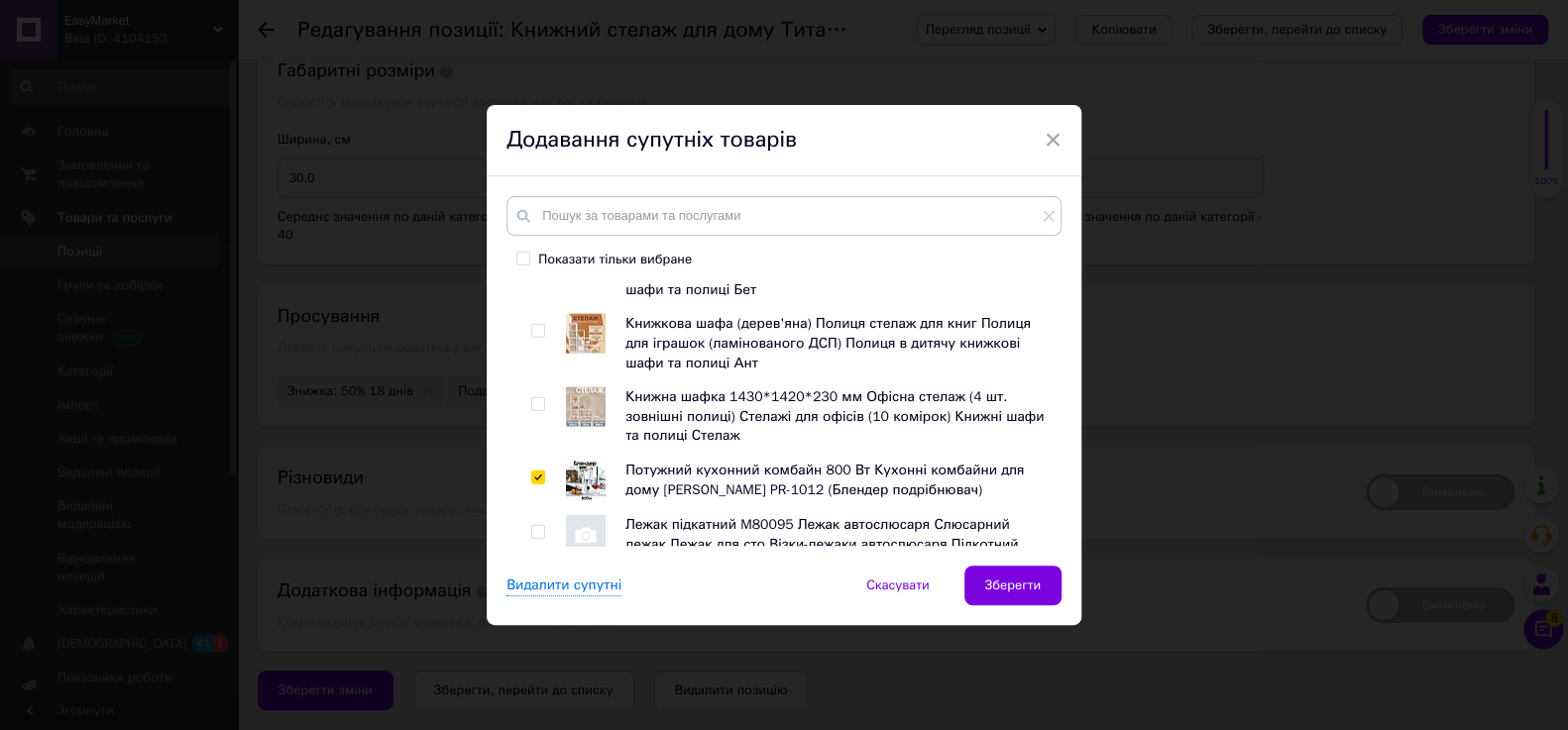 checkbox on "true" 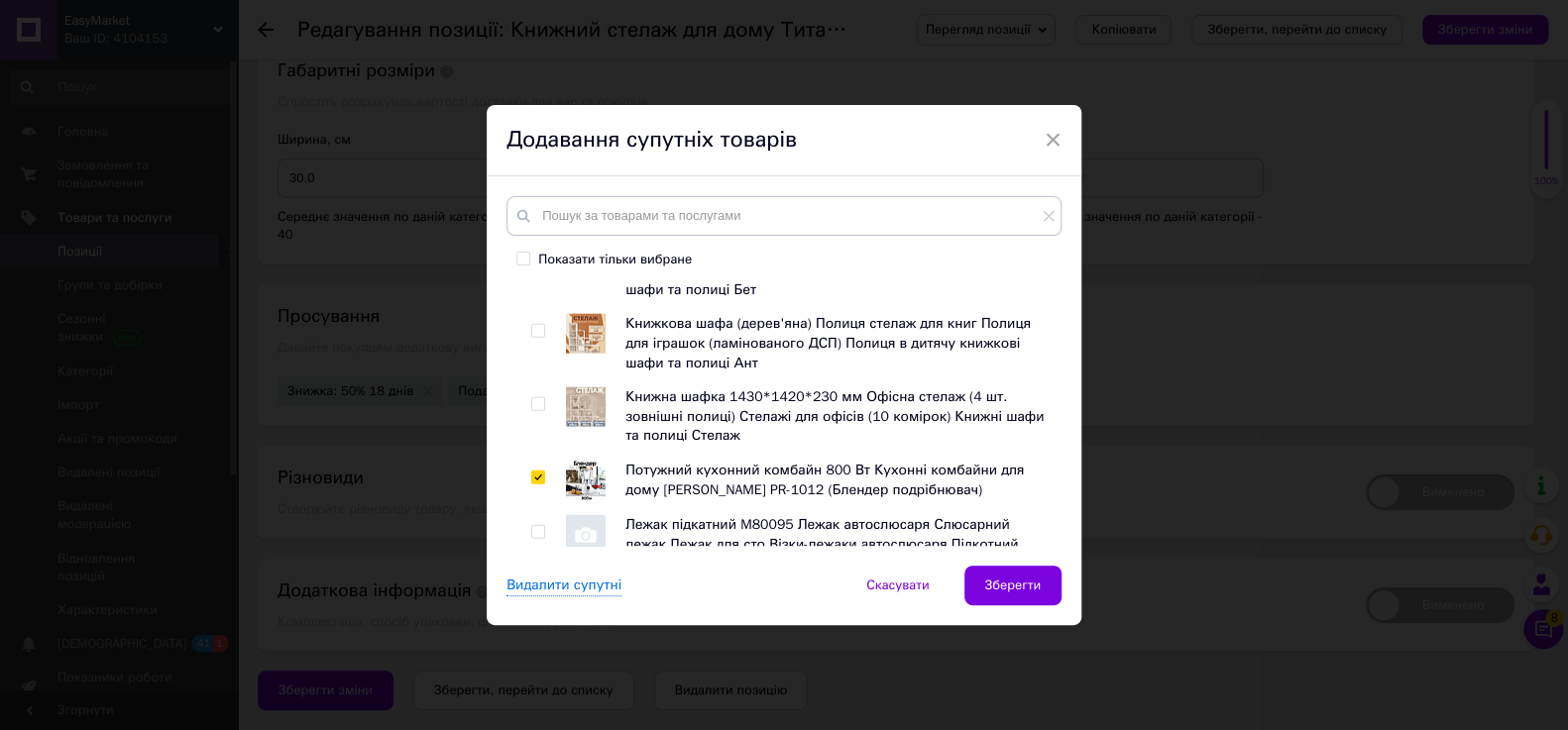 click on "Зберегти" at bounding box center (1013, 585) 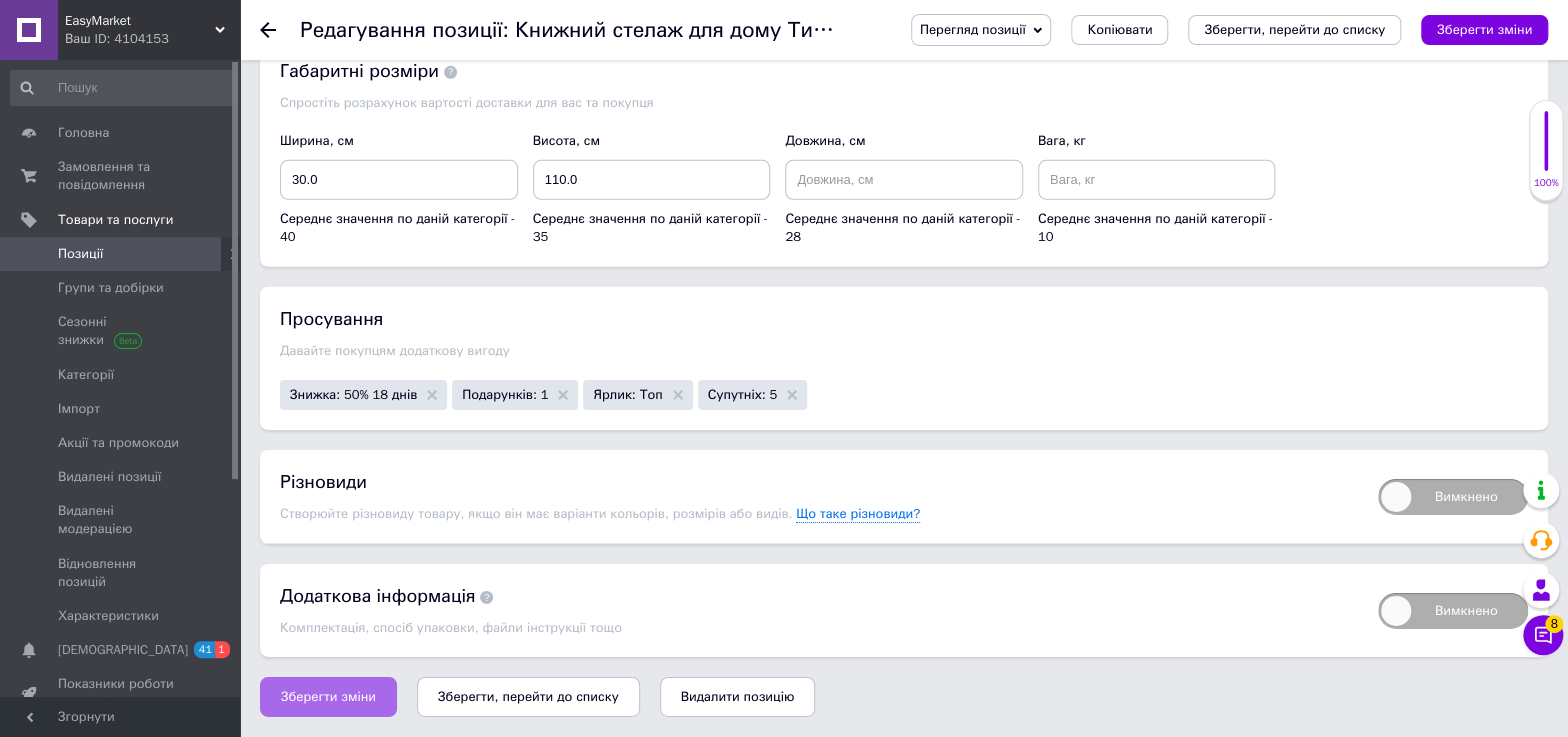 click on "Зберегти зміни" at bounding box center (328, 697) 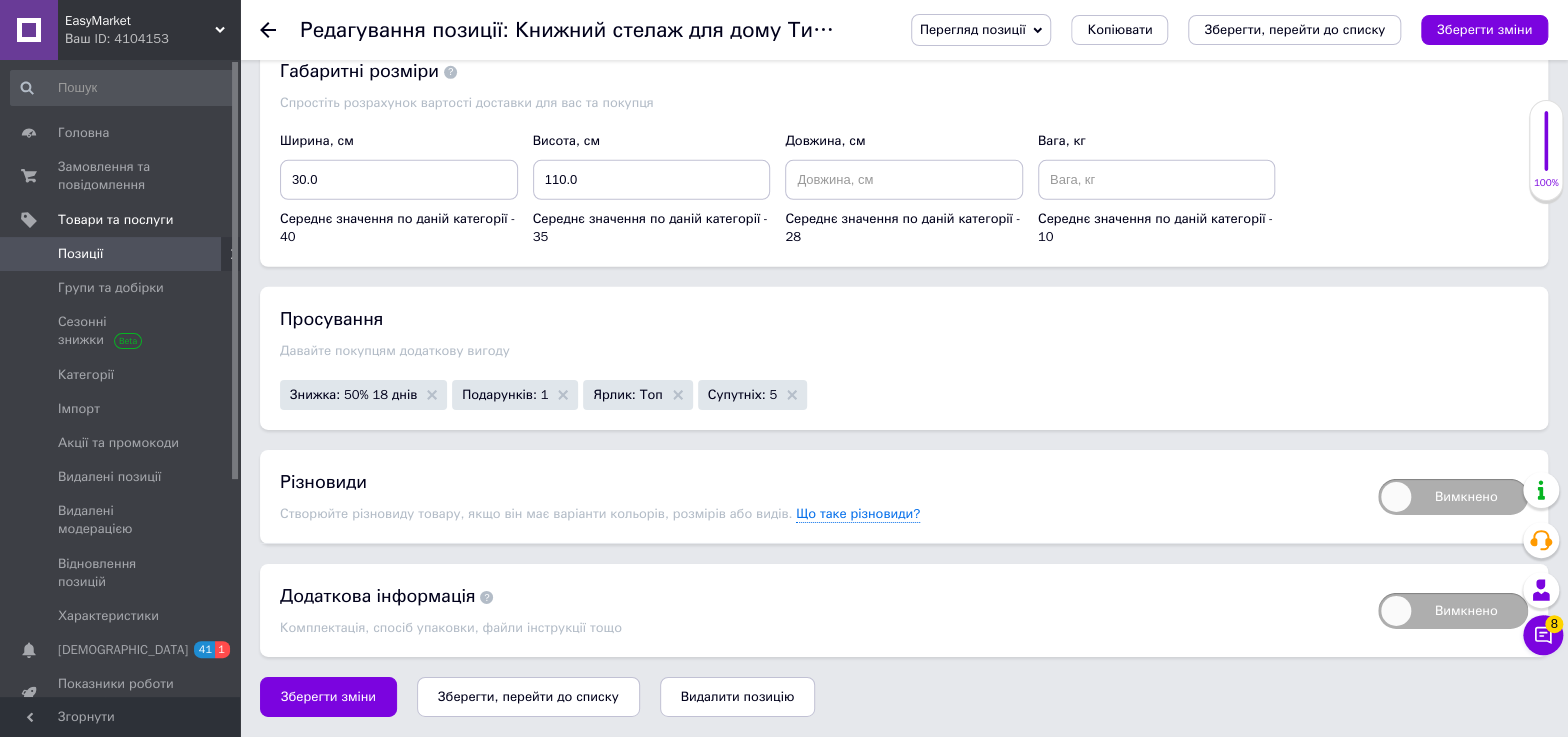 click on "Позиції" at bounding box center (121, 254) 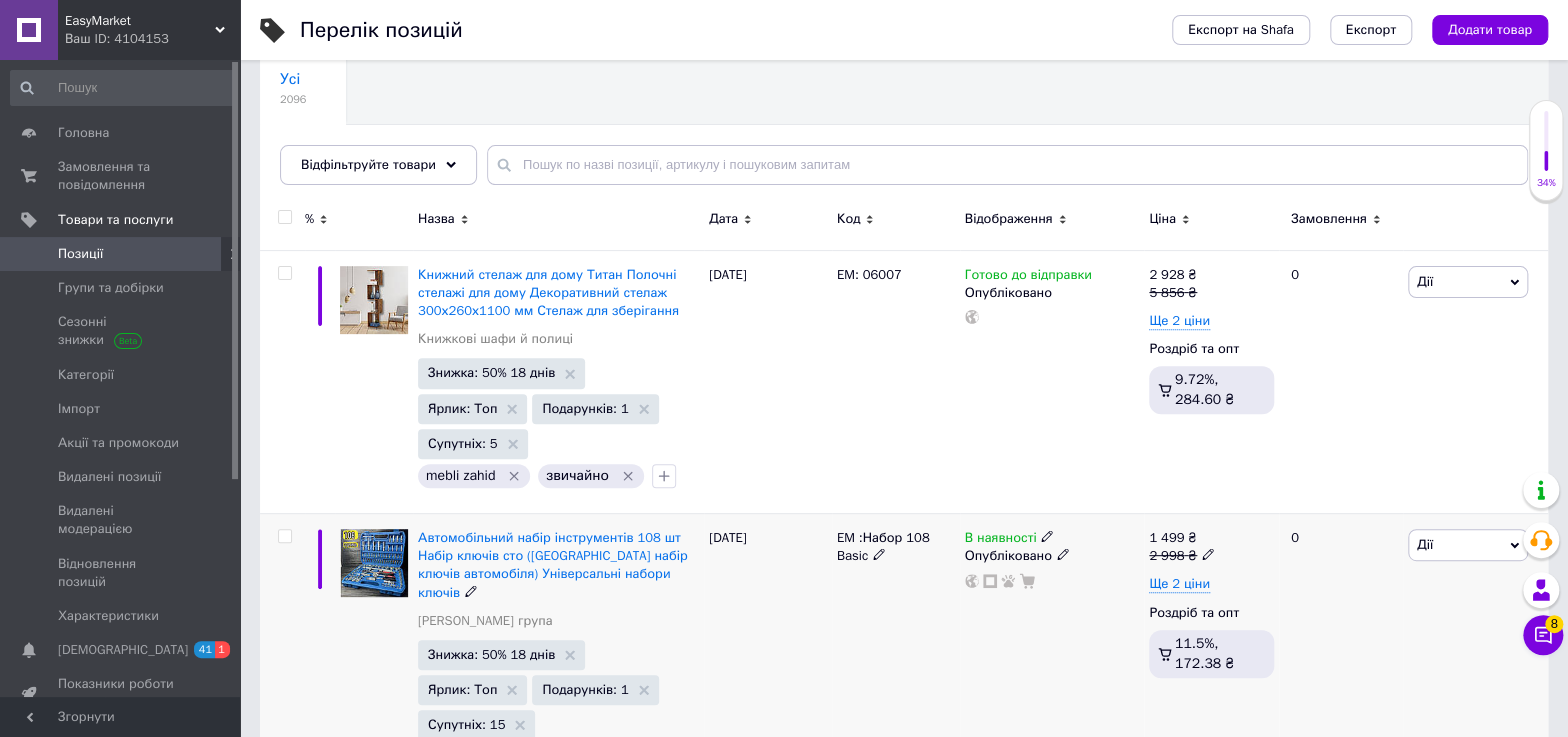scroll, scrollTop: 181, scrollLeft: 0, axis: vertical 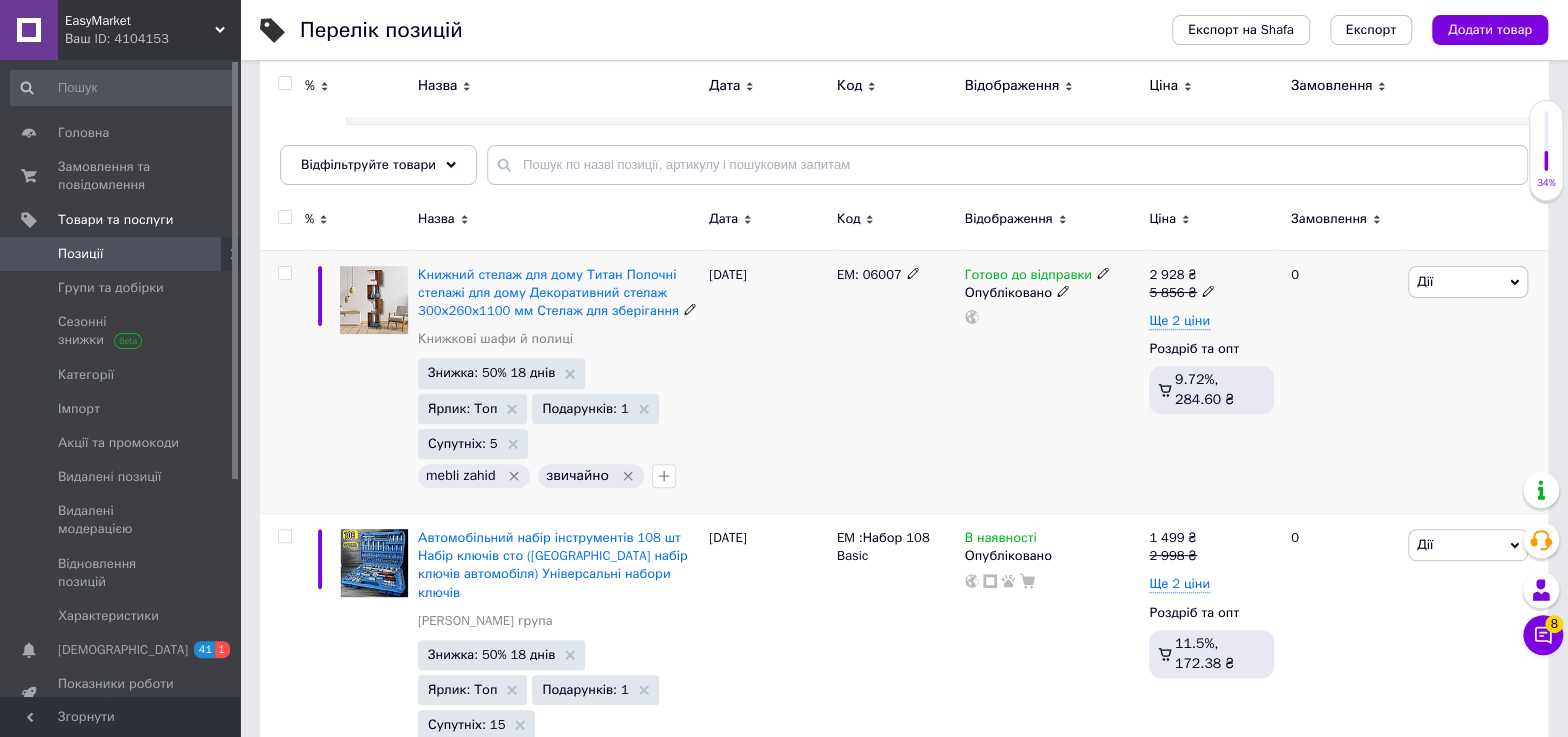 click 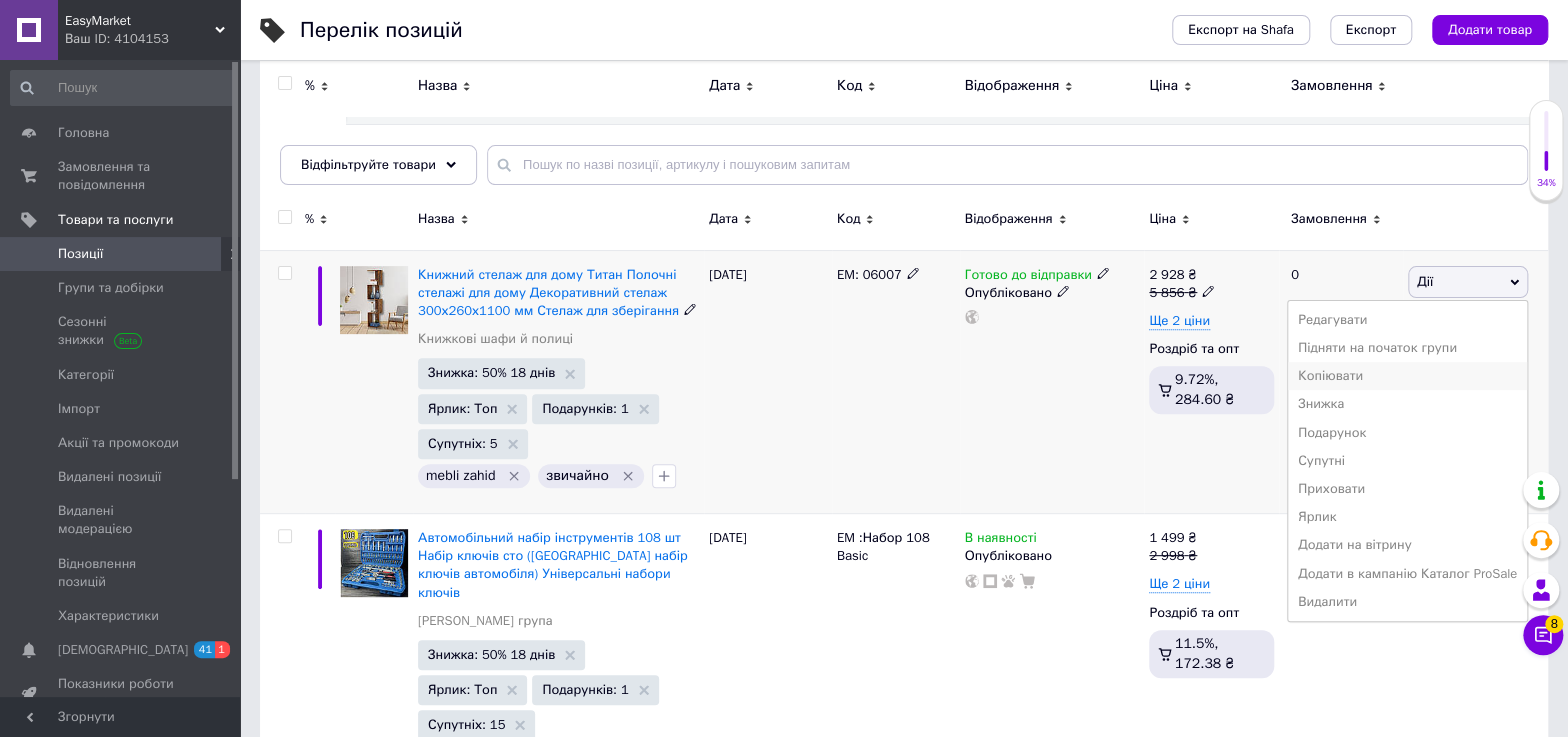click on "Копіювати" at bounding box center (1407, 376) 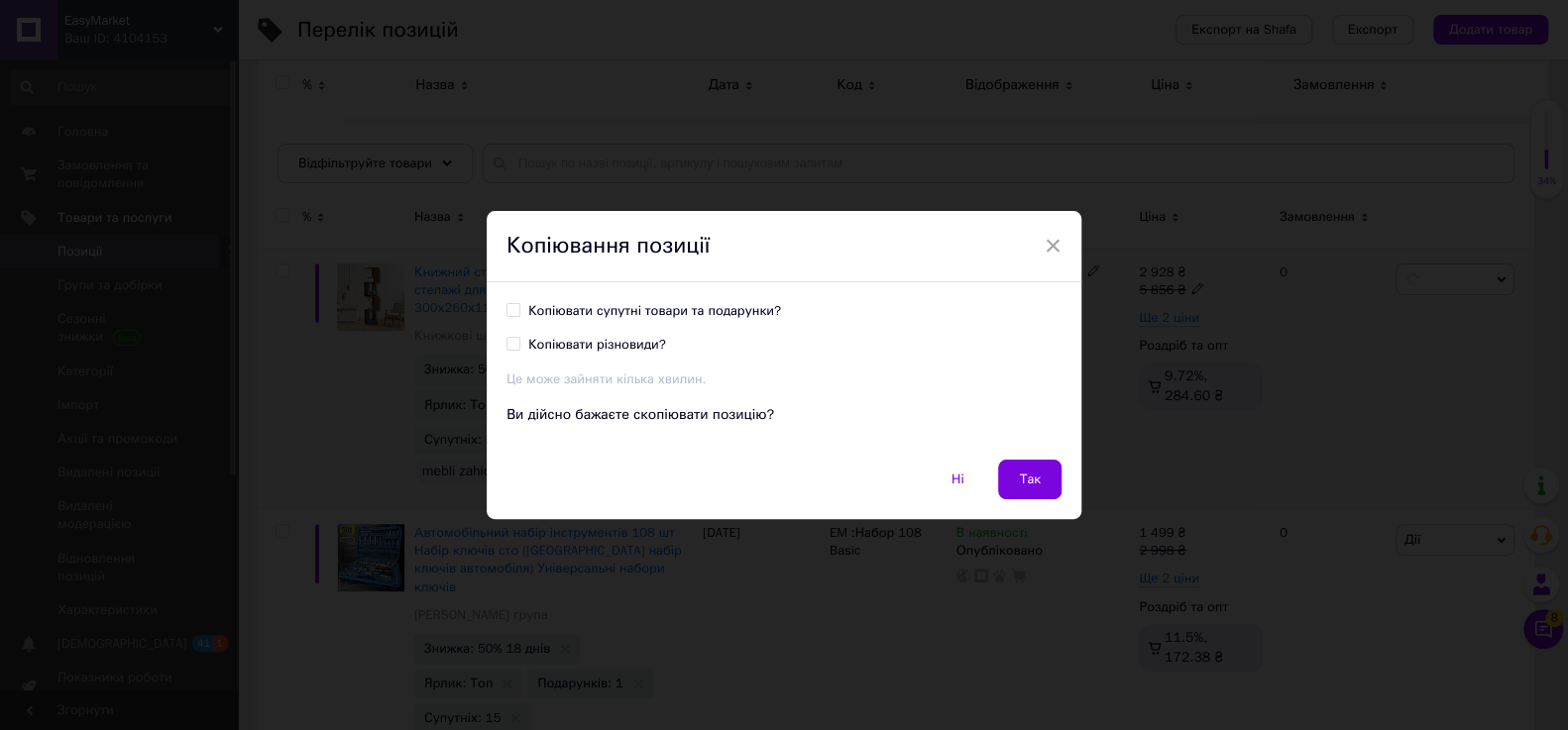 click on "Копіювати супутні товари та подарунки?" at bounding box center [654, 311] 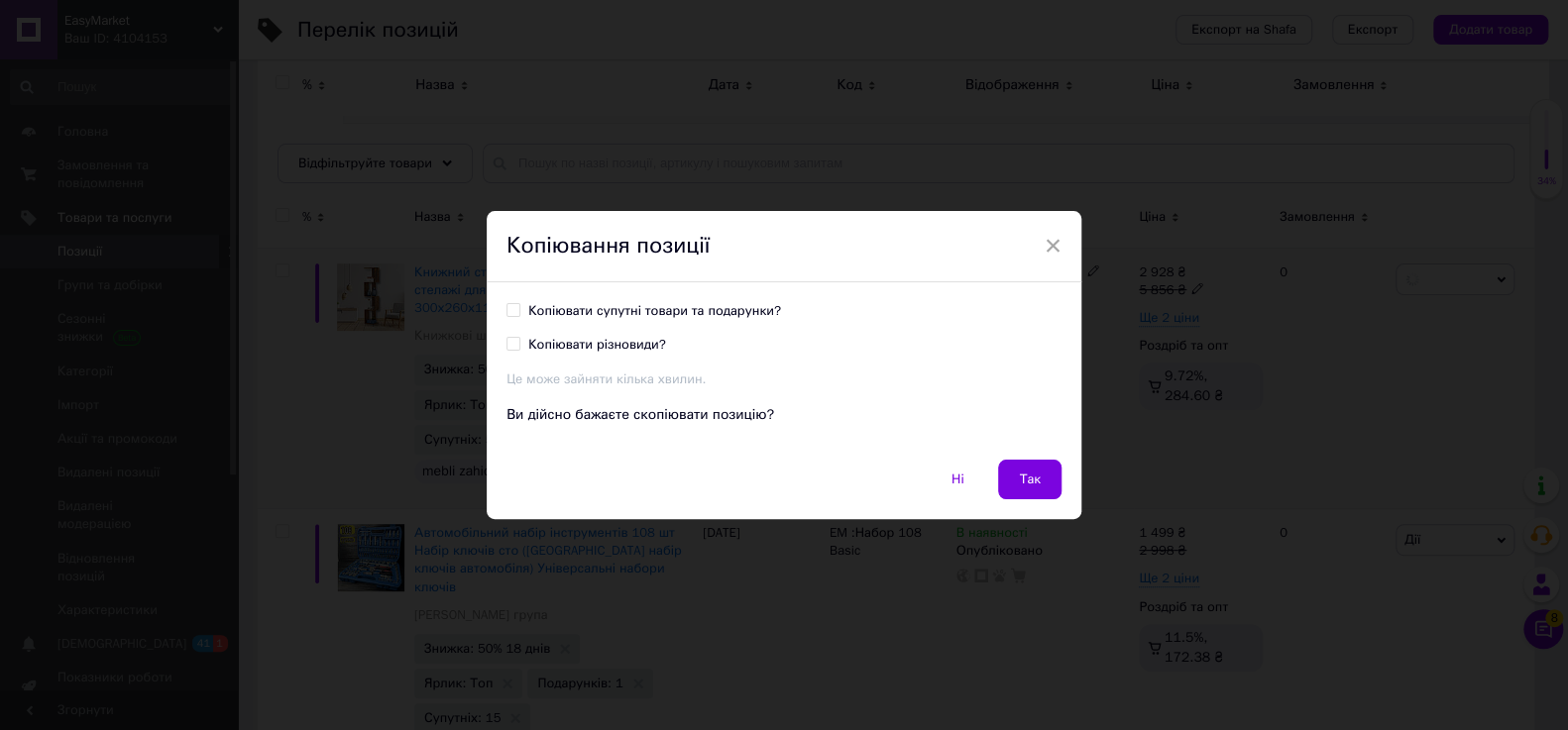 click on "Копіювати супутні товари та подарунки?" at bounding box center (512, 309) 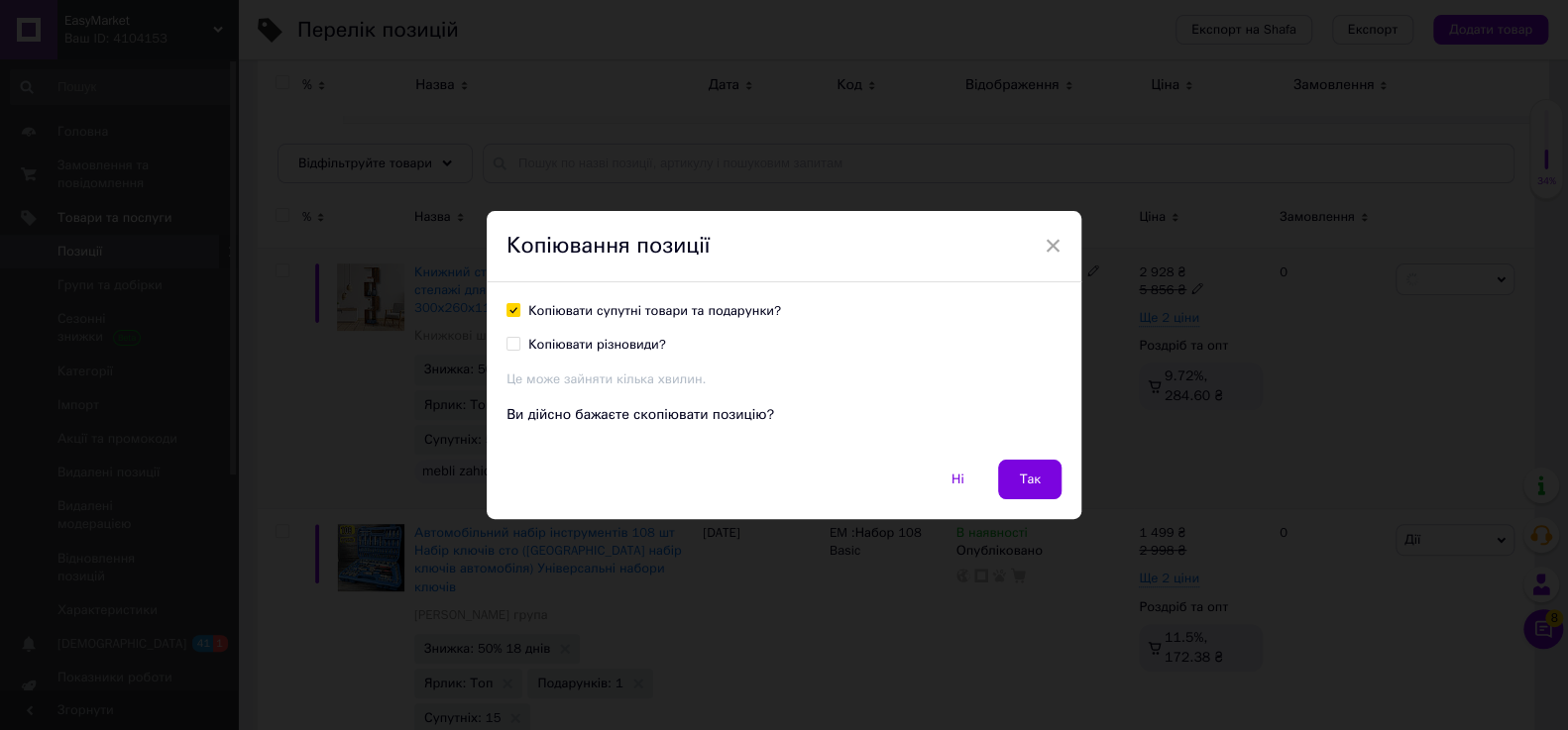 checkbox on "true" 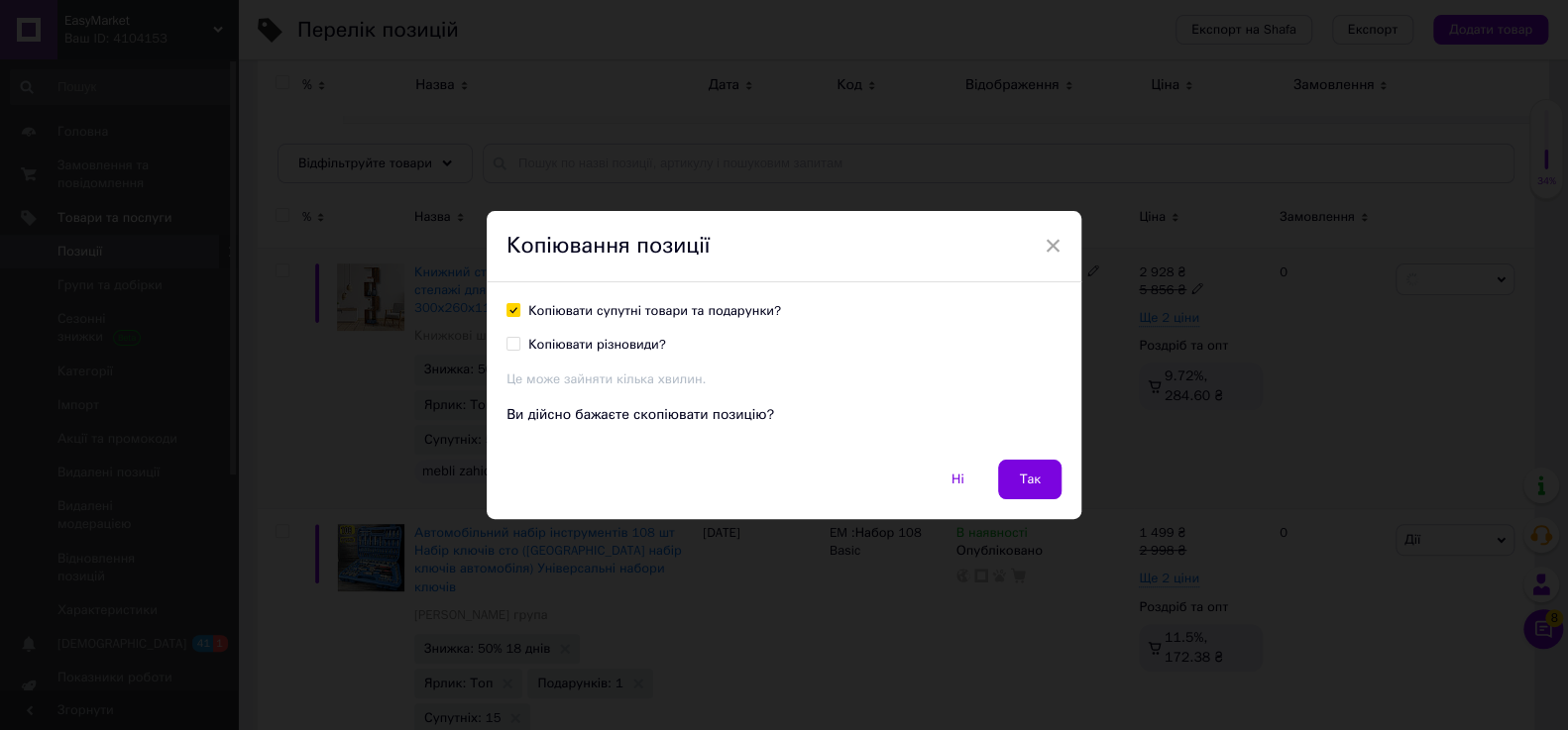 drag, startPoint x: 1031, startPoint y: 481, endPoint x: 998, endPoint y: 463, distance: 37.589892 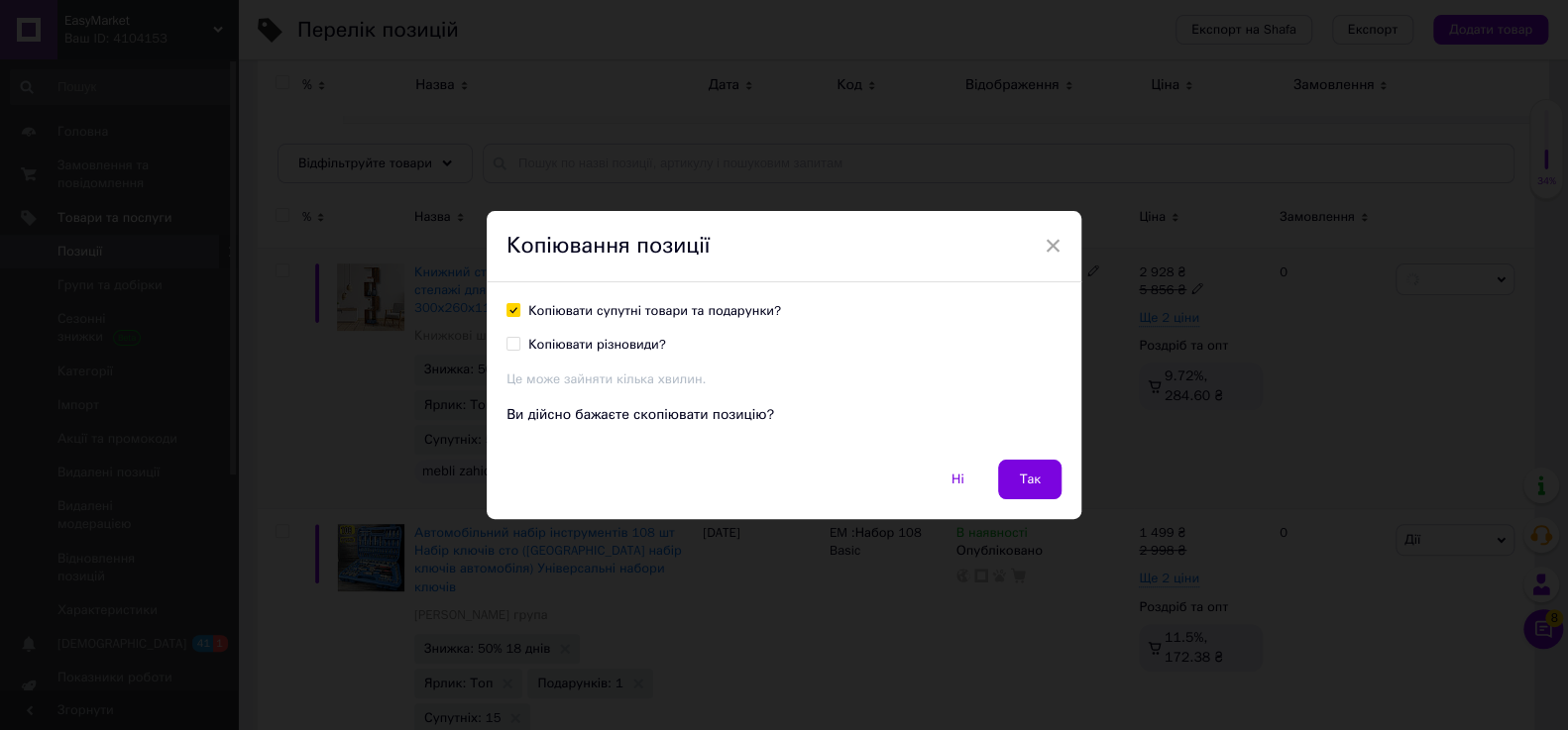 click on "Так" at bounding box center [1030, 479] 